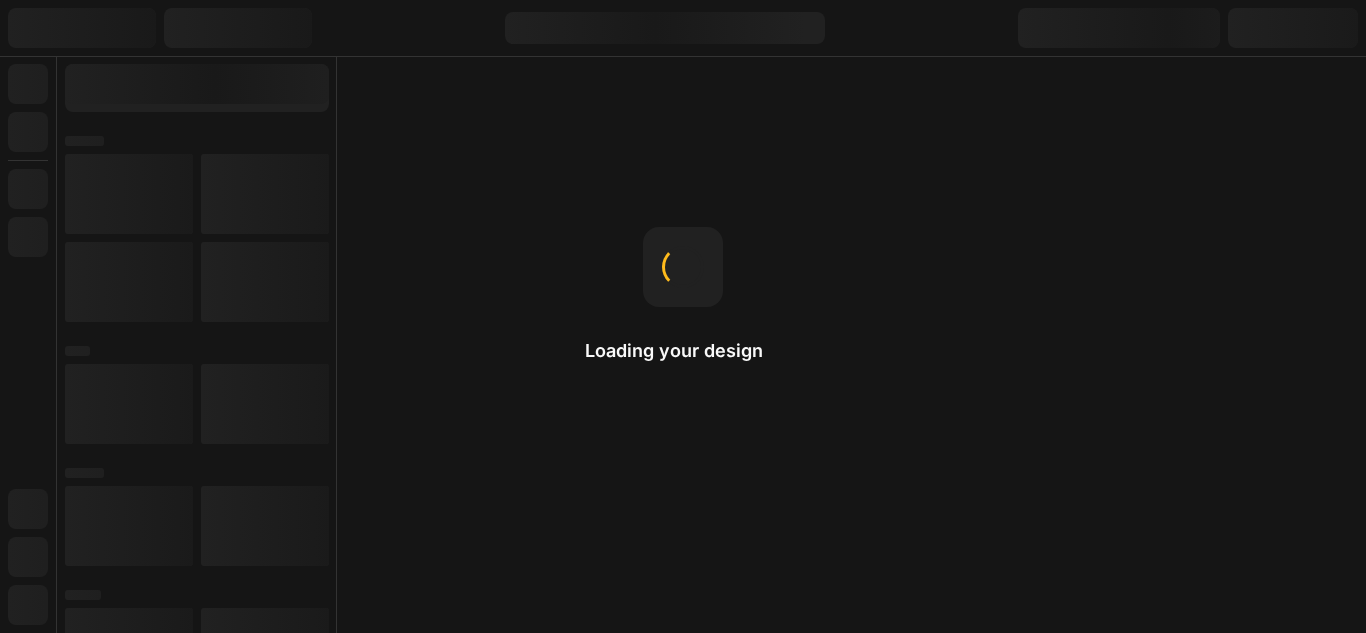scroll, scrollTop: 0, scrollLeft: 0, axis: both 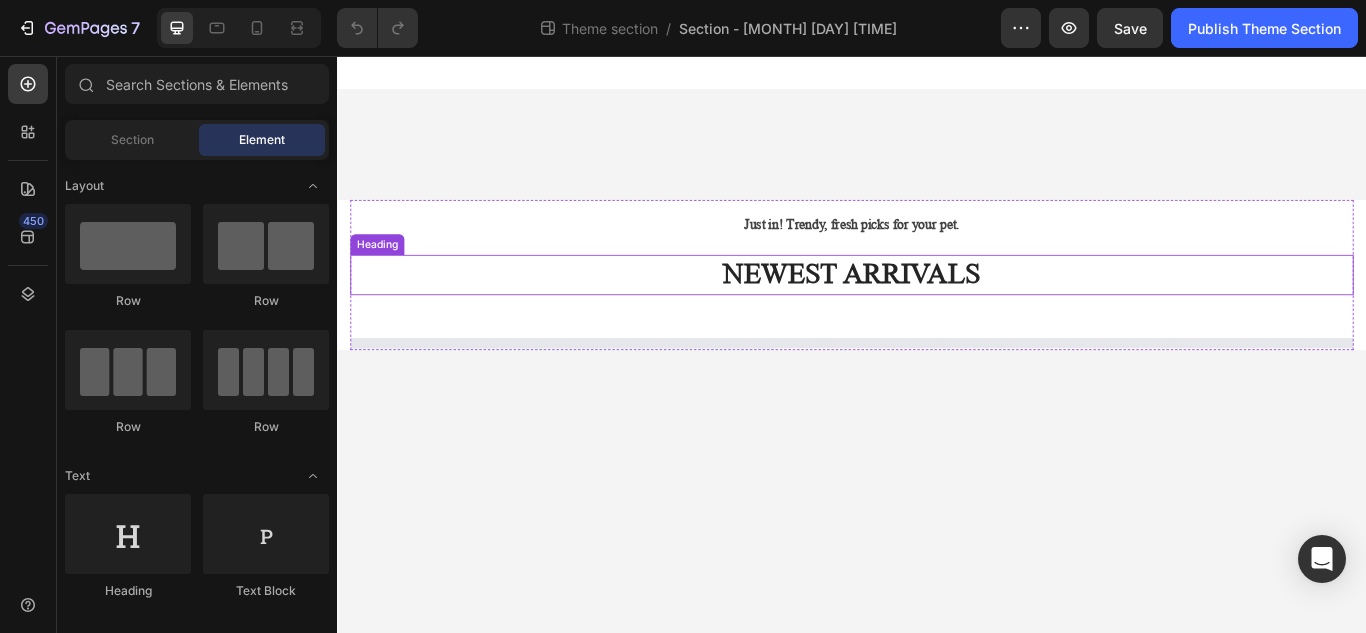 click on "Custom Code Custom Code Custom Code Custom Code Custom Code Custom Code Custom Code Custom Code Custom Code Just in! Trendy, fresh picks for your pet. Text block NEWEST ARRIVALS Heading Product List Row Row Custom Code" at bounding box center [937, 263] 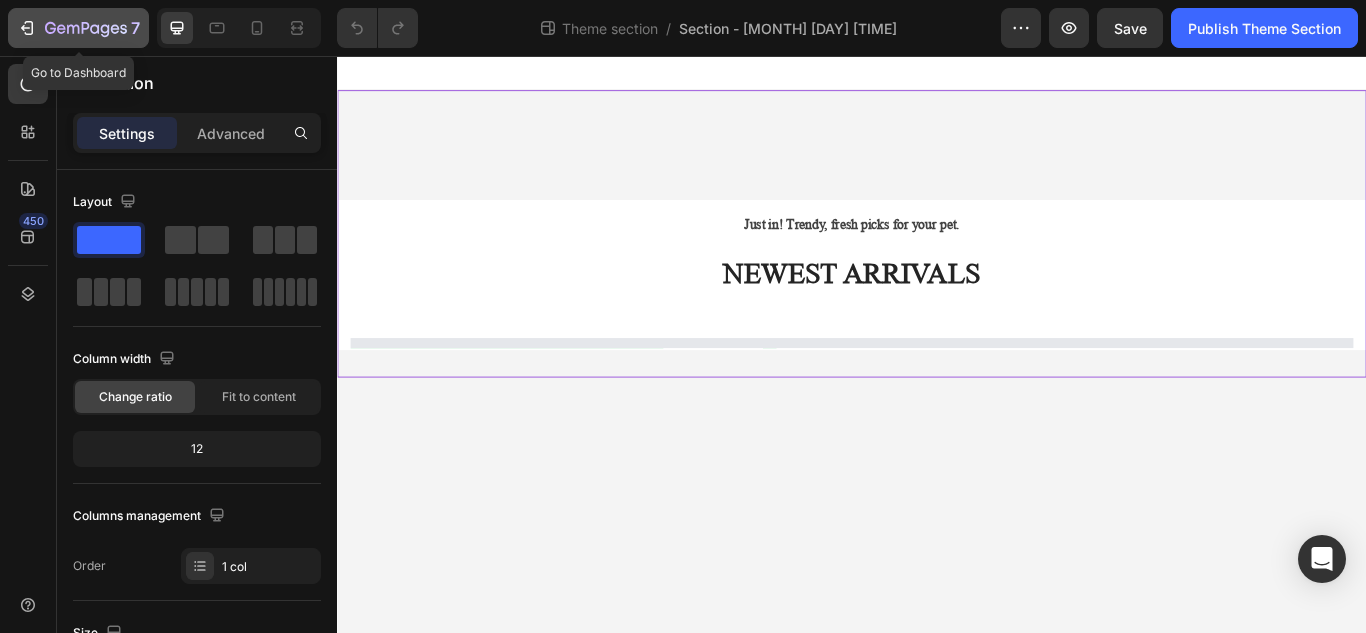 click 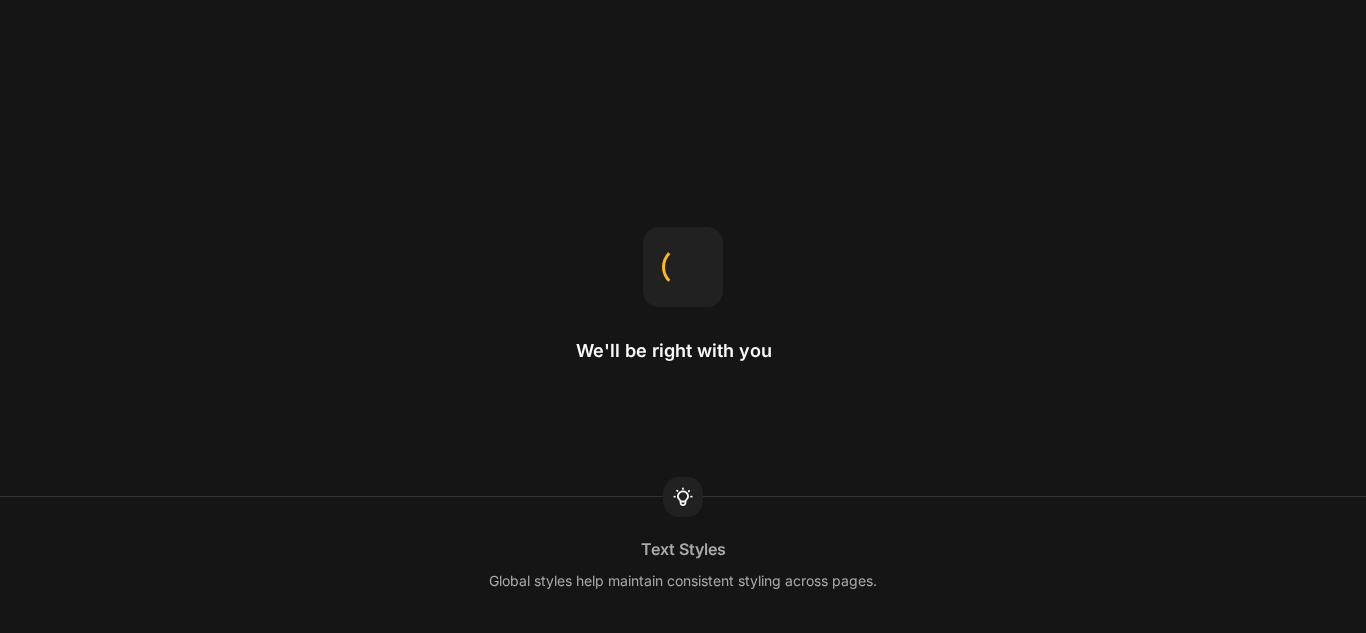 scroll, scrollTop: 0, scrollLeft: 0, axis: both 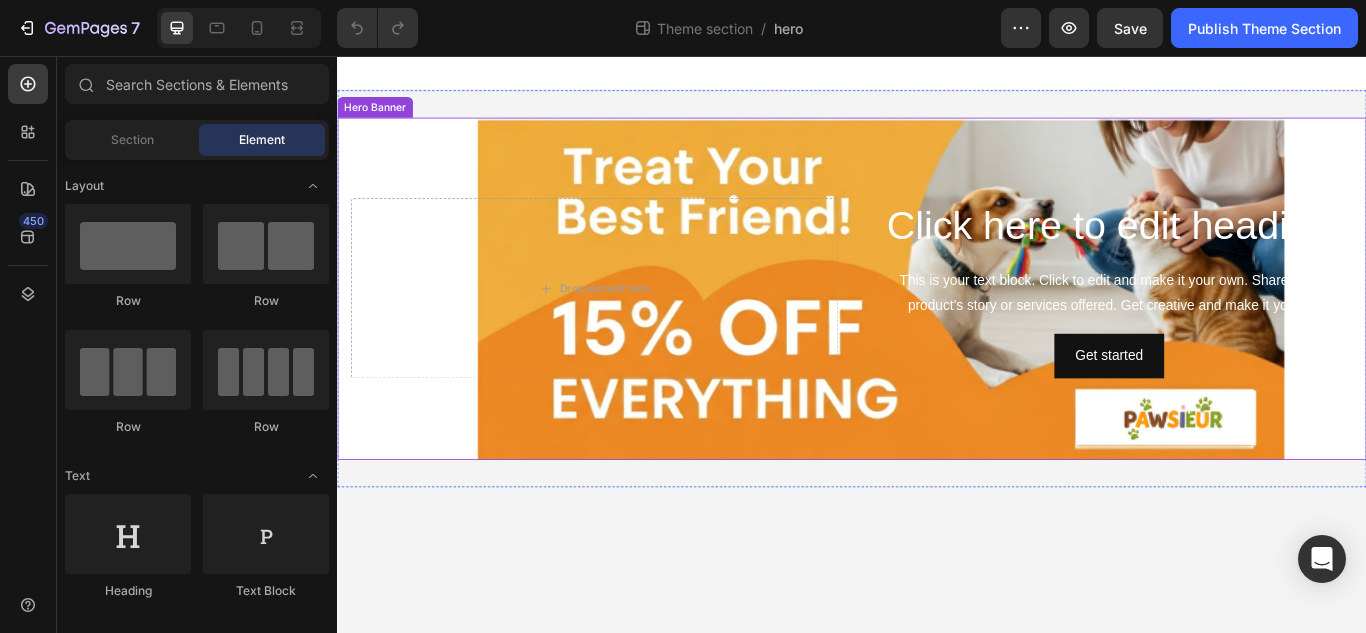 click at bounding box center (937, 327) 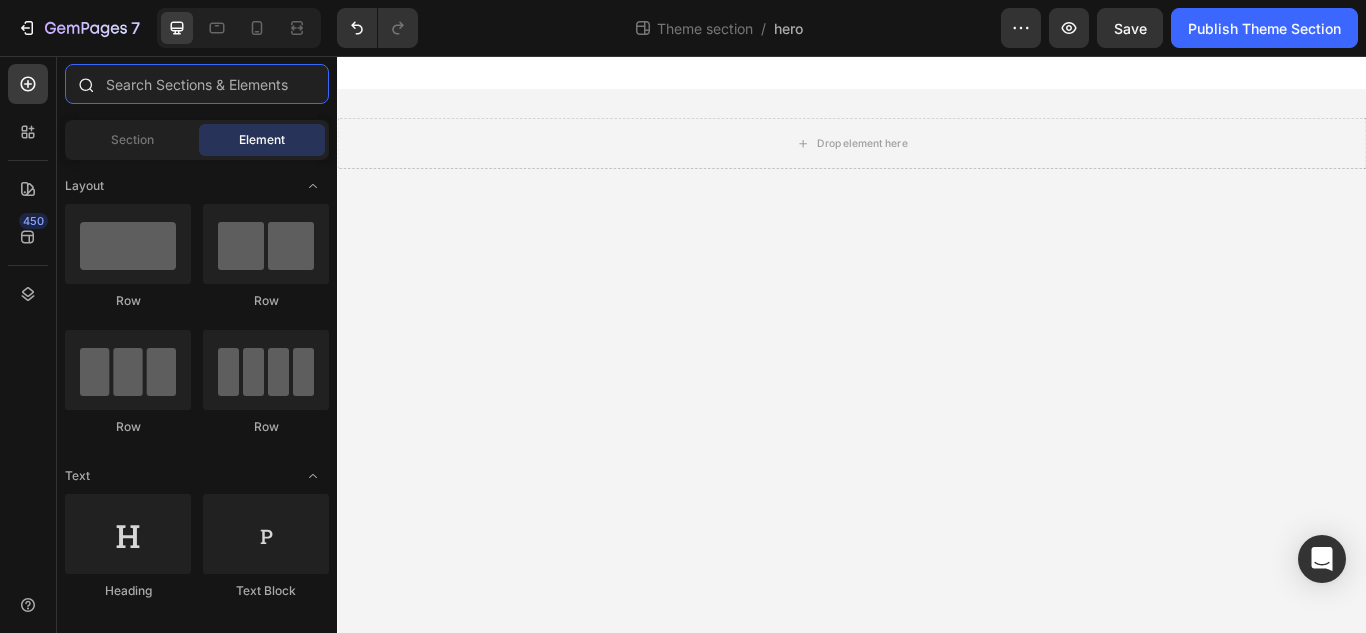 click at bounding box center (197, 84) 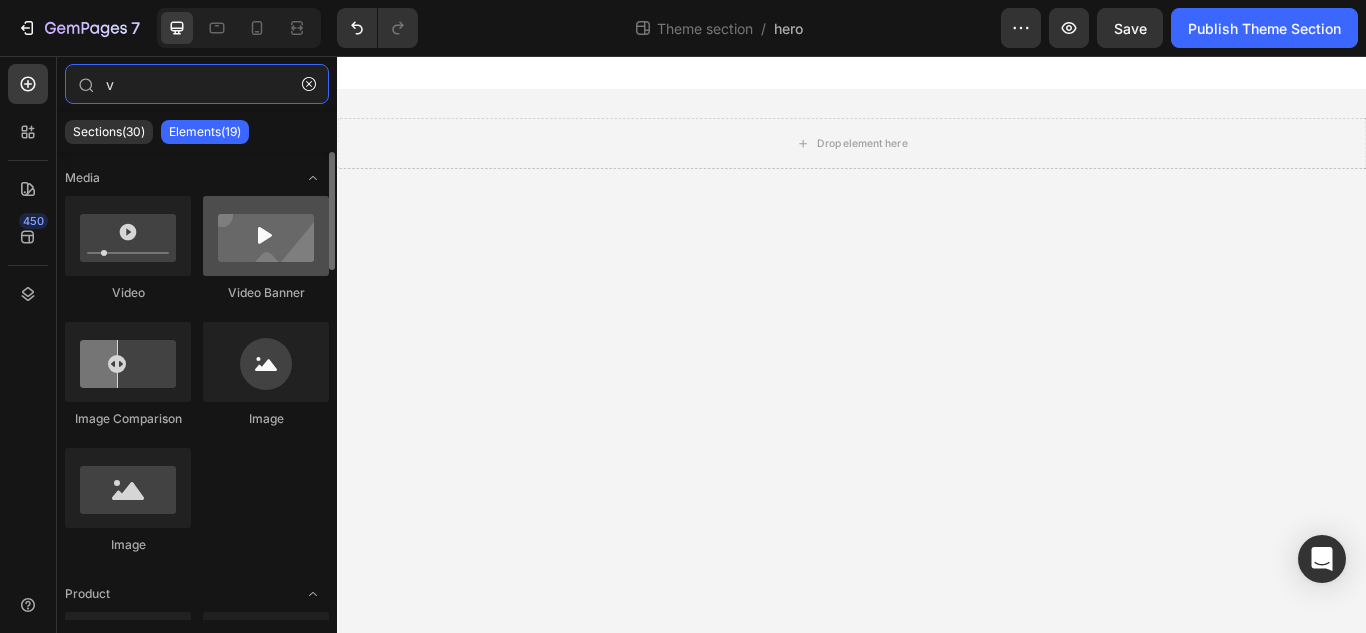 type on "v" 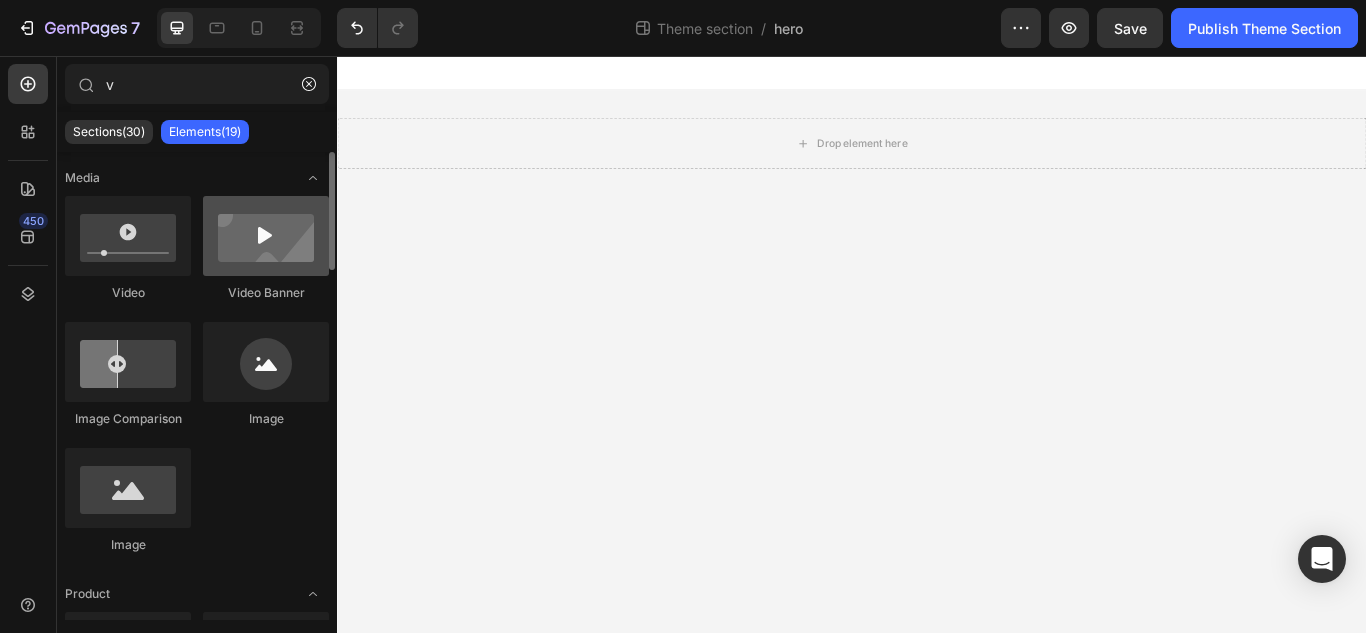 click at bounding box center (266, 236) 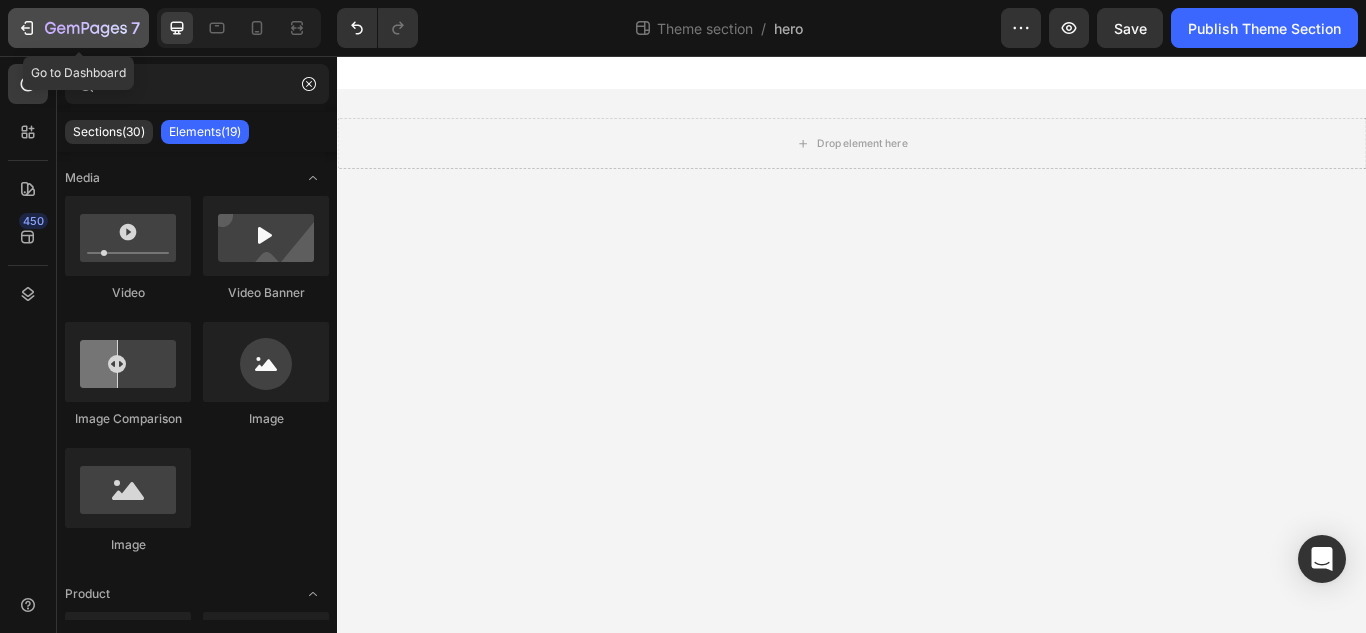 click 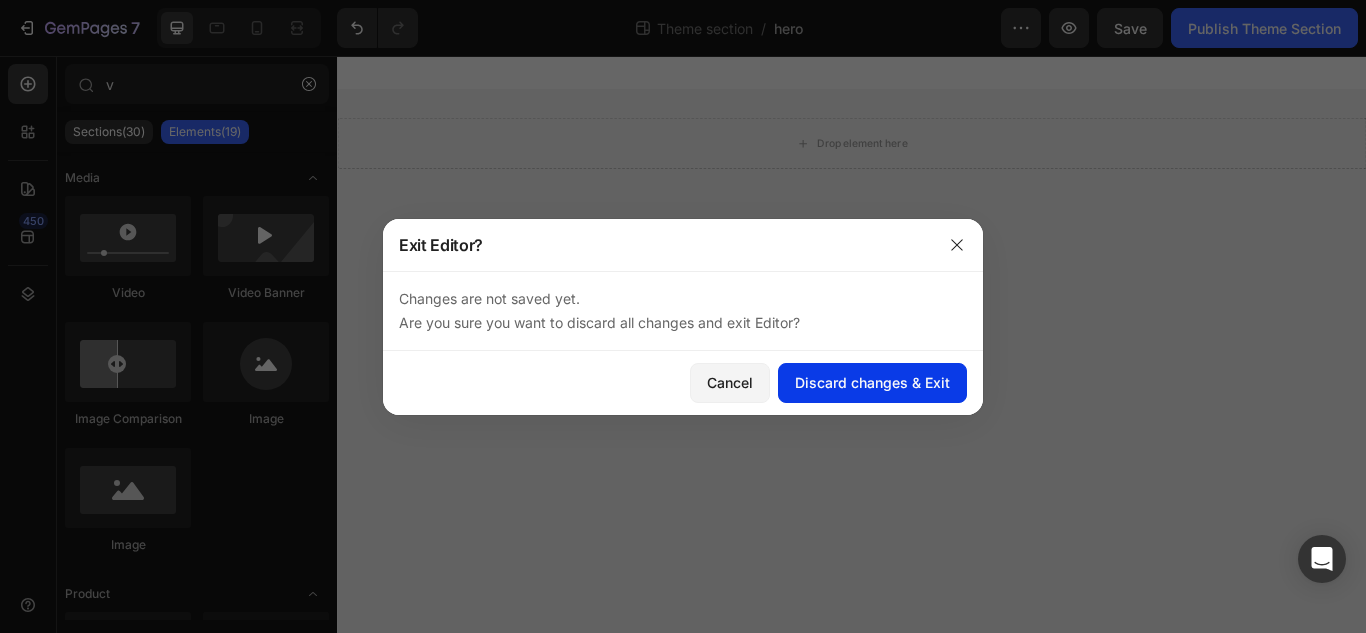 click on "Discard changes & Exit" at bounding box center (872, 382) 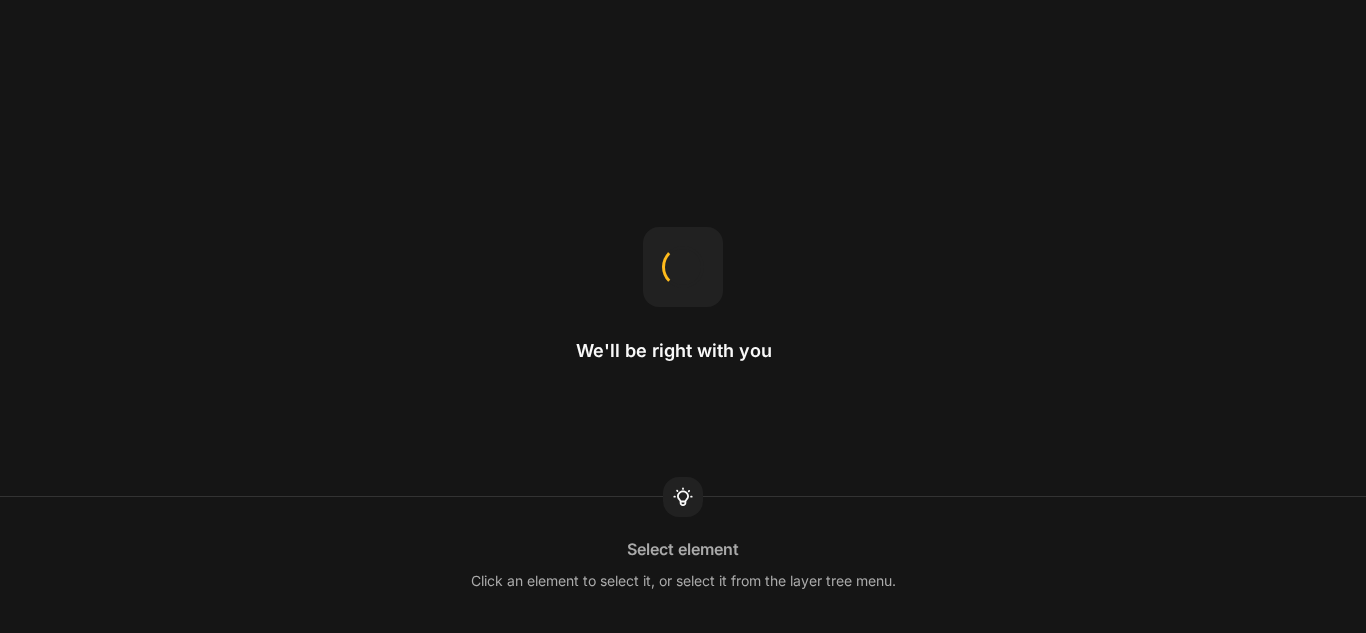 scroll, scrollTop: 0, scrollLeft: 0, axis: both 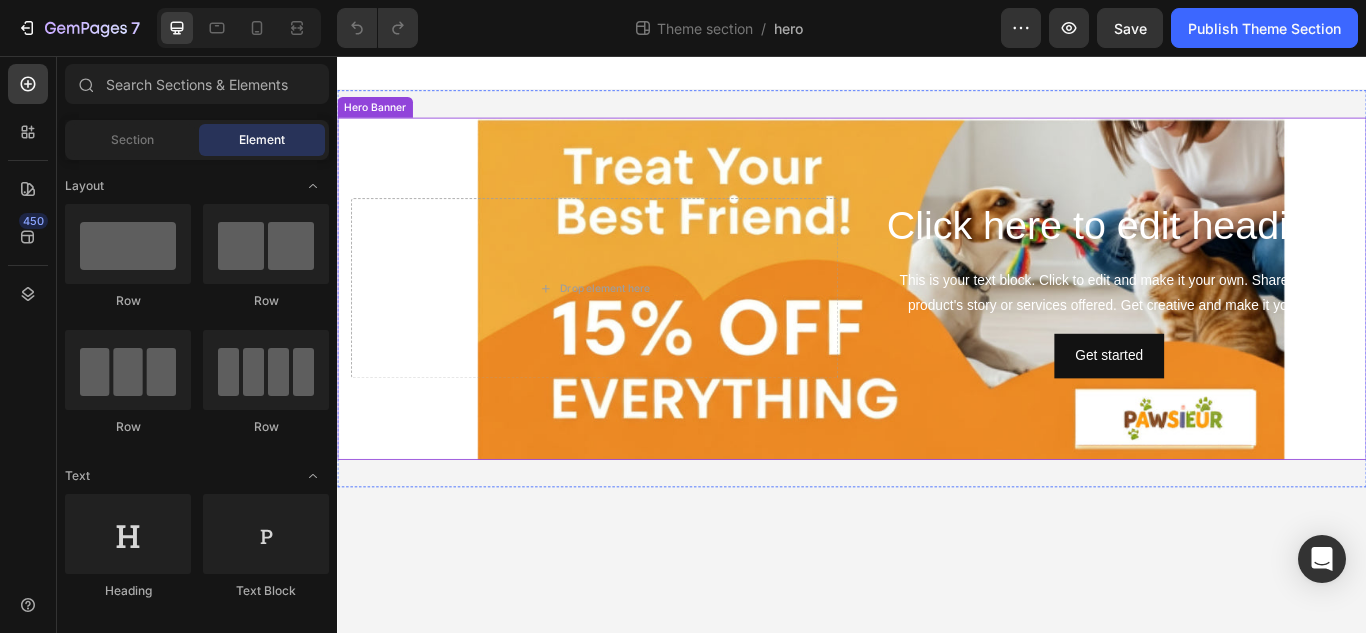click at bounding box center (937, 327) 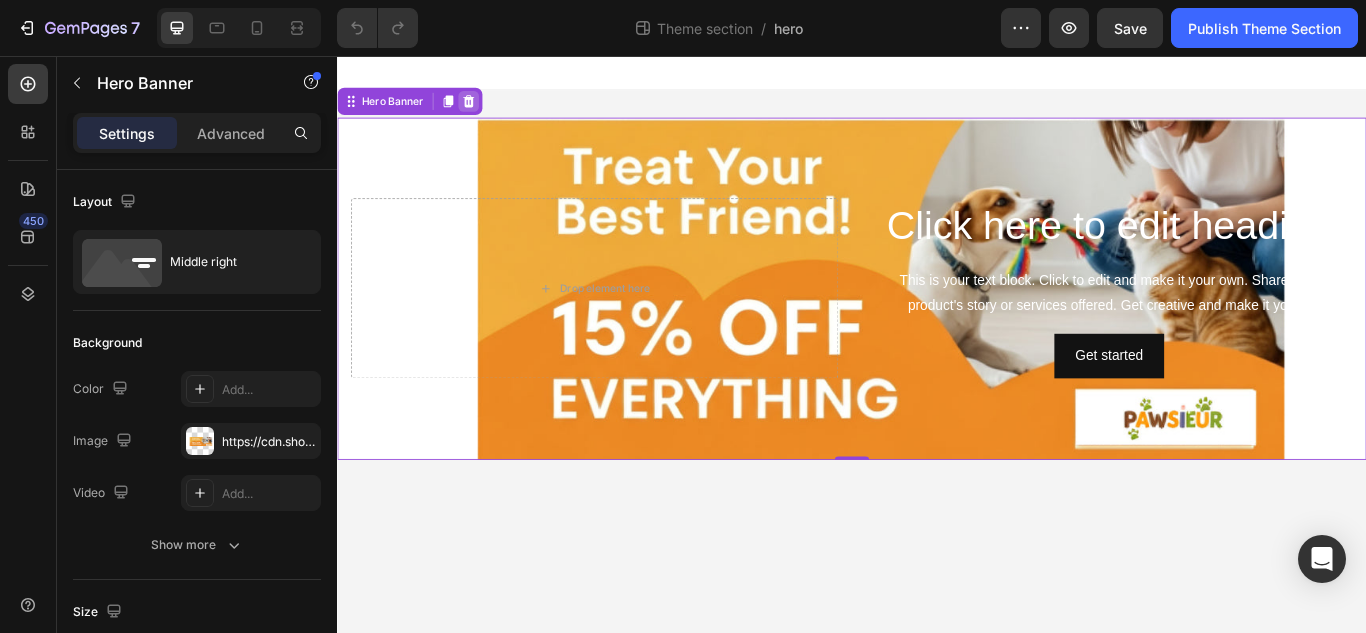 click 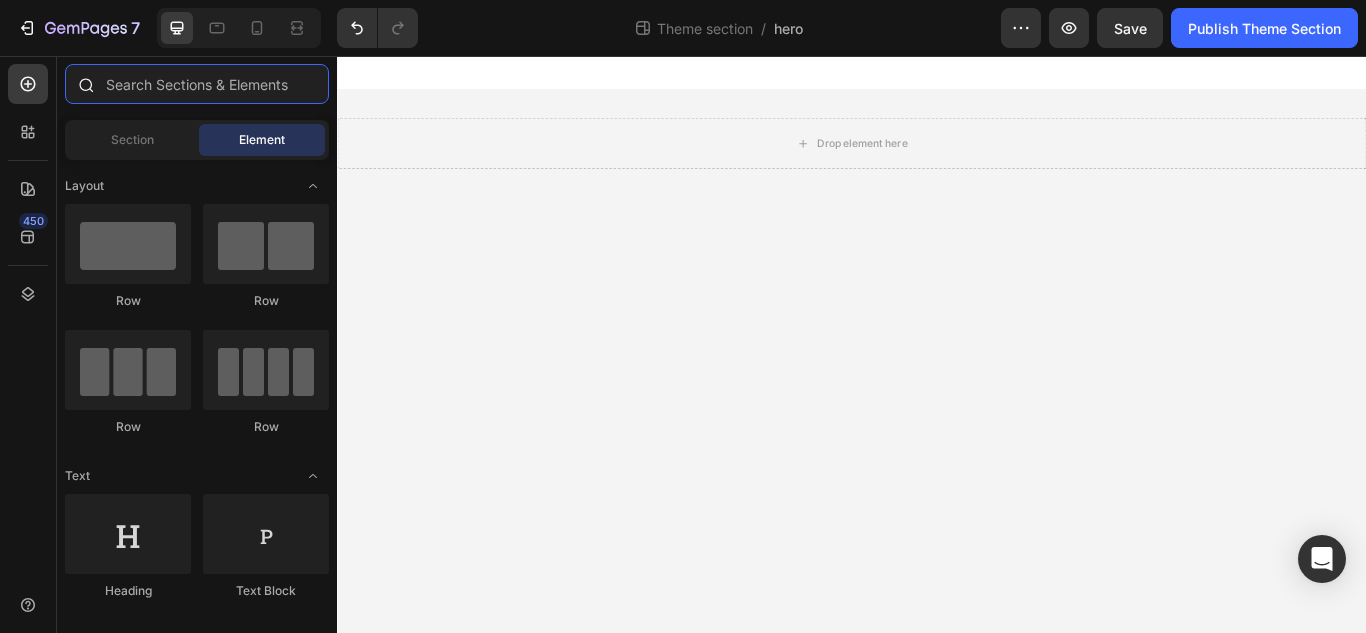 click at bounding box center (197, 84) 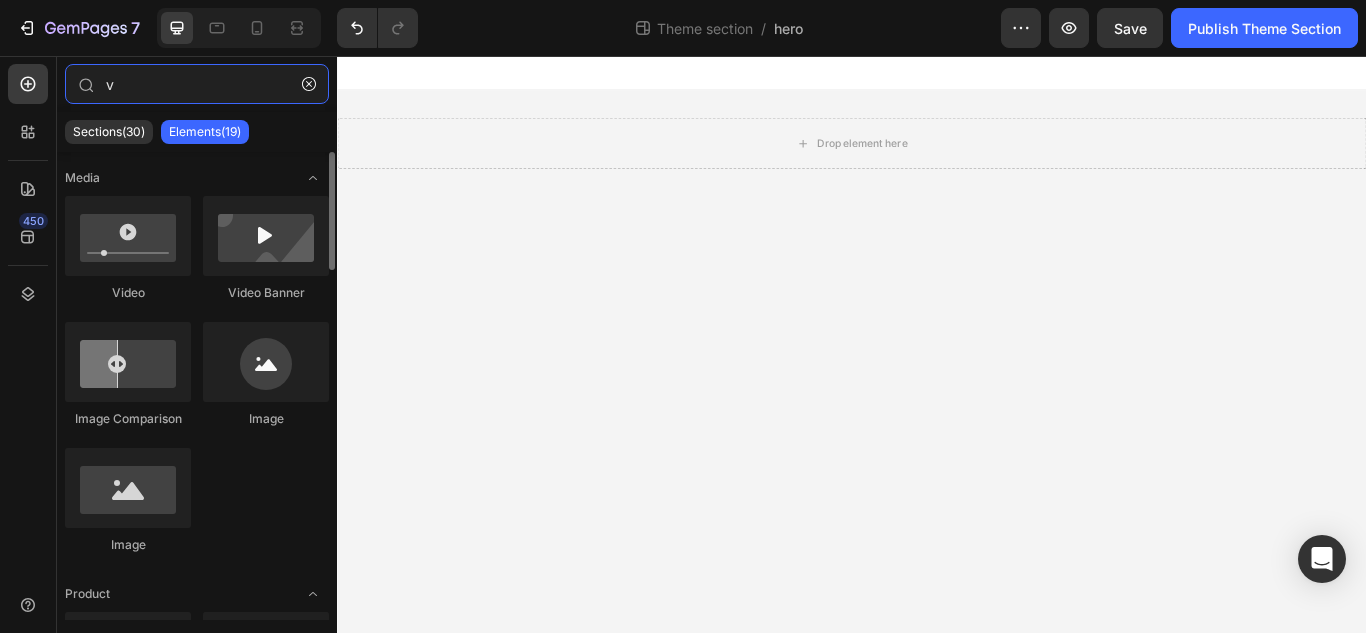 type on "v" 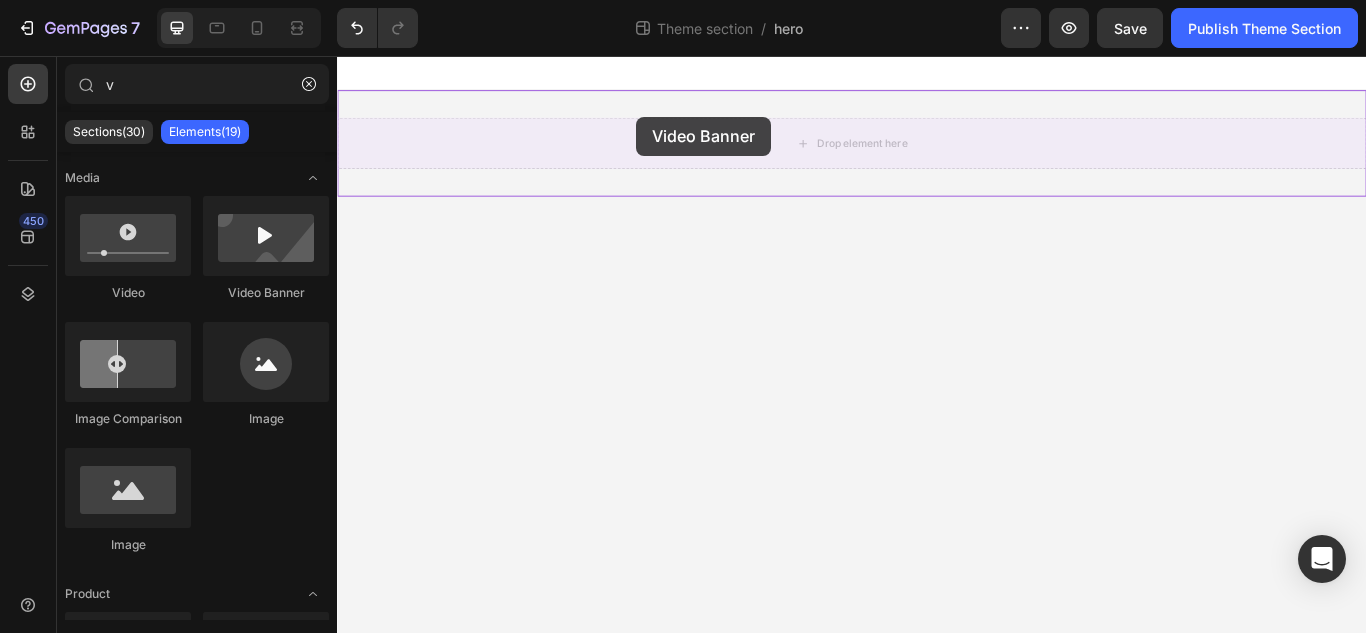 drag, startPoint x: 596, startPoint y: 334, endPoint x: 686, endPoint y: 127, distance: 225.71886 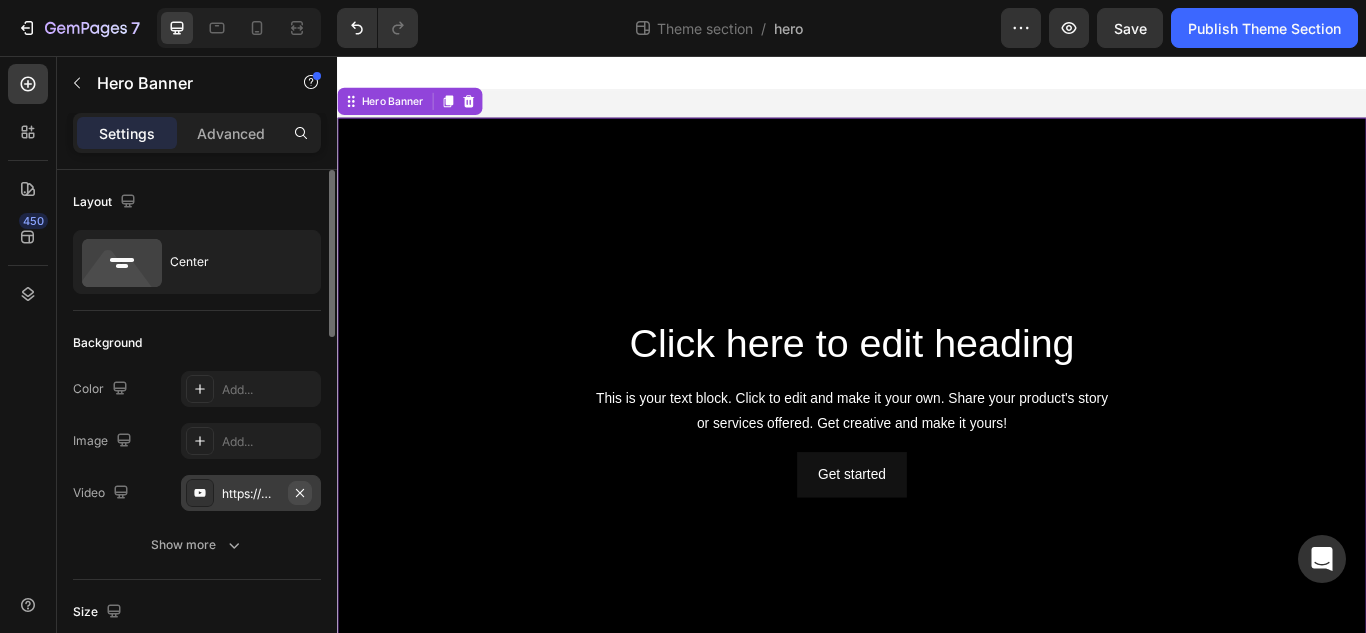 click 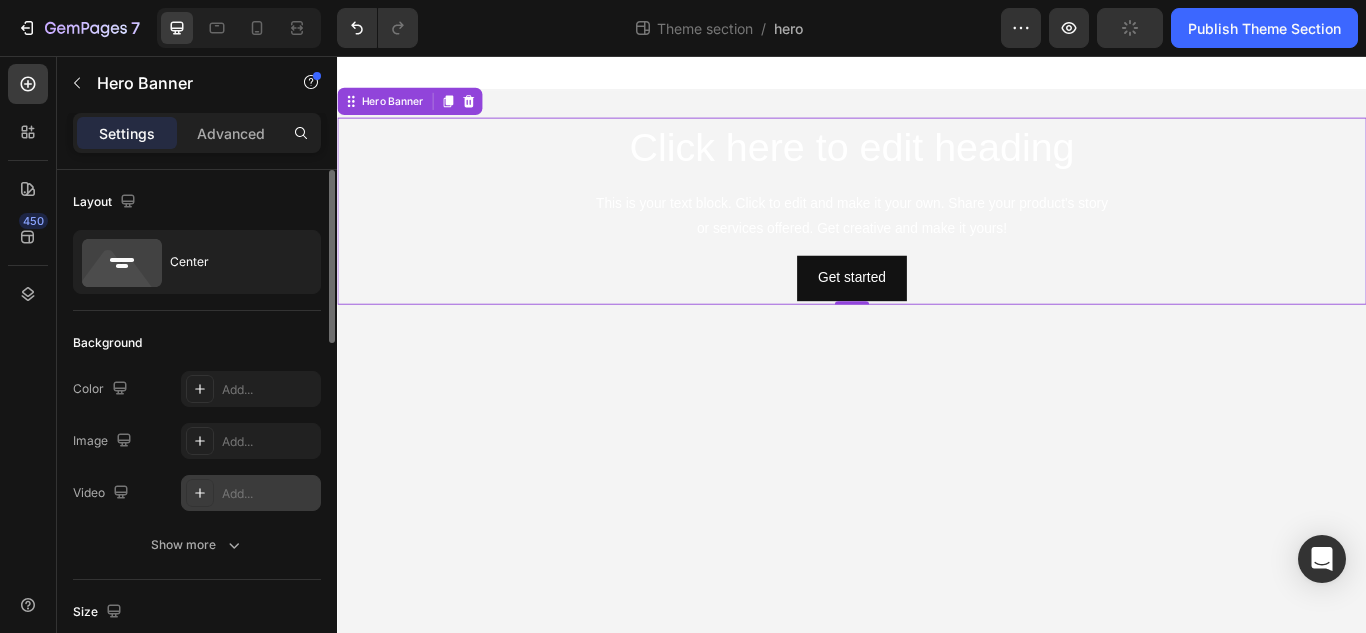click on "Add..." at bounding box center (269, 494) 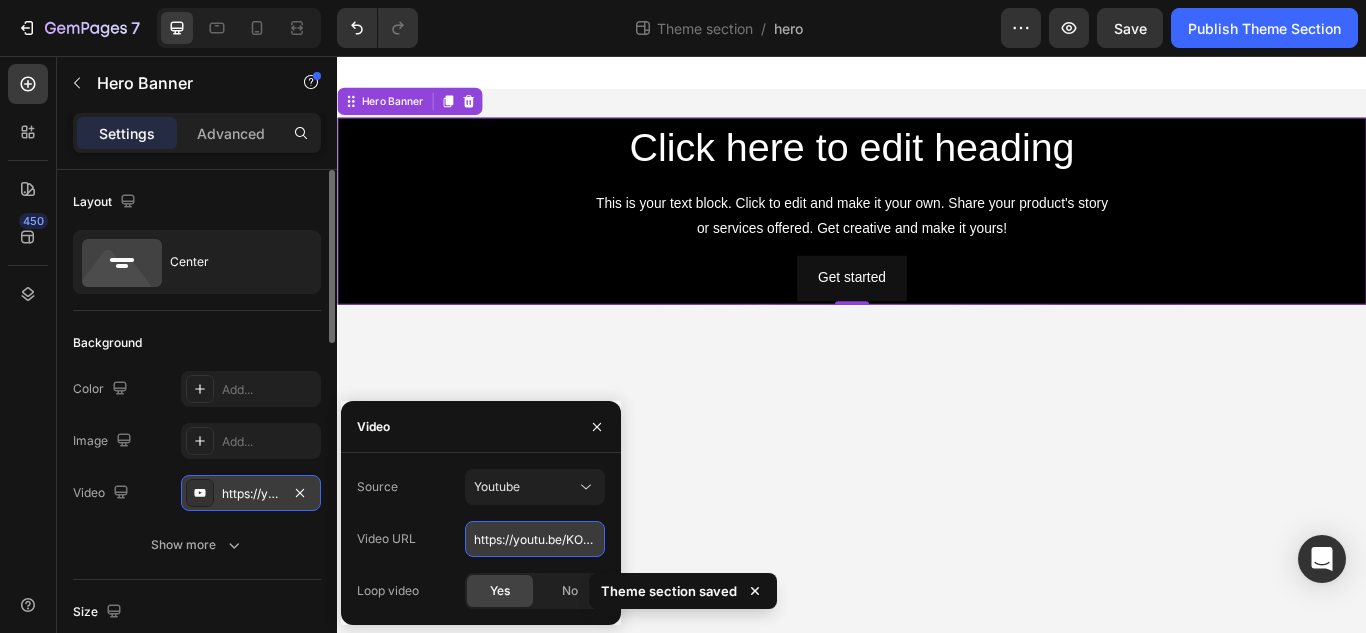 click on "https://youtu.be/KOxfzBp72uk" at bounding box center (535, 539) 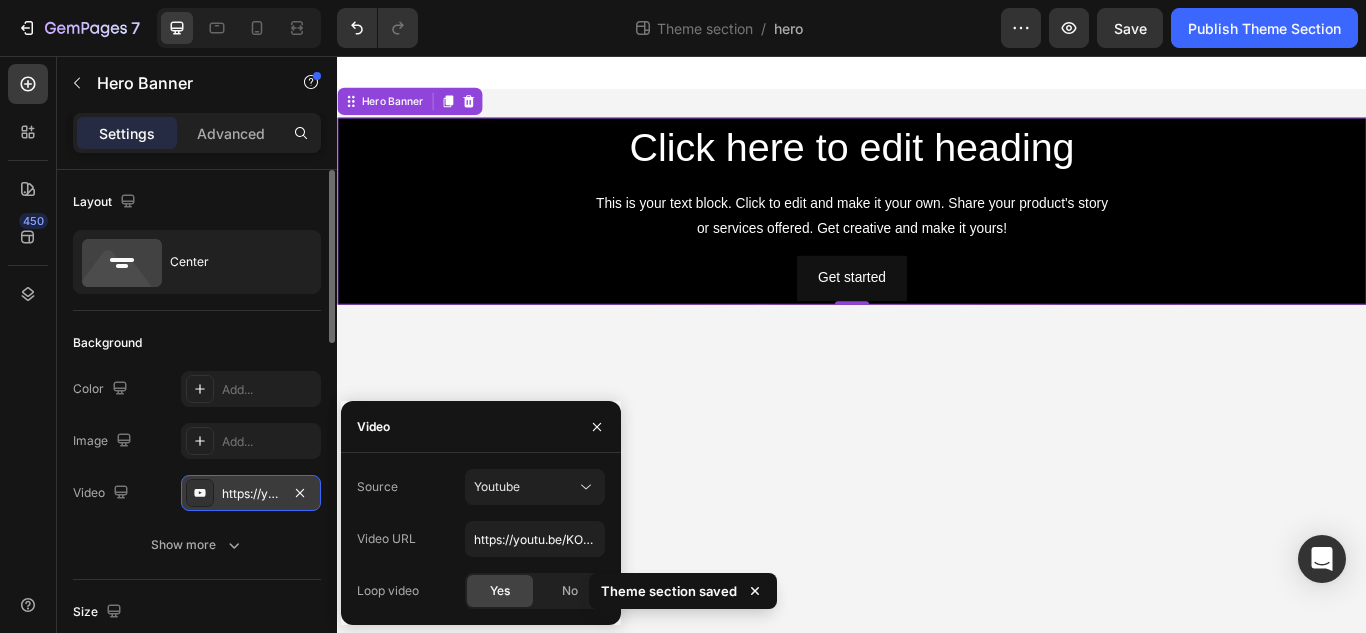 click on "Source Youtube Video URL https://youtu.be/KOxfzBp72uk Loop video Yes No" 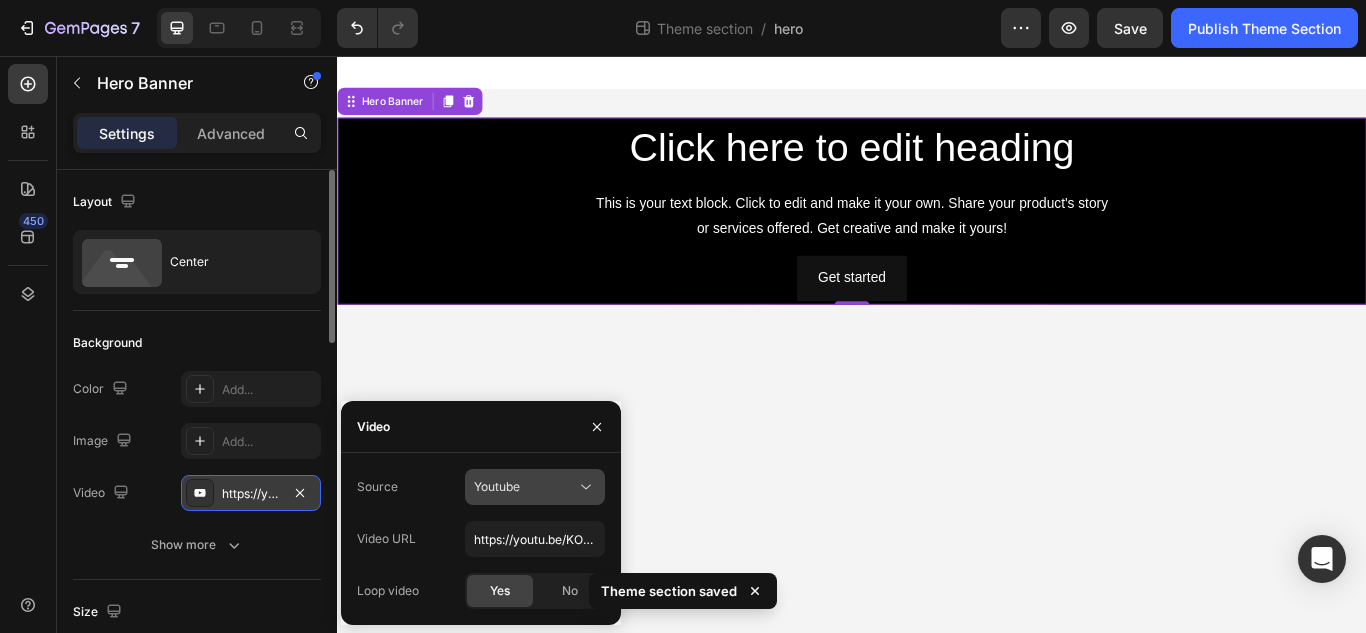 click on "Youtube" 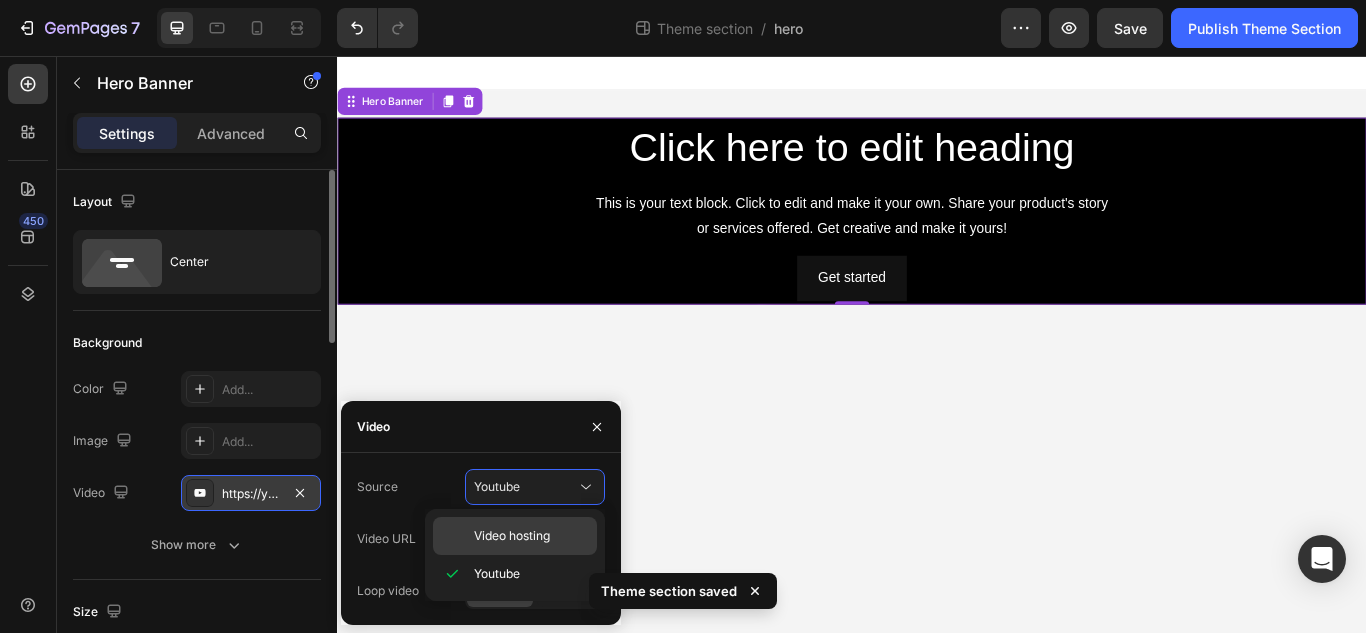 click on "Video hosting" at bounding box center (512, 536) 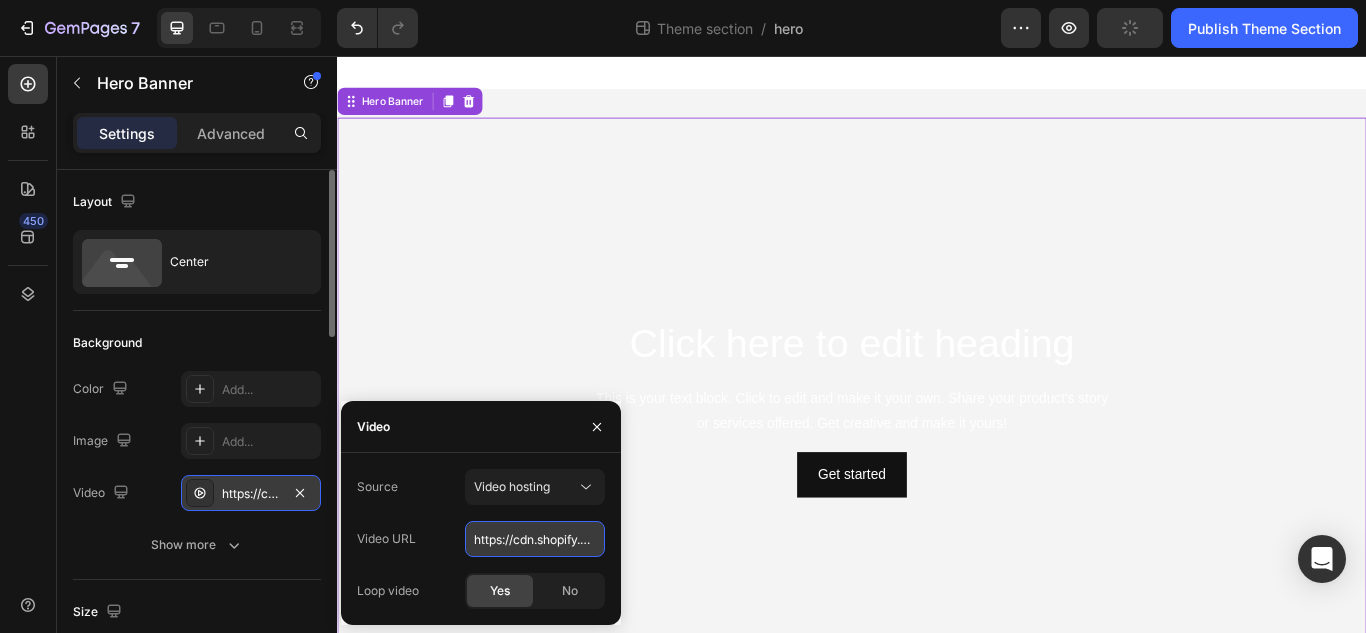 click on "https://cdn.shopify.com/videos/c/o/v/92a407d4e0c94a288eb54cac18c387dc.mp4" at bounding box center (535, 539) 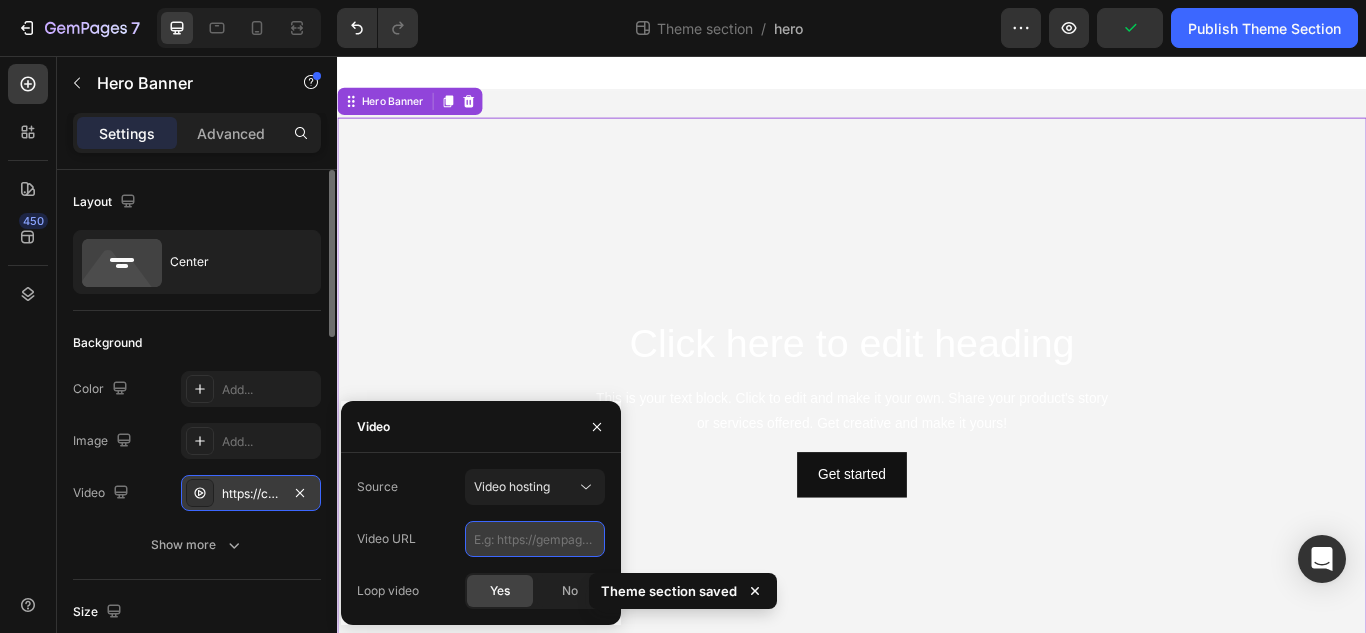paste on "https://cdn.shopify.com/videos/c/o/v/ae74476d276441cfbc4180cd85dd9fd7.mp4" 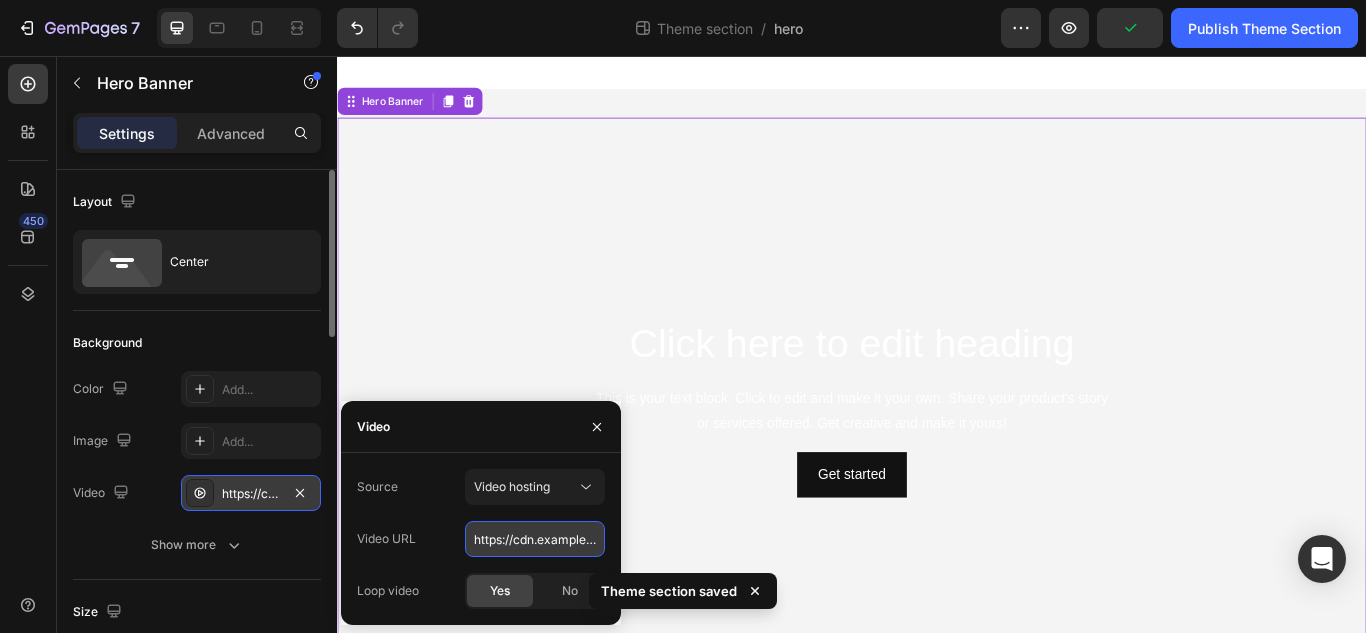 scroll, scrollTop: 0, scrollLeft: 340, axis: horizontal 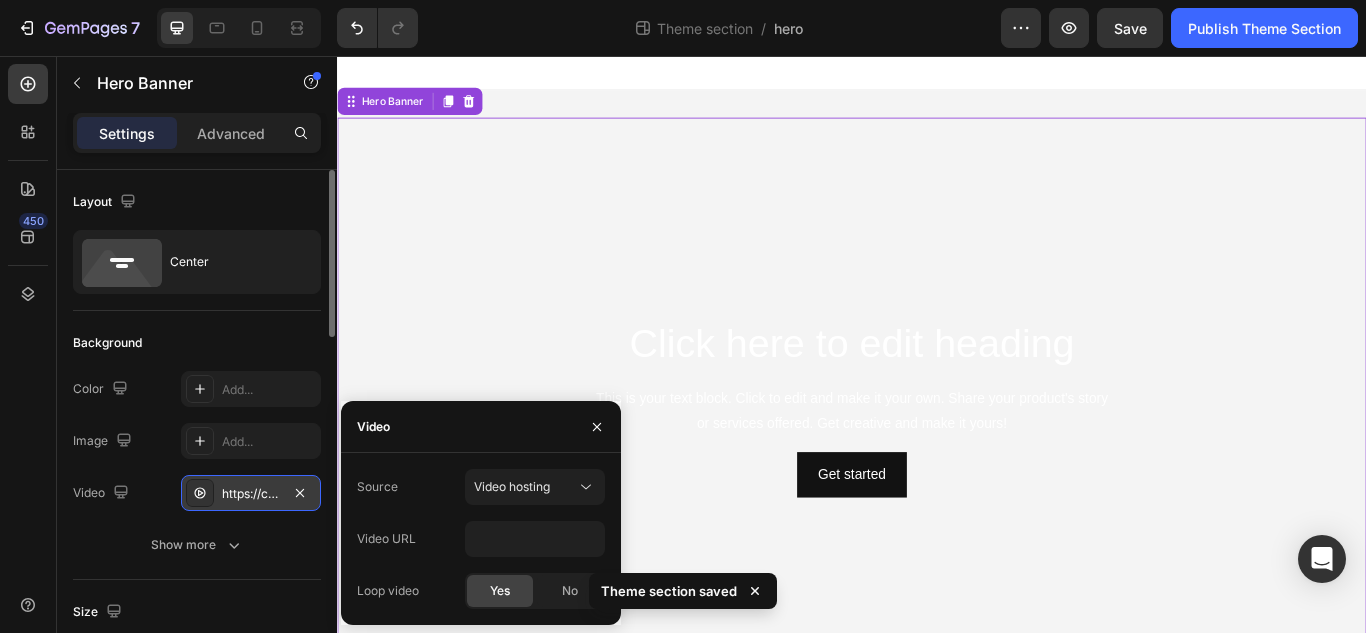 click on "Size Video ratio 16:9 Width 100 px % Height Auto px" 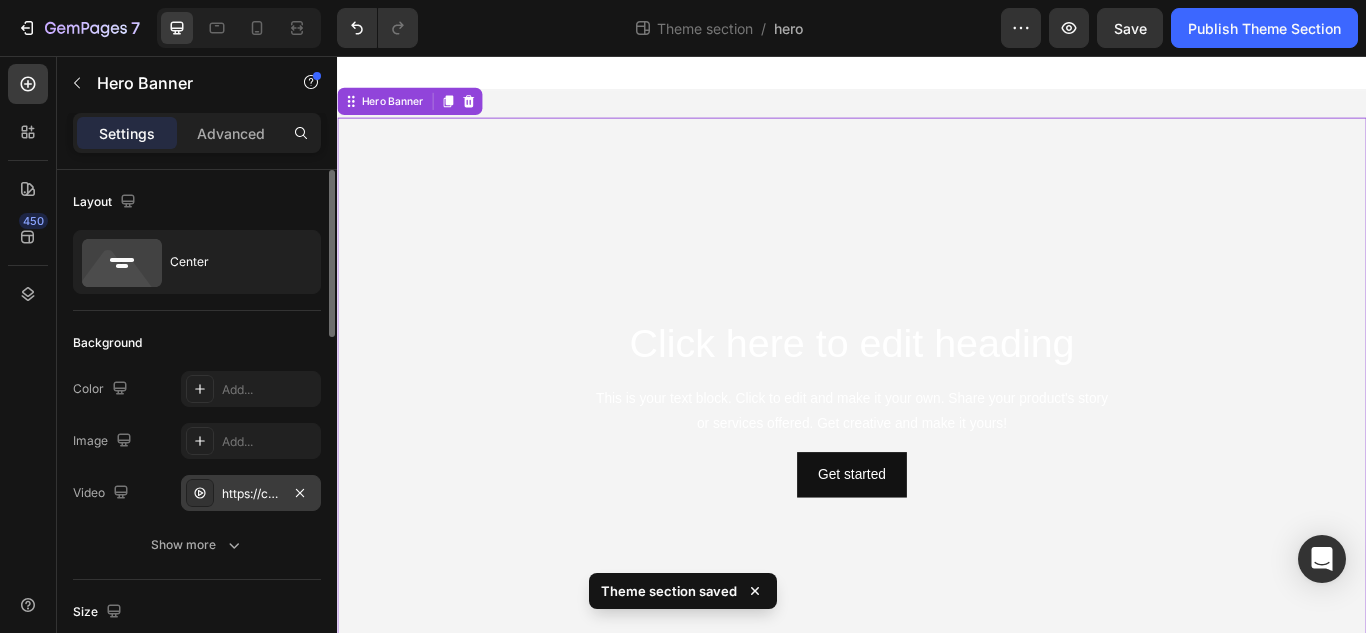 scroll, scrollTop: 0, scrollLeft: 0, axis: both 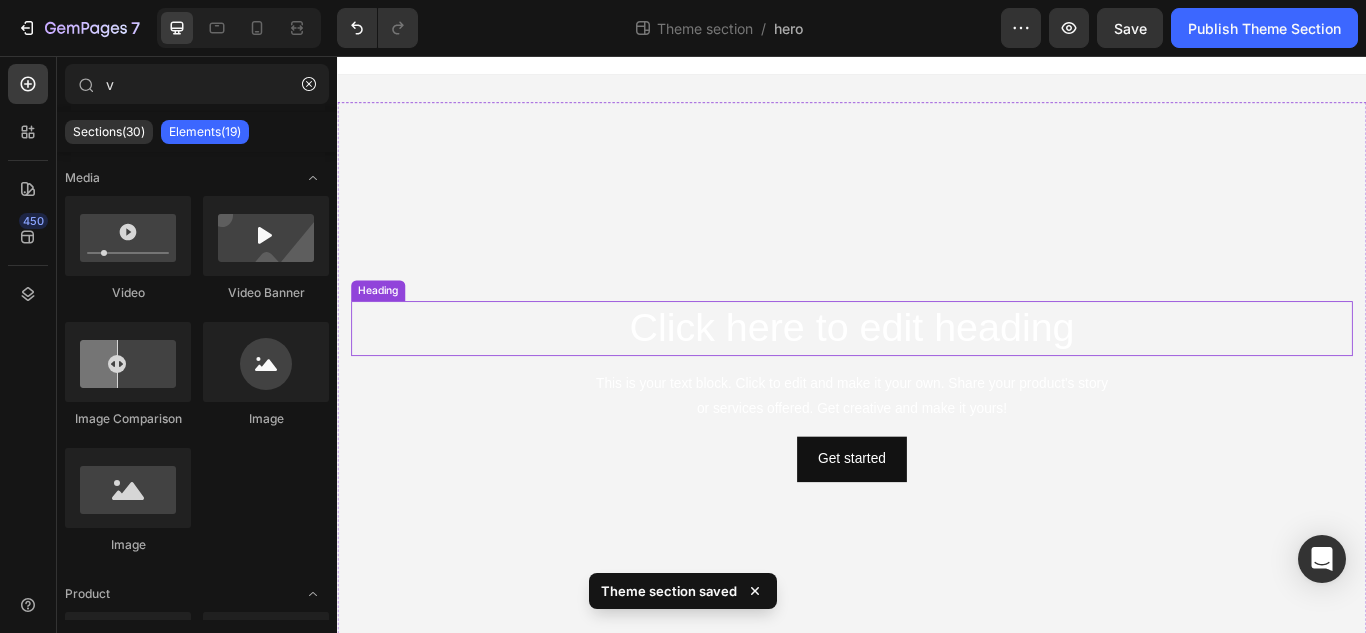 click on "Click here to edit heading" at bounding box center (937, 374) 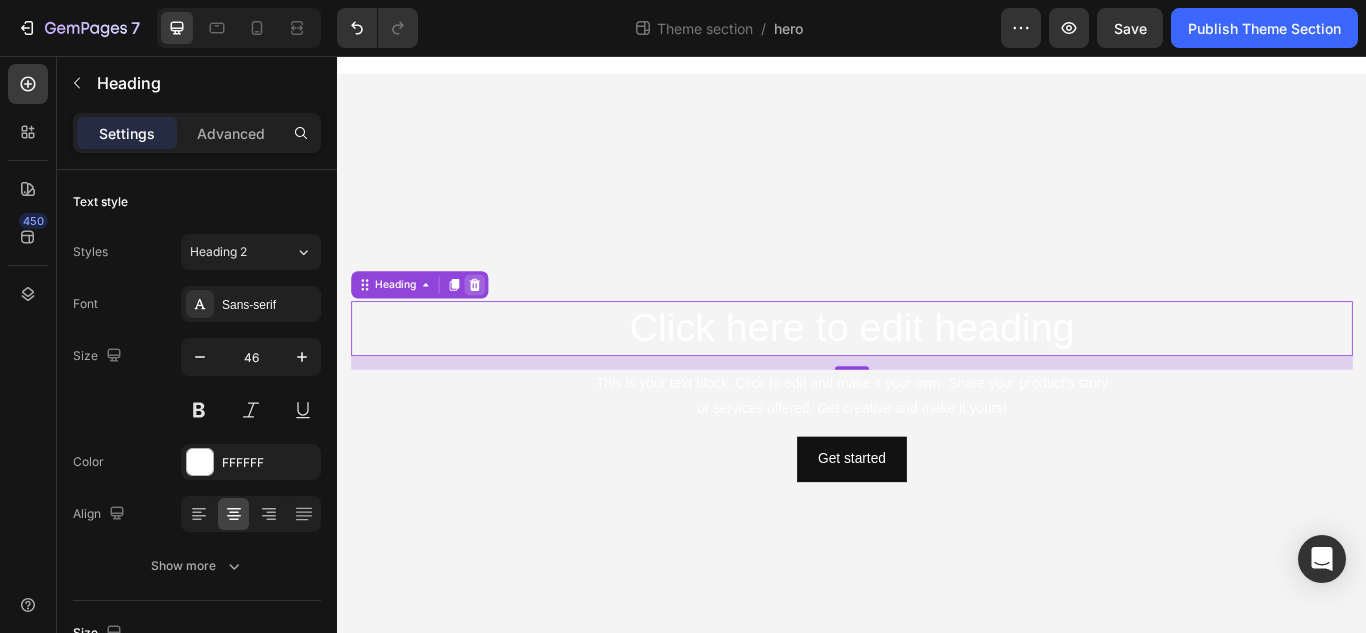 click 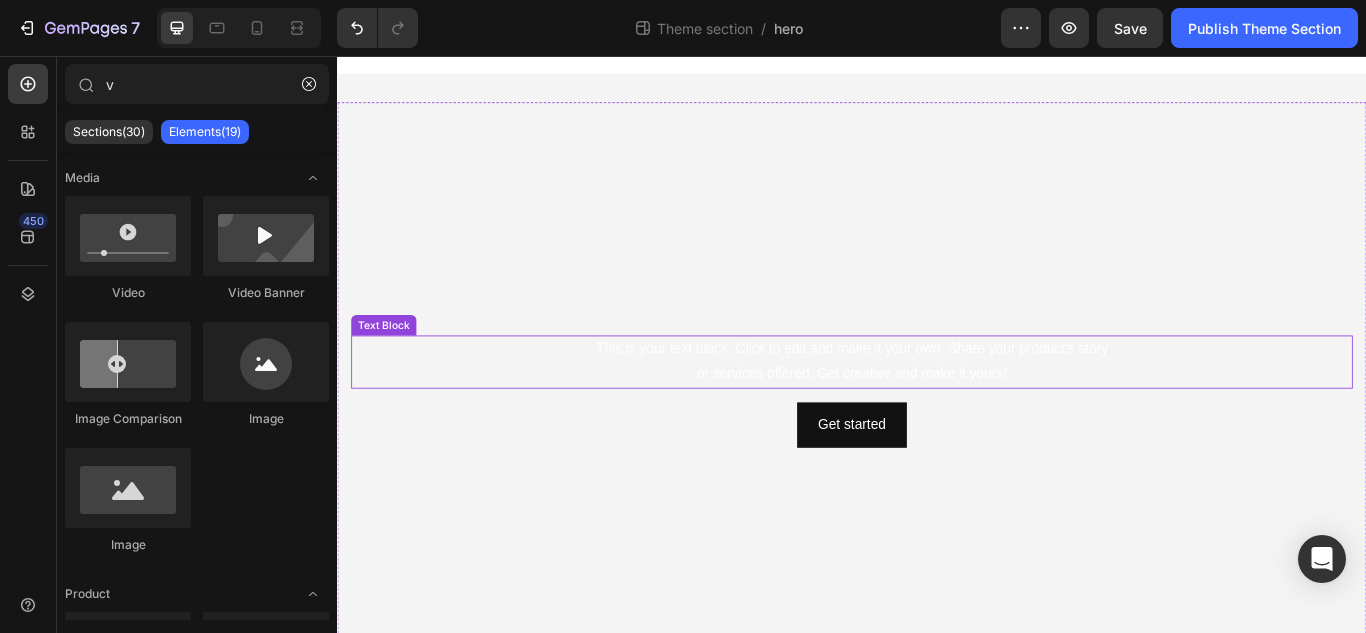 click on "This is your text block. Click to edit and make it your own. Share your product's story                   or services offered. Get creative and make it yours!" at bounding box center [937, 413] 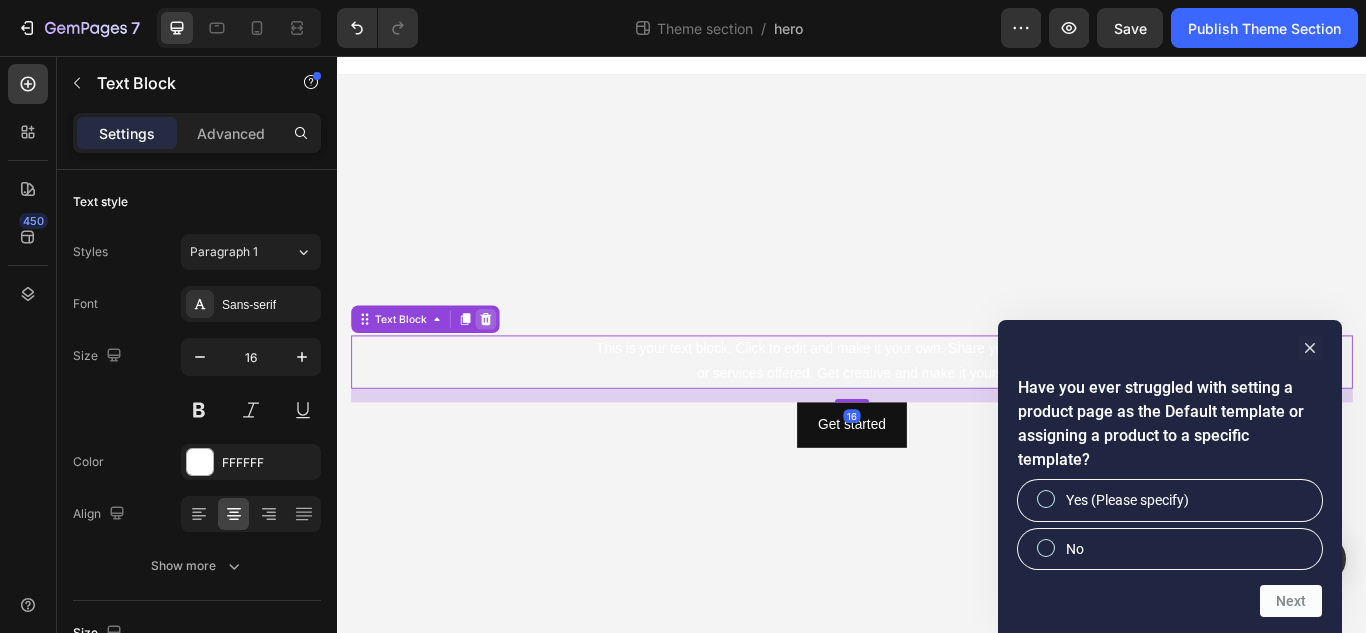 click 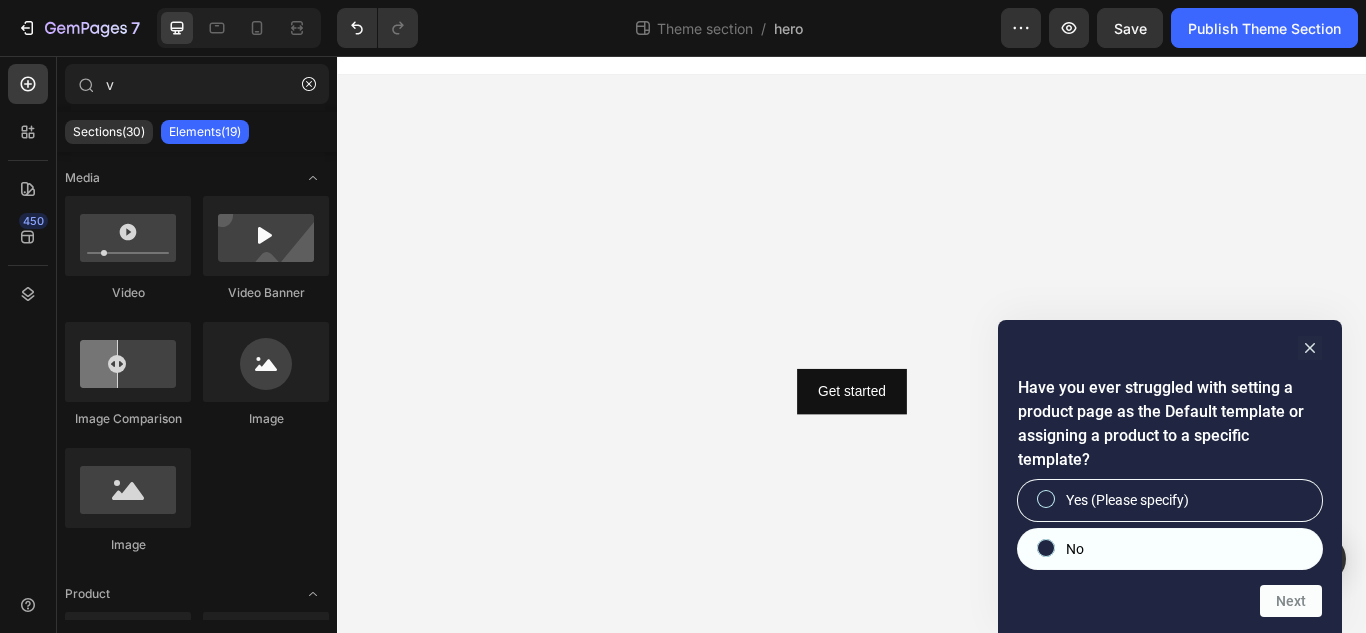 click on "No" at bounding box center [1170, 549] 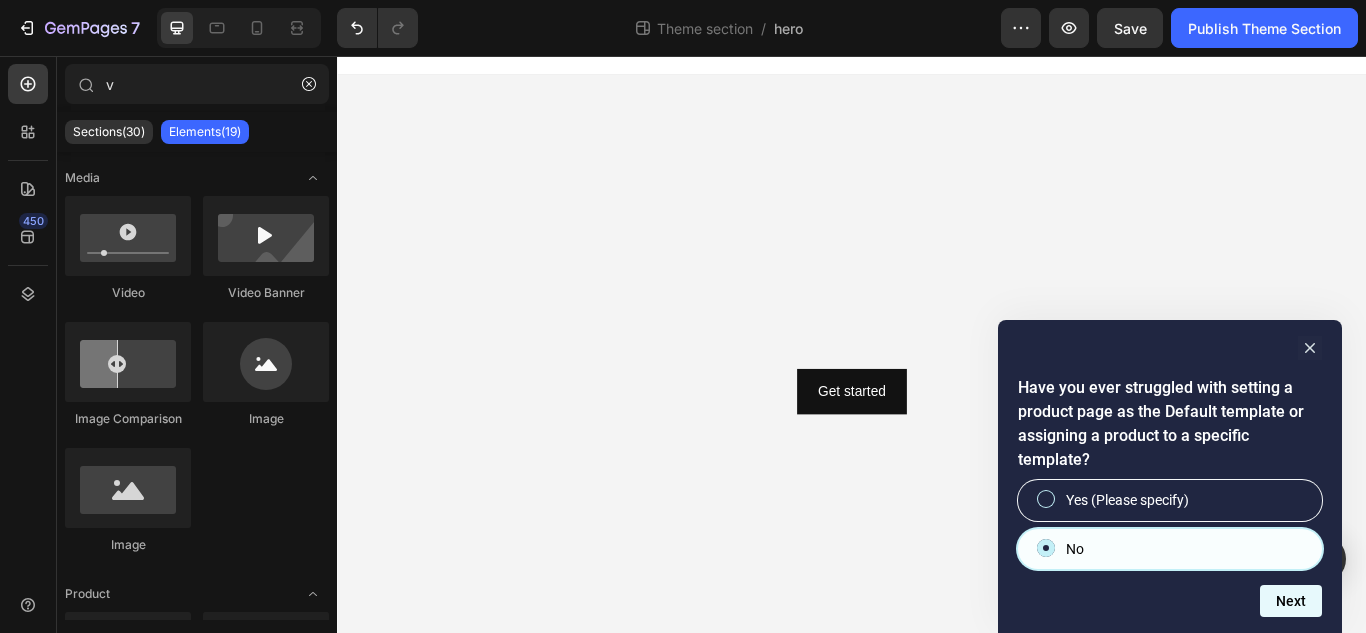 click on "Next" at bounding box center (1291, 601) 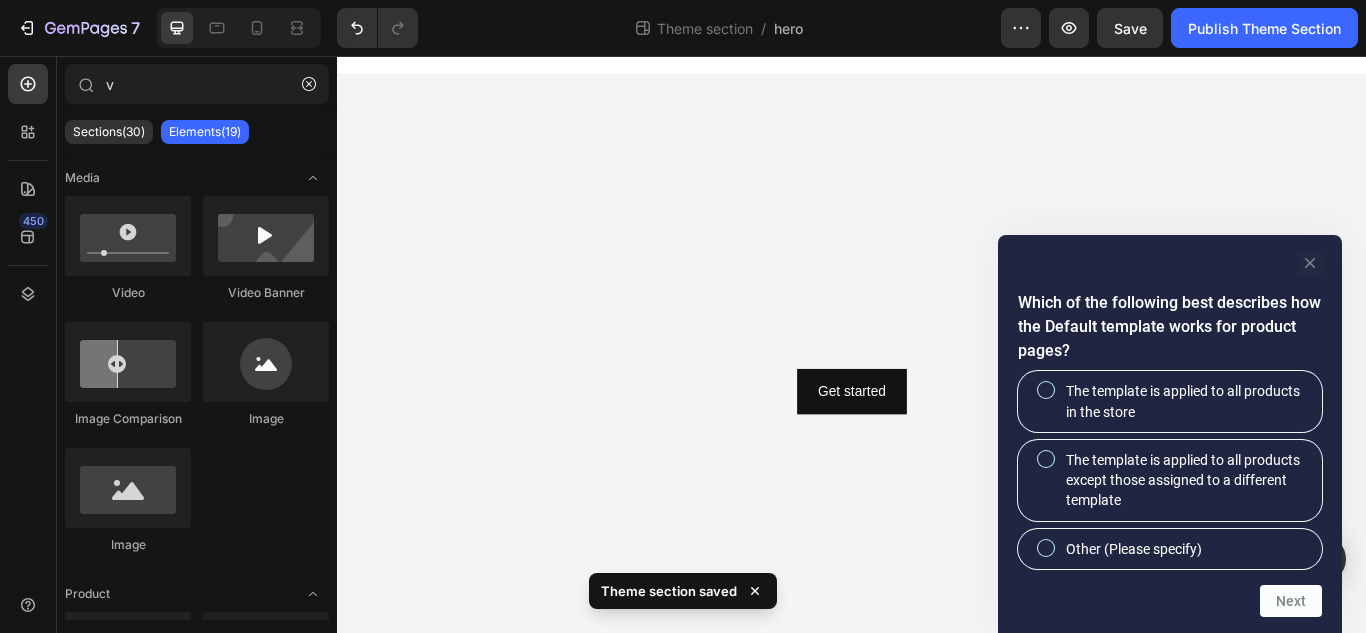 click 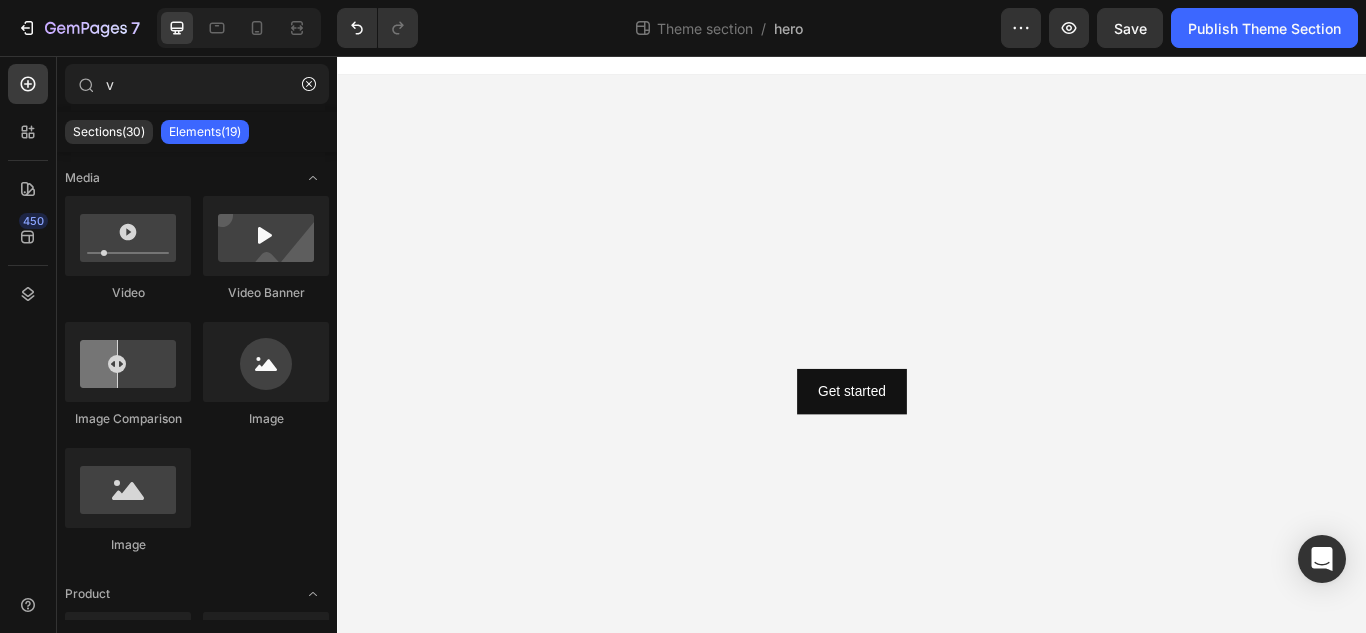 scroll, scrollTop: 98, scrollLeft: 0, axis: vertical 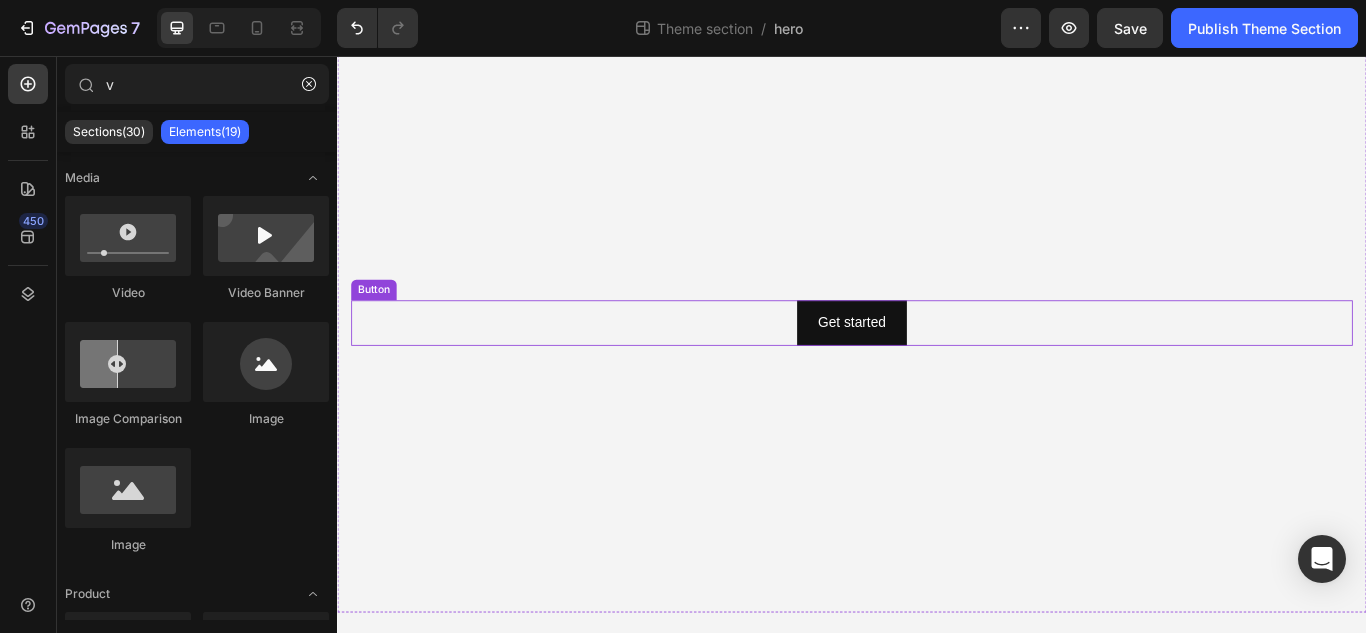 click on "Get started Button" at bounding box center [937, 367] 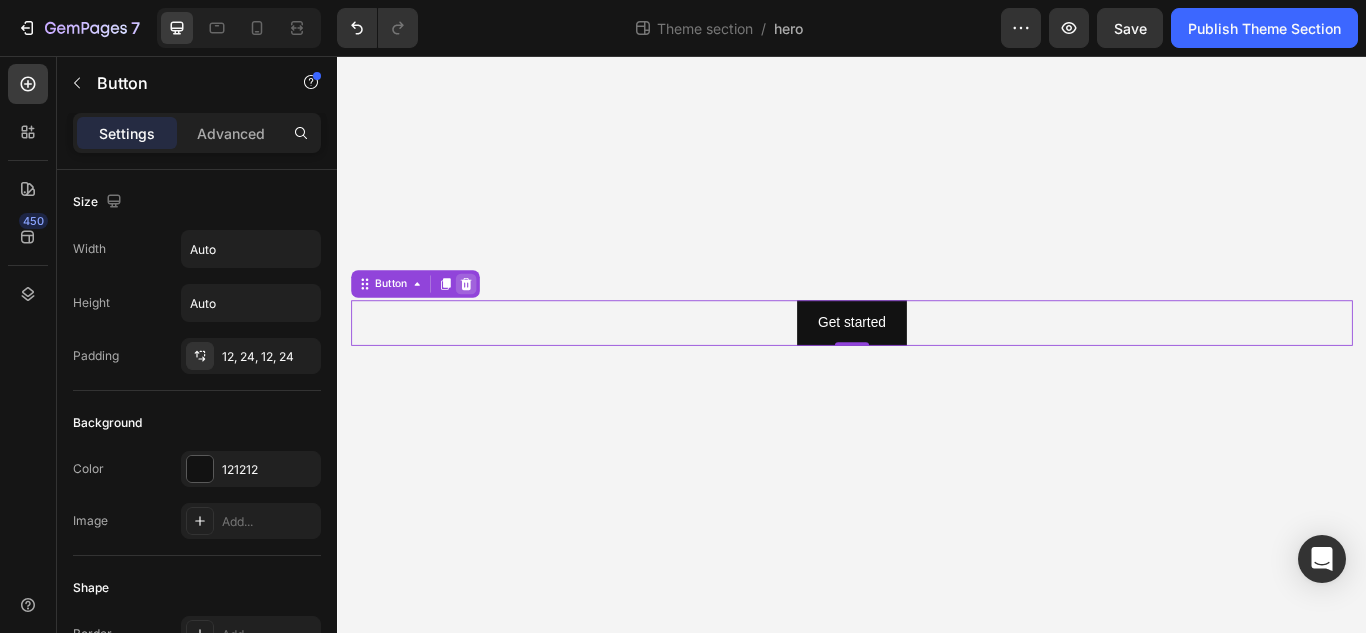 click 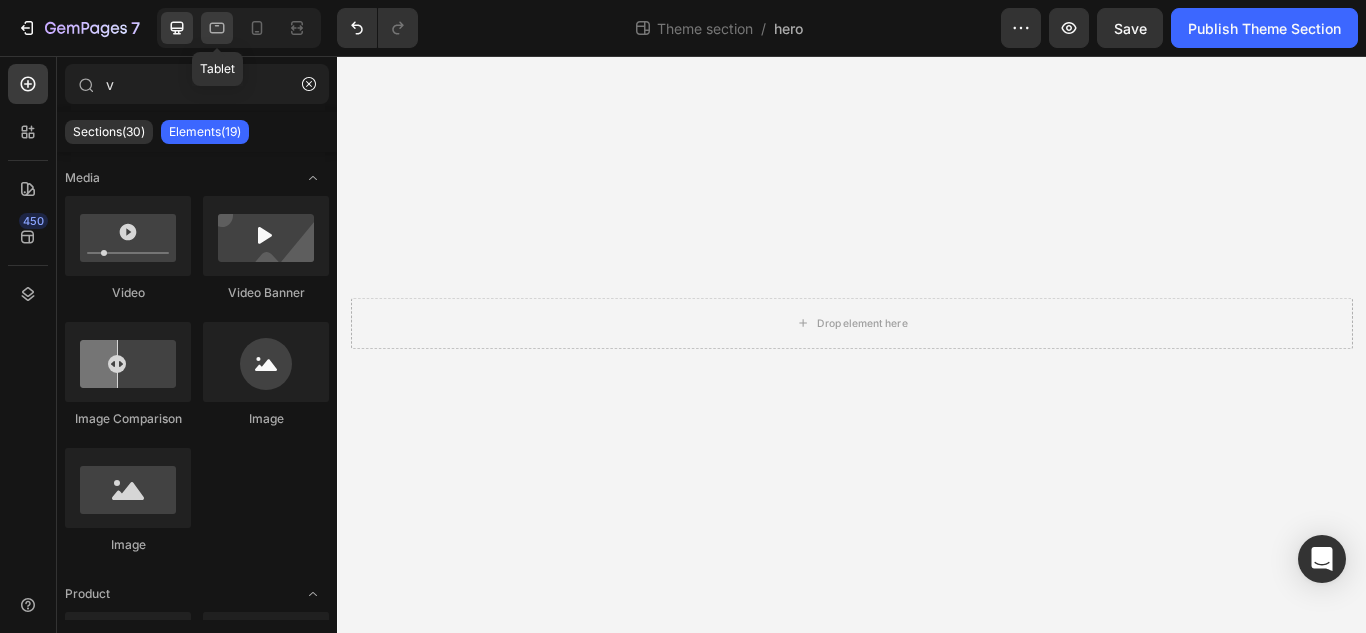 click 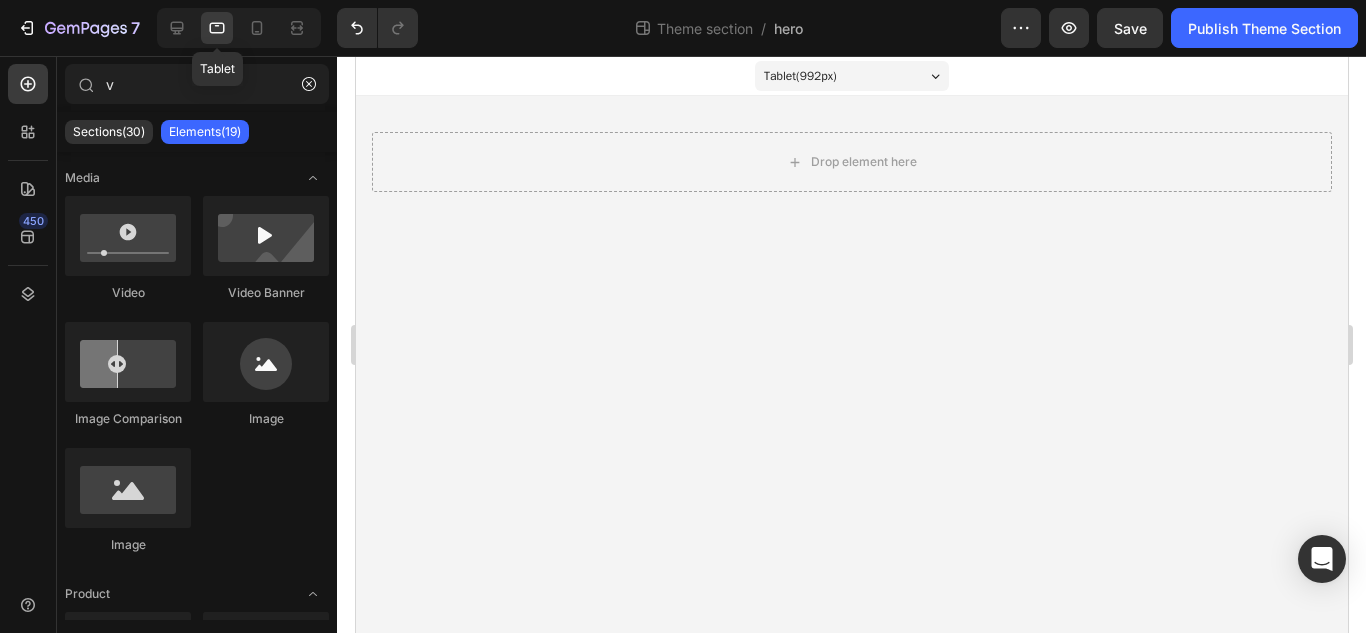 scroll, scrollTop: 0, scrollLeft: 0, axis: both 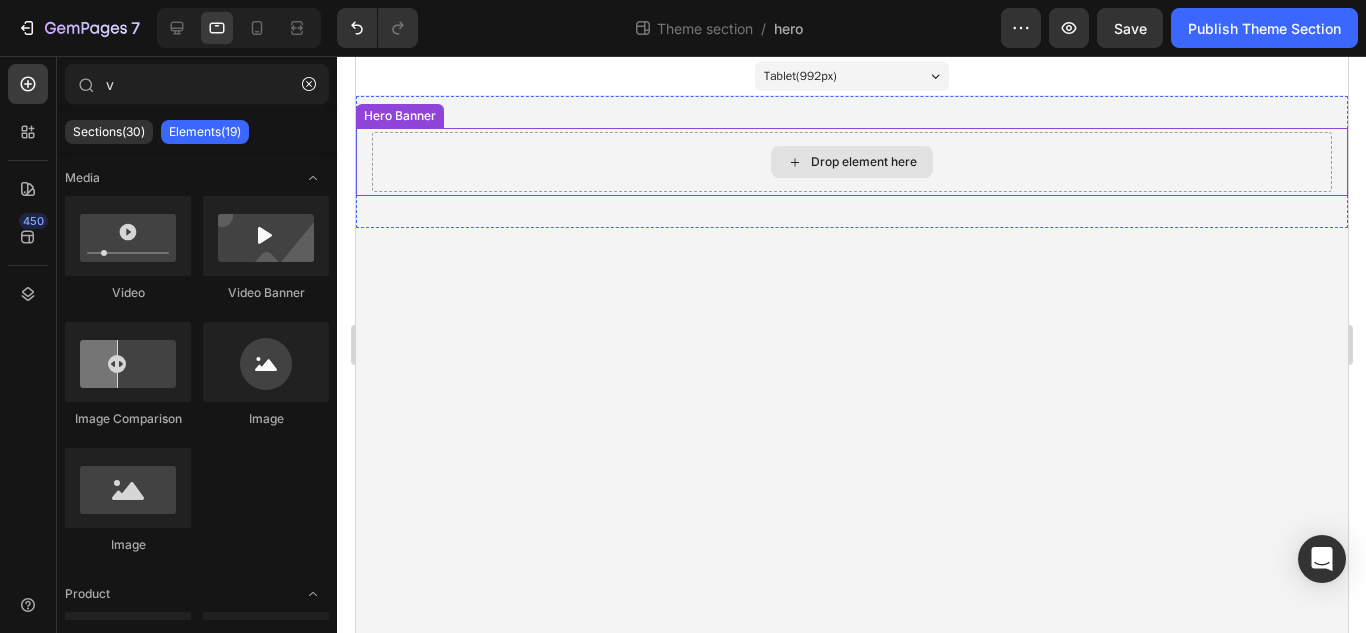 click on "Drop element here" at bounding box center (851, 162) 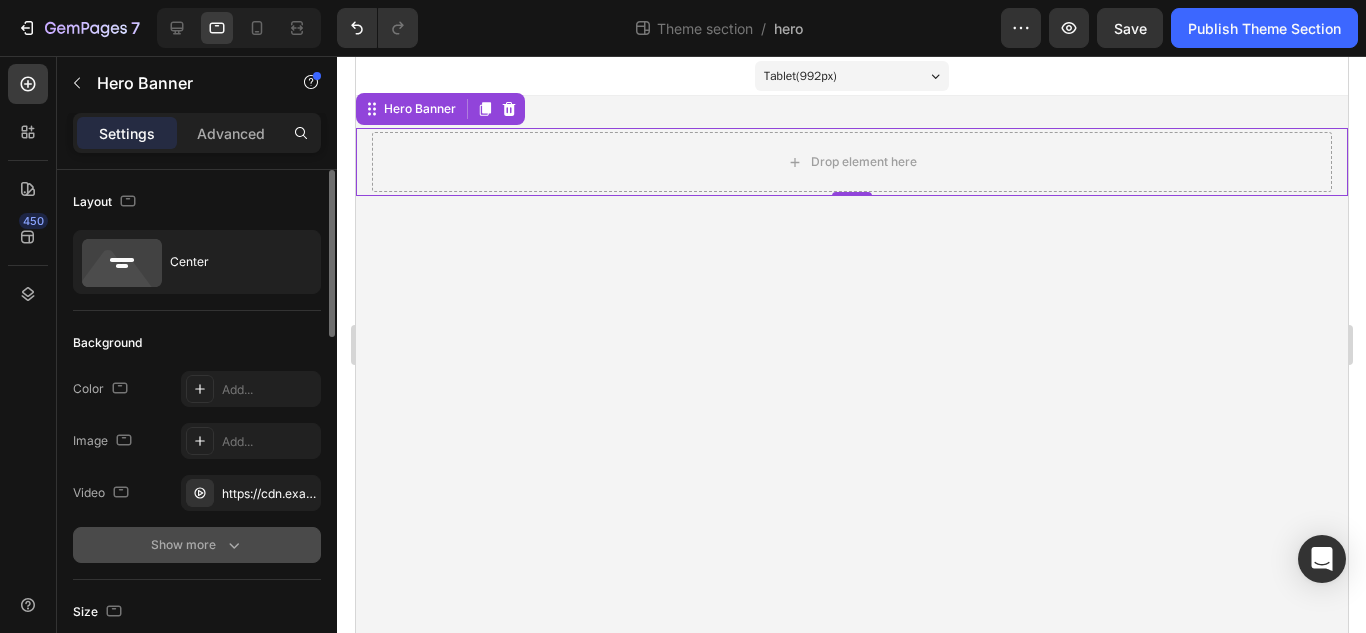 click on "Show more" at bounding box center (197, 545) 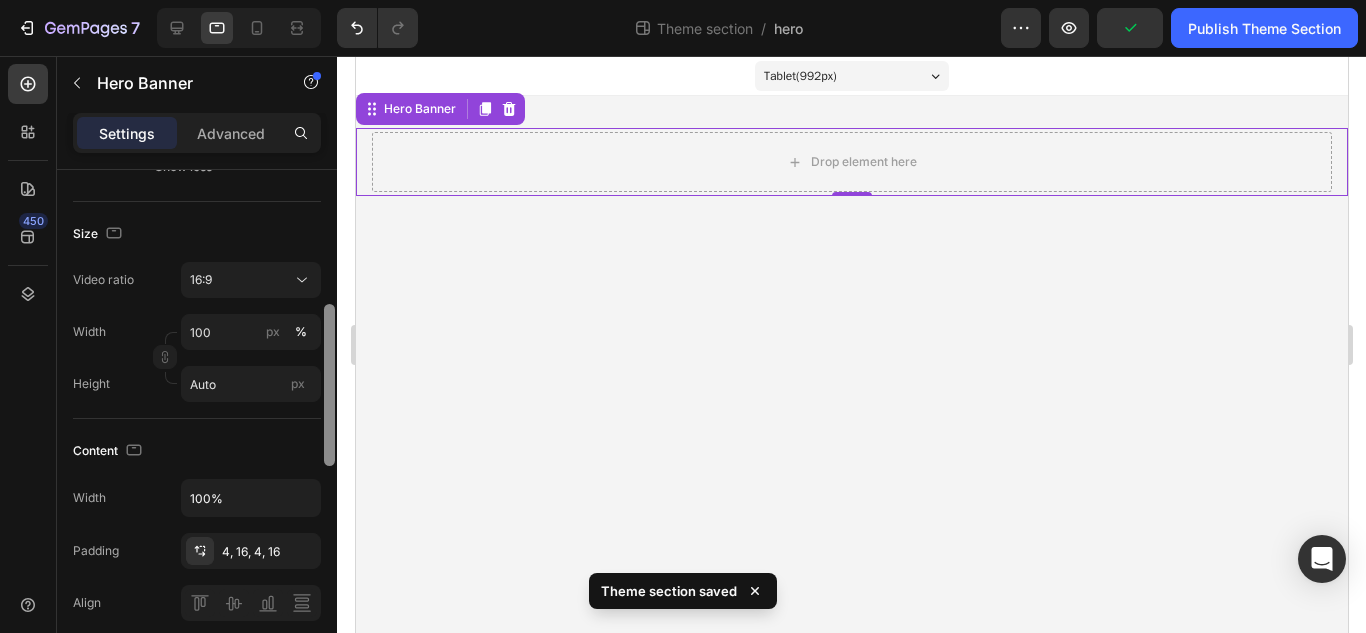 drag, startPoint x: 328, startPoint y: 282, endPoint x: 301, endPoint y: 422, distance: 142.5798 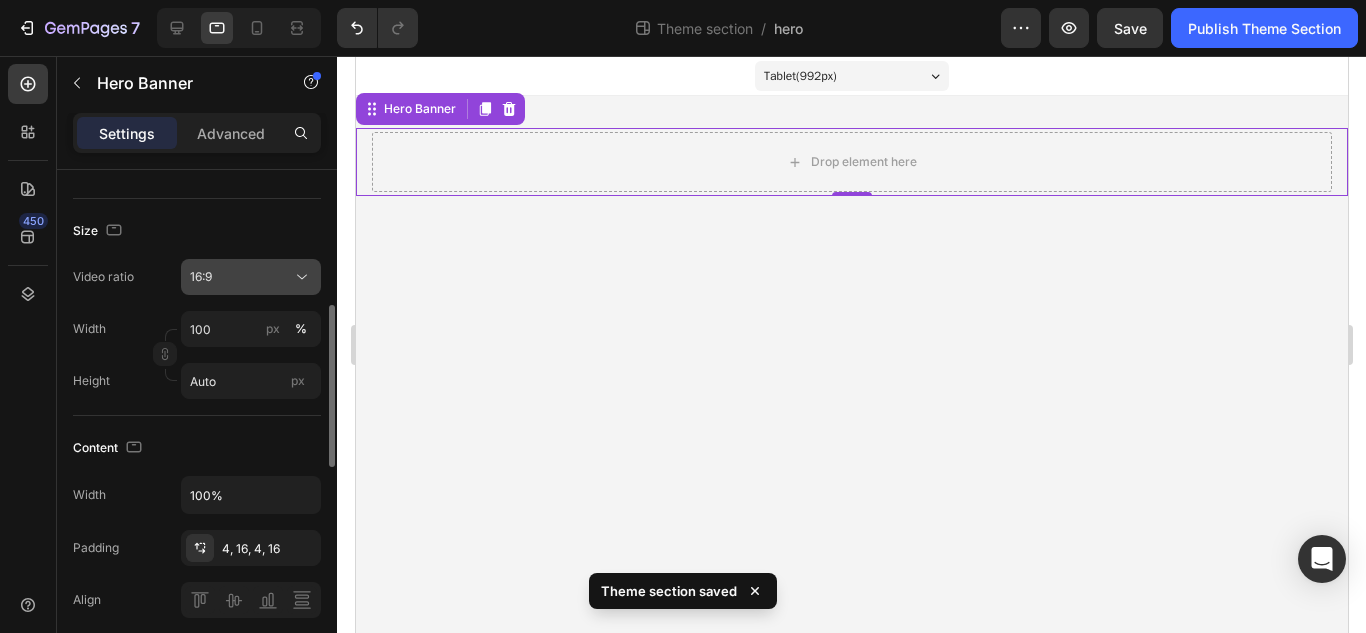 click 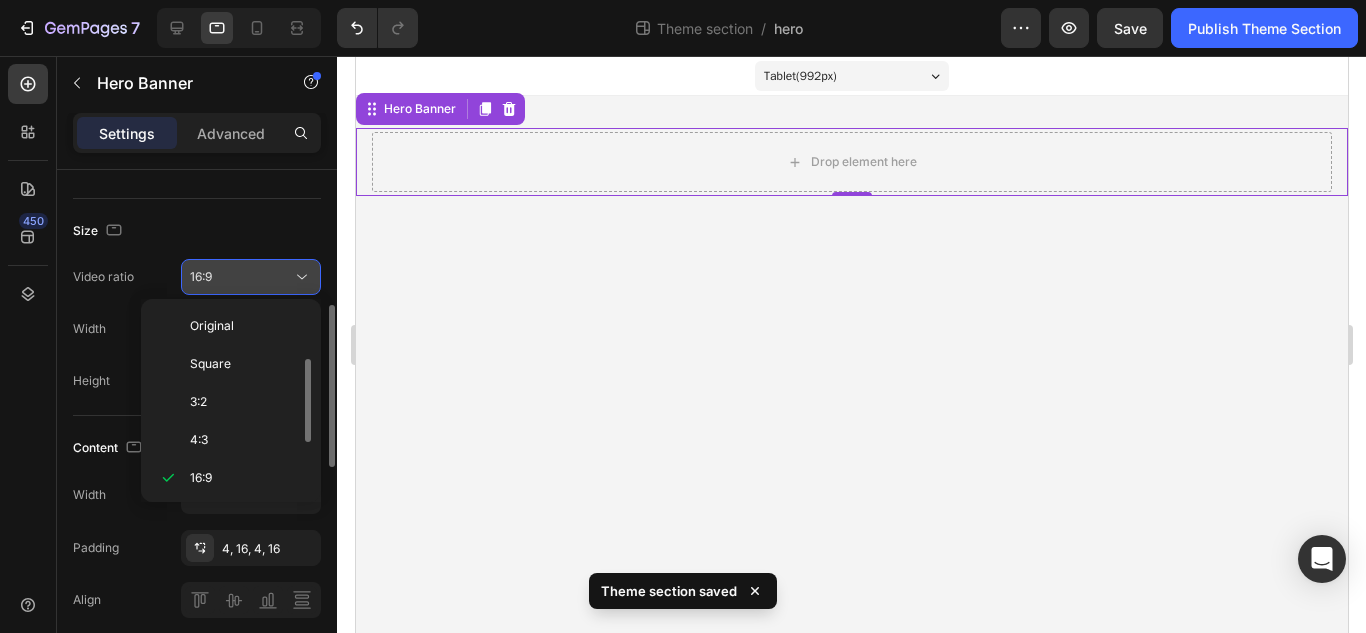 scroll, scrollTop: 36, scrollLeft: 0, axis: vertical 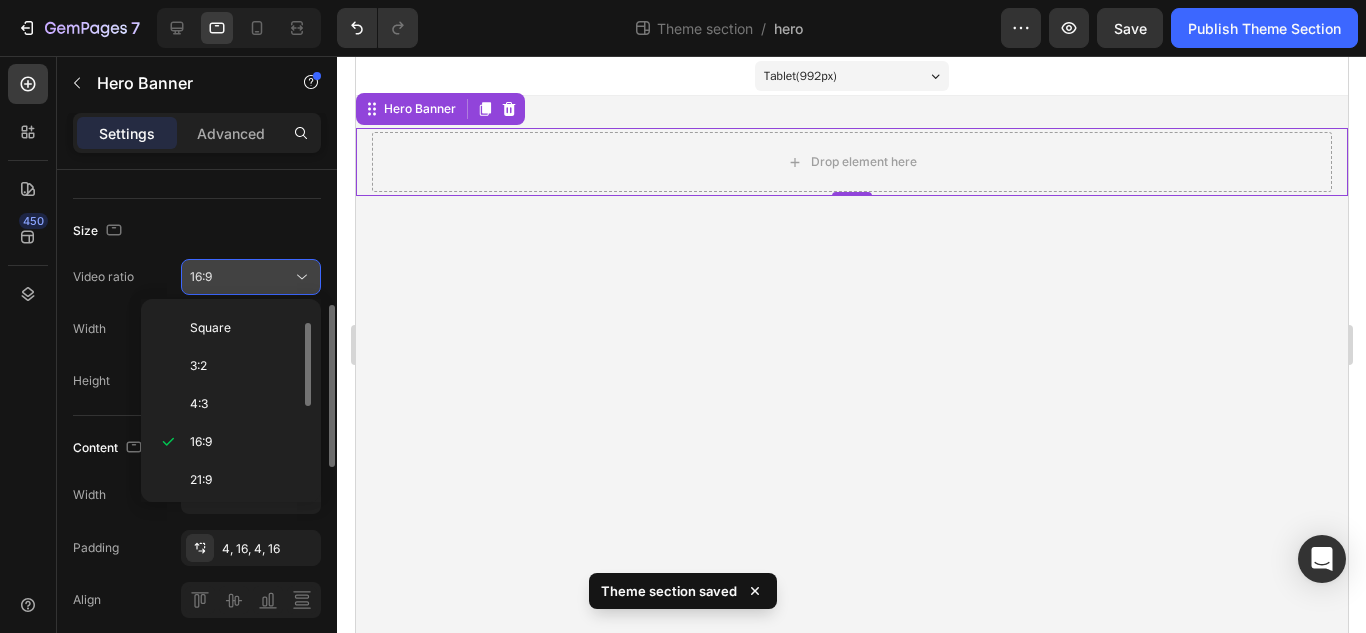 click 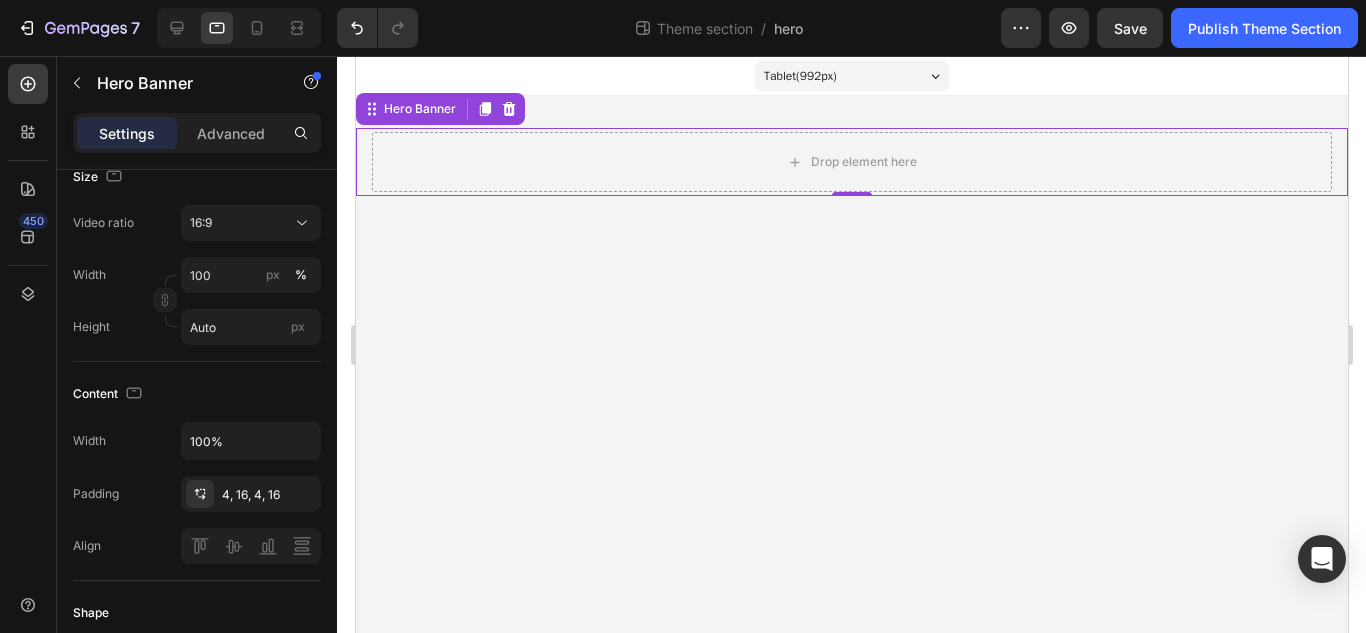 scroll, scrollTop: 210, scrollLeft: 0, axis: vertical 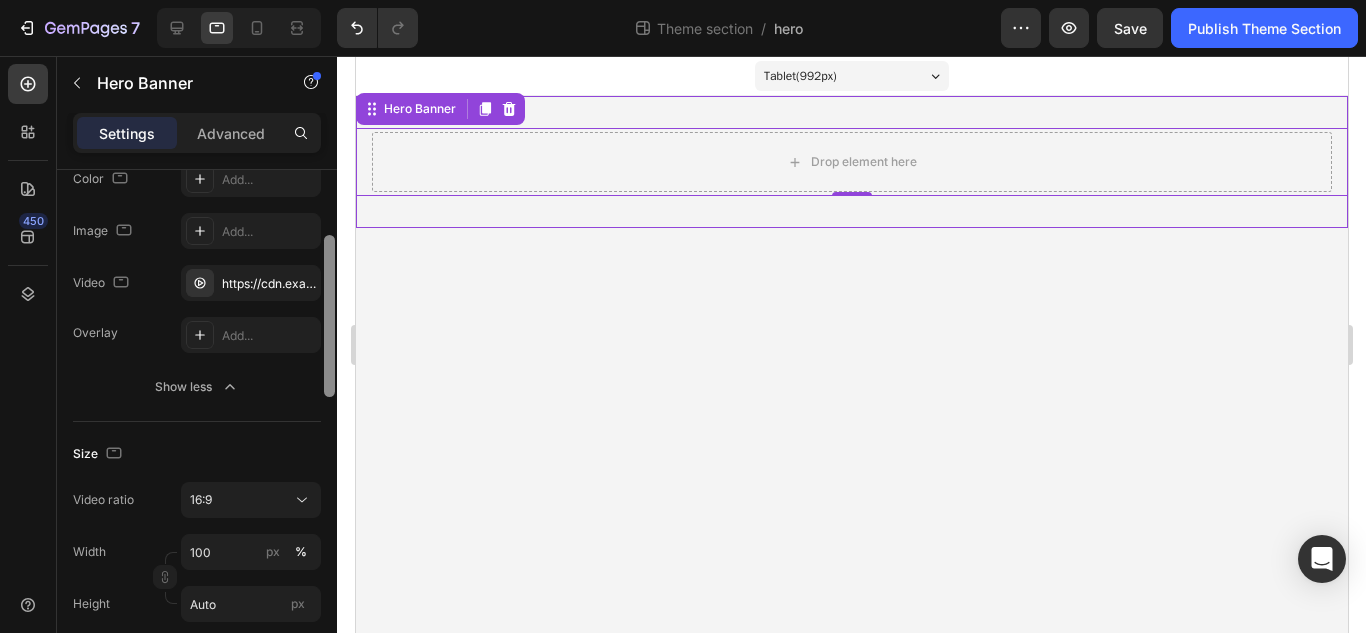 drag, startPoint x: 683, startPoint y: 440, endPoint x: 377, endPoint y: 210, distance: 382.8002 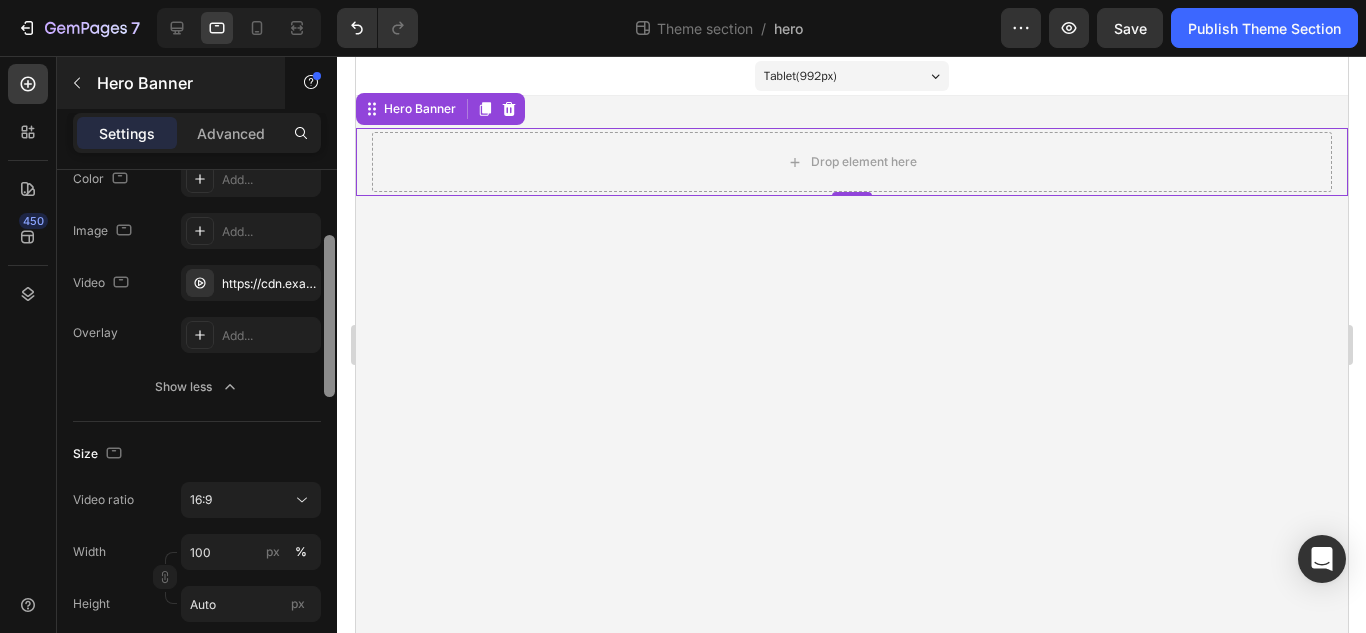 scroll, scrollTop: 0, scrollLeft: 0, axis: both 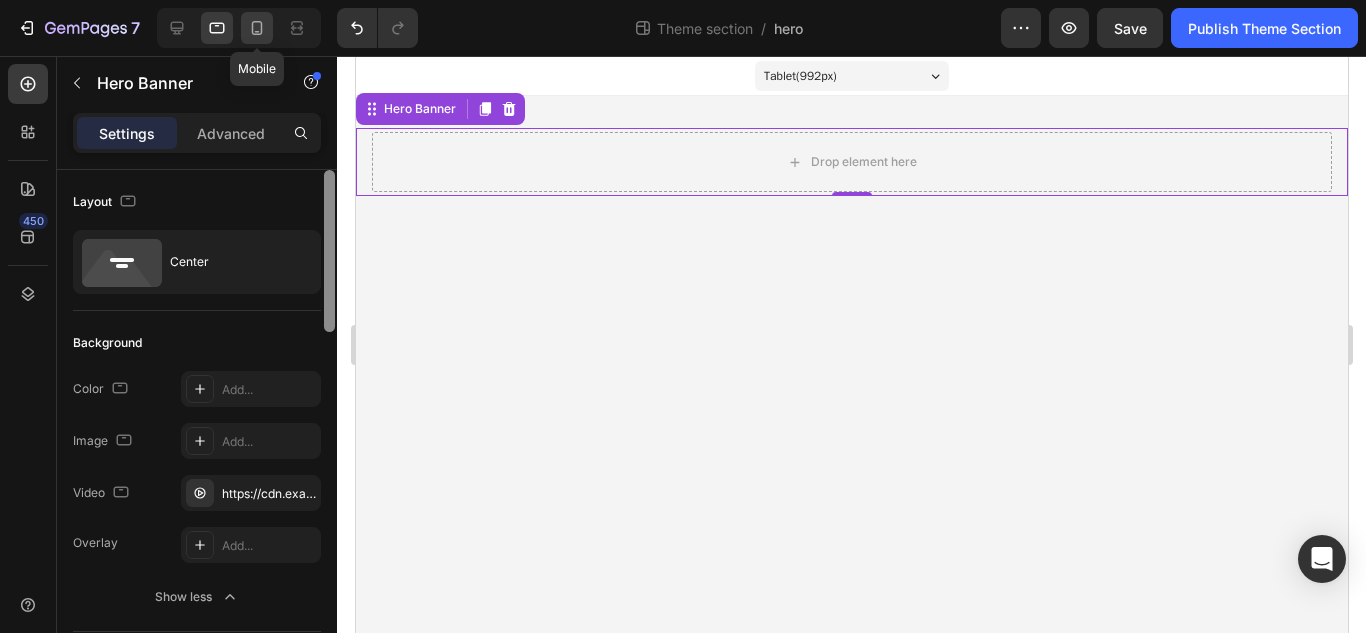 click 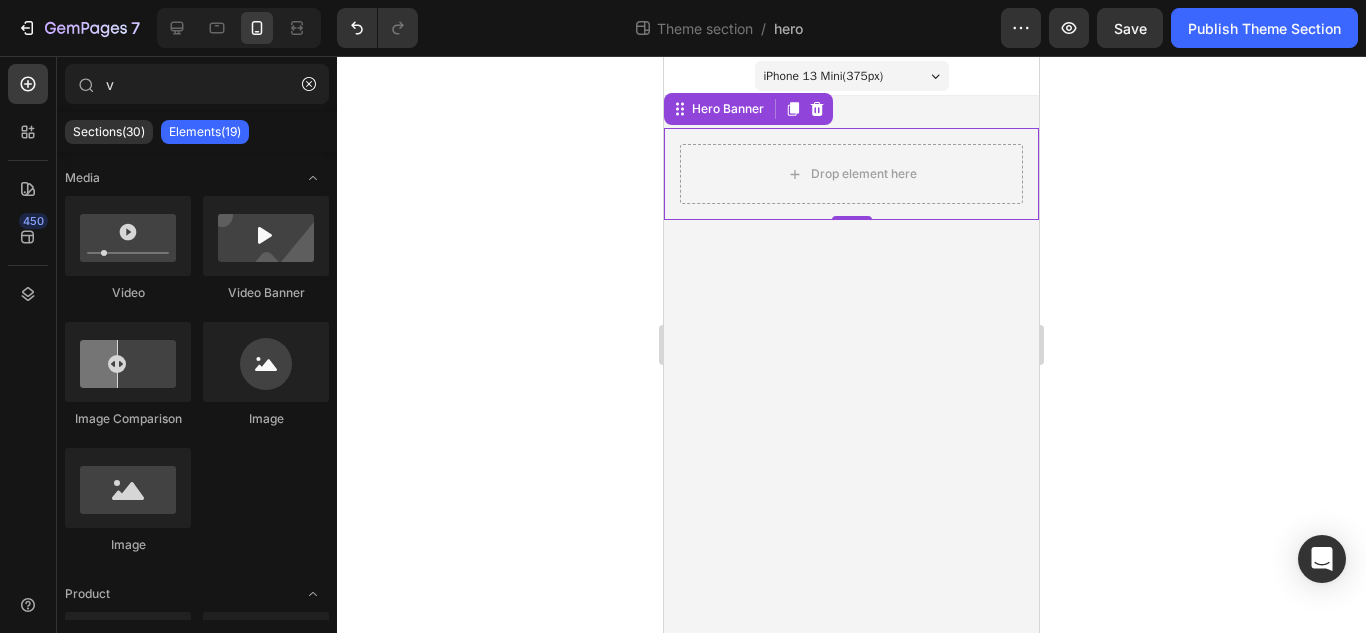 click on "iPhone 13 Mini  ( 375 px) iPhone 13 Mini iPhone 13 Pro iPhone 11 Pro Max iPhone 15 Pro Max Pixel 7 Galaxy S8+ Galaxy S20 Ultra iPad Mini iPad Air iPad Pro
Drop element here Hero Banner   0 Root
Drag & drop element from sidebar or
Explore Library
Add section Choose templates inspired by CRO experts Generate layout from URL or image Add blank section then drag & drop elements" at bounding box center [851, 344] 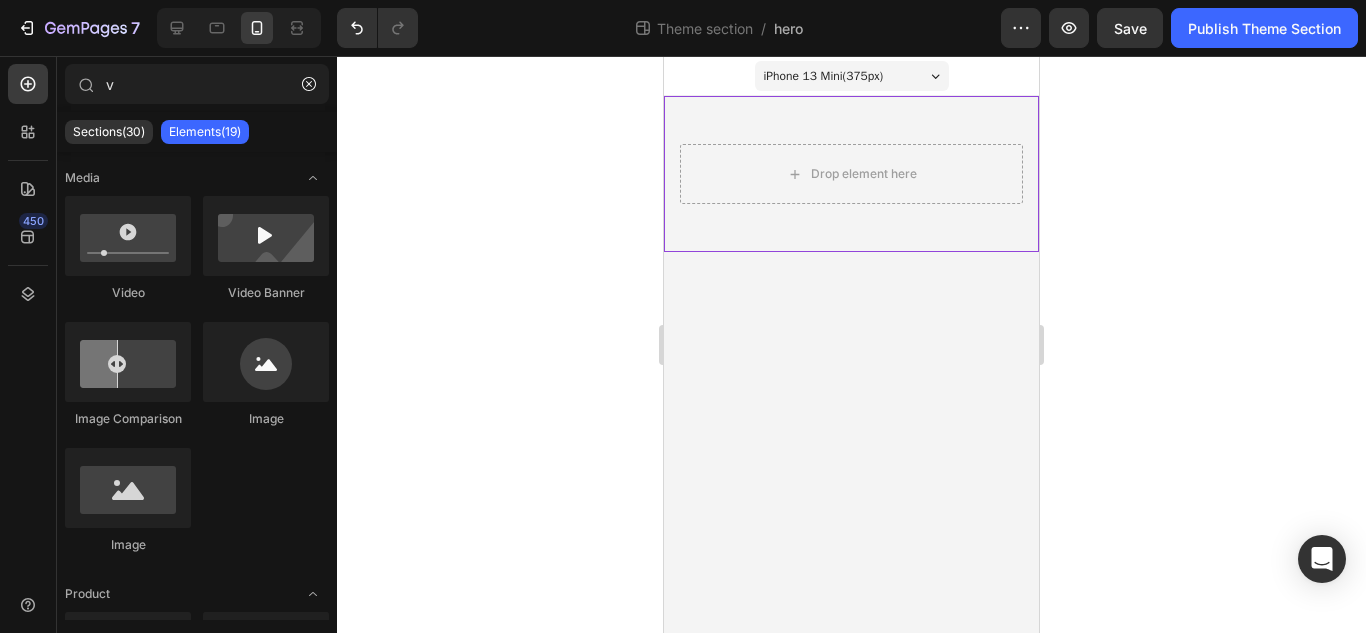 click on "Drop element here Hero Banner" at bounding box center [851, 174] 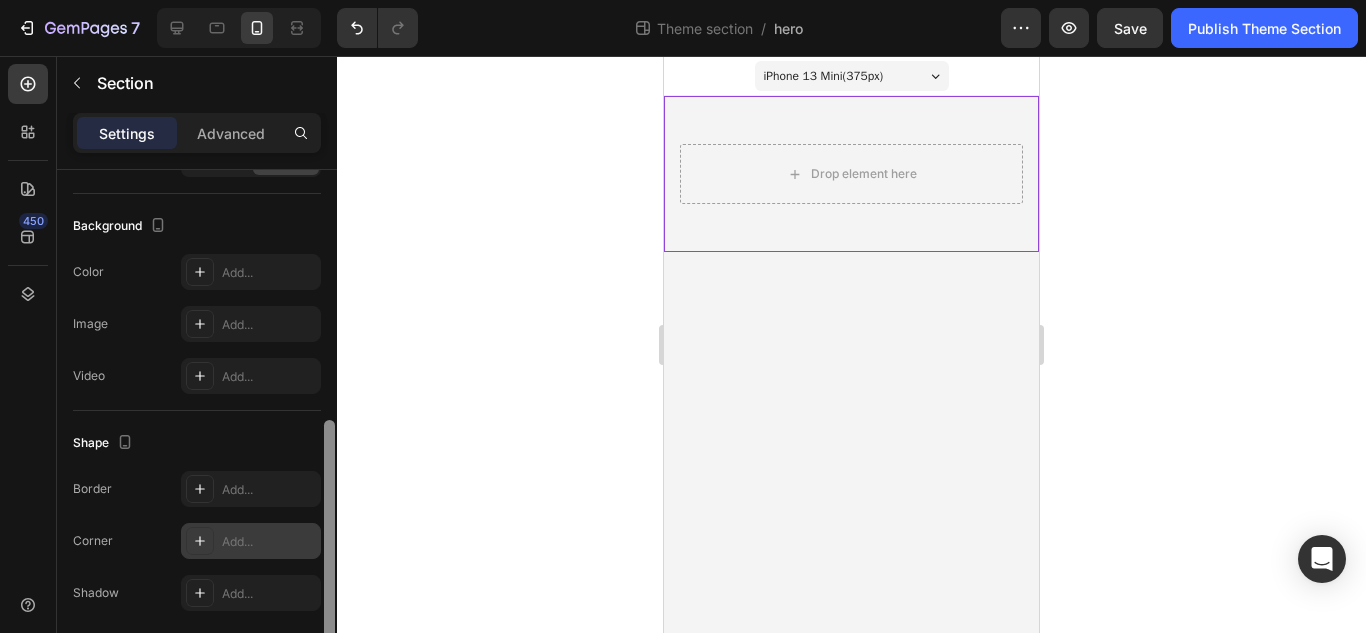 scroll, scrollTop: 576, scrollLeft: 0, axis: vertical 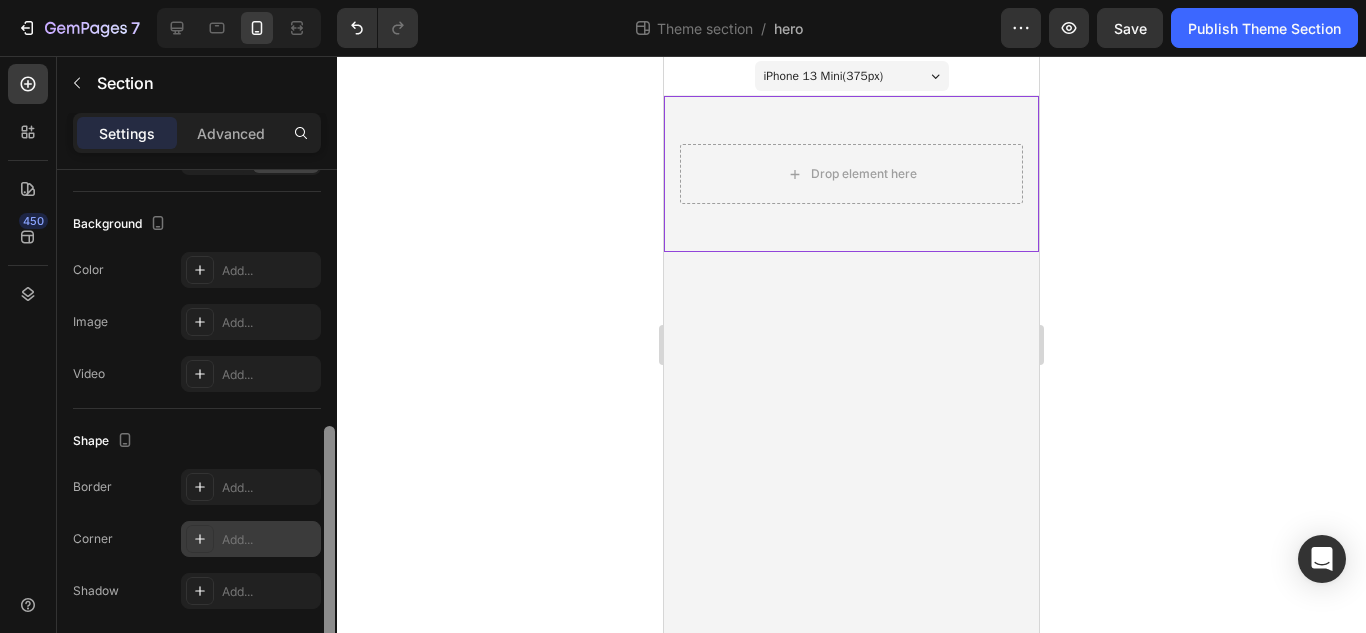 drag, startPoint x: 330, startPoint y: 281, endPoint x: 314, endPoint y: 538, distance: 257.49756 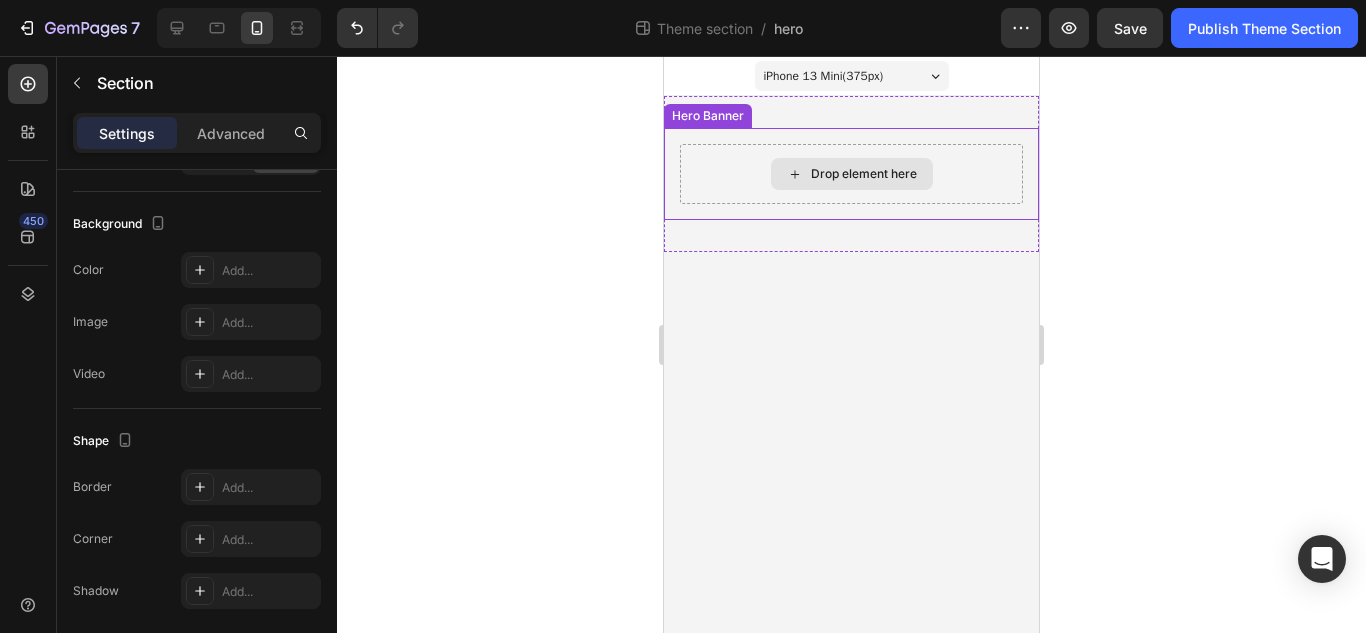 click on "Drop element here" at bounding box center (851, 174) 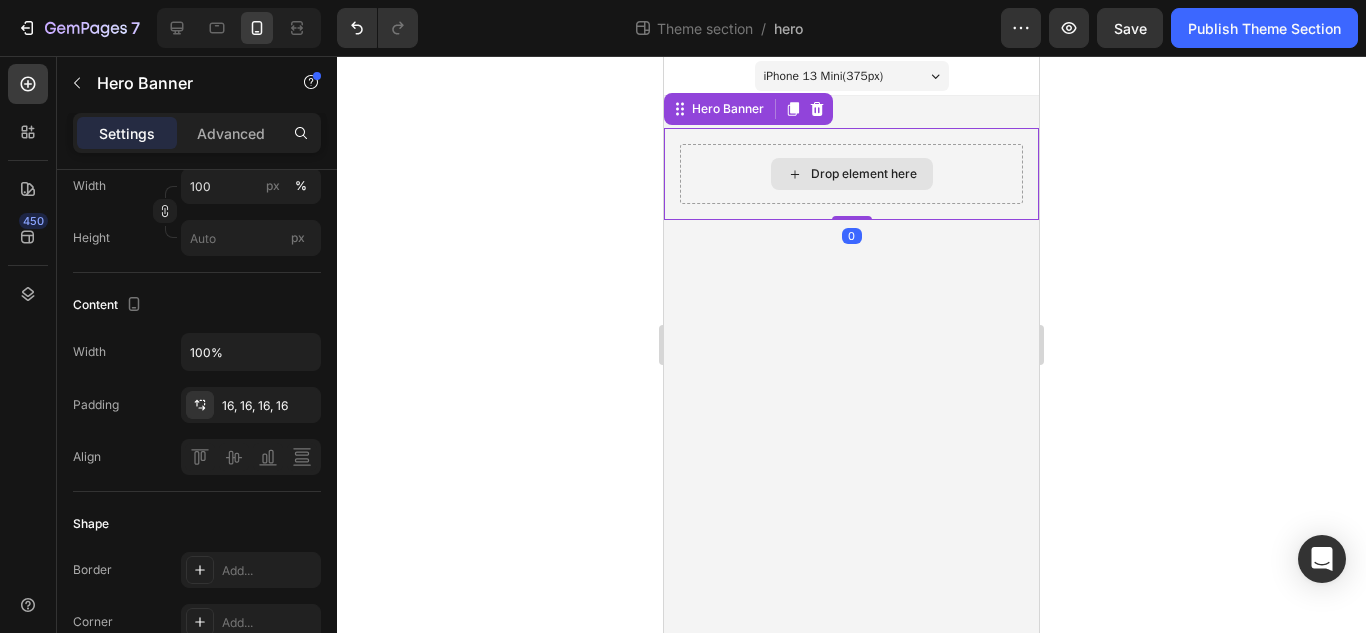 scroll, scrollTop: 0, scrollLeft: 0, axis: both 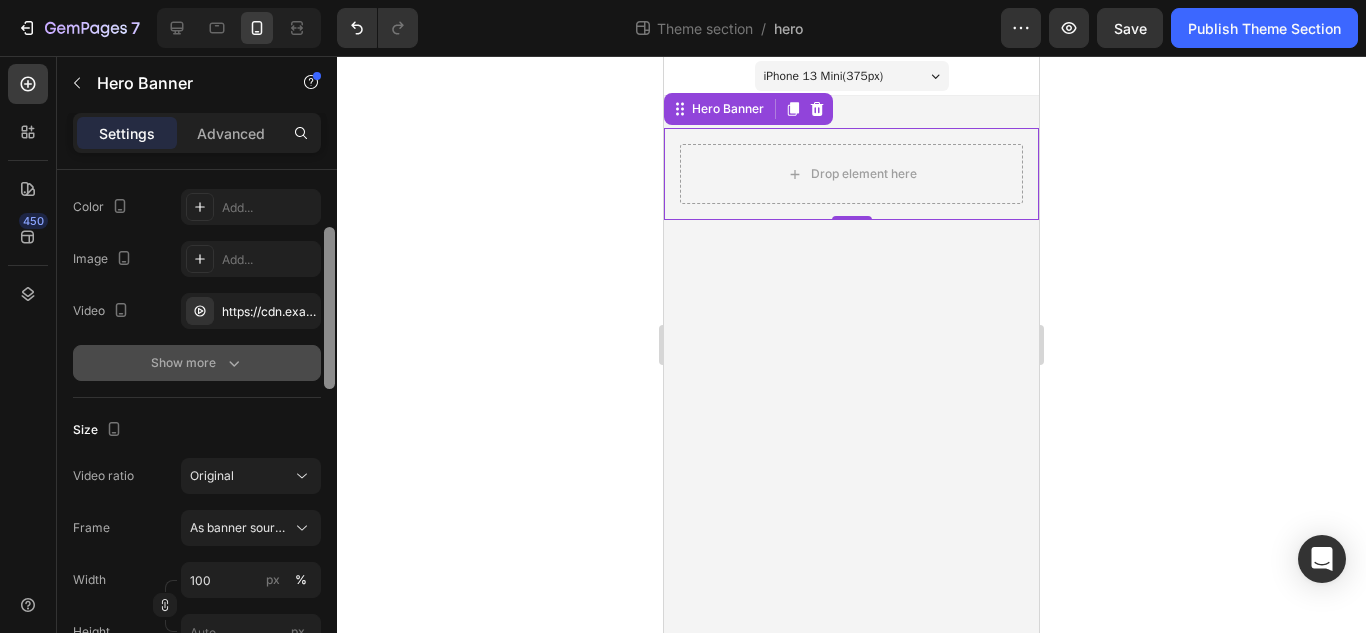 drag, startPoint x: 325, startPoint y: 311, endPoint x: 317, endPoint y: 370, distance: 59.5399 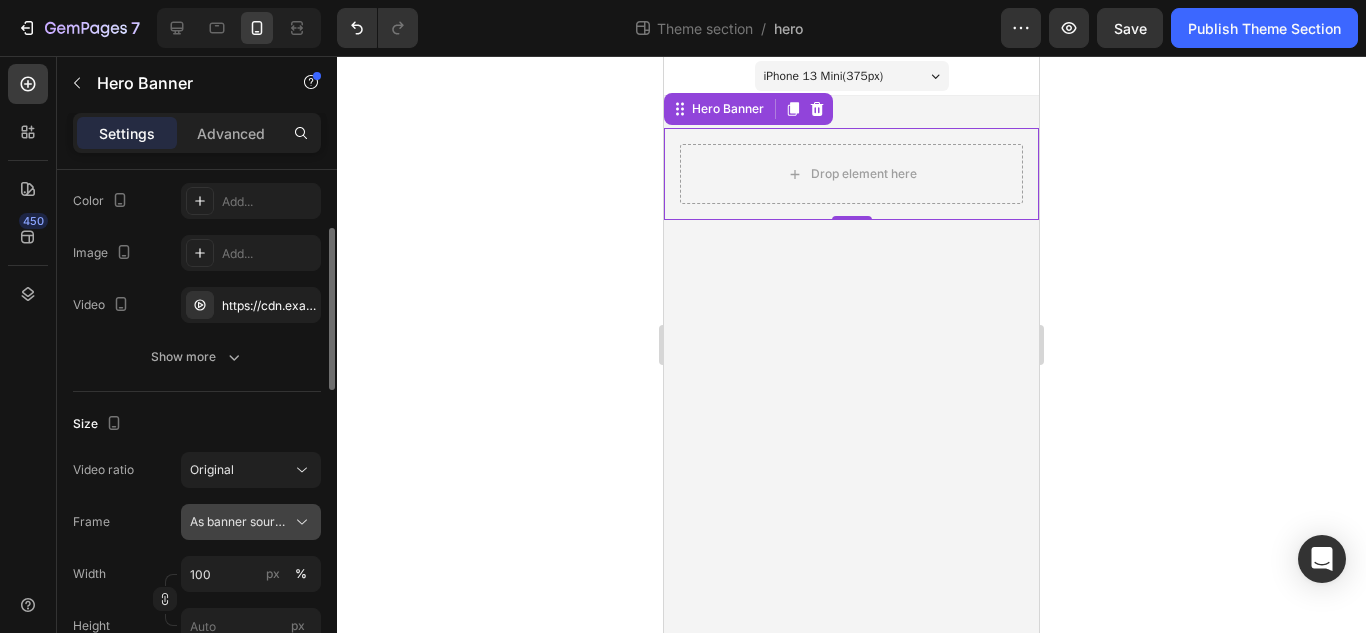 click 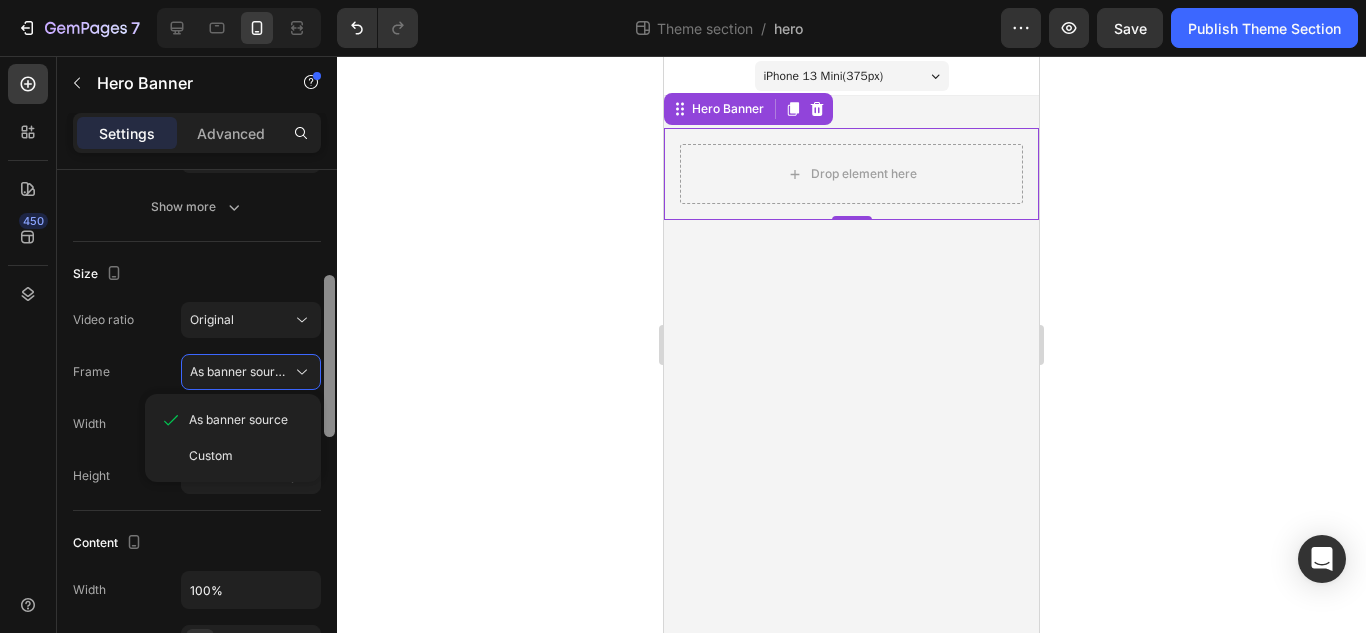 scroll, scrollTop: 341, scrollLeft: 0, axis: vertical 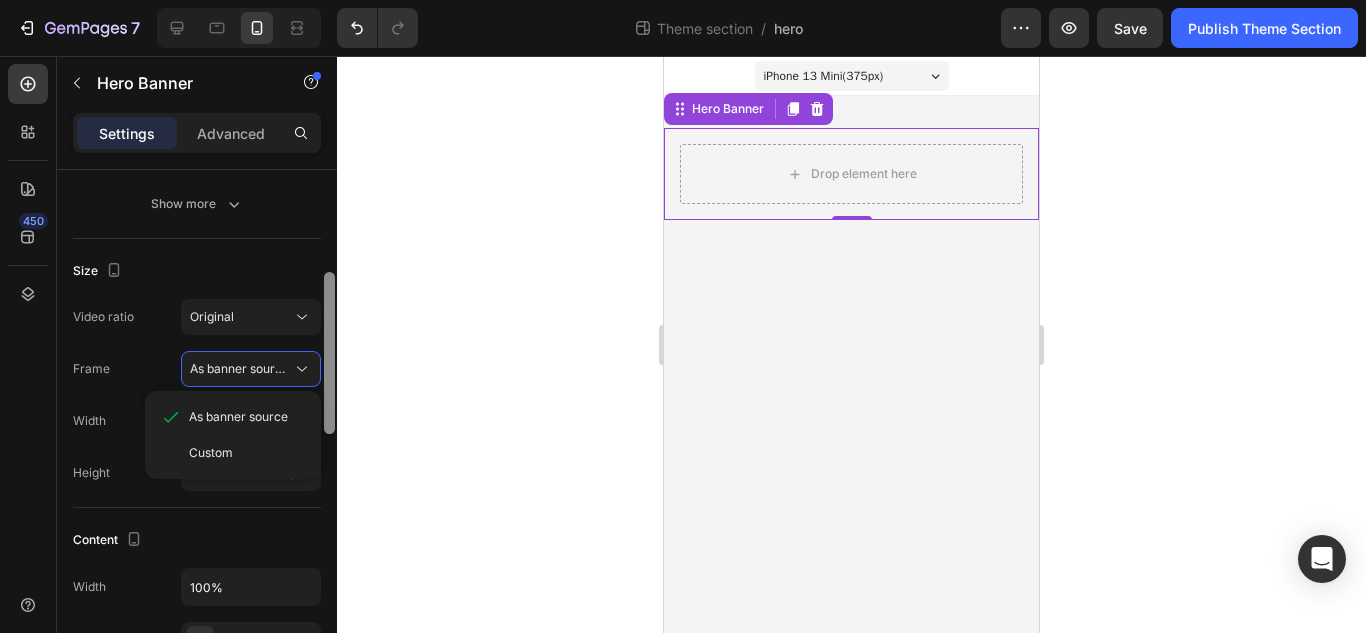 drag, startPoint x: 332, startPoint y: 375, endPoint x: 331, endPoint y: 423, distance: 48.010414 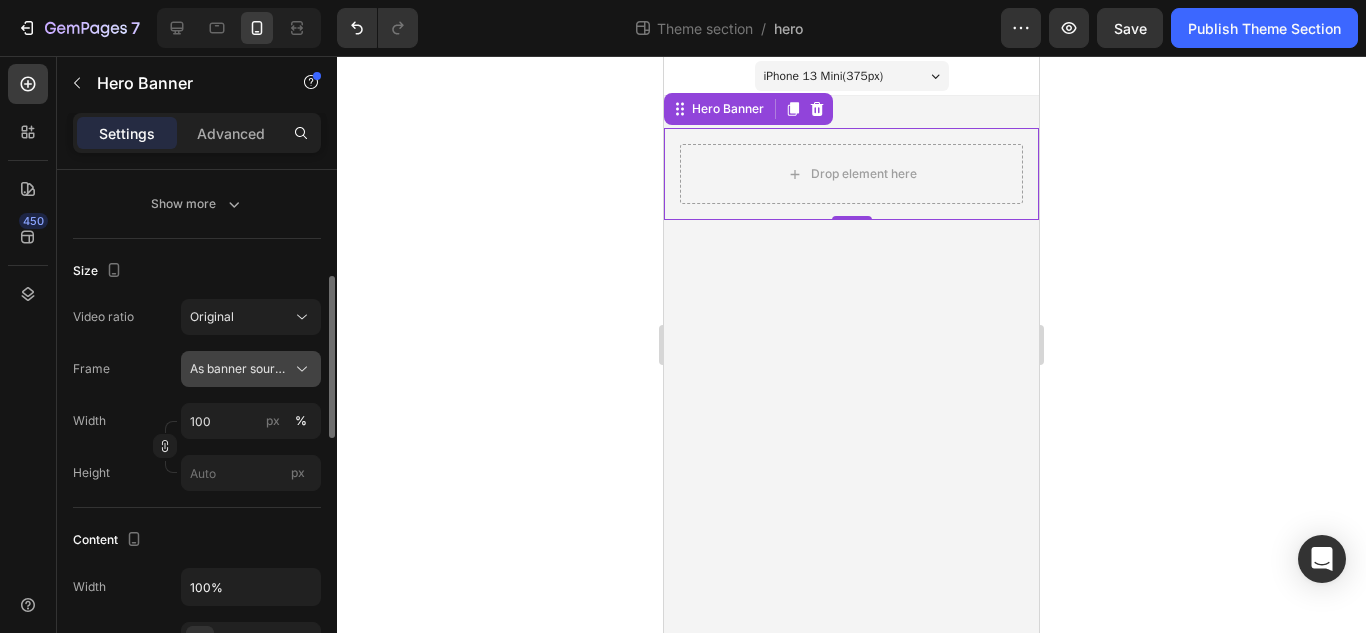 click 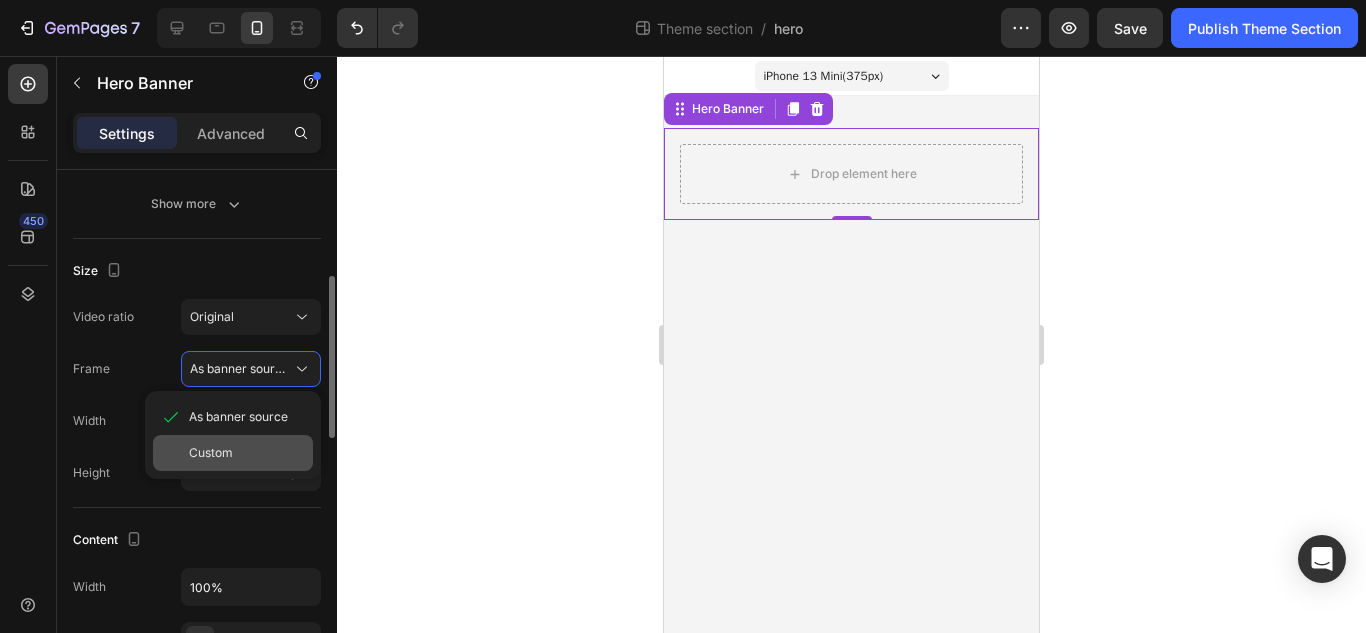 click on "Custom" at bounding box center [211, 453] 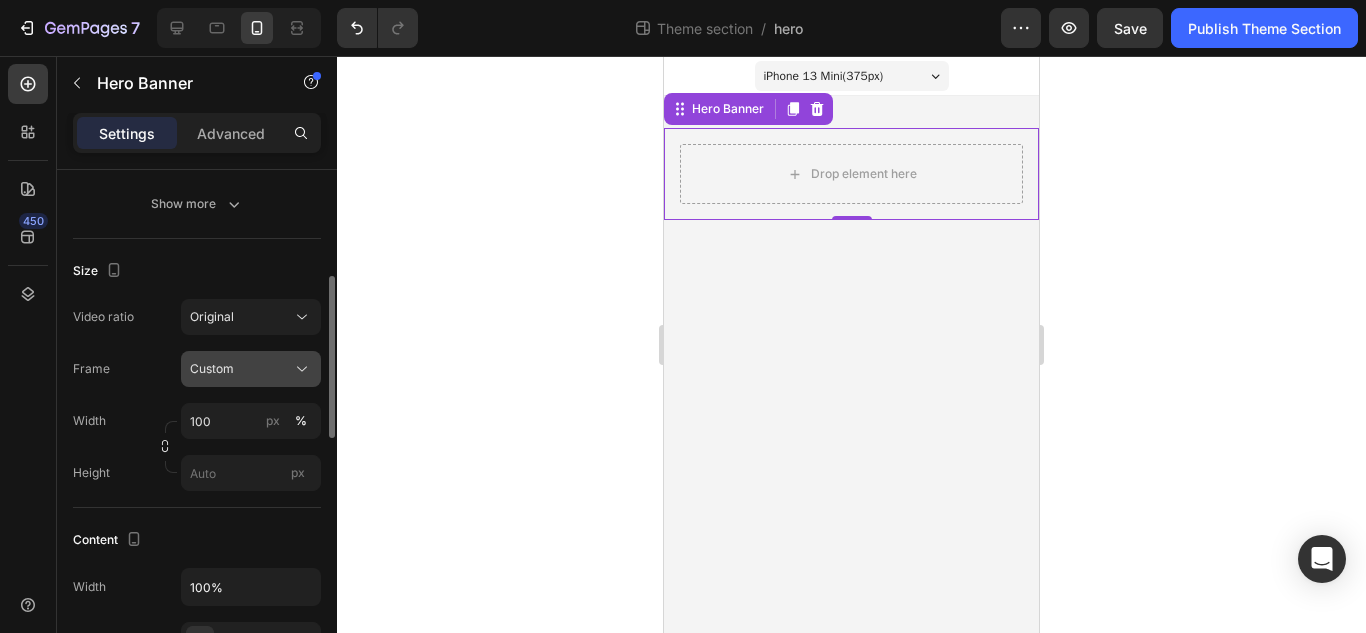 click on "Custom" at bounding box center [251, 369] 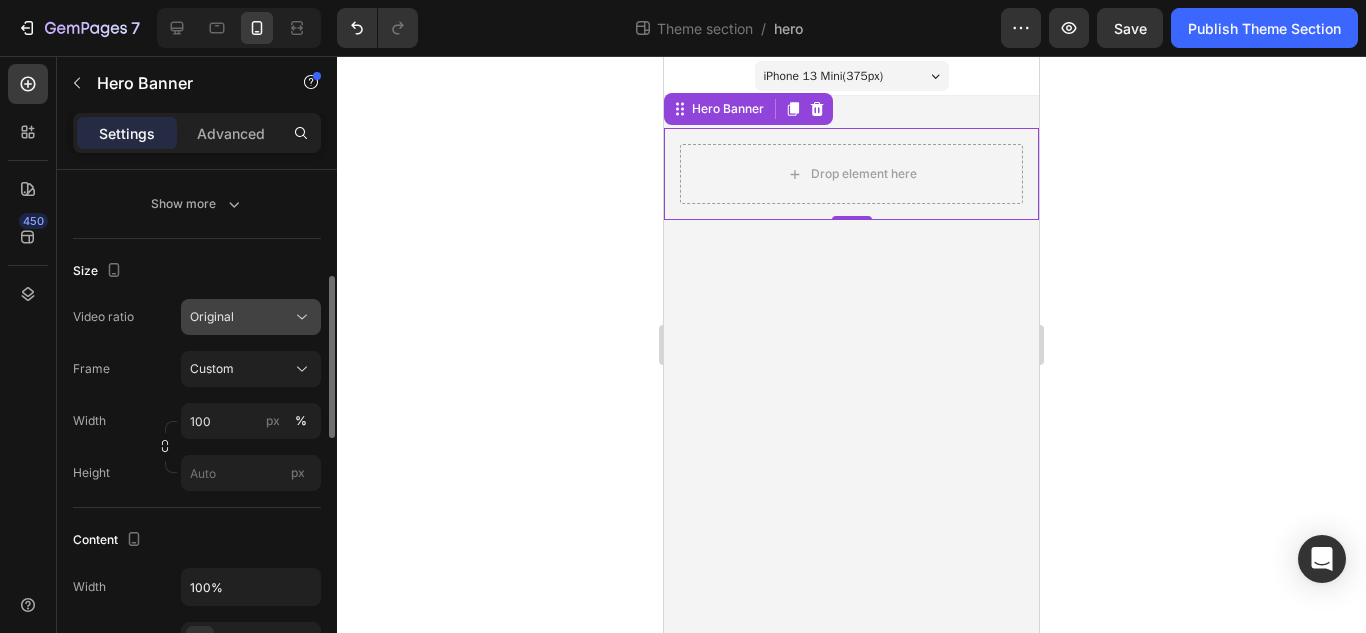 click on "Original" 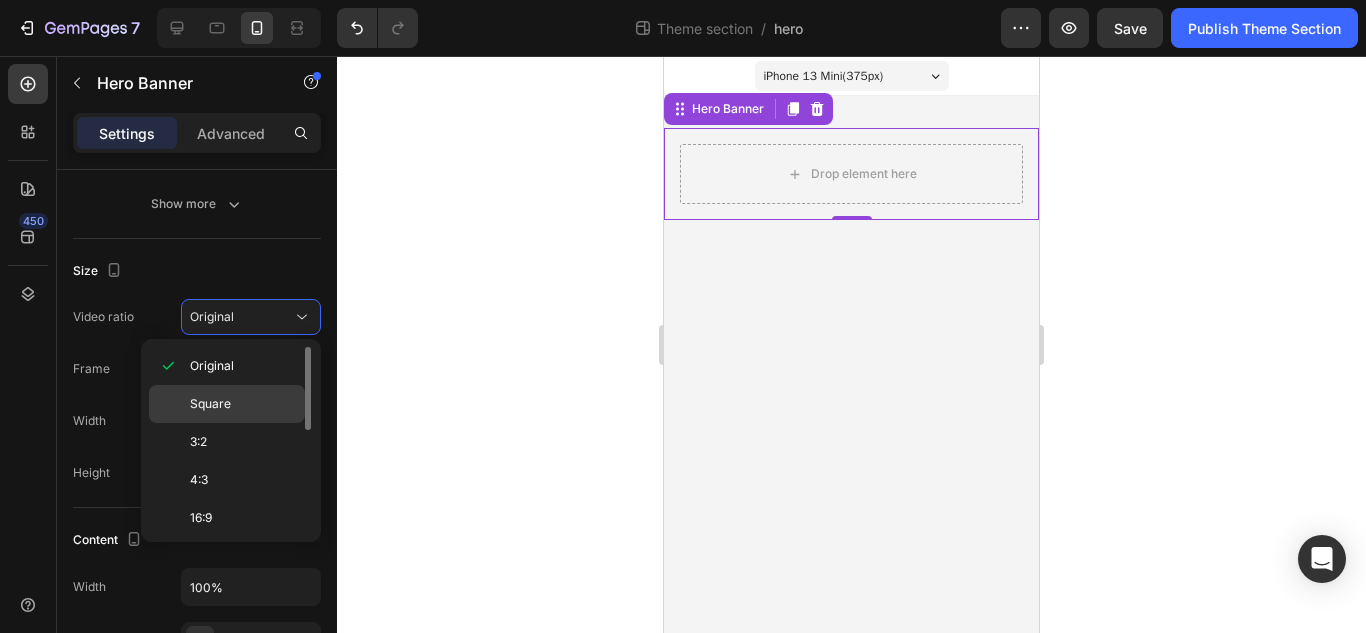 click on "Square" at bounding box center [210, 404] 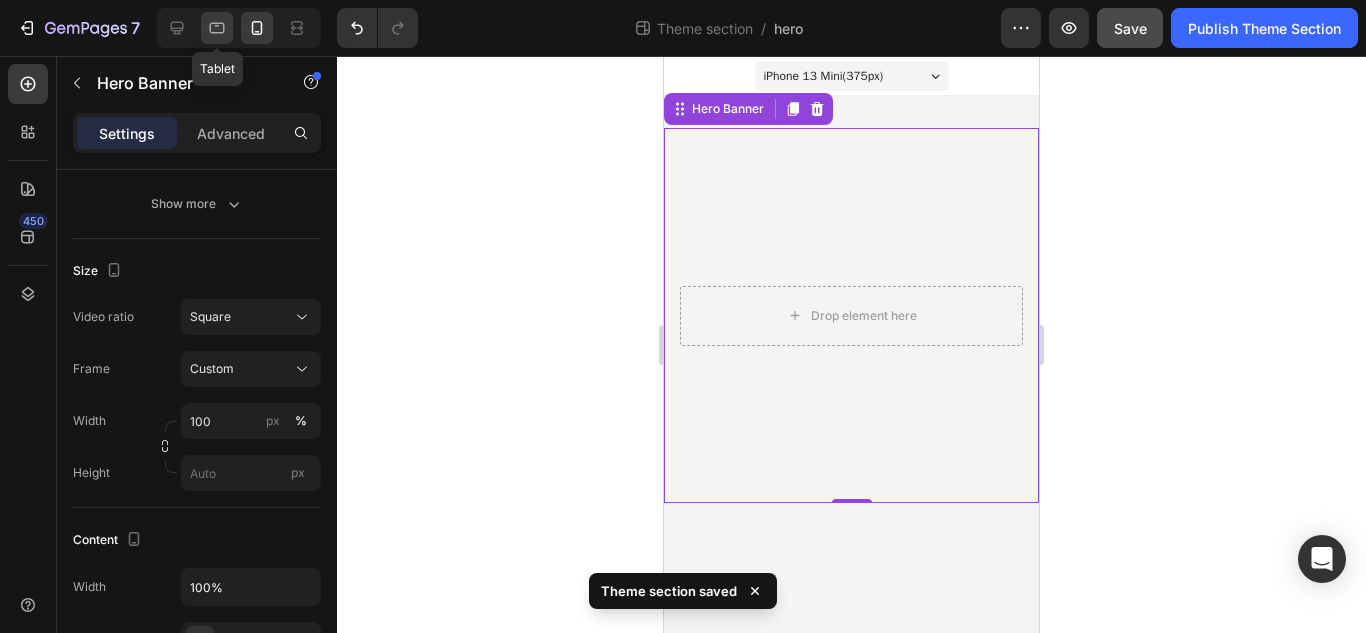 click 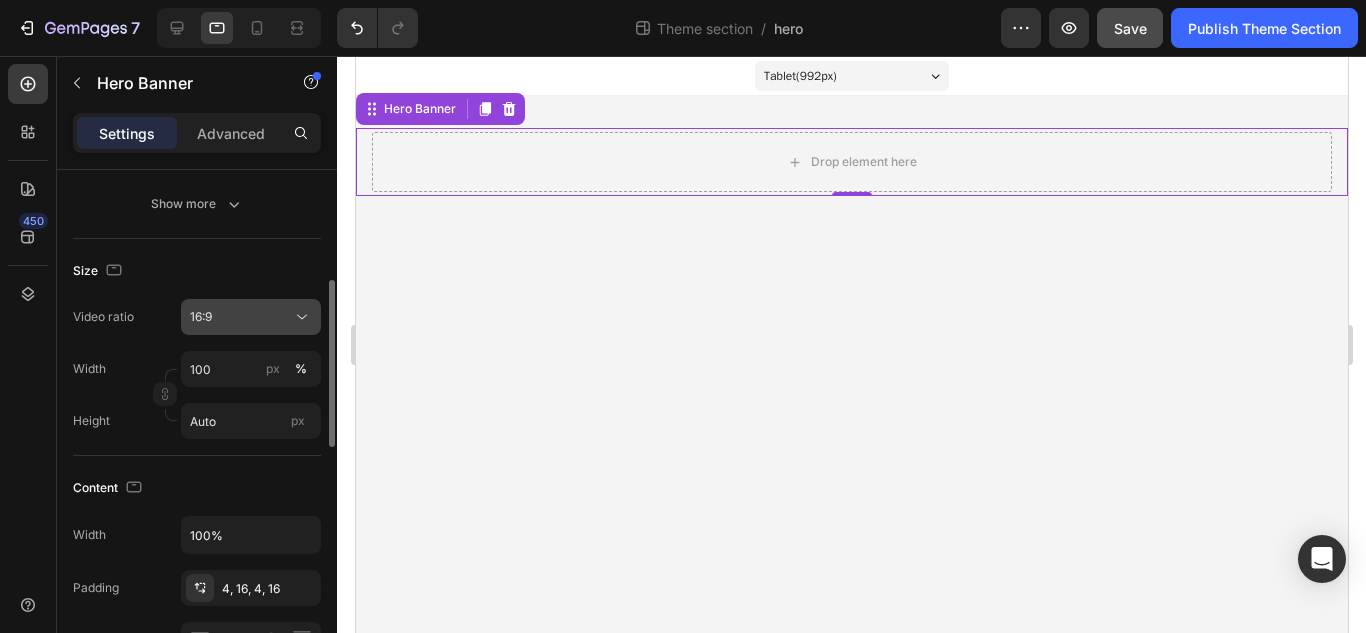 click 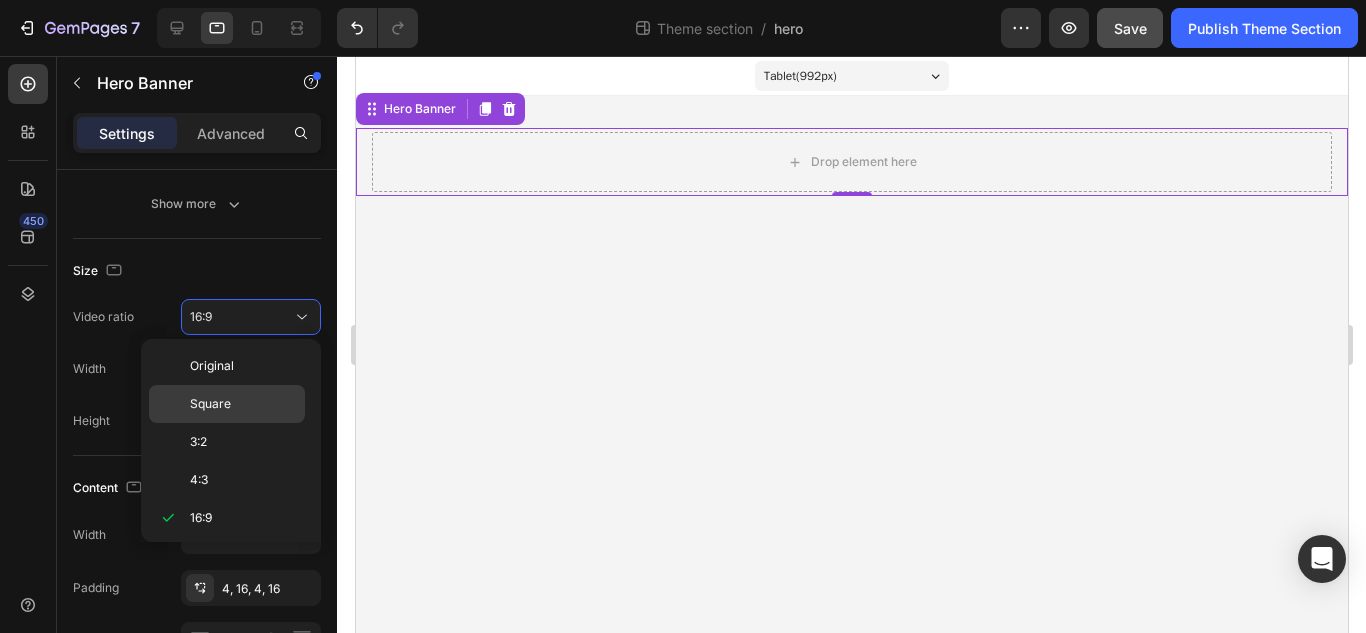 click on "Square" at bounding box center [210, 404] 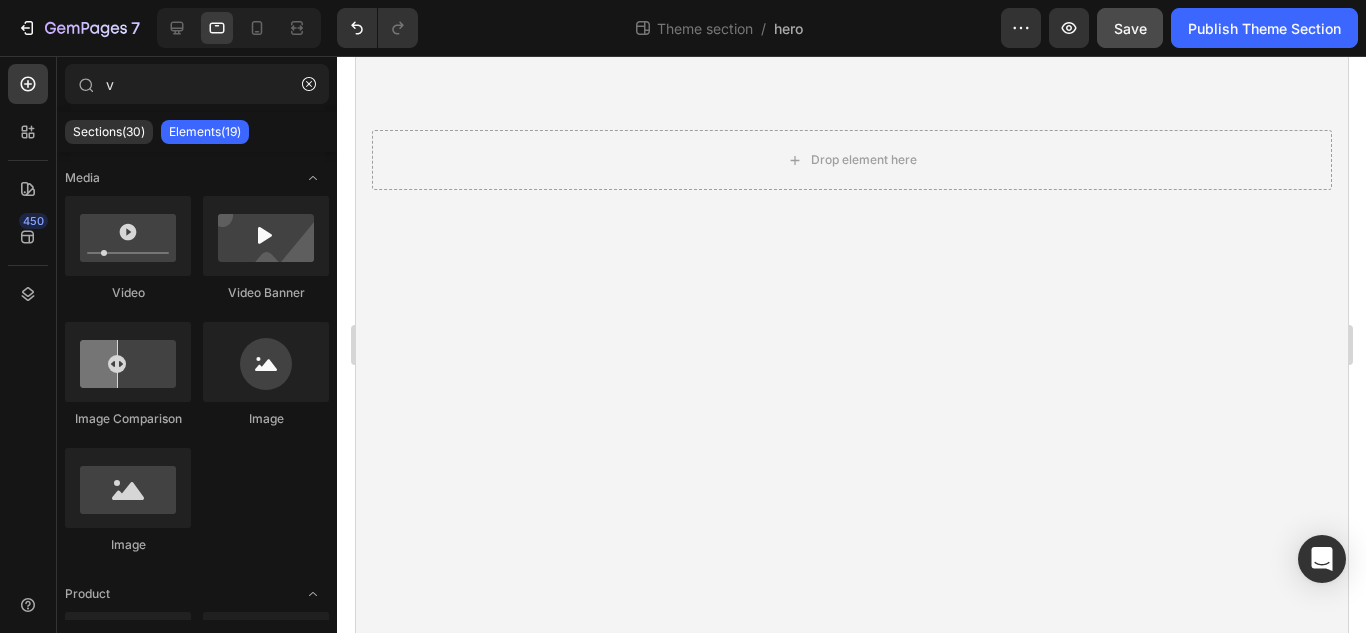 scroll, scrollTop: 504, scrollLeft: 0, axis: vertical 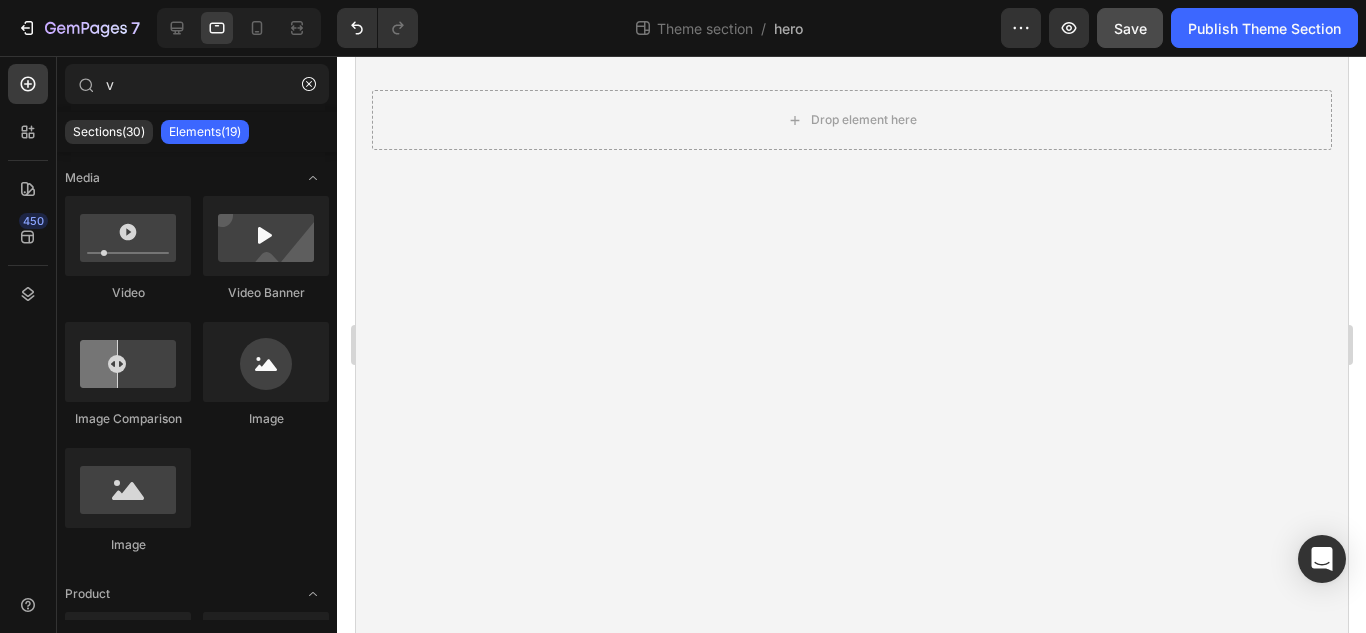 drag, startPoint x: 1341, startPoint y: 177, endPoint x: 1720, endPoint y: 647, distance: 603.7723 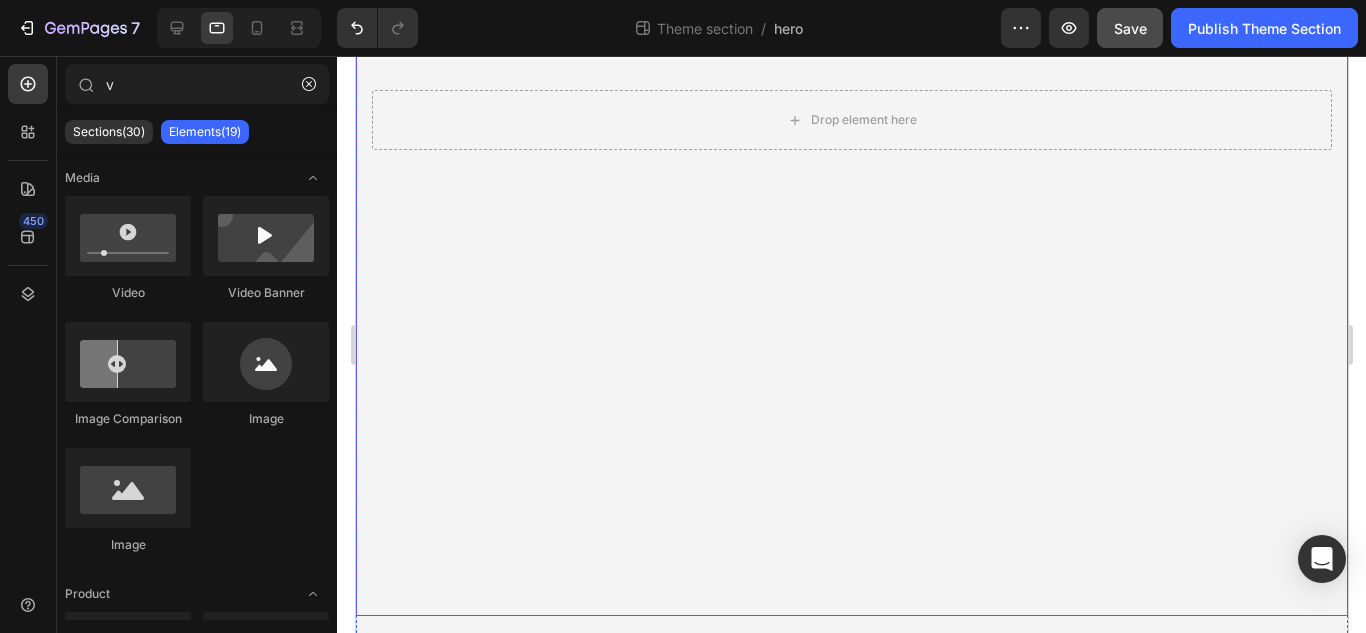click at bounding box center (851, 120) 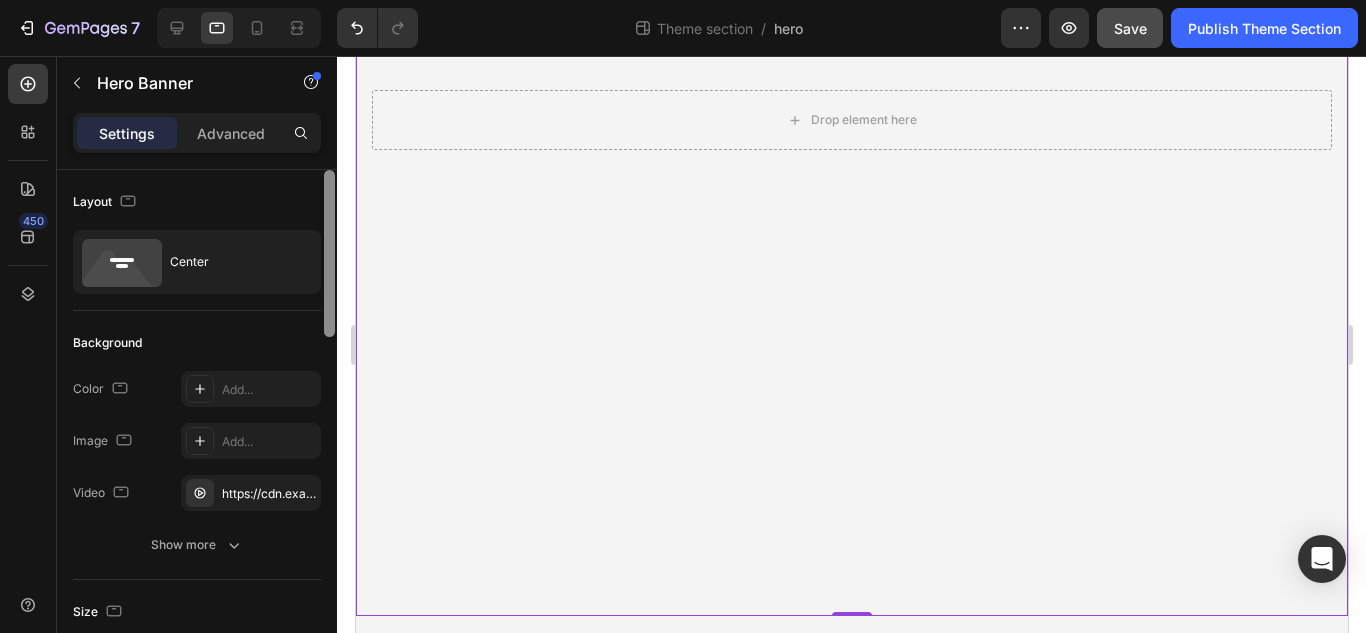 scroll, scrollTop: 520, scrollLeft: 0, axis: vertical 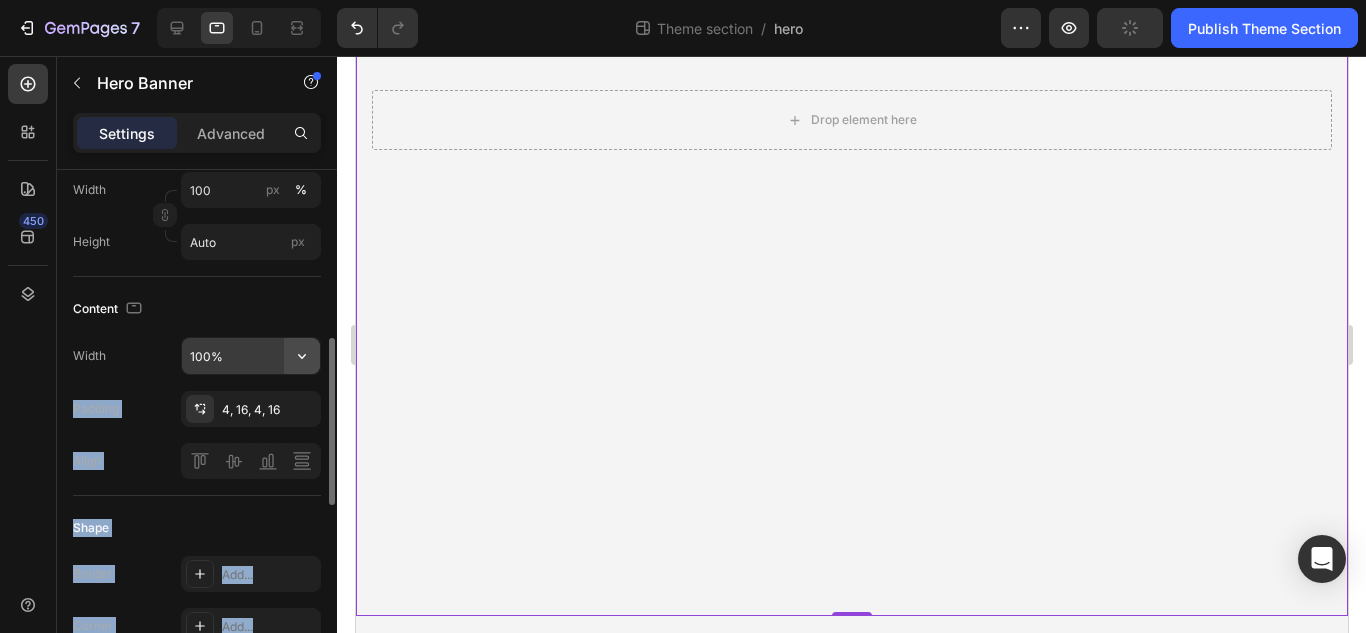 drag, startPoint x: 323, startPoint y: 260, endPoint x: 317, endPoint y: 354, distance: 94.19129 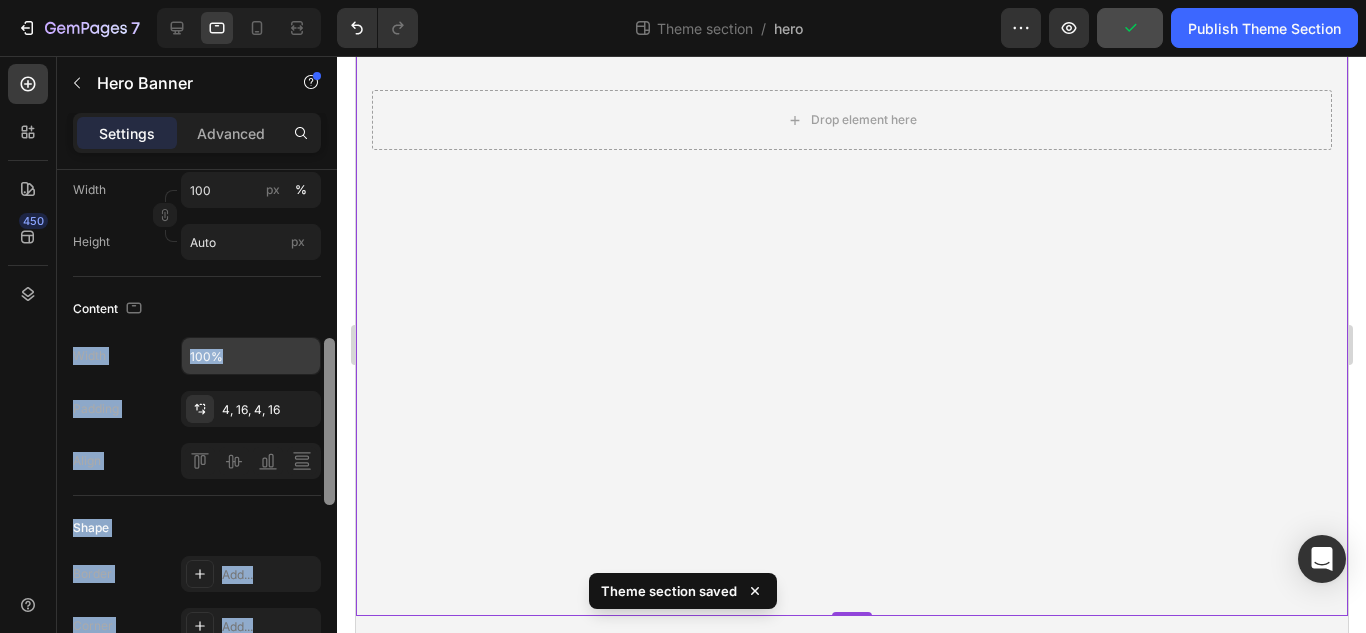 drag, startPoint x: 313, startPoint y: 309, endPoint x: 328, endPoint y: 352, distance: 45.54119 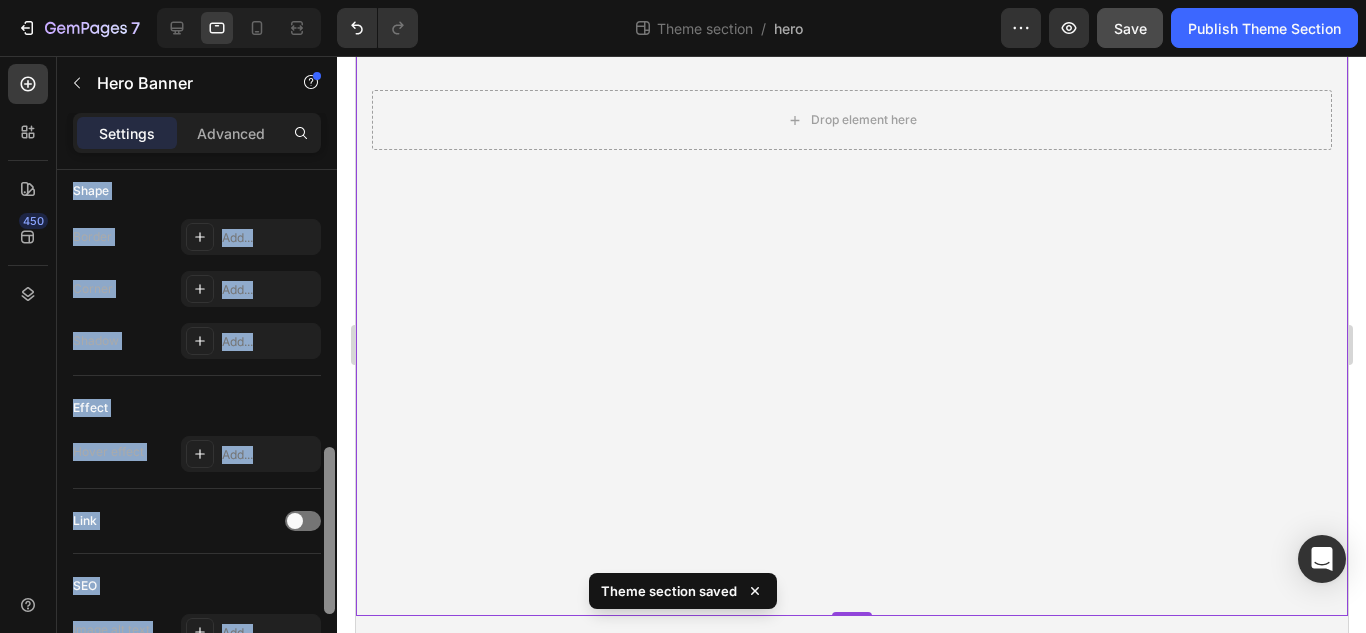 scroll, scrollTop: 860, scrollLeft: 0, axis: vertical 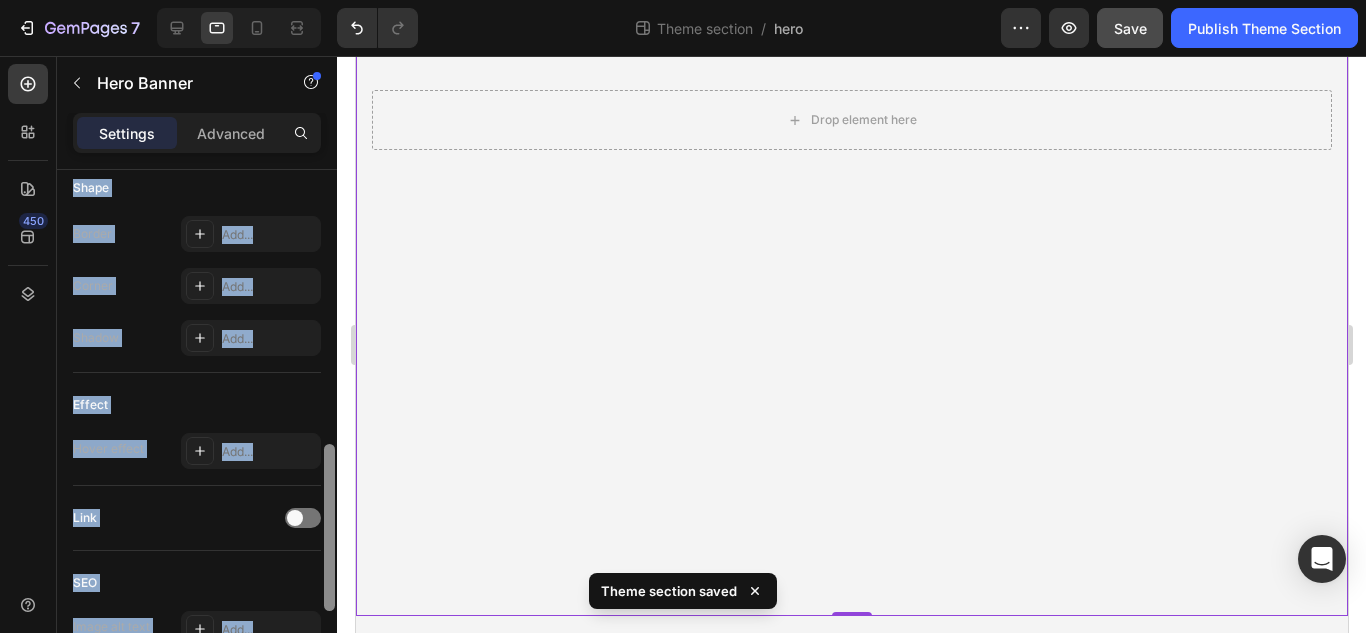 drag, startPoint x: 328, startPoint y: 352, endPoint x: 321, endPoint y: 462, distance: 110.2225 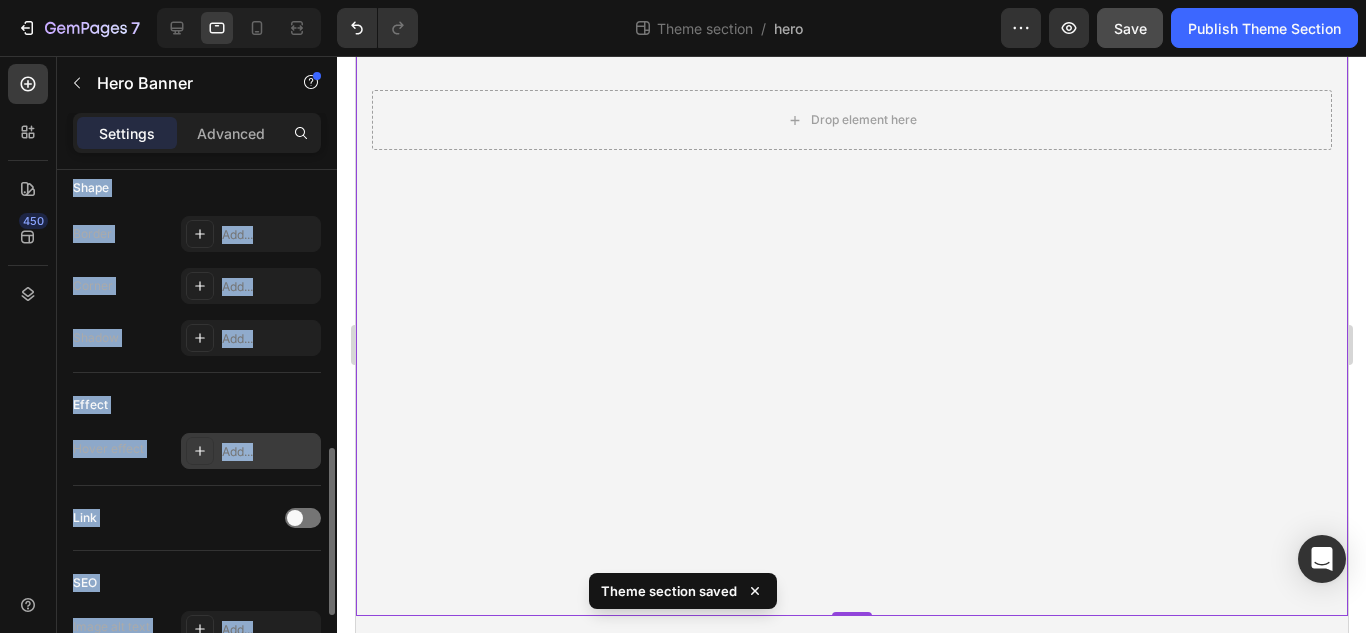 click on "Add..." at bounding box center (251, 451) 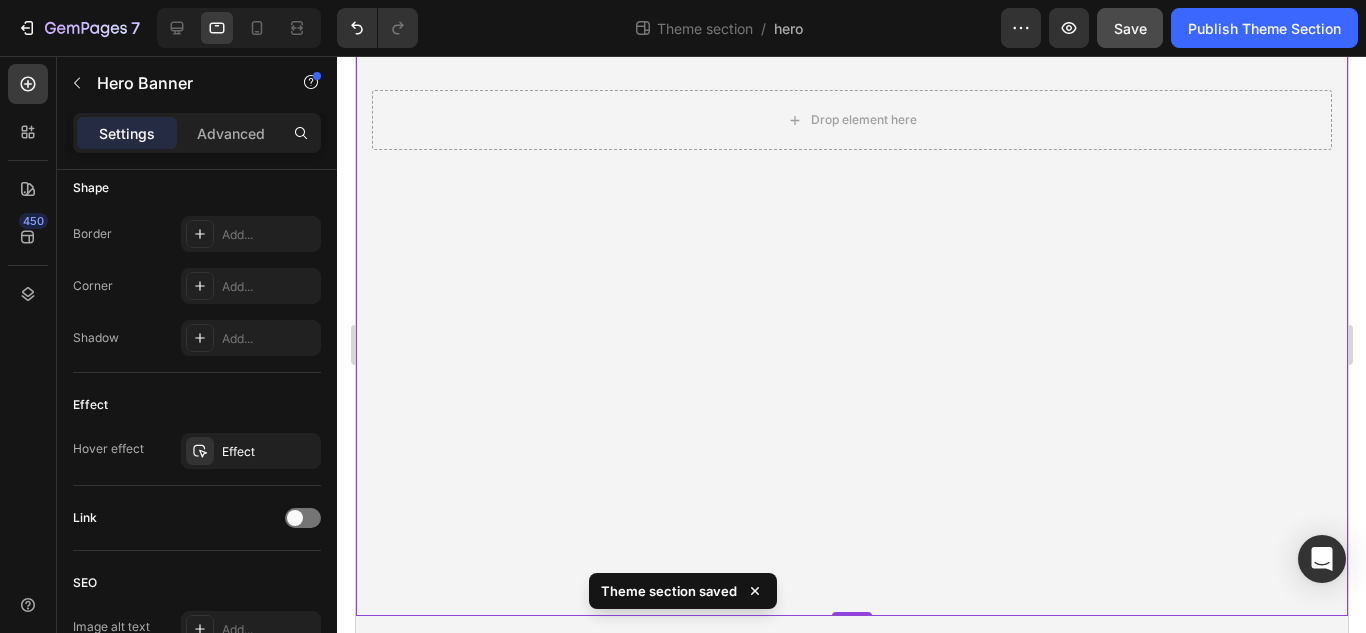 click on "Effect" at bounding box center (197, 405) 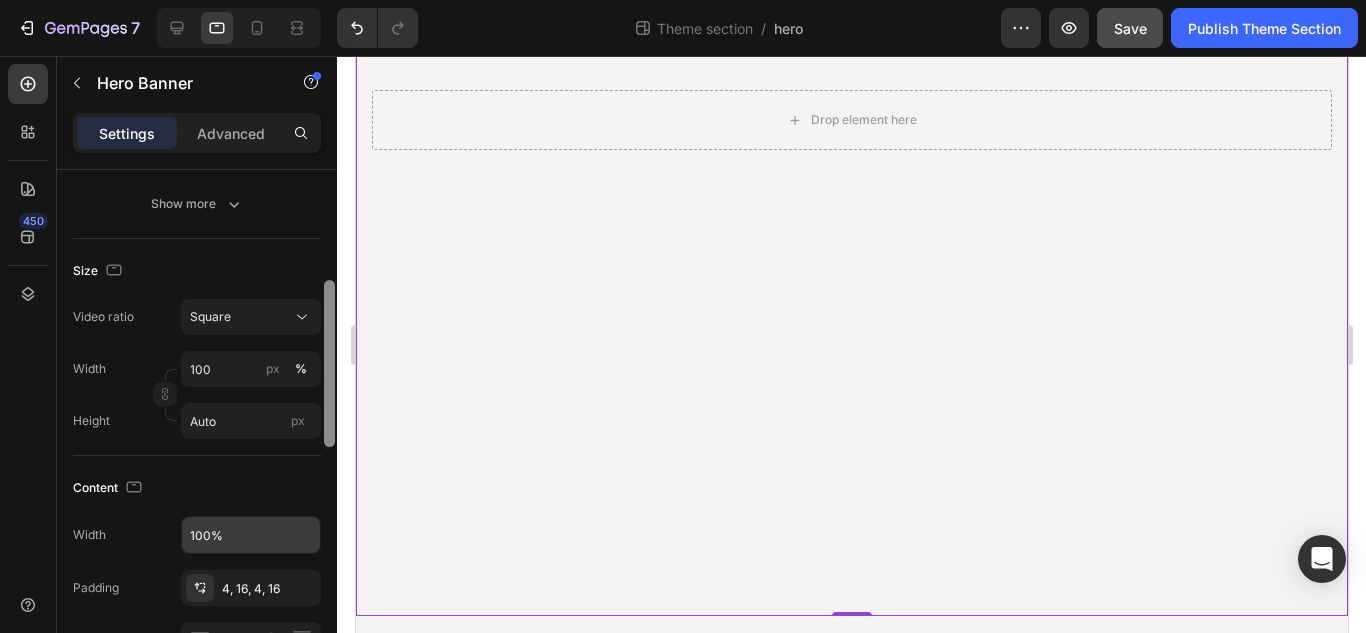 drag, startPoint x: 328, startPoint y: 465, endPoint x: 332, endPoint y: 298, distance: 167.0479 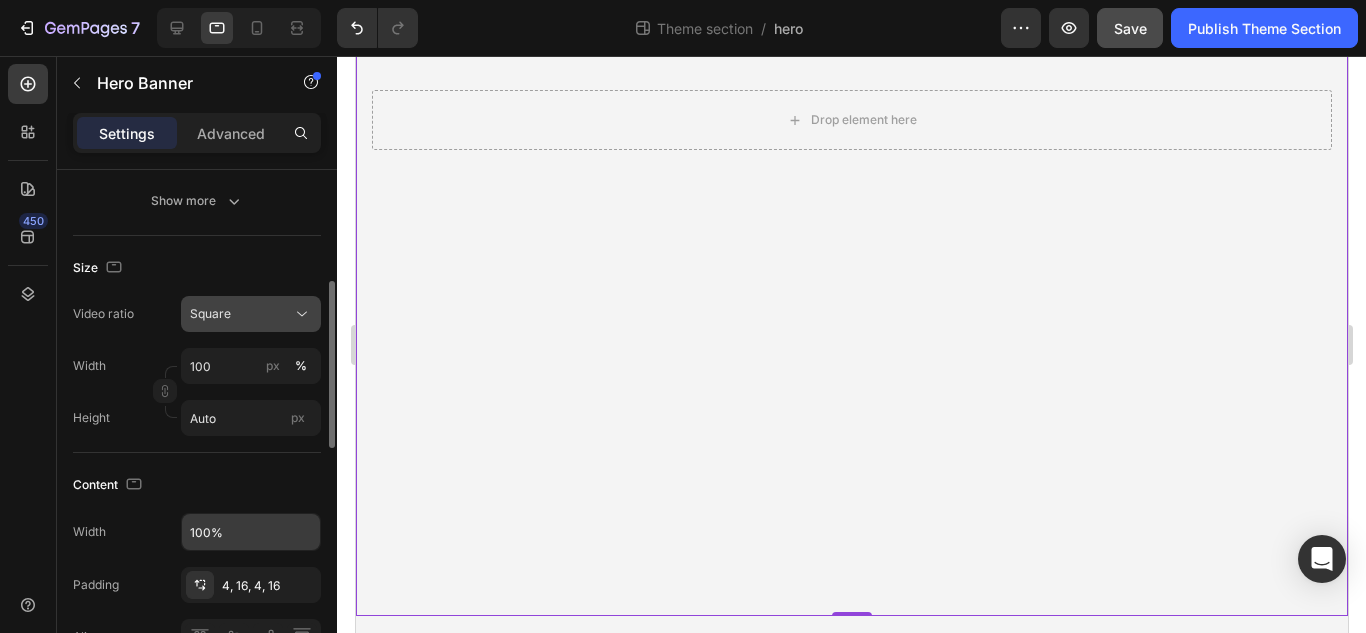 click on "Square" at bounding box center (241, 314) 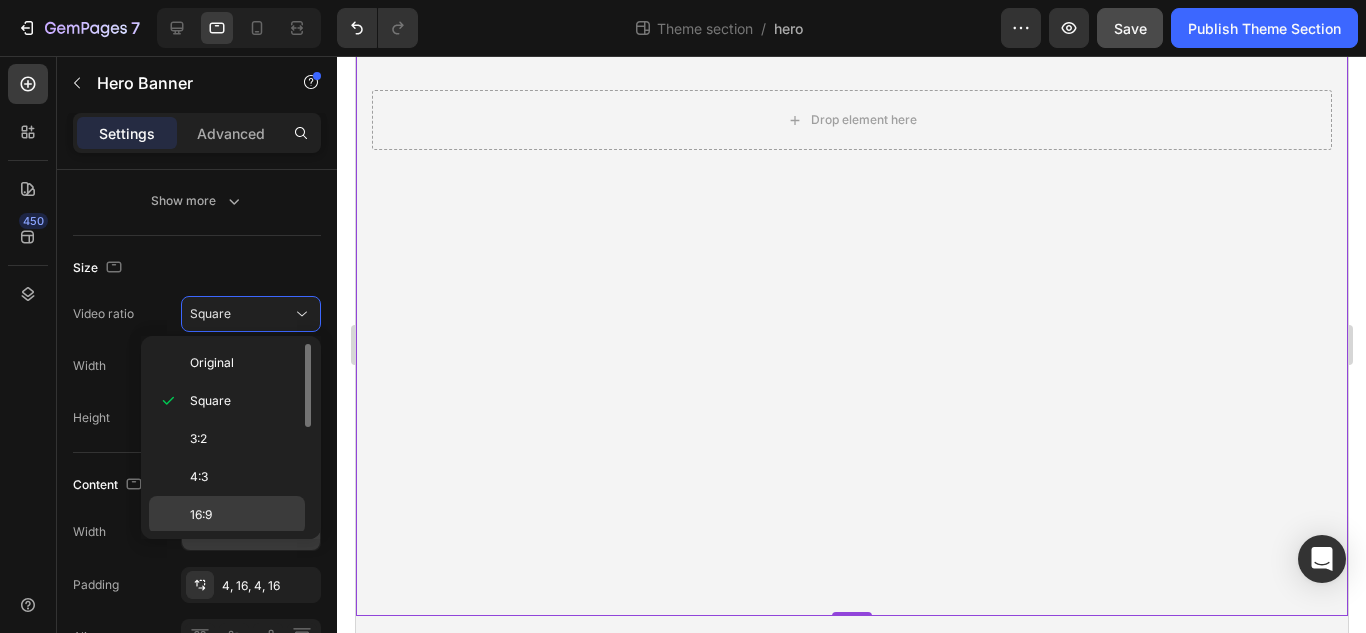 click on "16:9" at bounding box center [243, 515] 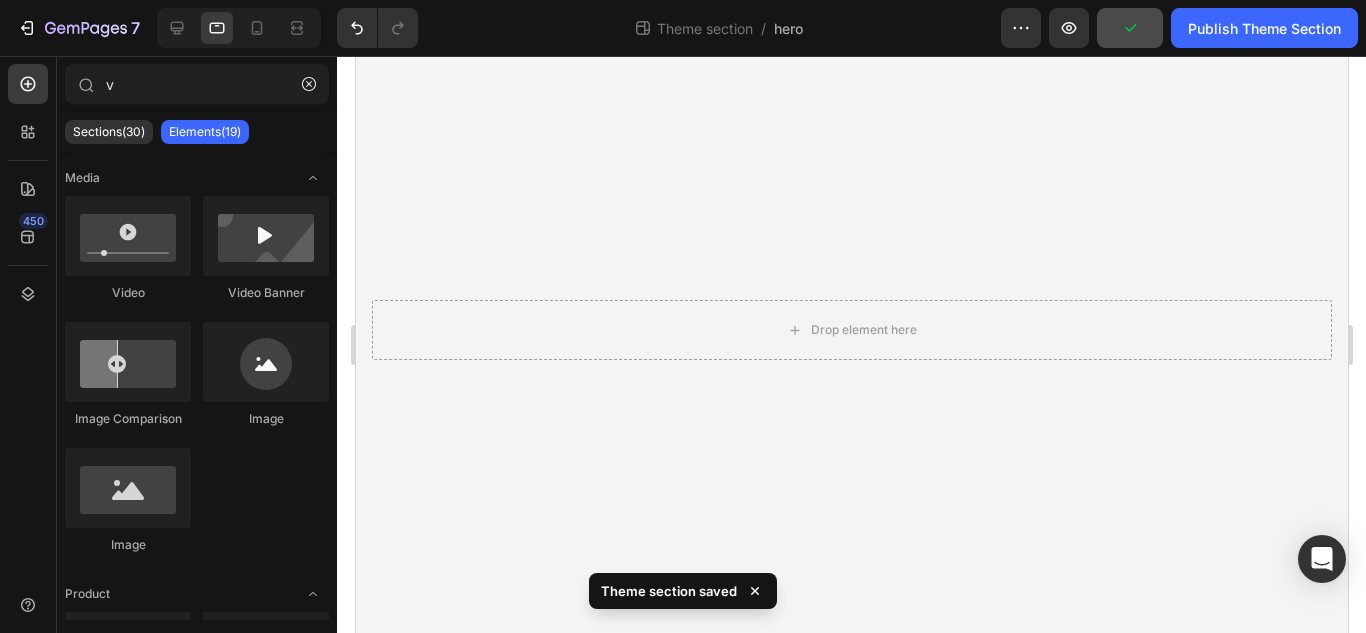 scroll, scrollTop: 0, scrollLeft: 0, axis: both 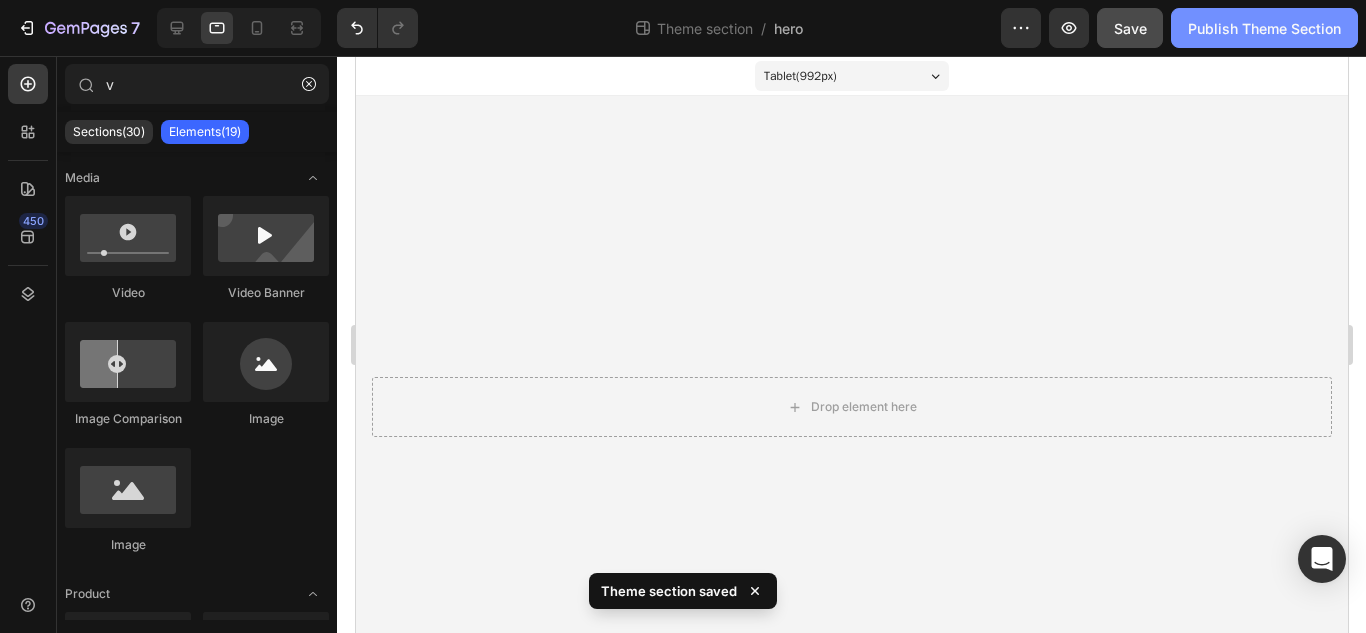 click on "Publish Theme Section" at bounding box center (1264, 28) 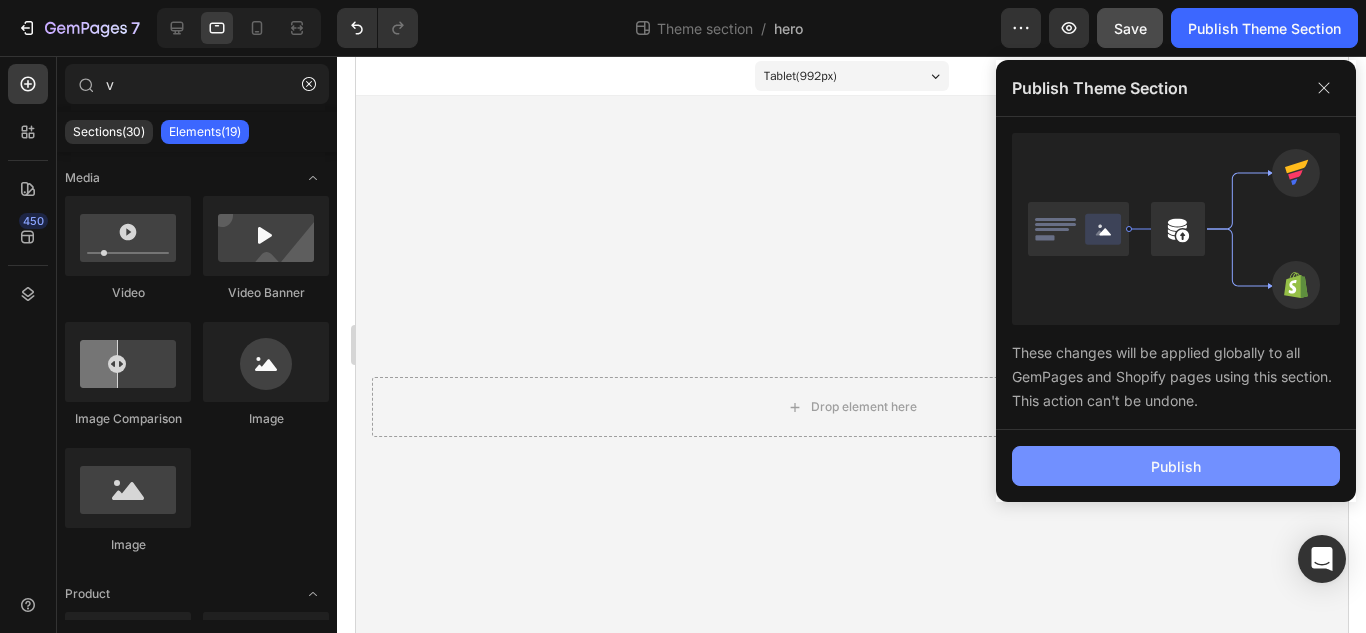 click on "Publish" 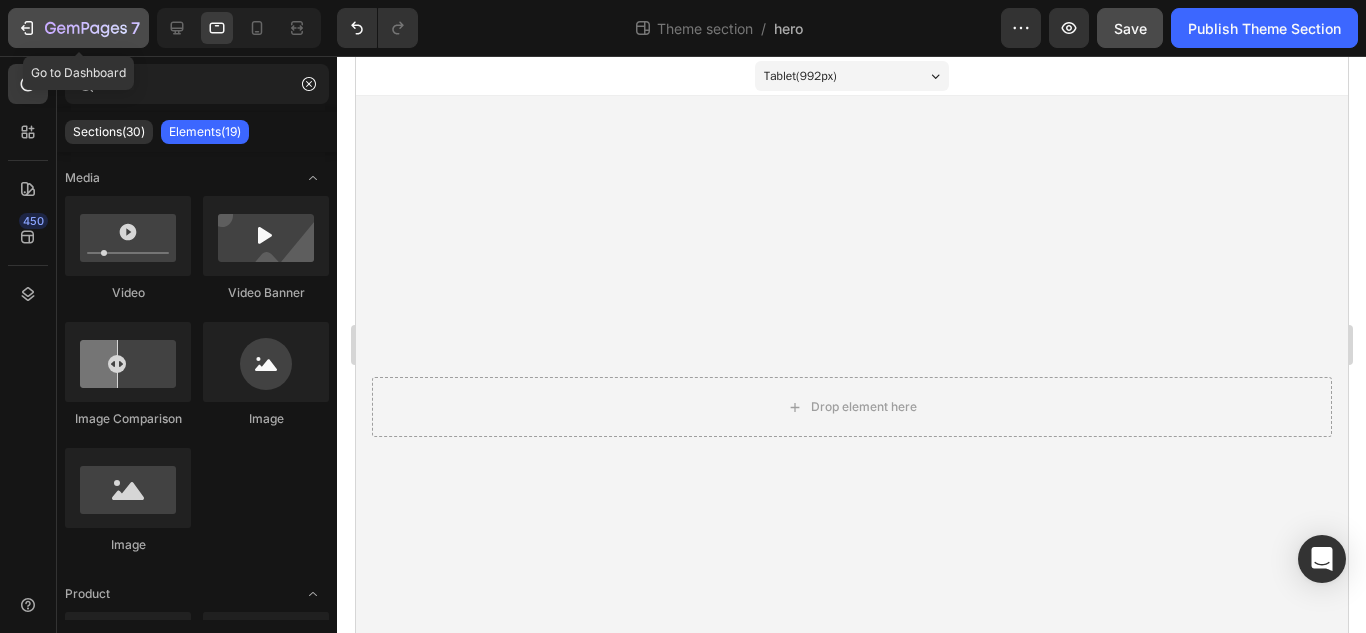click 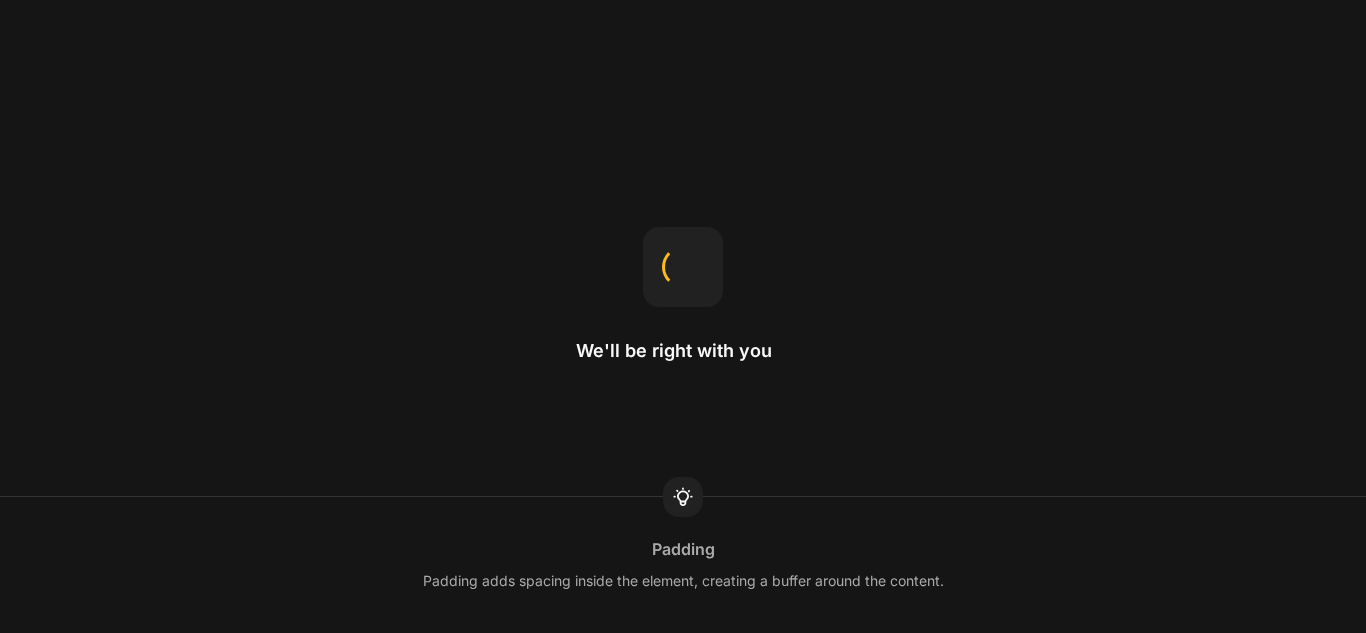 scroll, scrollTop: 0, scrollLeft: 0, axis: both 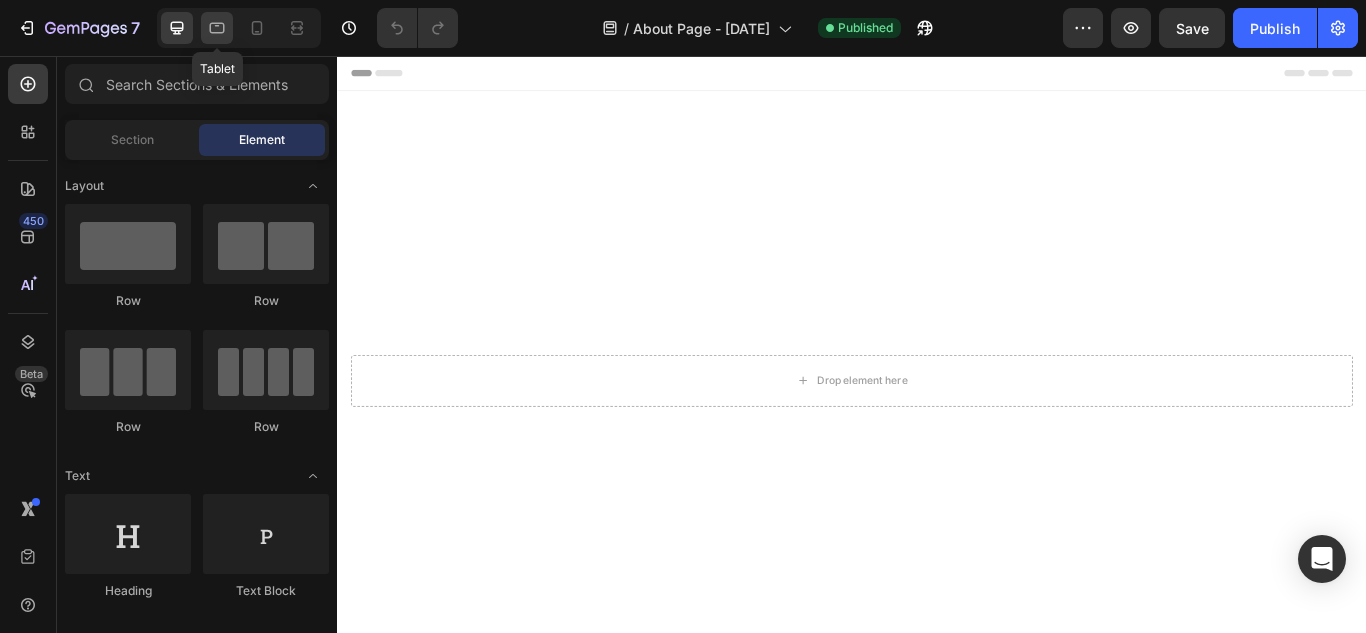 click 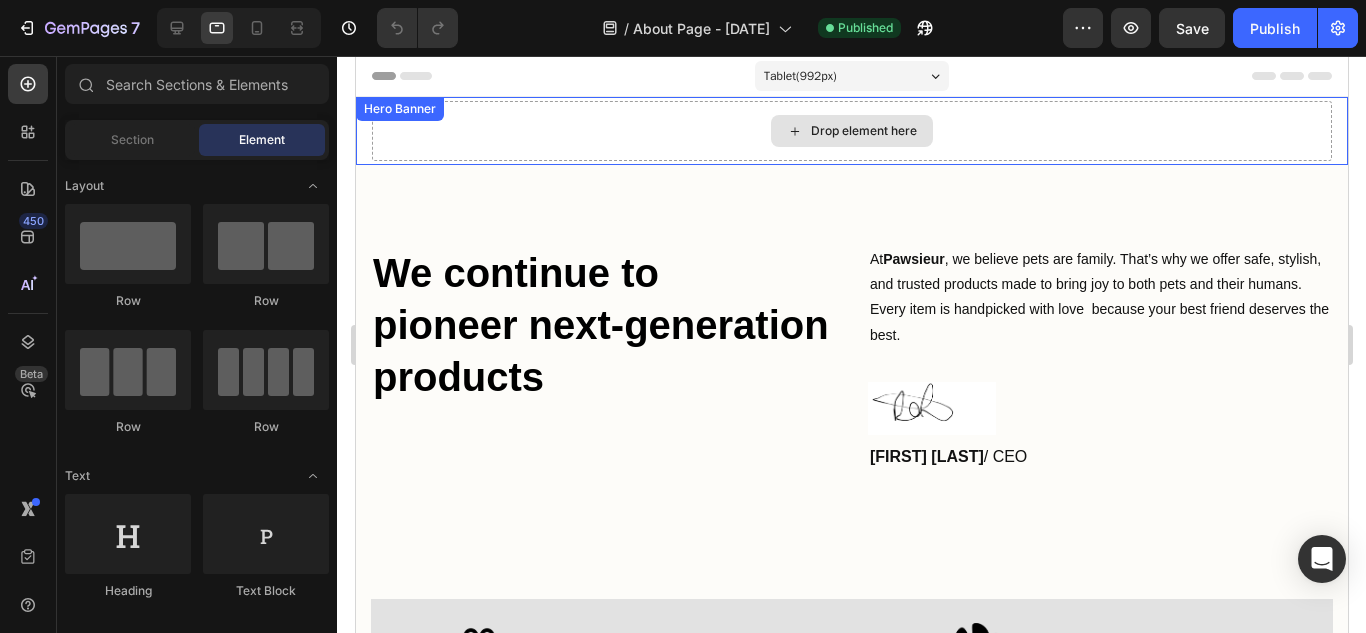 click on "Drop element here" at bounding box center (851, 131) 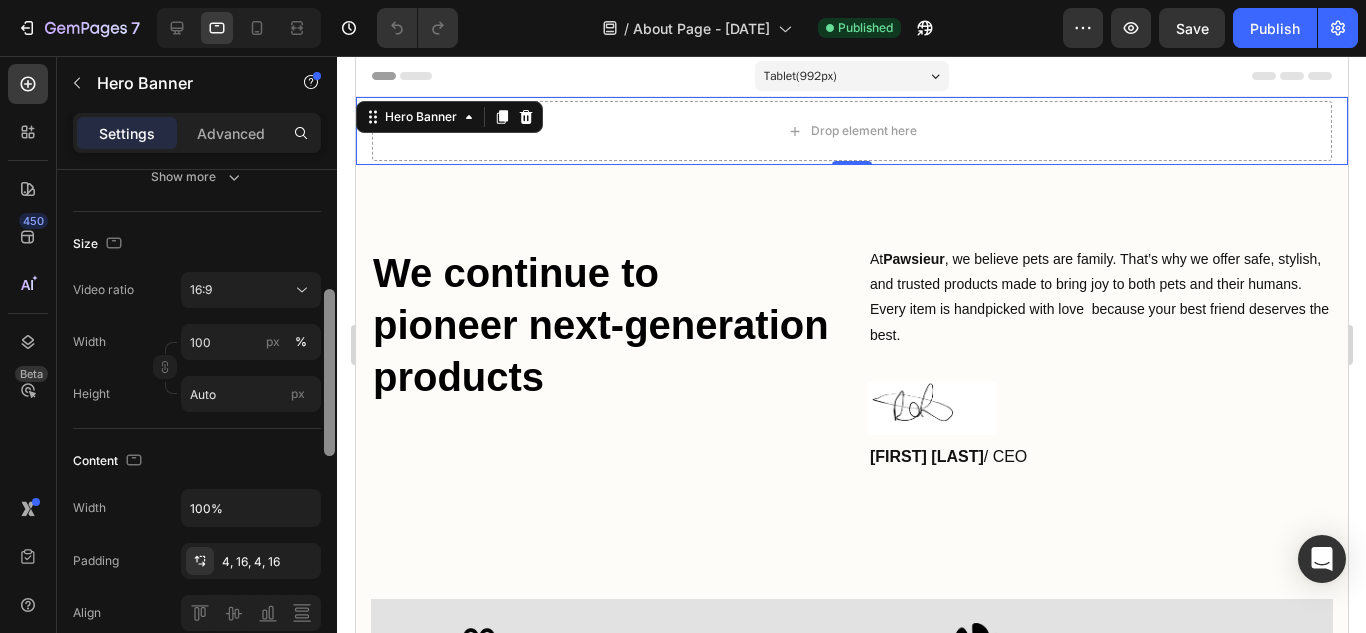 drag, startPoint x: 329, startPoint y: 293, endPoint x: 327, endPoint y: 411, distance: 118.016945 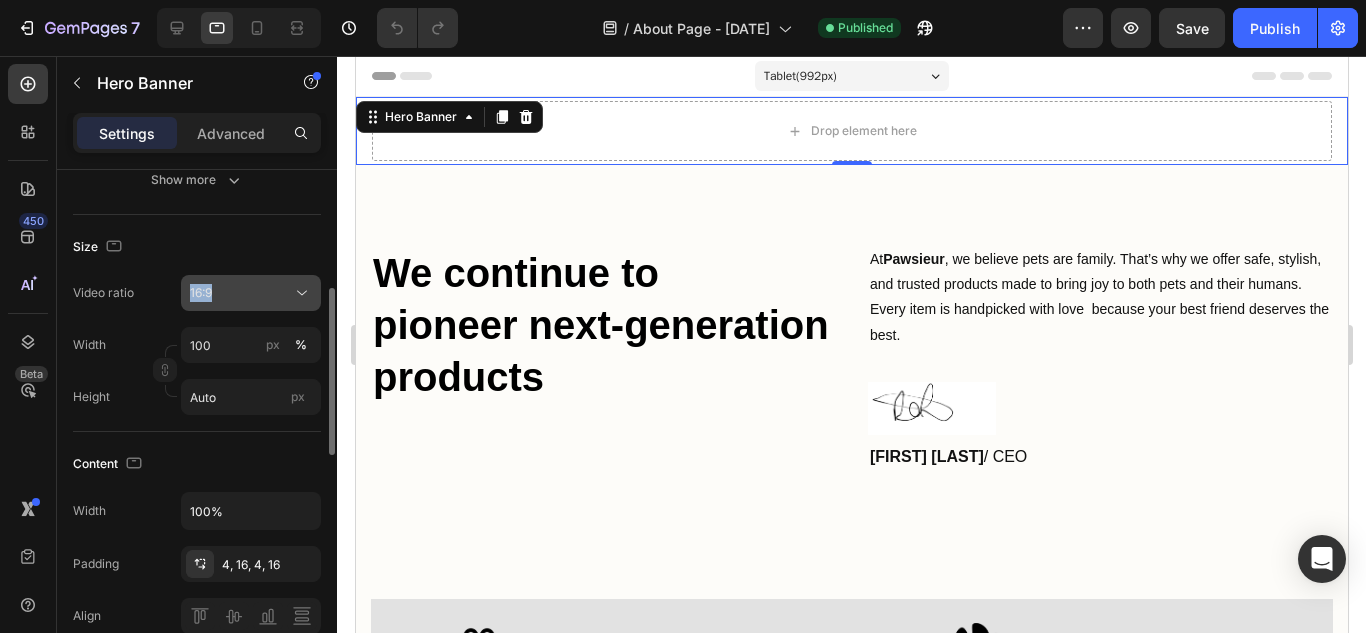 drag, startPoint x: 300, startPoint y: 273, endPoint x: 295, endPoint y: 301, distance: 28.442924 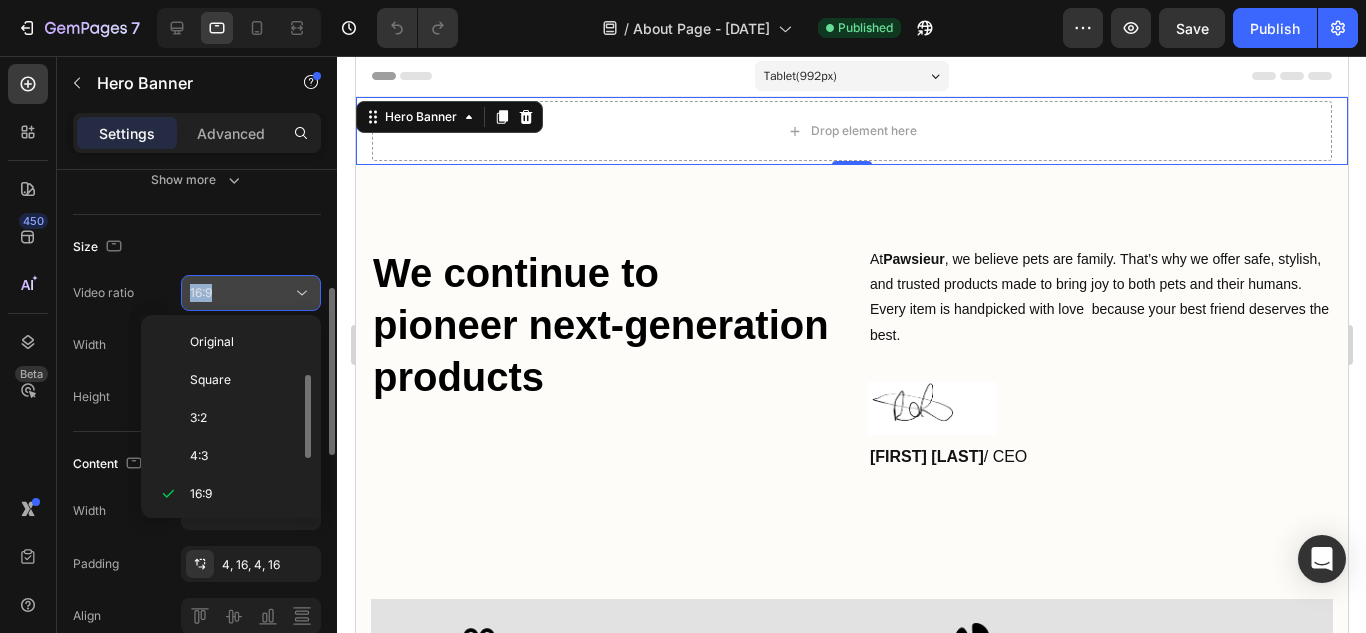 scroll, scrollTop: 36, scrollLeft: 0, axis: vertical 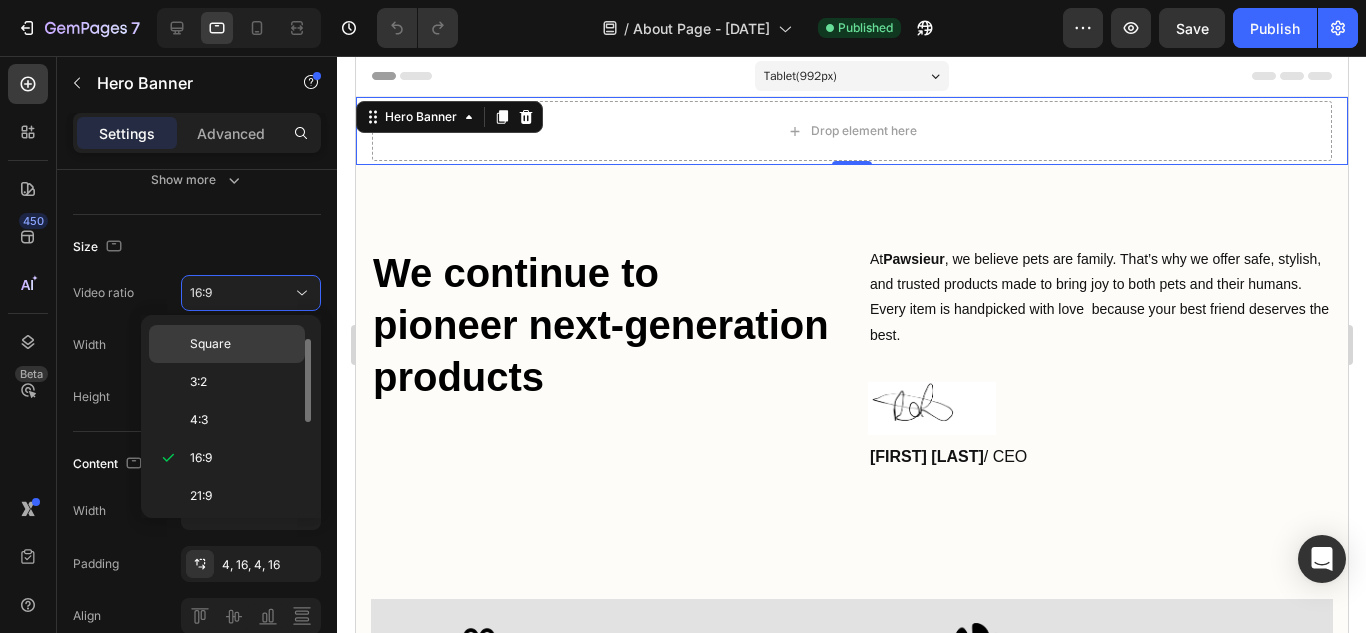 click on "Square" at bounding box center [243, 344] 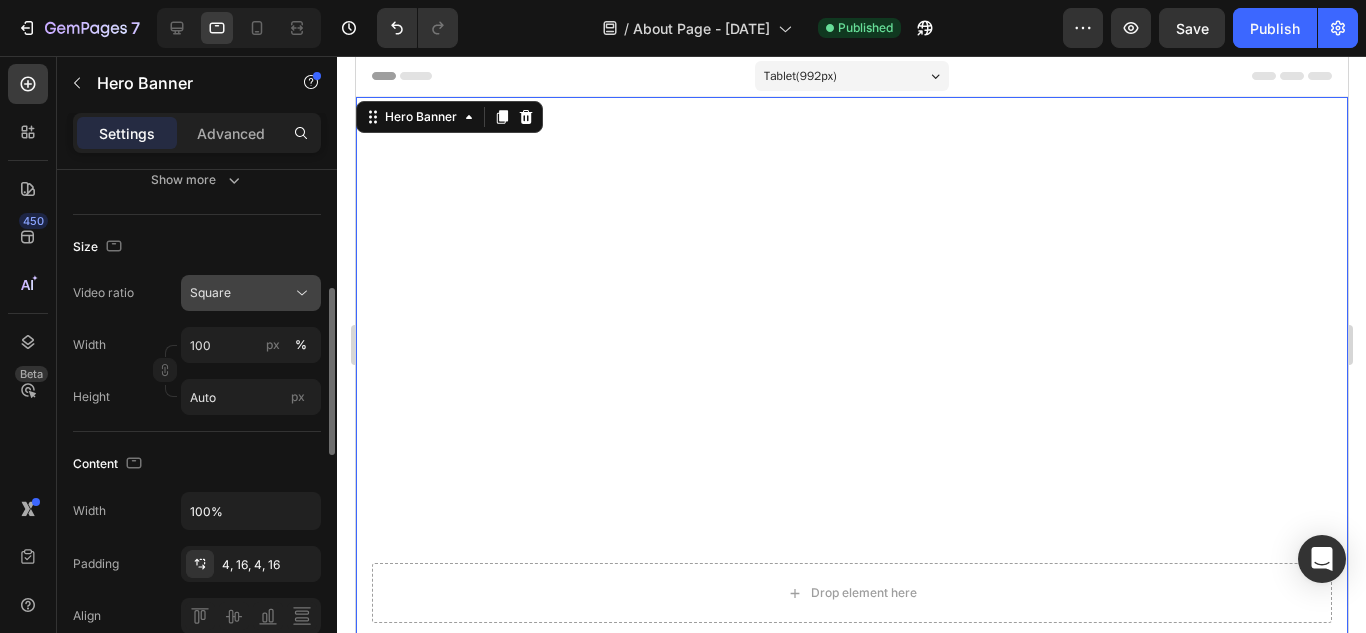 click on "Square" at bounding box center [241, 293] 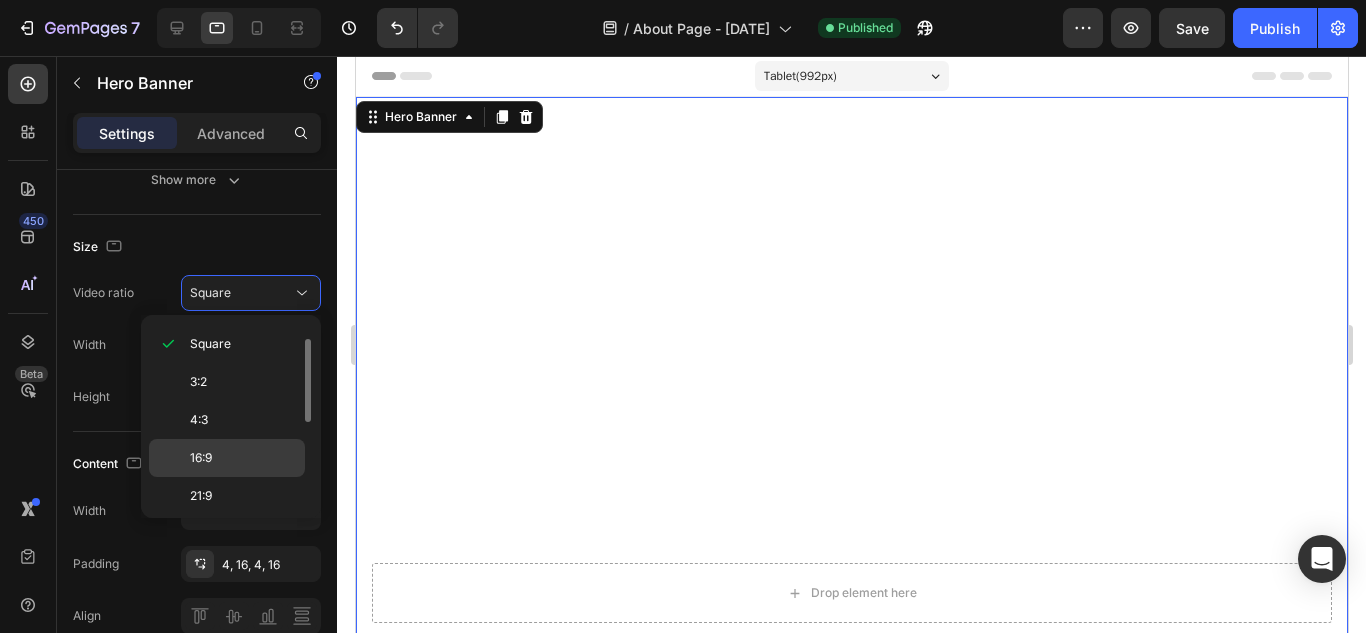 click on "16:9" at bounding box center [201, 458] 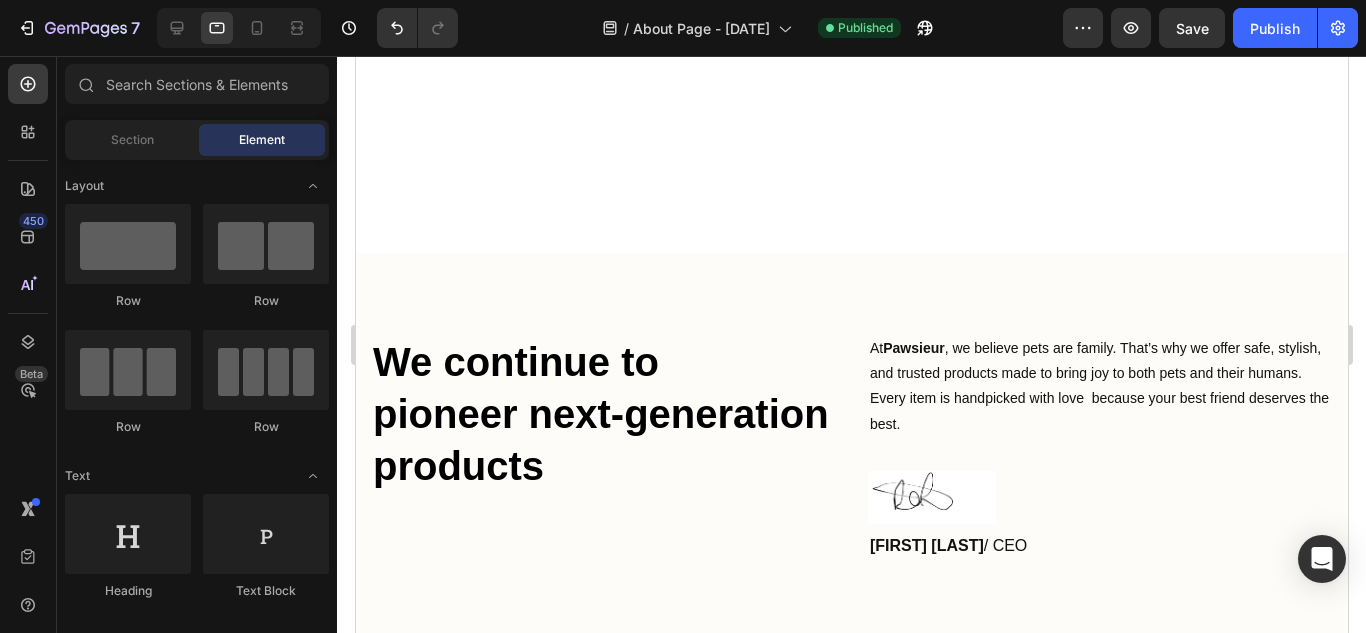 scroll, scrollTop: 0, scrollLeft: 0, axis: both 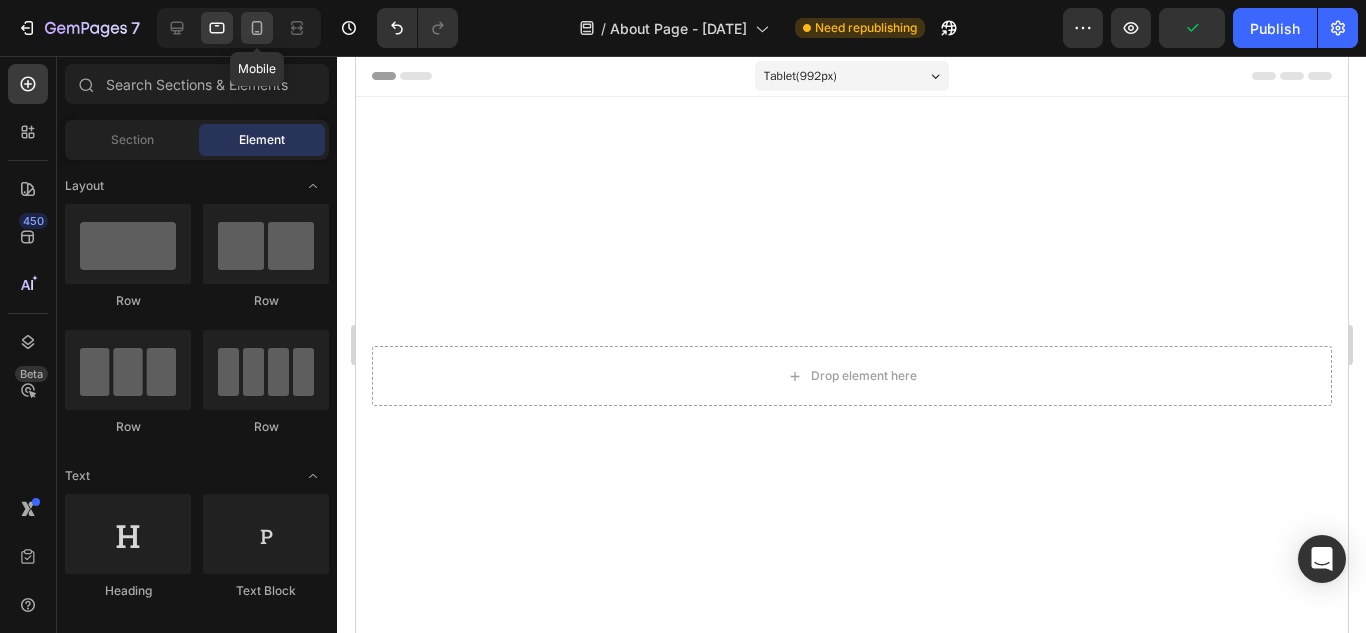 click 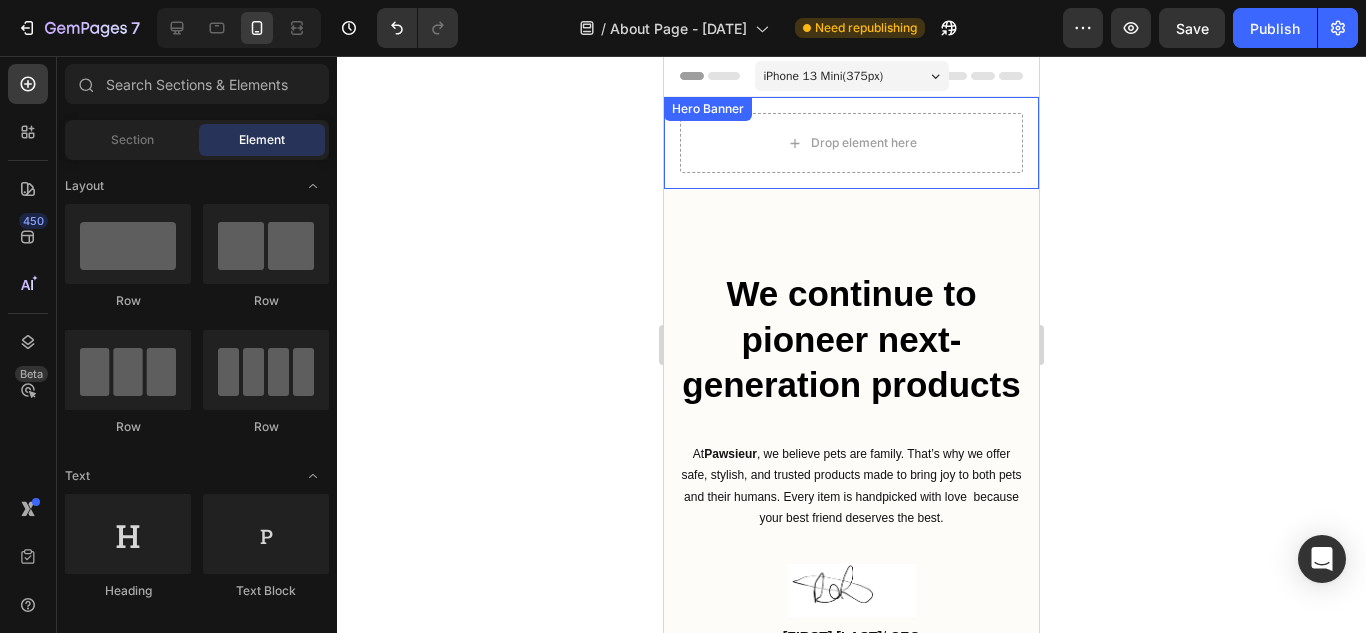 click on "Drop element here" at bounding box center [851, 143] 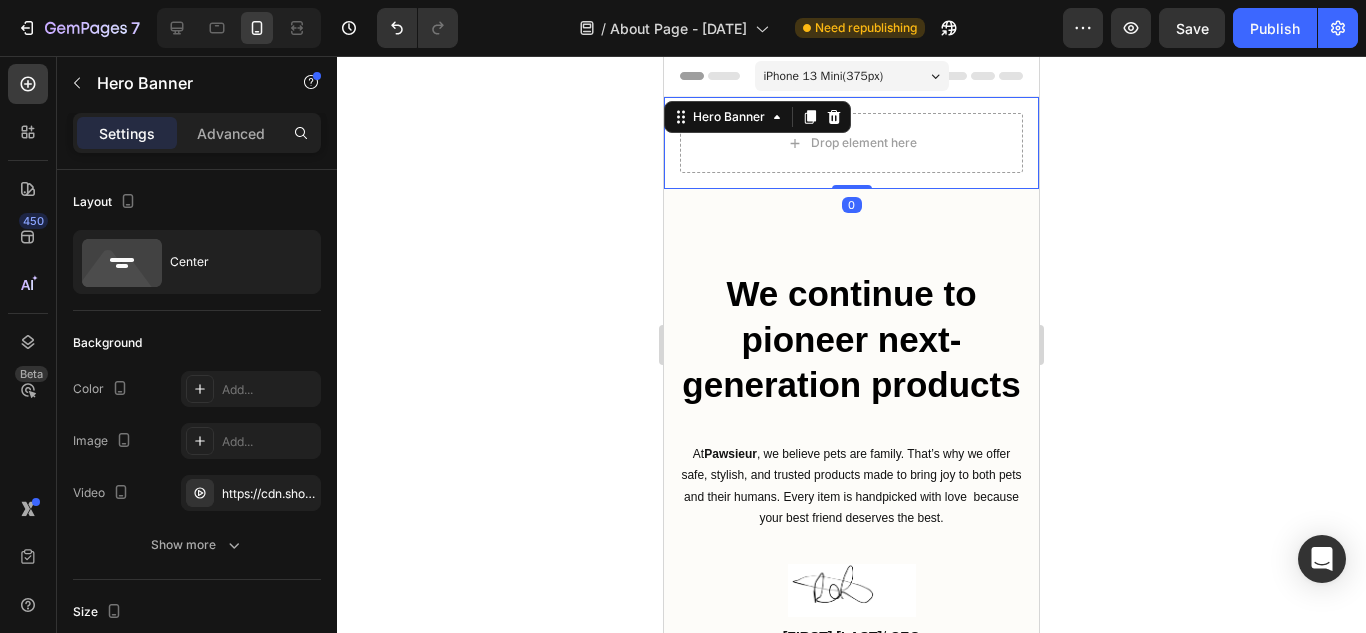scroll, scrollTop: 520, scrollLeft: 0, axis: vertical 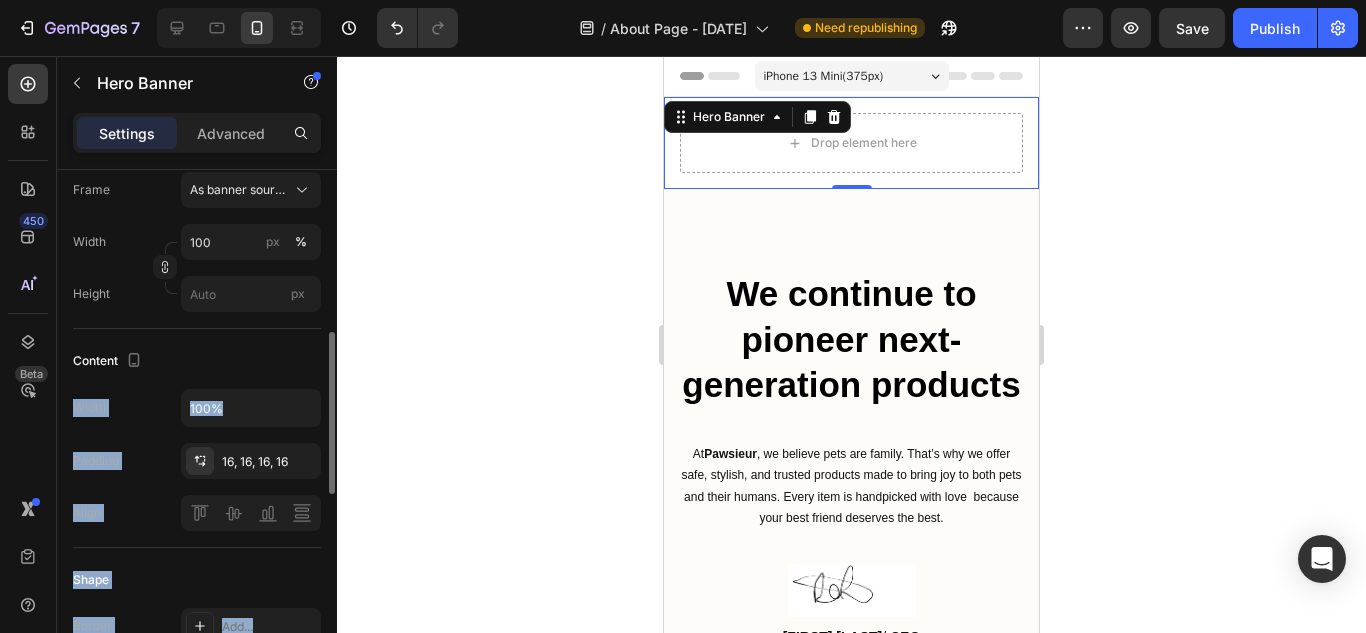 drag, startPoint x: 323, startPoint y: 259, endPoint x: 316, endPoint y: 336, distance: 77.31753 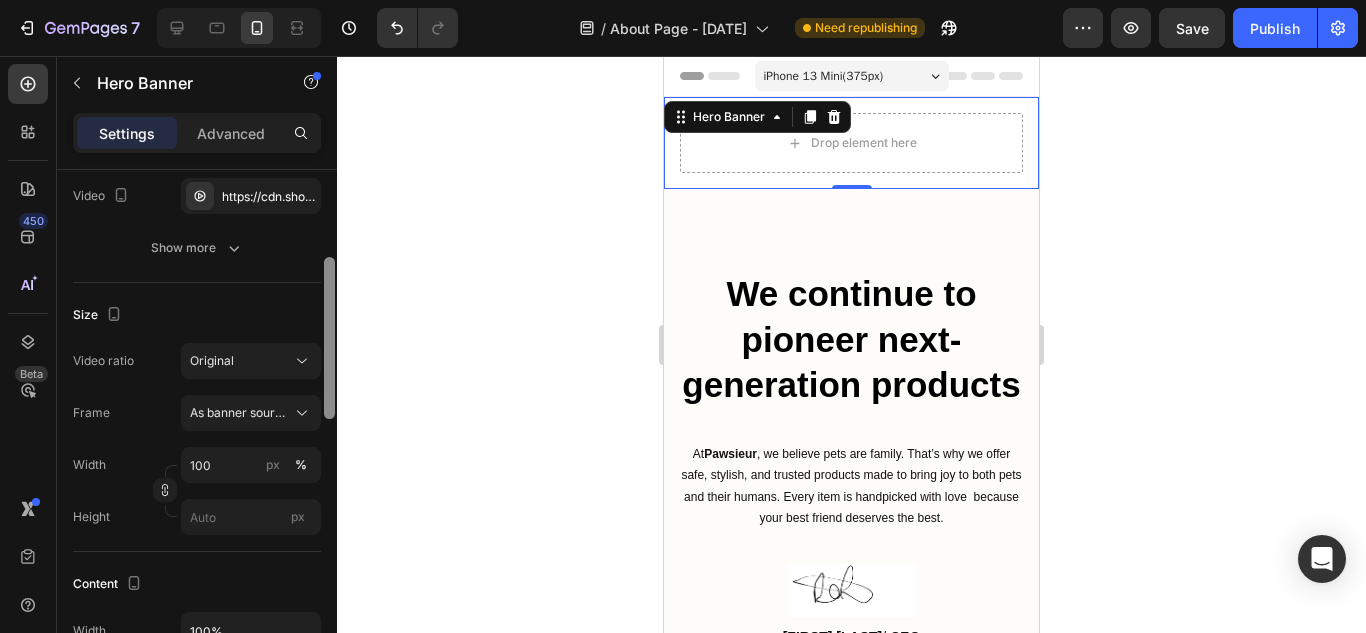 drag, startPoint x: 327, startPoint y: 344, endPoint x: 381, endPoint y: 273, distance: 89.20202 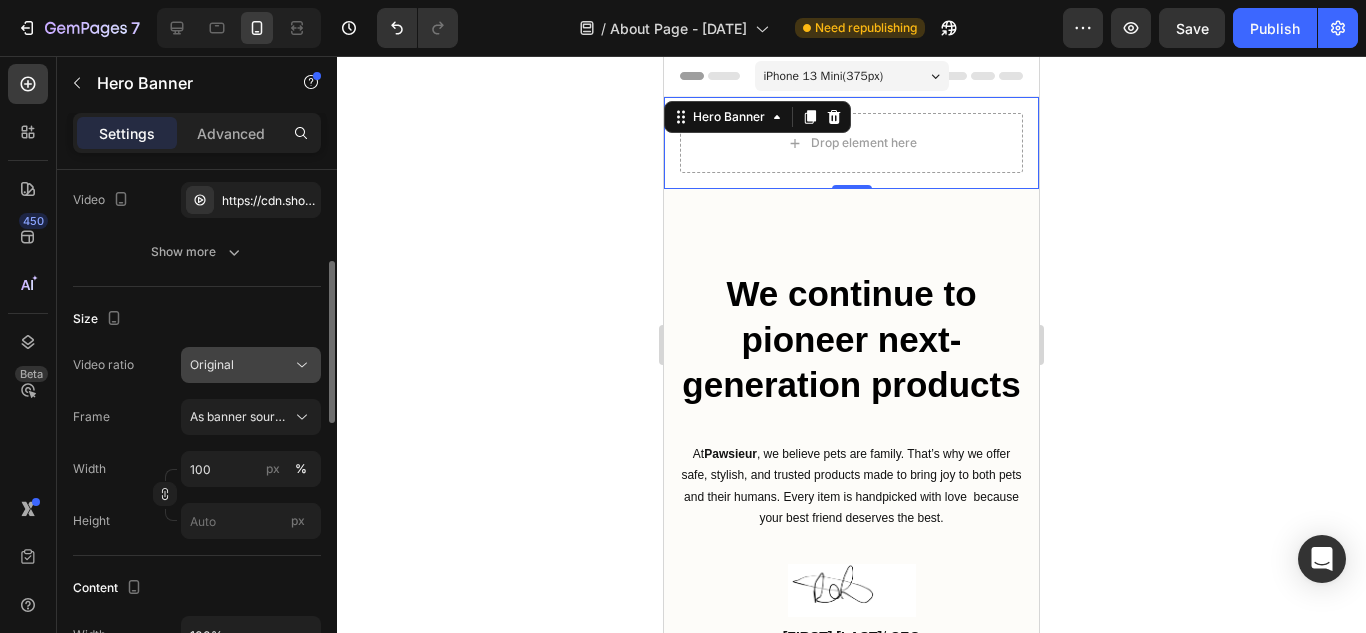 click 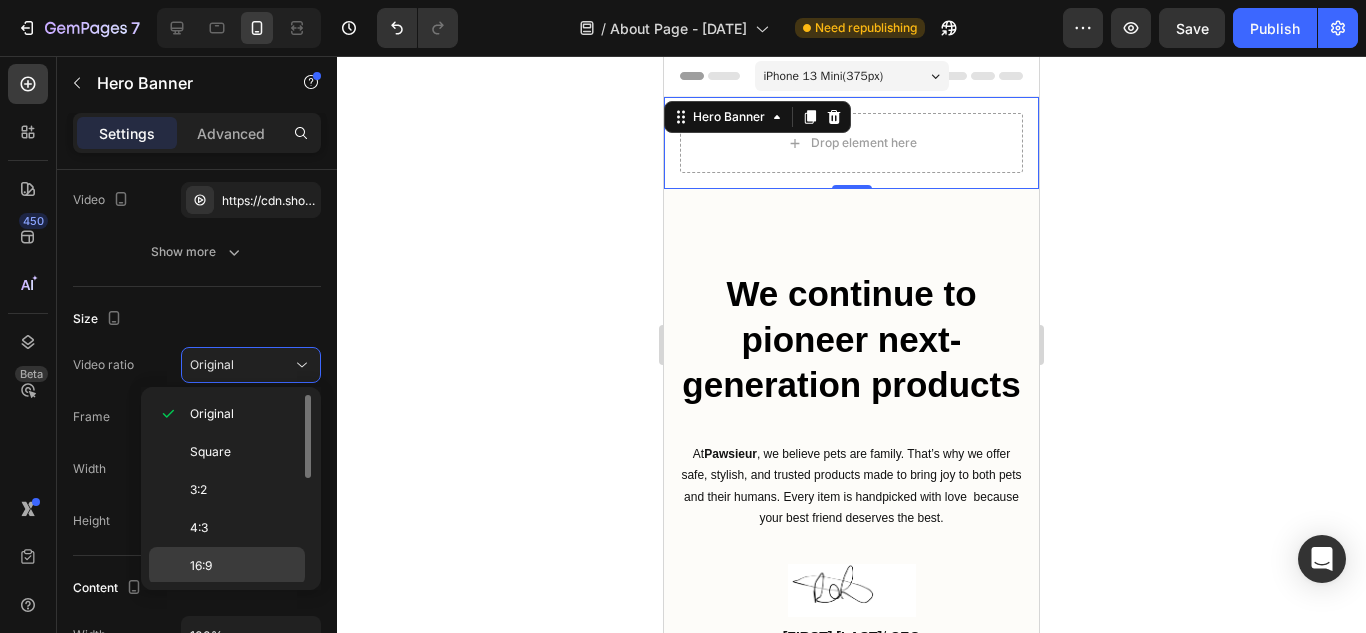 click on "16:9" at bounding box center [243, 566] 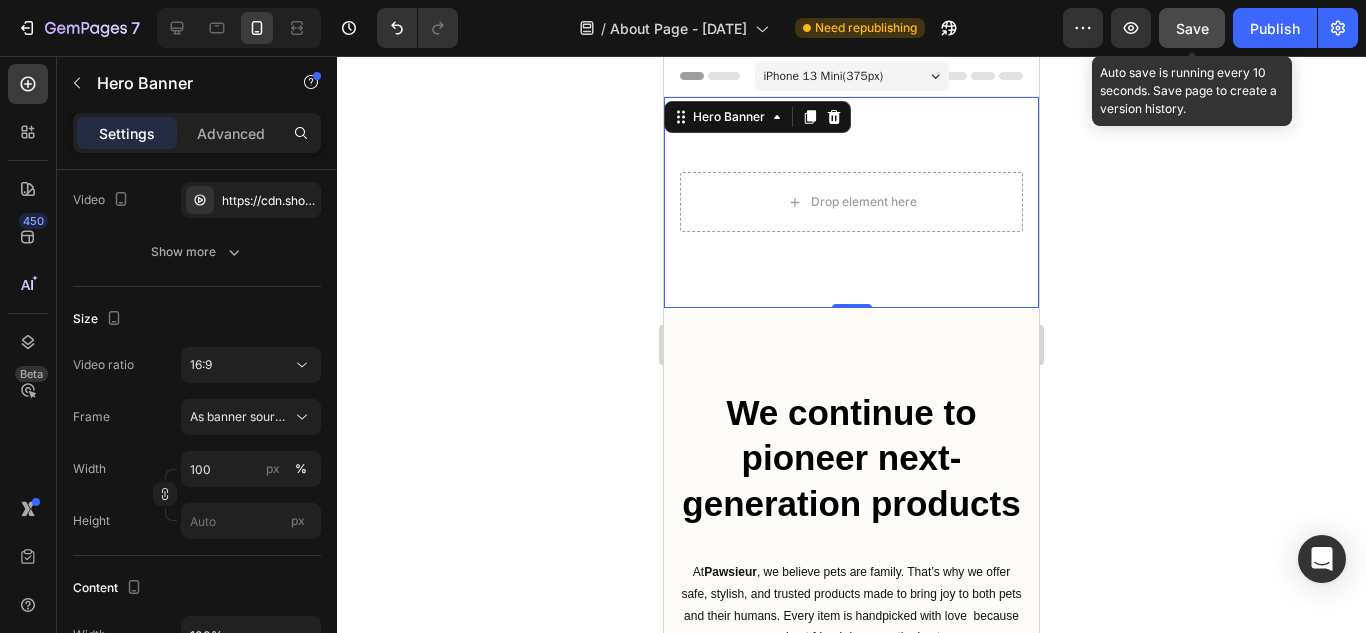 click on "Save" at bounding box center [1192, 28] 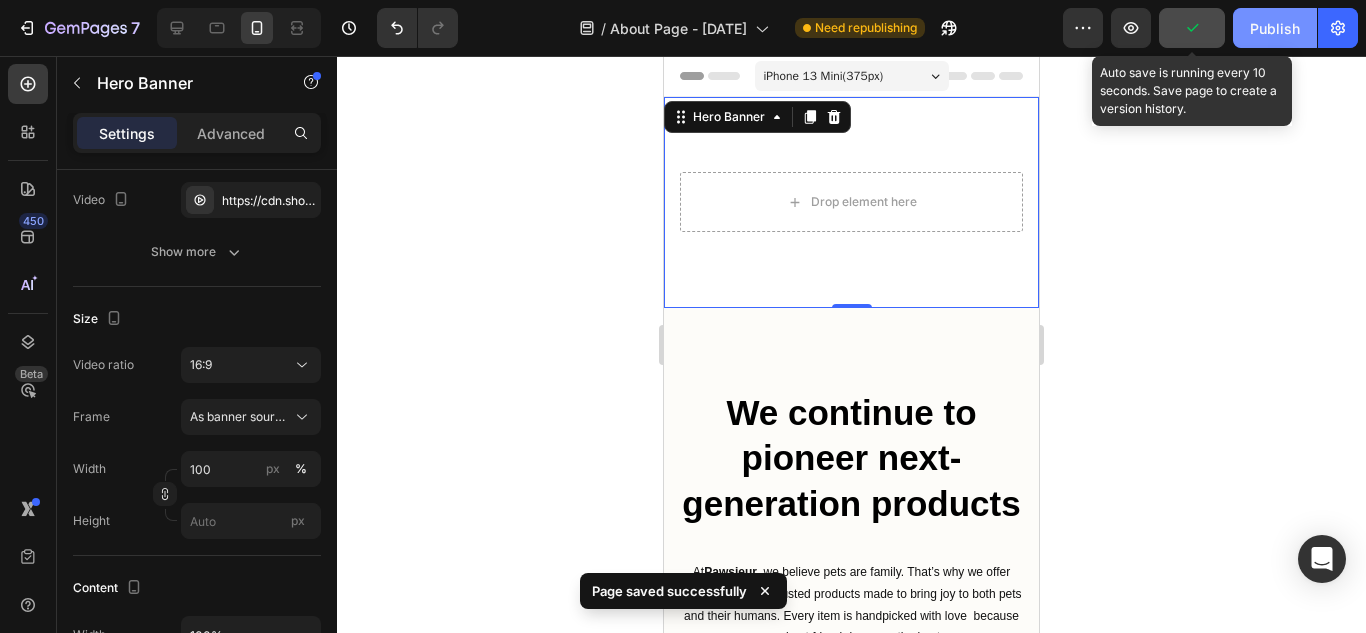 click on "Publish" at bounding box center [1275, 28] 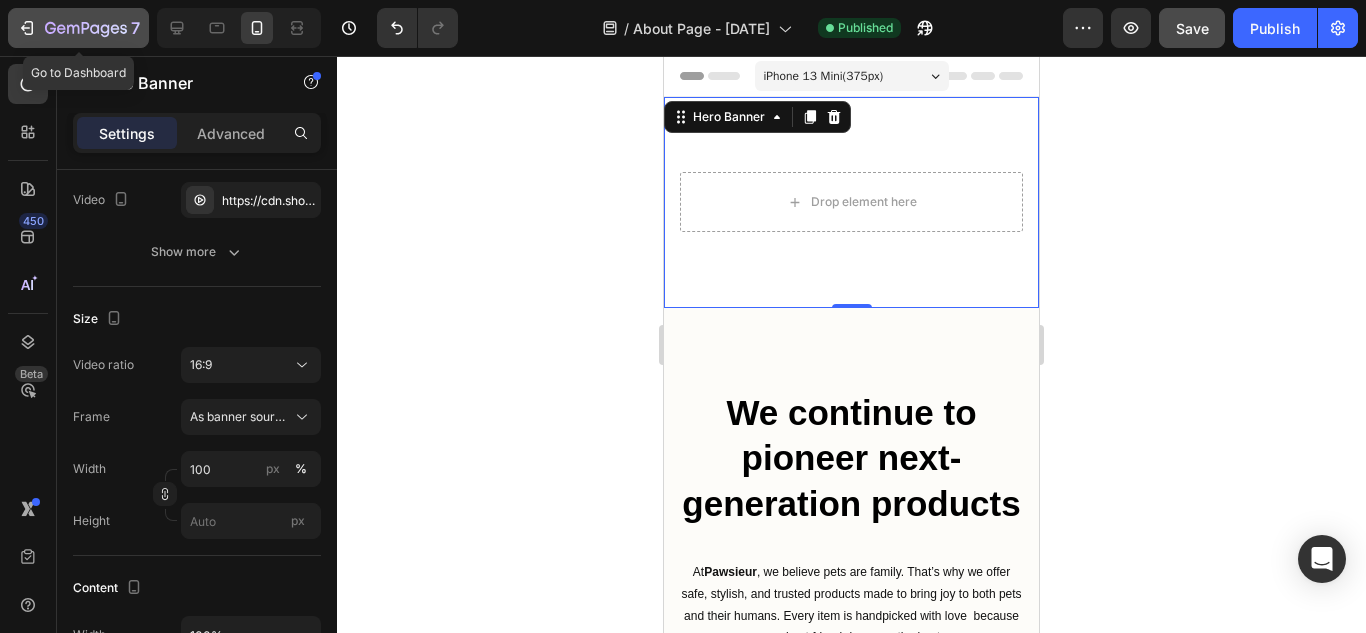 click on "7" 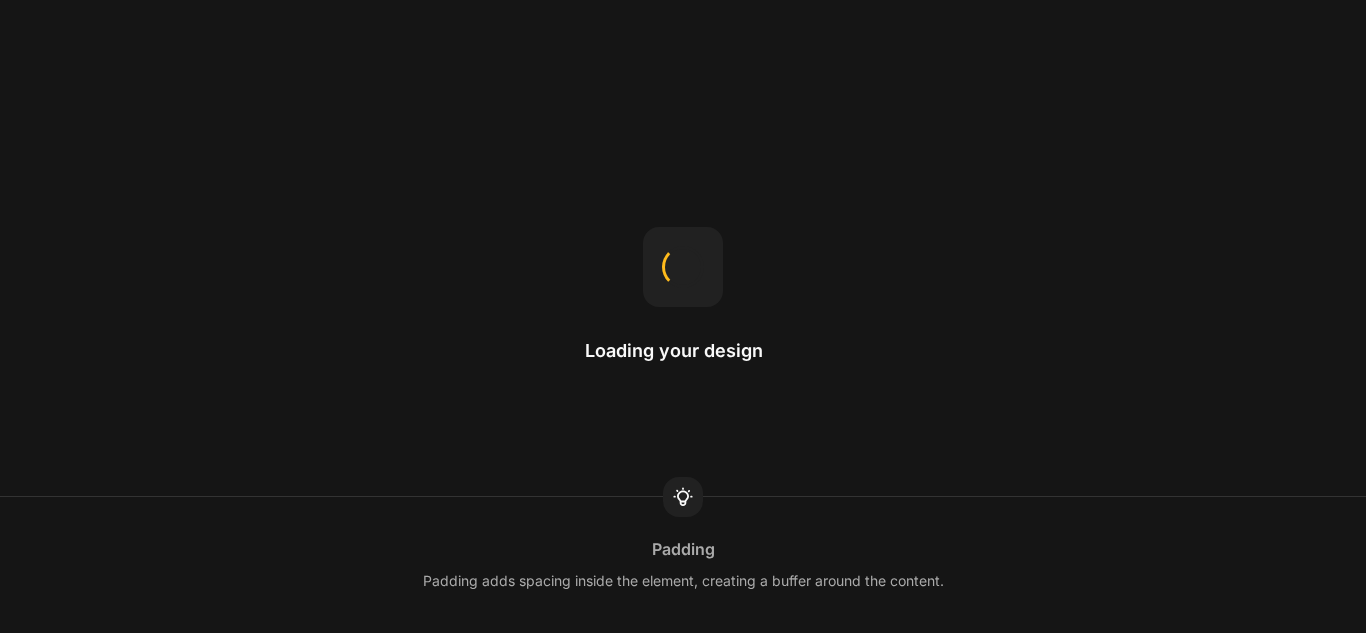 scroll, scrollTop: 0, scrollLeft: 0, axis: both 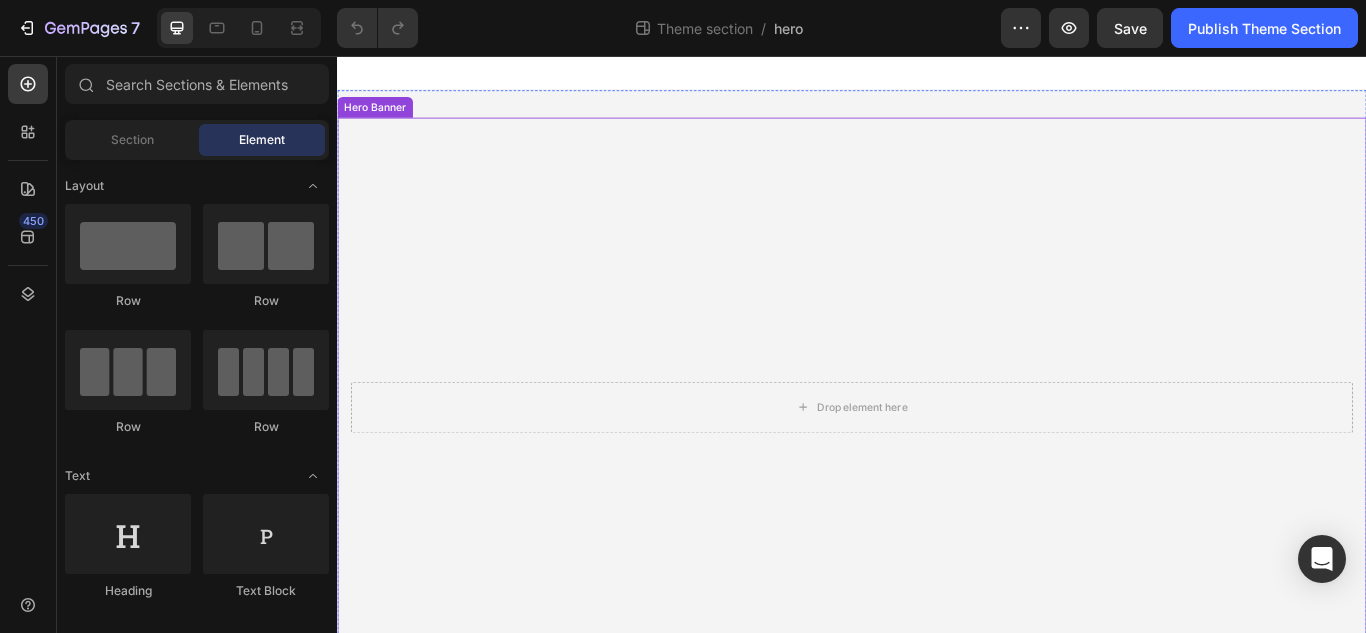 click at bounding box center [937, 465] 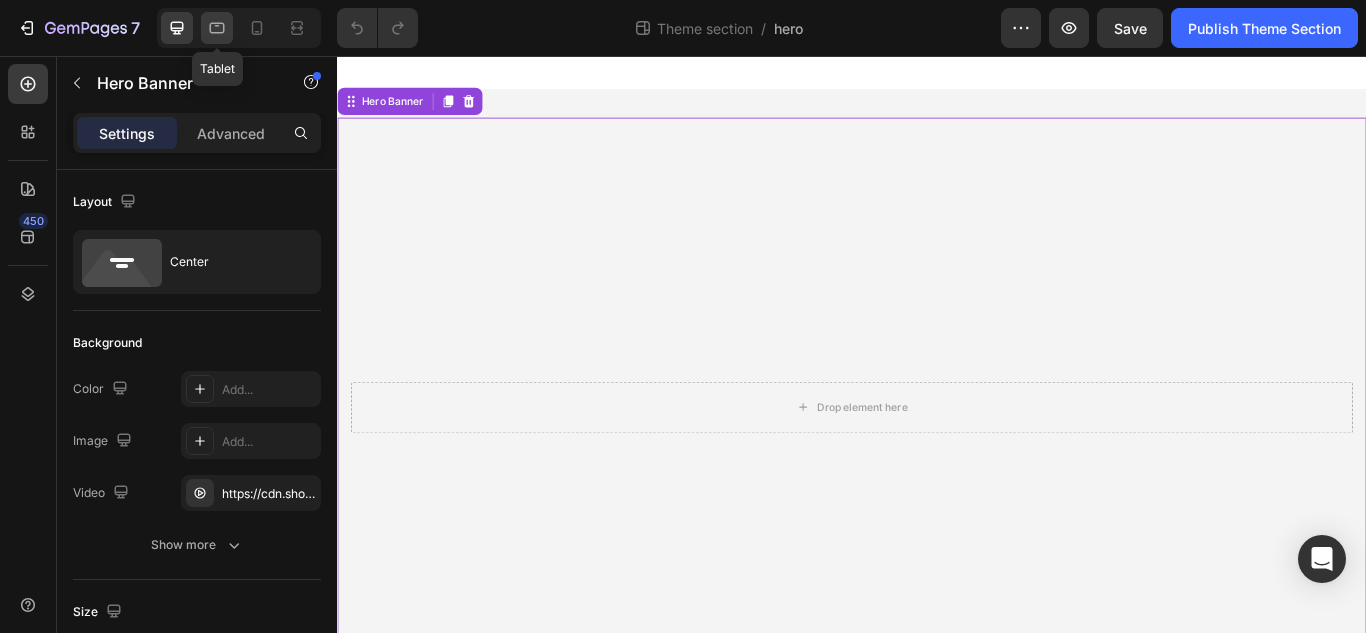 click 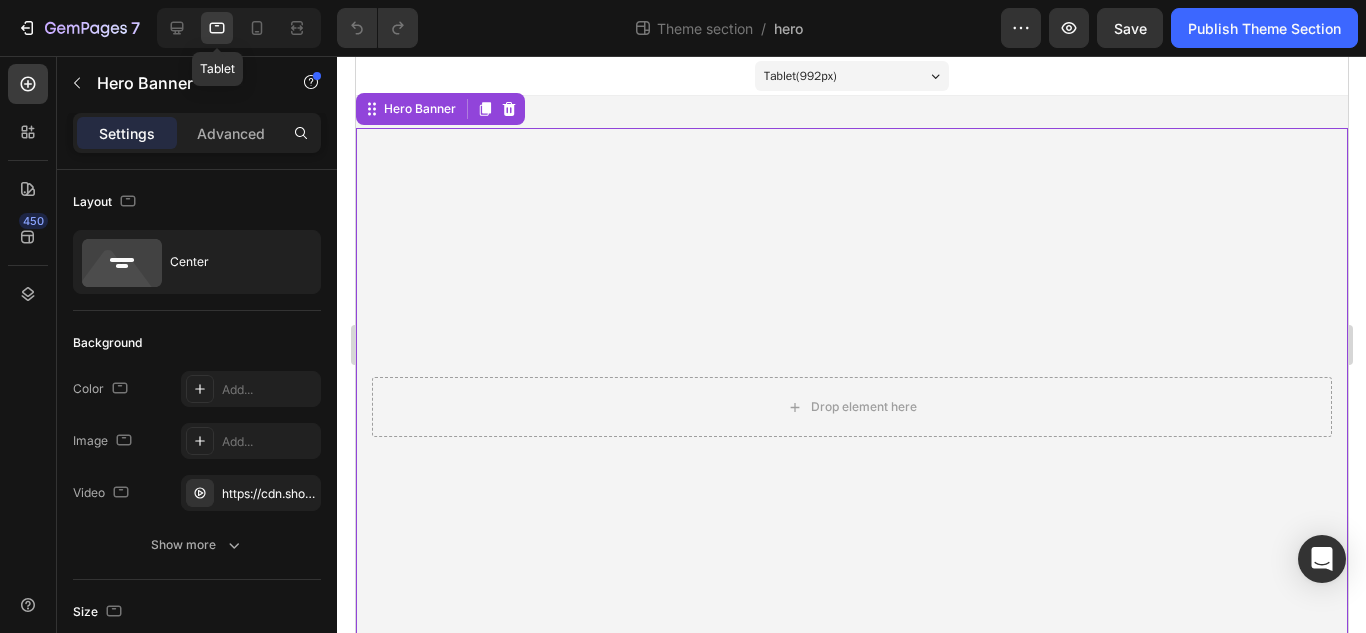 scroll, scrollTop: 2, scrollLeft: 0, axis: vertical 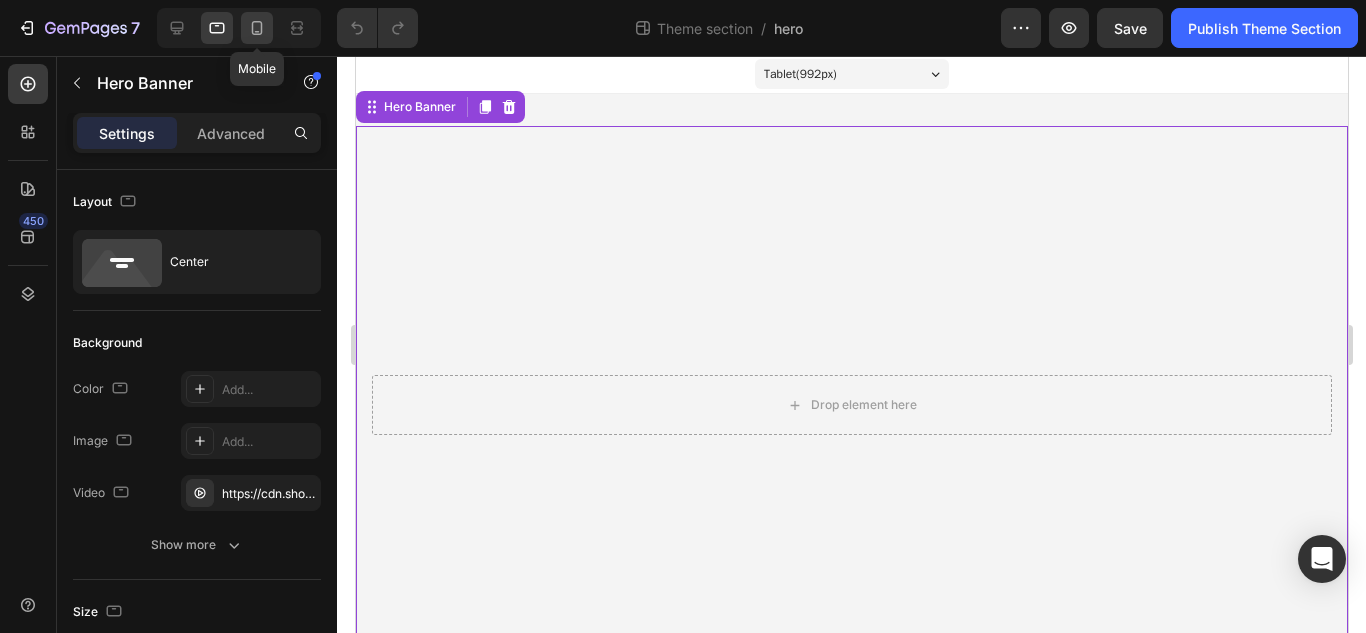 click 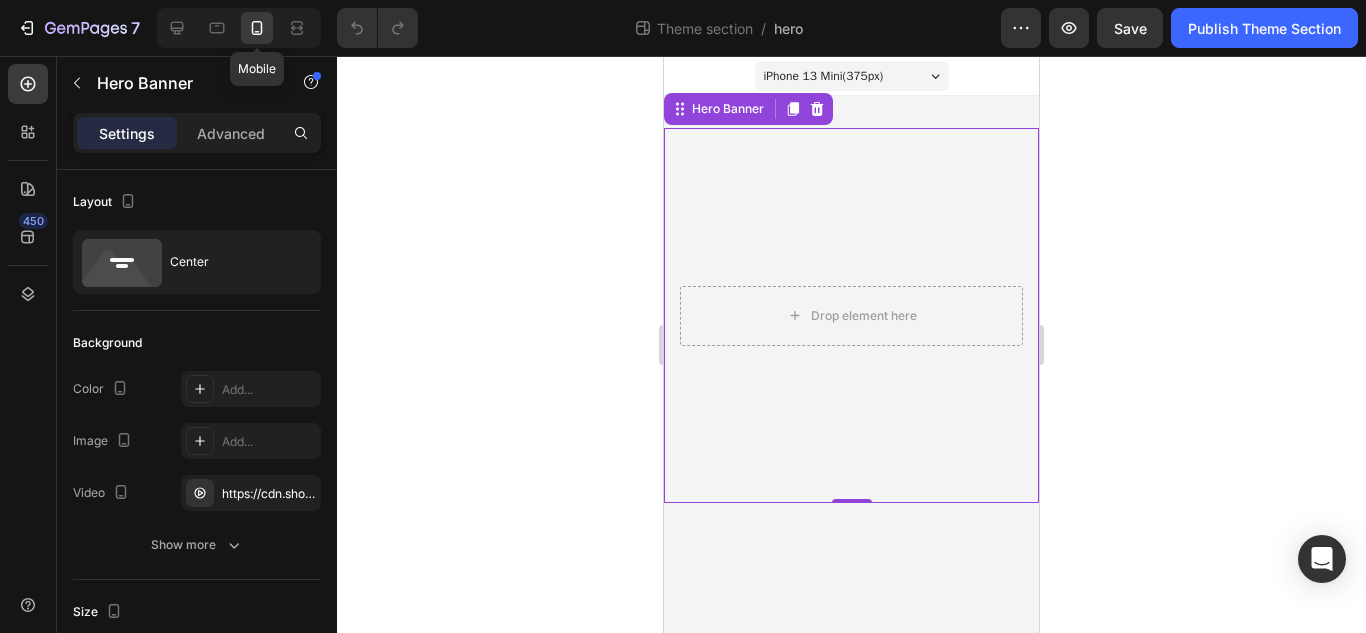 scroll, scrollTop: 0, scrollLeft: 0, axis: both 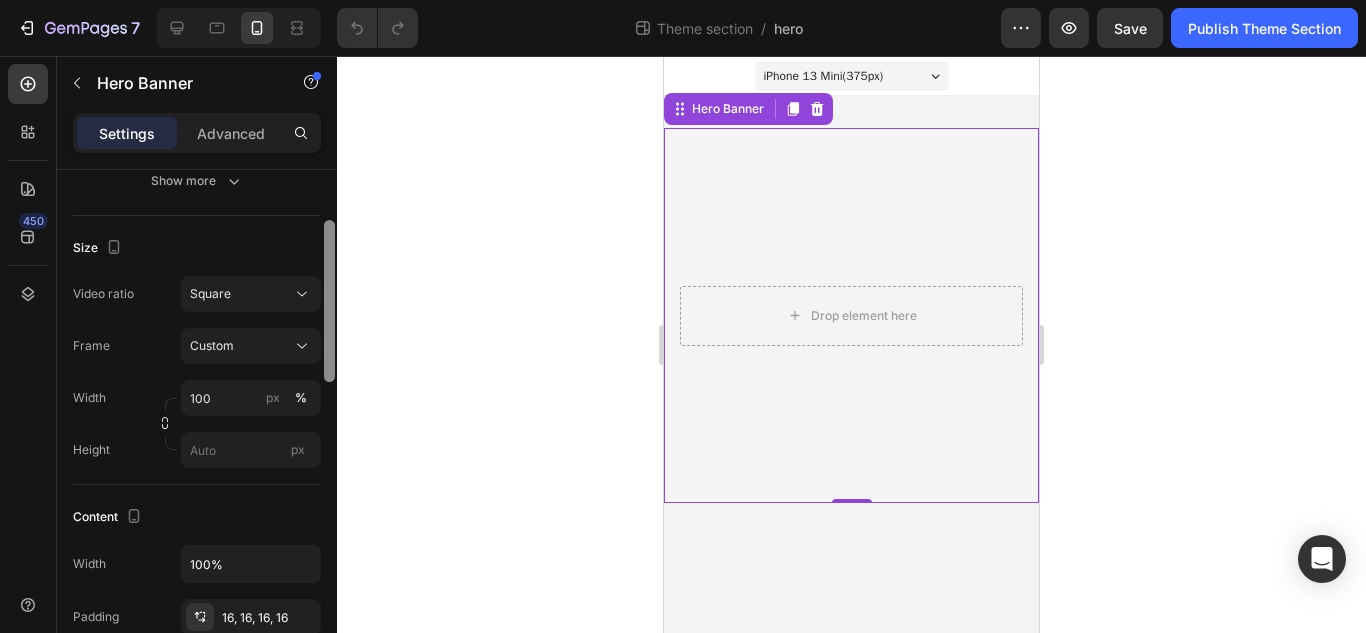 drag, startPoint x: 329, startPoint y: 325, endPoint x: 324, endPoint y: 439, distance: 114.1096 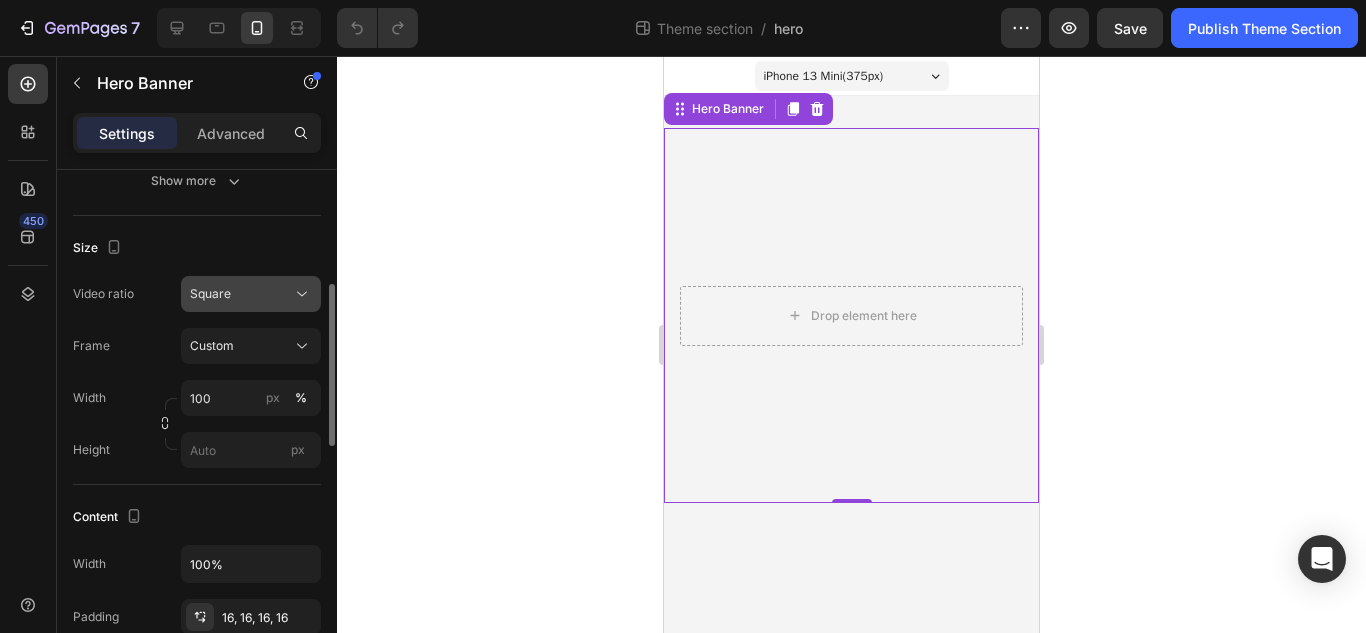 click 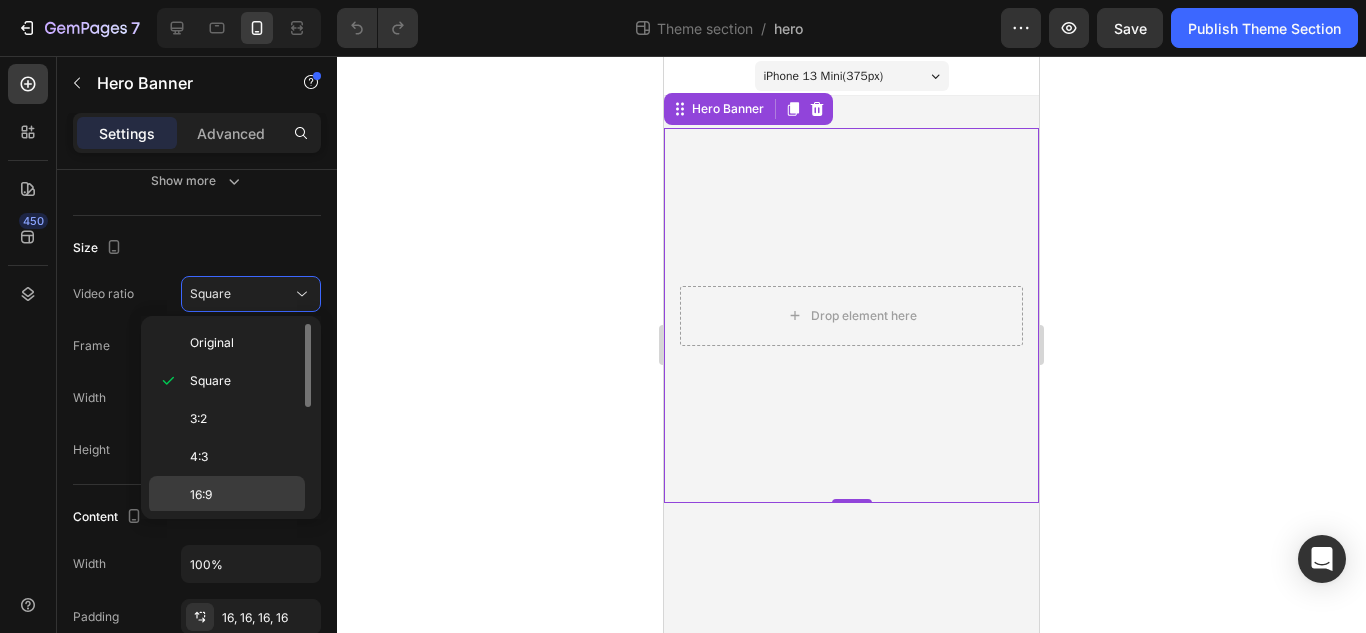 click on "16:9" at bounding box center [201, 495] 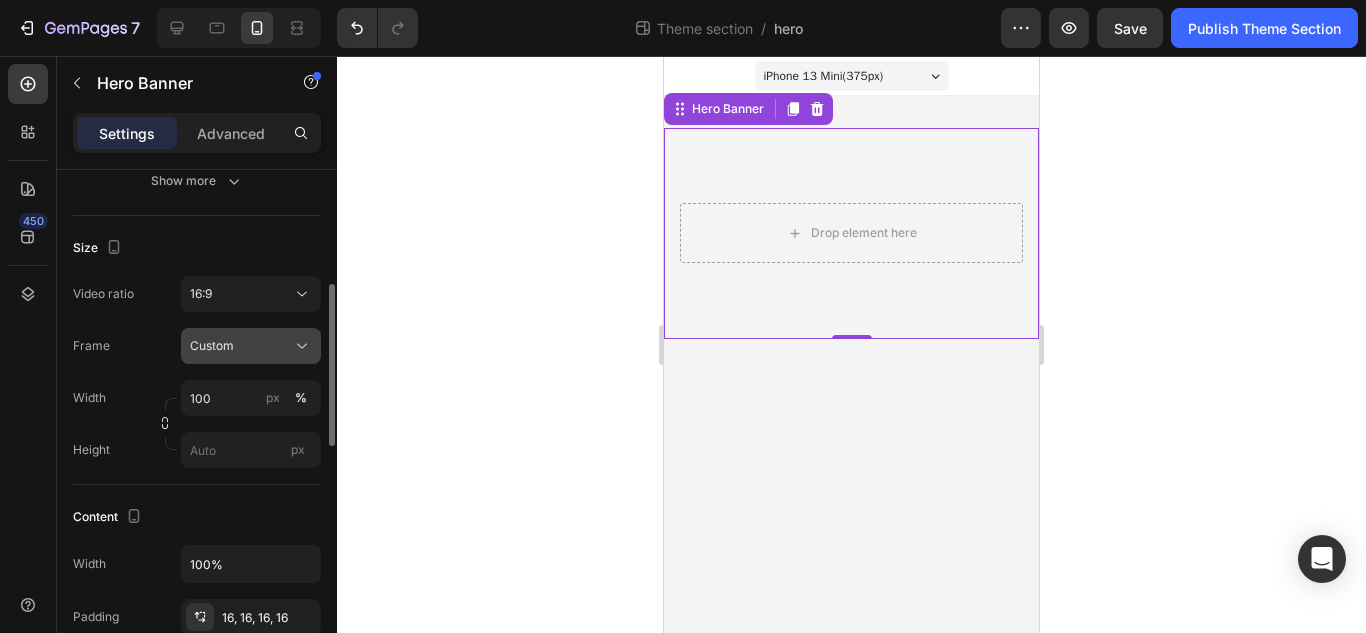 click 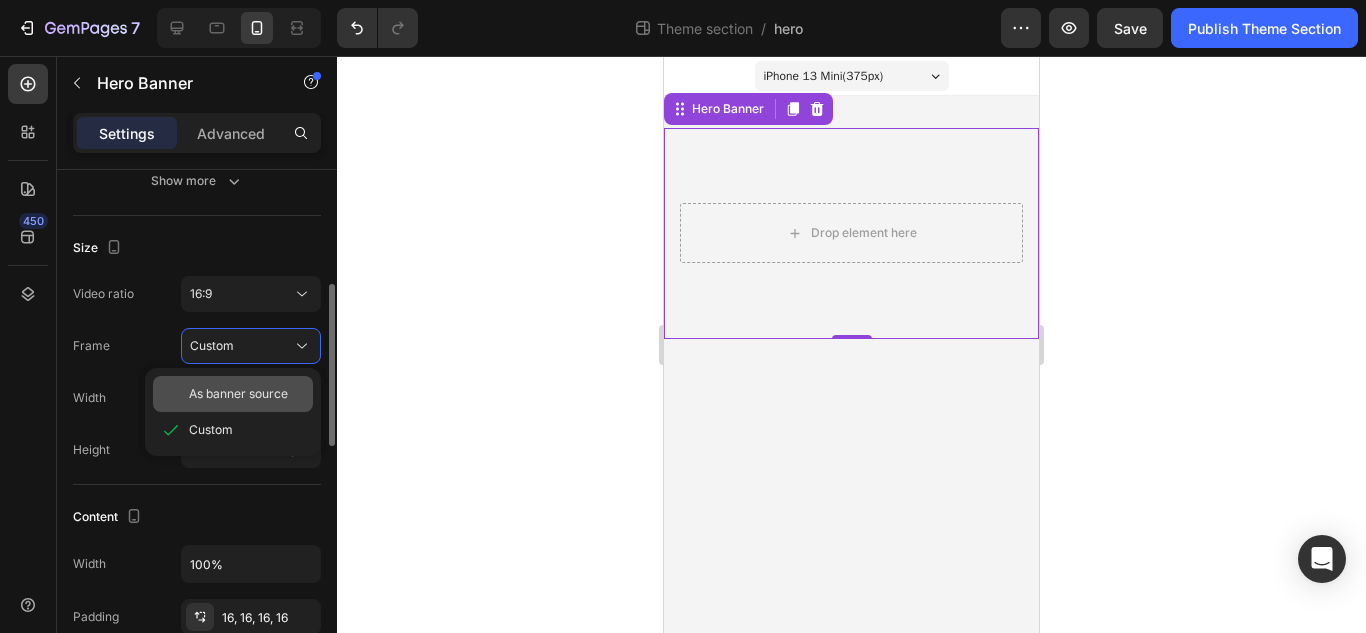 click on "As banner source" at bounding box center (238, 394) 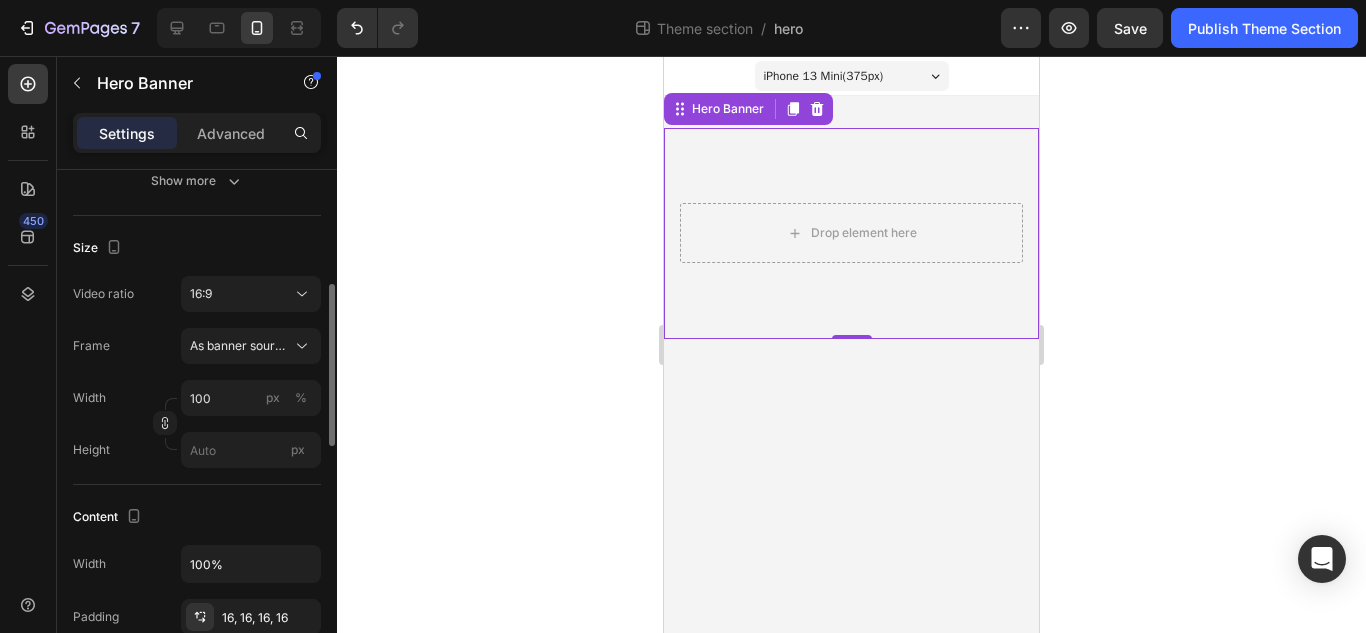 type 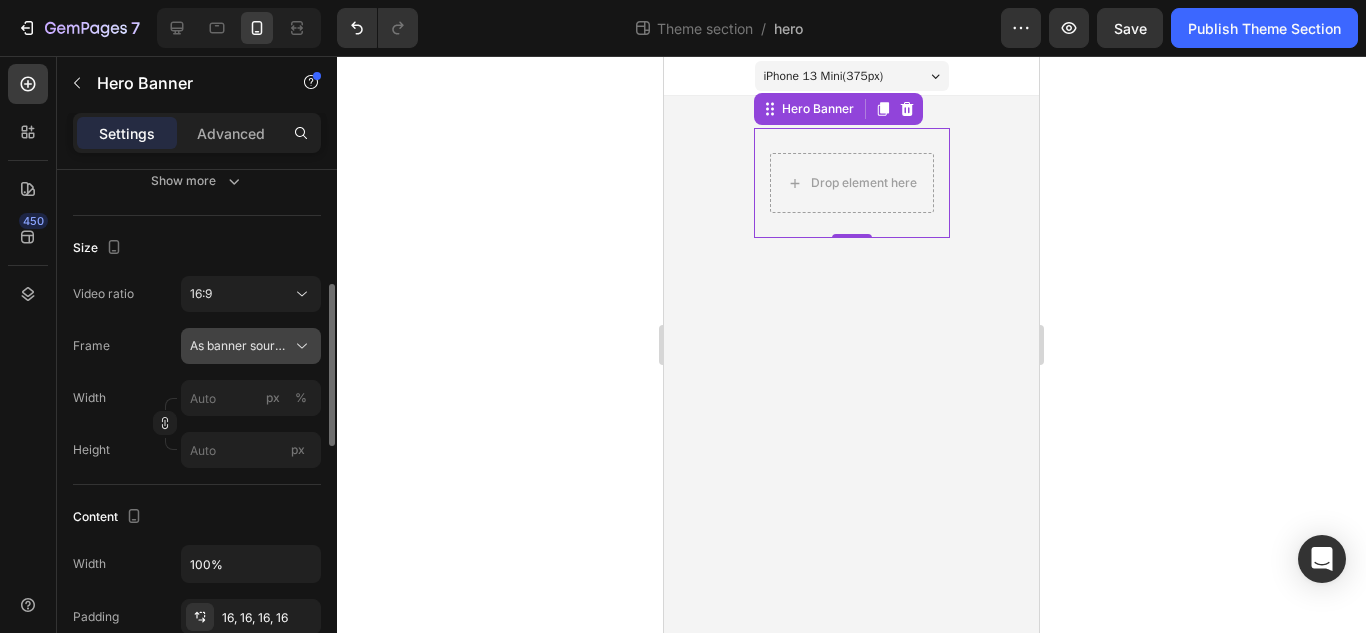 click 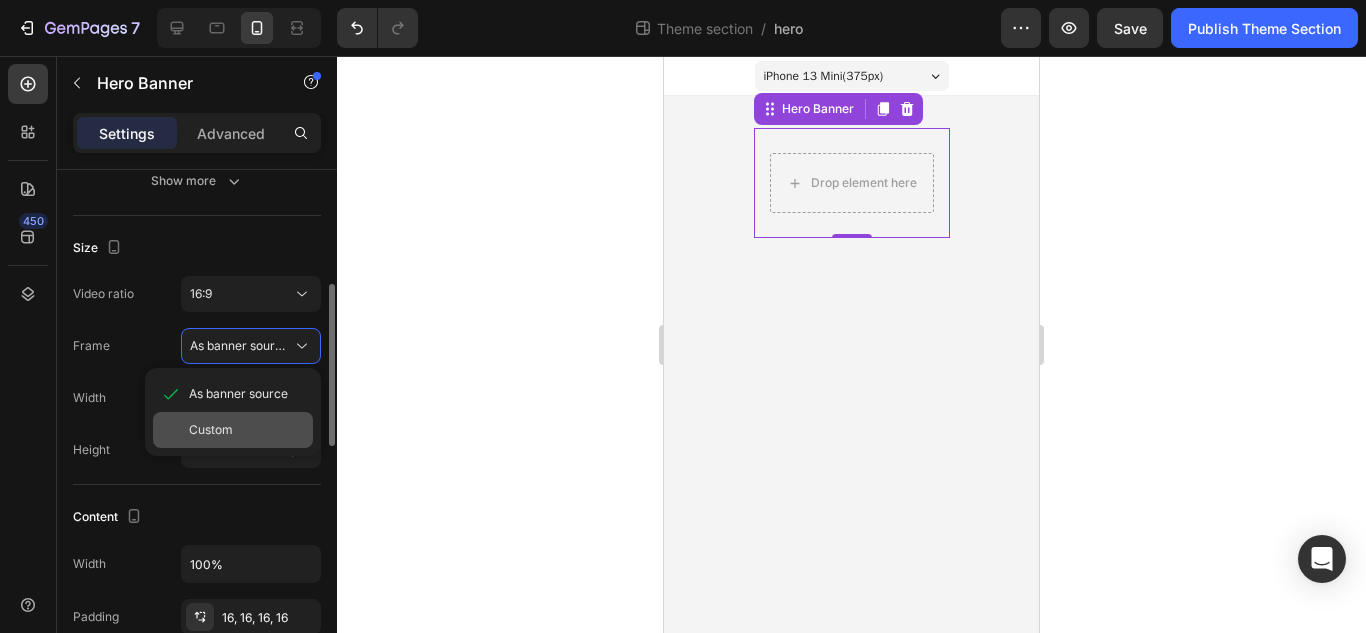 click on "Custom" at bounding box center (247, 430) 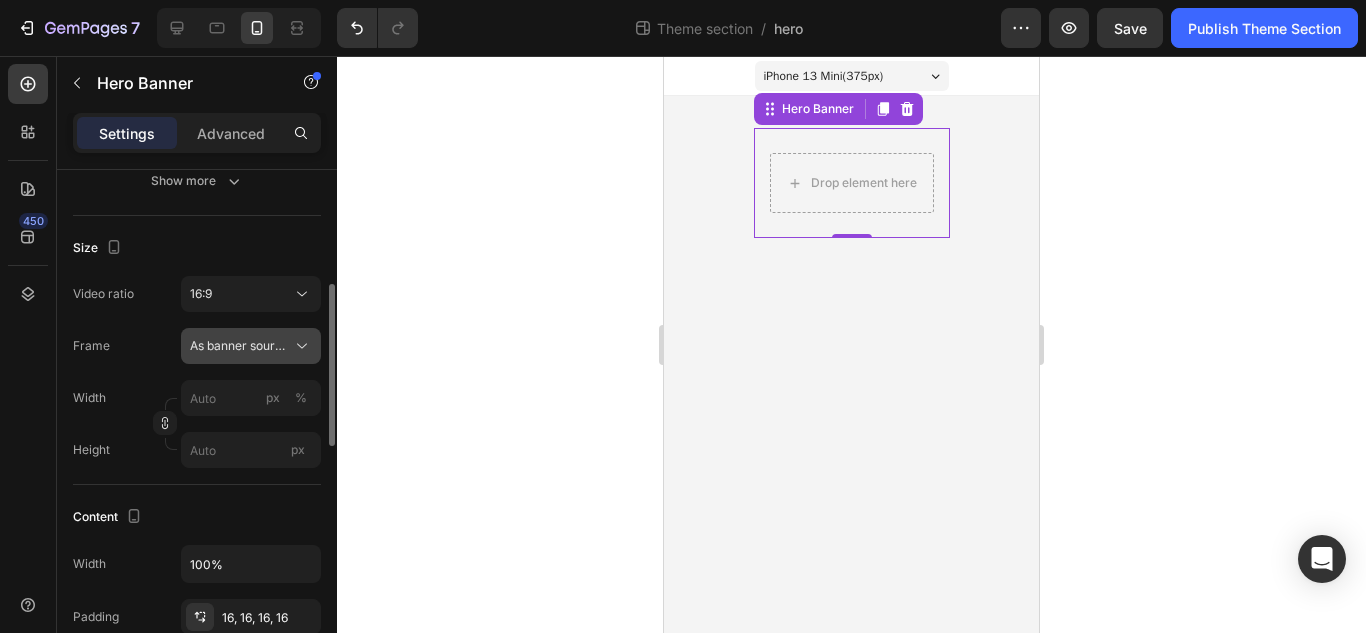 click on "As banner source" at bounding box center (251, 346) 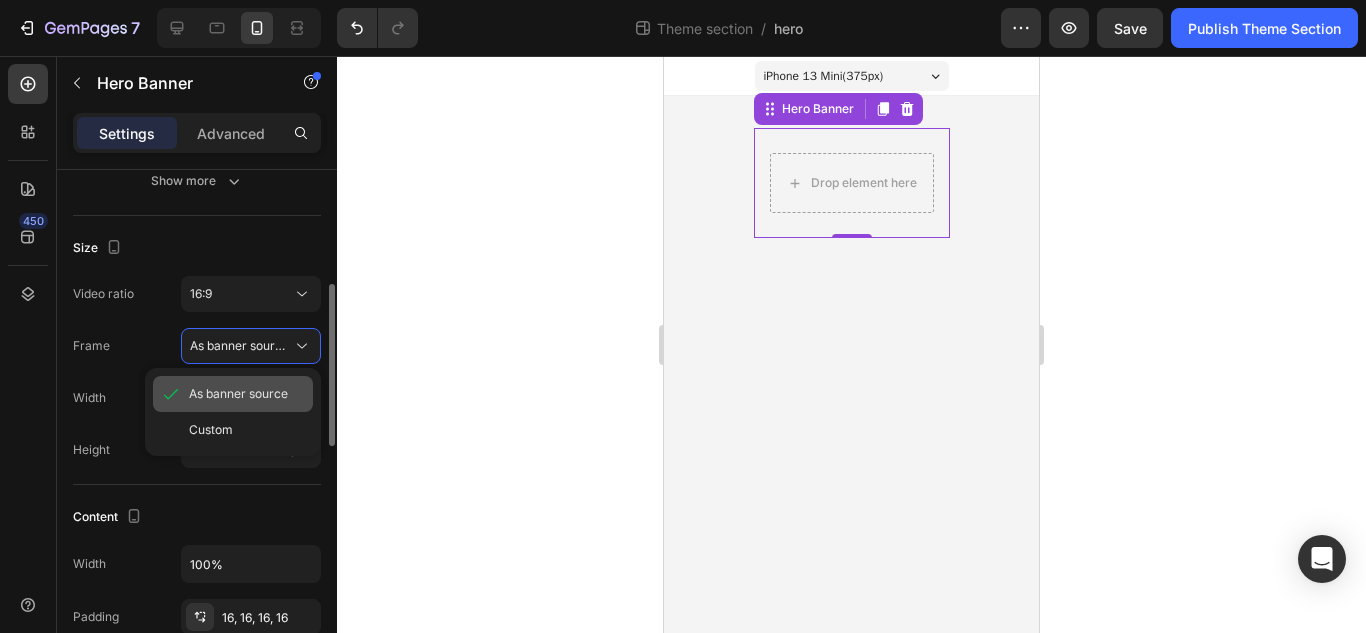 click on "As banner source" at bounding box center (238, 394) 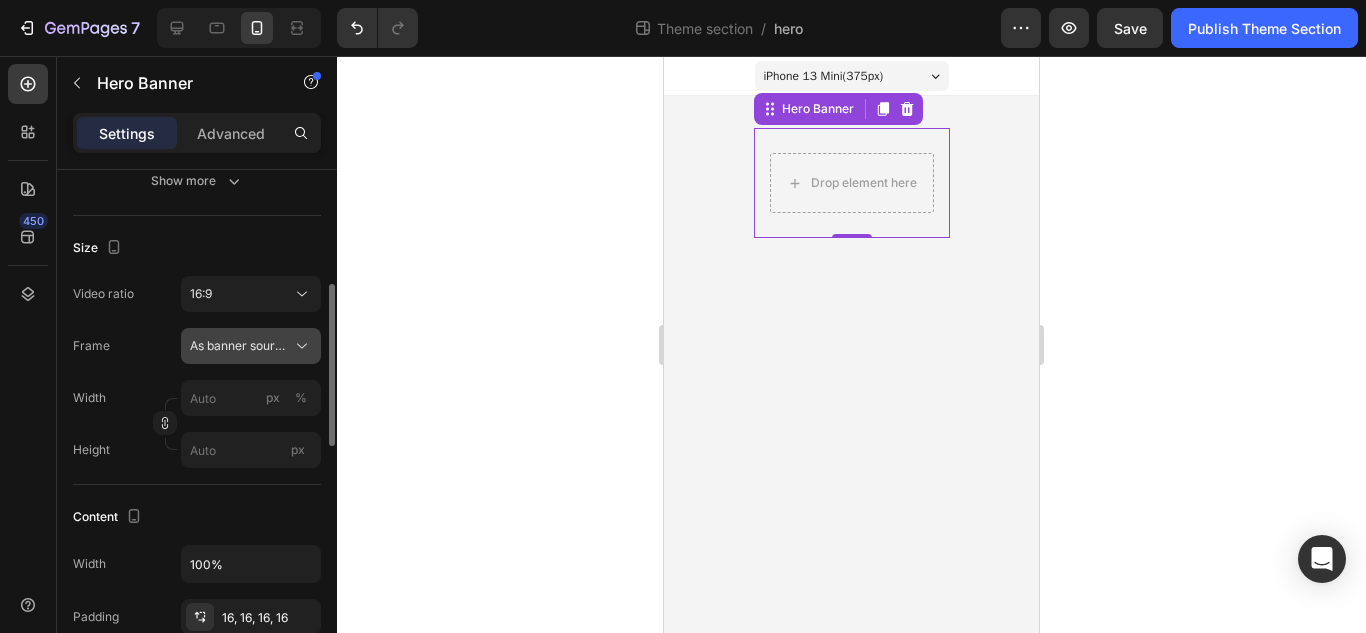 click on "As banner source" at bounding box center [239, 346] 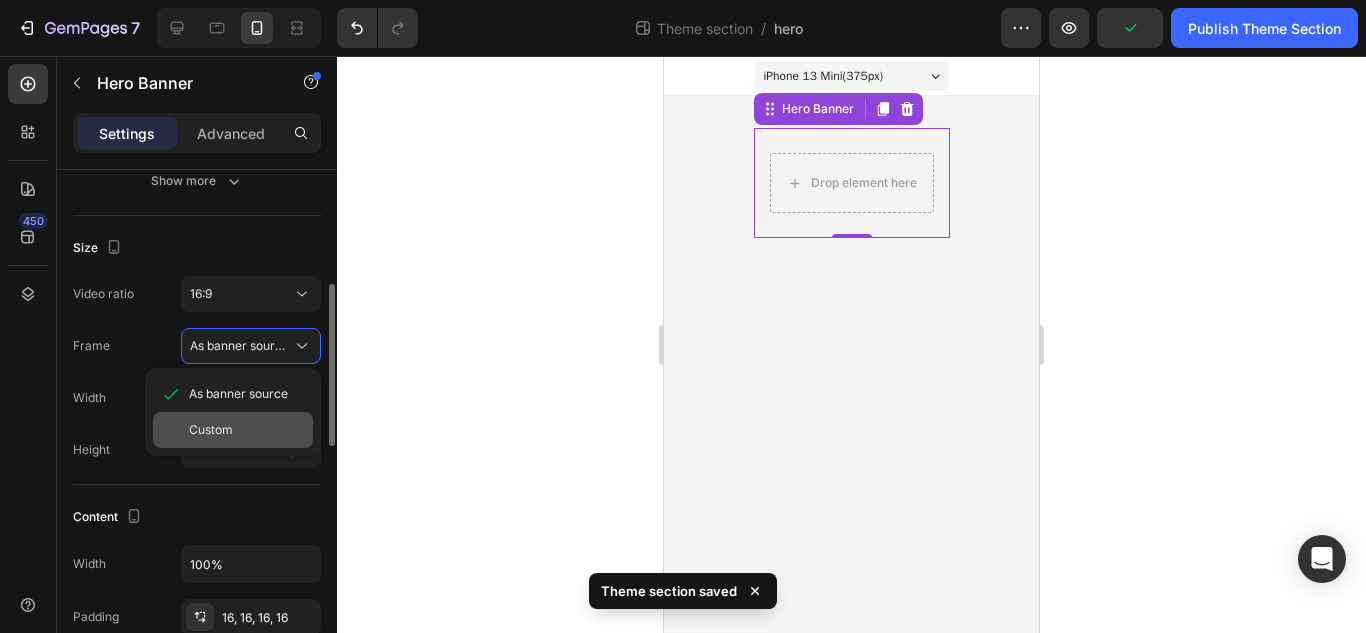 click on "Custom" at bounding box center [211, 430] 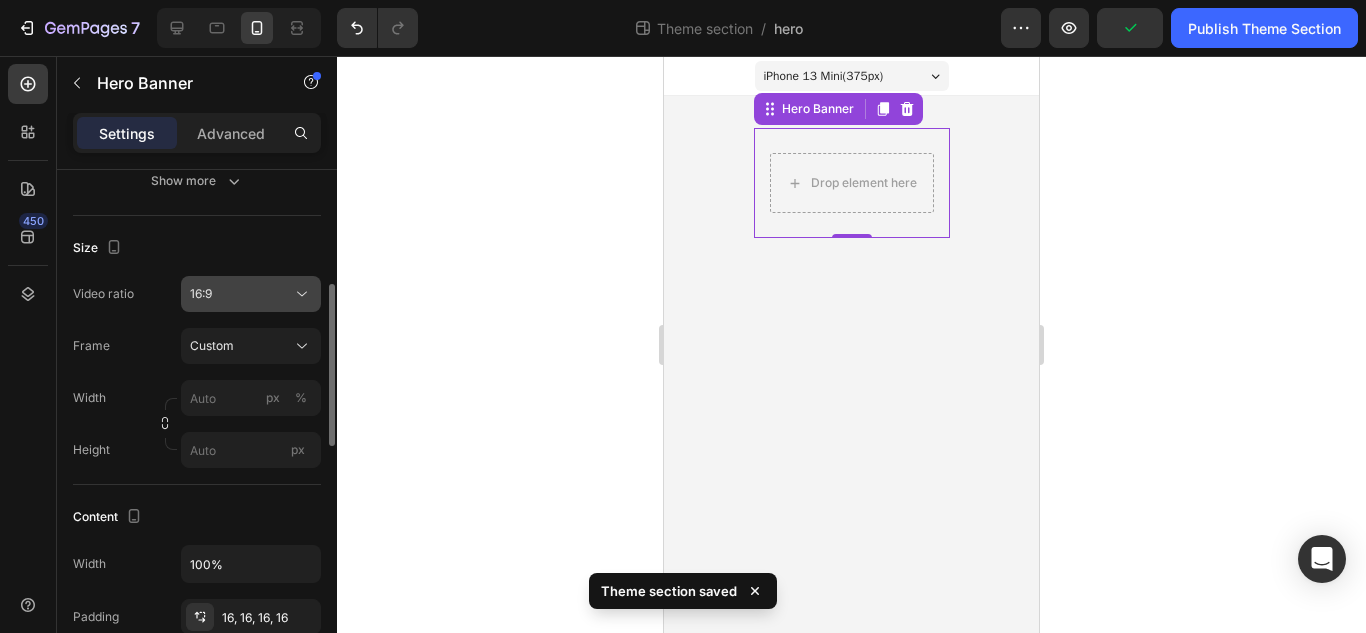 click 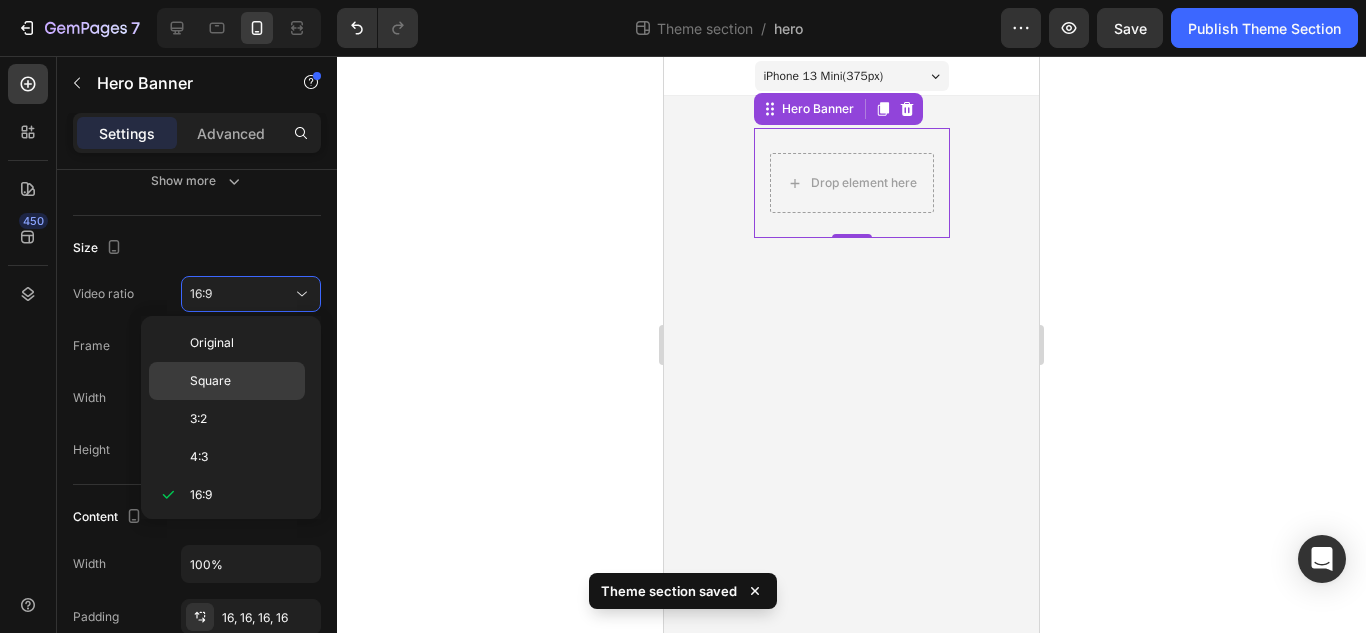 click on "Square" at bounding box center [210, 381] 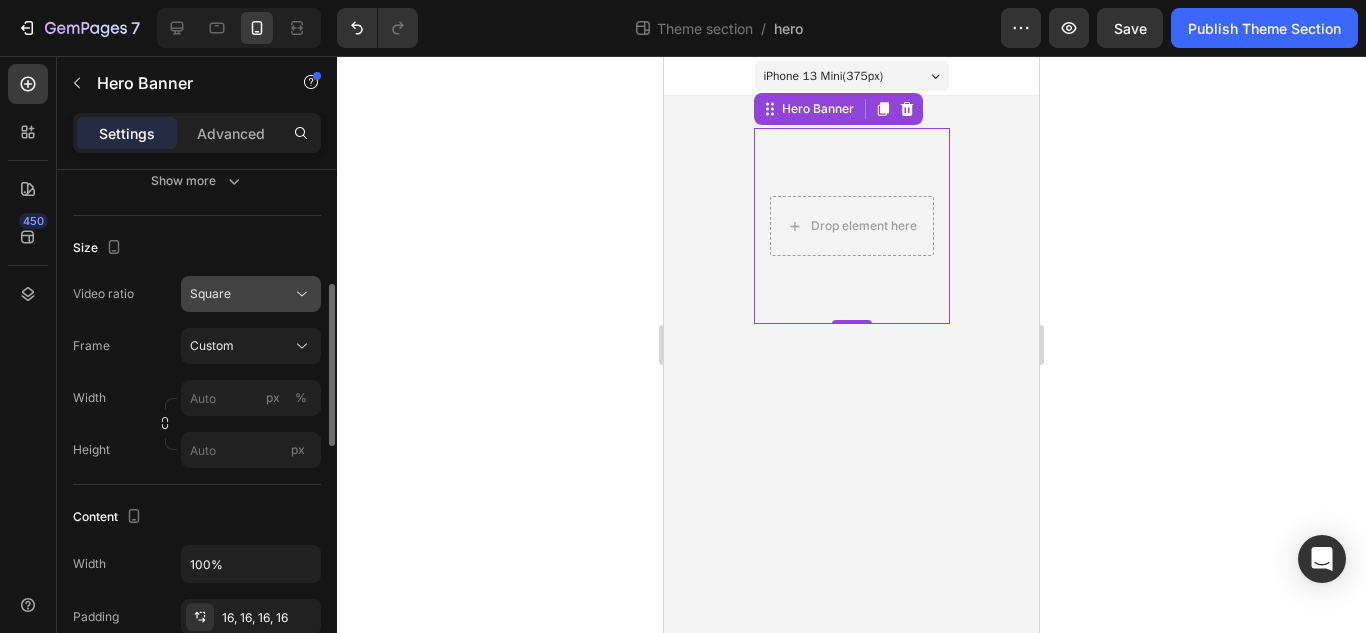 click on "Square" at bounding box center (241, 294) 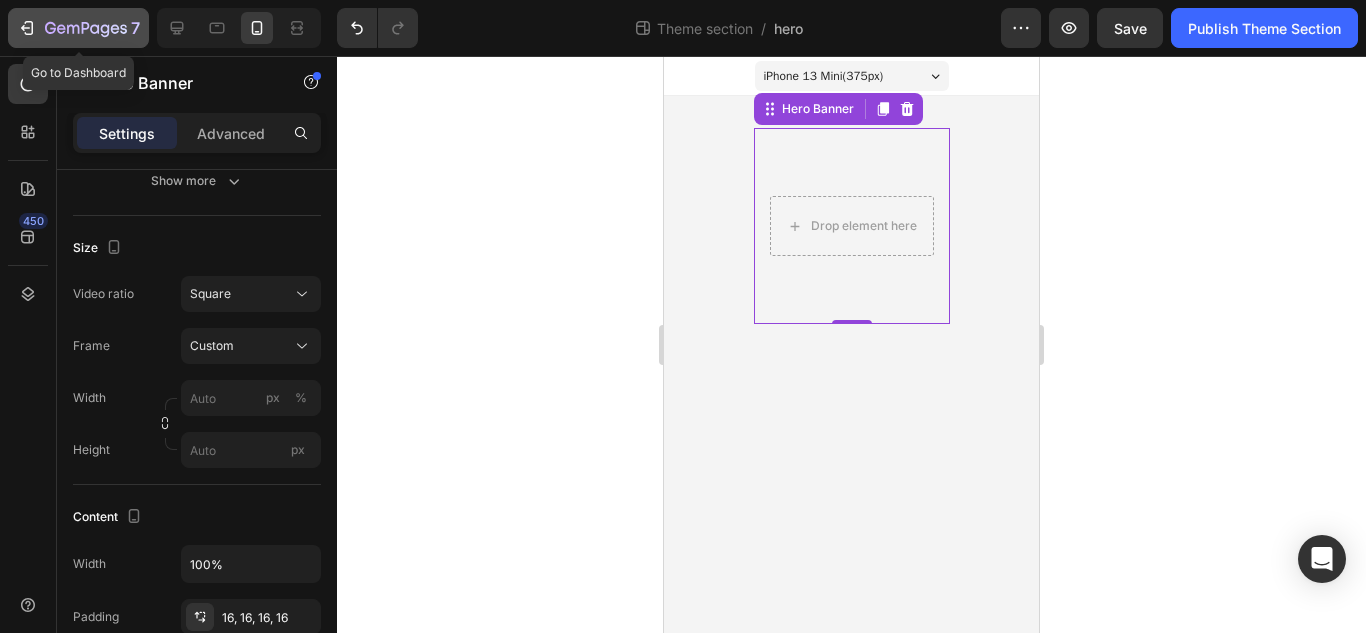 click on "7" 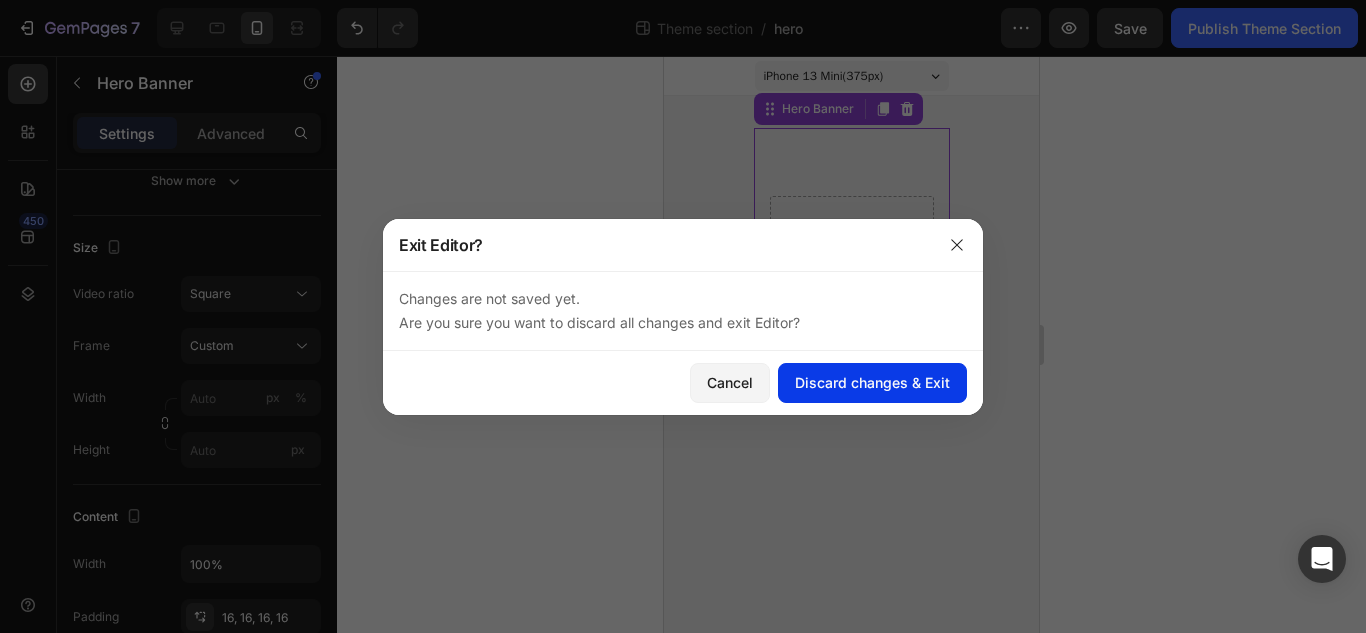 click on "Discard changes & Exit" at bounding box center (872, 382) 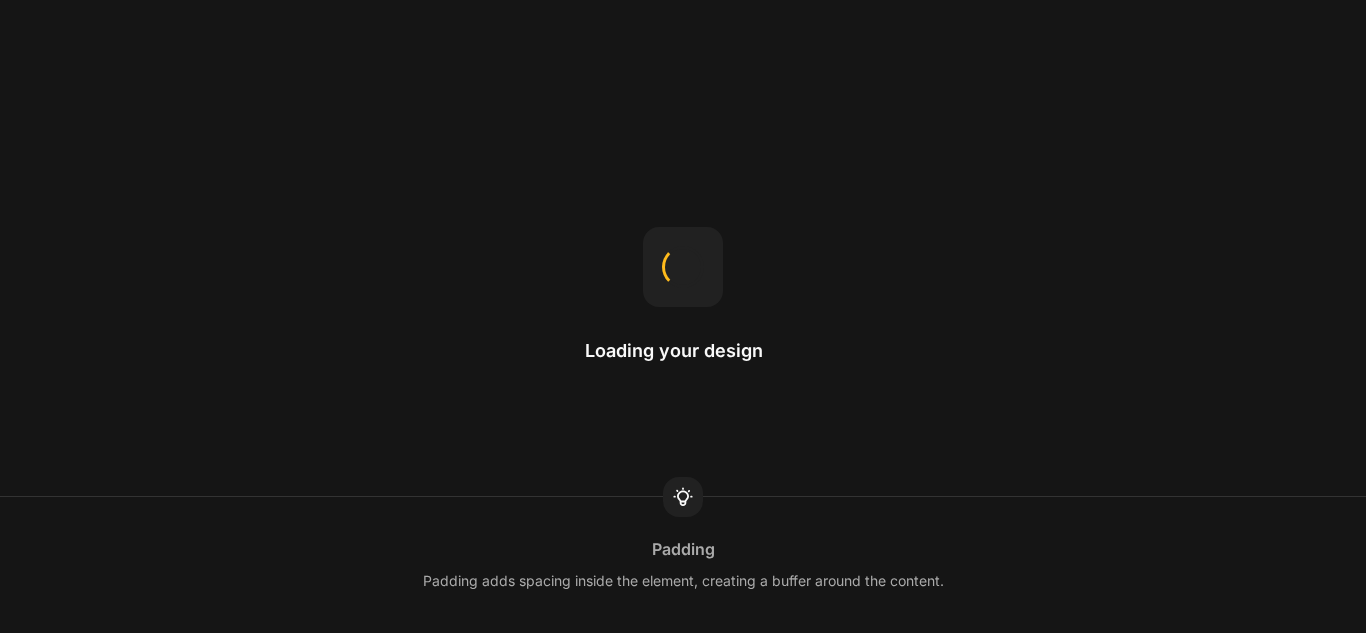 scroll, scrollTop: 0, scrollLeft: 0, axis: both 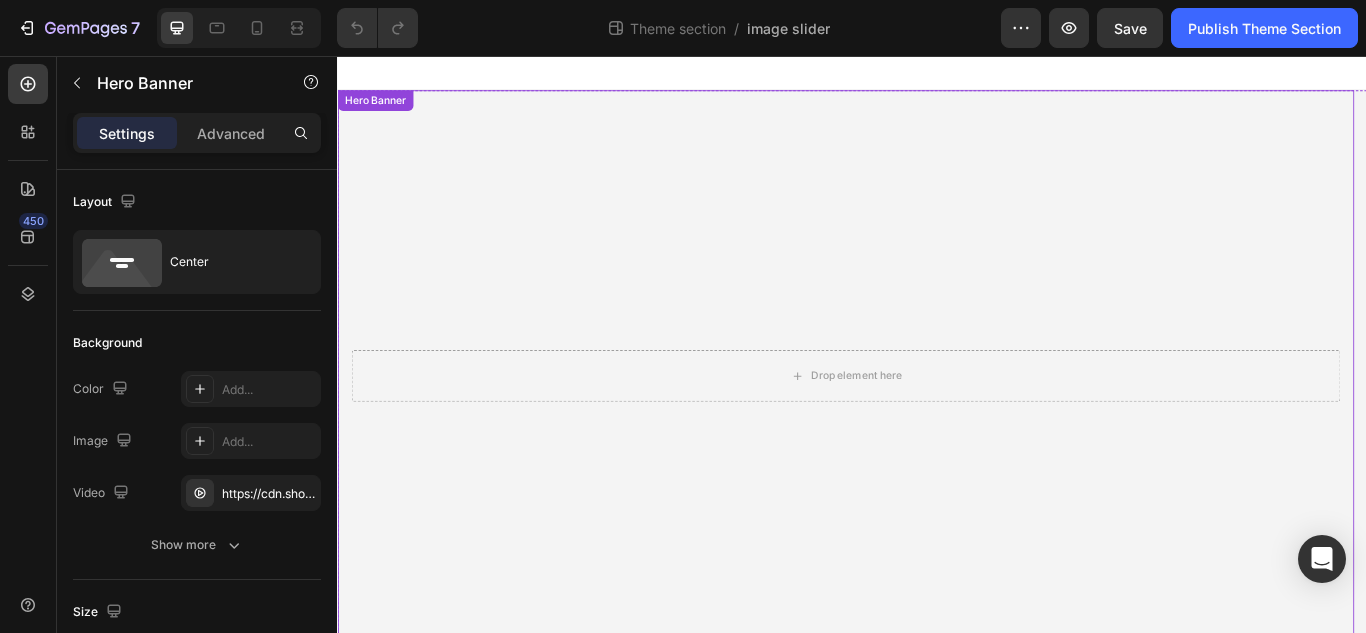 click at bounding box center (929, 429) 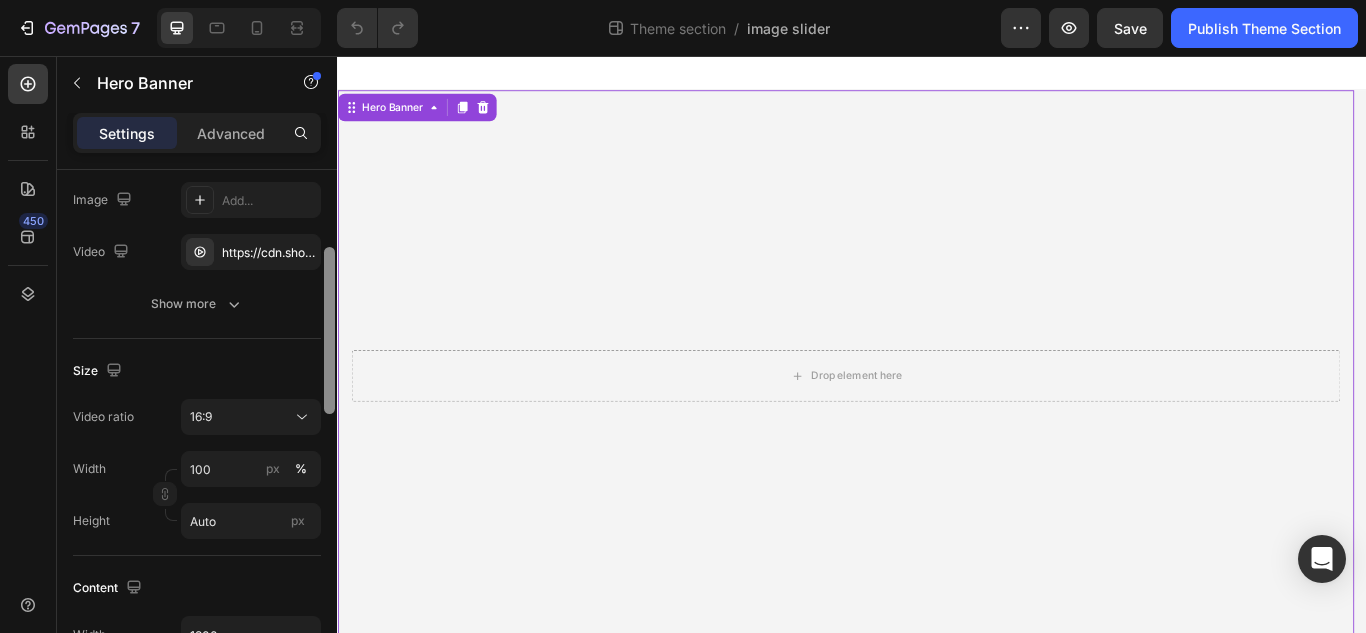 drag, startPoint x: 667, startPoint y: 304, endPoint x: 339, endPoint y: 430, distance: 351.36874 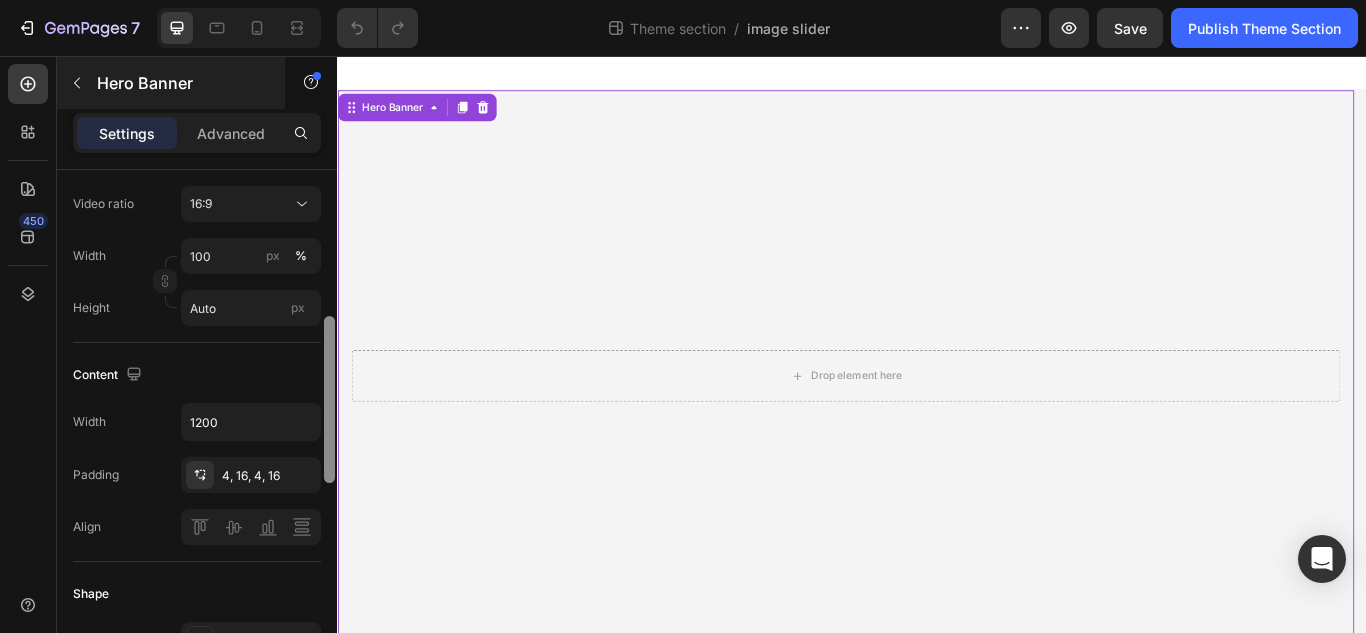 scroll, scrollTop: 0, scrollLeft: 0, axis: both 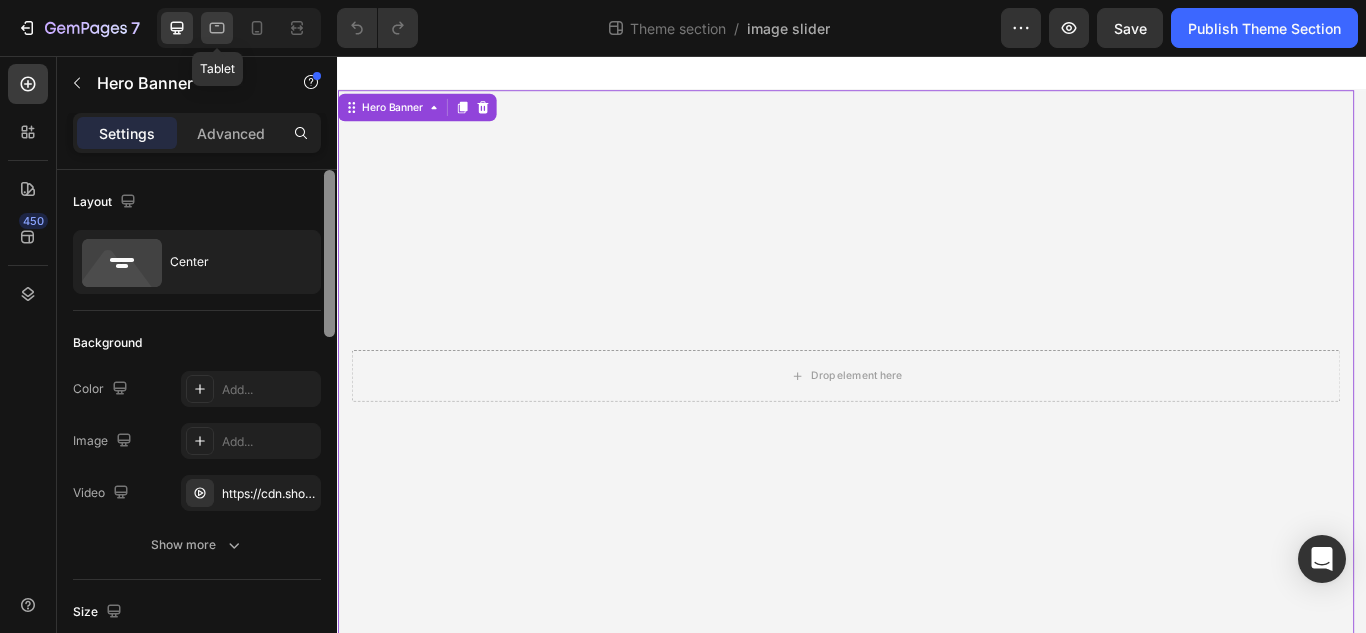 click 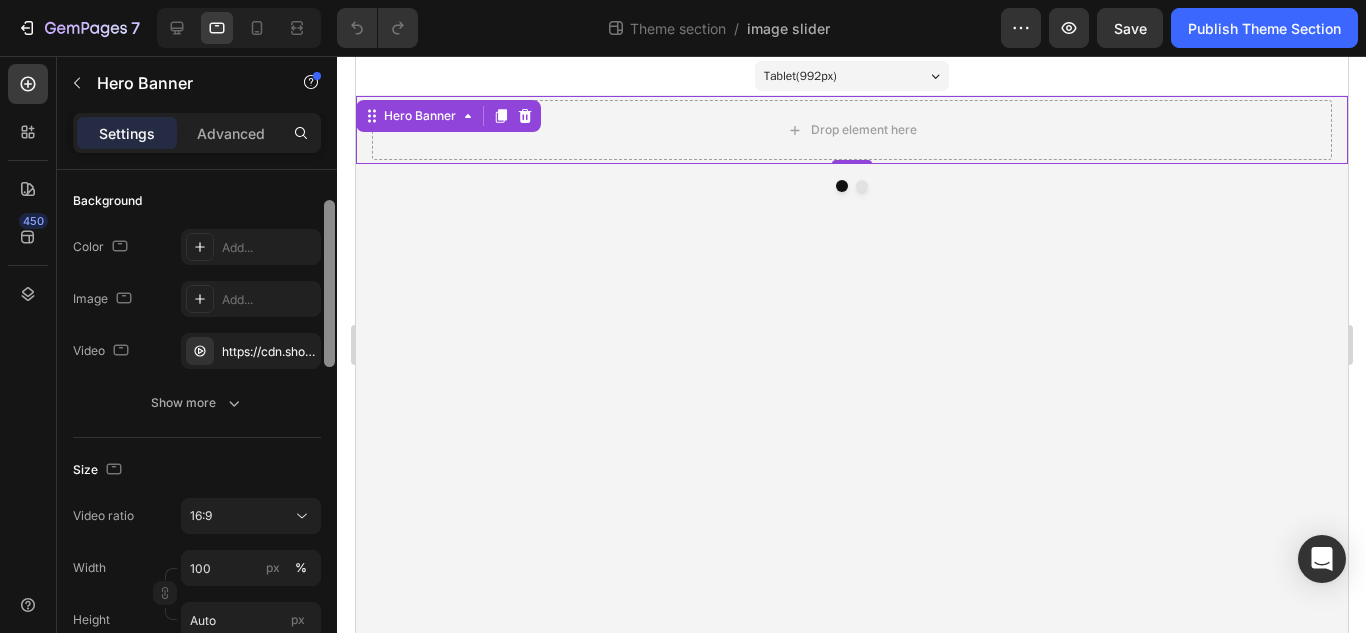 drag, startPoint x: 330, startPoint y: 283, endPoint x: 333, endPoint y: 330, distance: 47.095646 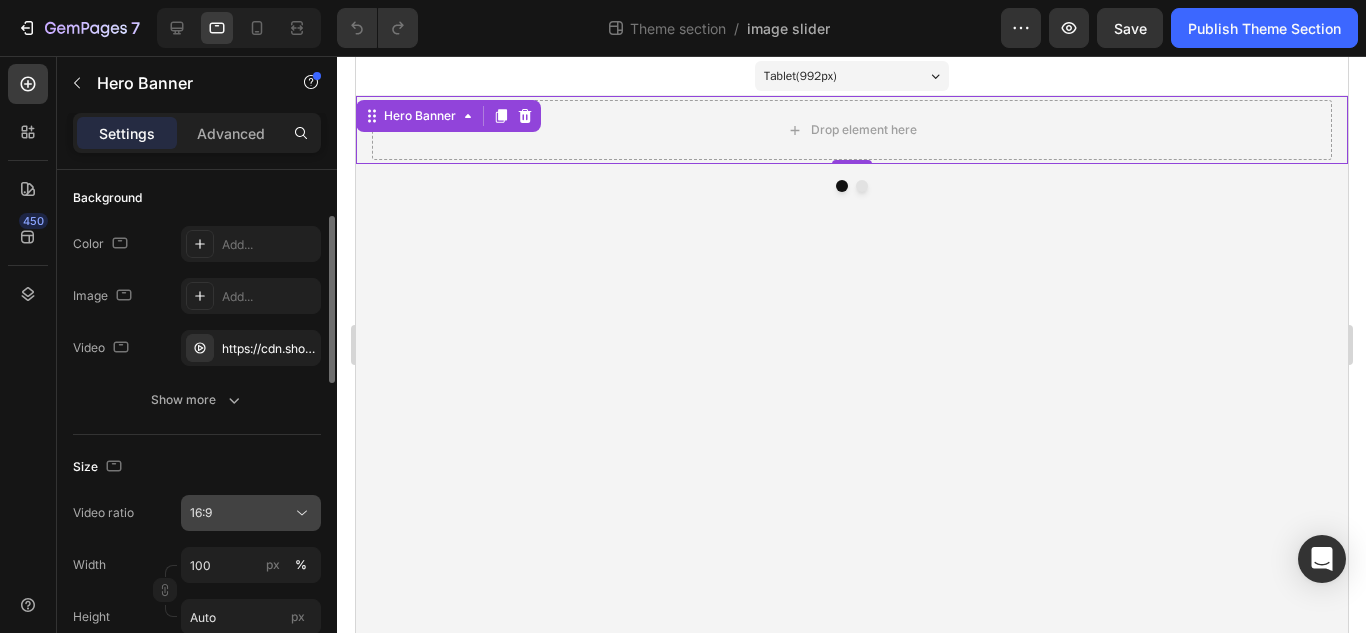 click 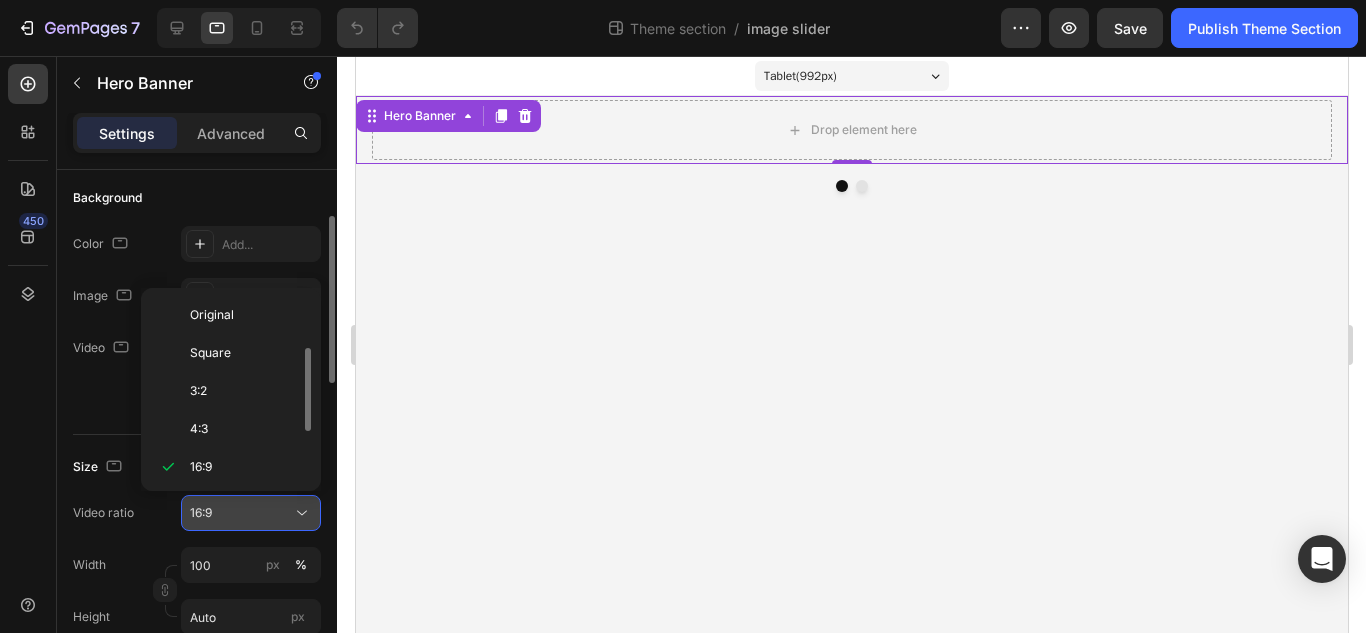 scroll, scrollTop: 36, scrollLeft: 0, axis: vertical 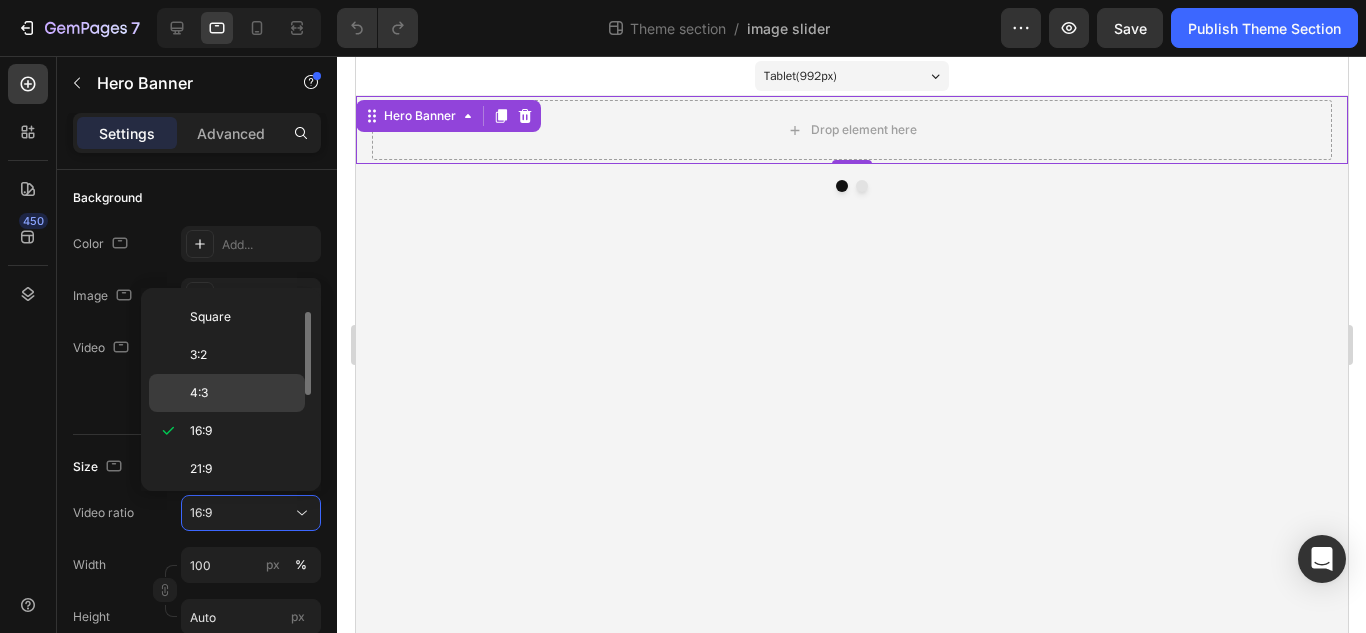 click on "4:3" 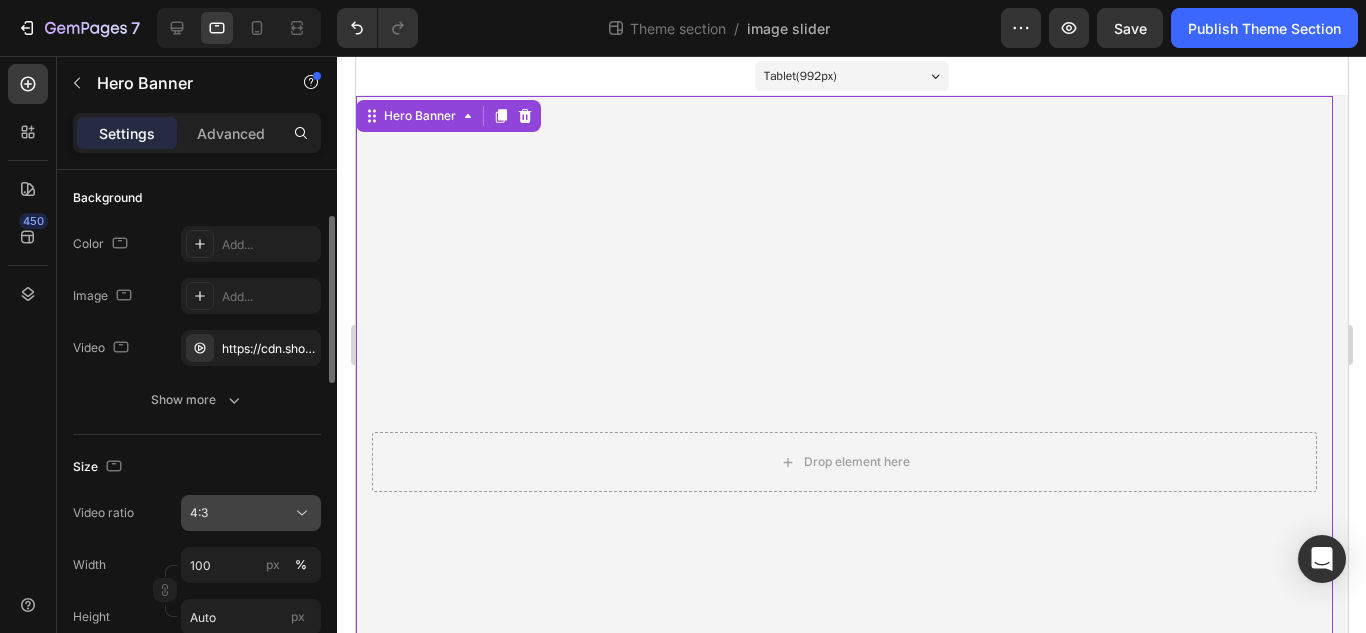 click on "4:3" at bounding box center [251, 513] 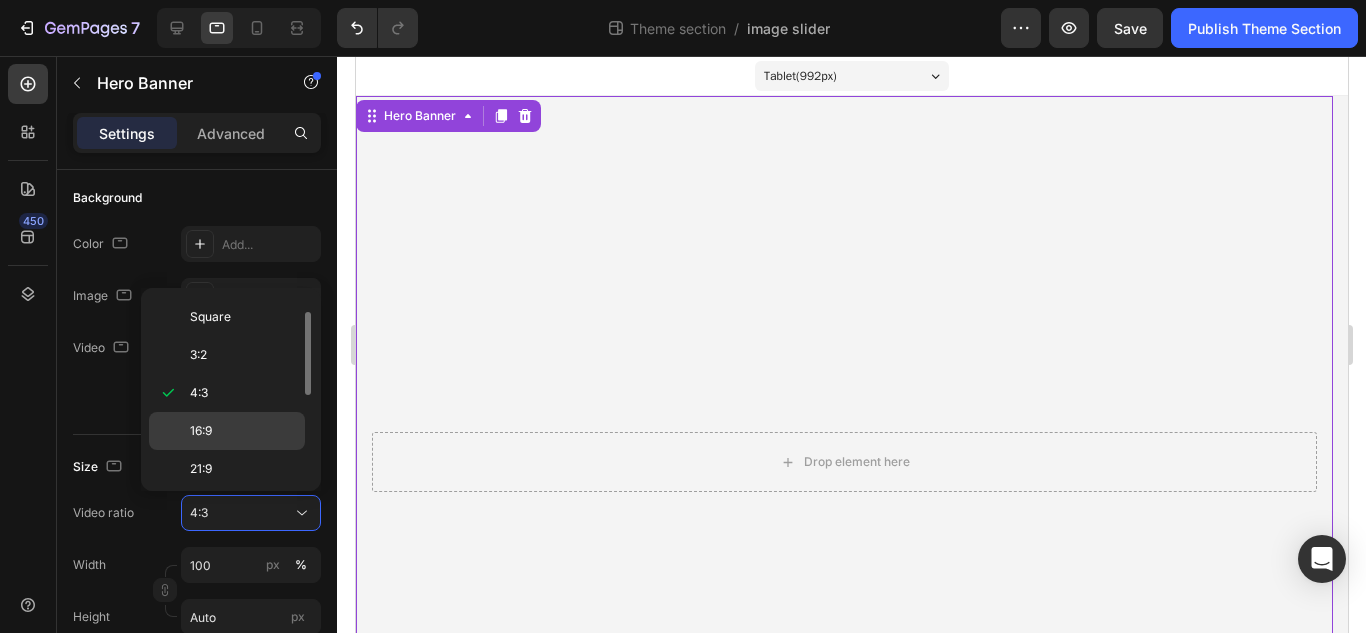 click on "16:9" at bounding box center (201, 431) 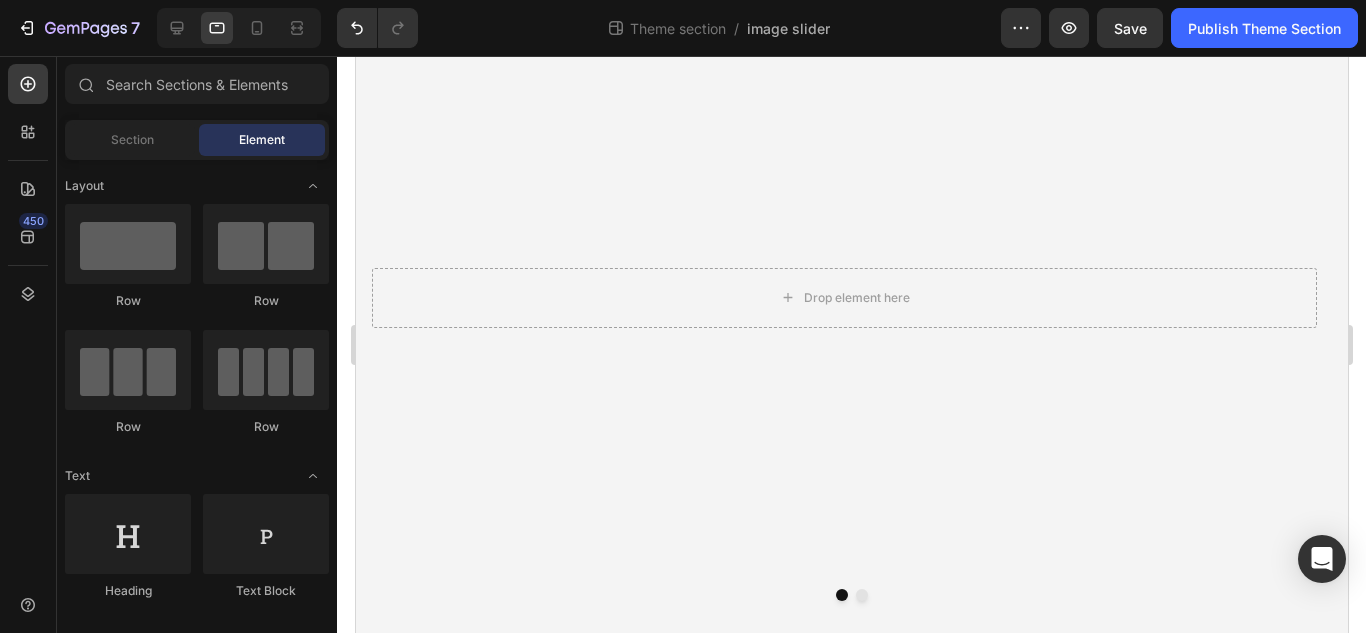 scroll, scrollTop: 0, scrollLeft: 0, axis: both 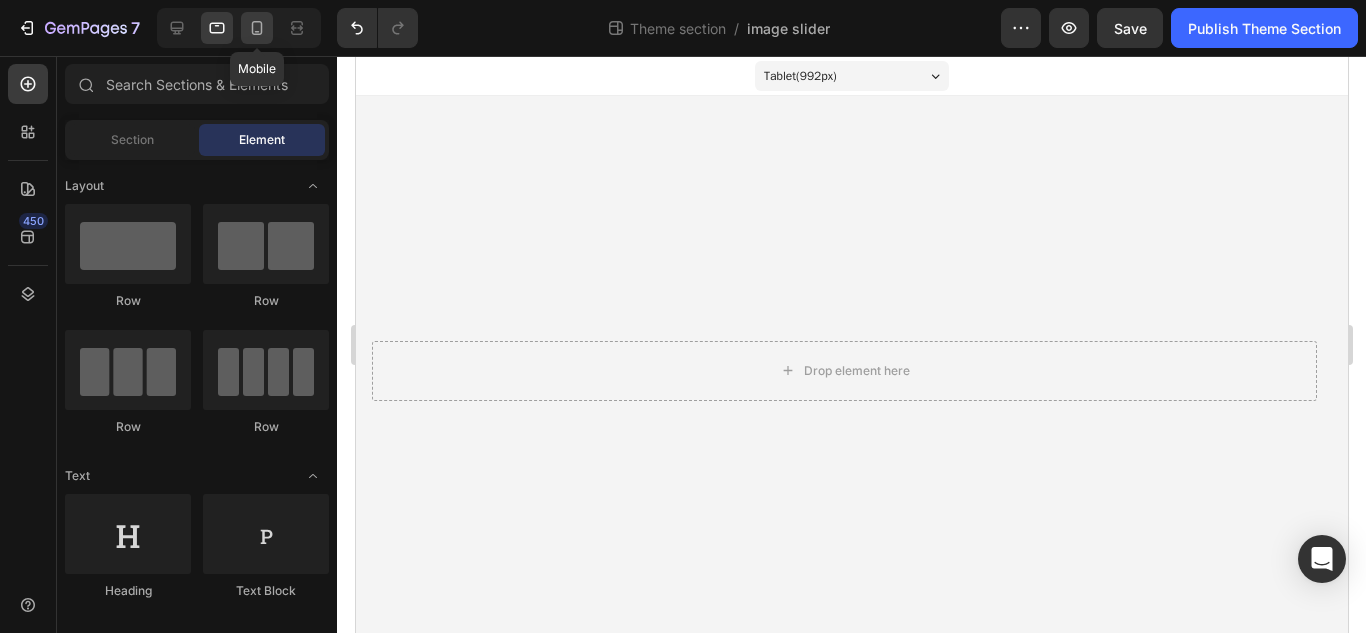 click 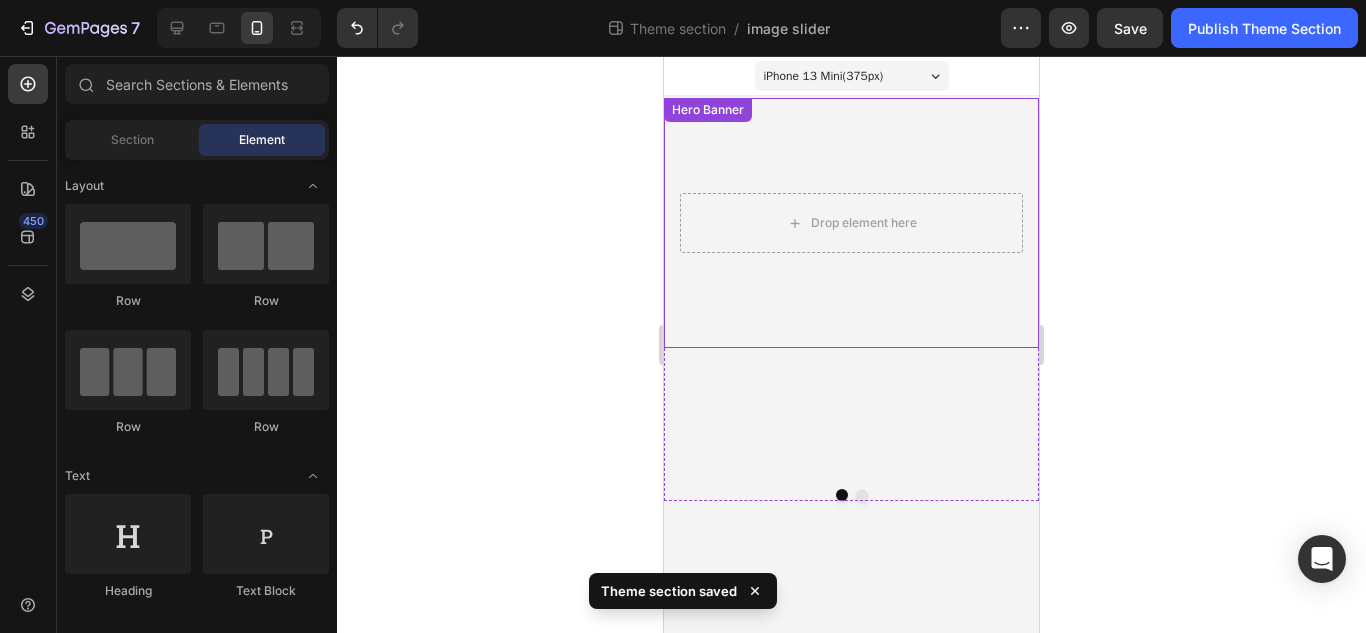 click at bounding box center (851, 223) 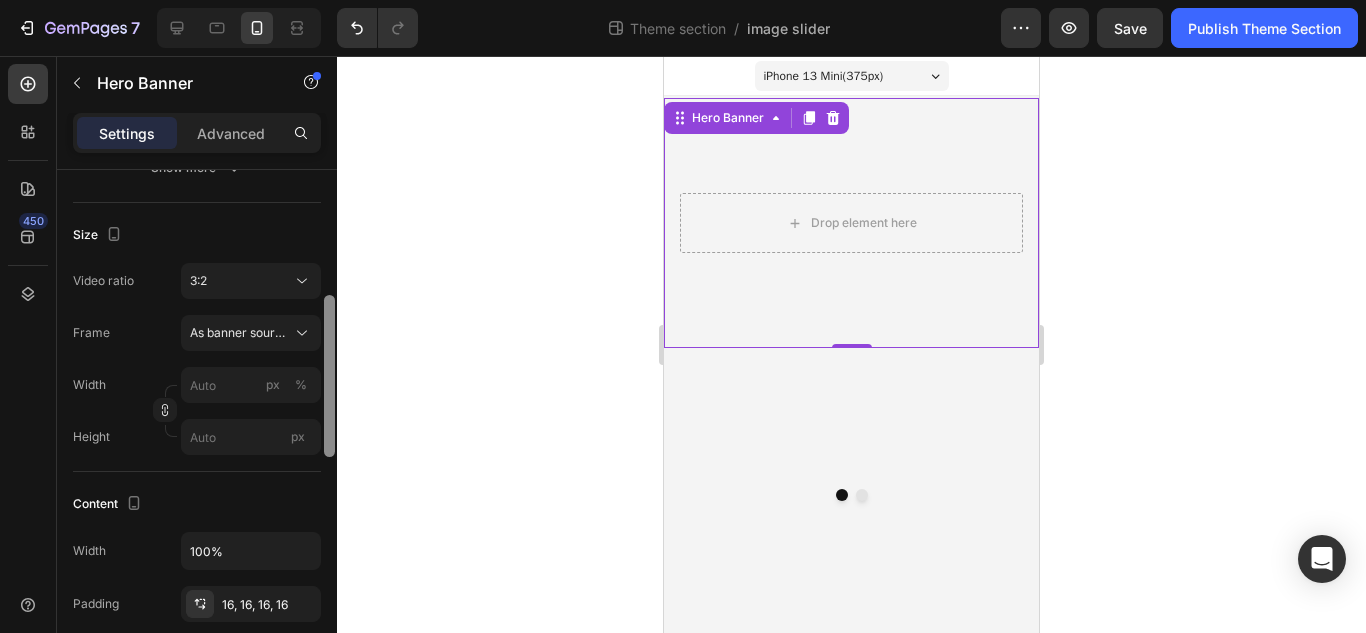 scroll, scrollTop: 383, scrollLeft: 0, axis: vertical 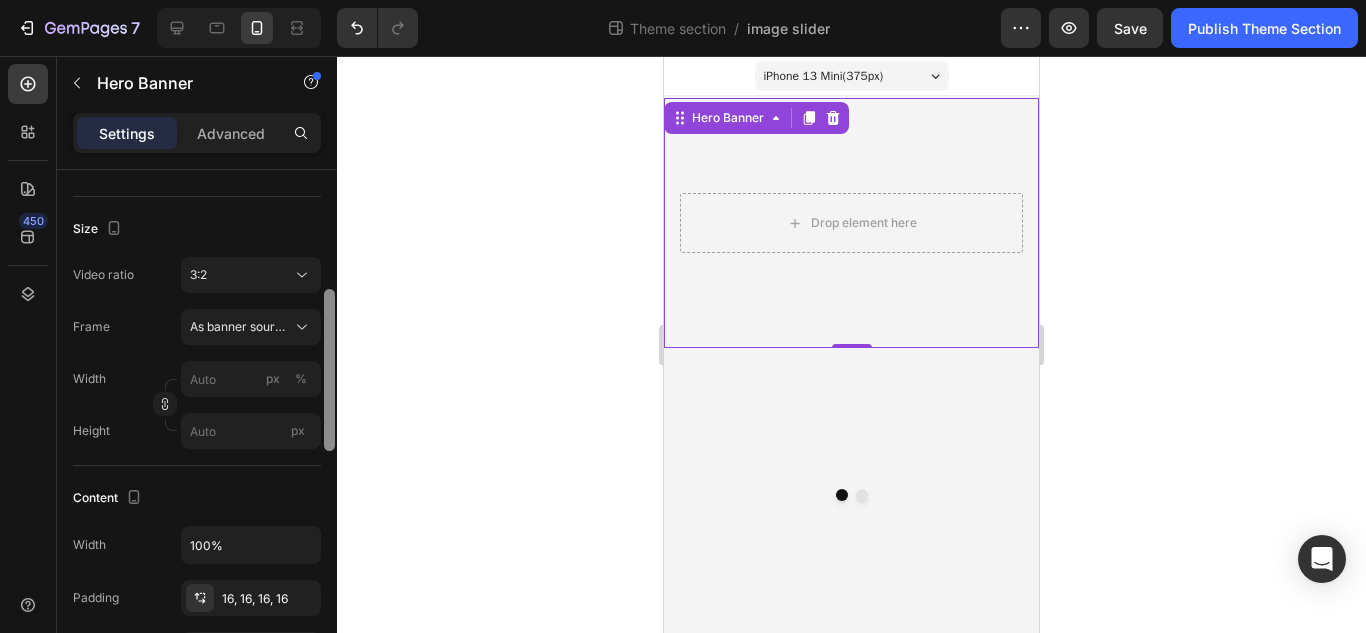 drag, startPoint x: 332, startPoint y: 267, endPoint x: 328, endPoint y: 387, distance: 120.06665 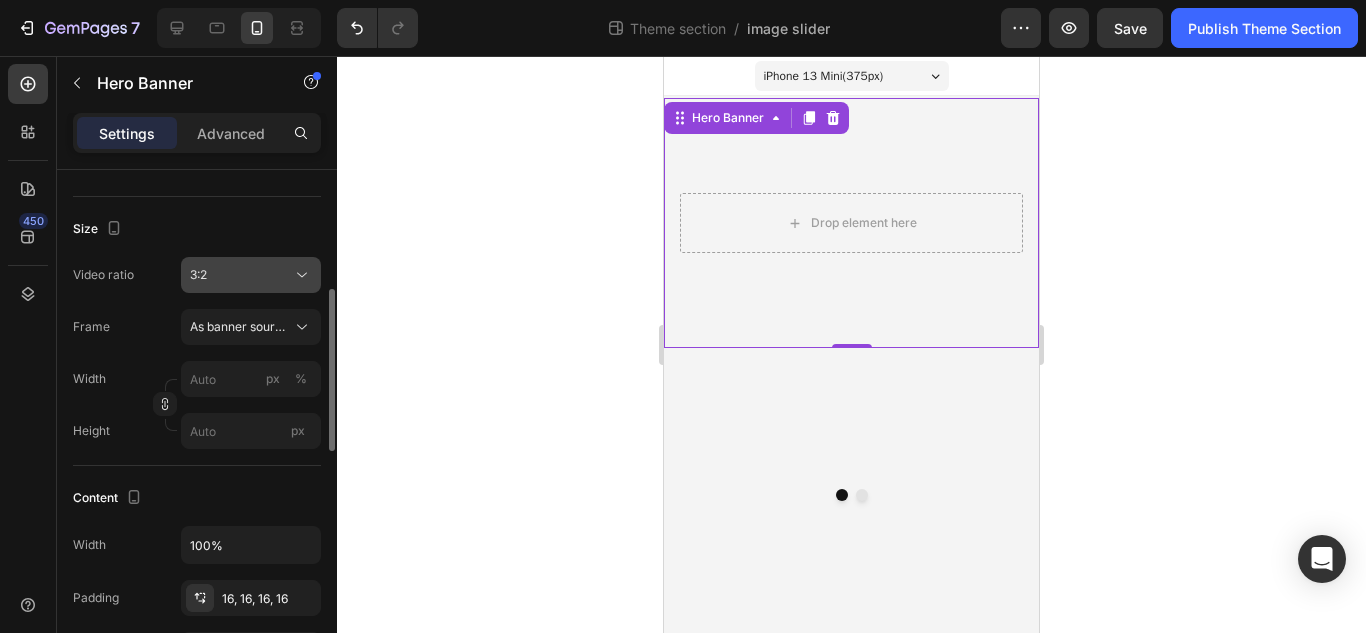click on "3:2" at bounding box center [241, 275] 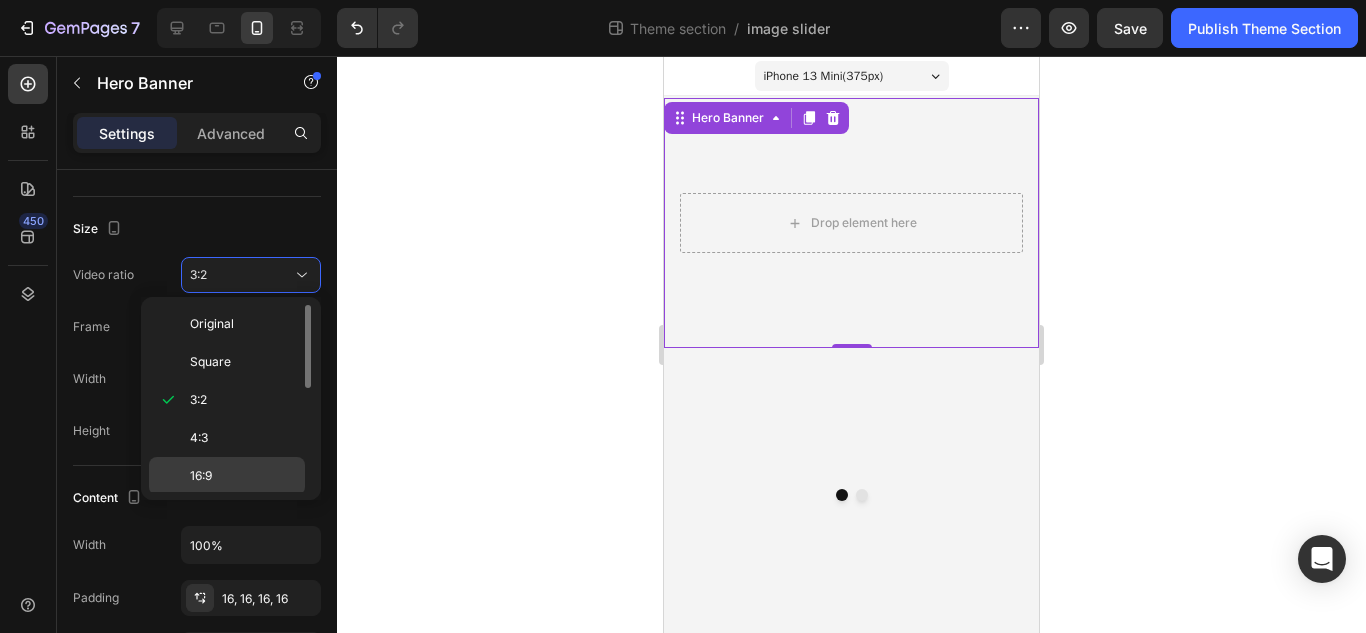 click on "16:9" 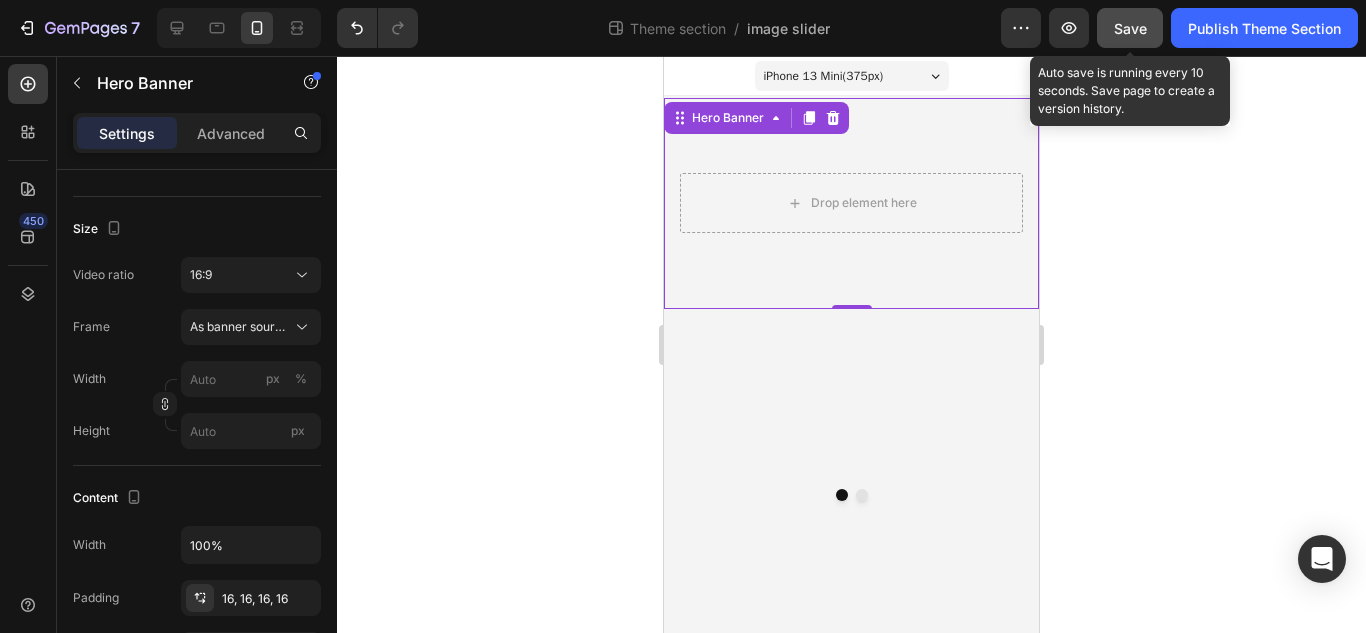 click on "Save" at bounding box center (1130, 28) 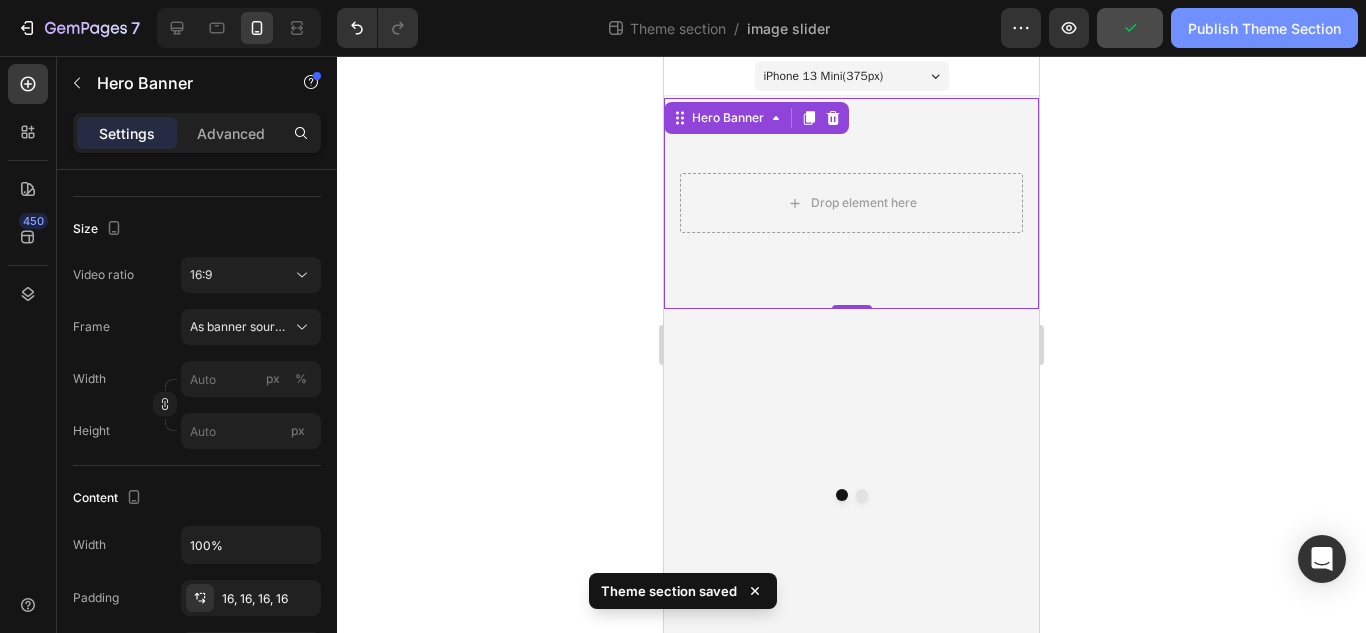 click on "Publish Theme Section" 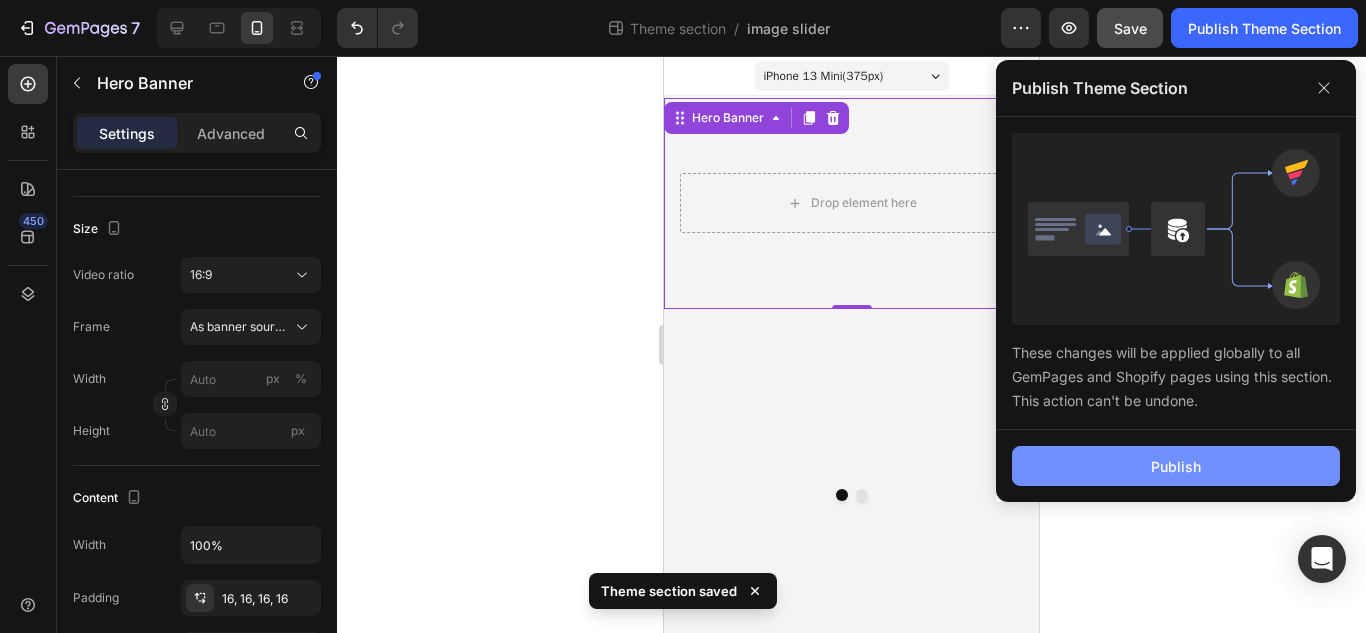 click on "Publish" at bounding box center [1176, 466] 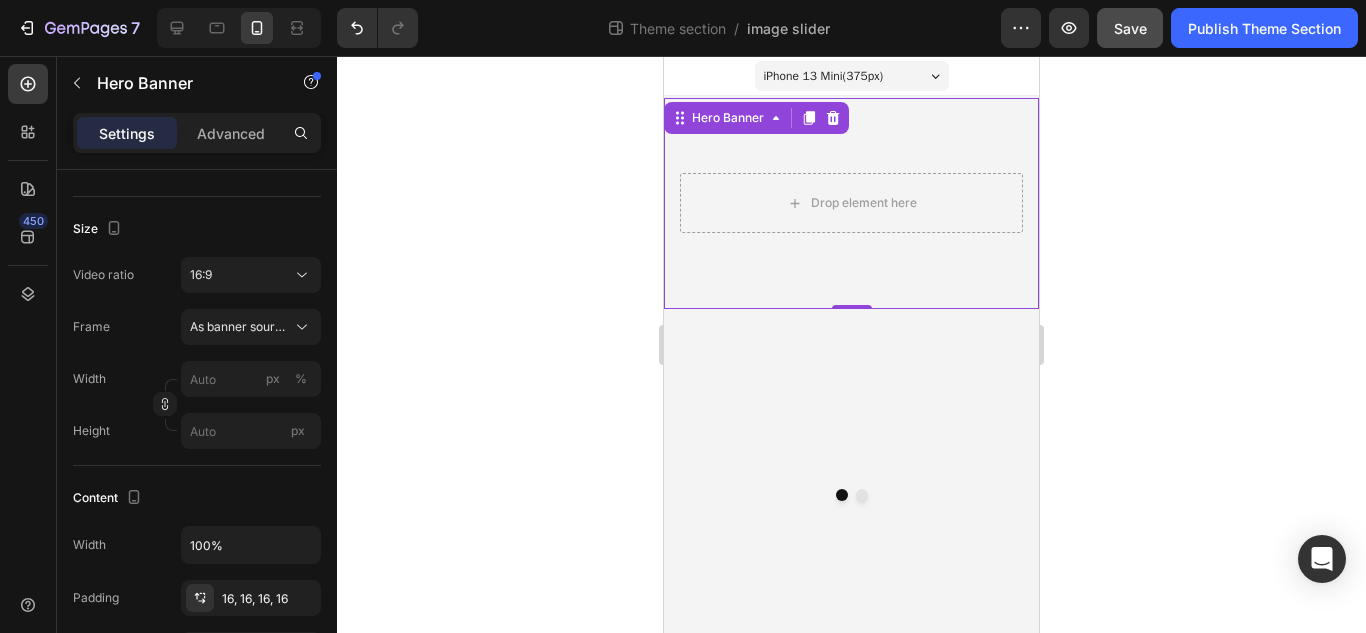 click 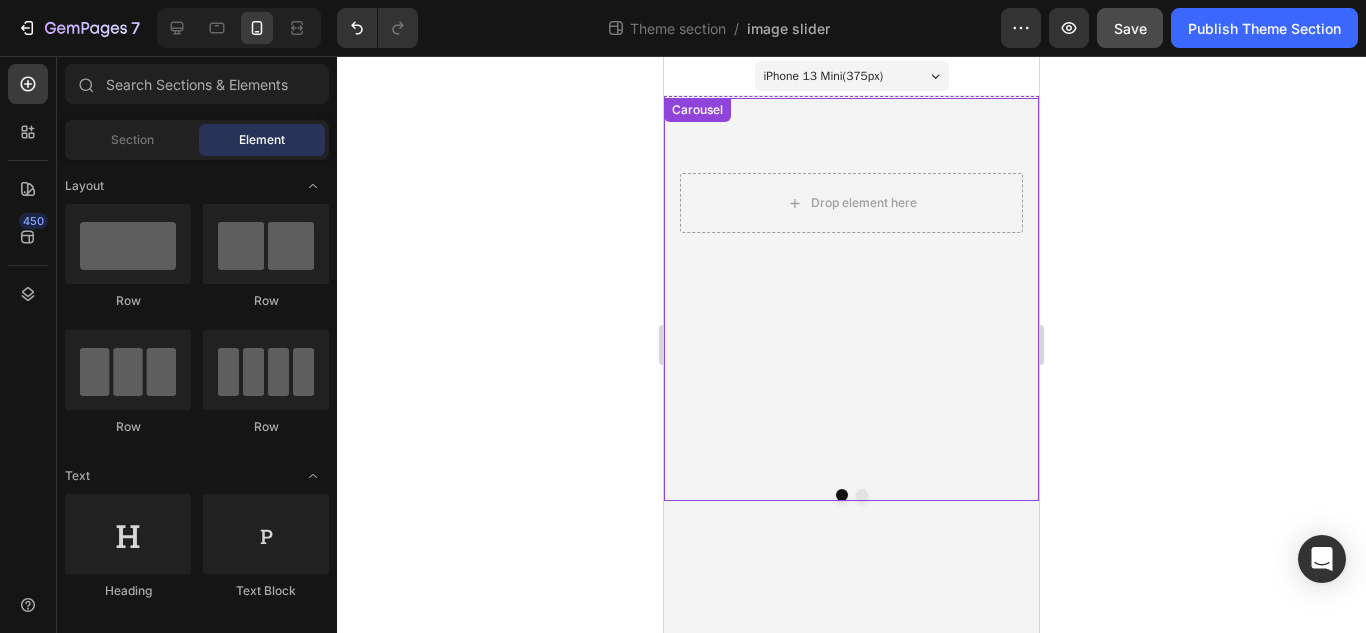 click on "Drop element here Hero Banner" at bounding box center (851, 285) 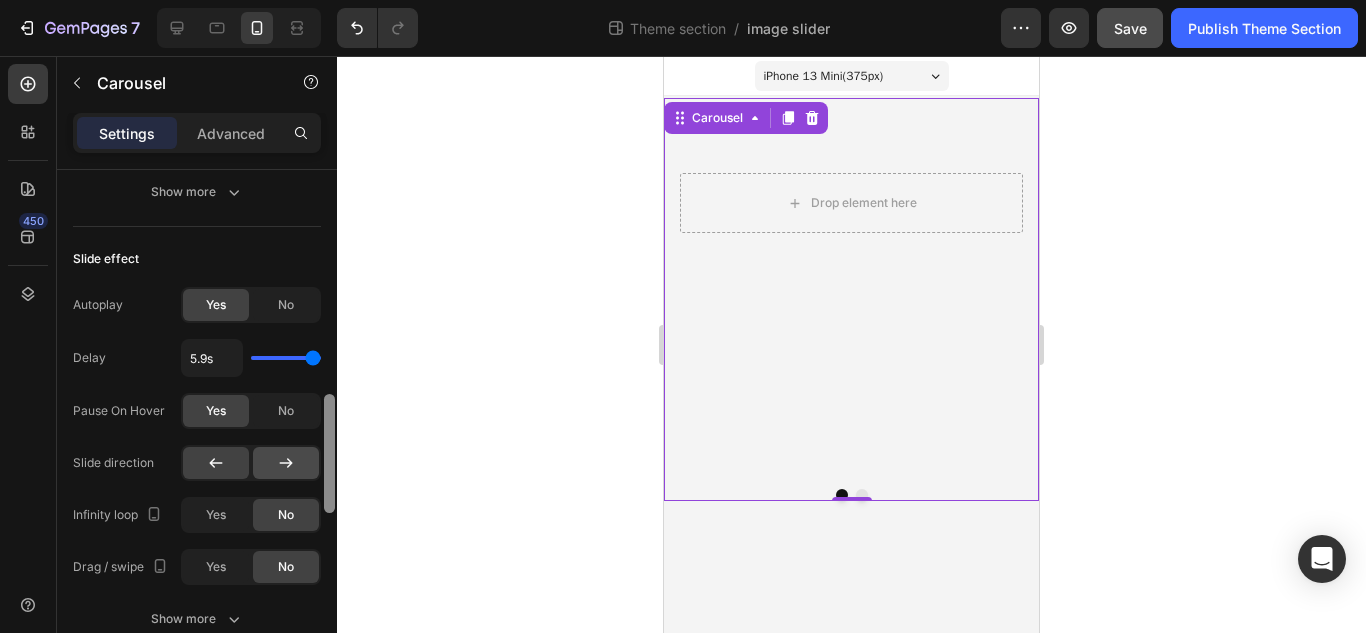 scroll, scrollTop: 982, scrollLeft: 0, axis: vertical 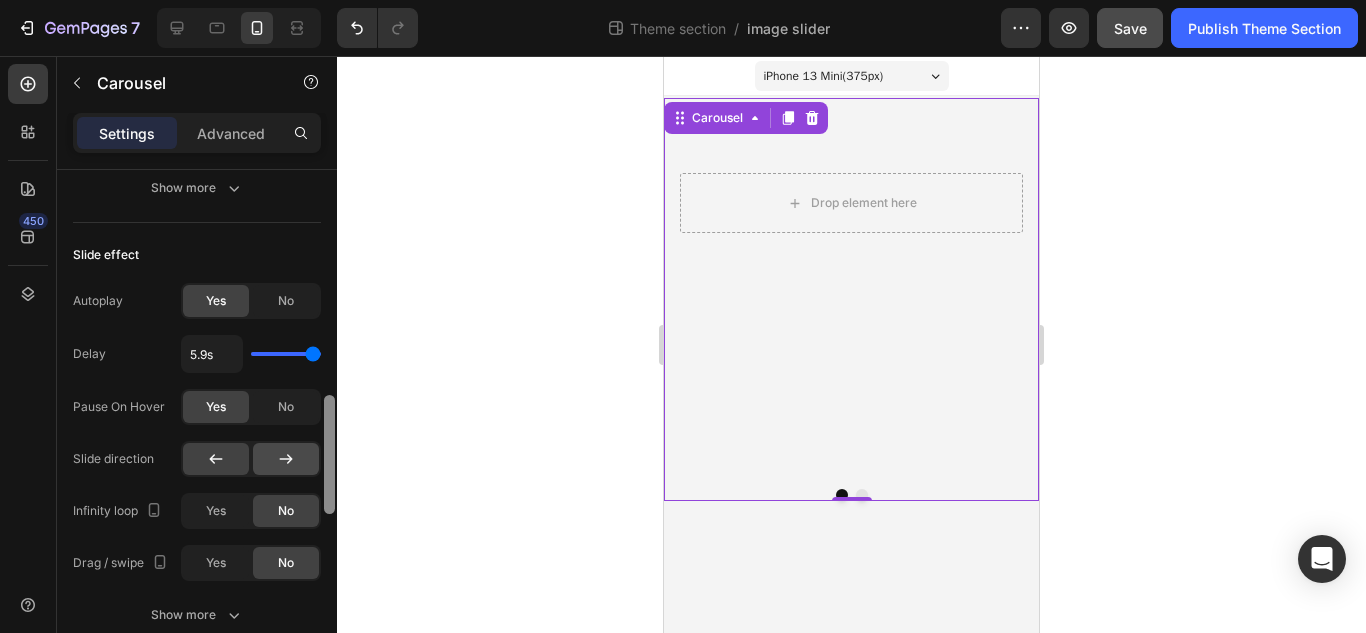 drag, startPoint x: 324, startPoint y: 220, endPoint x: 316, endPoint y: 445, distance: 225.14218 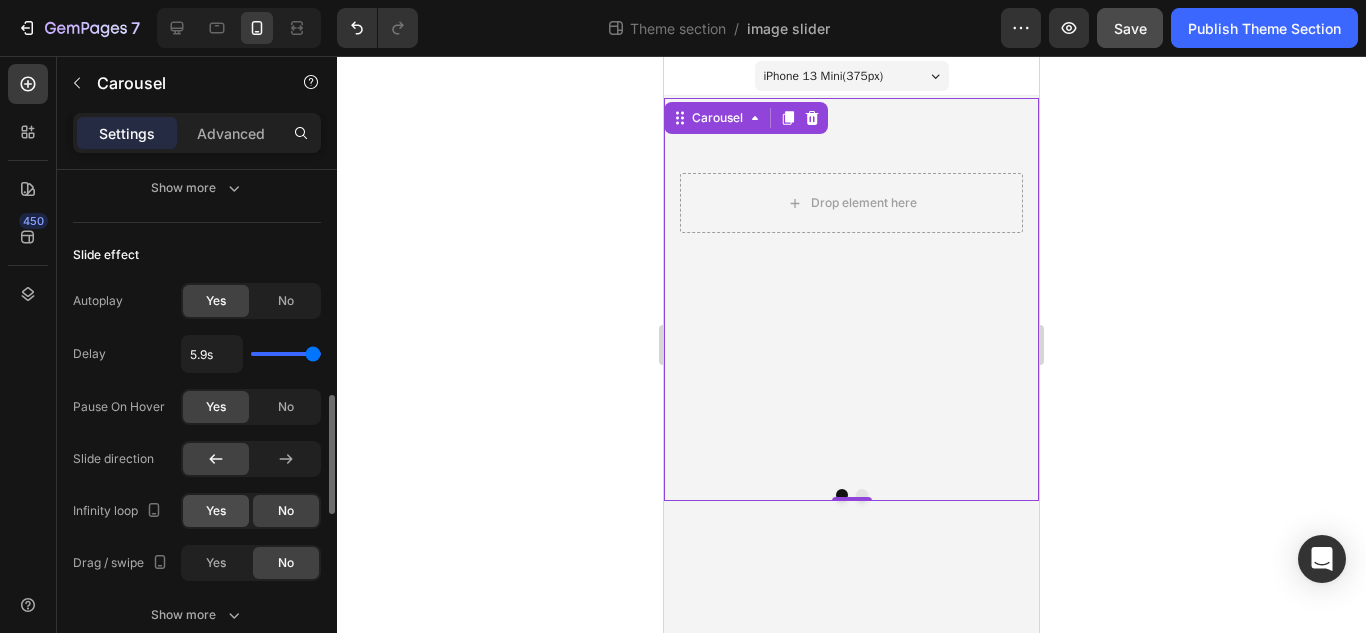 click on "Yes" 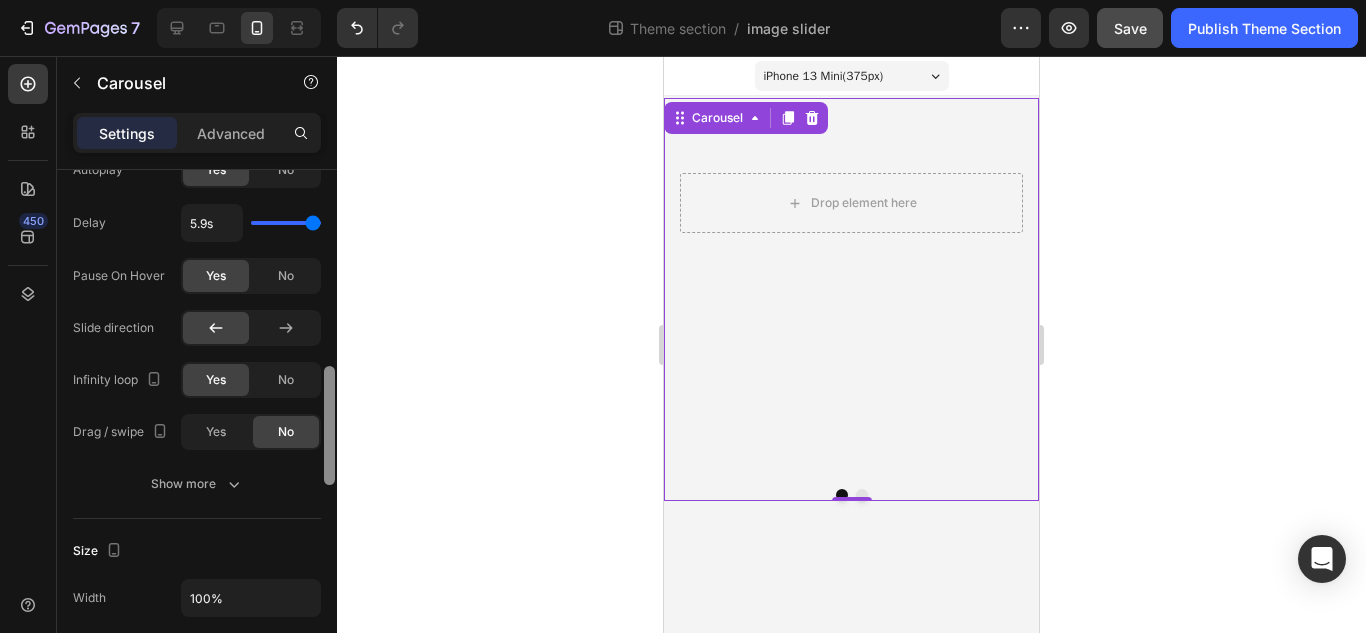 scroll, scrollTop: 1126, scrollLeft: 0, axis: vertical 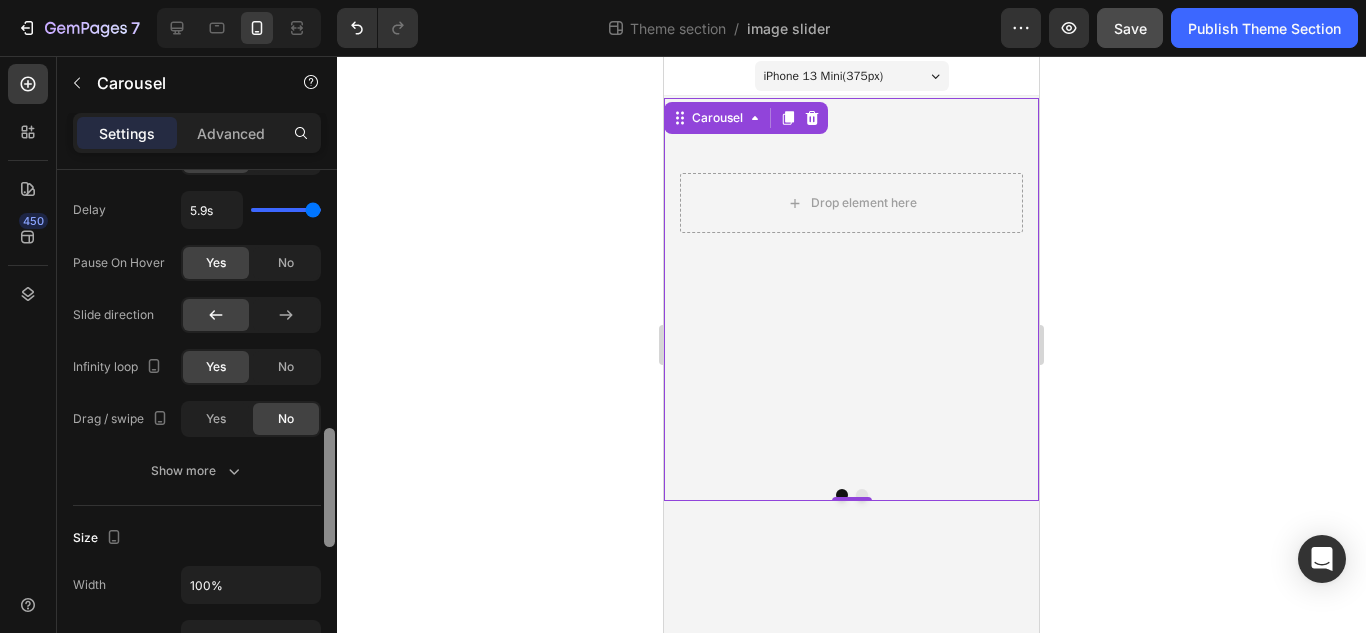 drag, startPoint x: 326, startPoint y: 472, endPoint x: 326, endPoint y: 505, distance: 33 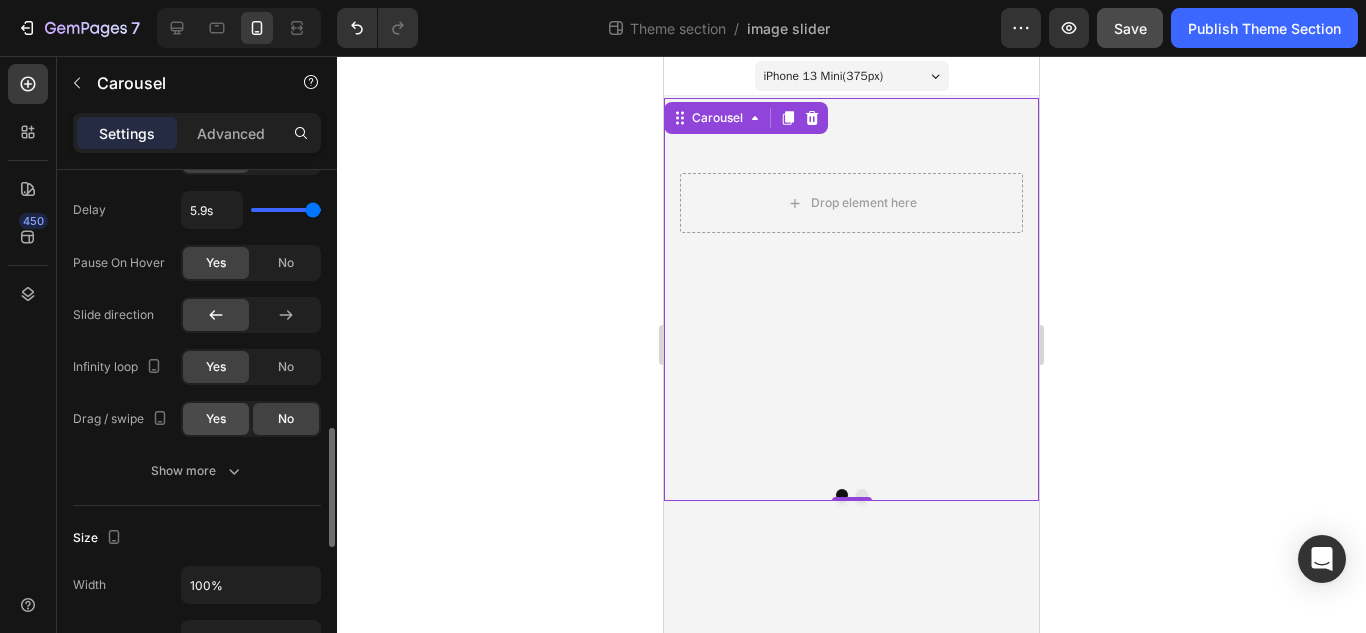 click on "Yes" 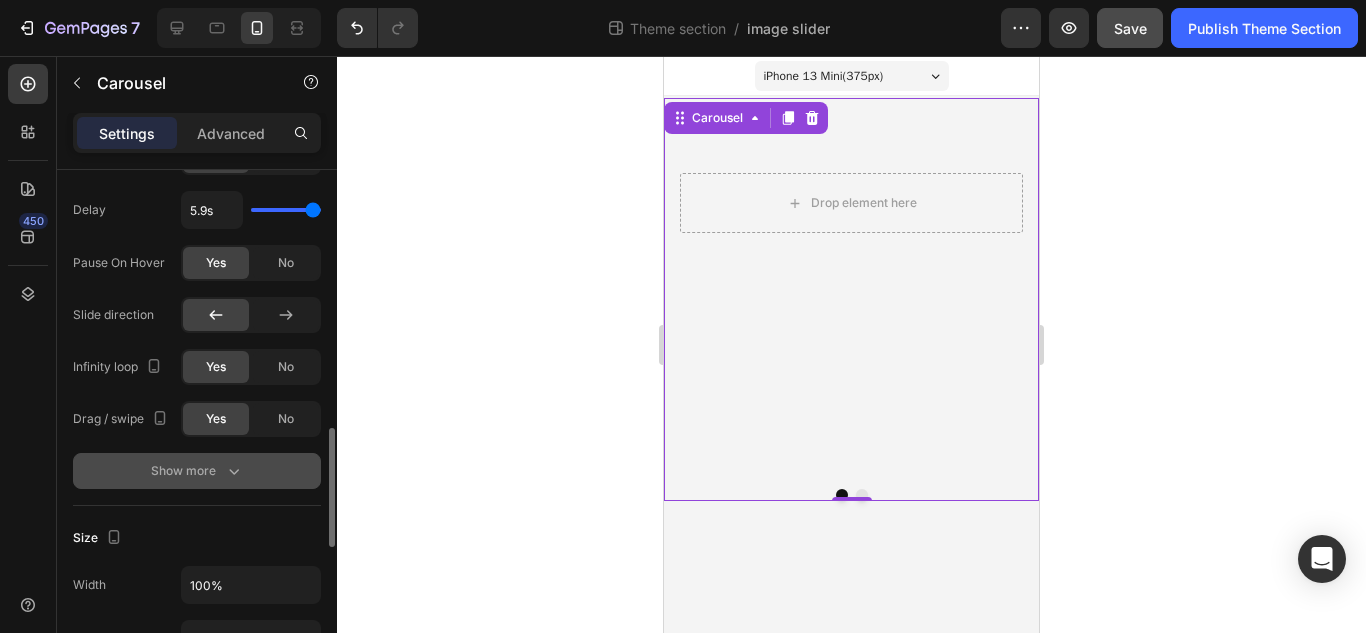 click 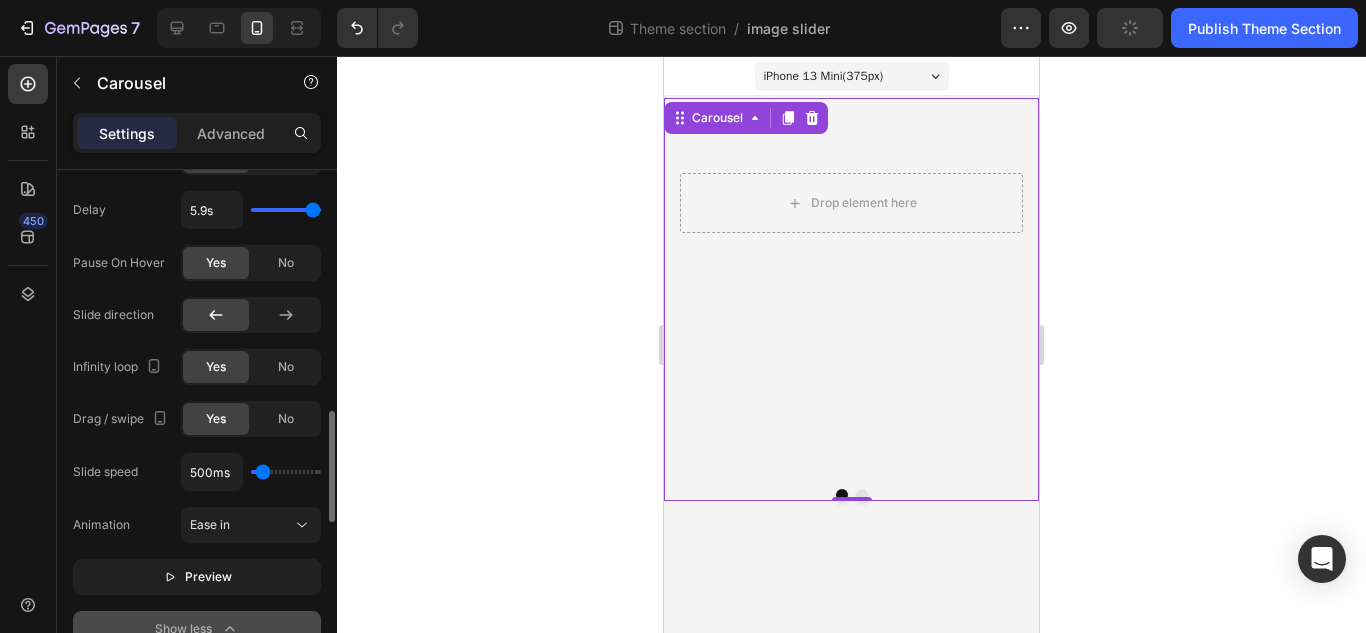 type on "4450ms" 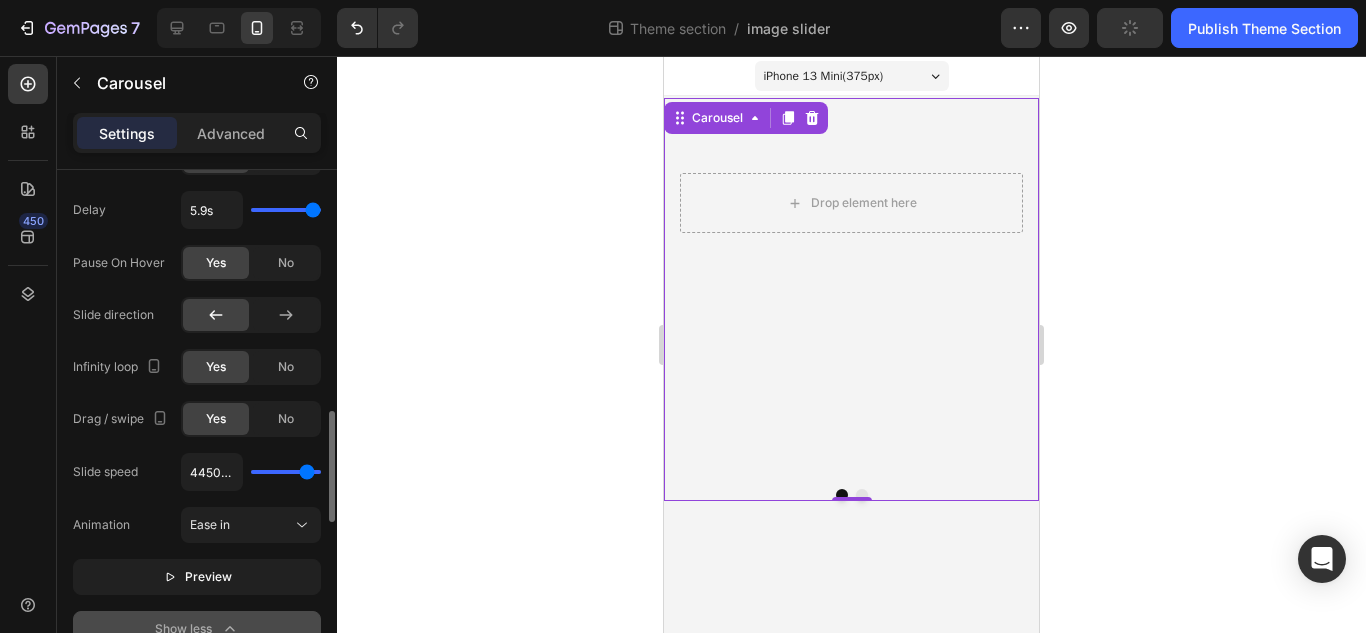 type on "5000ms" 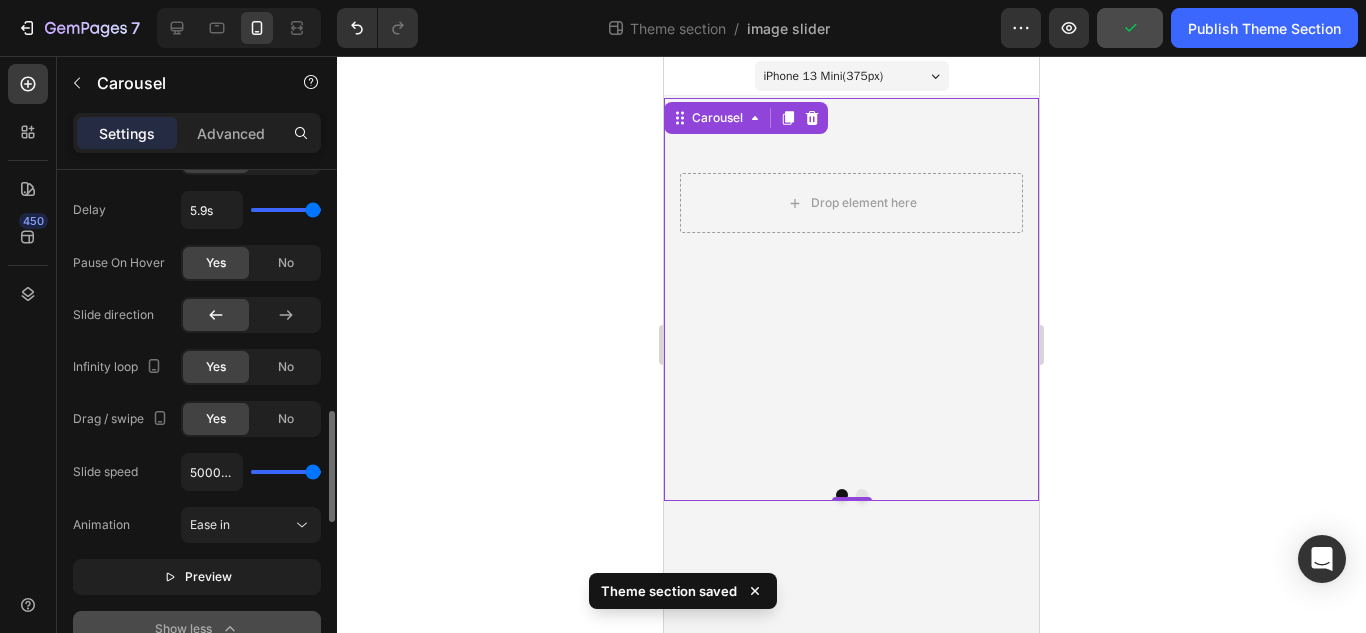 drag, startPoint x: 260, startPoint y: 471, endPoint x: 323, endPoint y: 481, distance: 63.788715 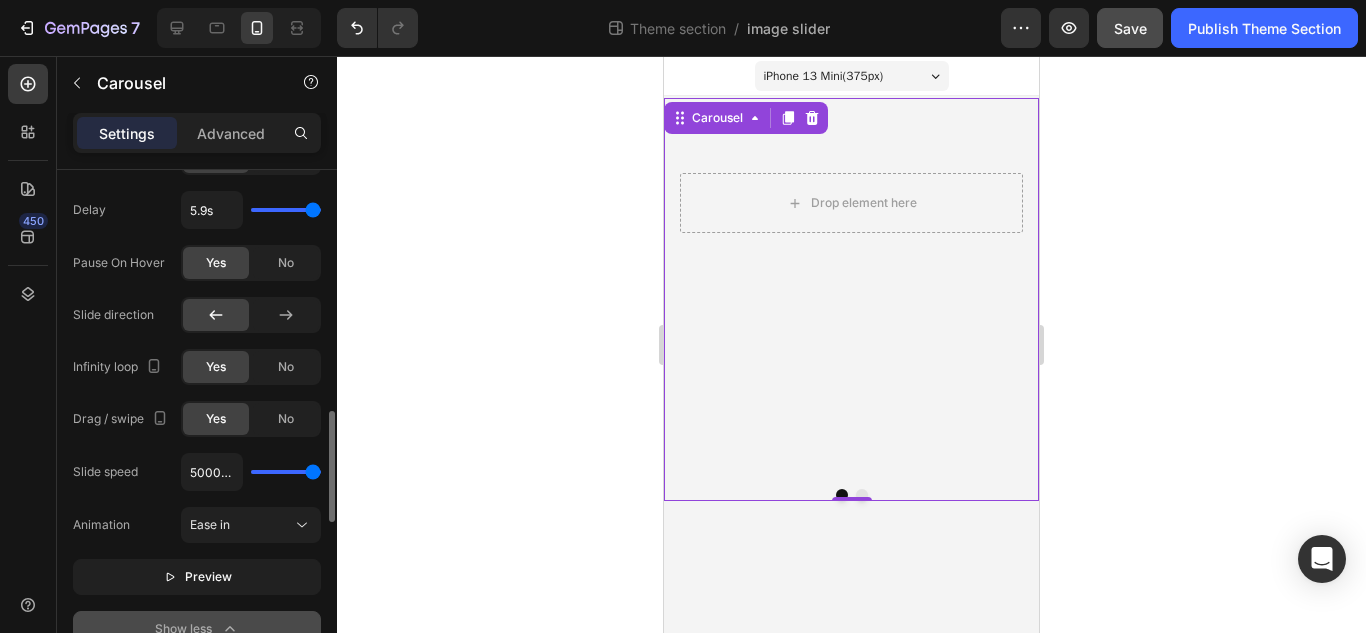 click on "5000ms" at bounding box center [251, 472] 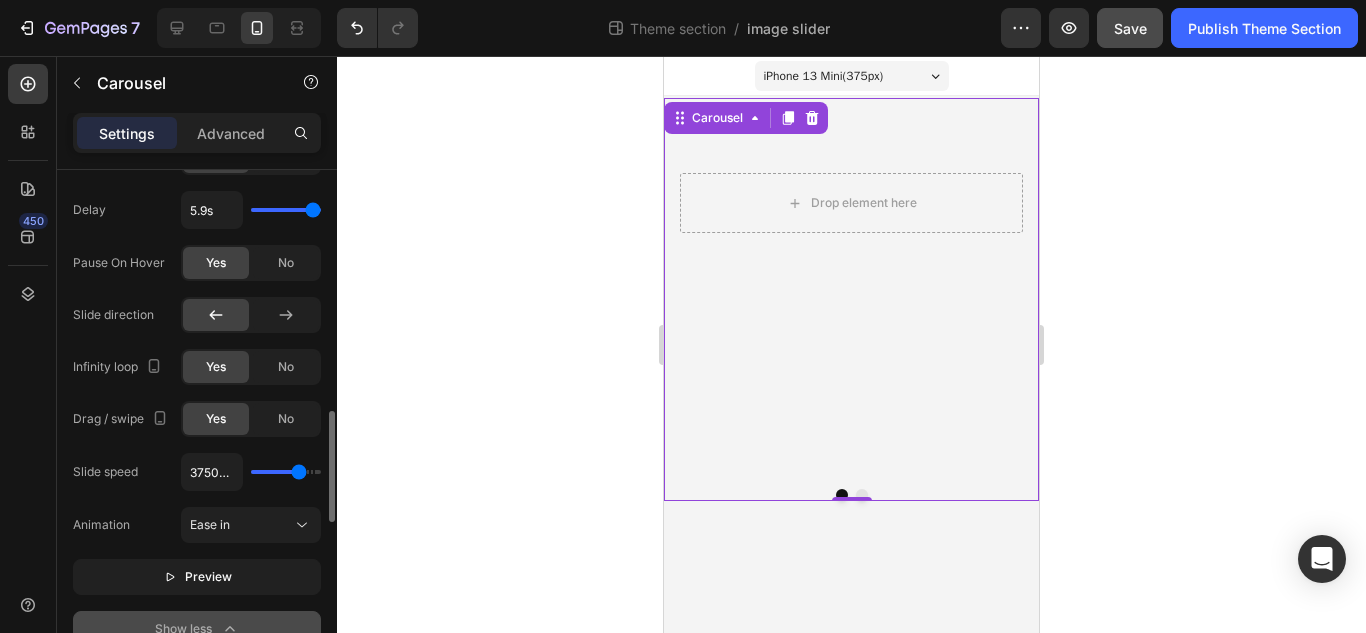 type on "2100ms" 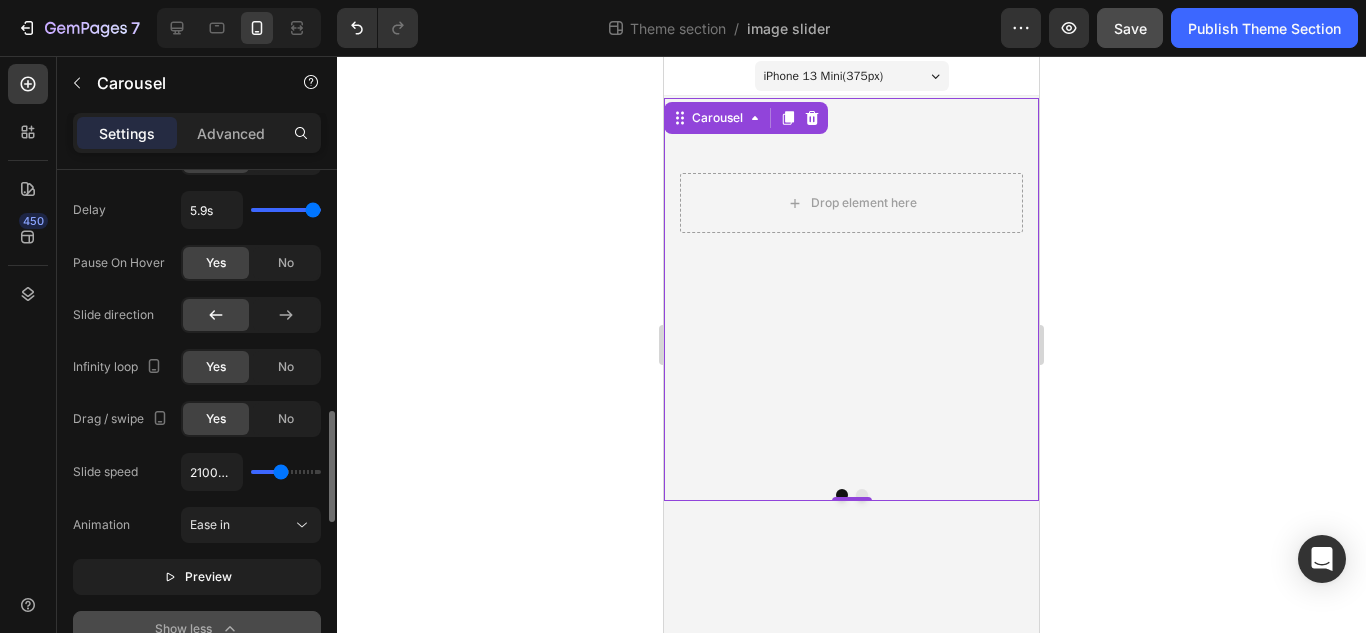 type on "1900ms" 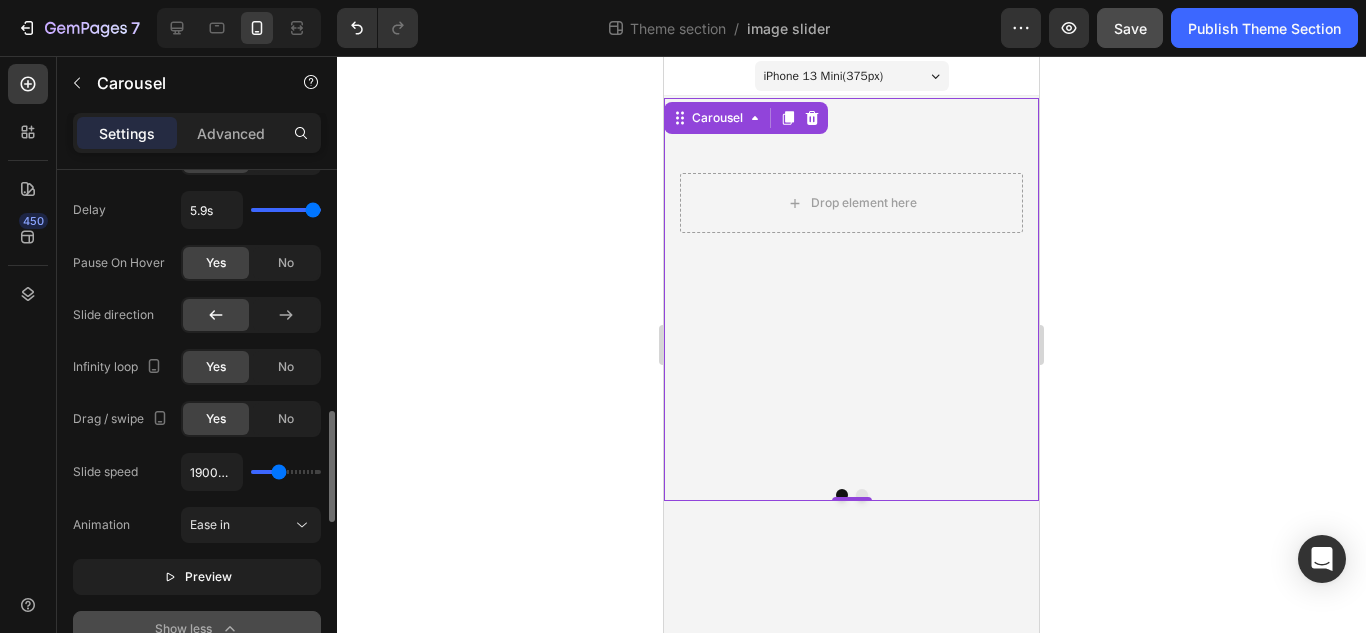 type on "450ms" 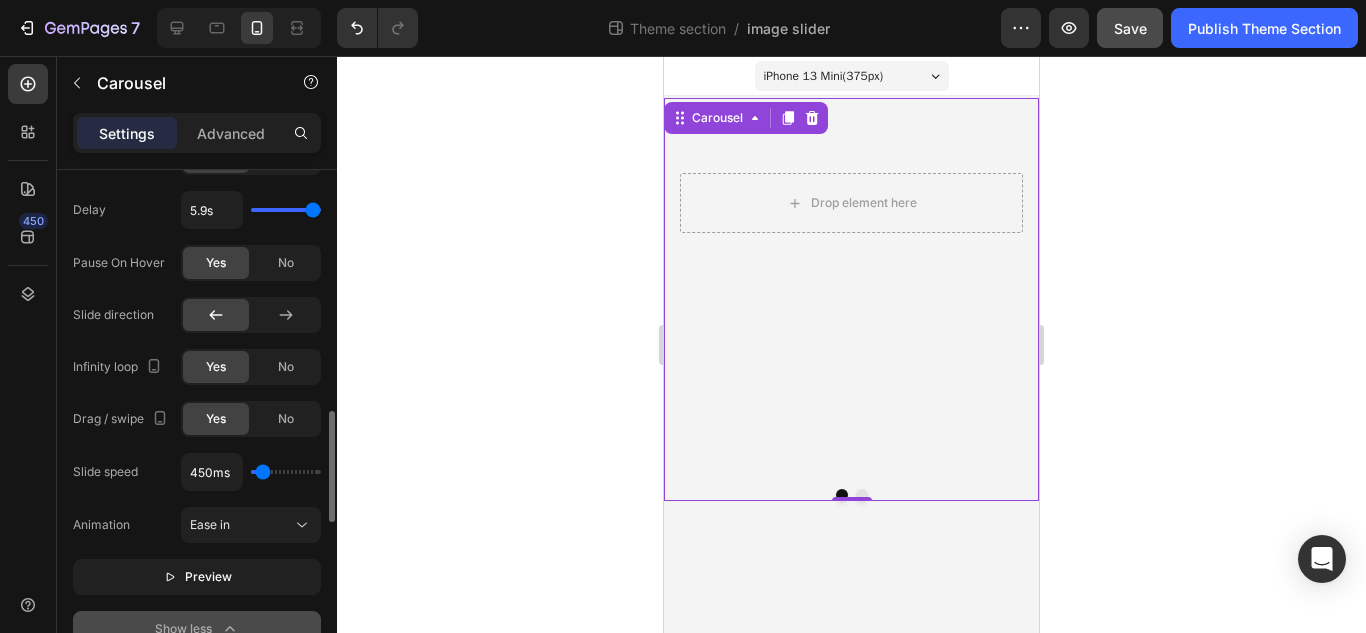 type on "100ms" 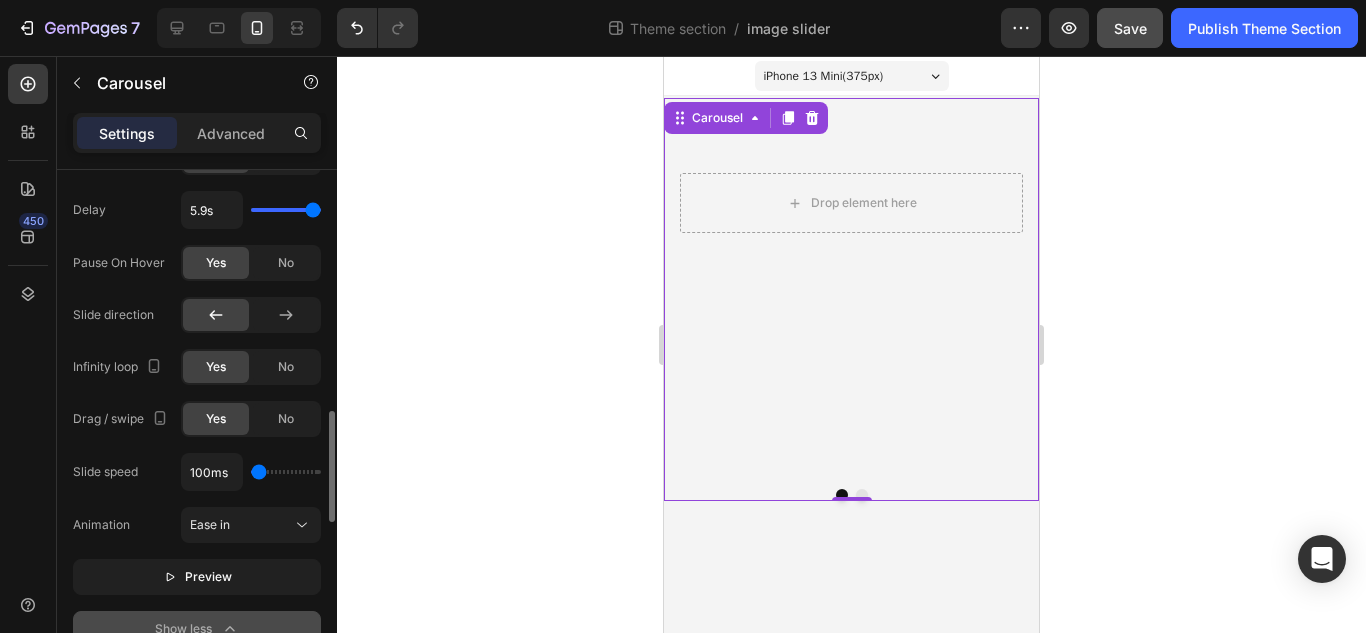 drag, startPoint x: 314, startPoint y: 474, endPoint x: 251, endPoint y: 470, distance: 63.126858 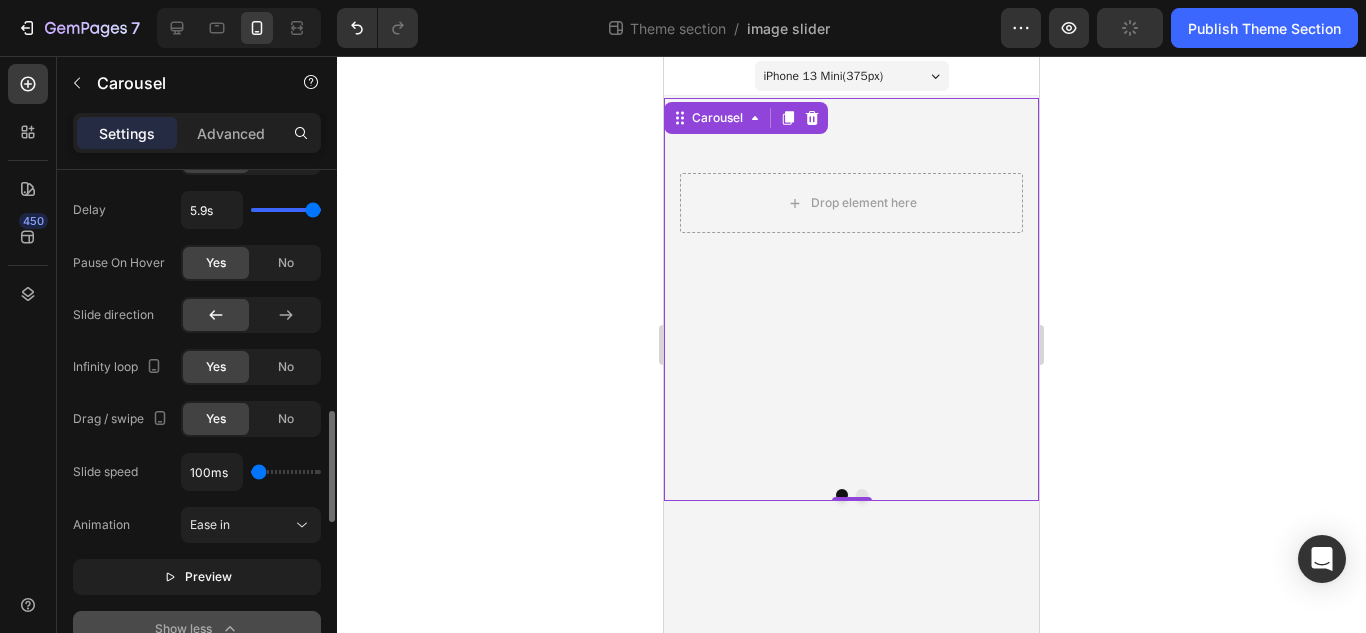 type on "2200ms" 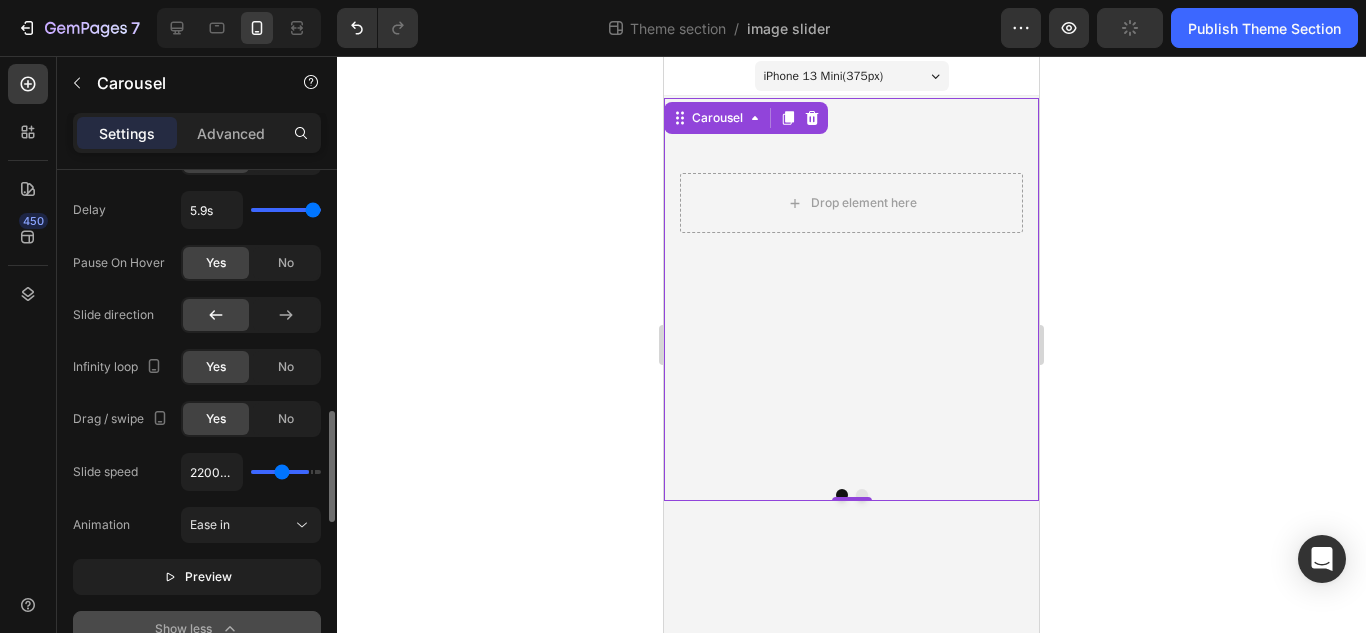 type on "4100ms" 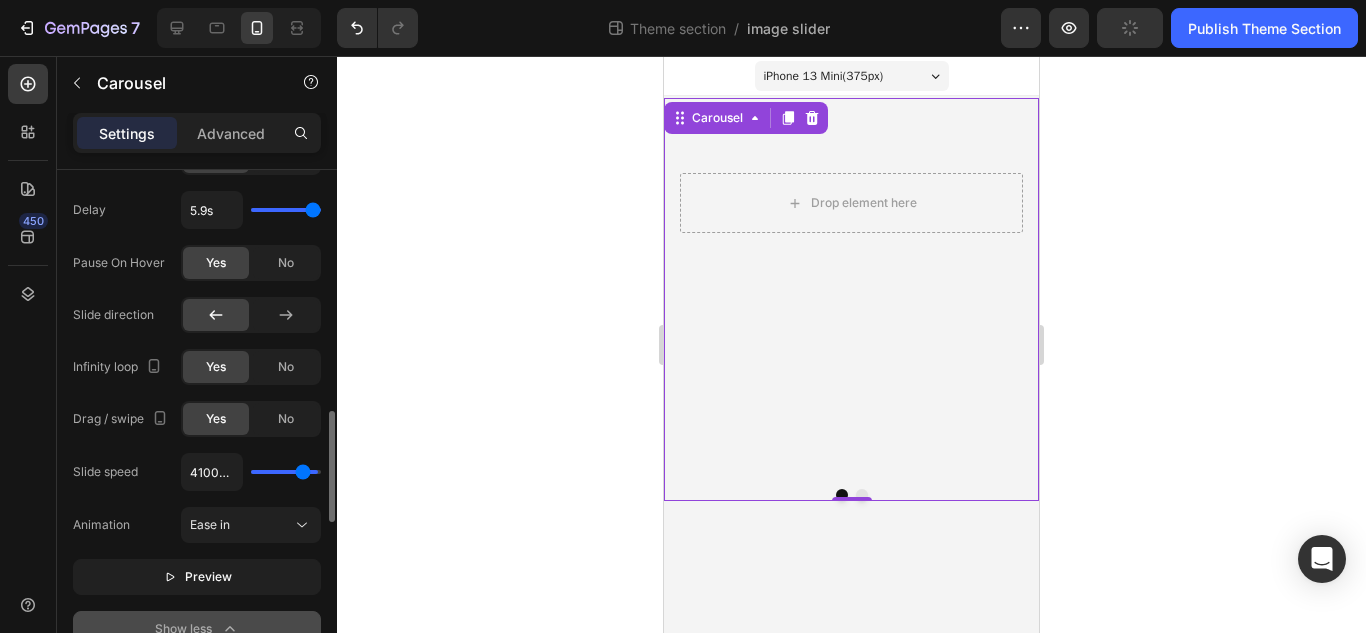 type on "4750ms" 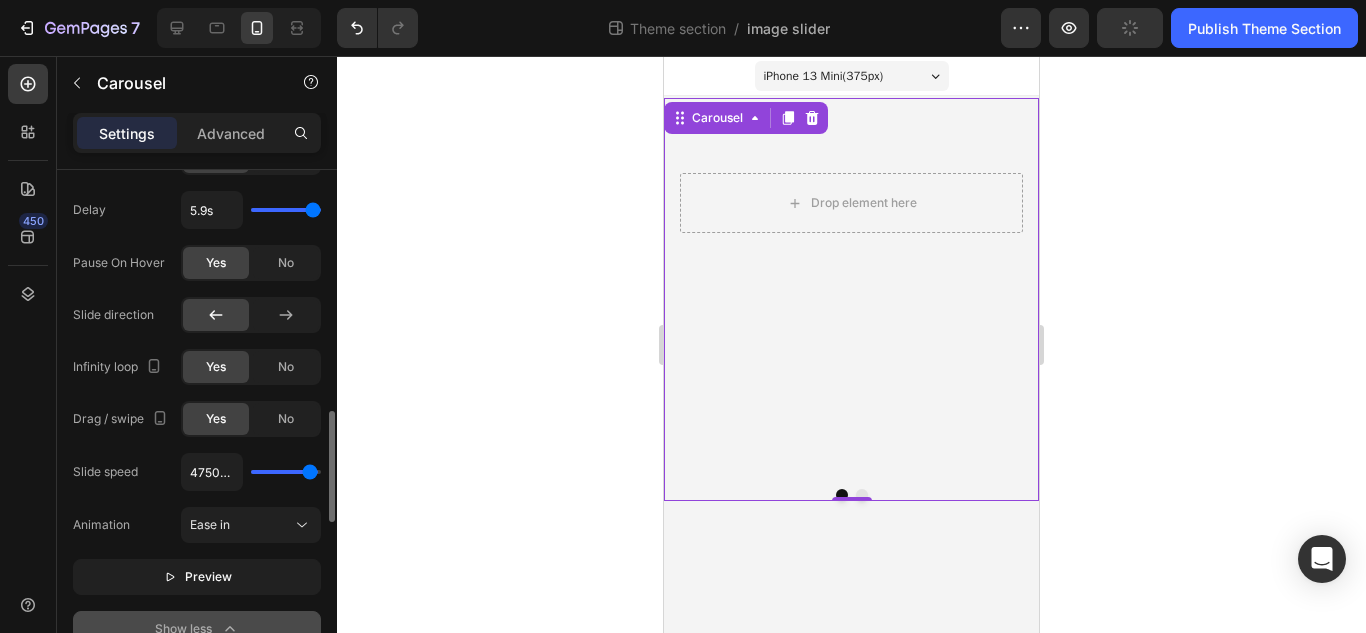 type on "5000ms" 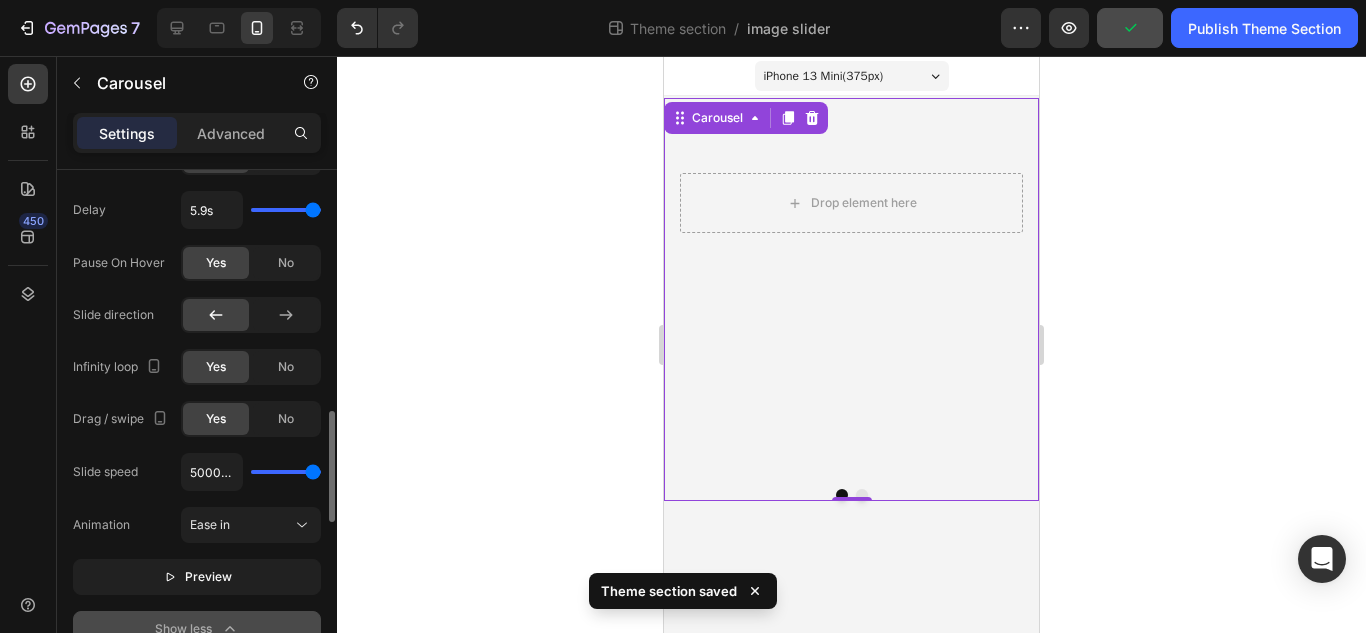 drag, startPoint x: 251, startPoint y: 470, endPoint x: 336, endPoint y: 466, distance: 85.09406 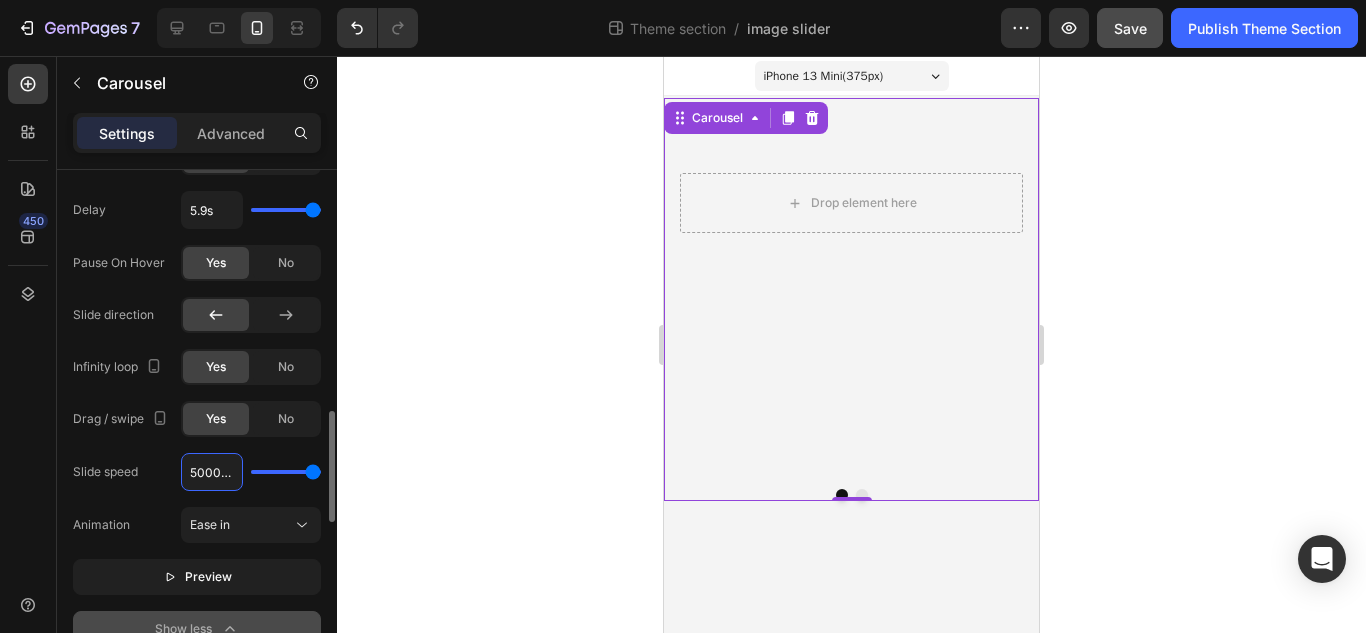 click on "5000ms" at bounding box center (212, 472) 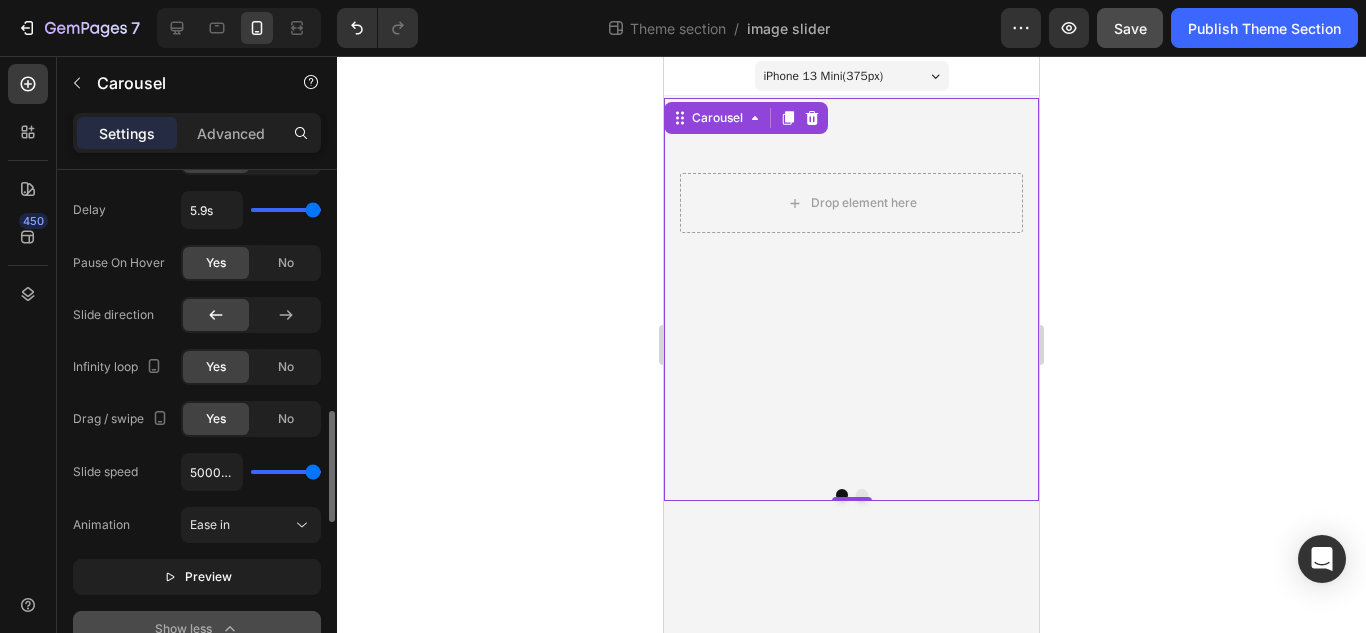 click on "Slide speed 5000ms Animation Ease in Preview" 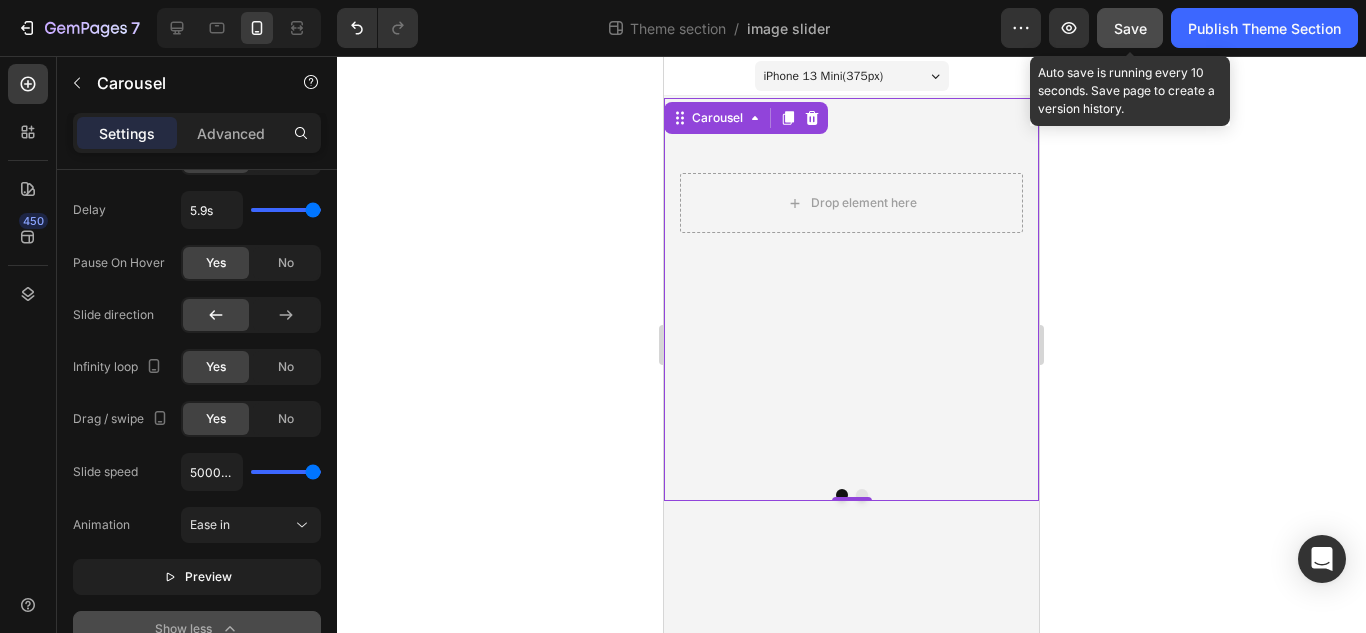 click on "Save" at bounding box center (1130, 28) 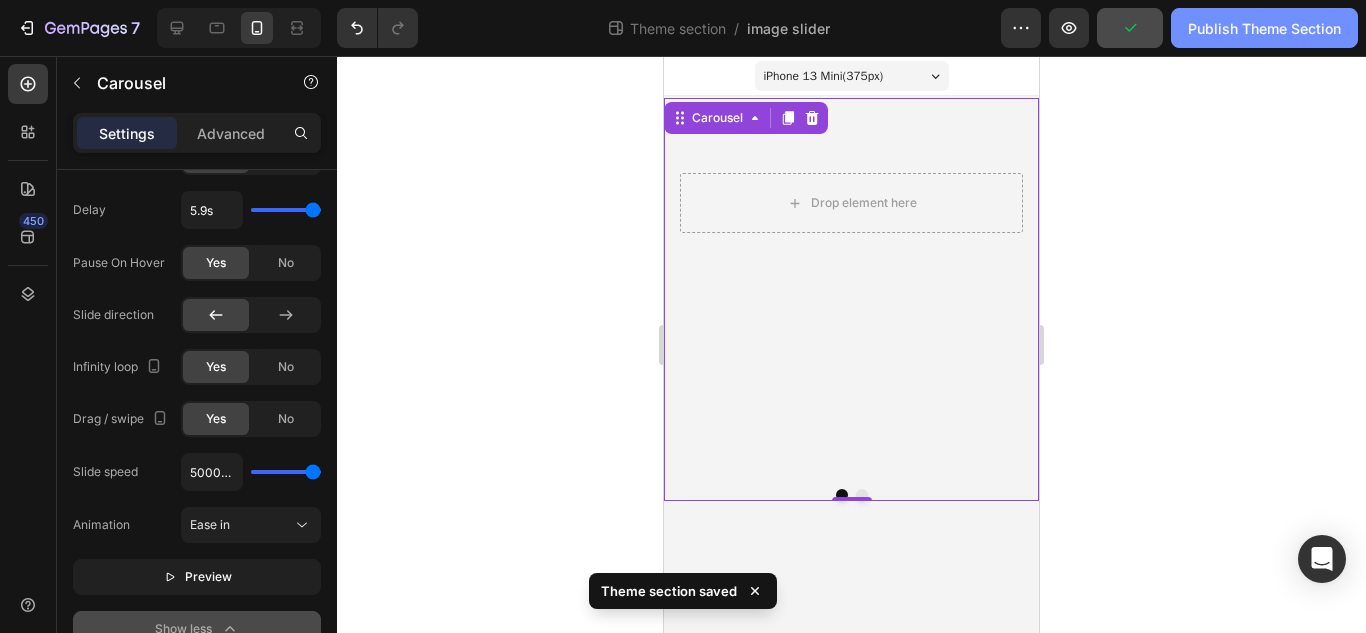 click on "Publish Theme Section" at bounding box center [1264, 28] 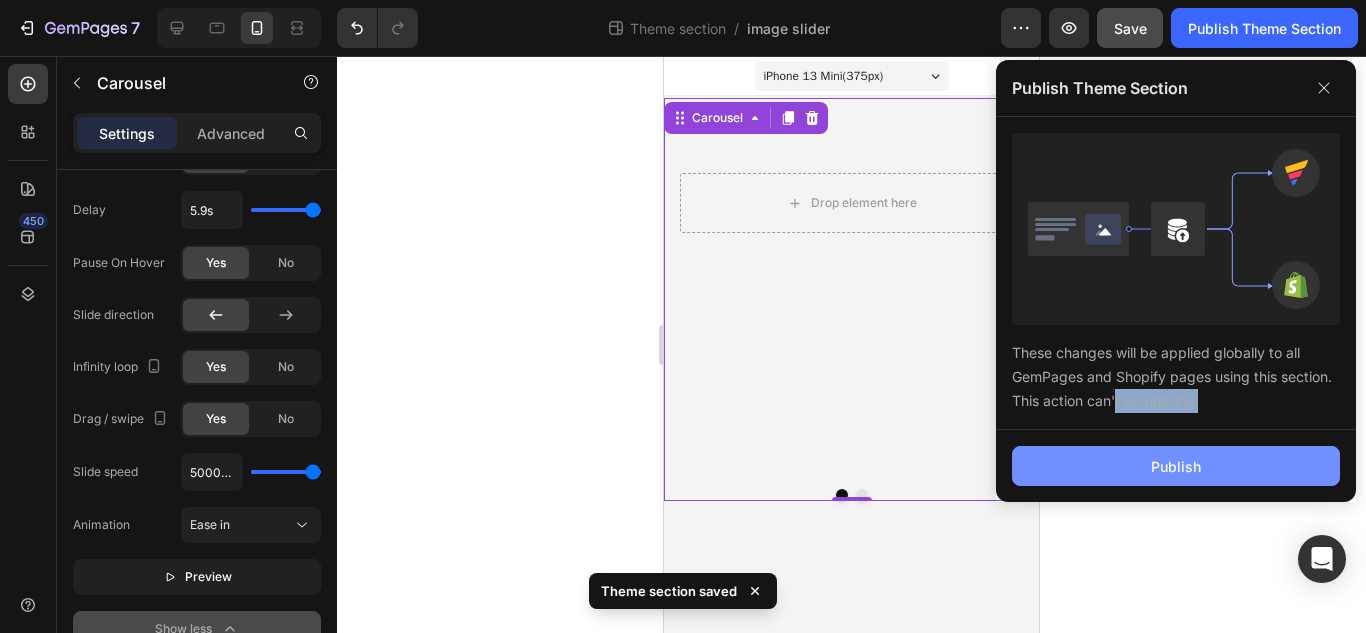 drag, startPoint x: 1112, startPoint y: 423, endPoint x: 1112, endPoint y: 477, distance: 54 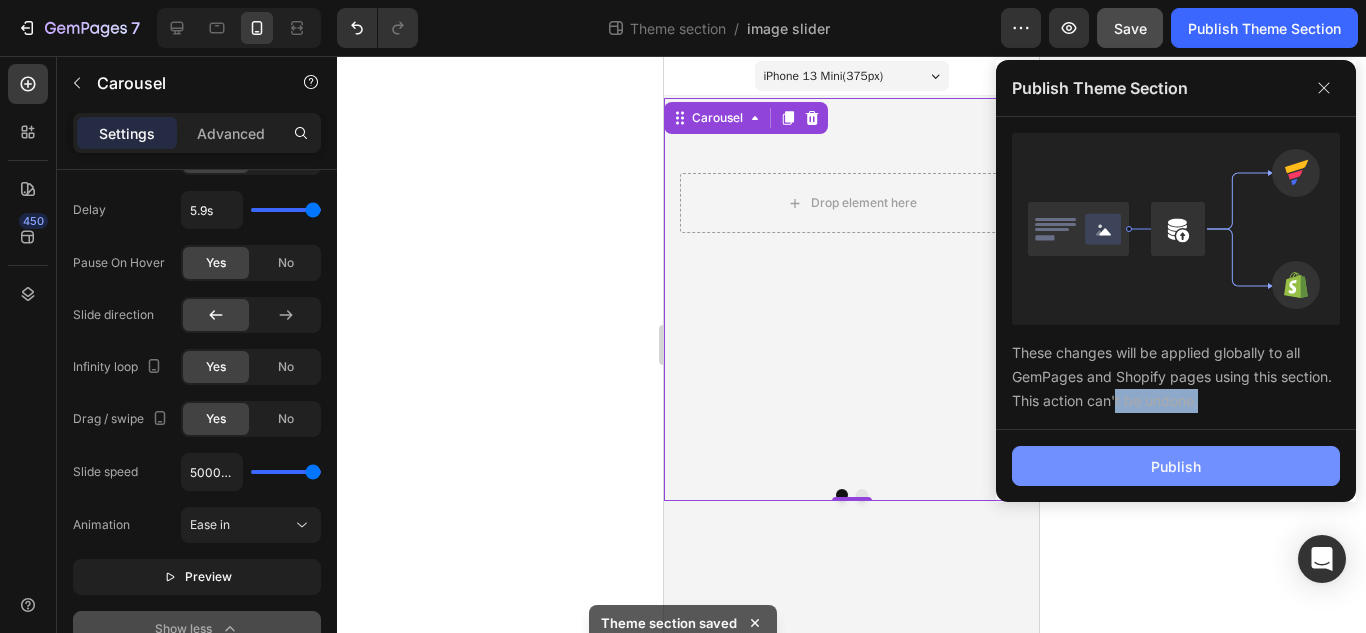 click on "Publish" 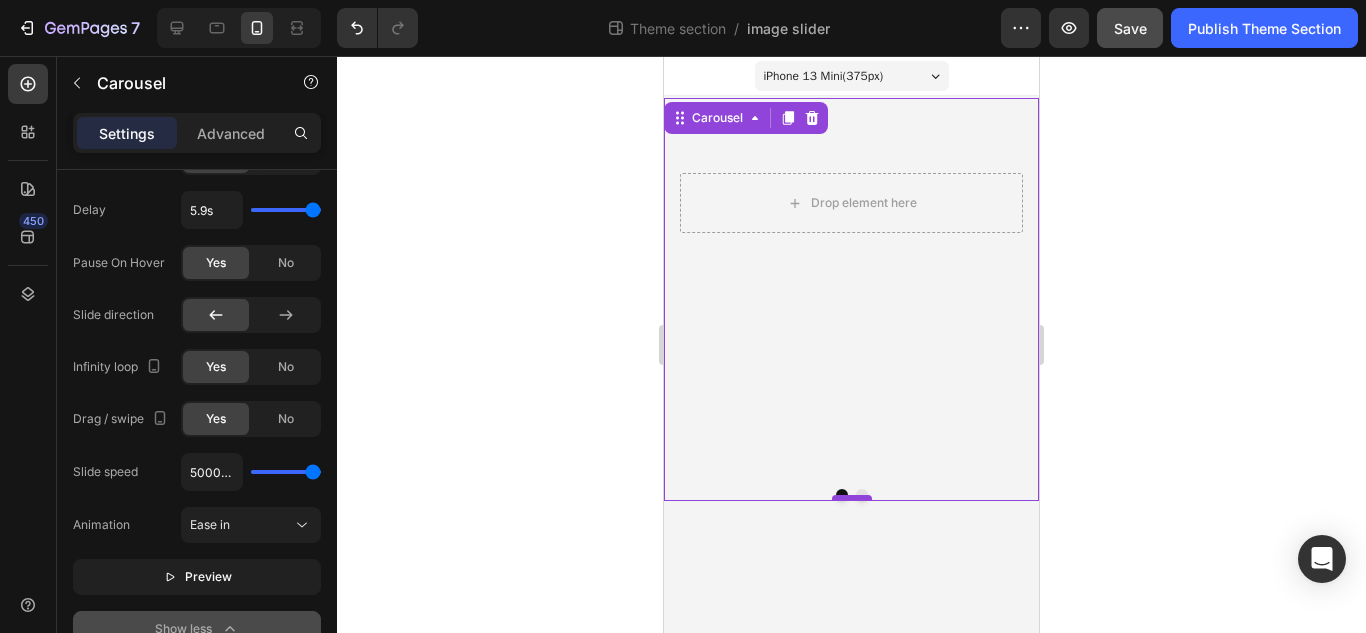 click at bounding box center [852, 498] 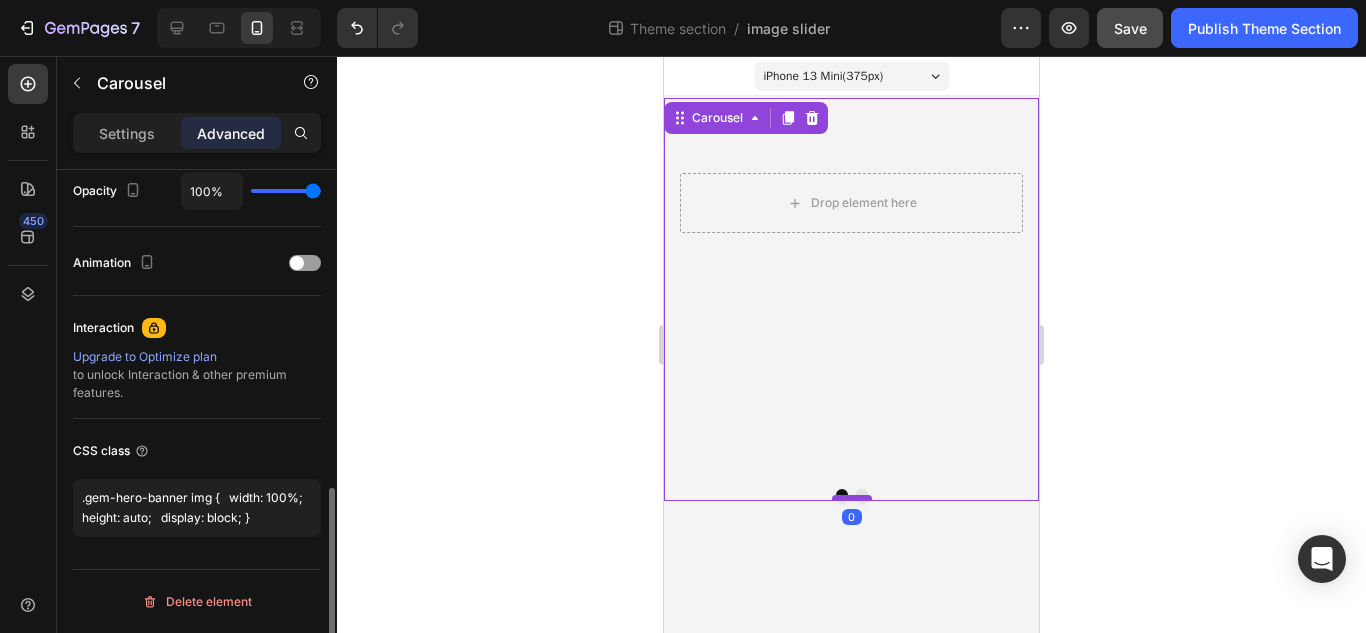 scroll, scrollTop: 814, scrollLeft: 0, axis: vertical 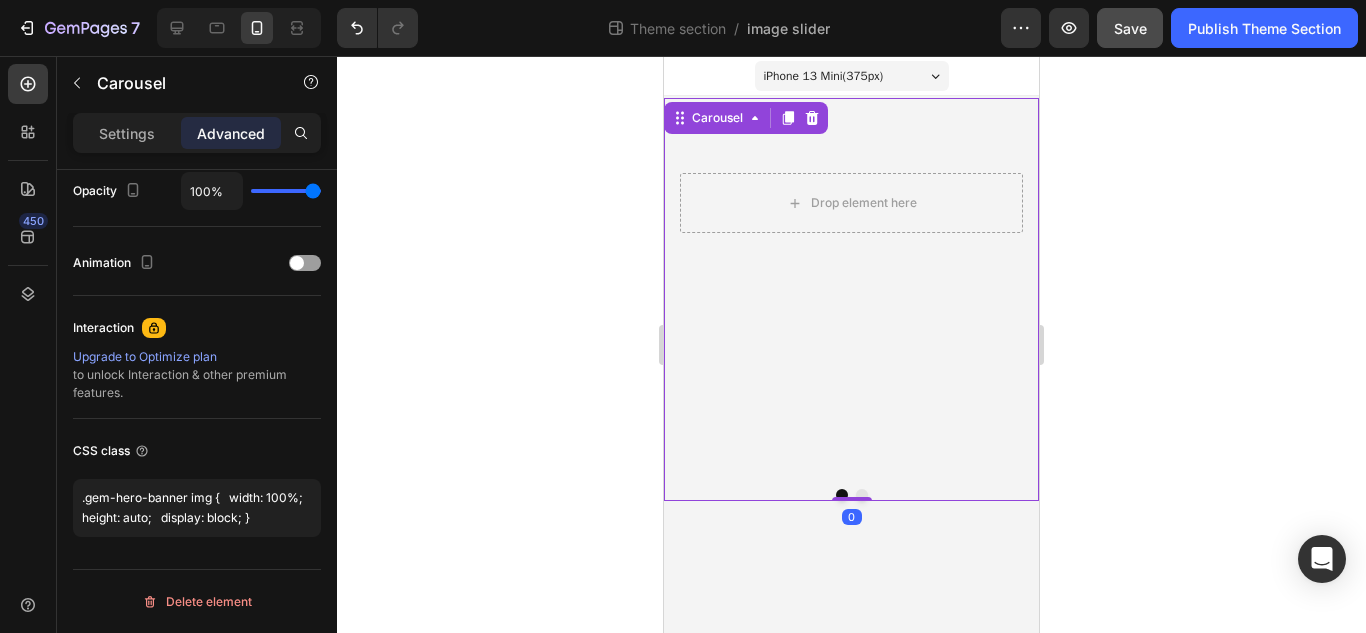 click at bounding box center [851, 495] 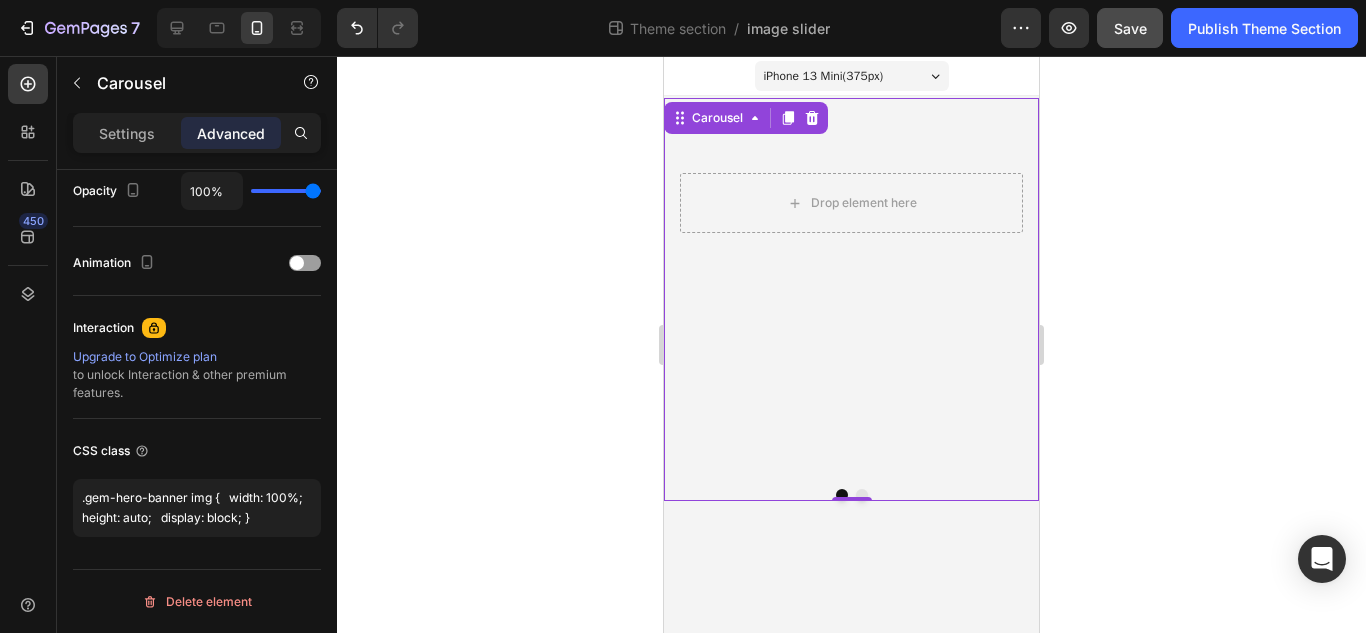 click at bounding box center (851, 495) 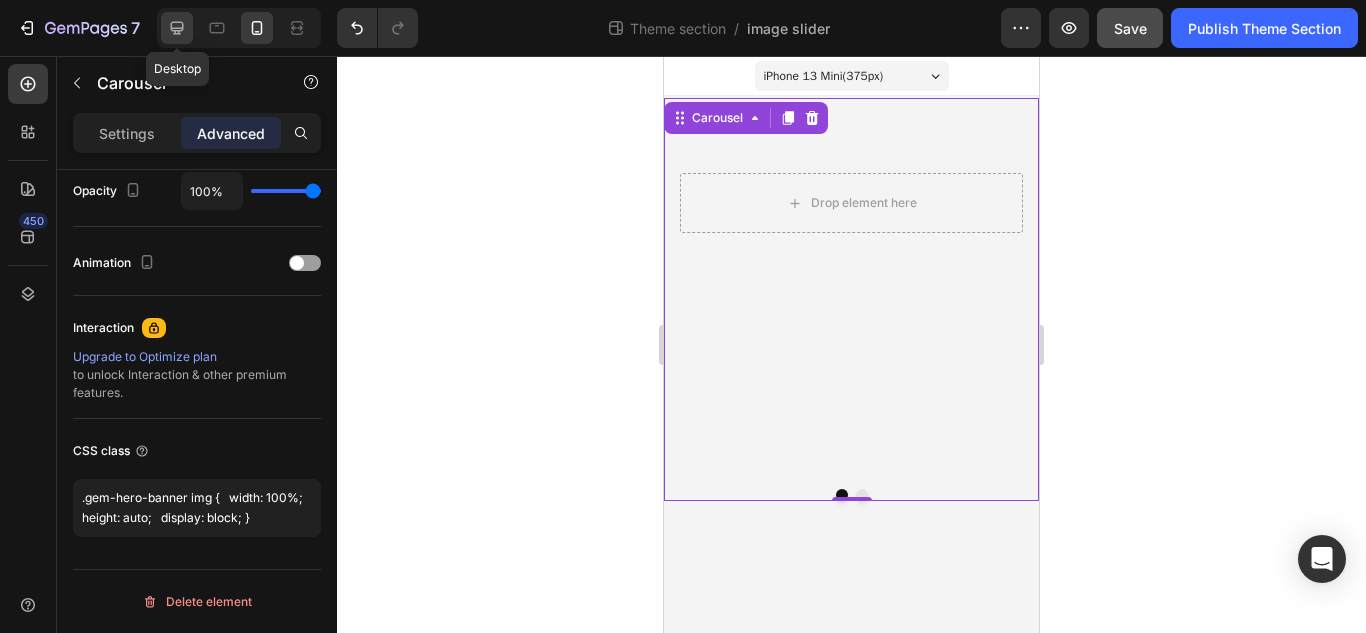 click 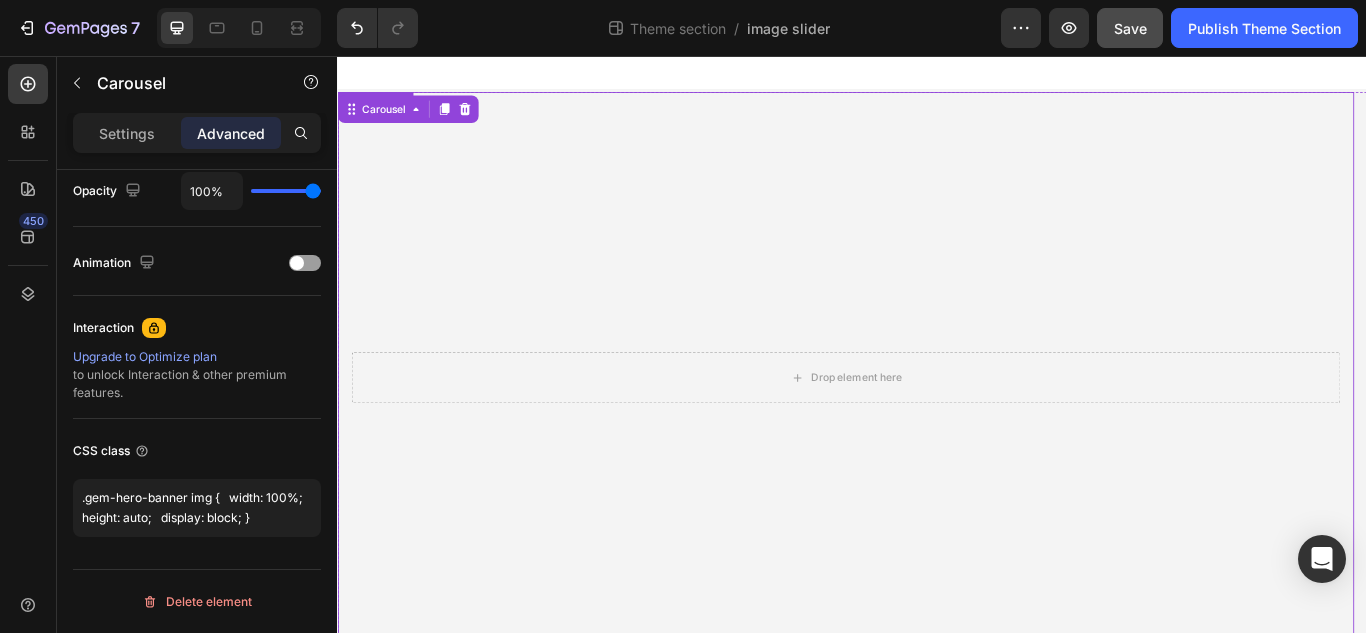 click at bounding box center (929, 431) 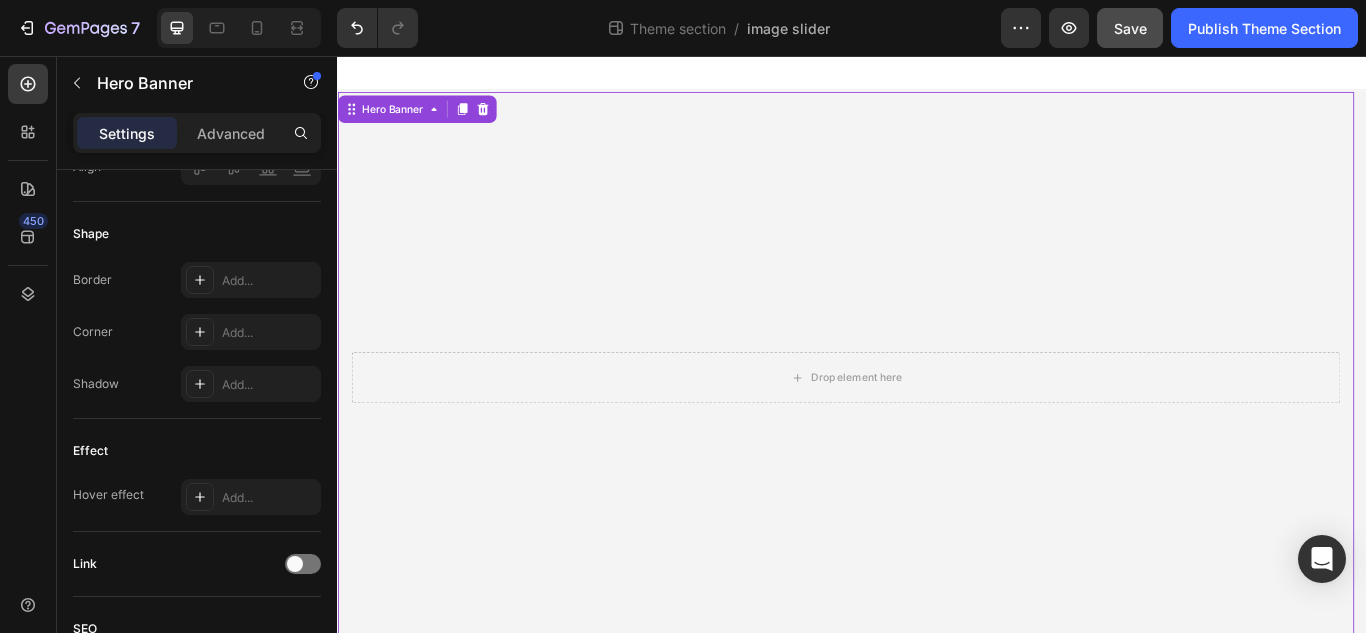 scroll, scrollTop: 0, scrollLeft: 0, axis: both 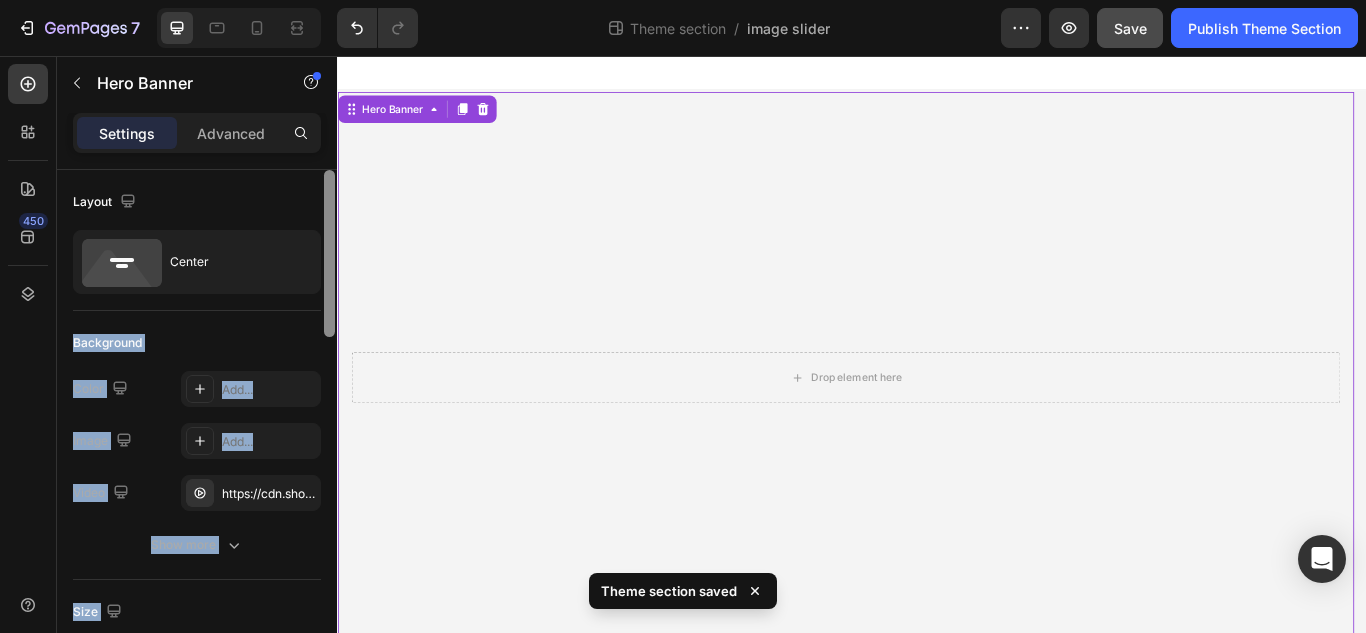drag, startPoint x: 320, startPoint y: 263, endPoint x: 329, endPoint y: 285, distance: 23.769728 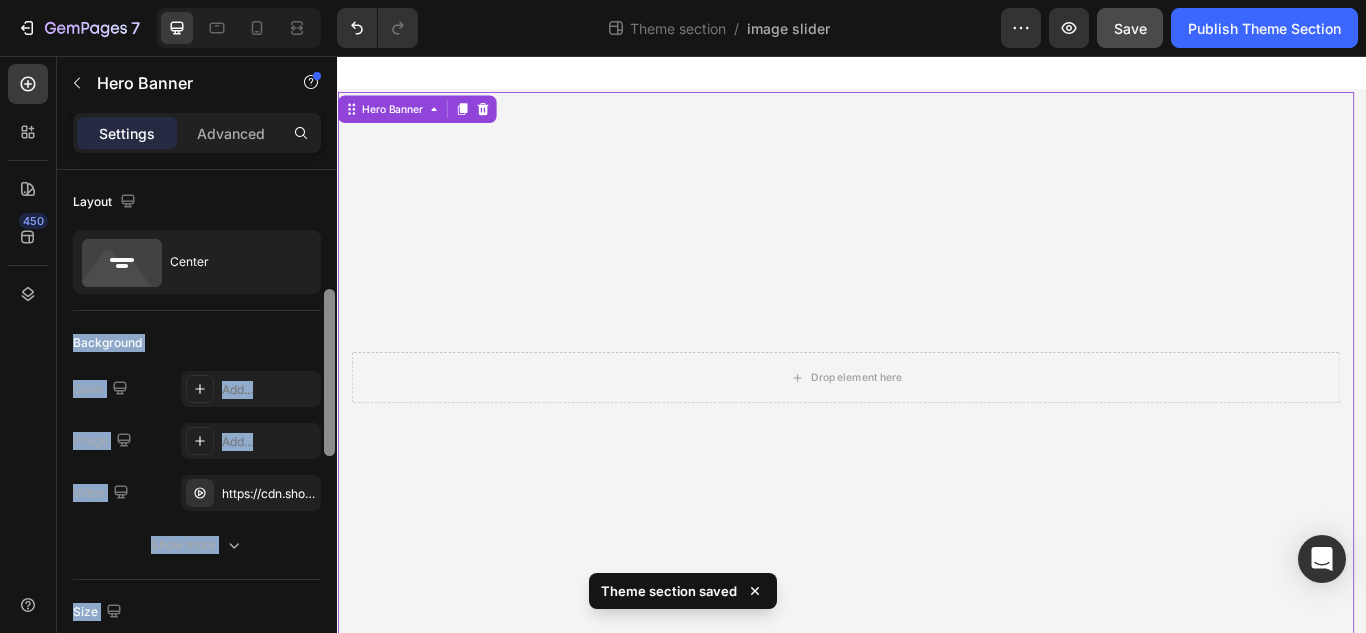 scroll, scrollTop: 90, scrollLeft: 0, axis: vertical 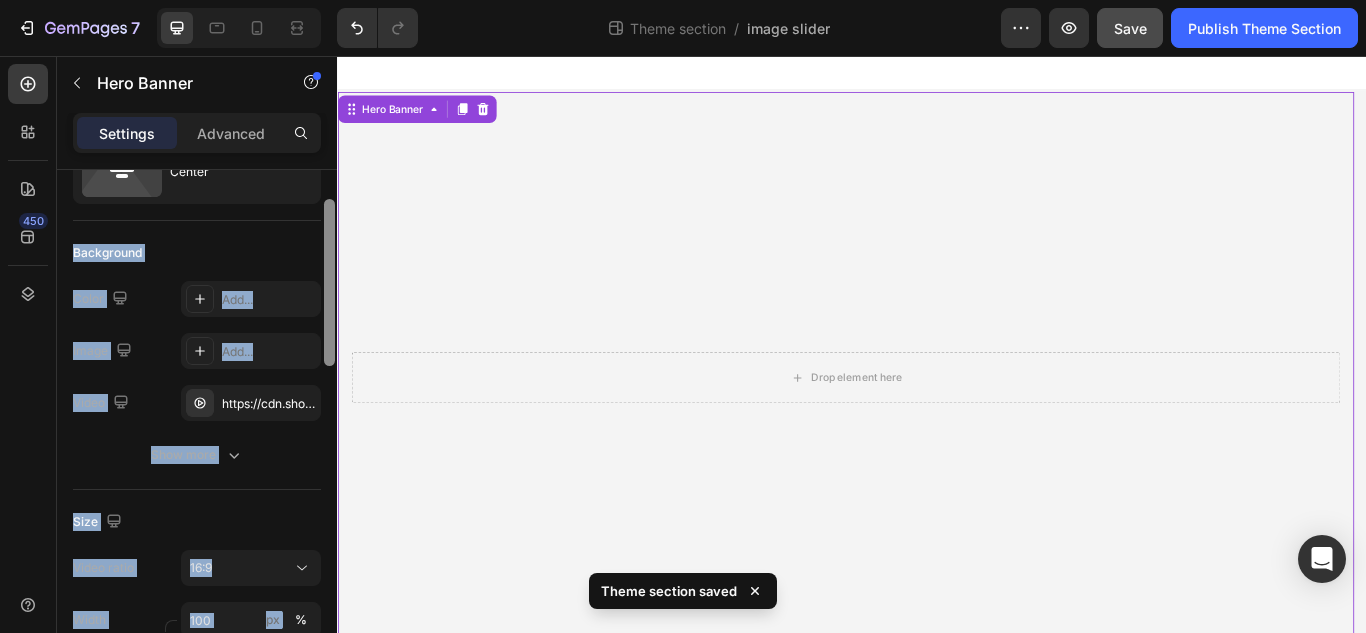 drag, startPoint x: 666, startPoint y: 341, endPoint x: 343, endPoint y: 459, distance: 343.87933 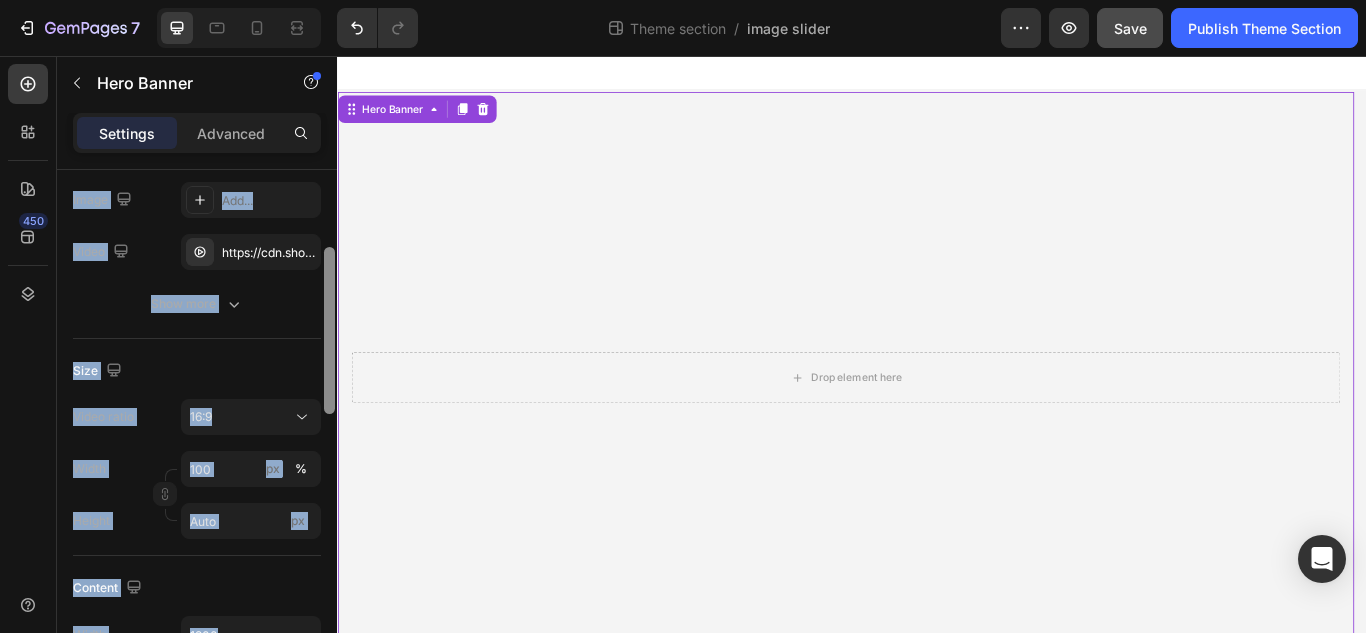 scroll, scrollTop: 244, scrollLeft: 0, axis: vertical 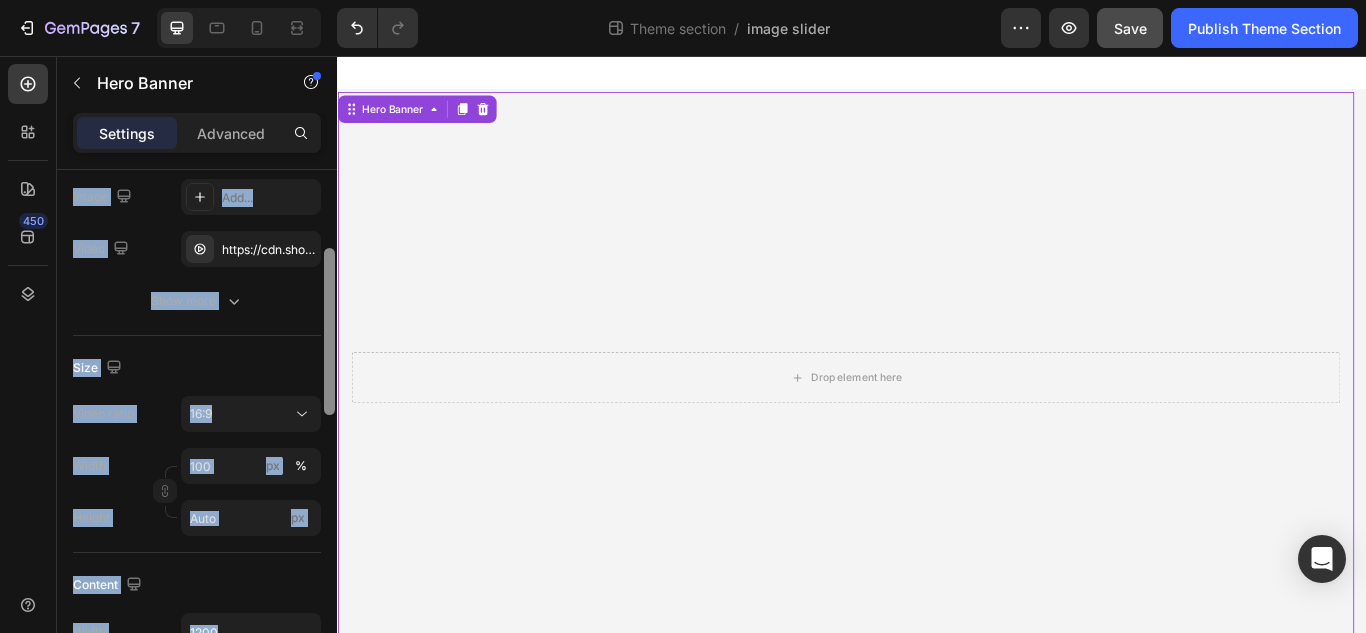 click on "Size" at bounding box center [197, 368] 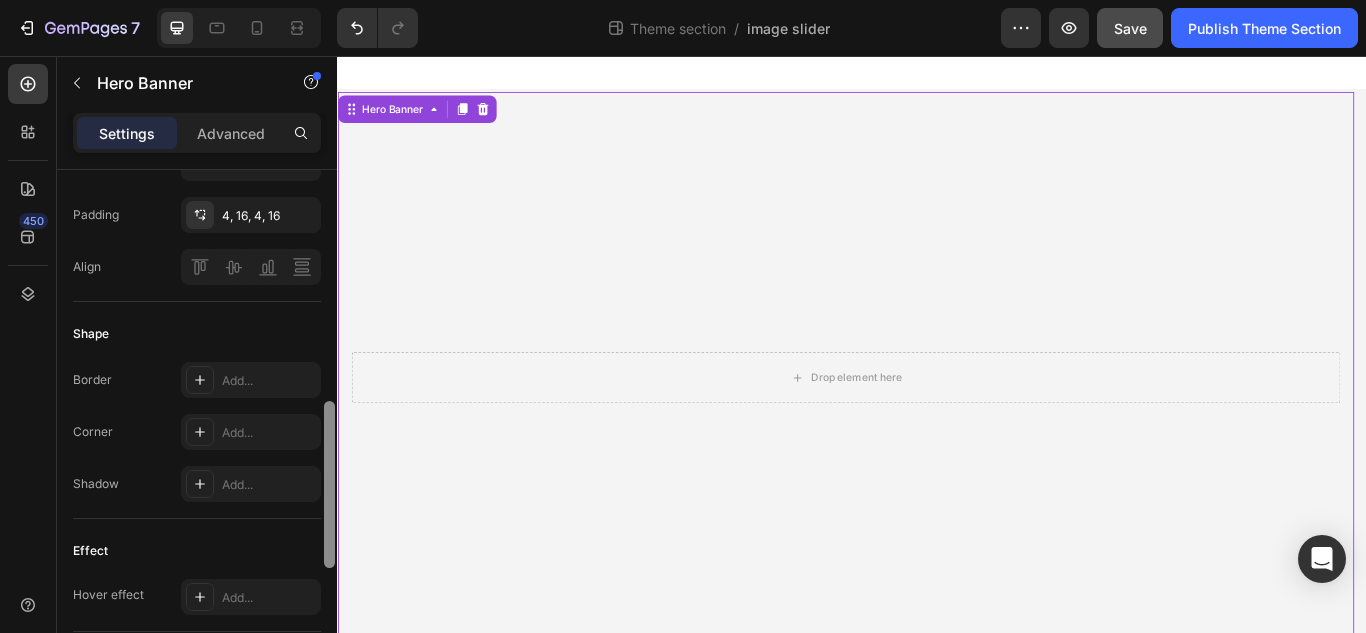 drag, startPoint x: 331, startPoint y: 360, endPoint x: 319, endPoint y: 511, distance: 151.47607 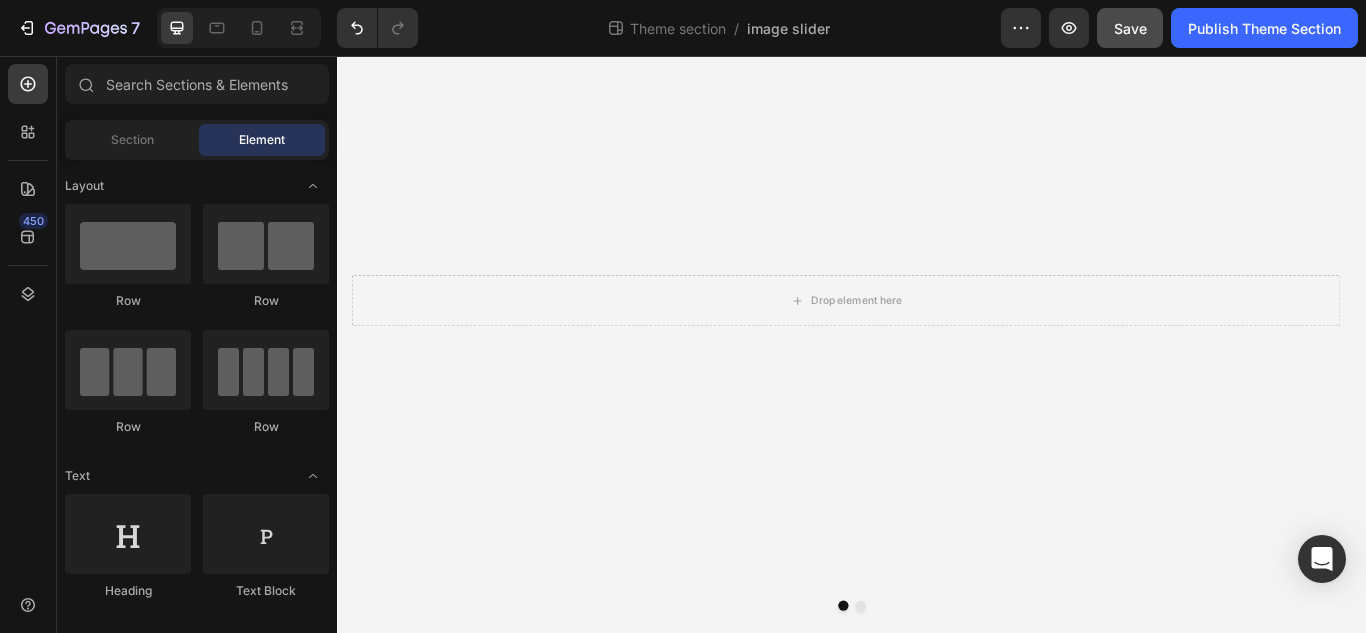 scroll, scrollTop: 96, scrollLeft: 0, axis: vertical 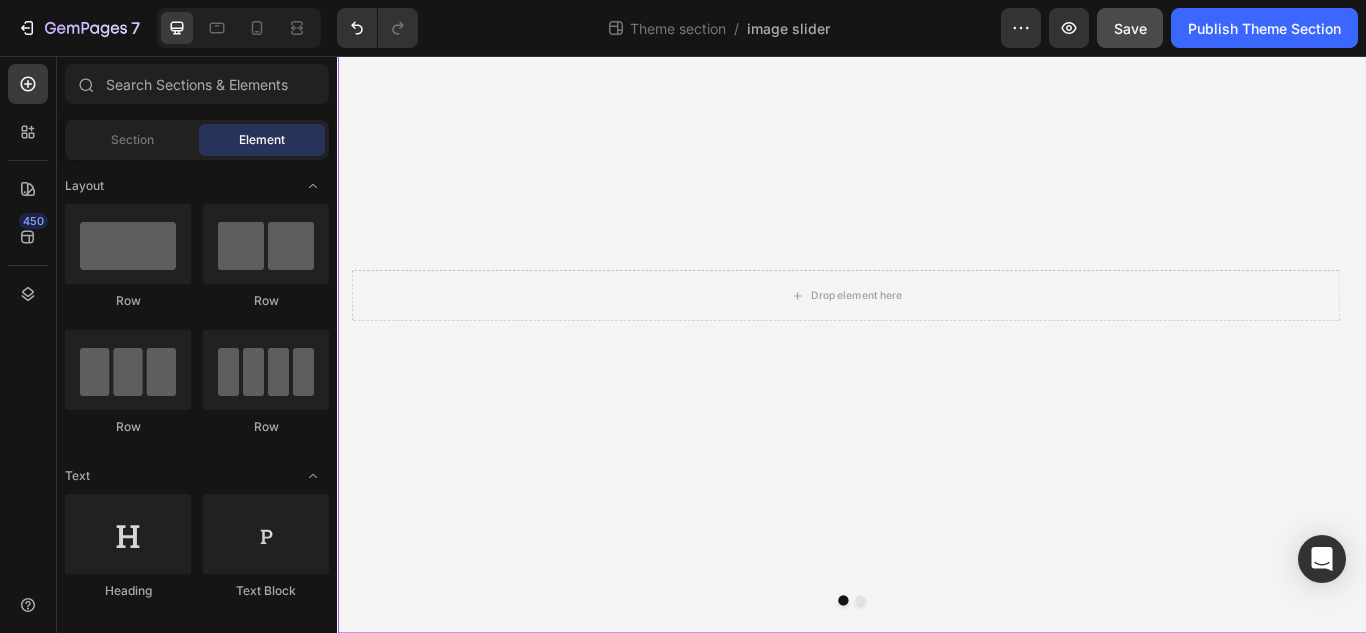 click on "Drop element here Hero Banner
Drop element here Hero Banner Carousel Row" at bounding box center (937, 364) 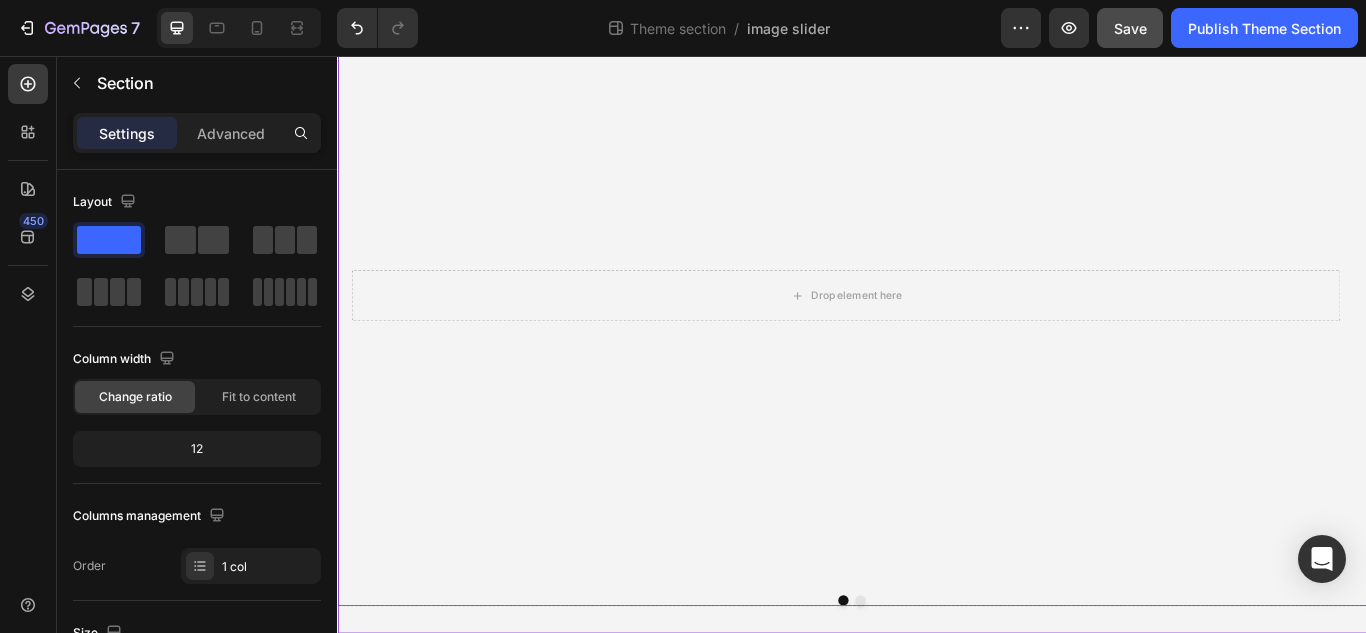 click at bounding box center (937, 691) 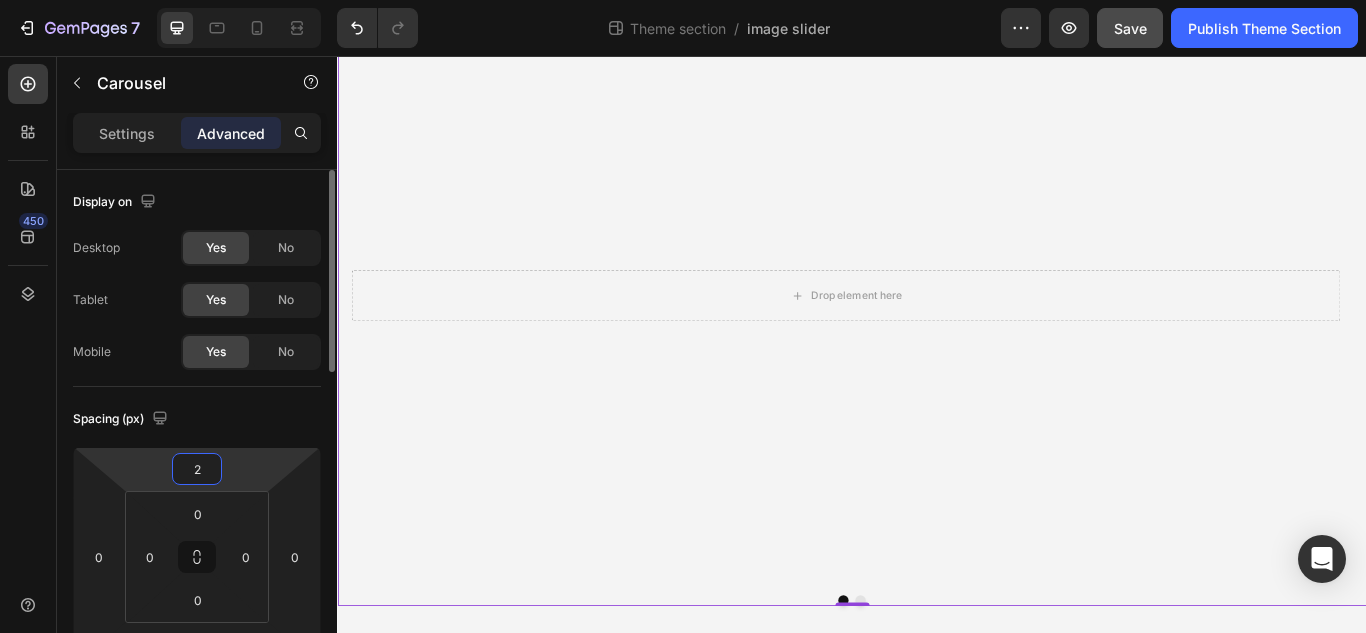 click on "2" at bounding box center [197, 469] 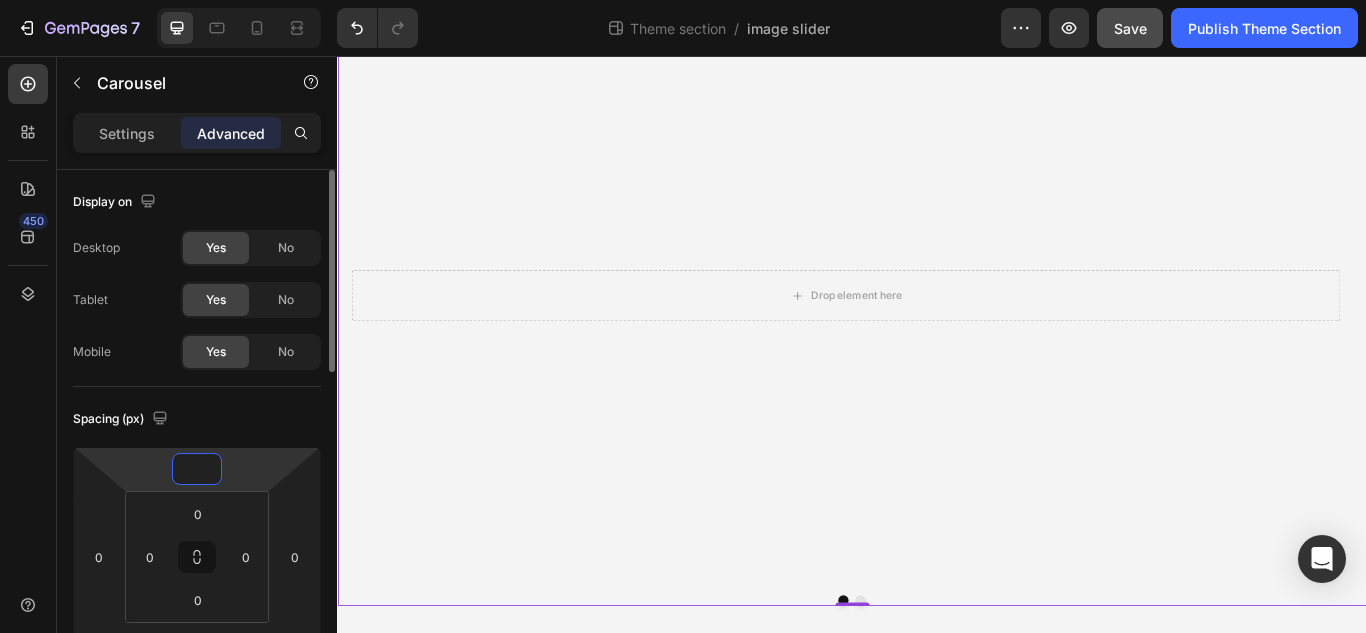 scroll, scrollTop: 94, scrollLeft: 0, axis: vertical 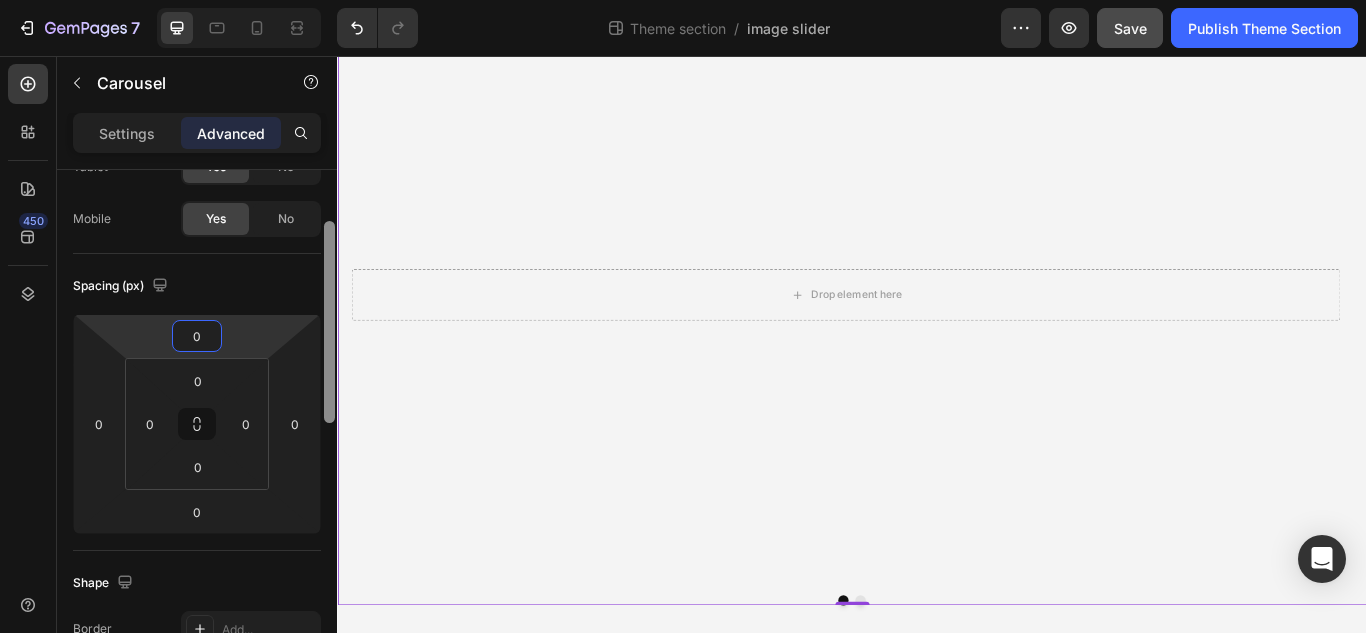 drag, startPoint x: 328, startPoint y: 313, endPoint x: 325, endPoint y: 365, distance: 52.086468 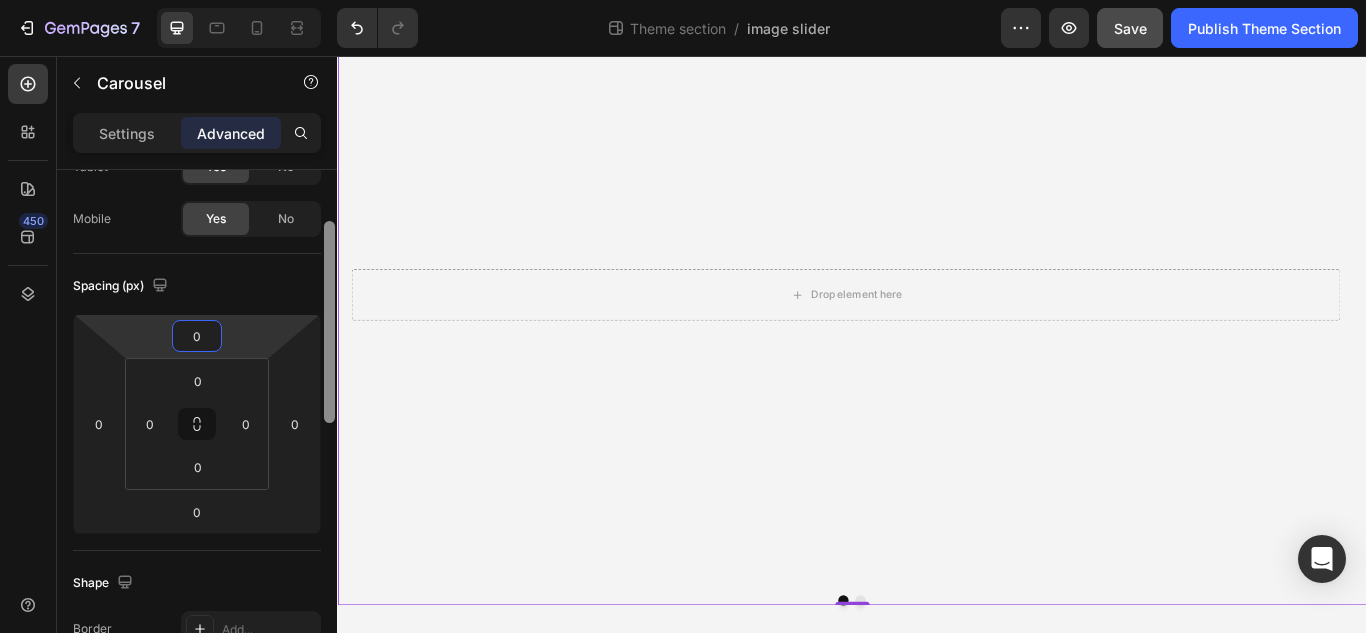 click at bounding box center [329, 322] 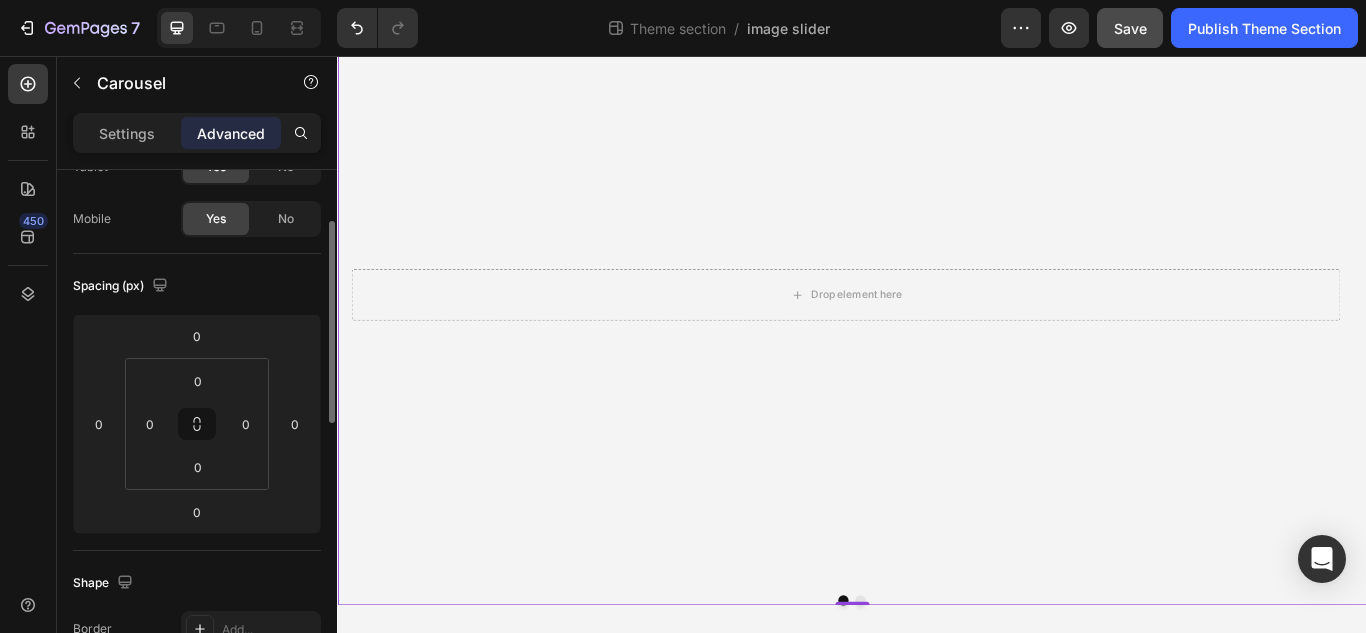 click on "Spacing (px)" at bounding box center [197, 286] 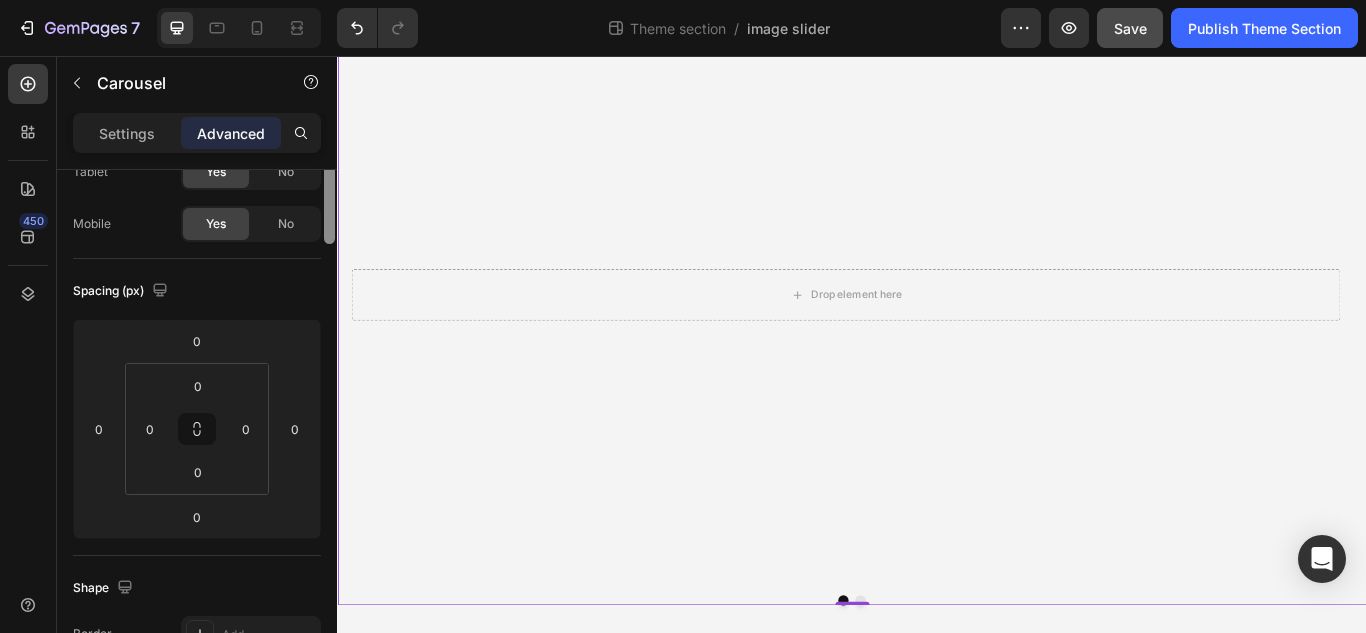 scroll, scrollTop: 0, scrollLeft: 0, axis: both 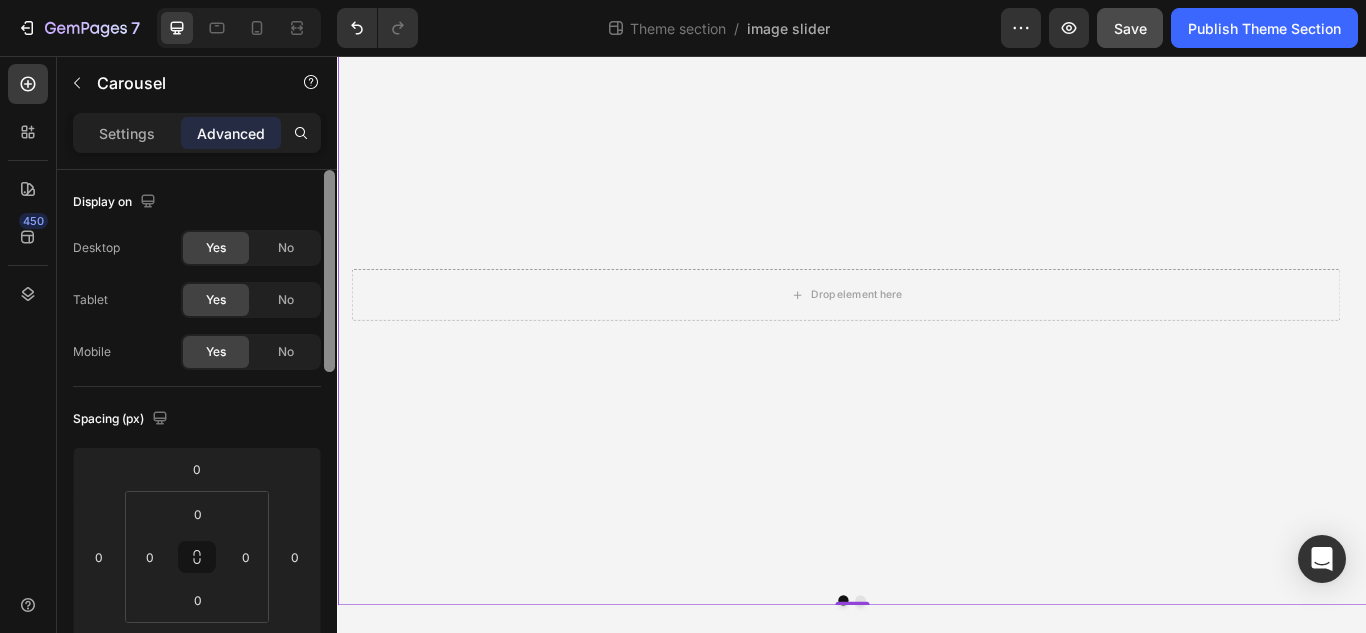 drag, startPoint x: 329, startPoint y: 299, endPoint x: 325, endPoint y: 239, distance: 60.133186 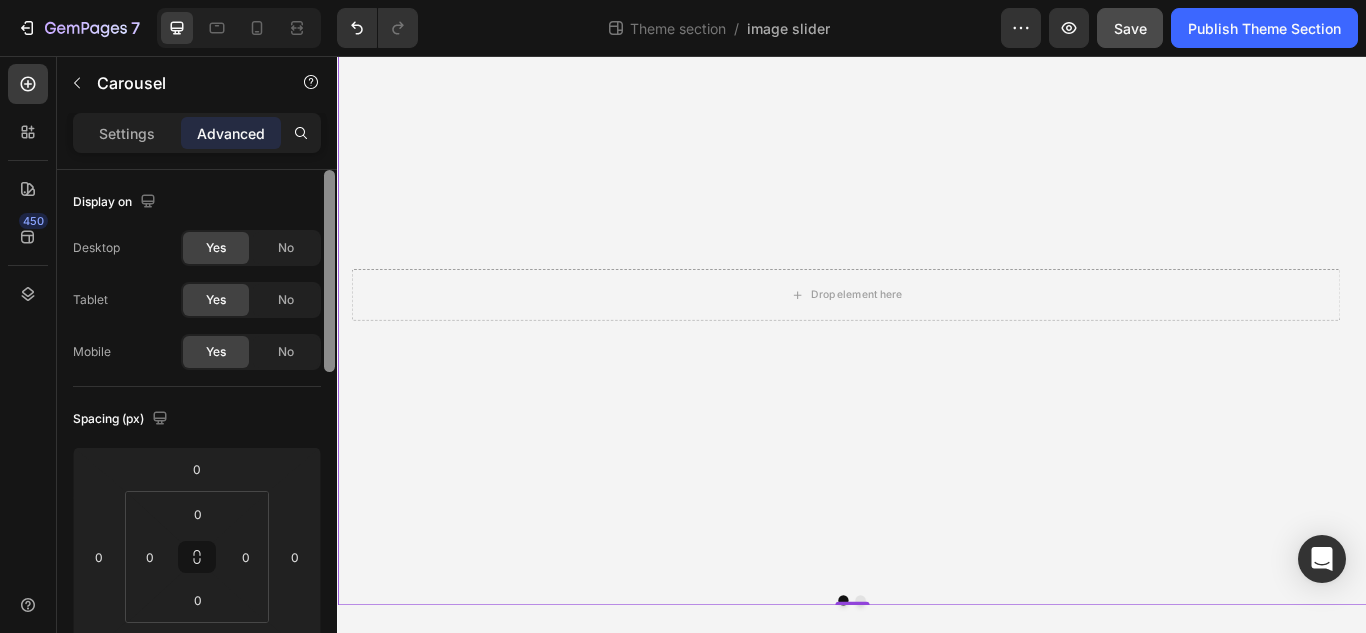 click at bounding box center (329, 271) 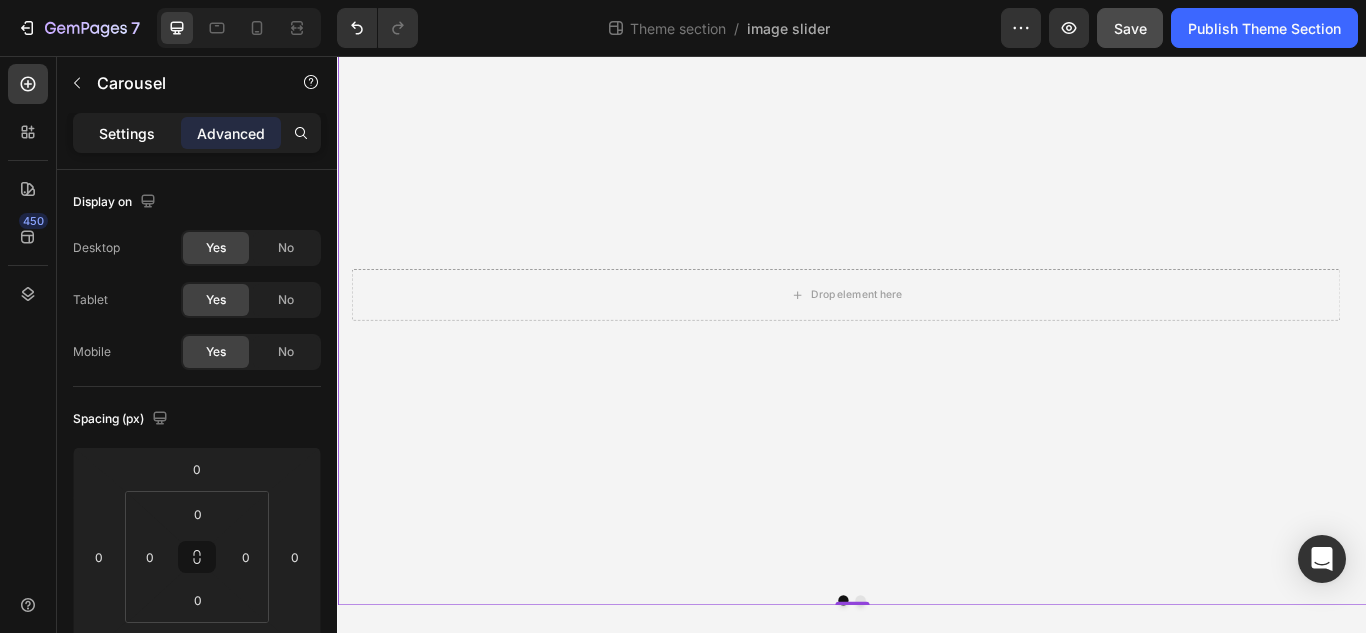 click on "Settings" at bounding box center [127, 133] 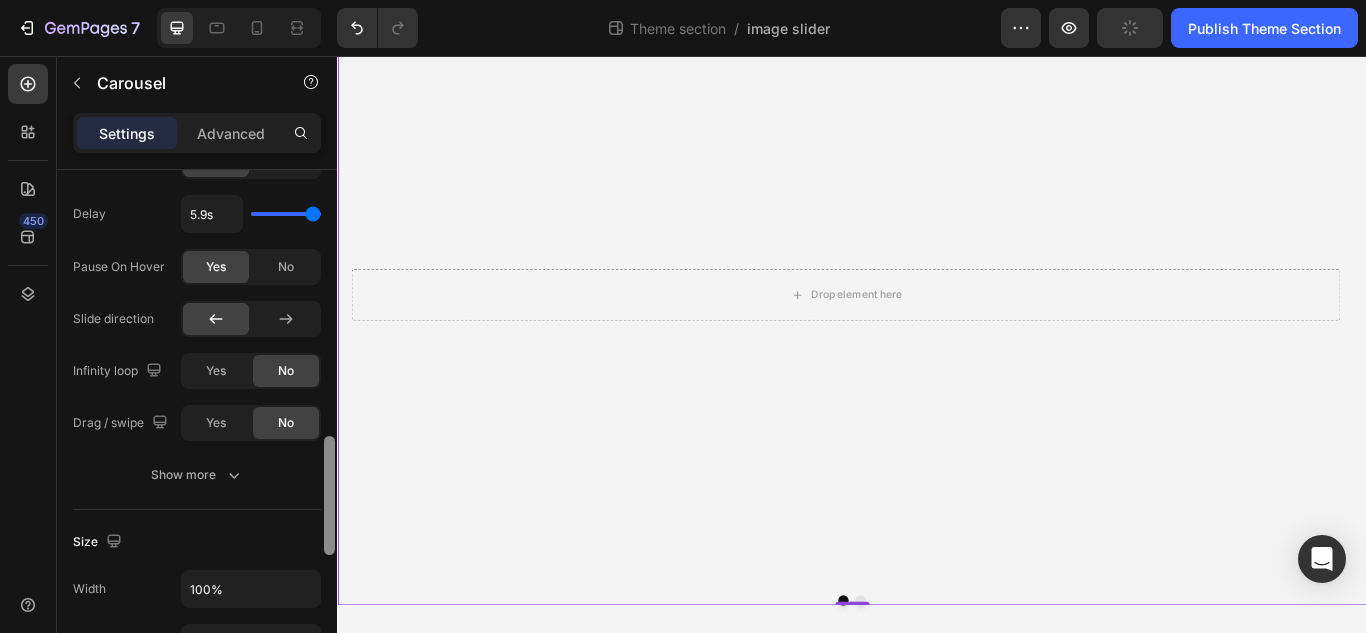 scroll, scrollTop: 1130, scrollLeft: 0, axis: vertical 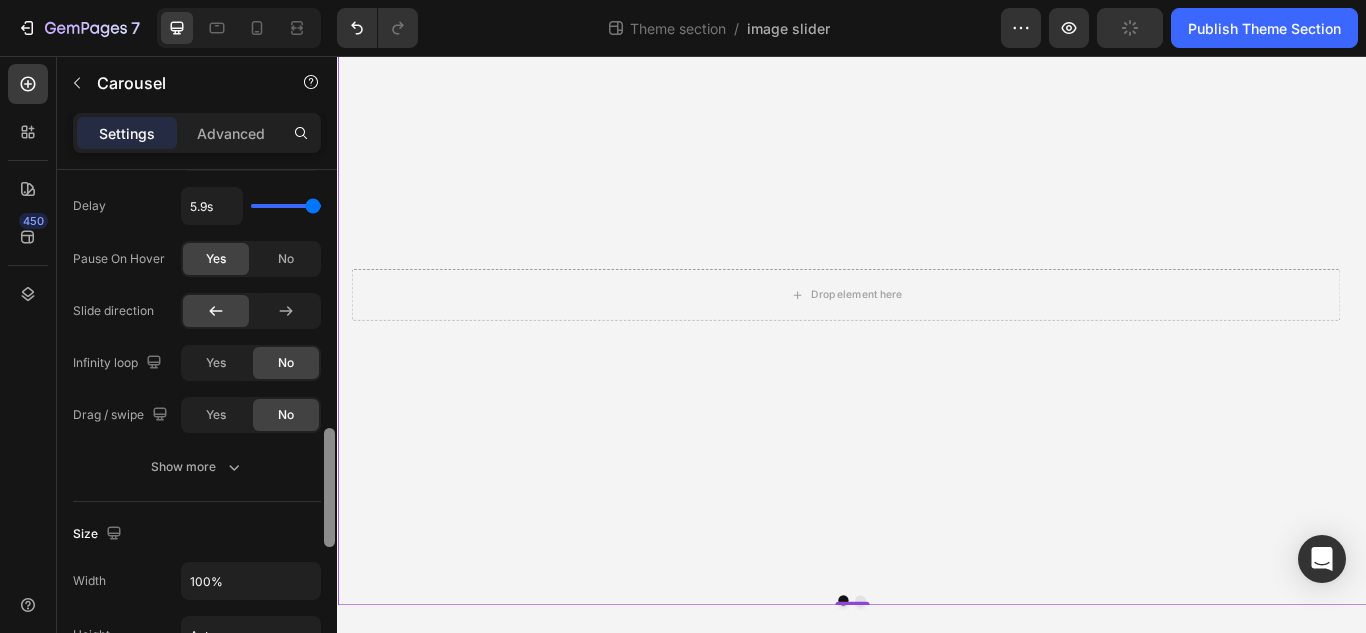 drag, startPoint x: 327, startPoint y: 225, endPoint x: 334, endPoint y: 484, distance: 259.09457 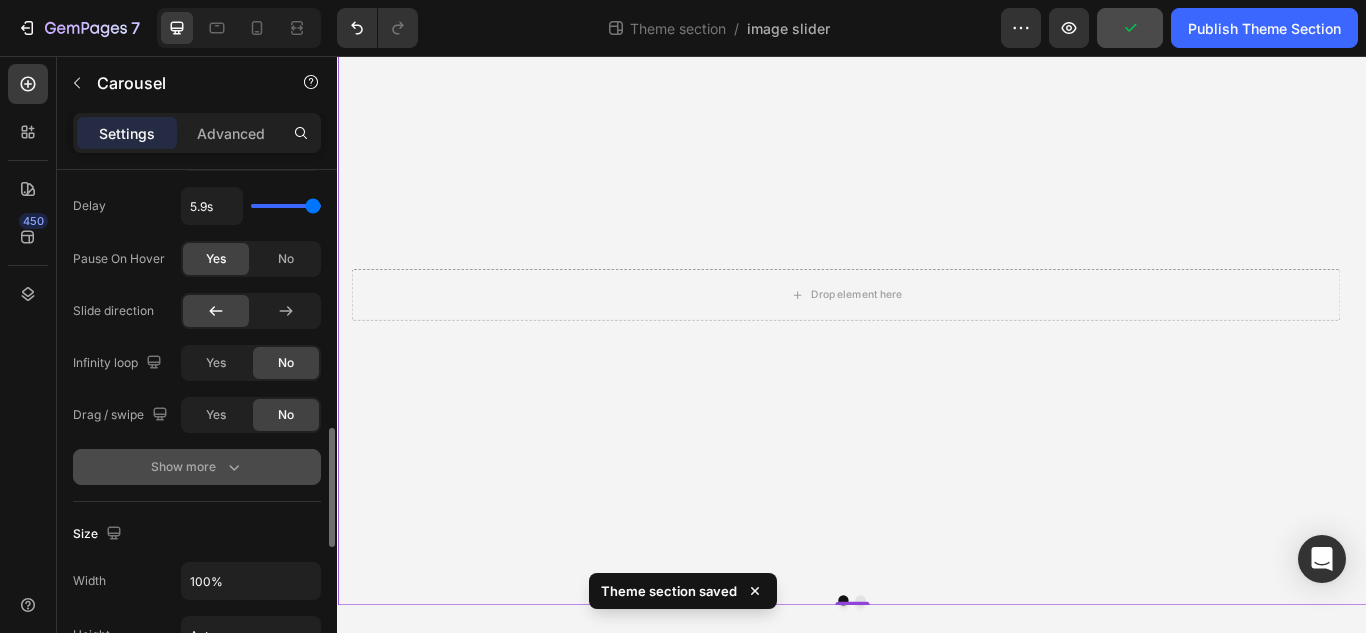 click on "Show more" at bounding box center (197, 467) 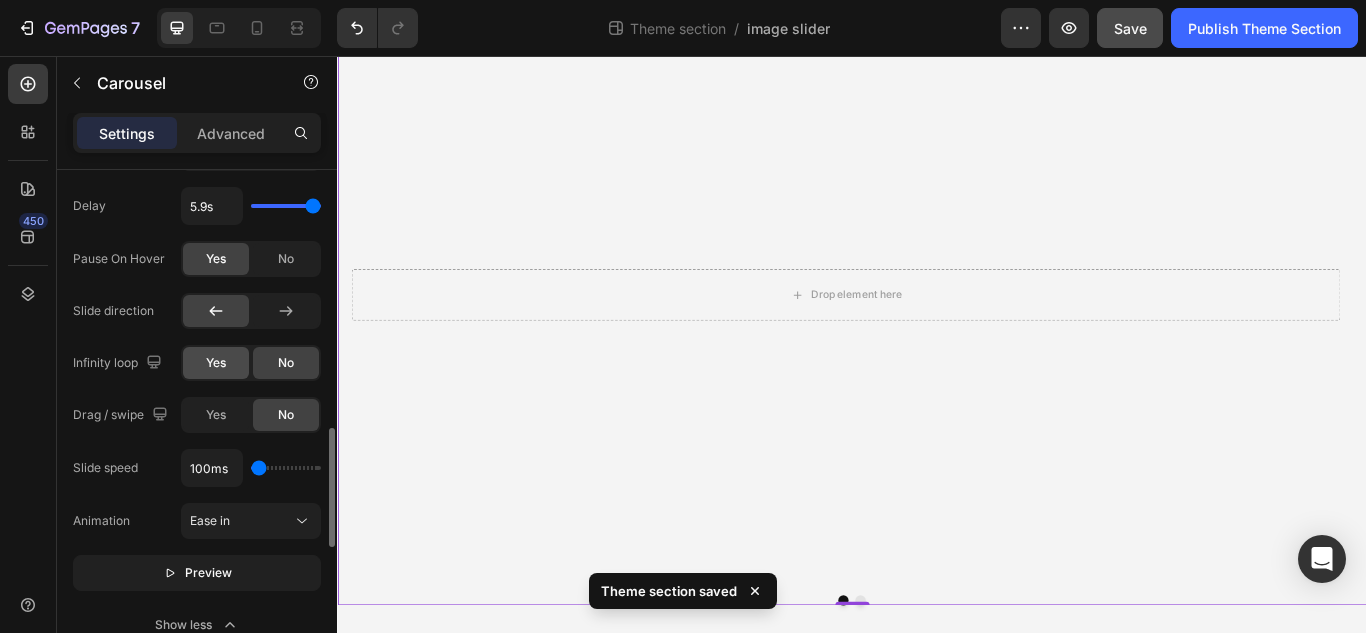 click on "Yes" 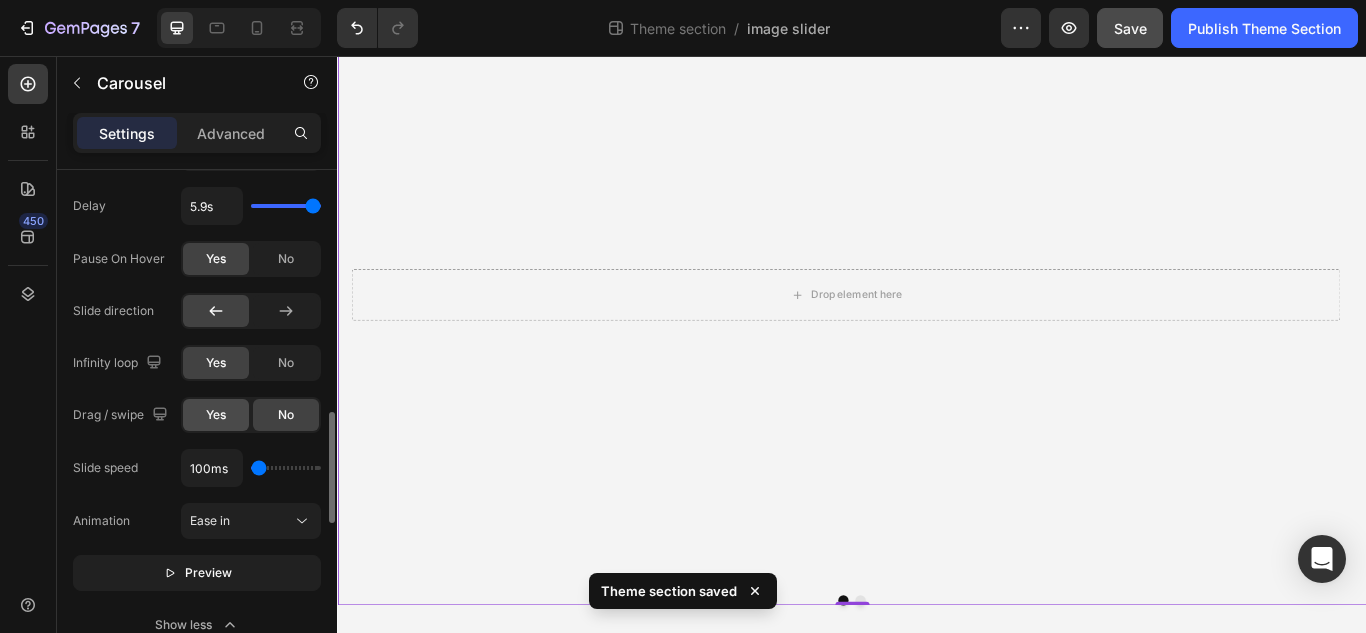 click on "Yes" 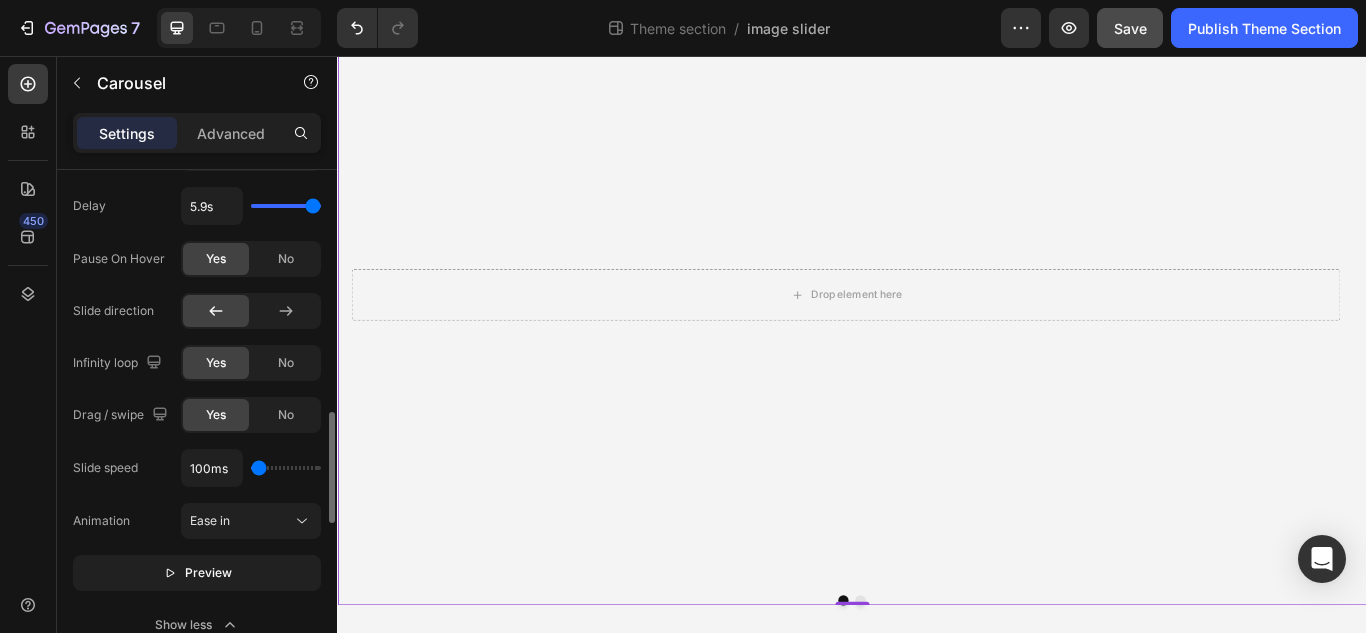 type on "5000ms" 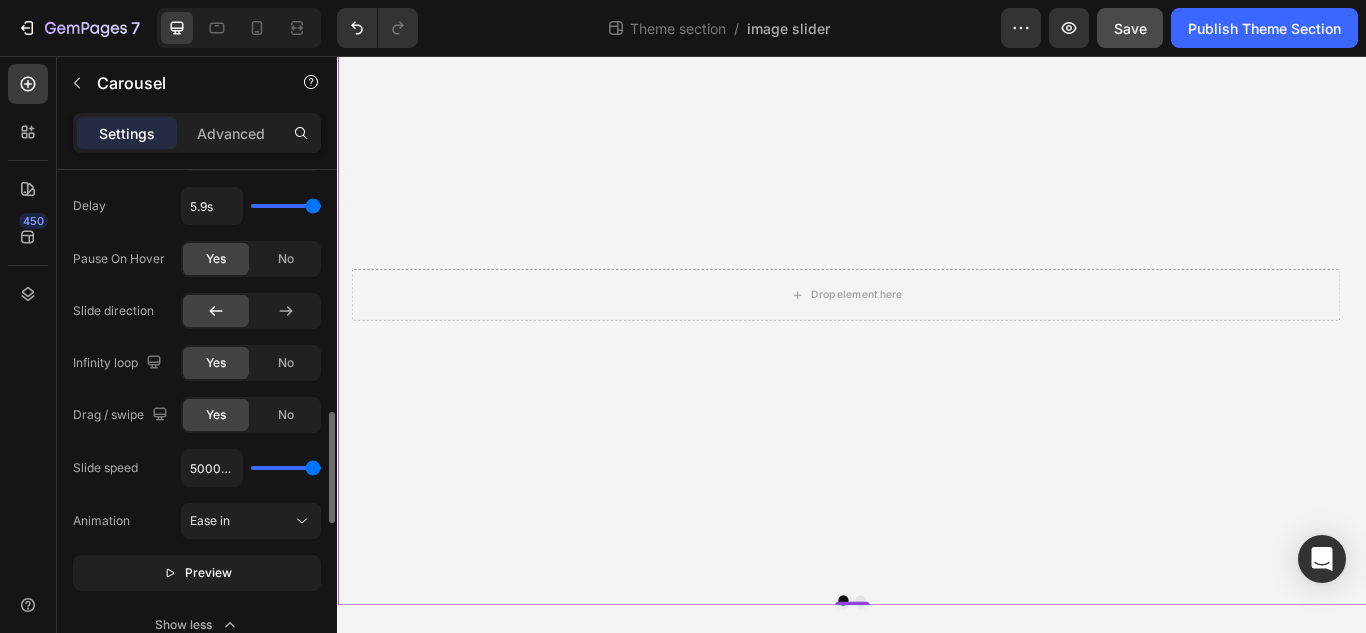 drag, startPoint x: 254, startPoint y: 473, endPoint x: 354, endPoint y: 495, distance: 102.3914 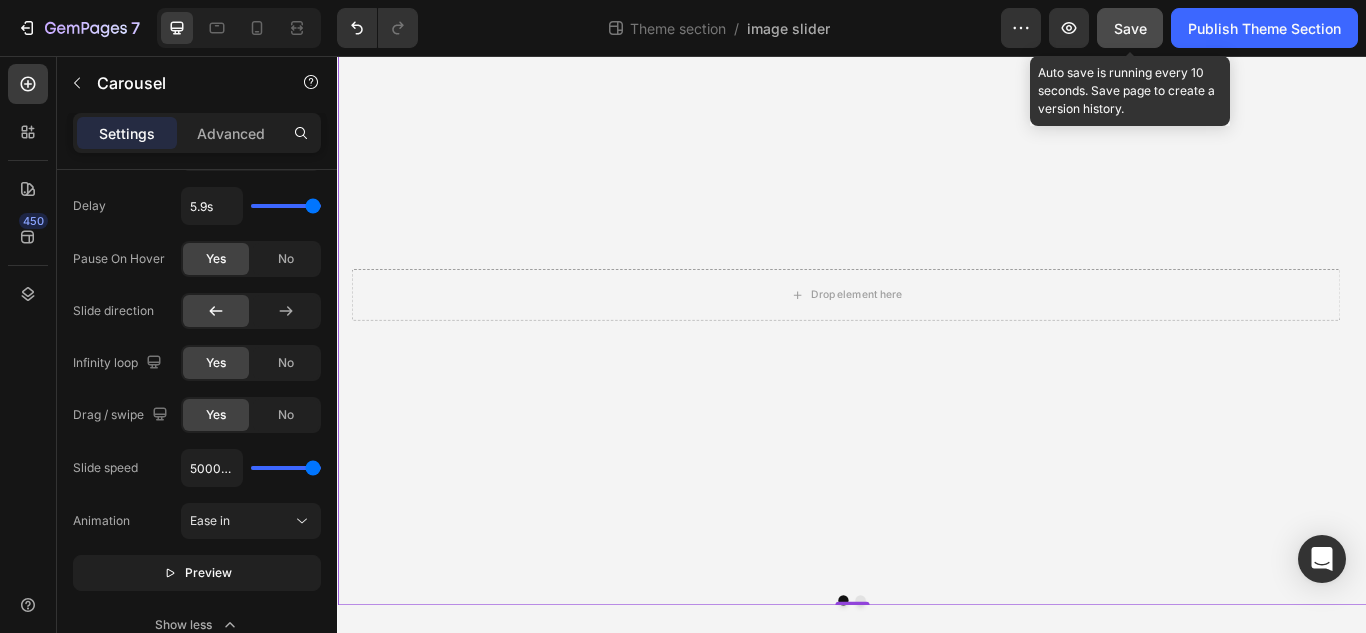 click on "Save" at bounding box center (1130, 28) 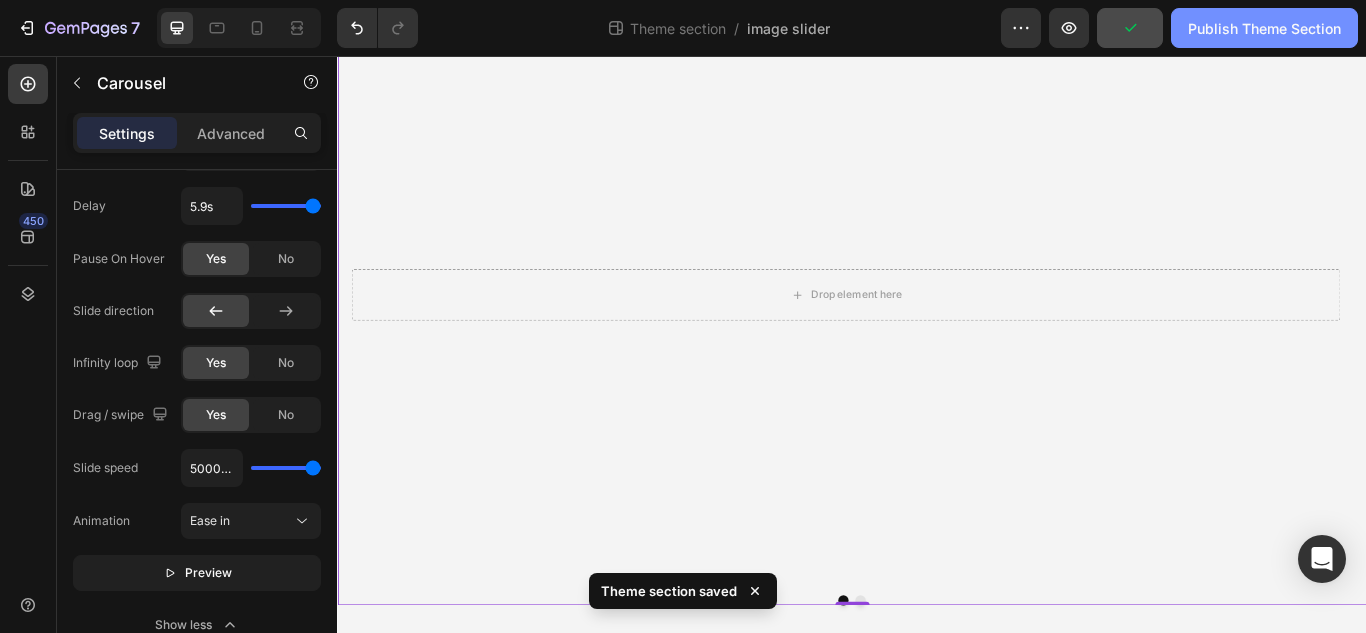 click on "Publish Theme Section" at bounding box center [1264, 28] 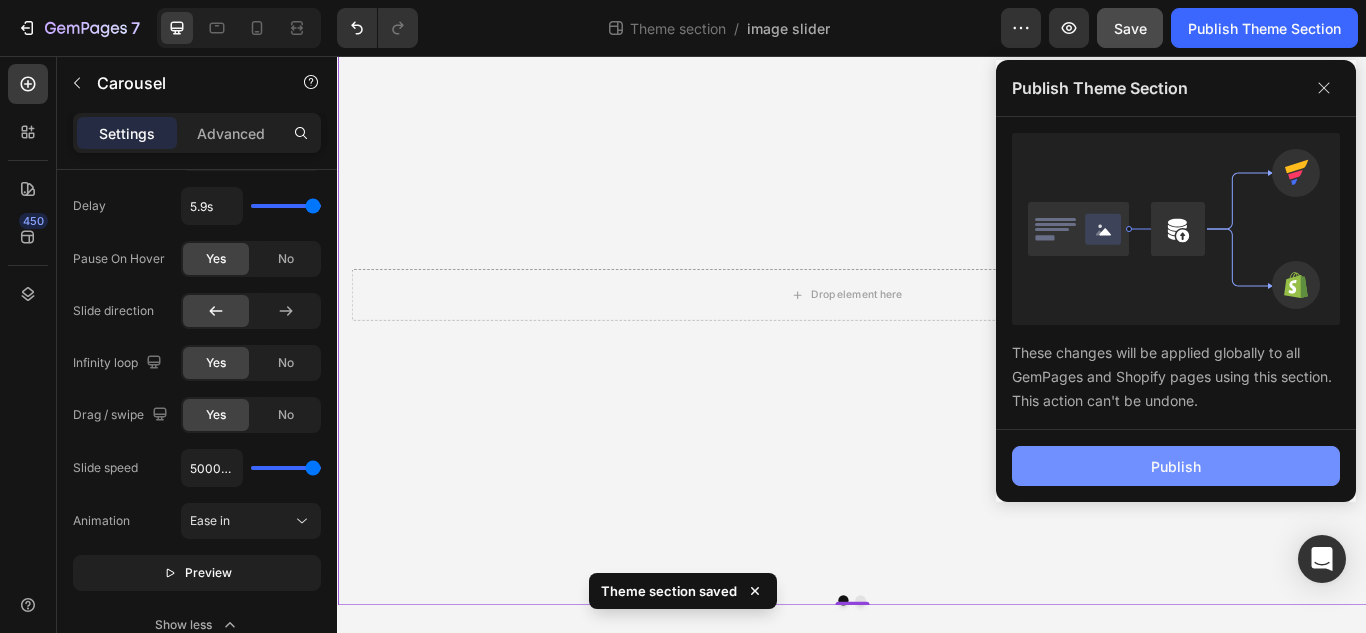 click on "Publish" 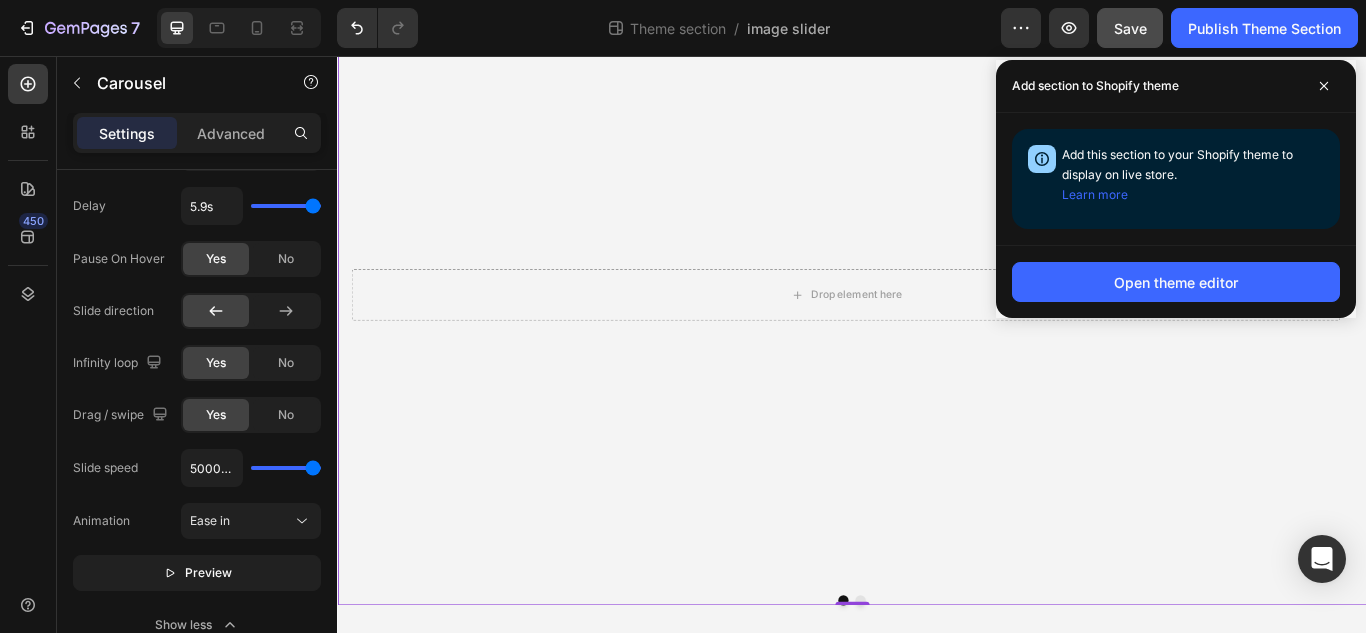 drag, startPoint x: 1467, startPoint y: 527, endPoint x: 1261, endPoint y: 539, distance: 206.34921 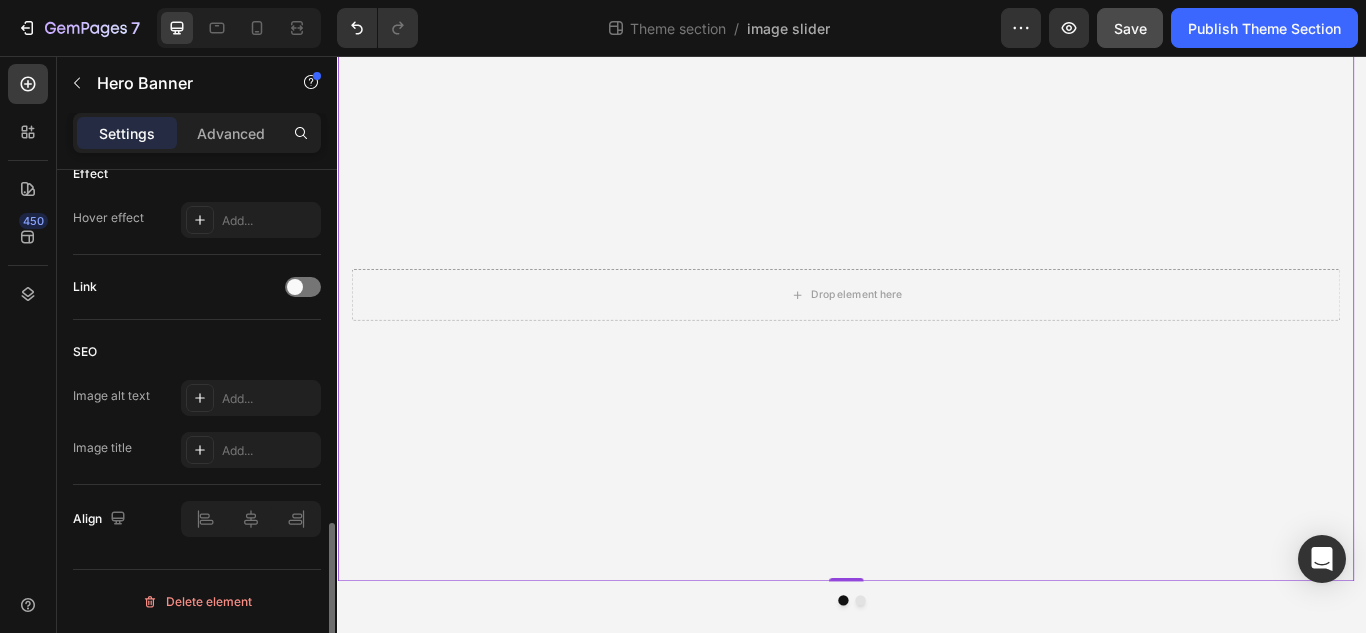 scroll, scrollTop: 0, scrollLeft: 0, axis: both 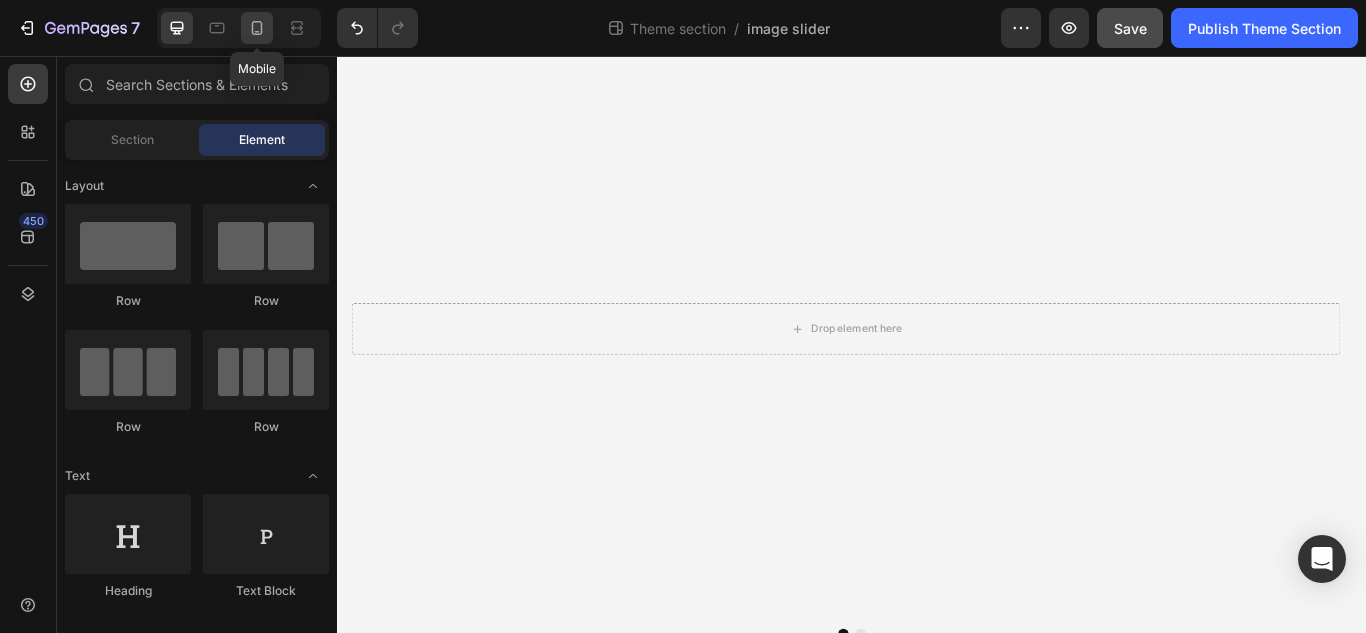click 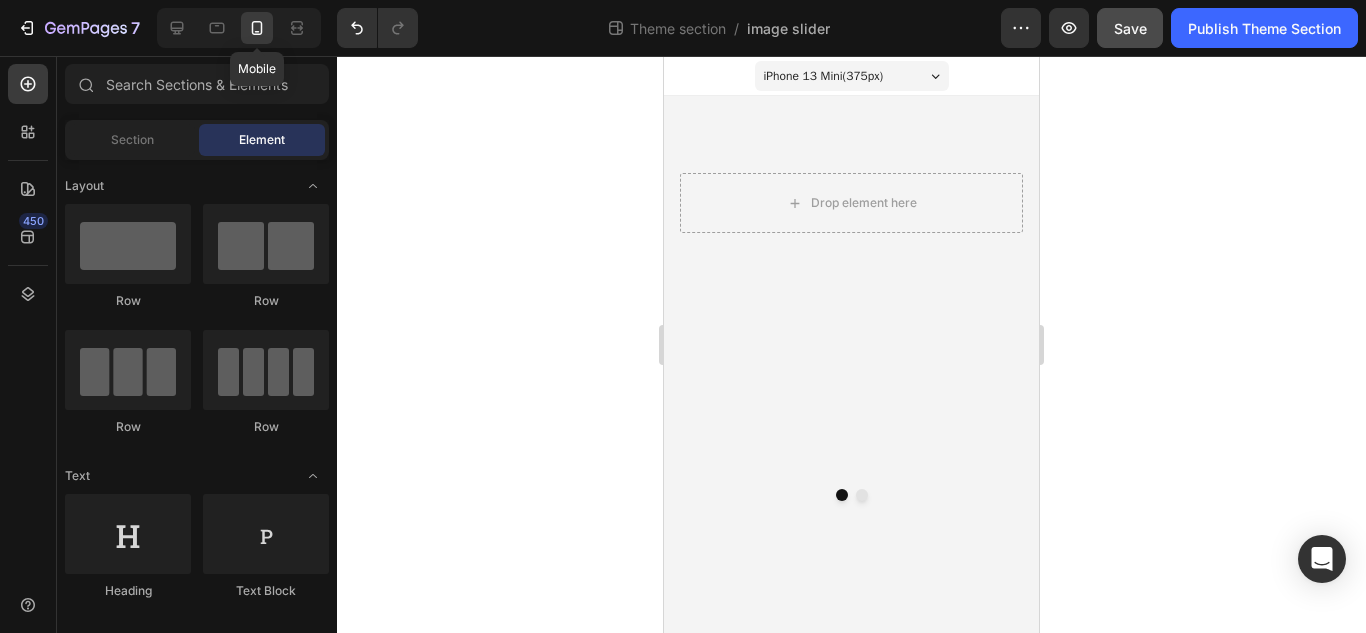 scroll, scrollTop: 0, scrollLeft: 0, axis: both 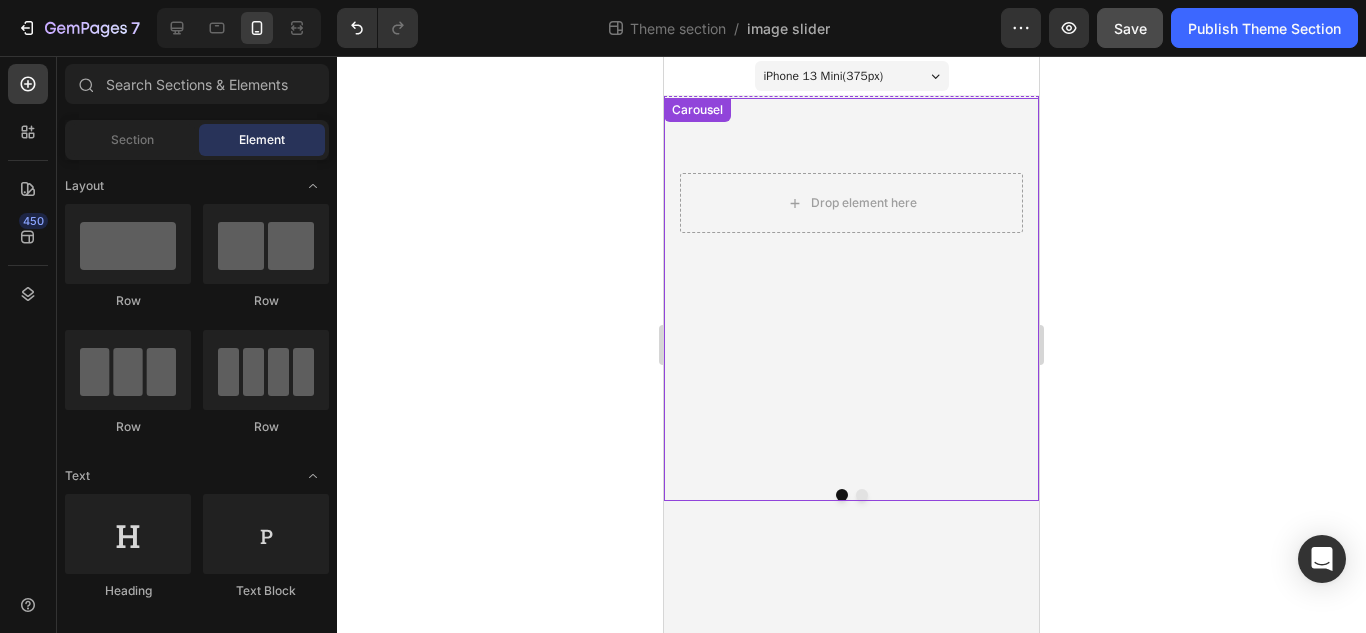 click on "Drop element here Hero Banner" at bounding box center (851, 285) 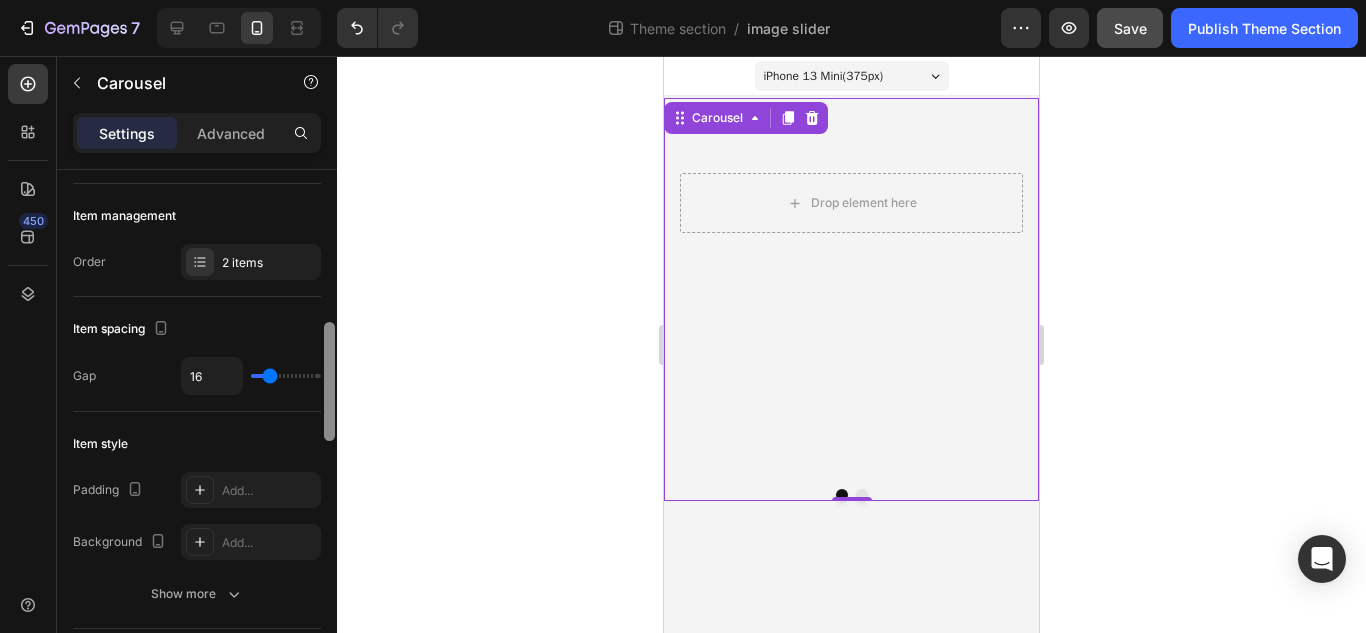 scroll, scrollTop: 323, scrollLeft: 0, axis: vertical 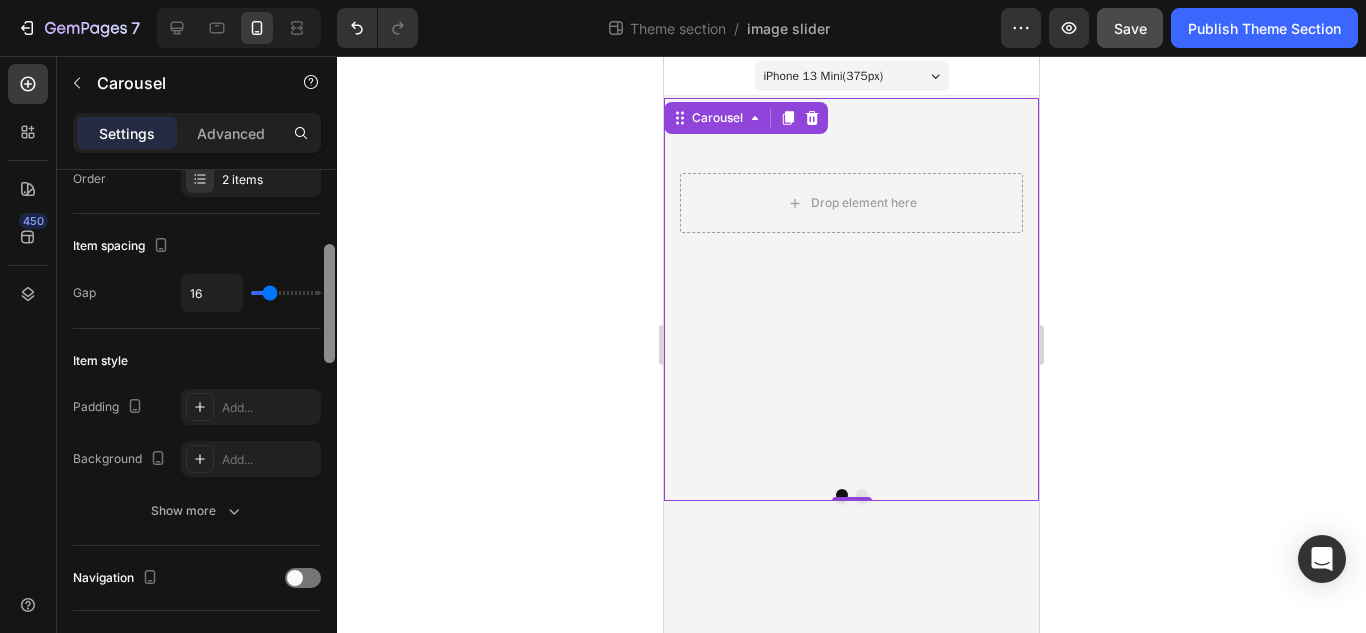 drag, startPoint x: 324, startPoint y: 273, endPoint x: 330, endPoint y: 347, distance: 74.24284 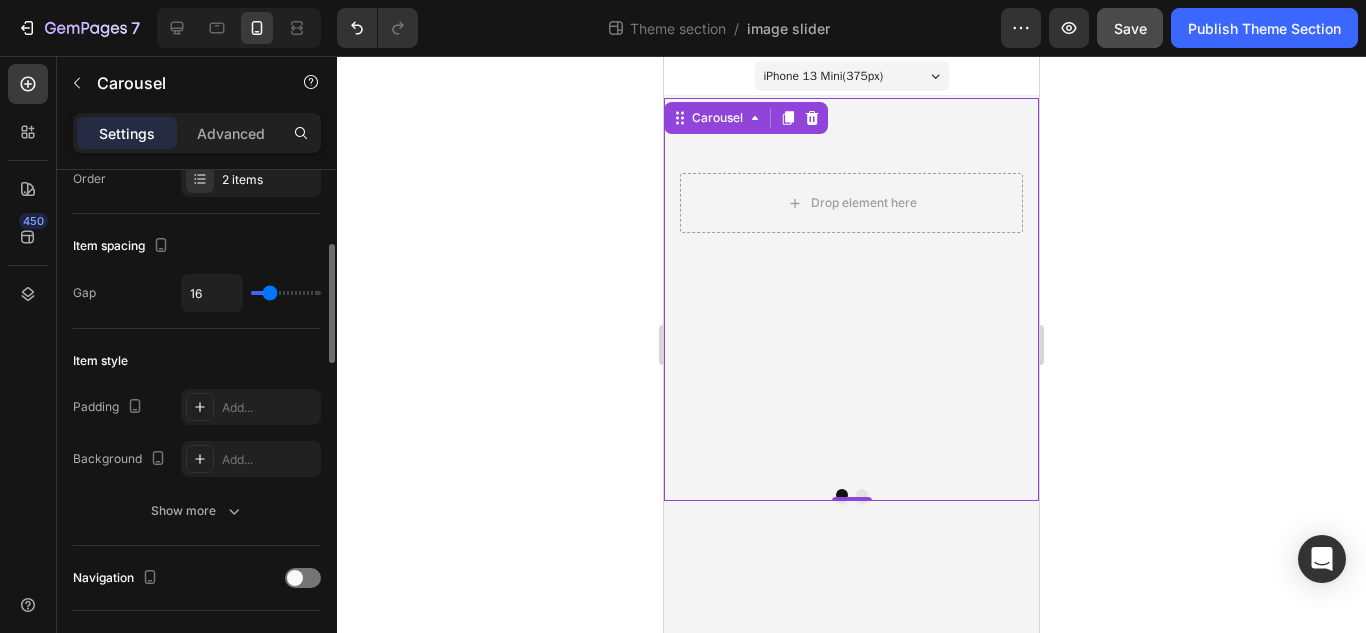 type on "0" 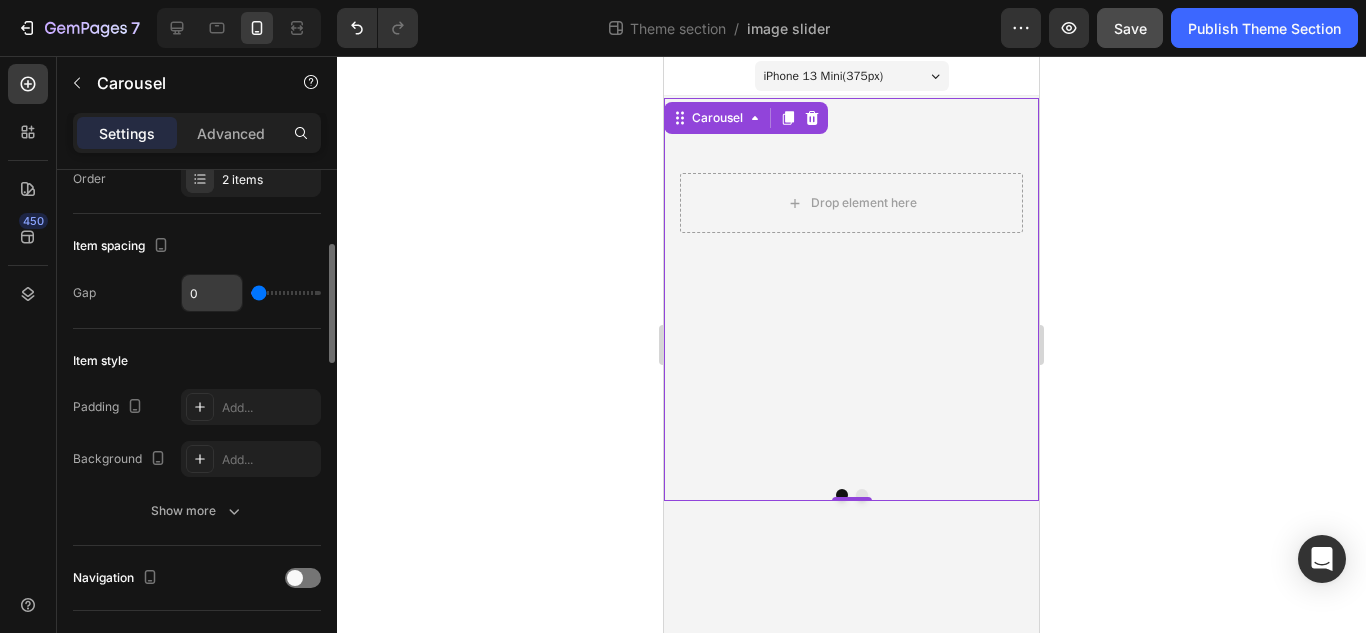 drag, startPoint x: 267, startPoint y: 296, endPoint x: 189, endPoint y: 292, distance: 78.10249 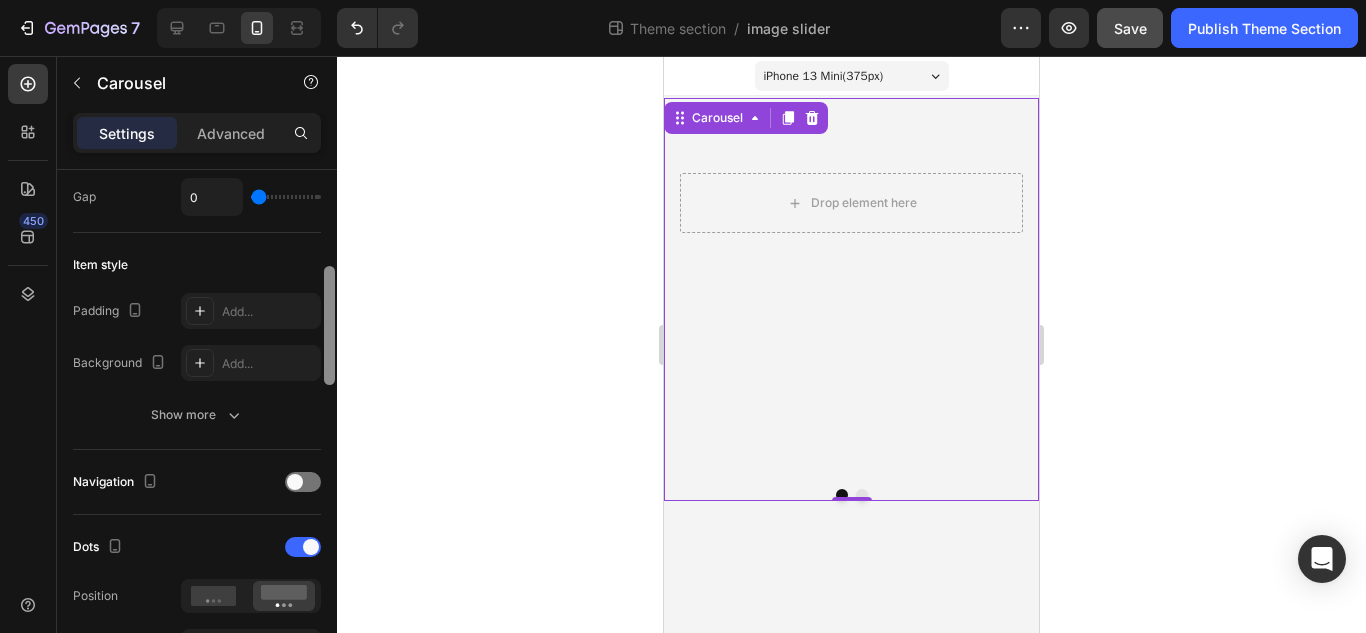 drag, startPoint x: 326, startPoint y: 320, endPoint x: 334, endPoint y: 343, distance: 24.351591 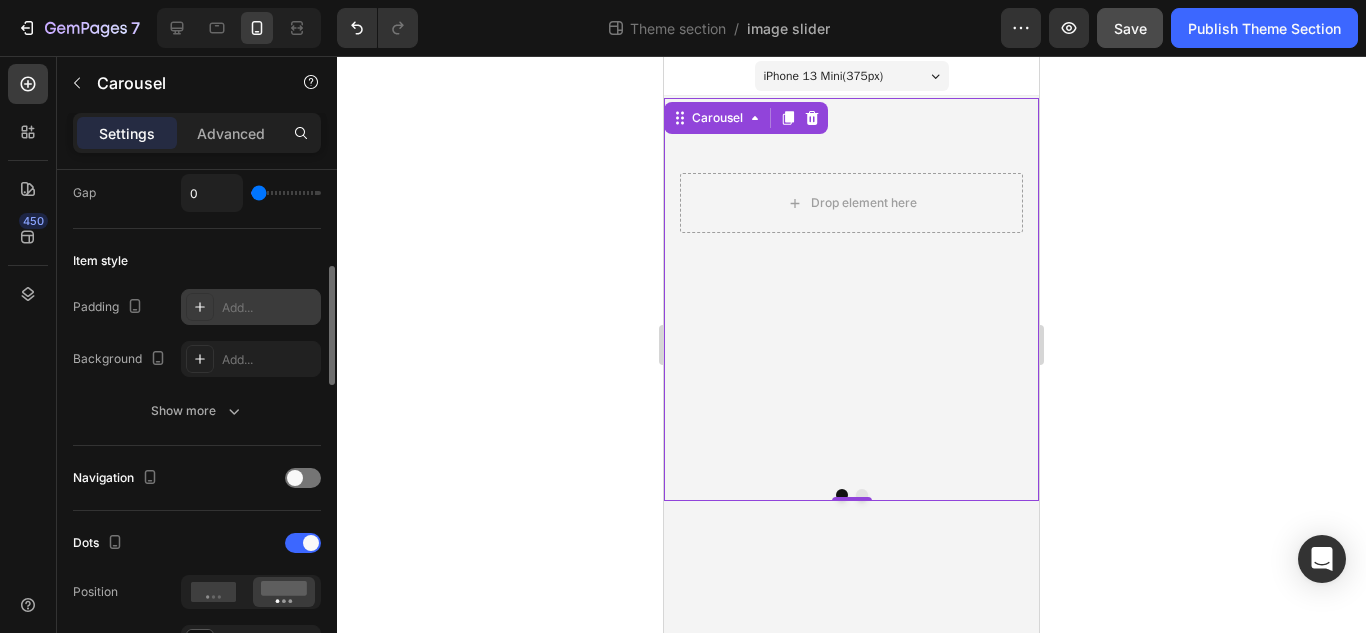 click 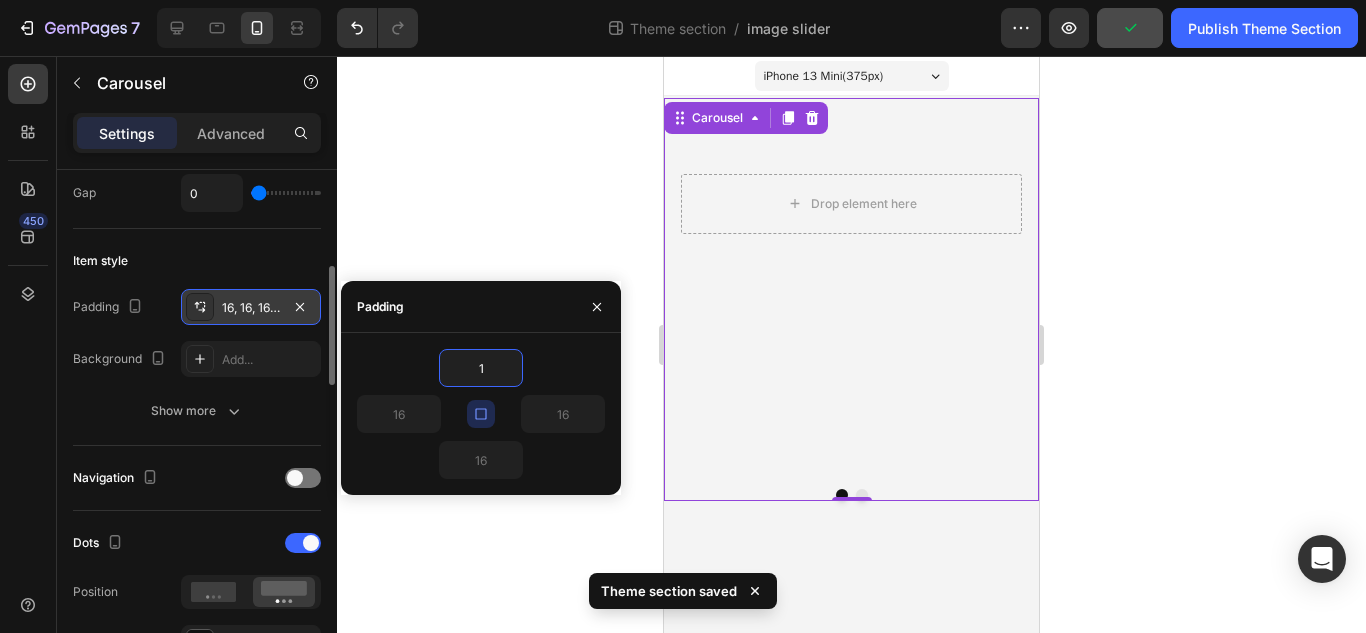 type on "1" 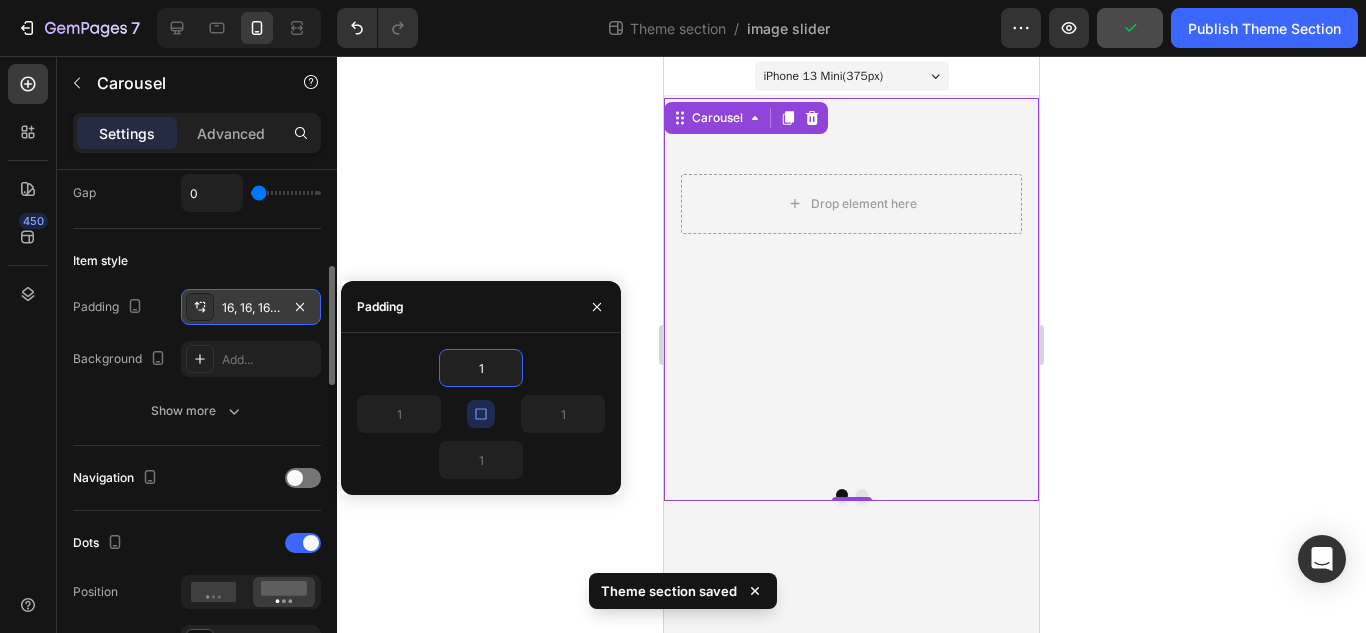click on "1" at bounding box center (481, 460) 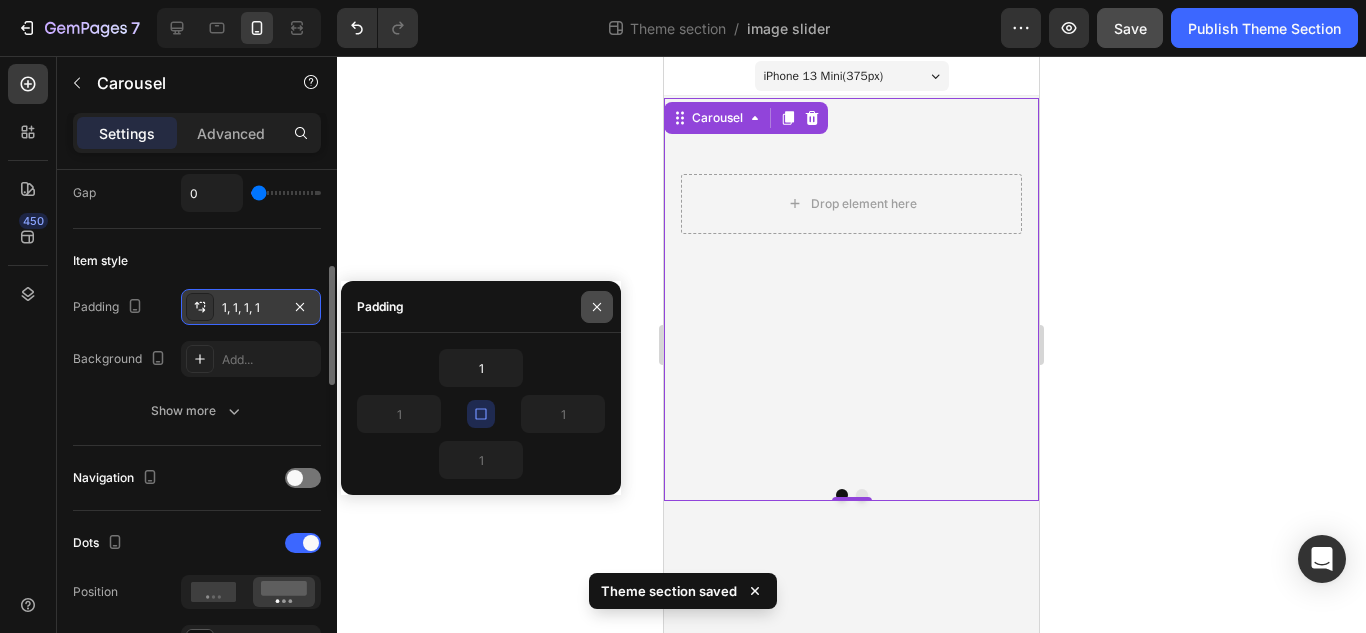 click at bounding box center (597, 307) 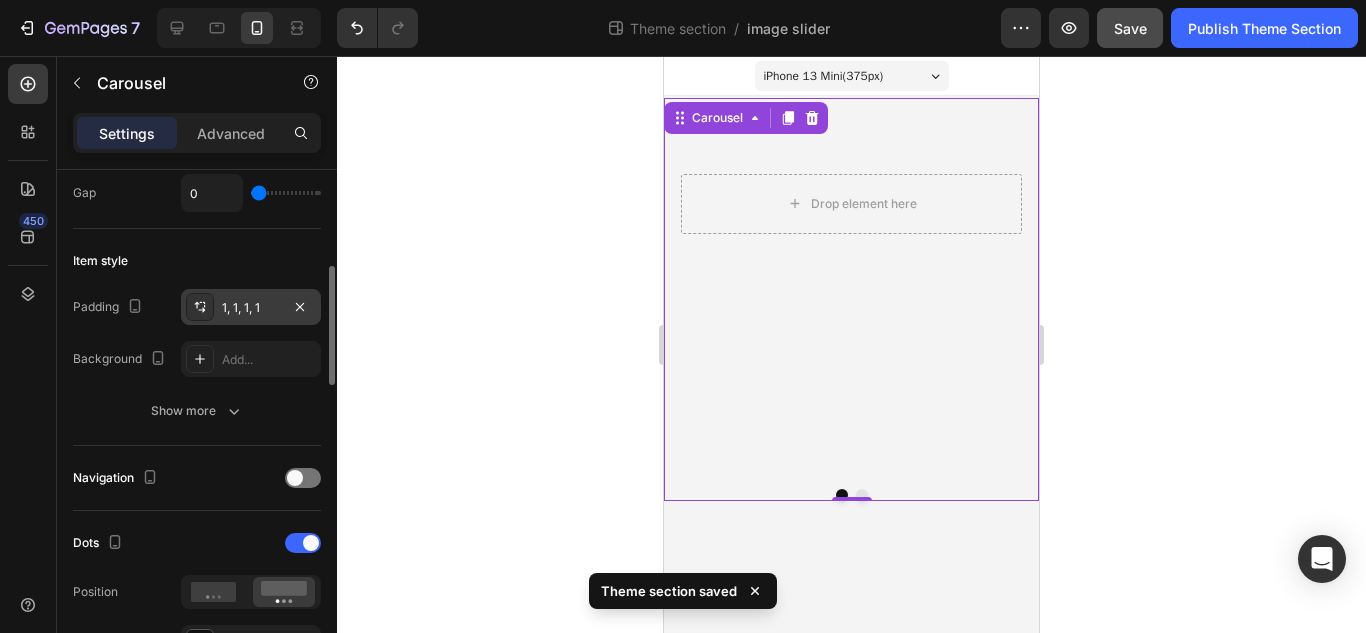 click 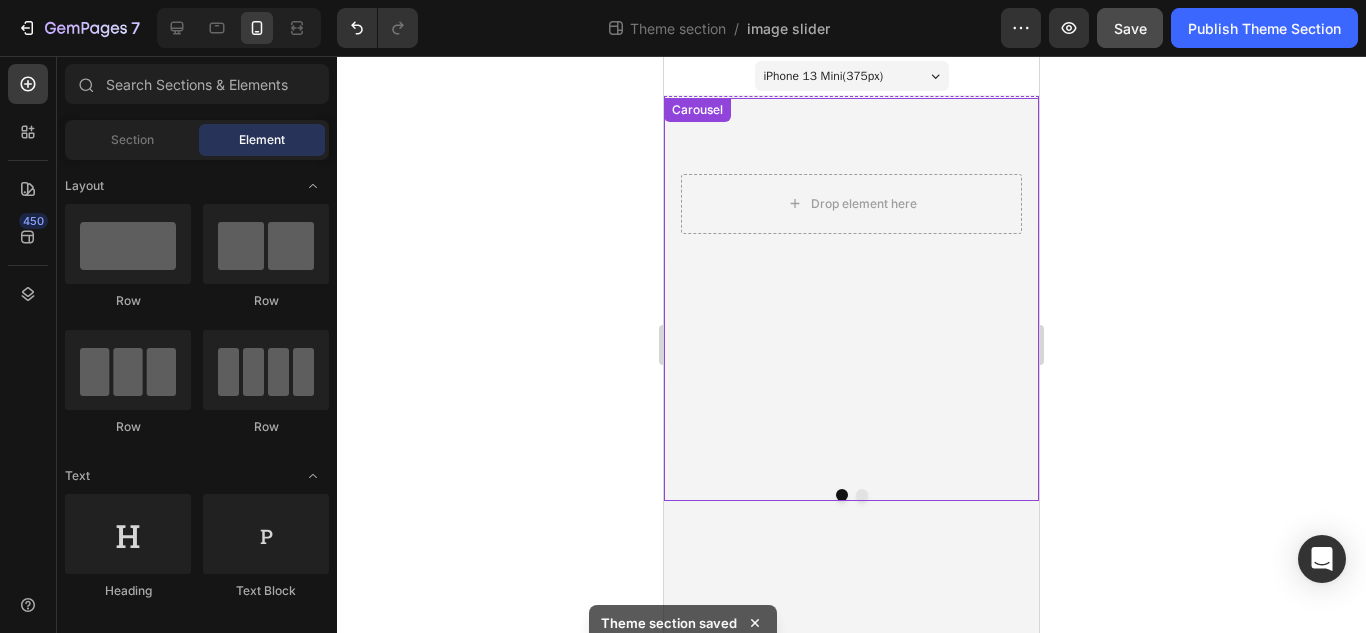 click on "Drop element here Hero Banner" at bounding box center (851, 285) 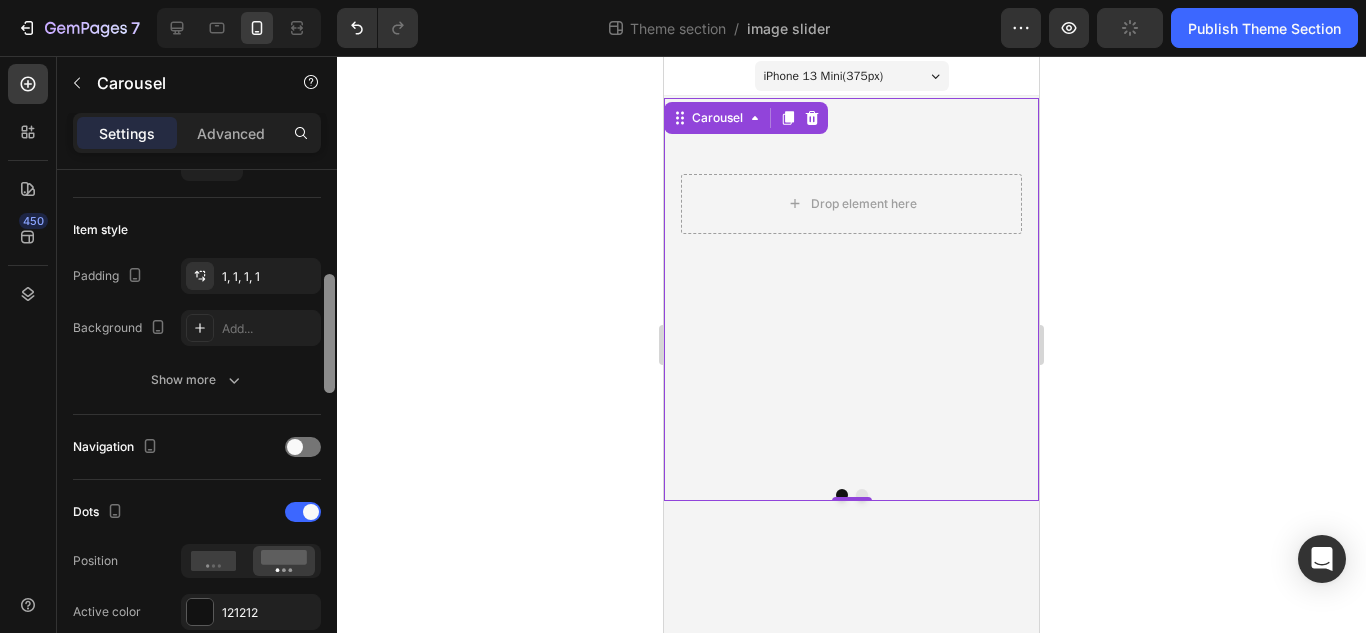 scroll, scrollTop: 471, scrollLeft: 0, axis: vertical 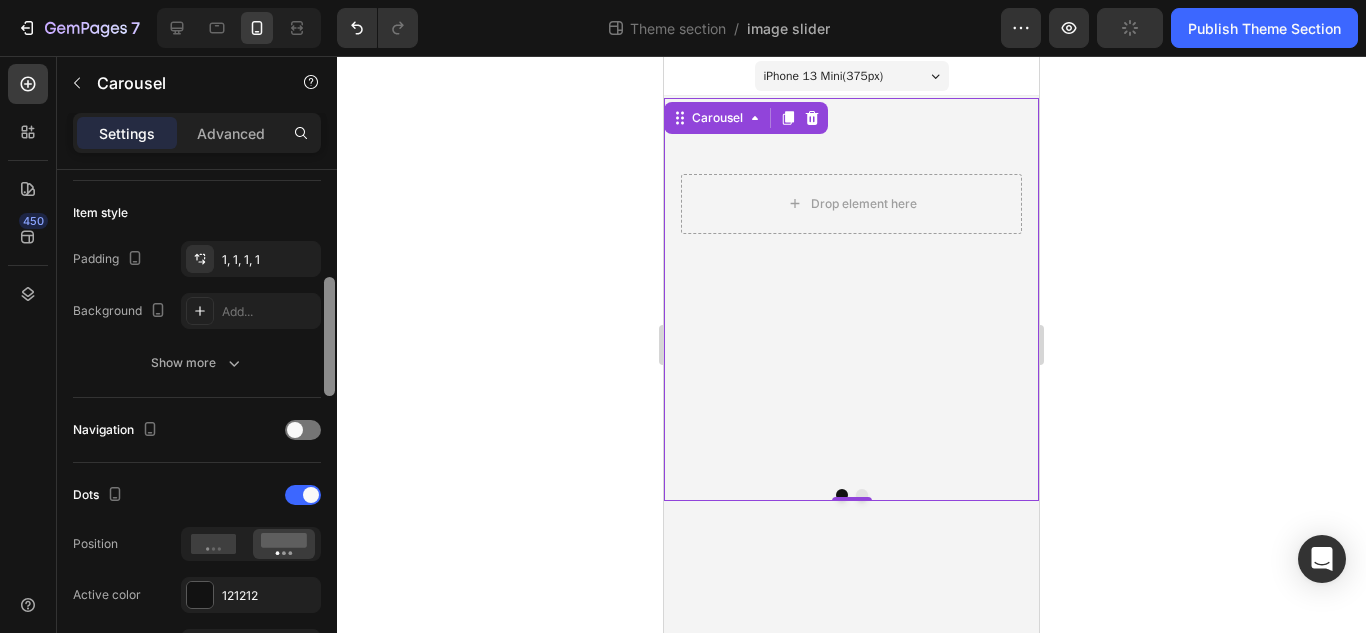 drag, startPoint x: 330, startPoint y: 281, endPoint x: 313, endPoint y: 389, distance: 109.32977 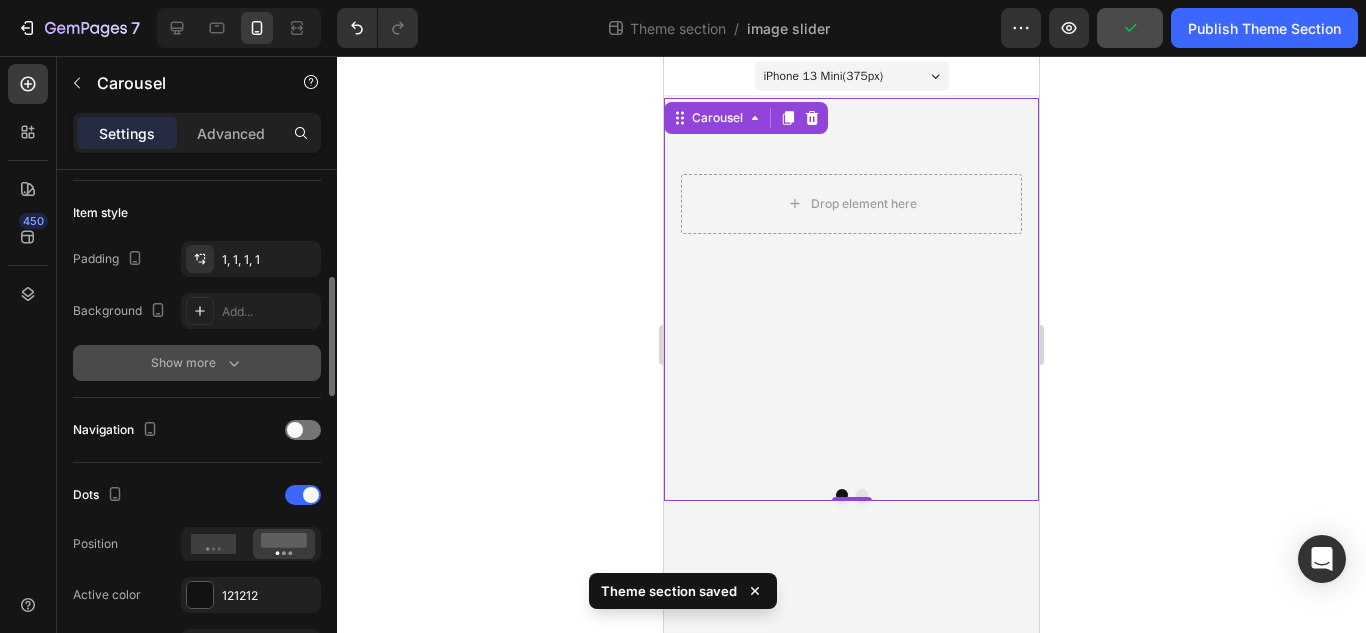 click on "Show more" at bounding box center (197, 363) 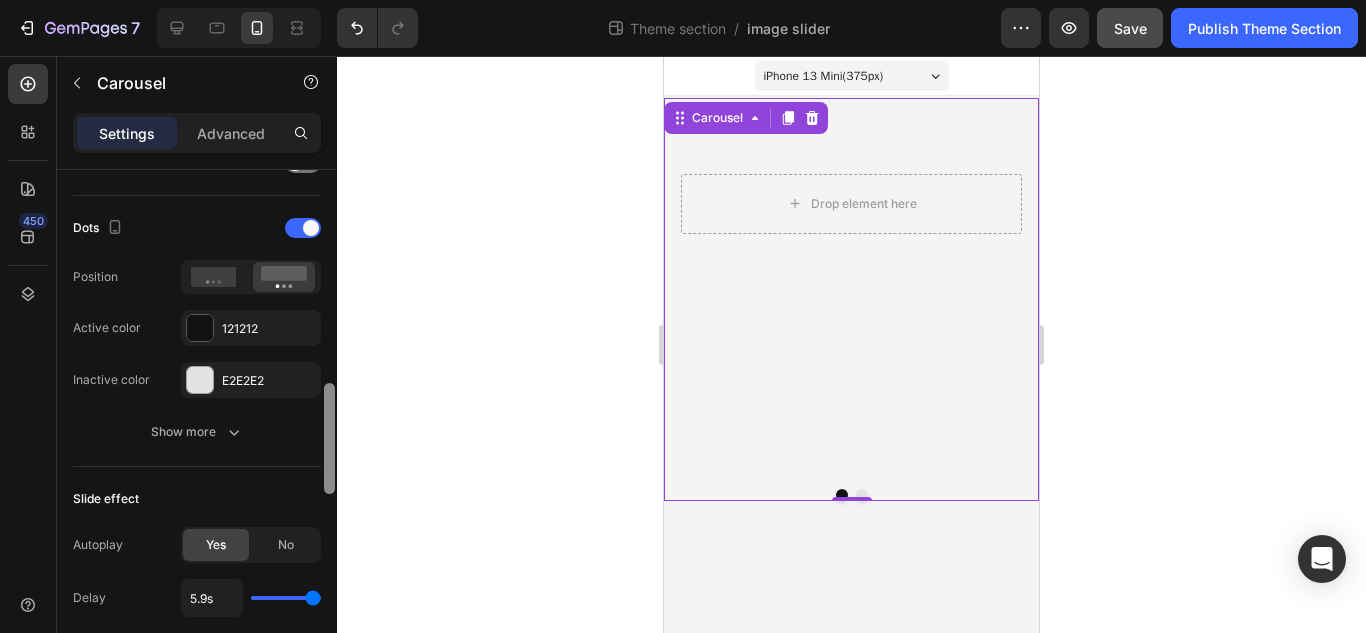 scroll, scrollTop: 912, scrollLeft: 0, axis: vertical 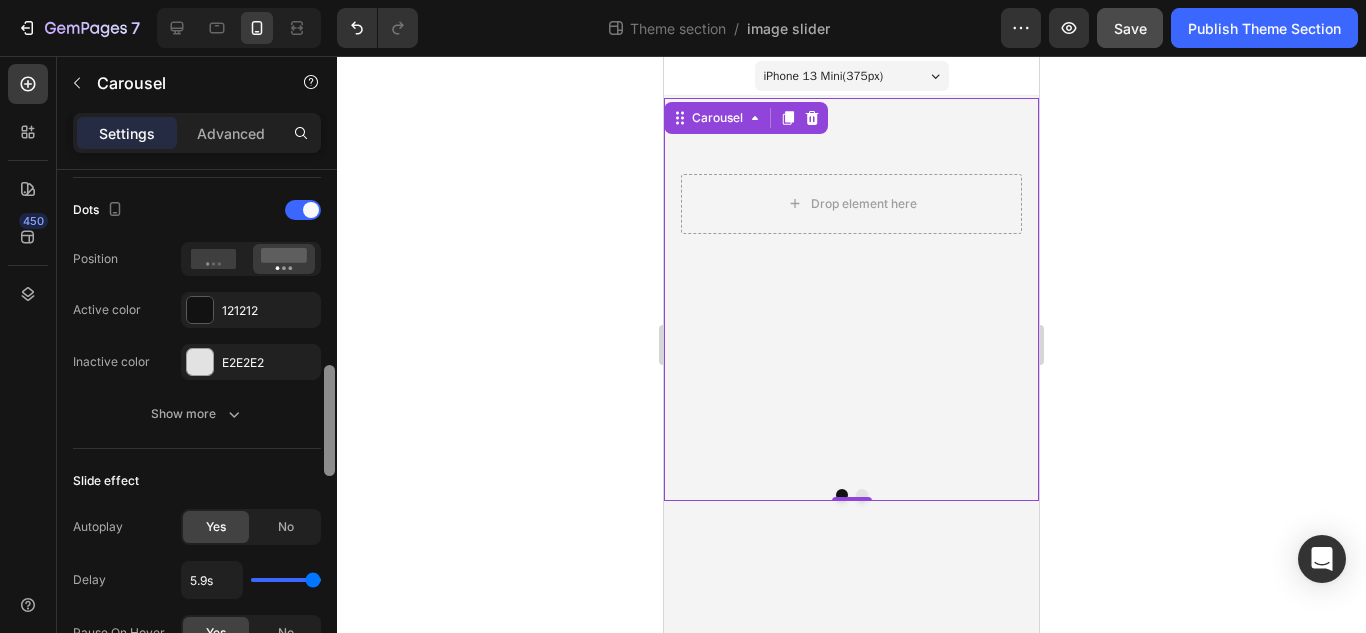 drag, startPoint x: 331, startPoint y: 352, endPoint x: 333, endPoint y: 453, distance: 101.0198 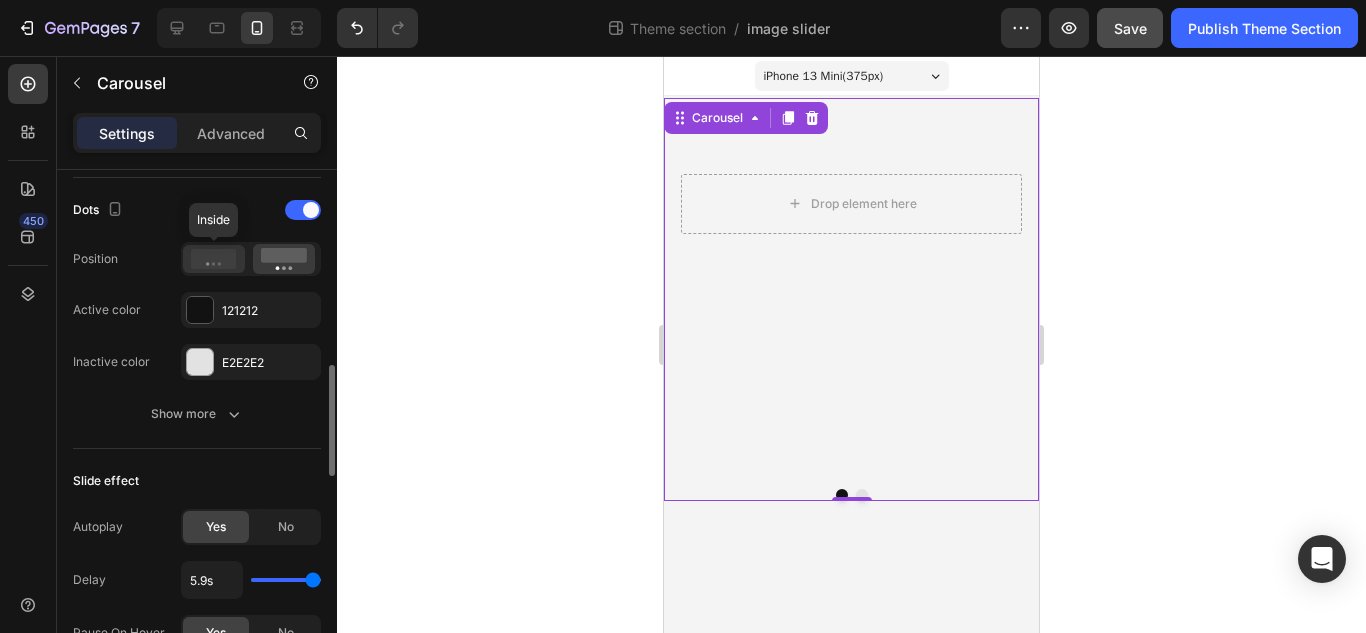 click 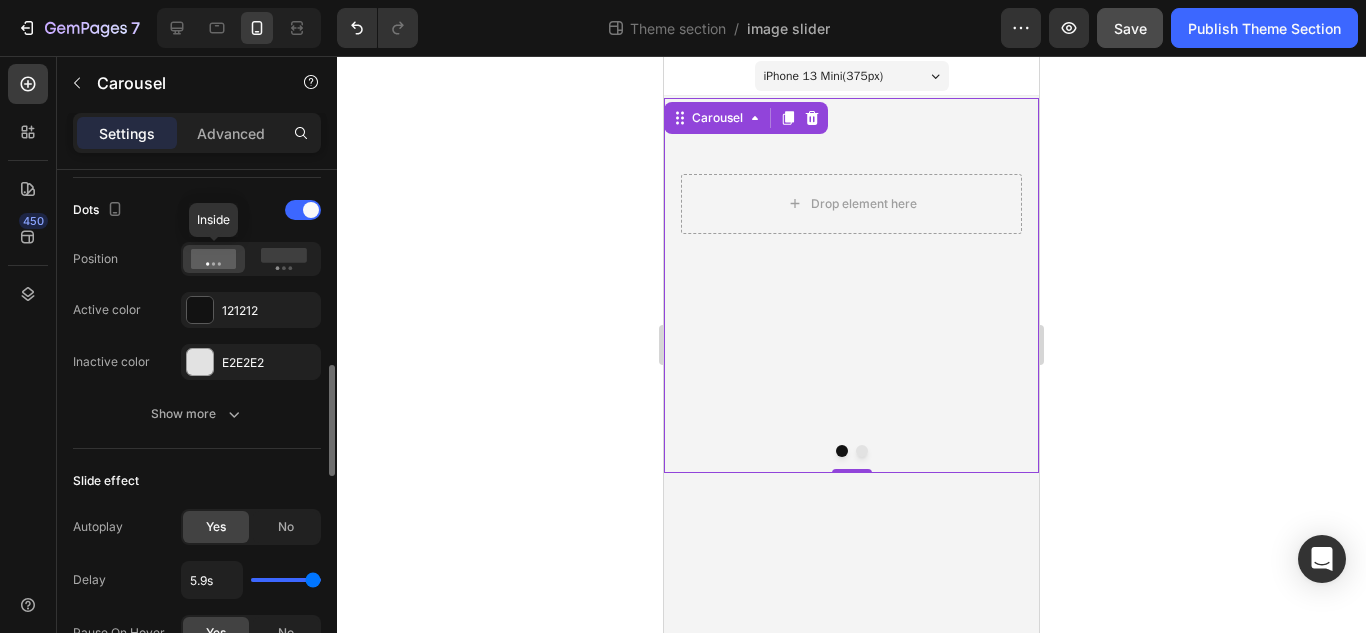 click 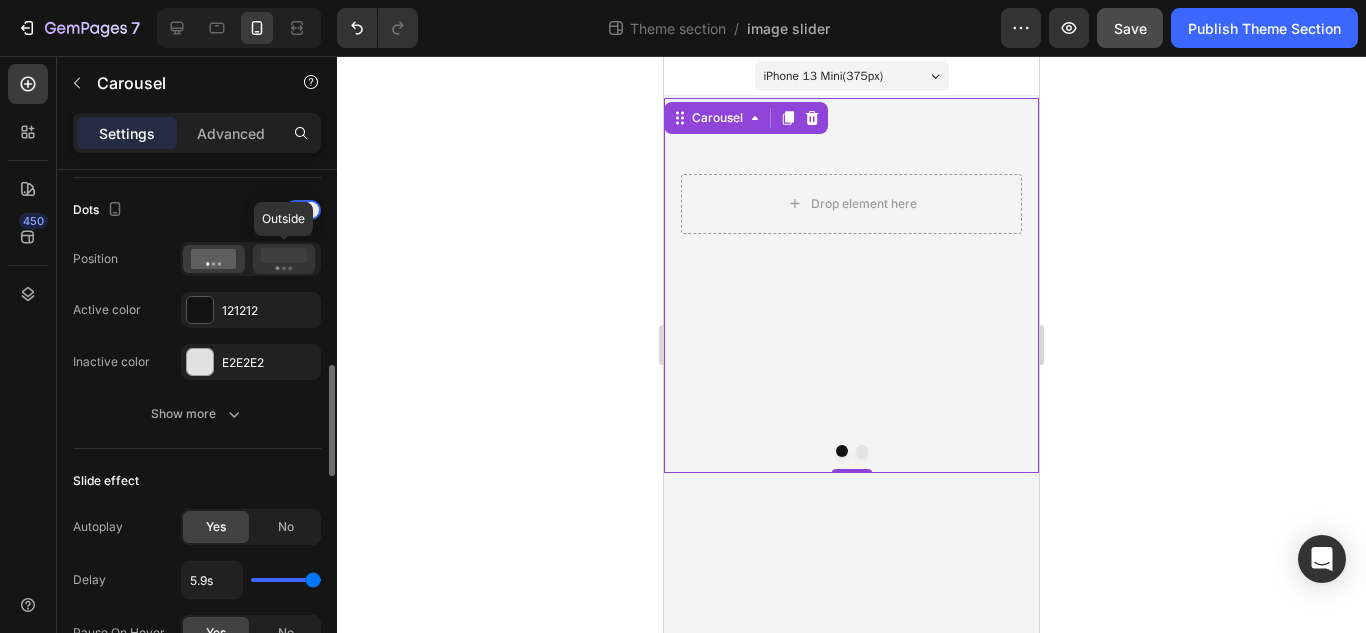 click 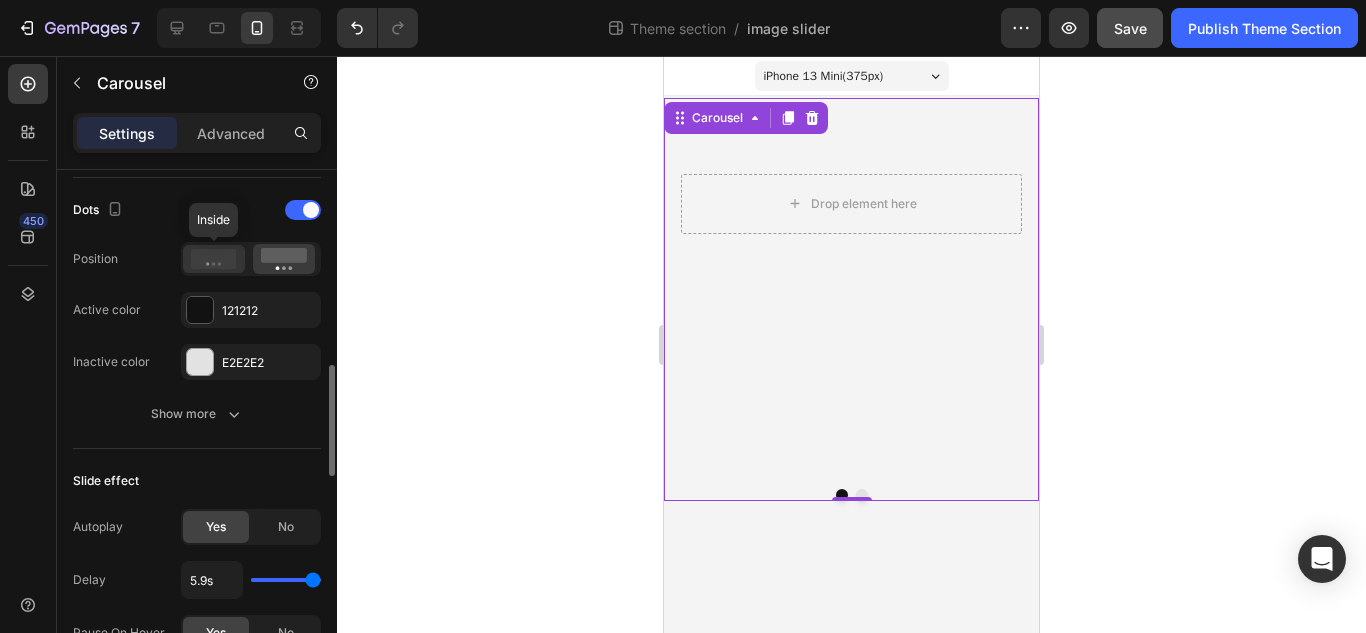 click 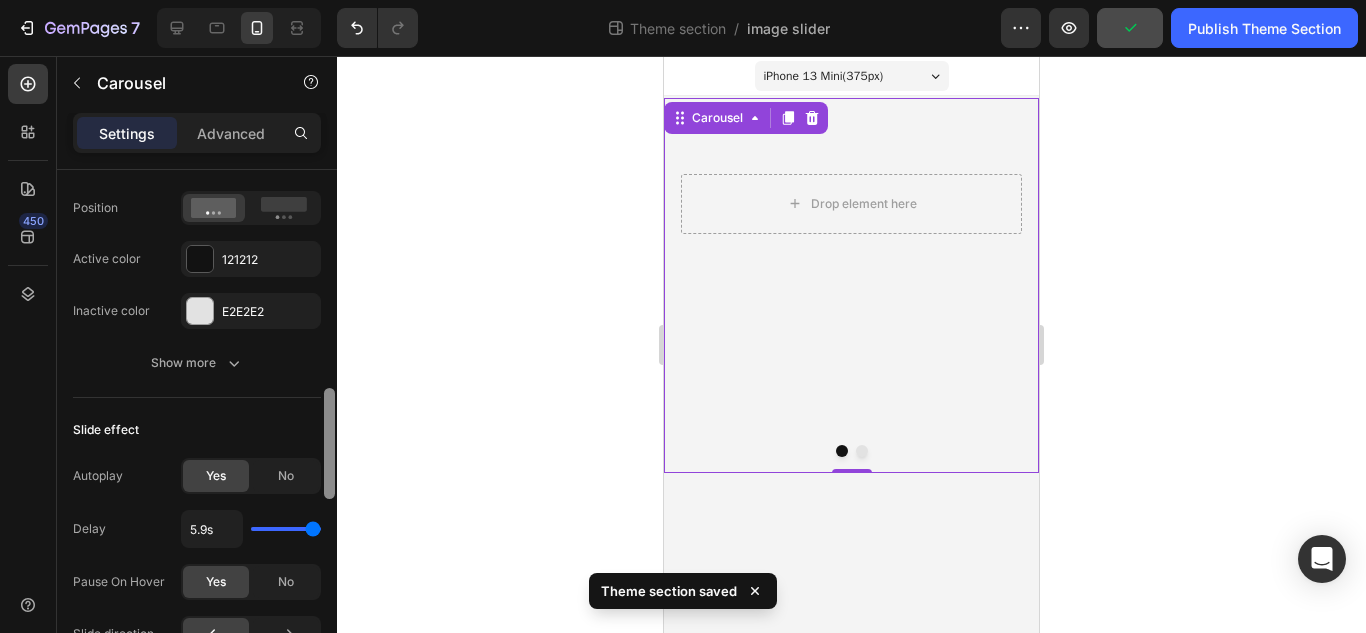 scroll, scrollTop: 982, scrollLeft: 0, axis: vertical 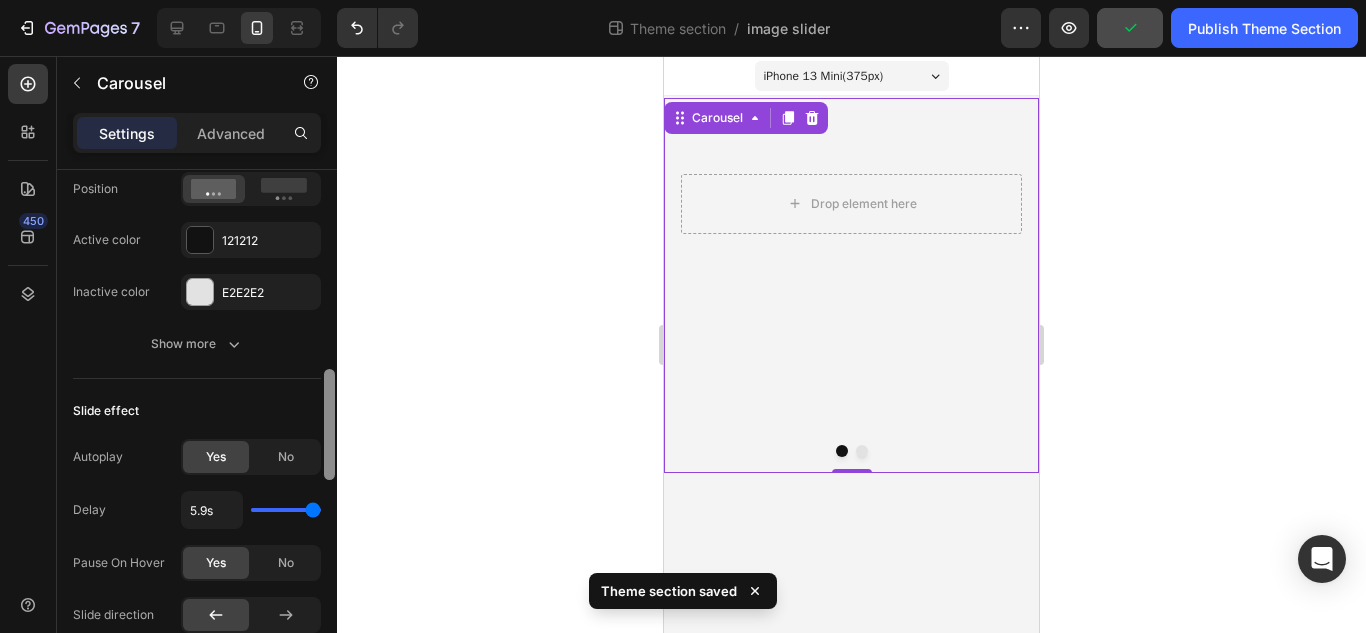 drag, startPoint x: 326, startPoint y: 386, endPoint x: 321, endPoint y: 401, distance: 15.811388 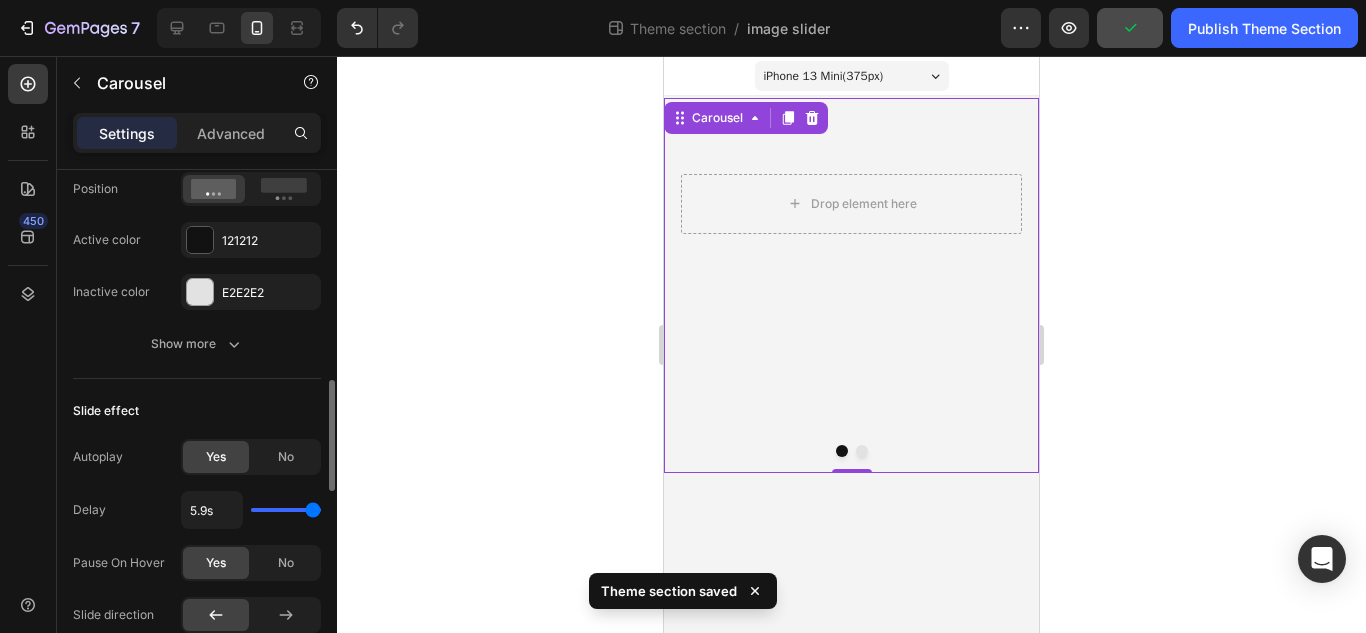 click on "Dots Position Active color 121212 Inactive color E2E2E2 Show more" 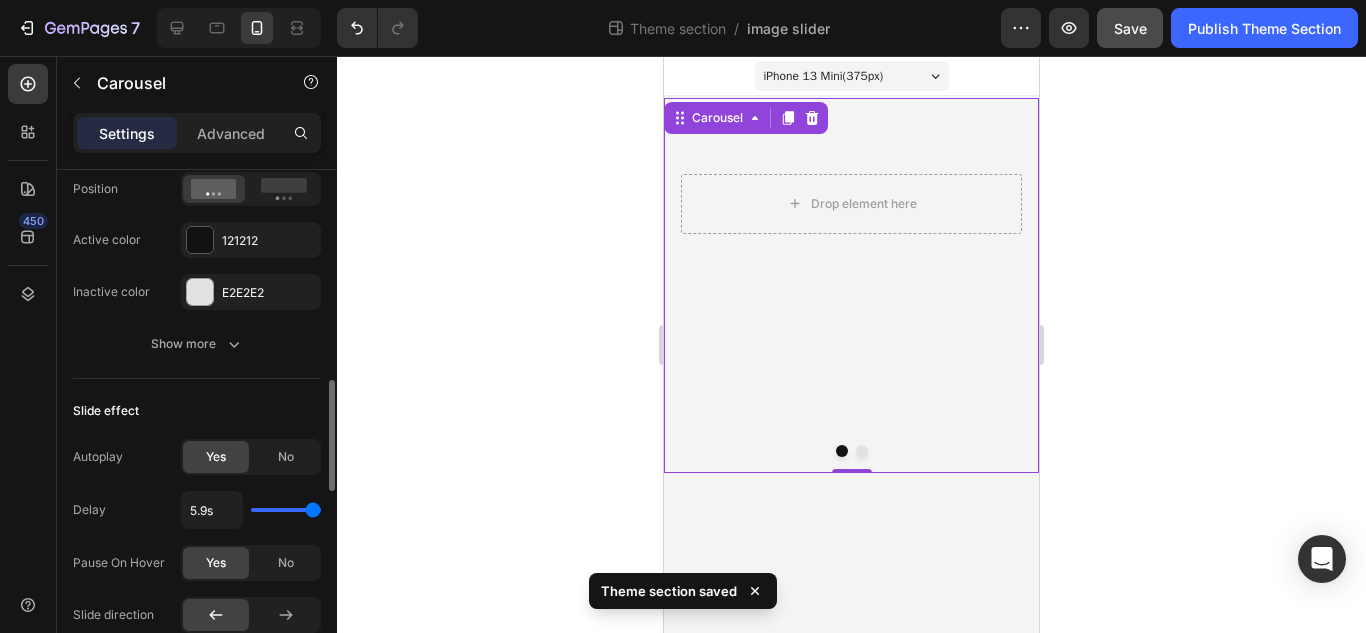 click on "Dots Position Active color 121212 Inactive color E2E2E2 Show more" 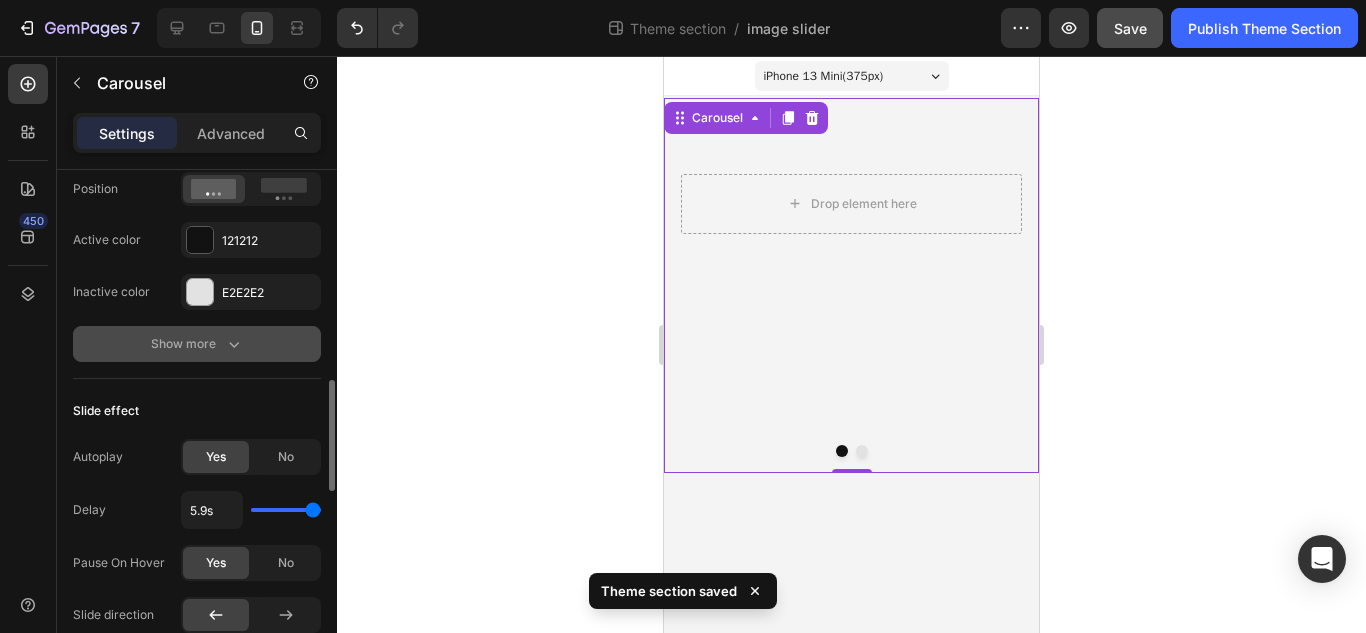 click 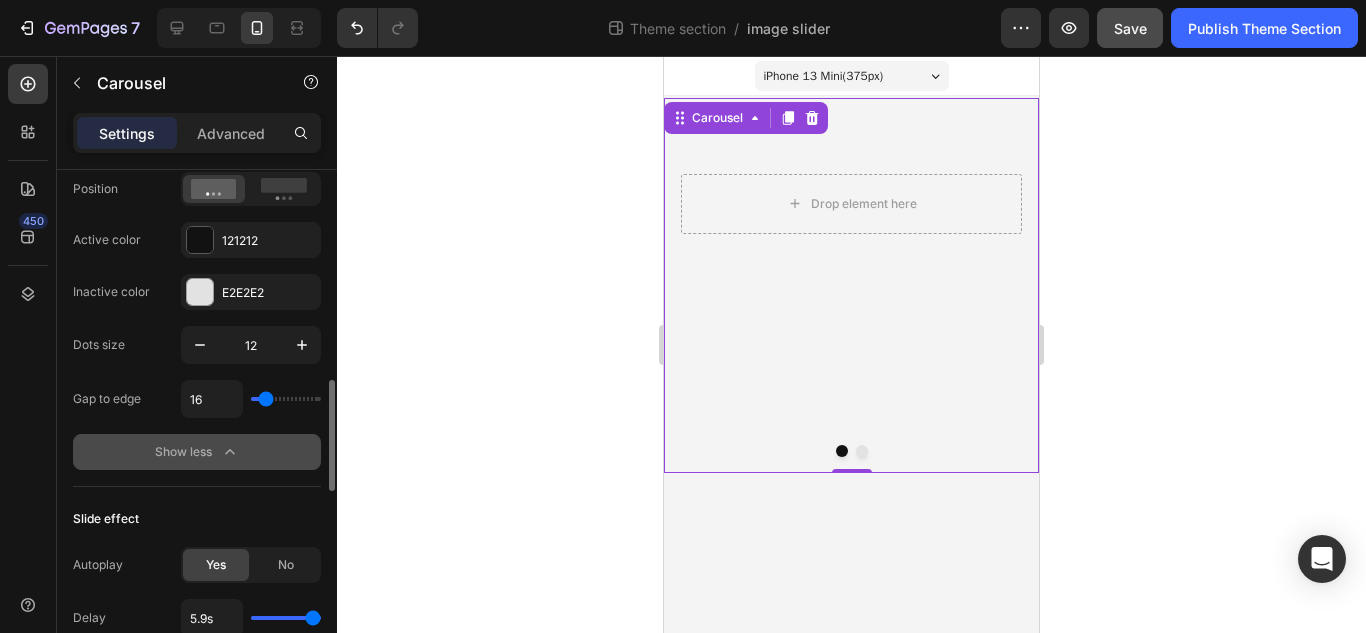 type on "0" 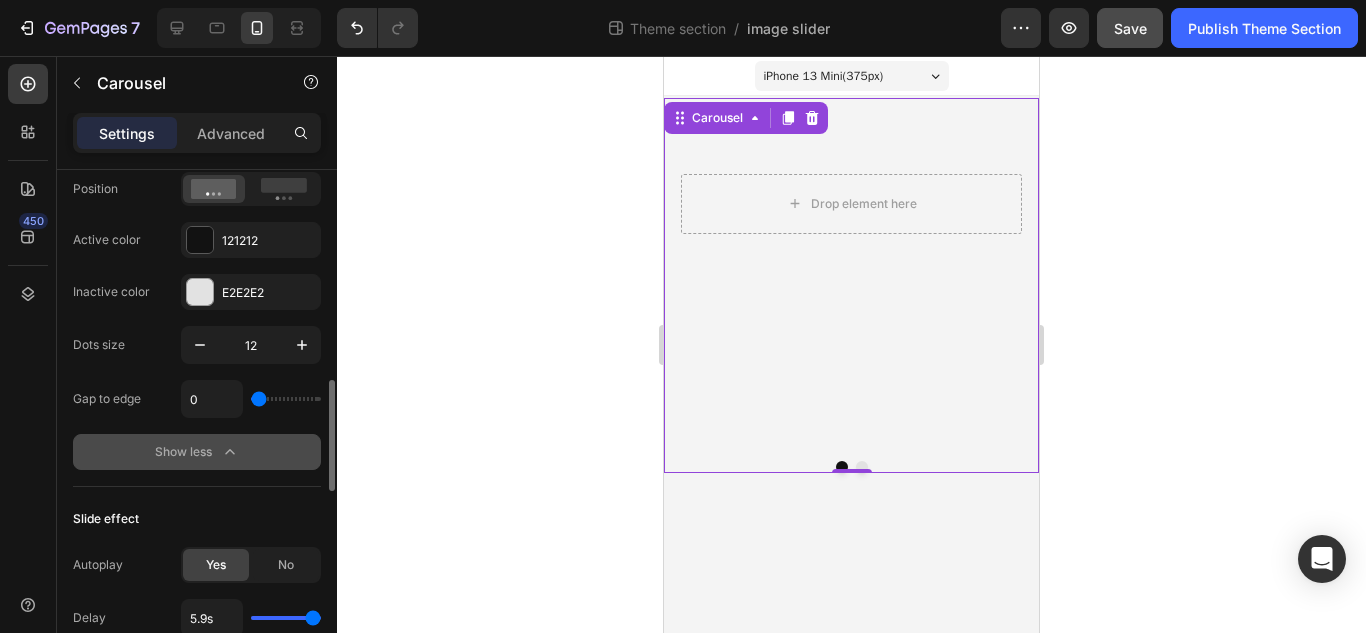 drag, startPoint x: 260, startPoint y: 398, endPoint x: 225, endPoint y: 398, distance: 35 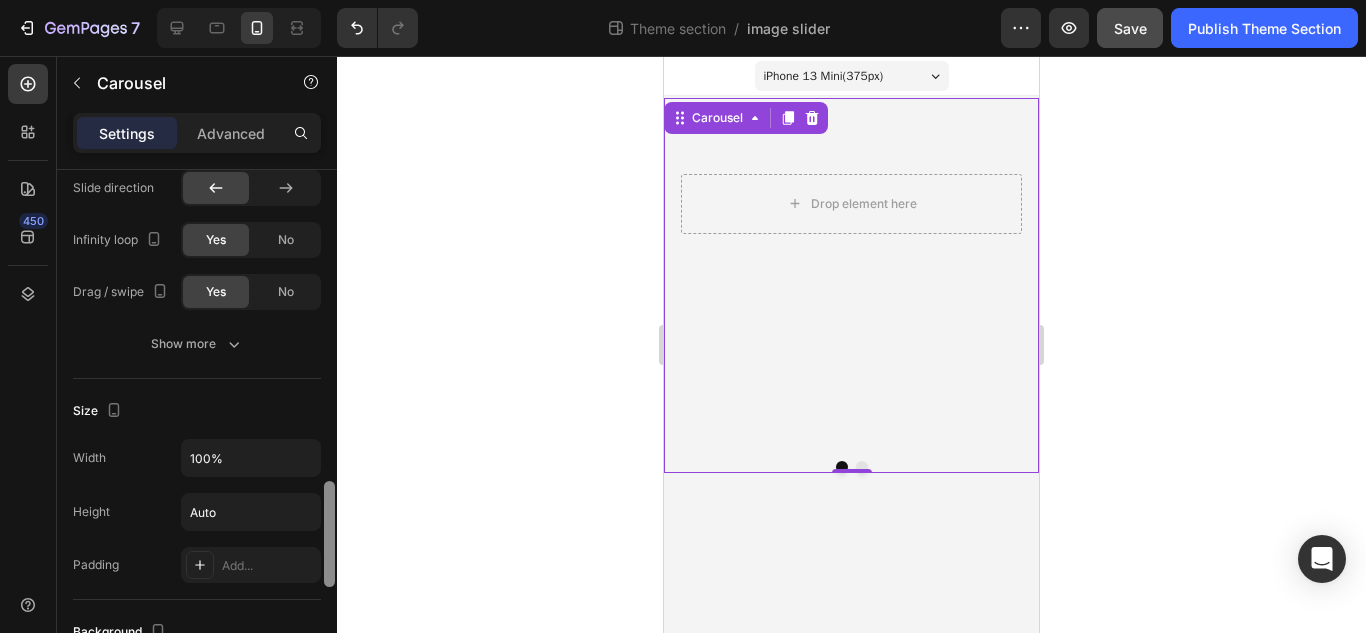 scroll, scrollTop: 1522, scrollLeft: 0, axis: vertical 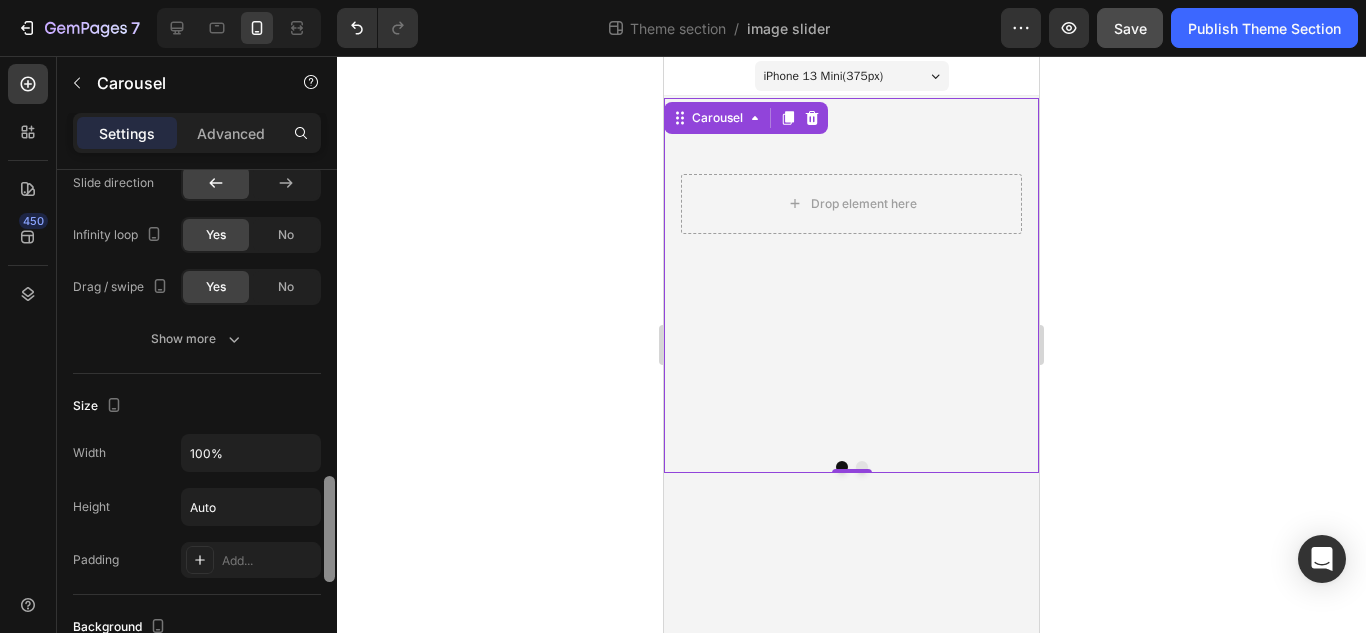 drag, startPoint x: 329, startPoint y: 426, endPoint x: 366, endPoint y: 537, distance: 117.00427 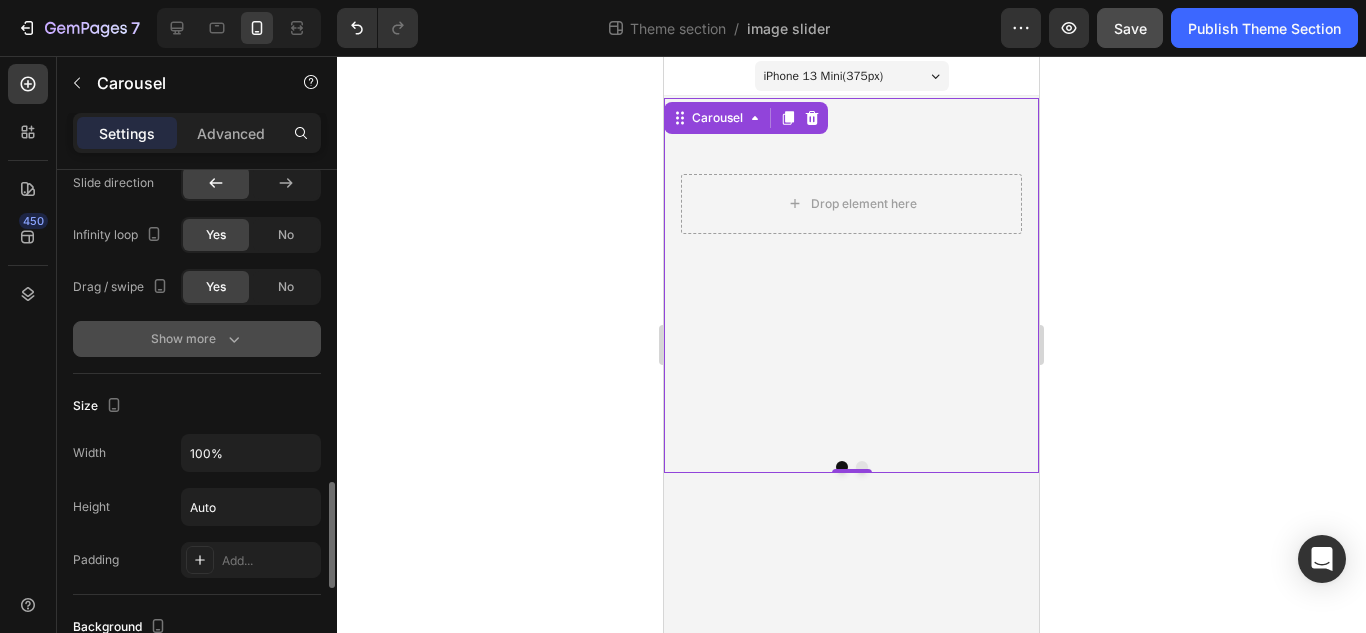 click 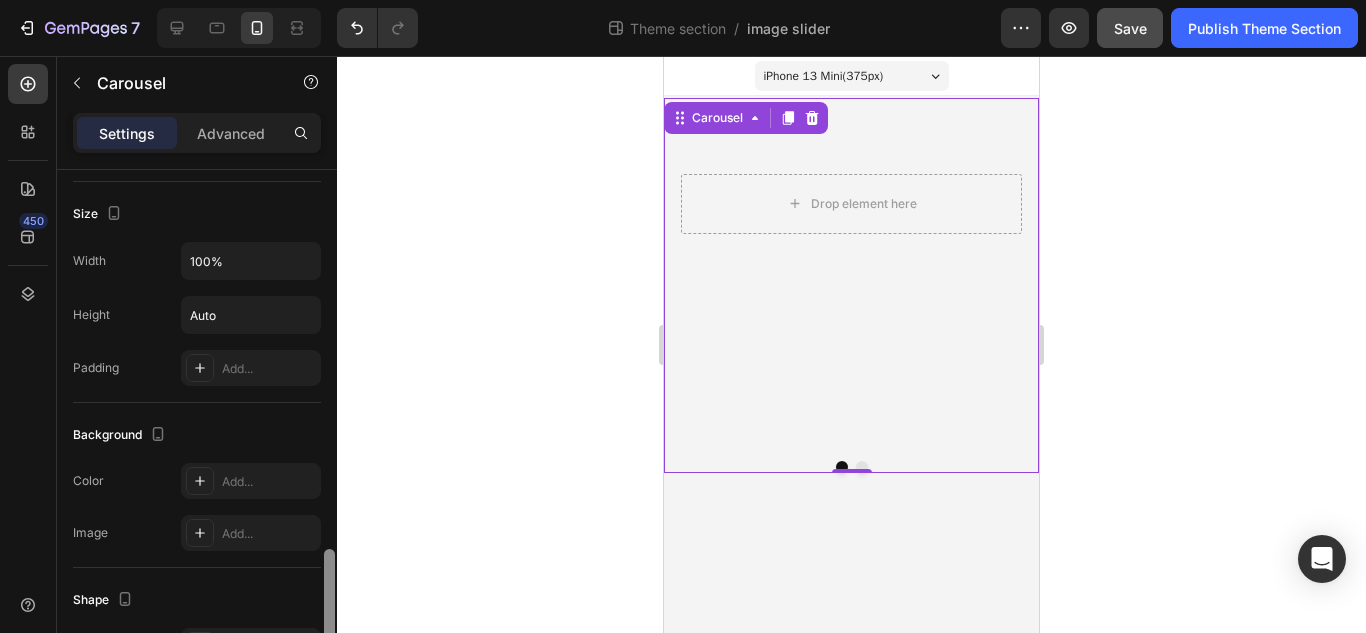 scroll, scrollTop: 1892, scrollLeft: 0, axis: vertical 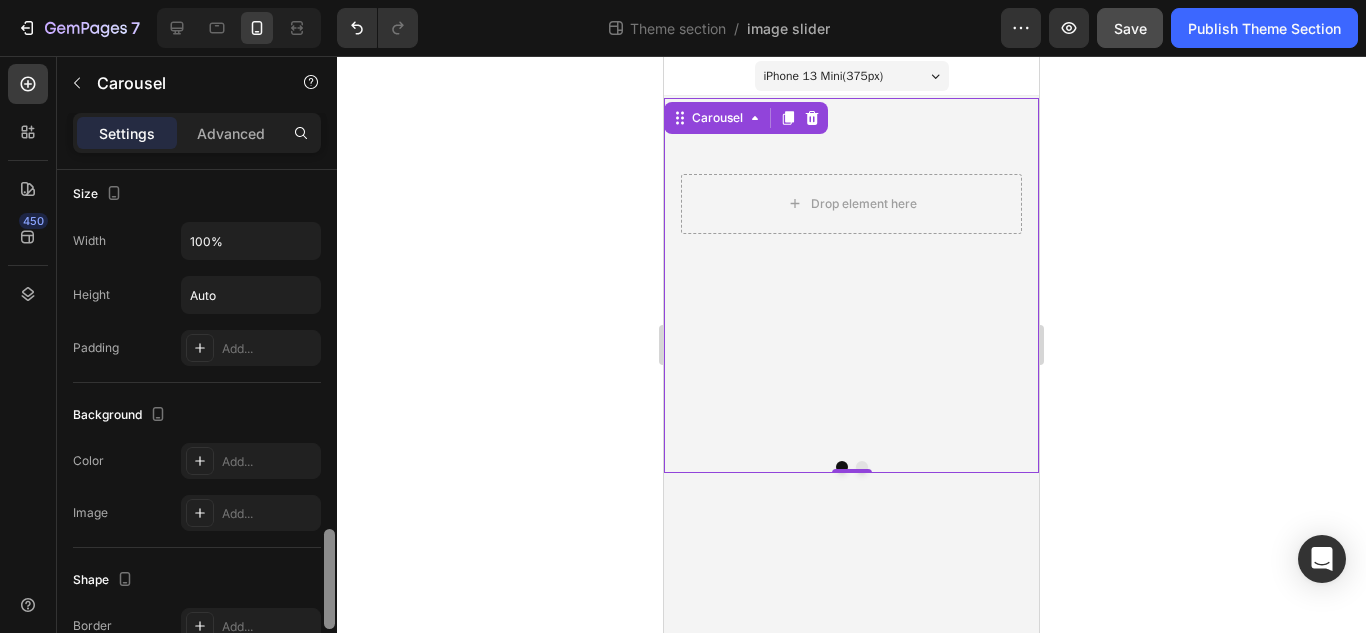 drag, startPoint x: 328, startPoint y: 489, endPoint x: 345, endPoint y: 565, distance: 77.87811 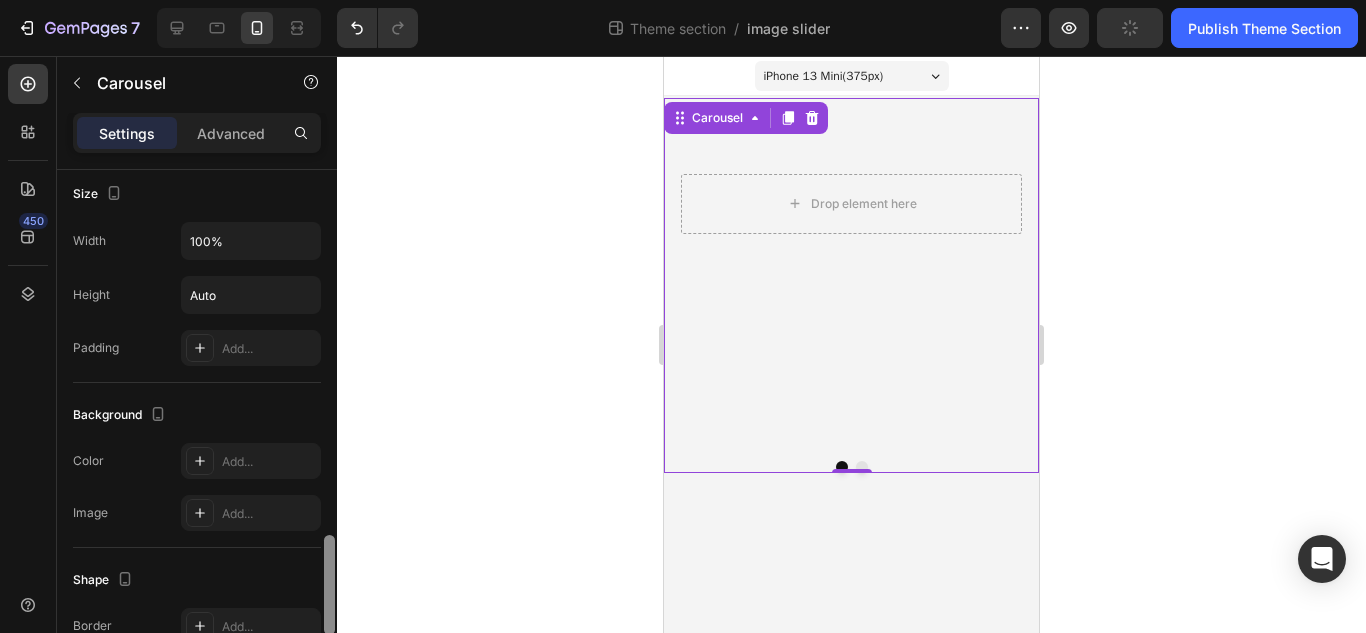 drag, startPoint x: 345, startPoint y: 565, endPoint x: 328, endPoint y: 568, distance: 17.262676 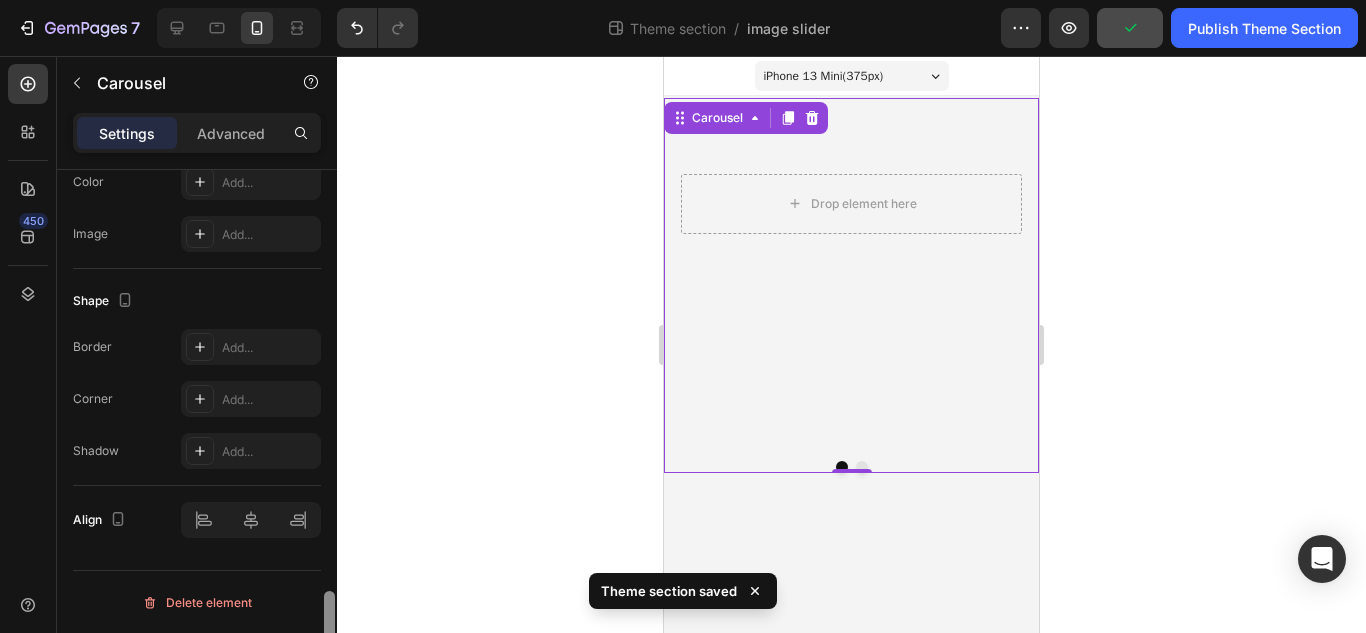 scroll, scrollTop: 2172, scrollLeft: 0, axis: vertical 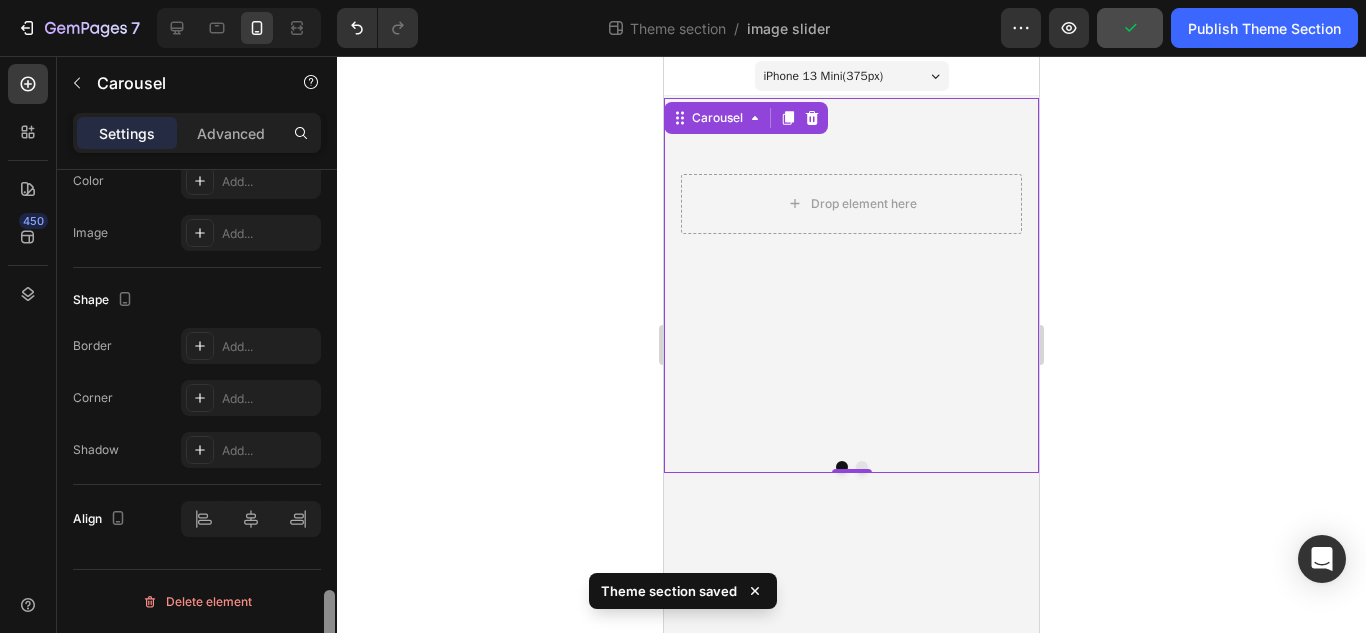 drag, startPoint x: 328, startPoint y: 568, endPoint x: 334, endPoint y: 631, distance: 63.28507 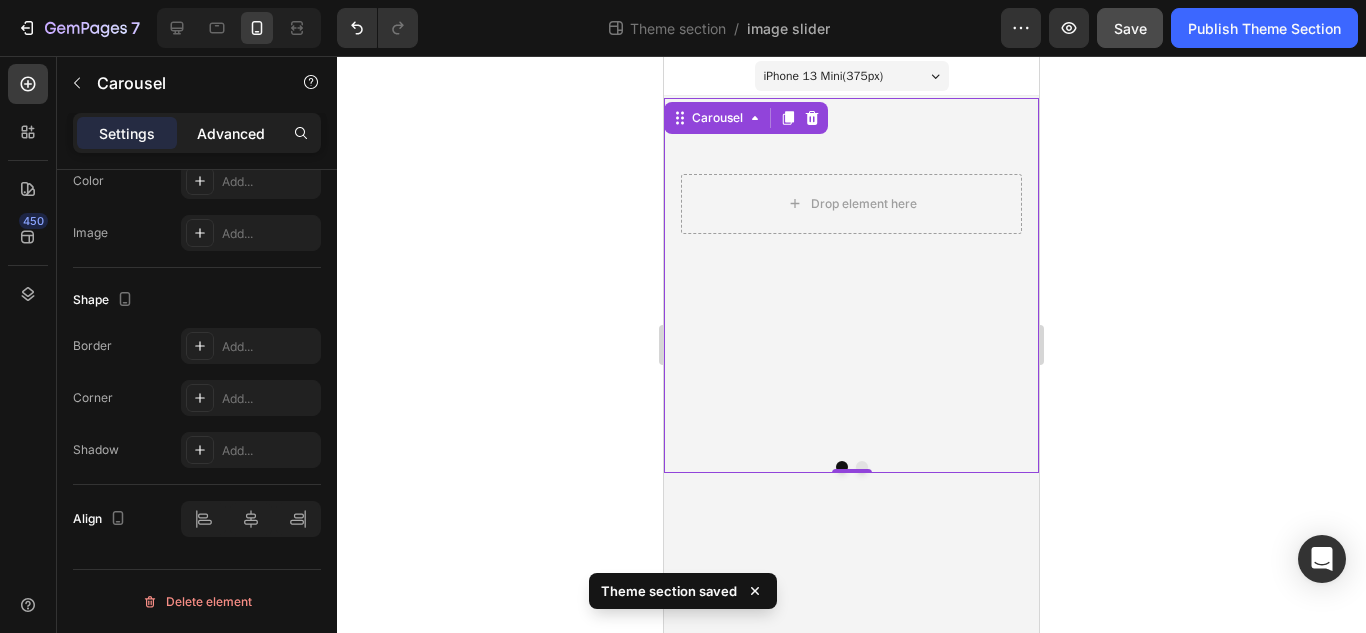 click on "Advanced" at bounding box center (231, 133) 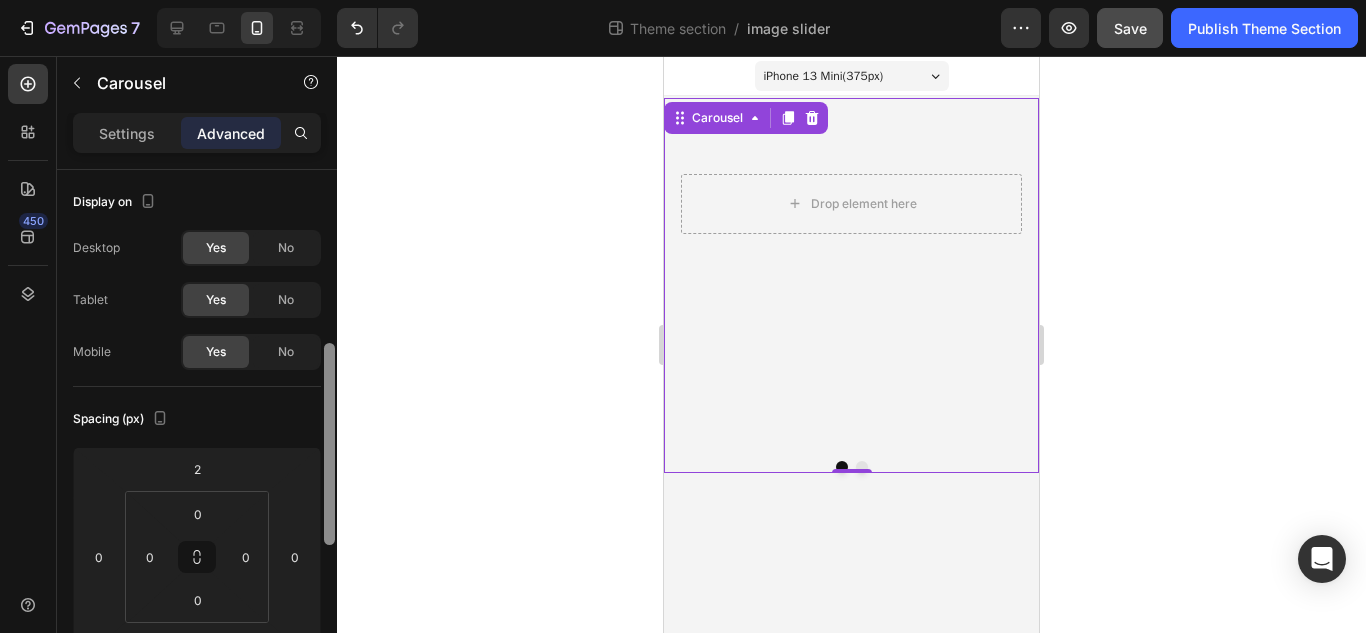 scroll, scrollTop: 125, scrollLeft: 0, axis: vertical 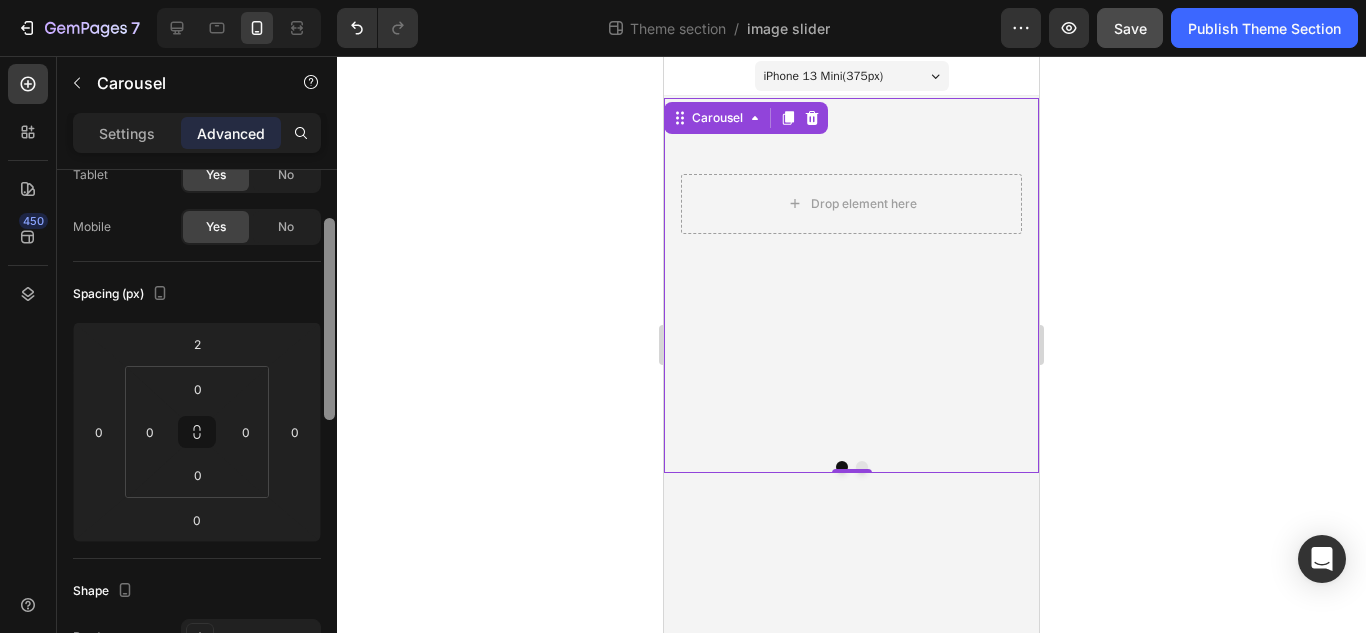 drag, startPoint x: 325, startPoint y: 520, endPoint x: 324, endPoint y: 251, distance: 269.00186 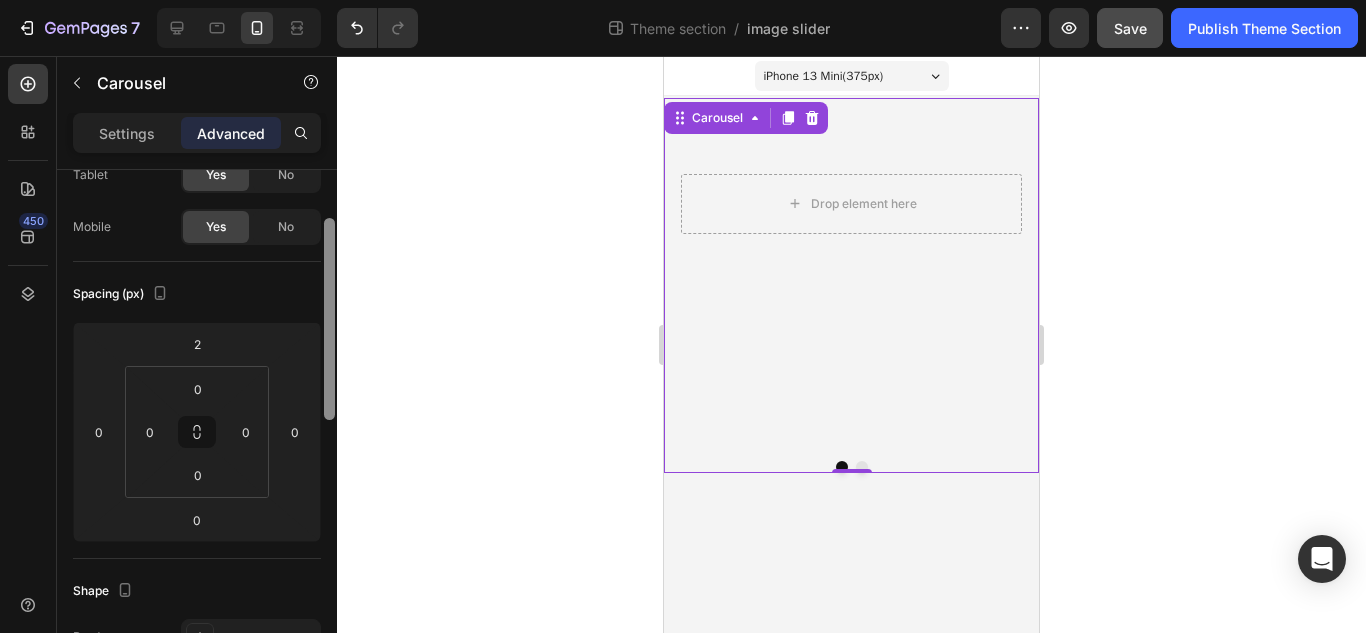 click at bounding box center [329, 319] 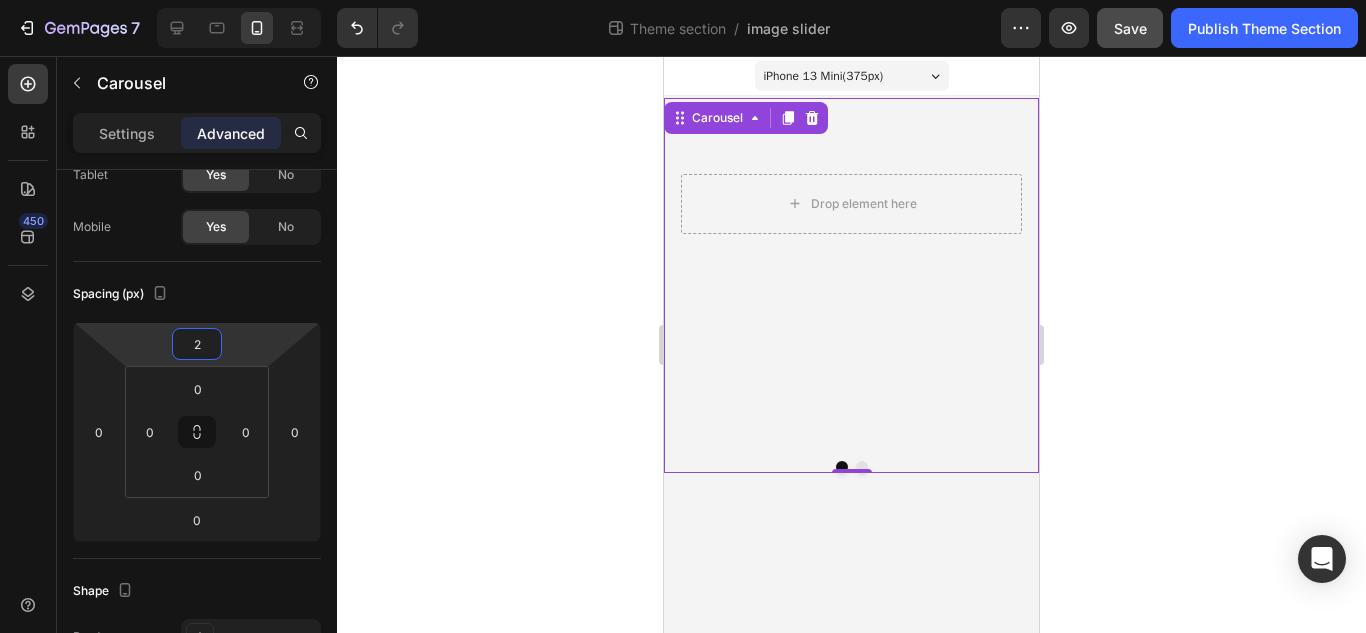 click on "2" at bounding box center (197, 344) 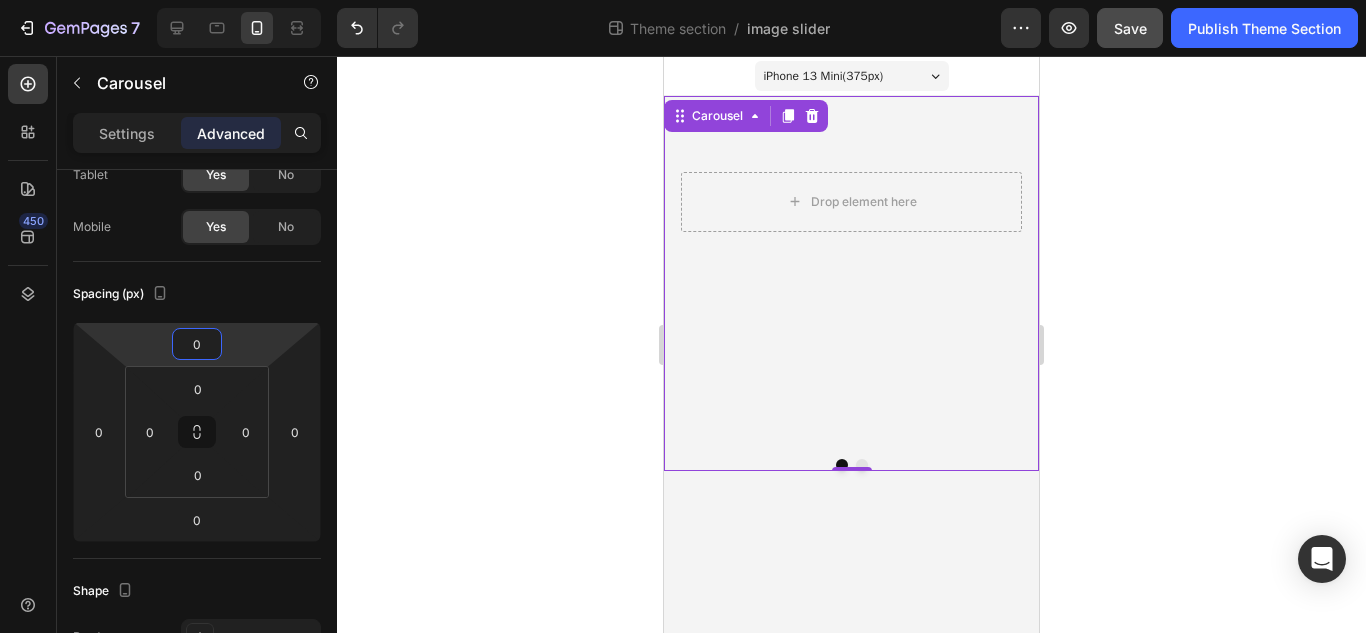 type on "0" 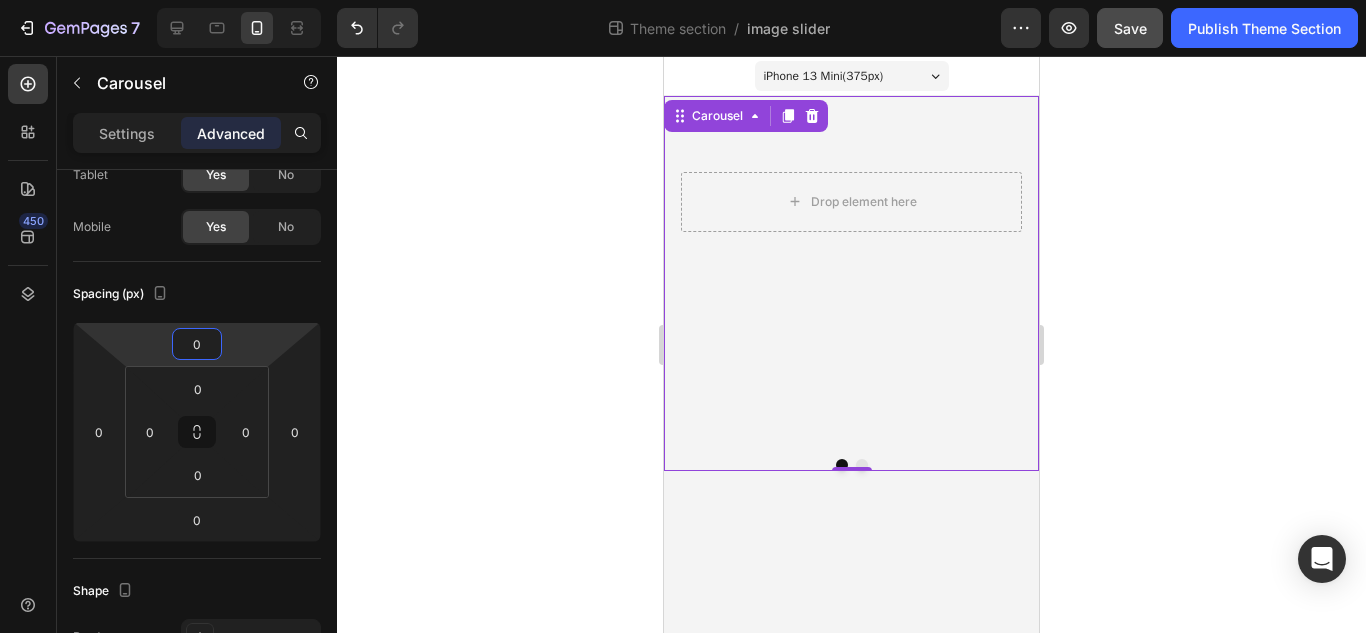click on "7  Theme section  /  image slider Preview  Save   Publish Theme Section  450 Sections(18) Elements(81) Section Element Hero Section Product Detail Brands Trusted Badges Guarantee Product Breakdown How to use Testimonials Compare Bundle FAQs Social Proof Brand Story Product List Collection Blog List Contact Sticky Add to Cart Custom Footer Browse Library 450 Layout
Row
Row
Row
Row Text
Heading
Text Block Button
Button
Button Media
Image
Image" at bounding box center (683, 0) 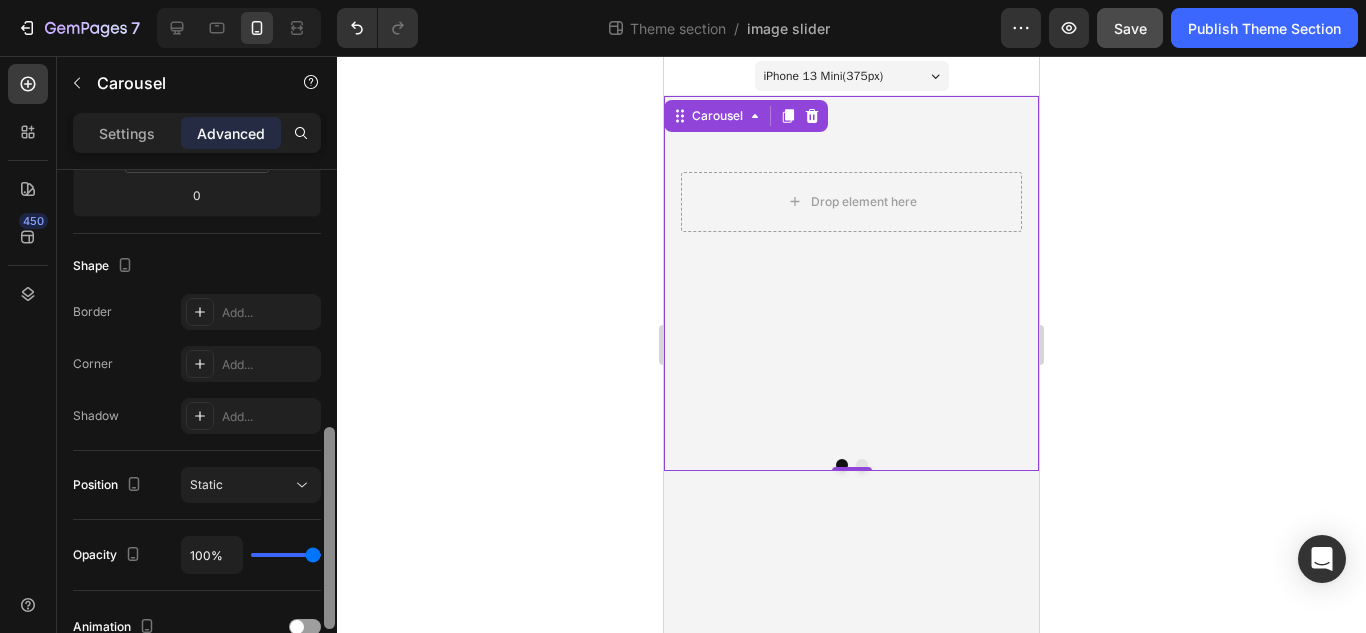 scroll, scrollTop: 509, scrollLeft: 0, axis: vertical 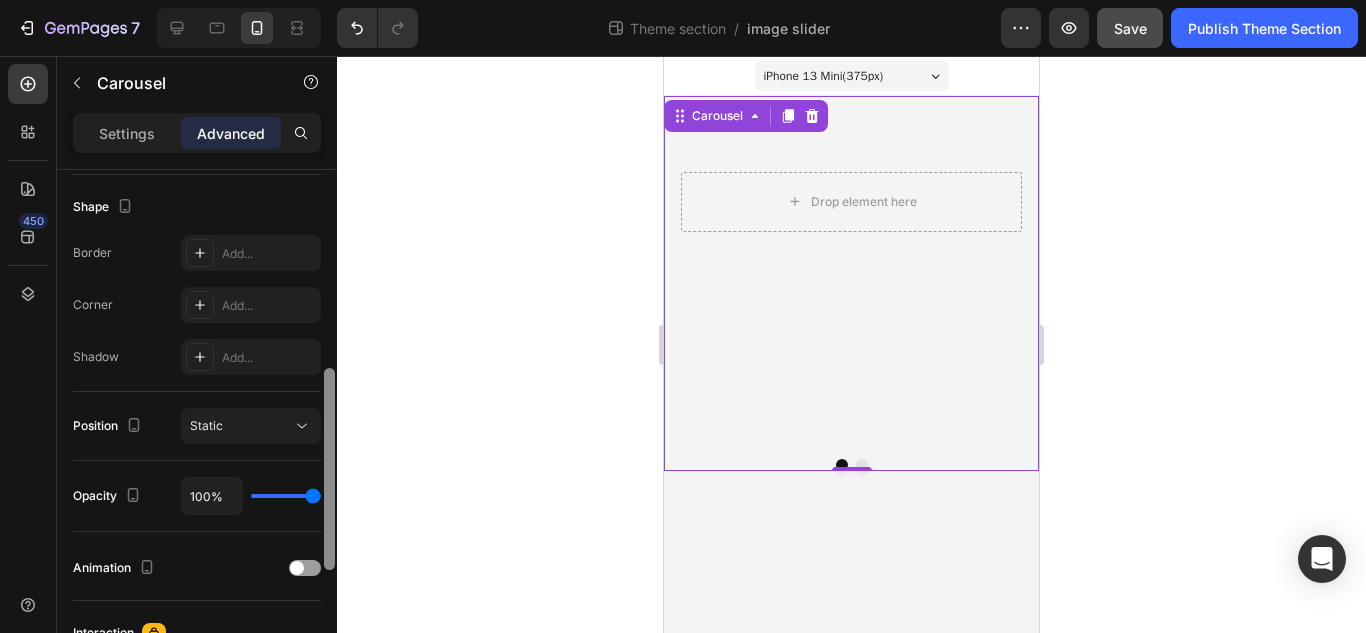 drag, startPoint x: 333, startPoint y: 330, endPoint x: 303, endPoint y: 480, distance: 152.97058 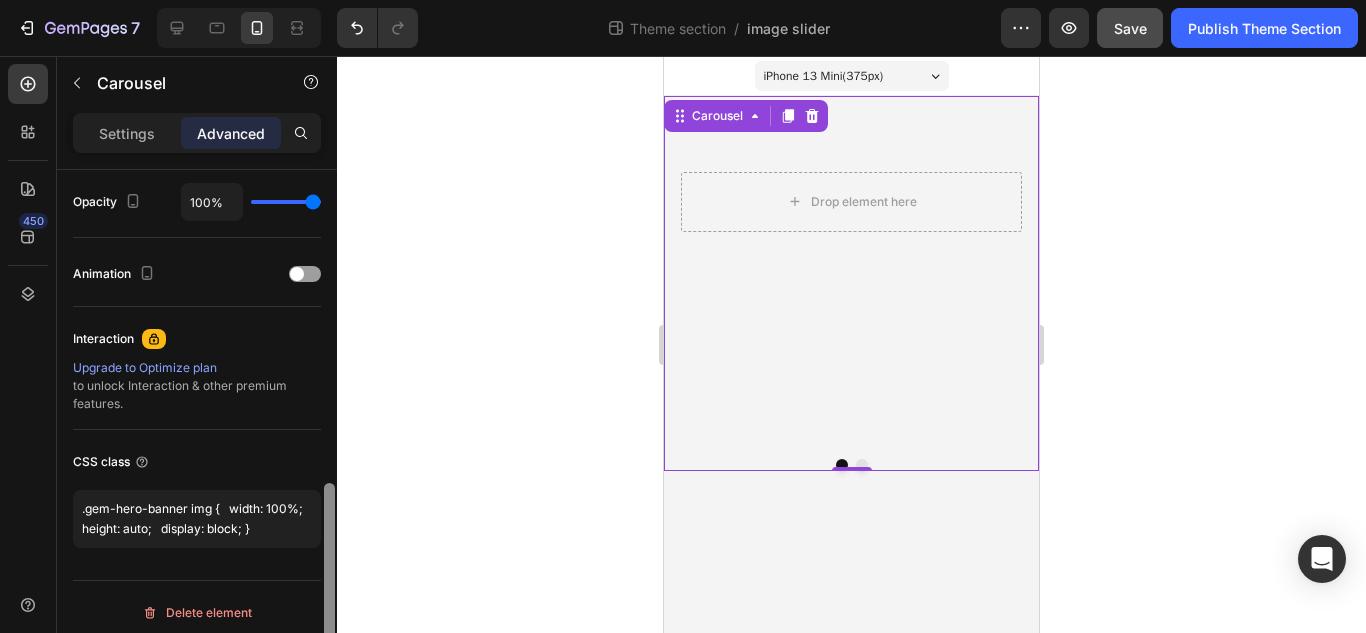 scroll, scrollTop: 814, scrollLeft: 0, axis: vertical 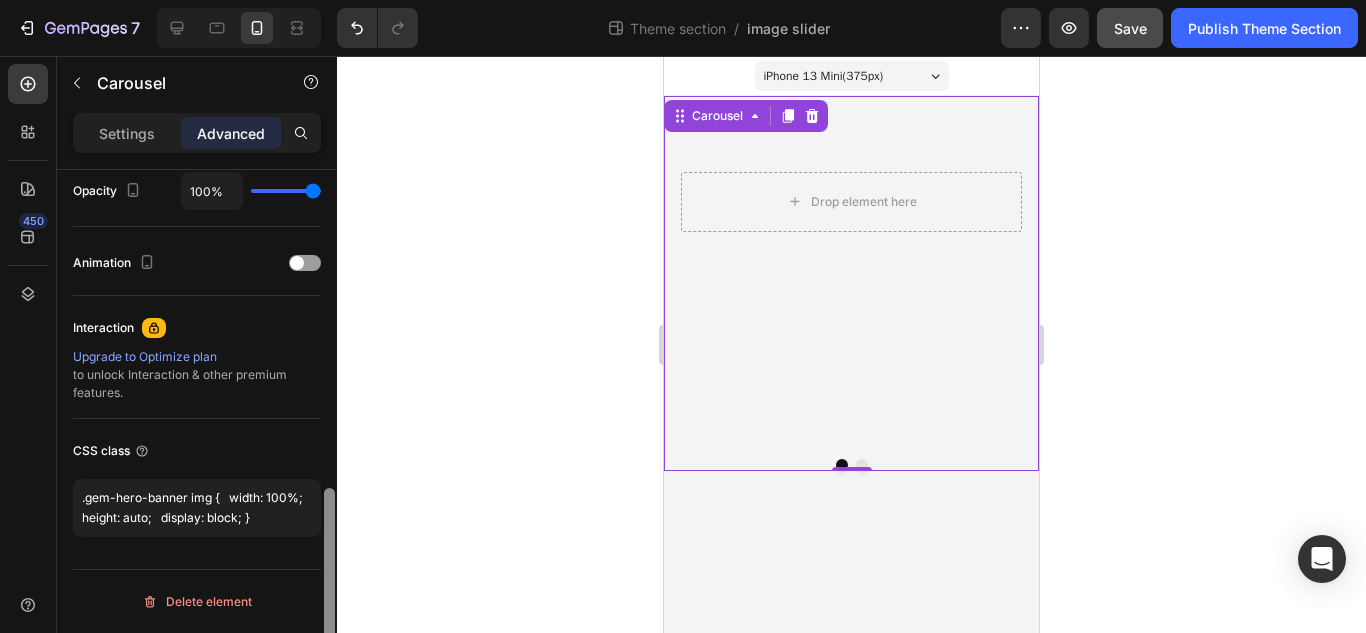 drag, startPoint x: 333, startPoint y: 406, endPoint x: 341, endPoint y: 555, distance: 149.21461 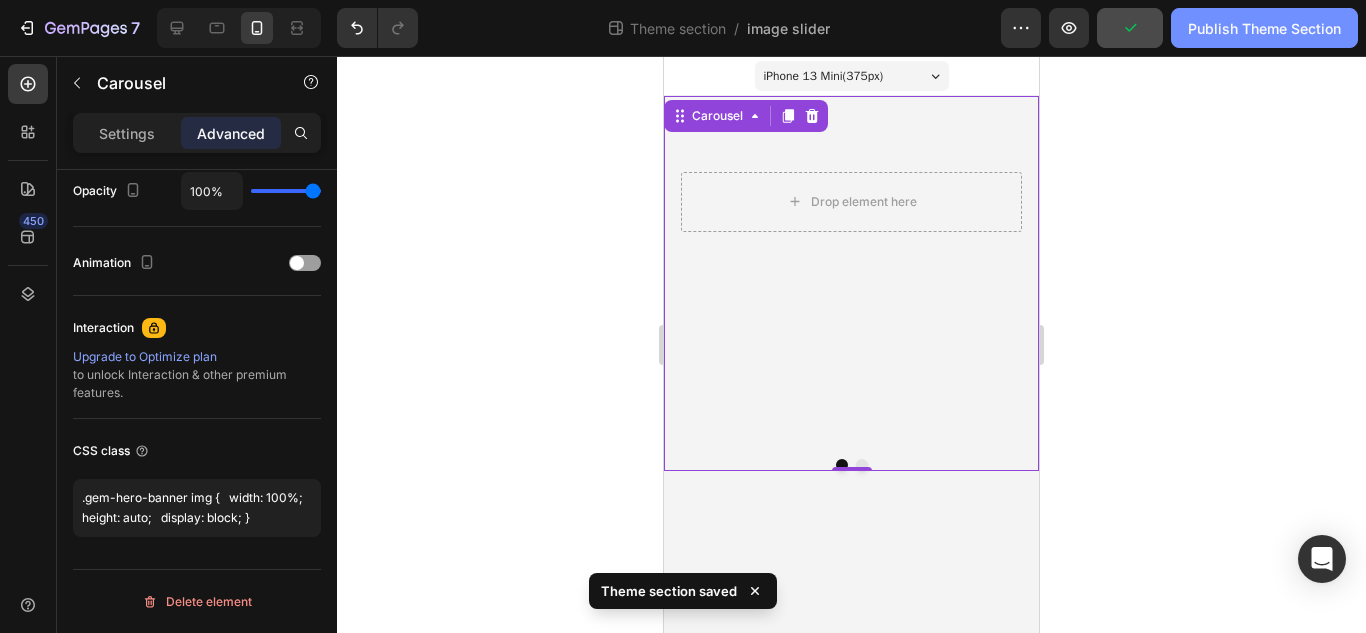 click on "Publish Theme Section" at bounding box center [1264, 28] 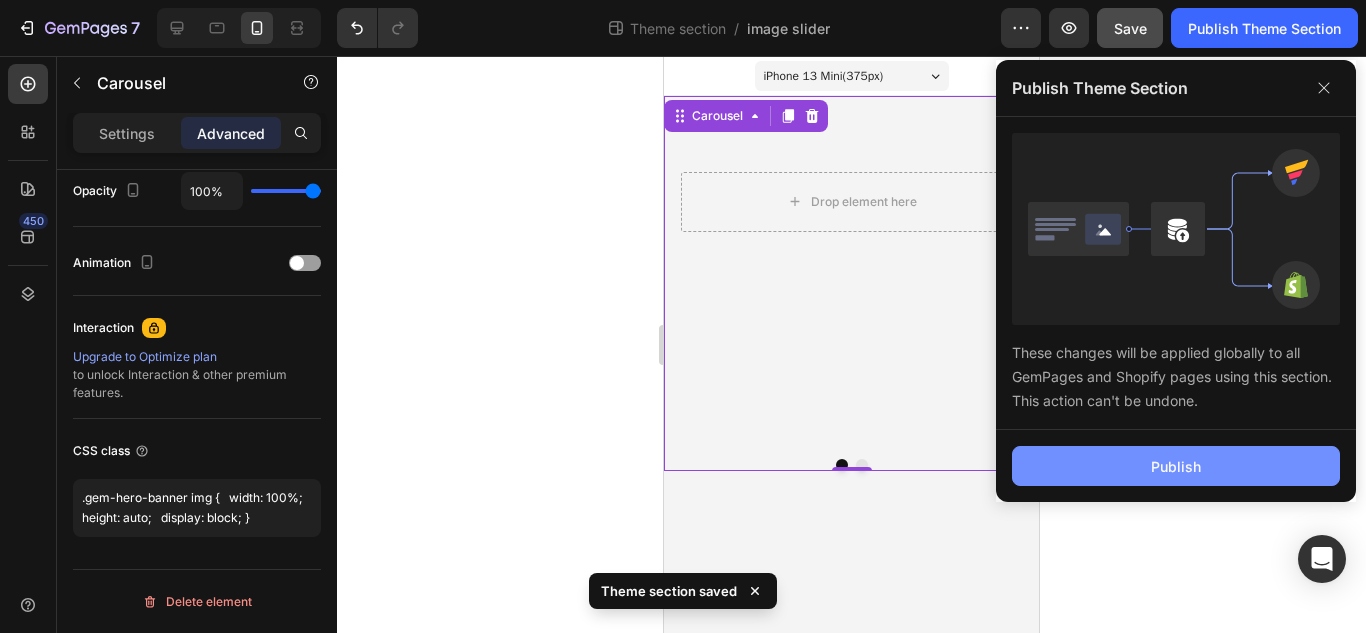 click on "Publish" at bounding box center [1176, 466] 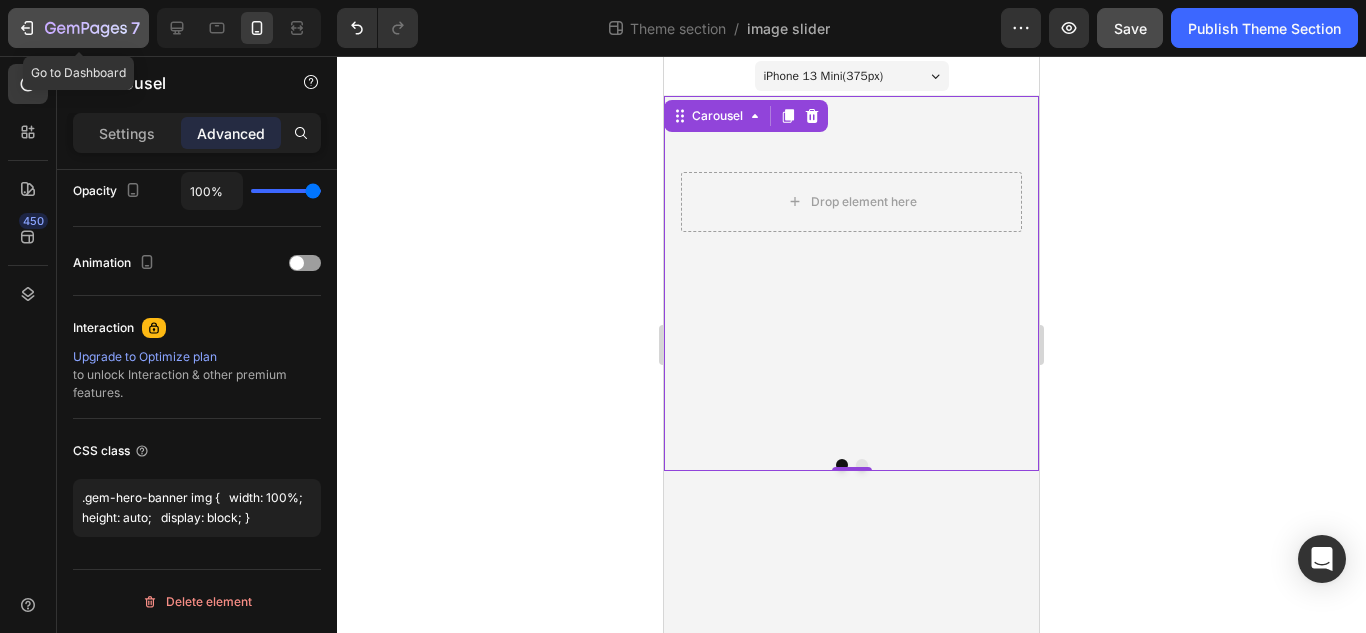 click 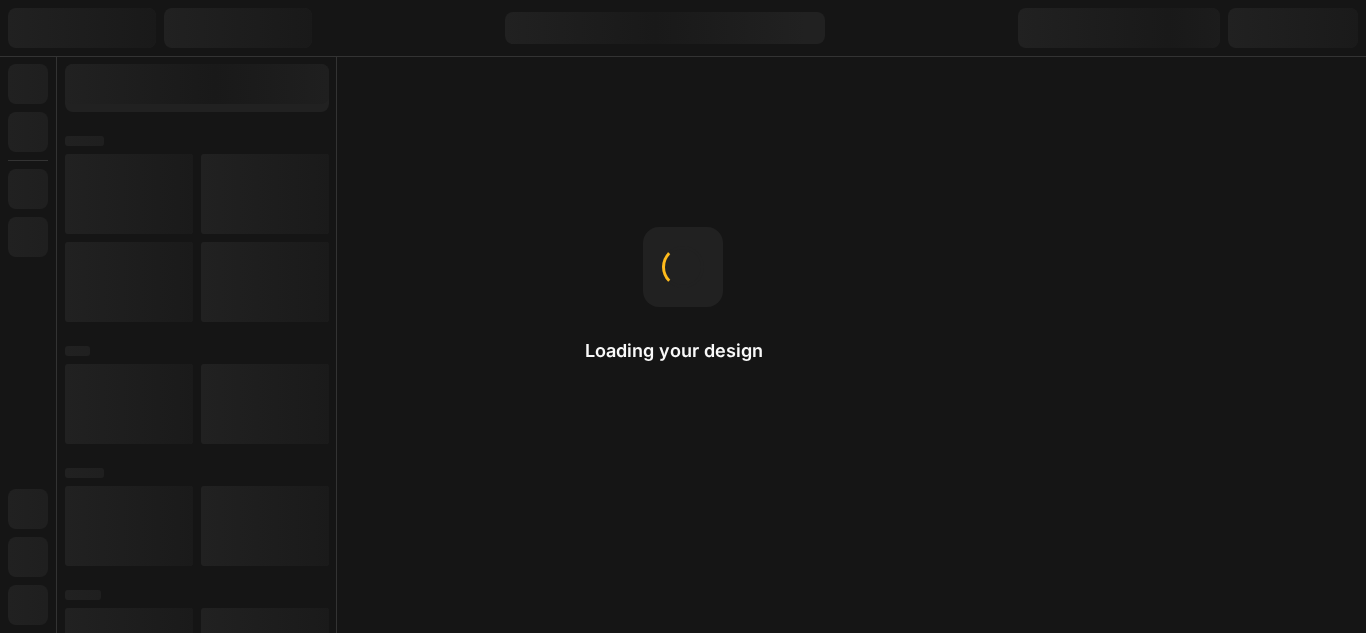 scroll, scrollTop: 0, scrollLeft: 0, axis: both 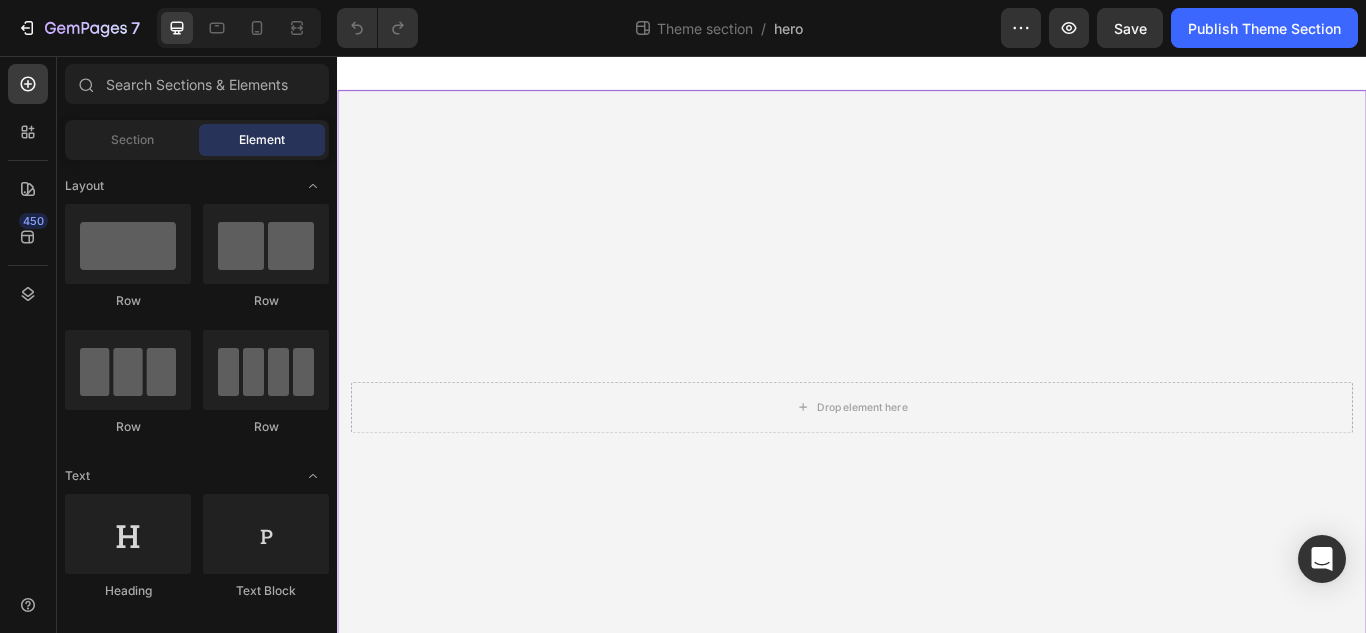 click on "Drop element here Hero Banner" at bounding box center (937, 465) 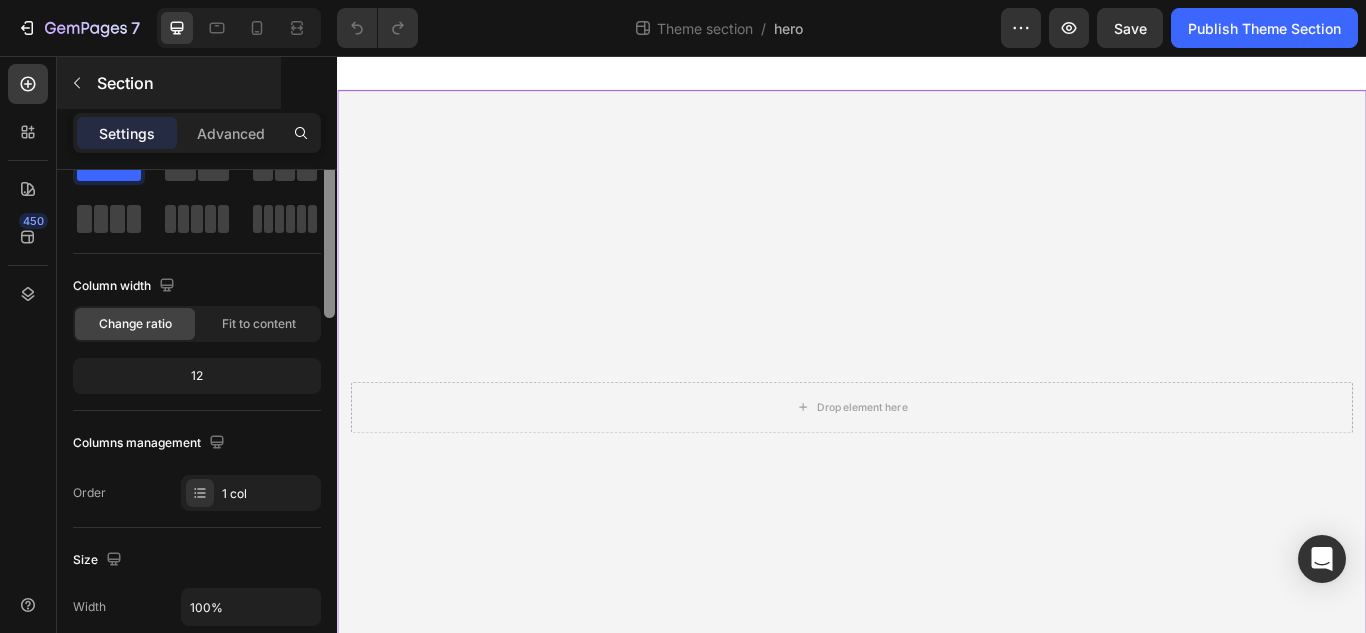 scroll, scrollTop: 0, scrollLeft: 0, axis: both 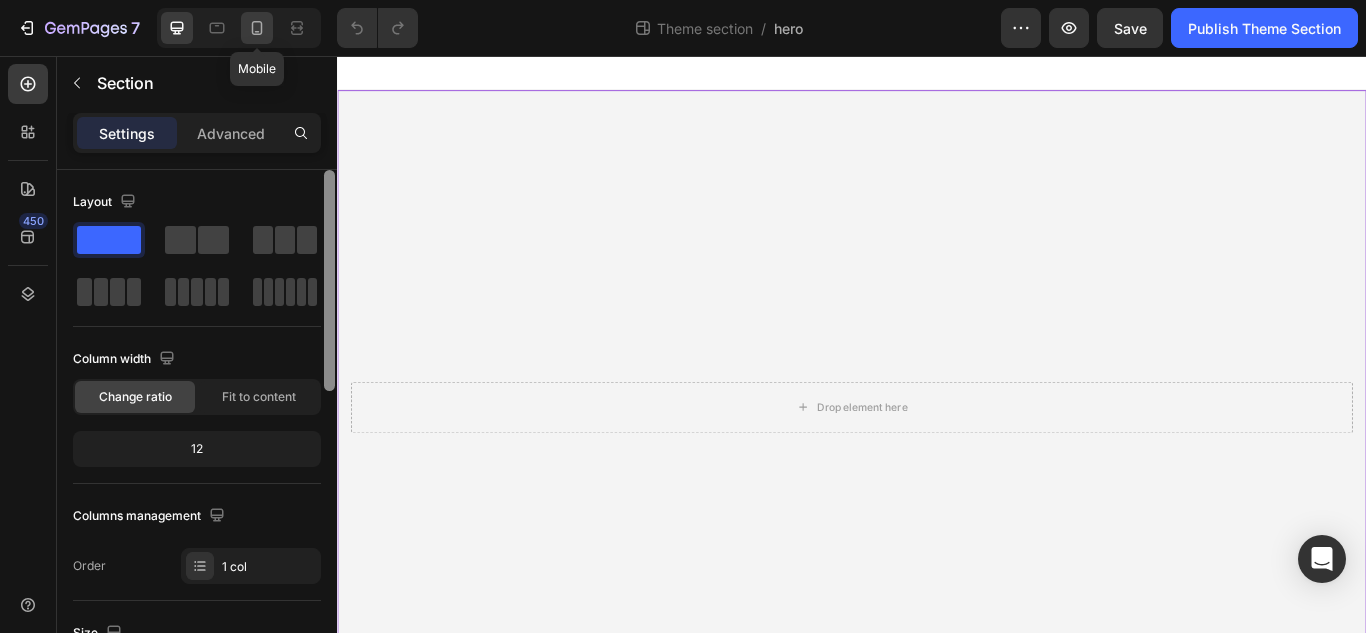 drag, startPoint x: 325, startPoint y: 302, endPoint x: 252, endPoint y: 33, distance: 278.72925 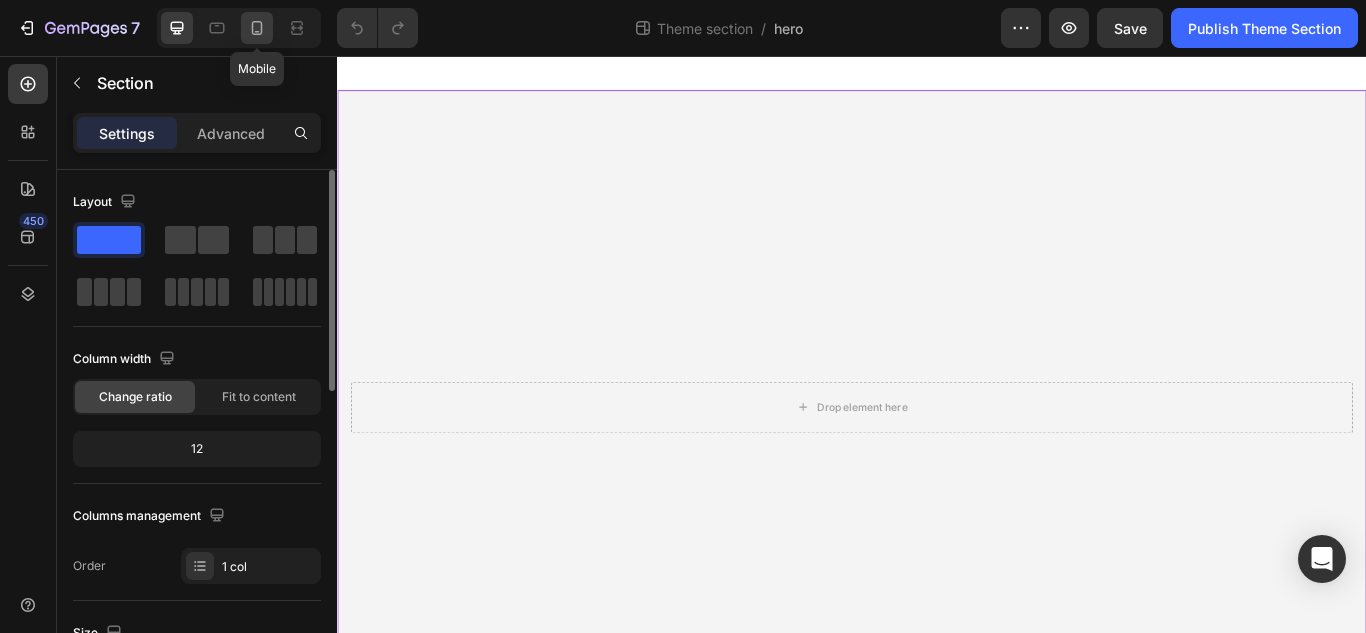 click 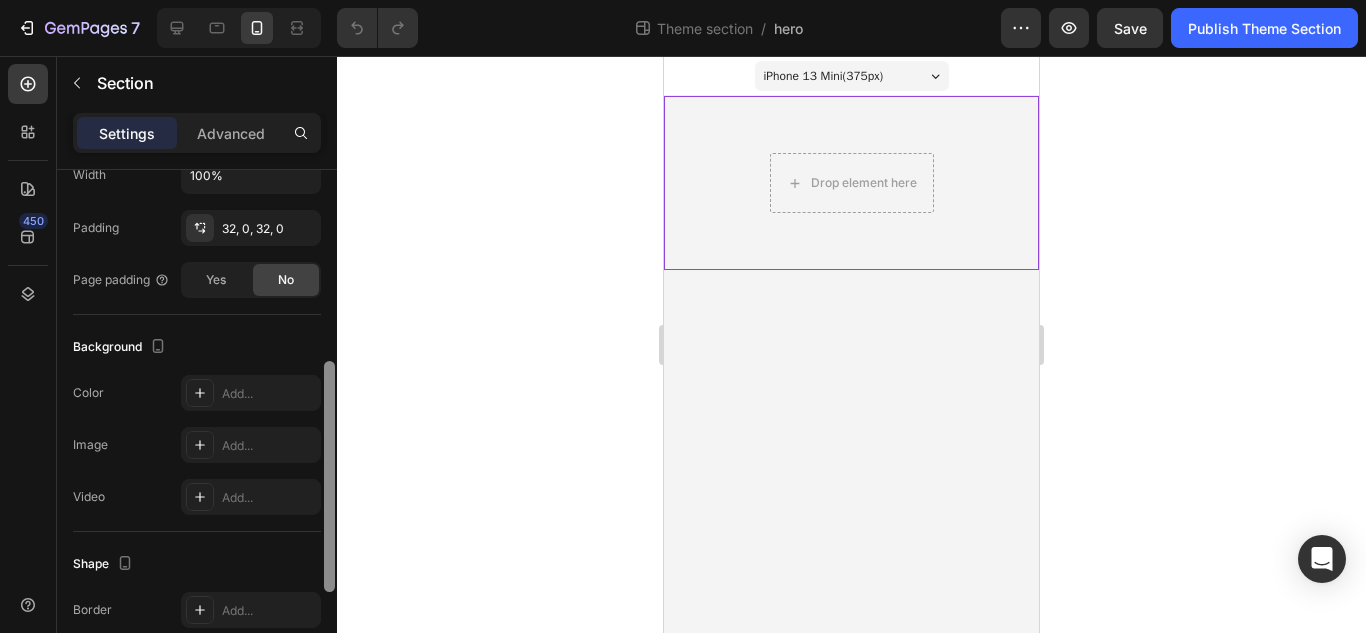 drag, startPoint x: 329, startPoint y: 263, endPoint x: 340, endPoint y: 462, distance: 199.30379 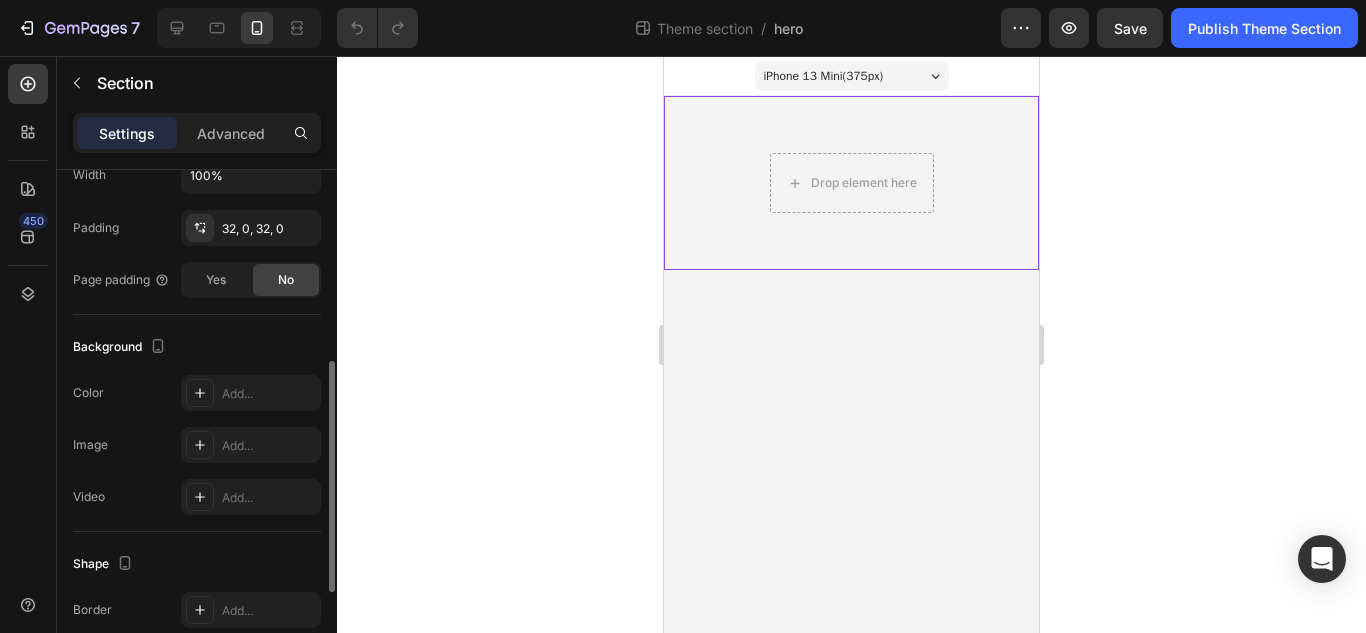 scroll, scrollTop: 446, scrollLeft: 0, axis: vertical 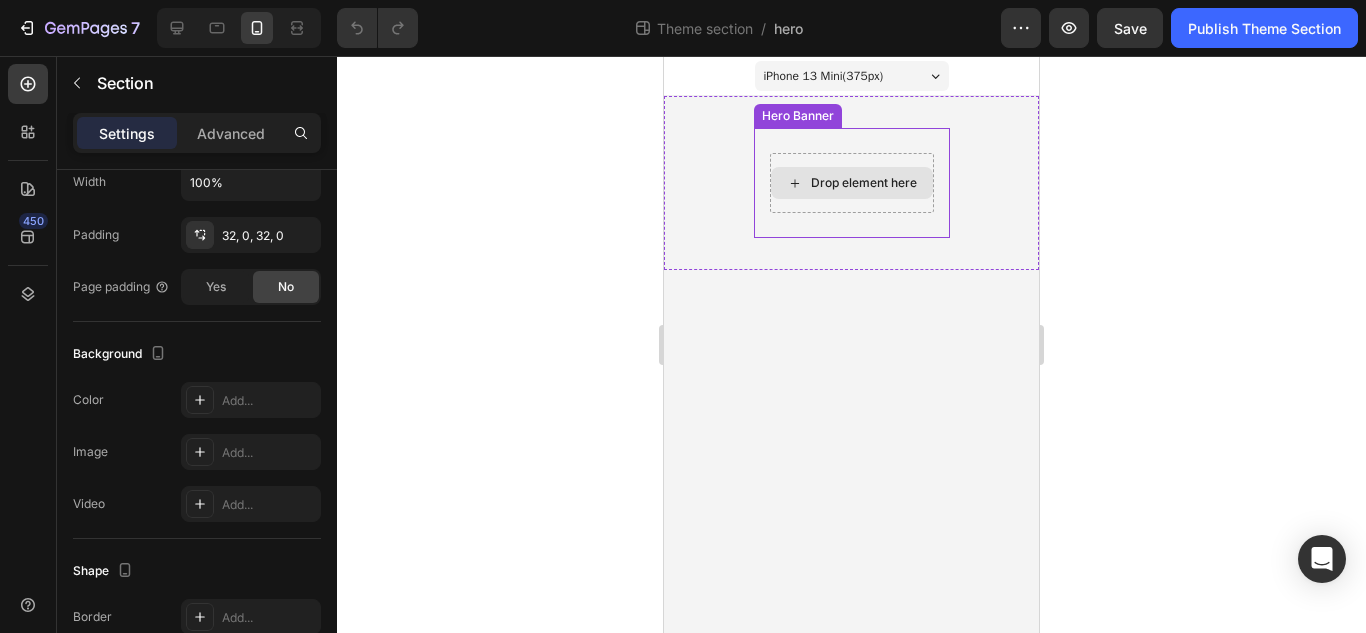 click on "Drop element here" at bounding box center [852, 183] 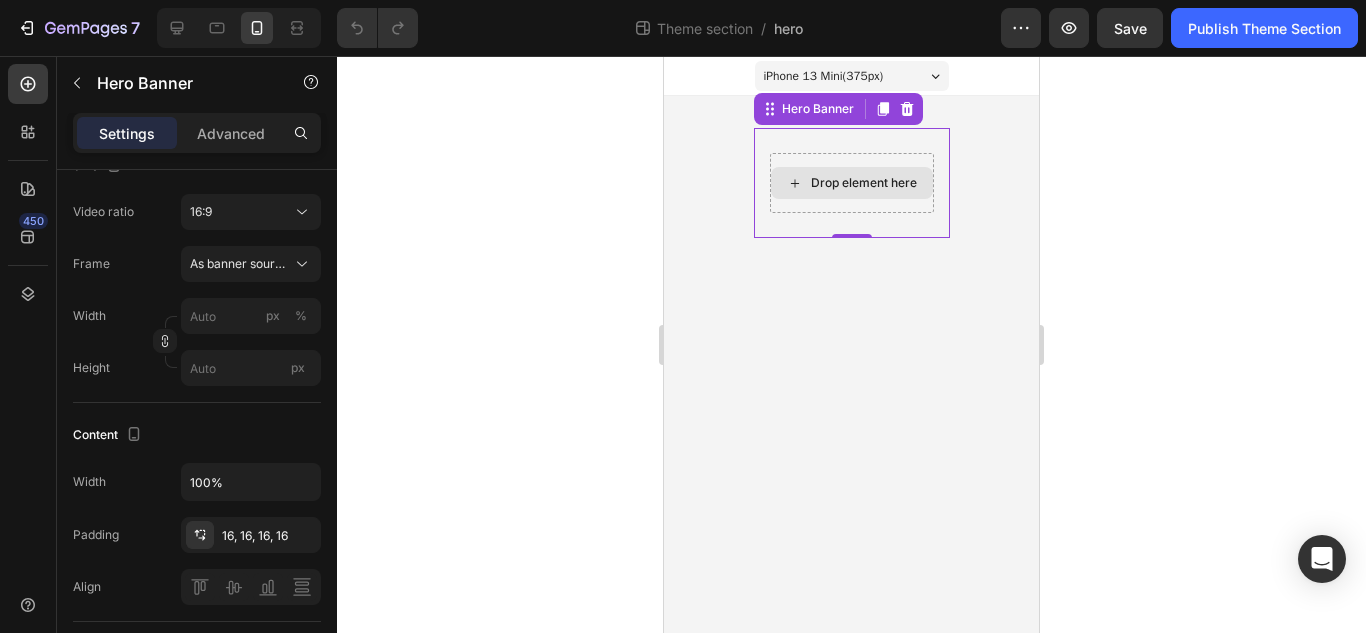 scroll, scrollTop: 0, scrollLeft: 0, axis: both 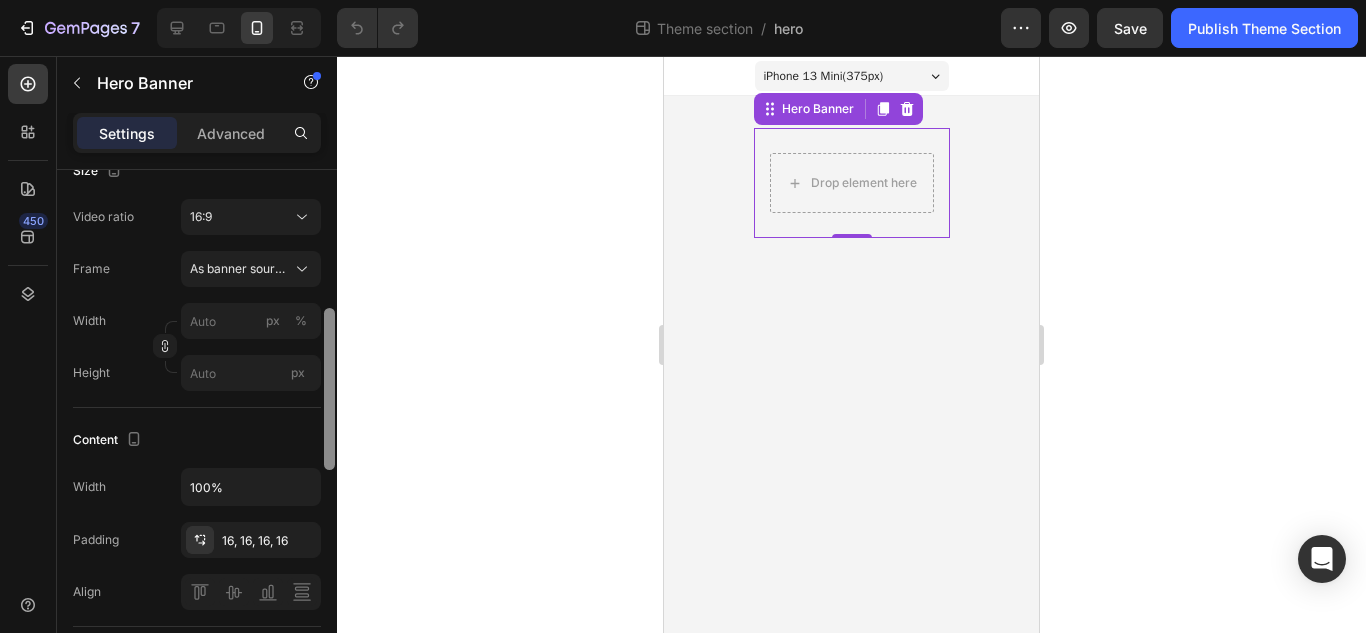 drag, startPoint x: 326, startPoint y: 276, endPoint x: 363, endPoint y: 413, distance: 141.90842 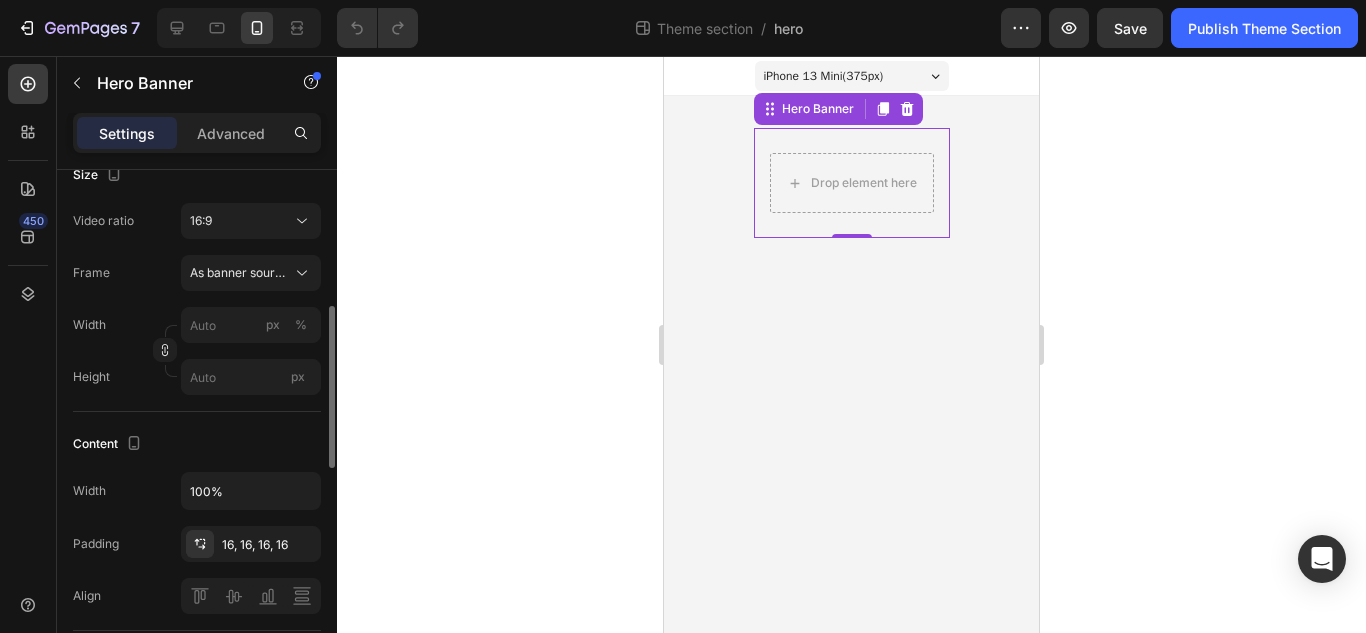 click on "Video ratio 16:9 Frame As banner source Width px % Height px" at bounding box center (197, 299) 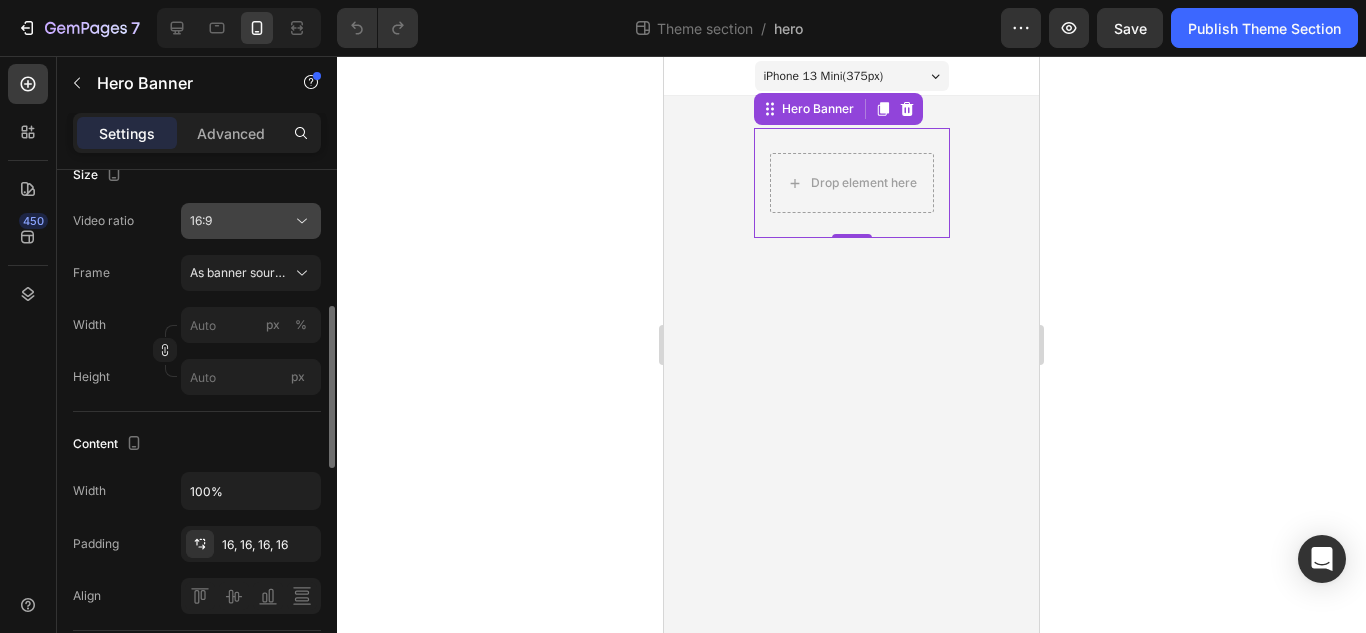 click on "16:9" 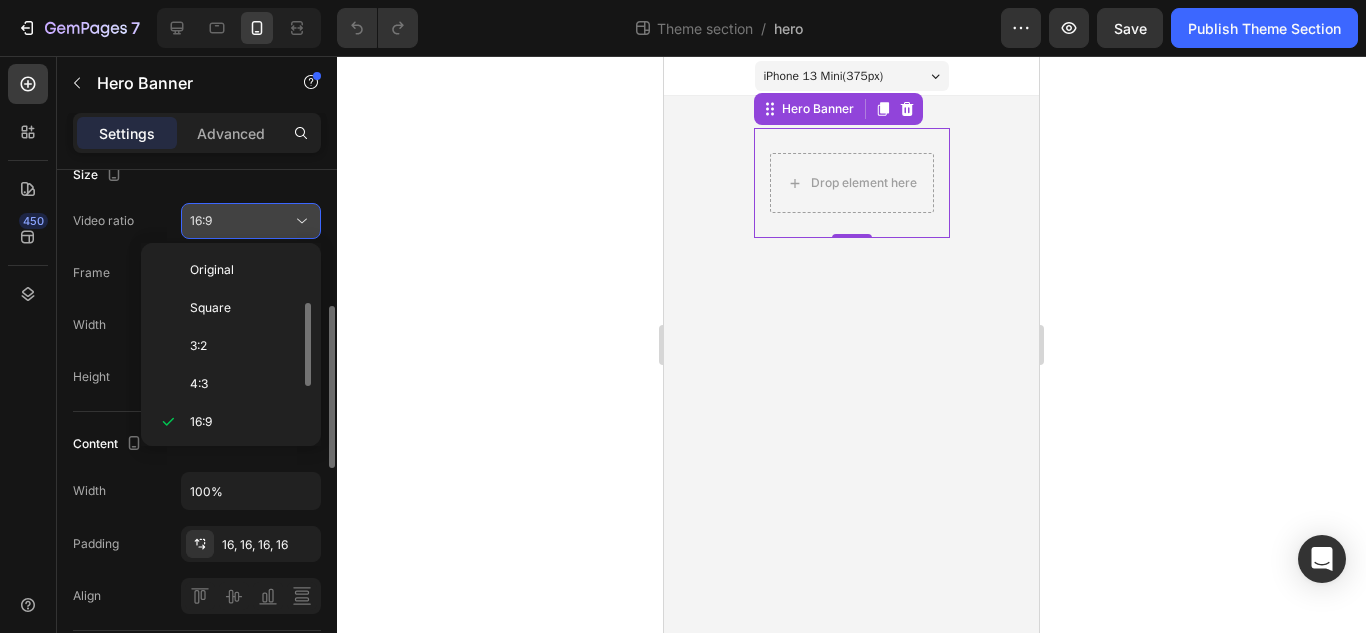 scroll, scrollTop: 36, scrollLeft: 0, axis: vertical 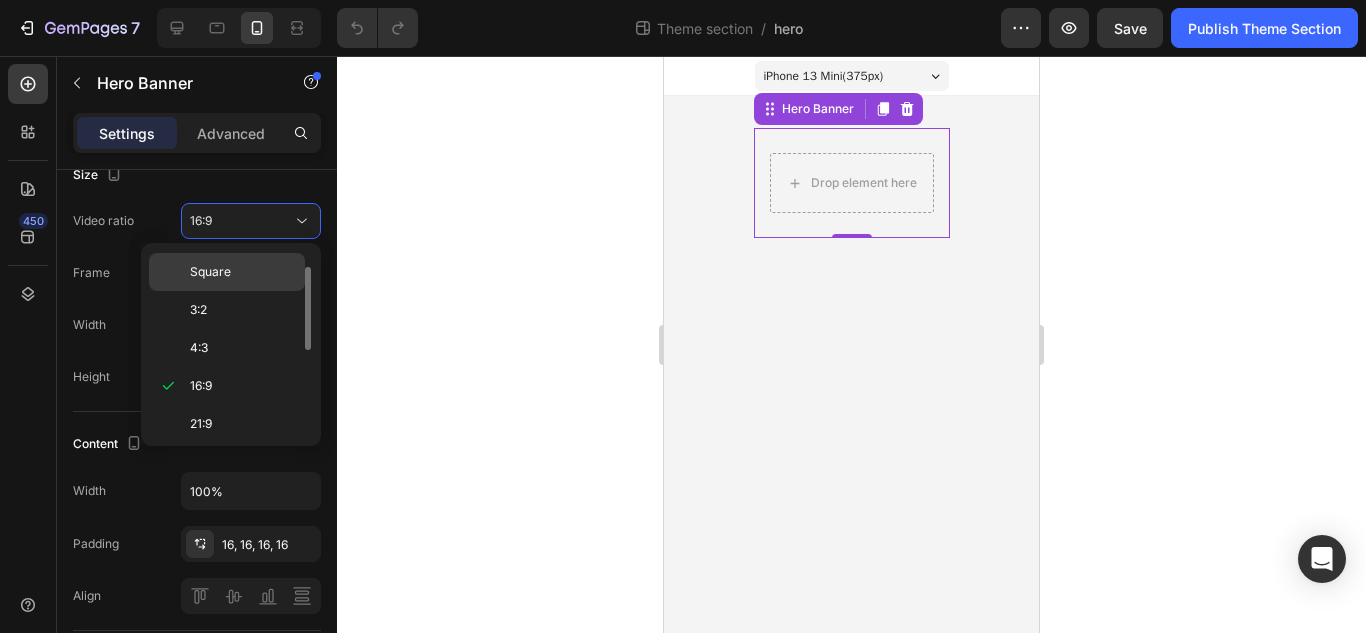click on "Square" at bounding box center (243, 272) 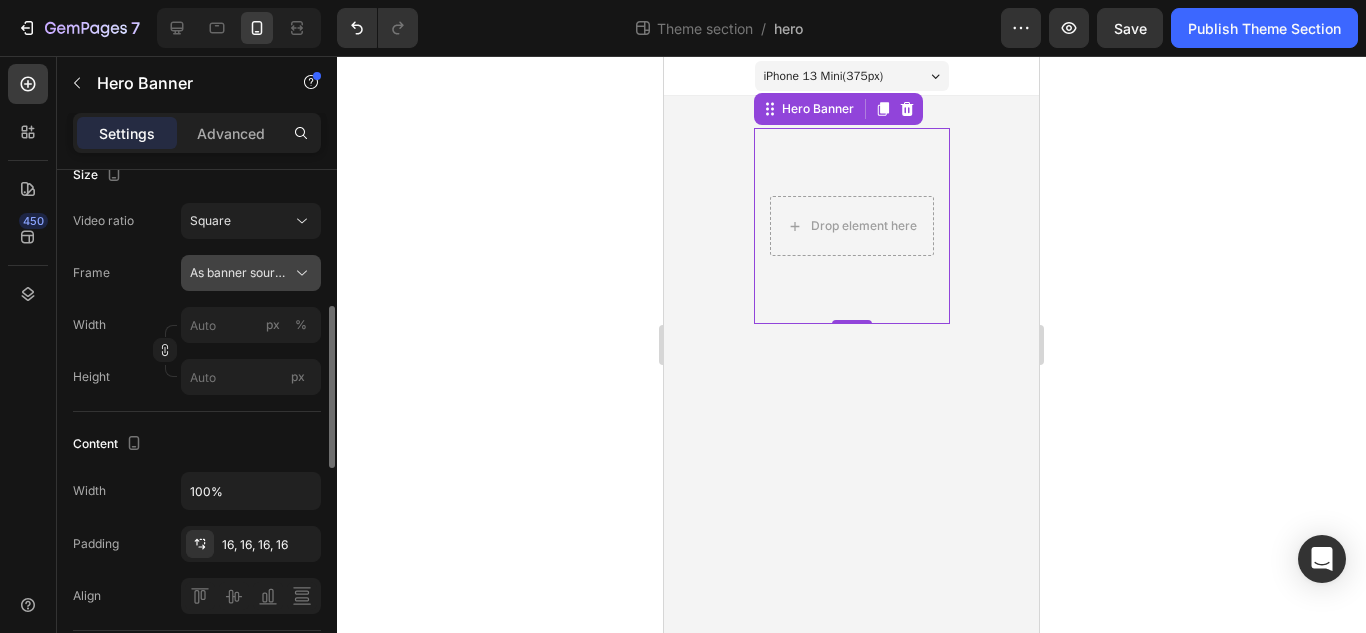 click 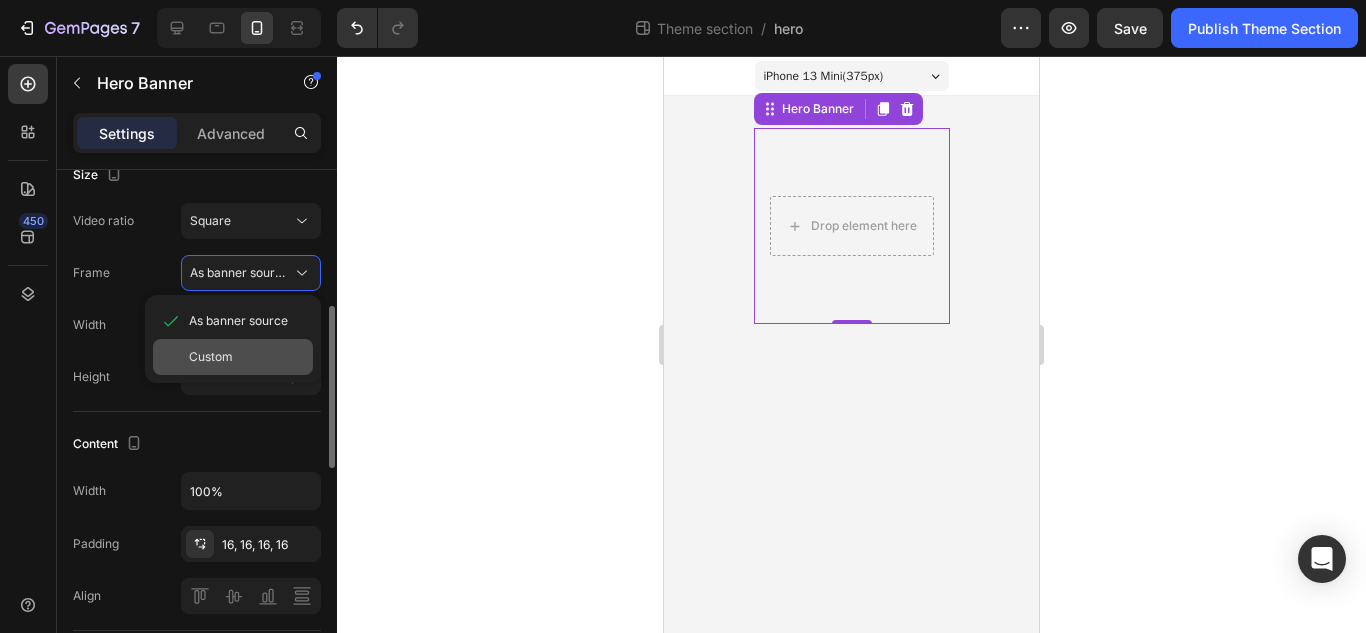 click on "Custom" at bounding box center [247, 357] 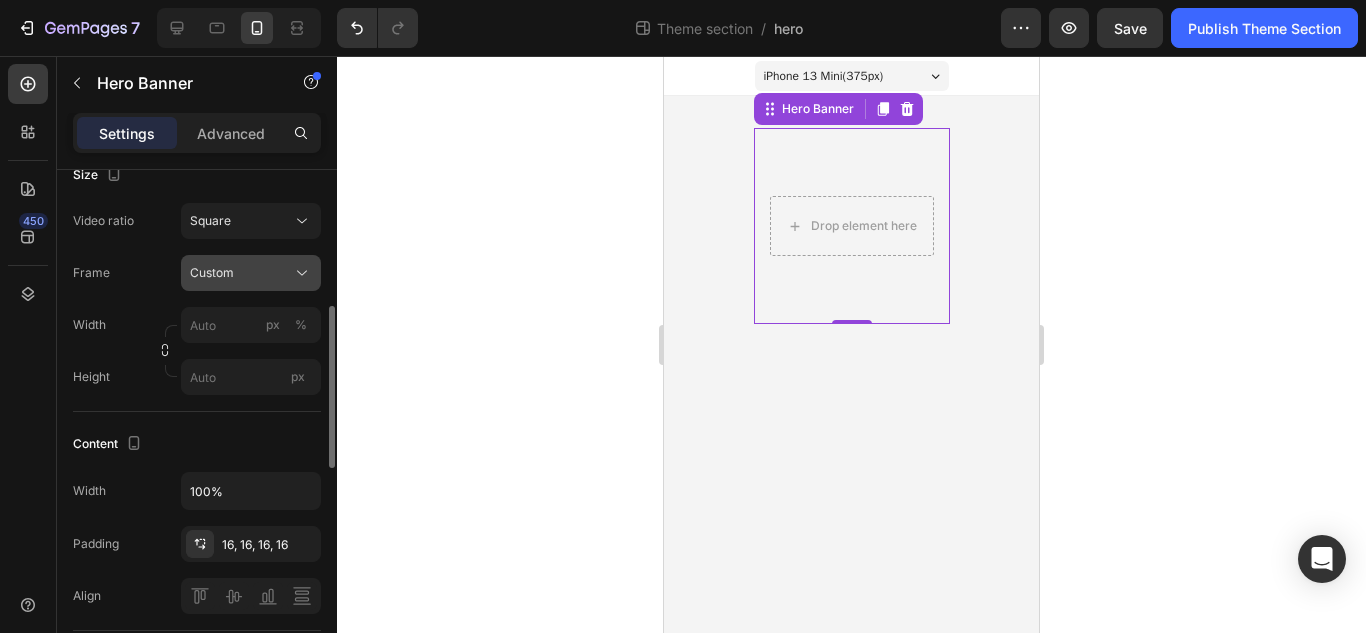 click on "Custom" at bounding box center [251, 273] 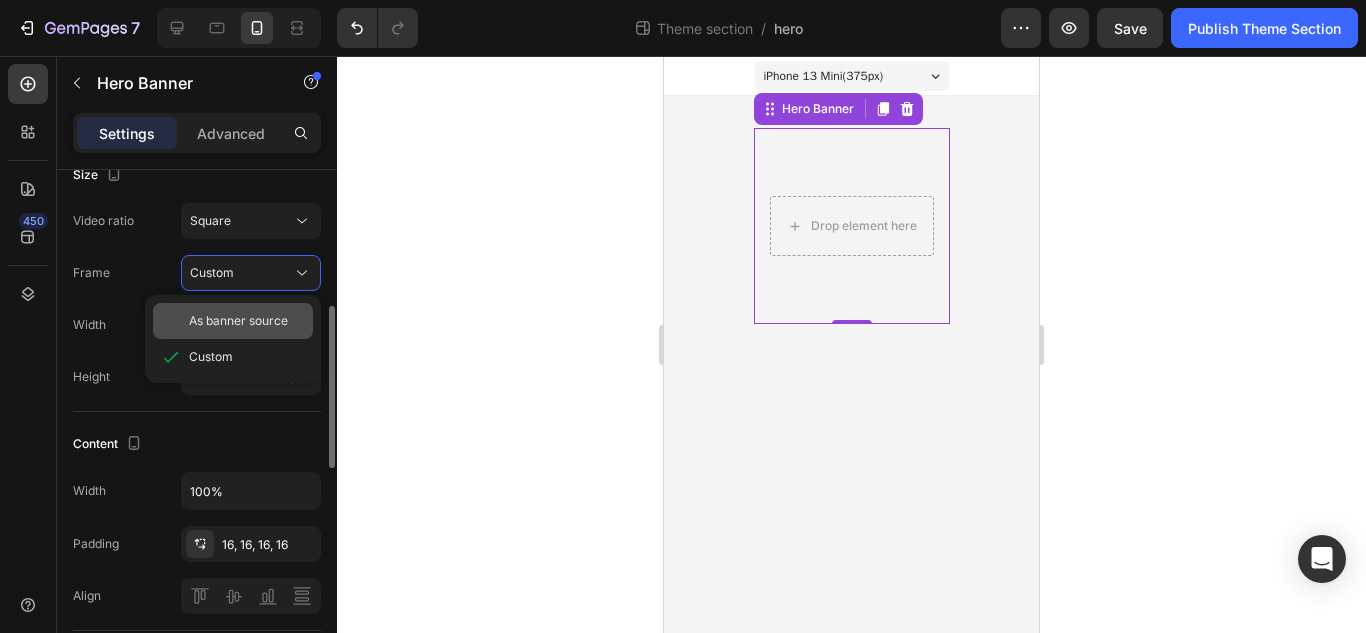 click on "As banner source" 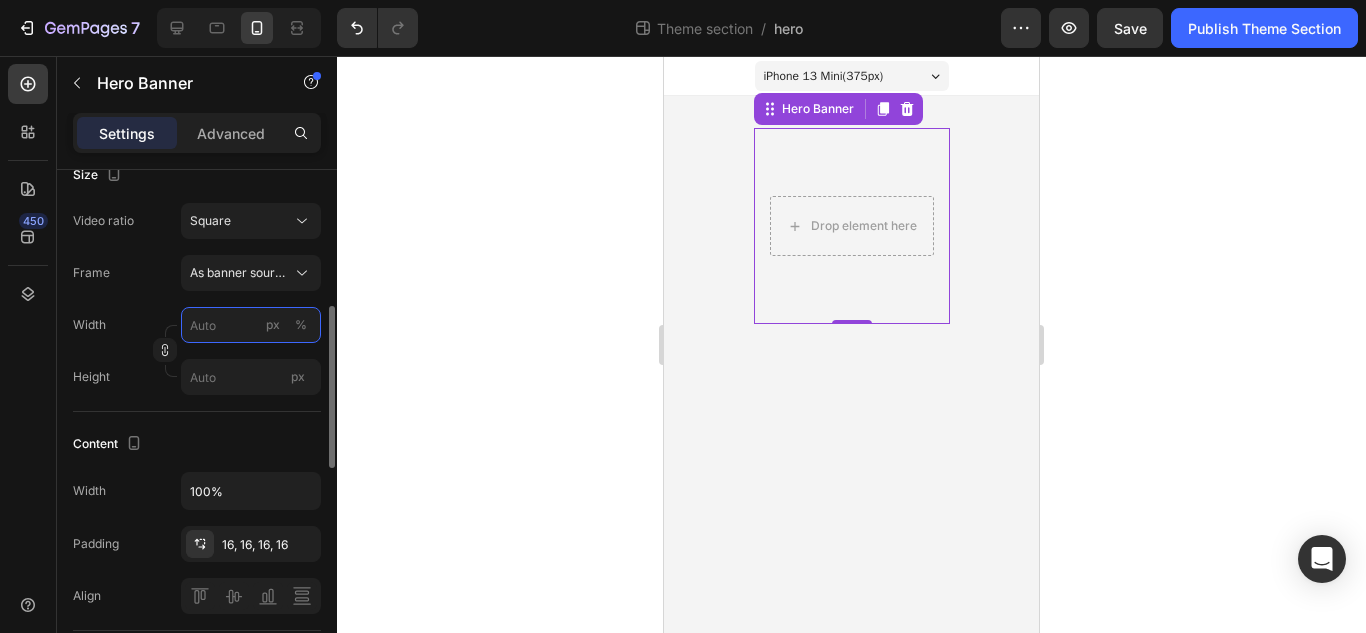 click on "px %" at bounding box center (251, 325) 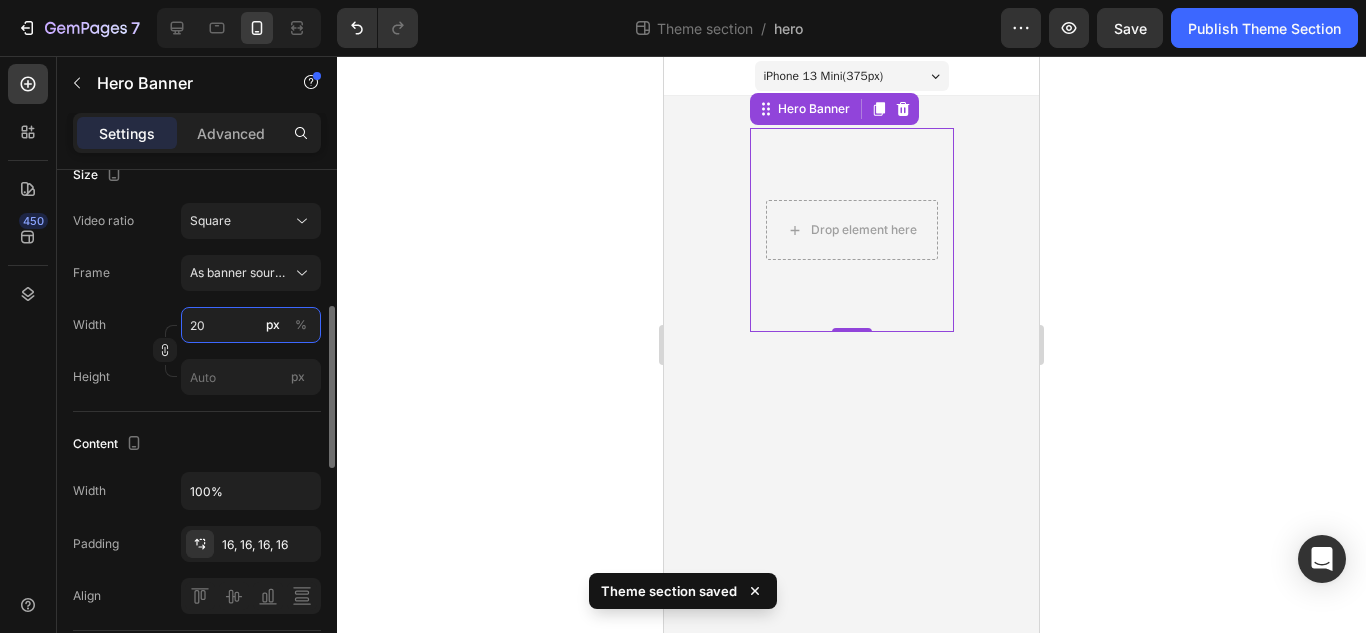 type on "2" 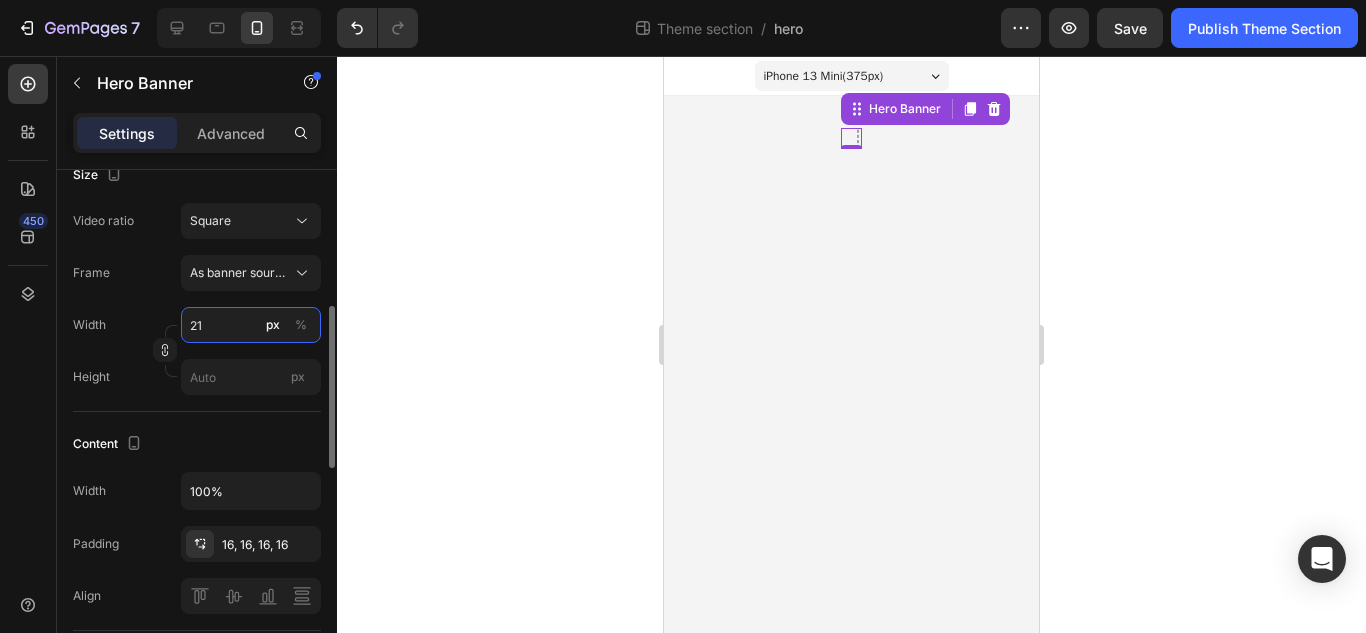 type on "2" 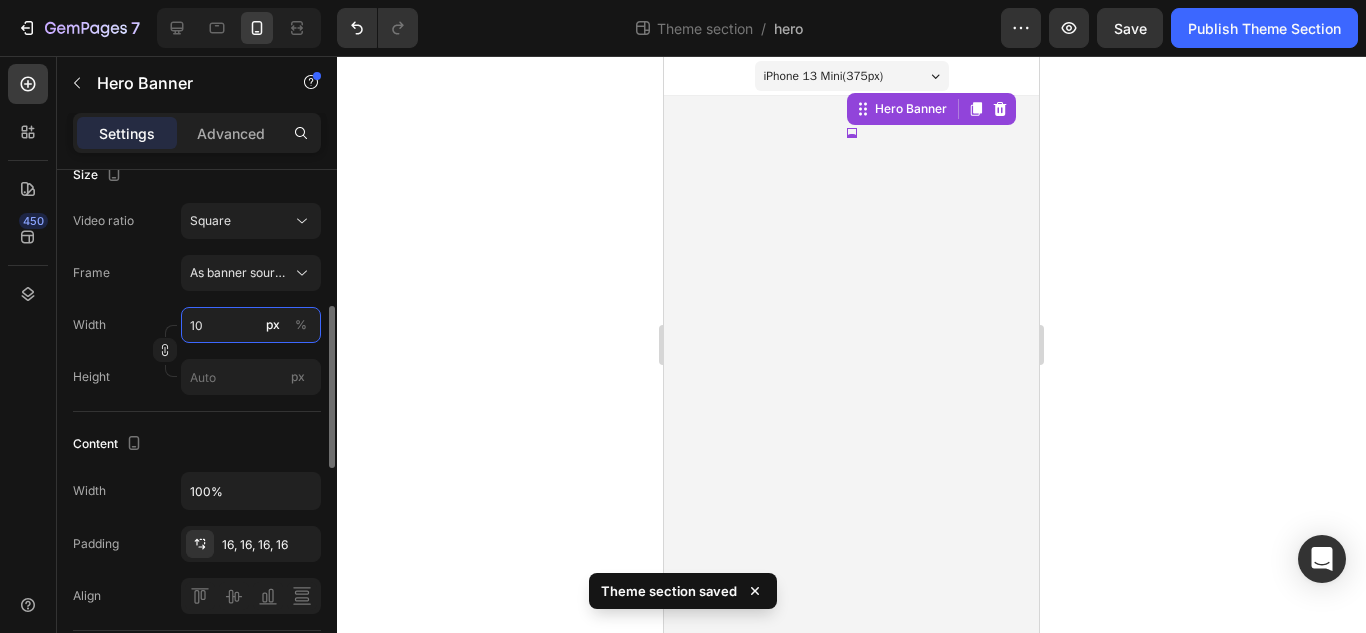 type on "1" 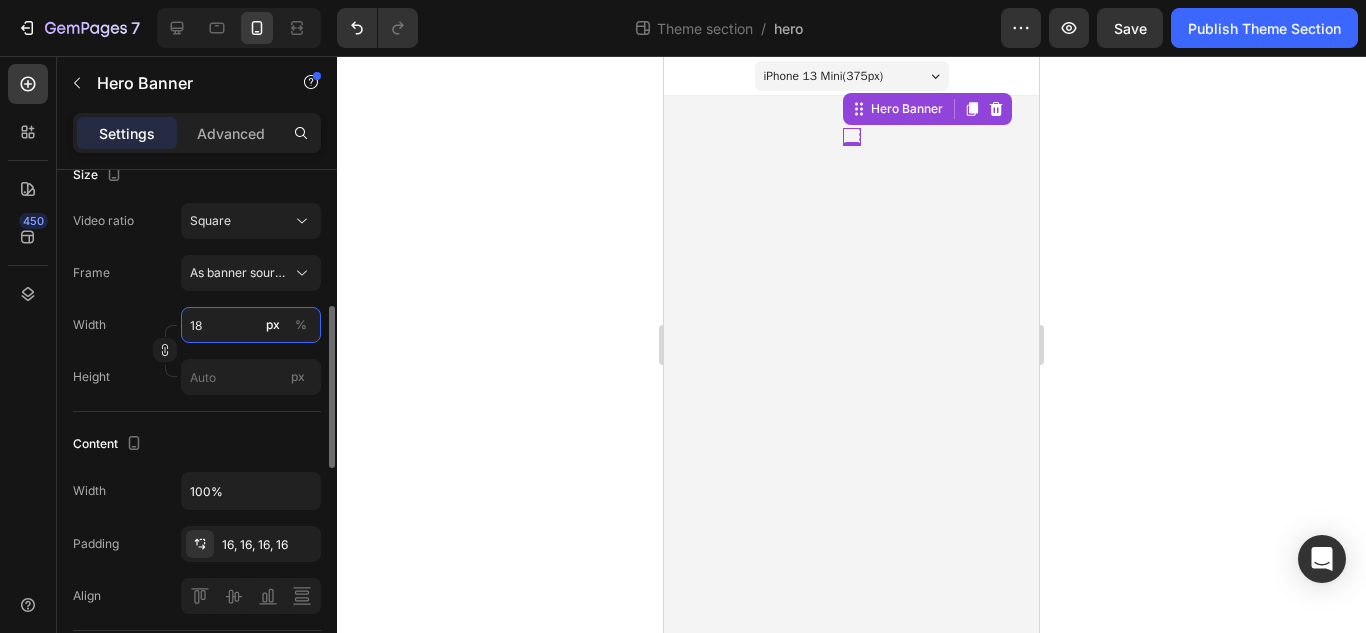 type on "1" 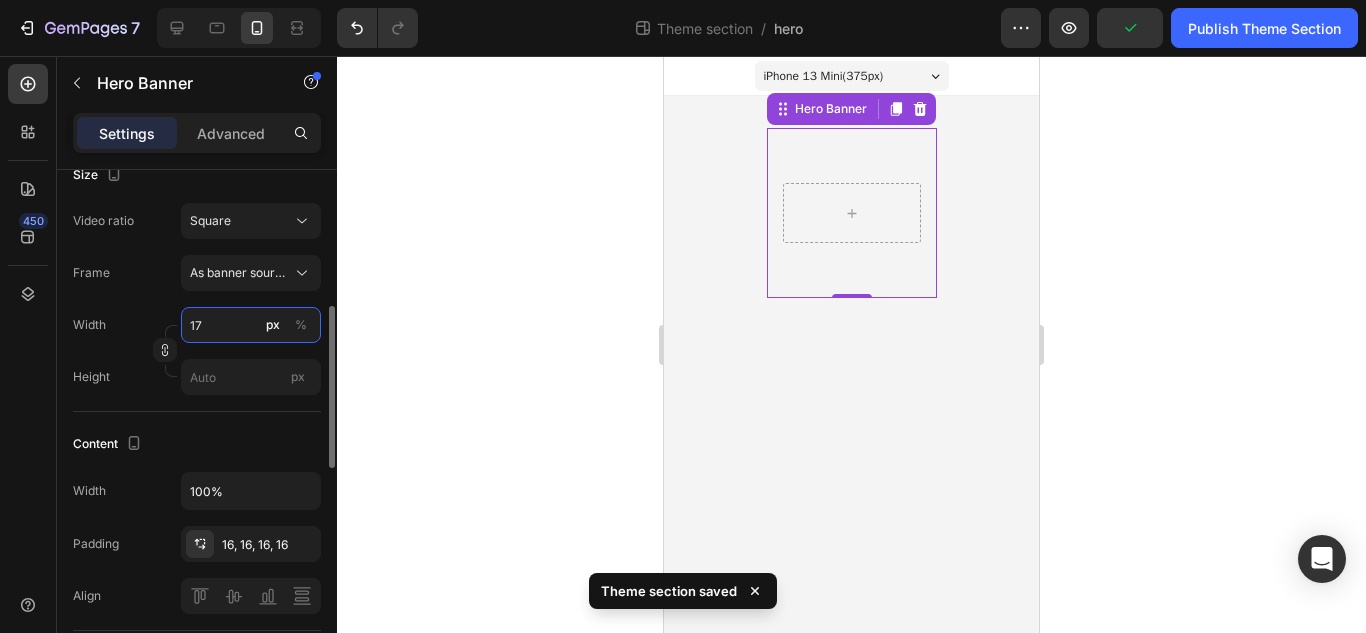 type on "1" 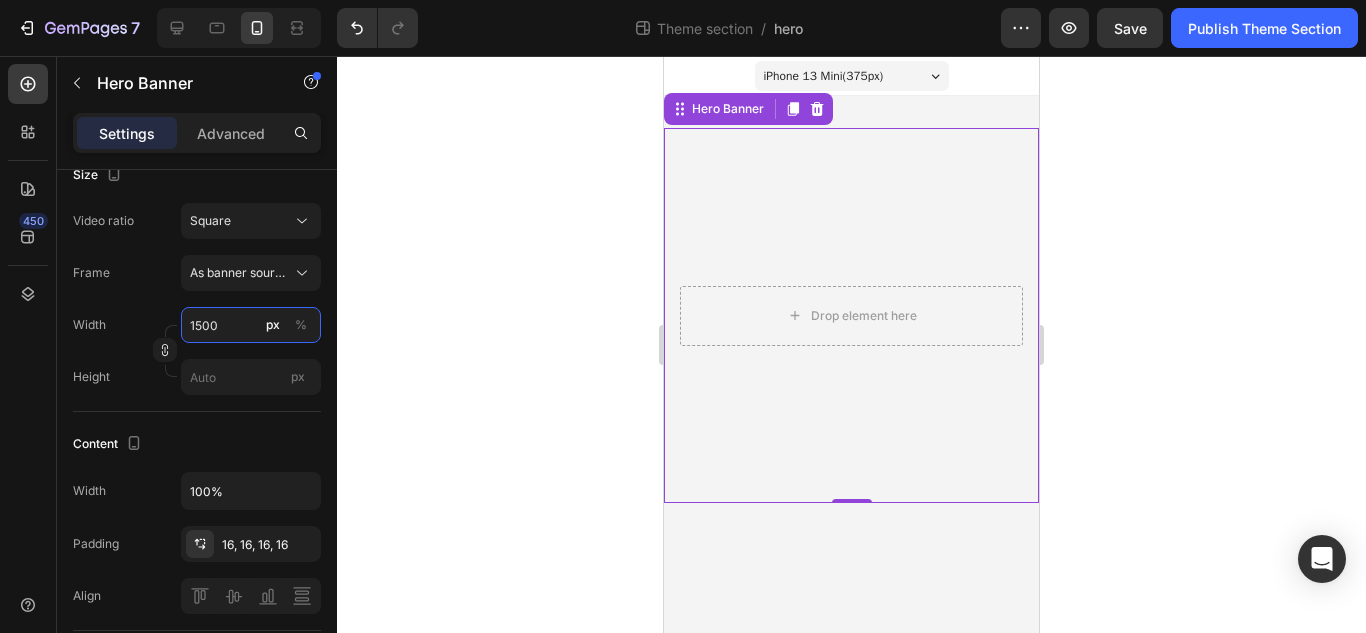 type on "1500" 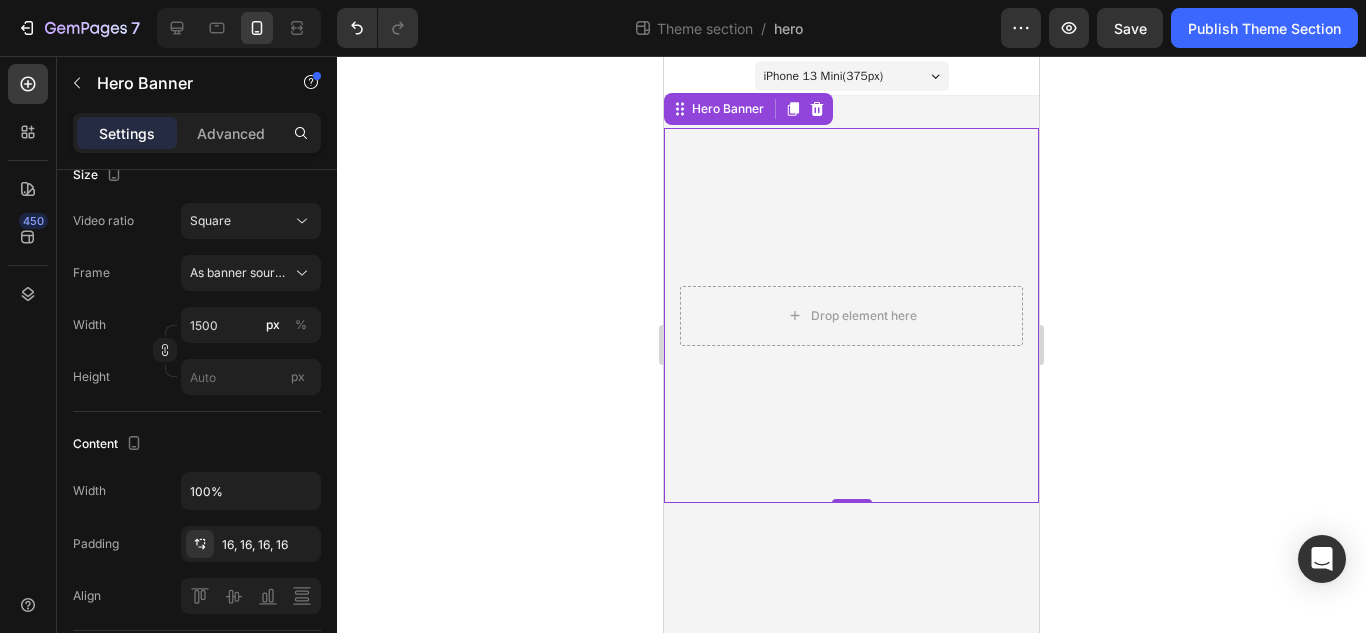 click at bounding box center [851, 315] 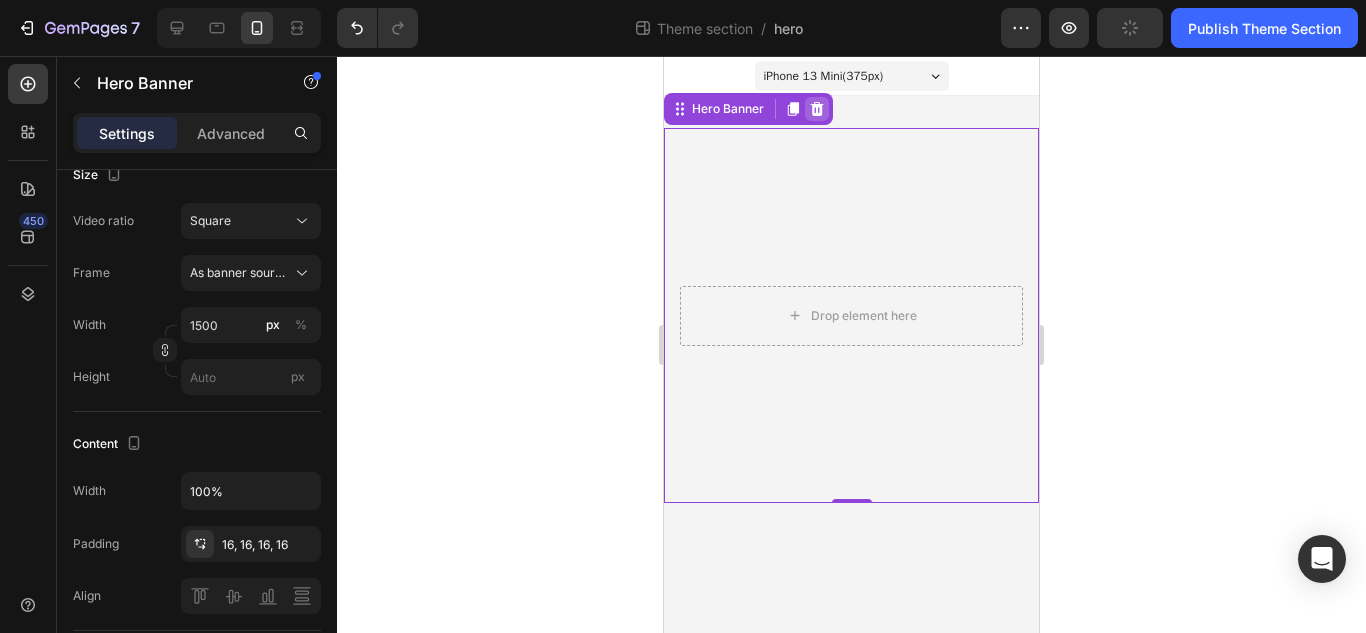 click 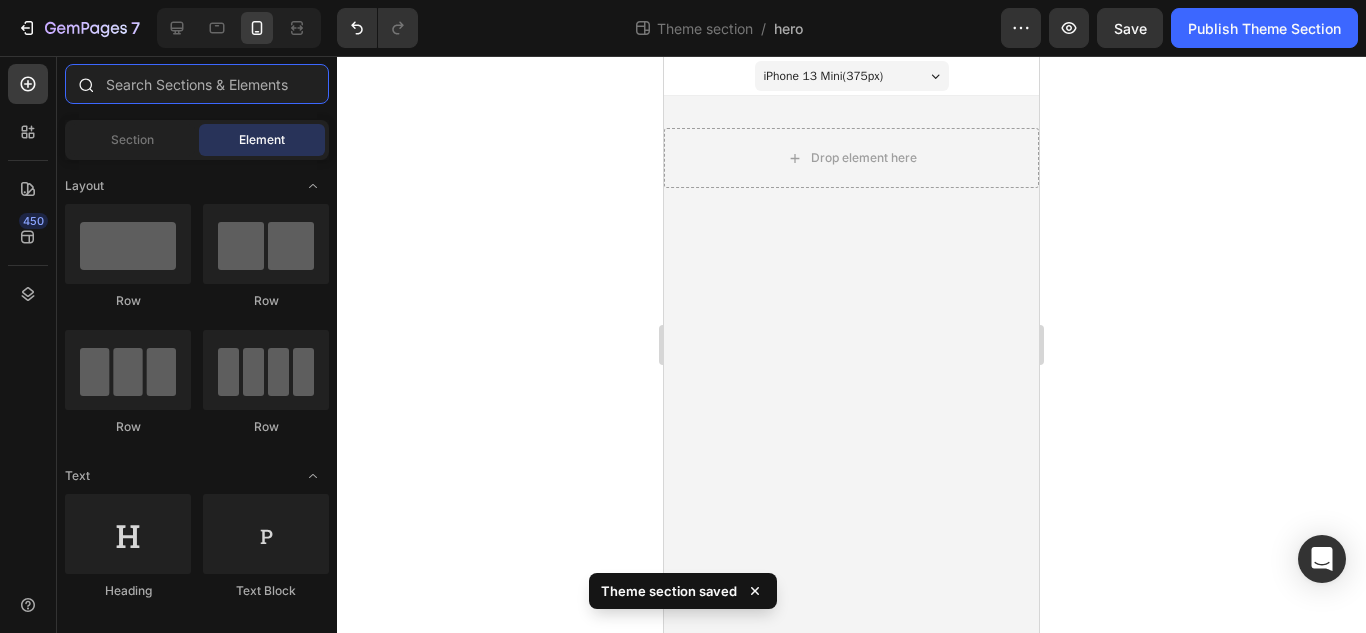 click at bounding box center (197, 84) 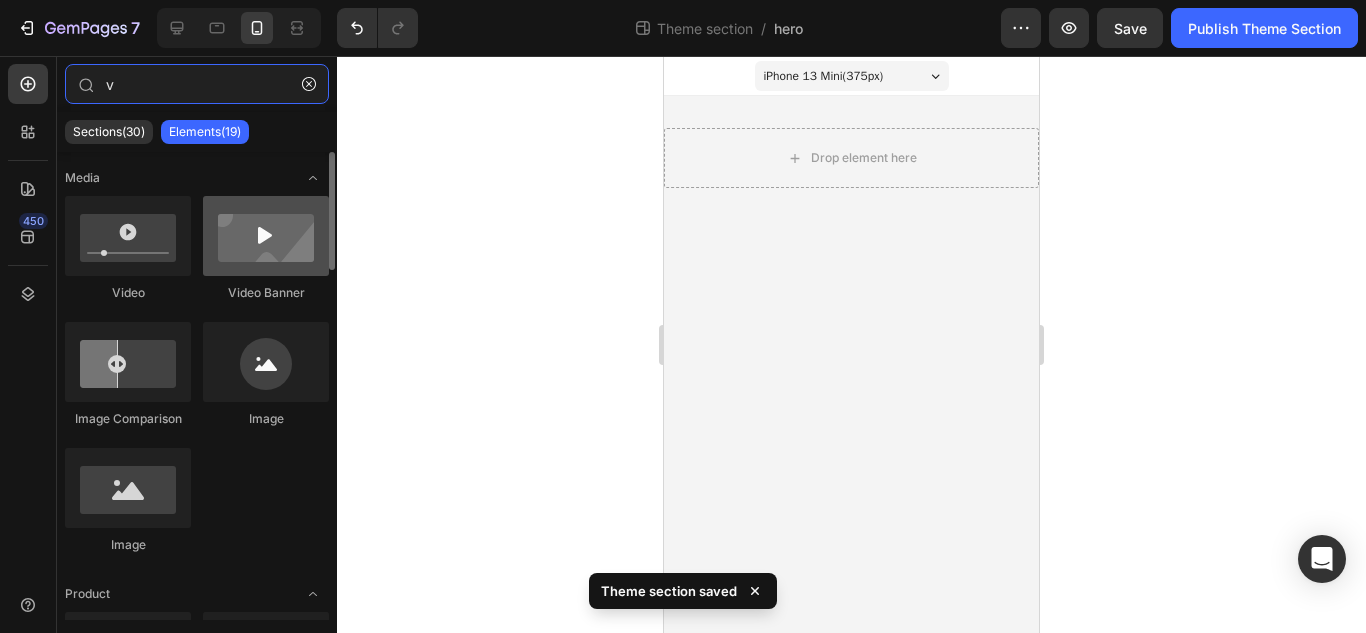 type on "v" 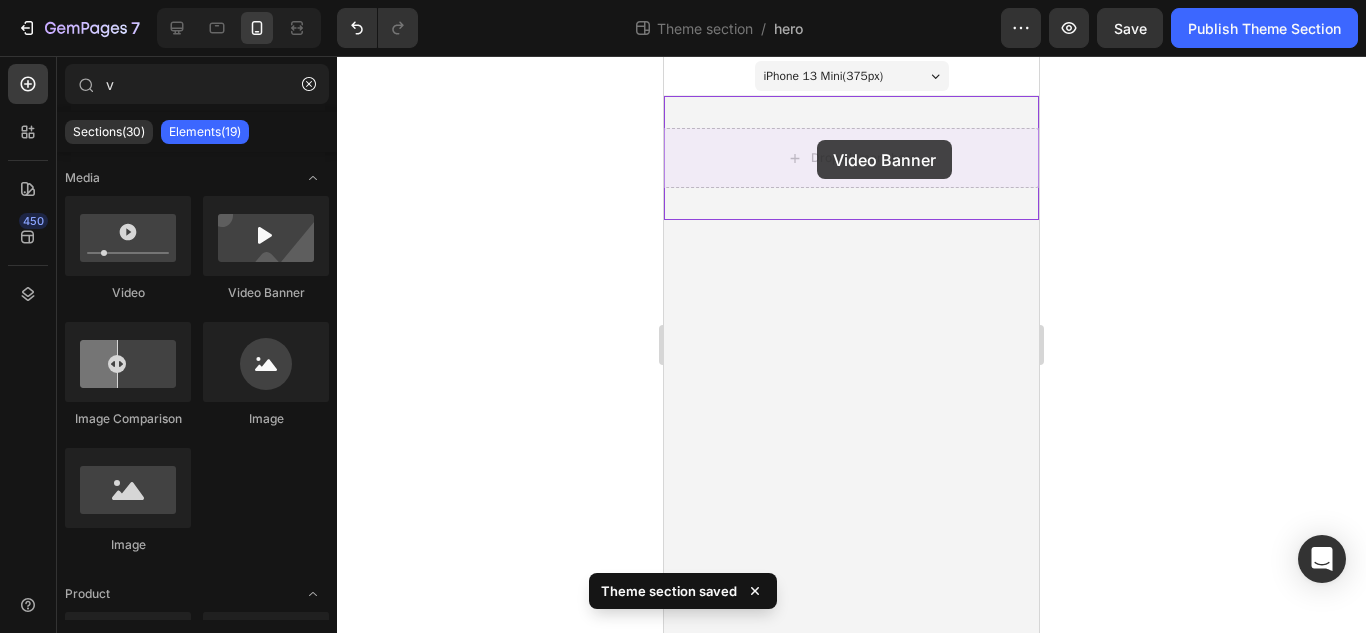 drag, startPoint x: 927, startPoint y: 324, endPoint x: 818, endPoint y: 140, distance: 213.8621 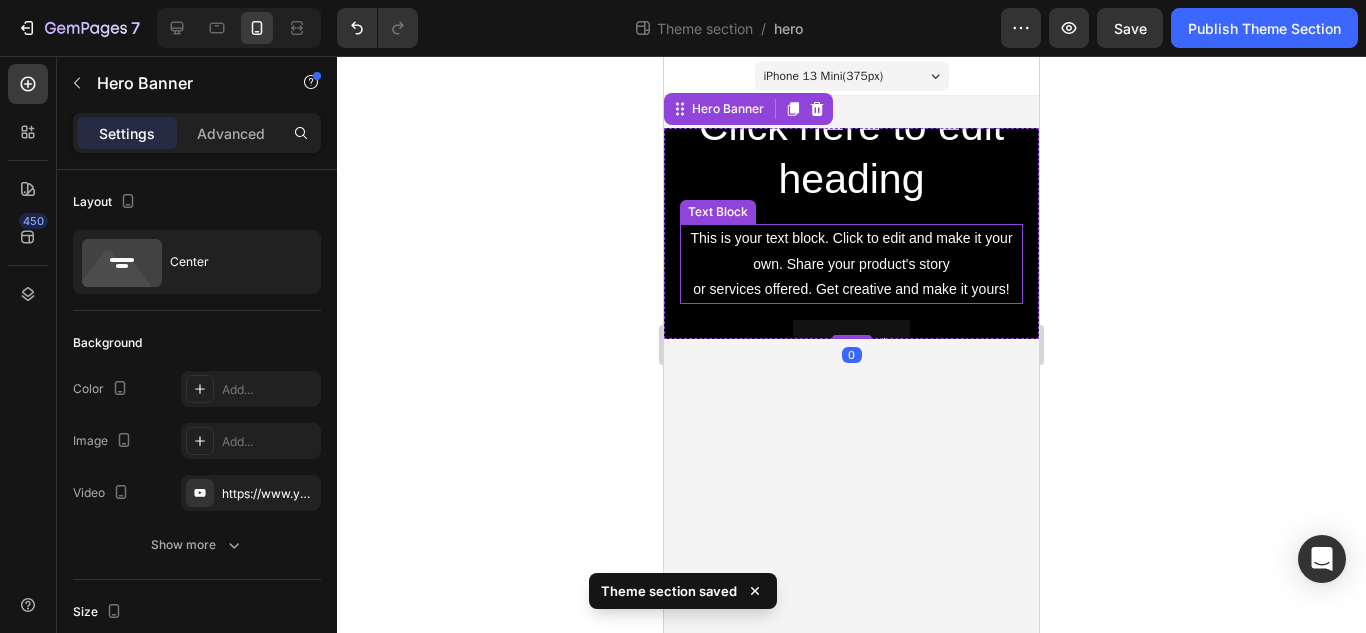 click on "This is your text block. Click to edit and make it your own. Share your product's story                   or services offered. Get creative and make it yours!" at bounding box center [851, 264] 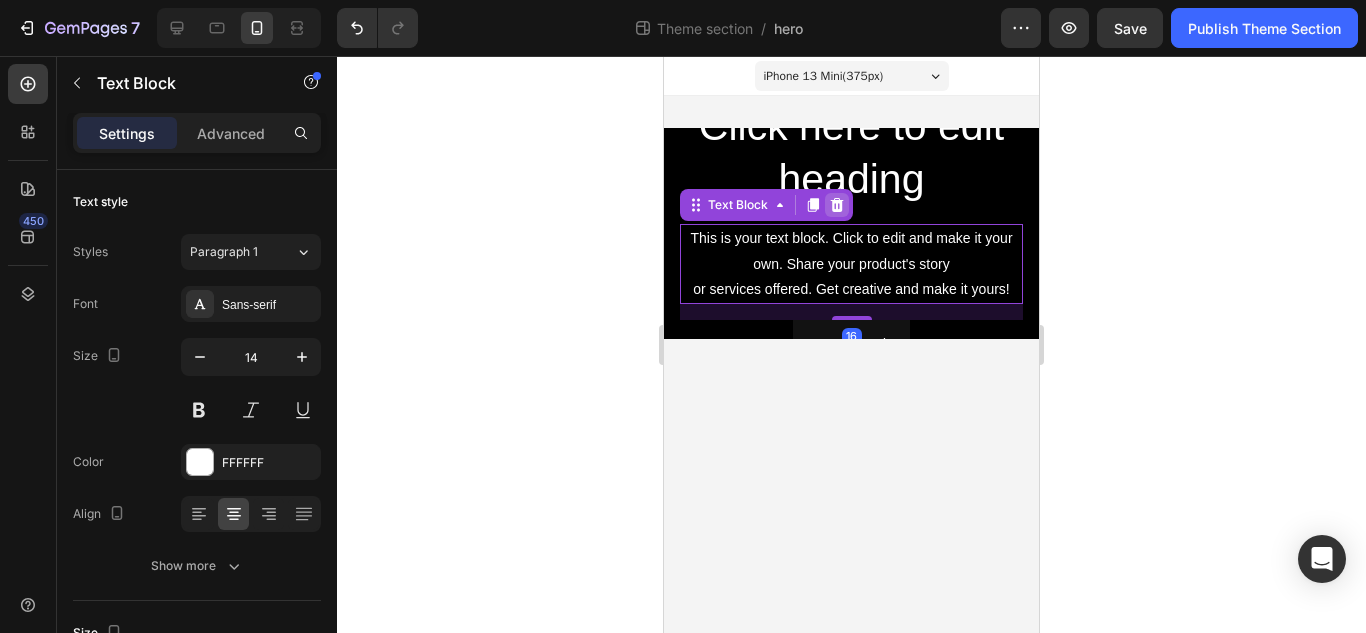click 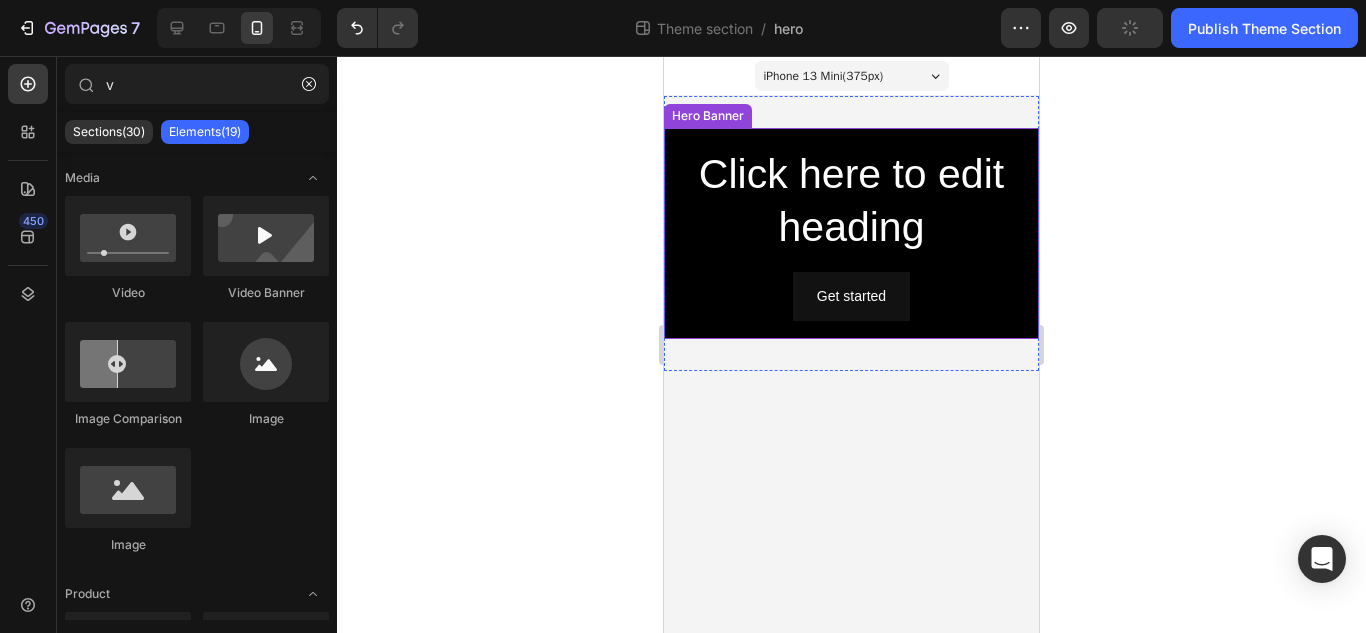 click on "Click here to edit heading Heading Get started Button" at bounding box center (851, 234) 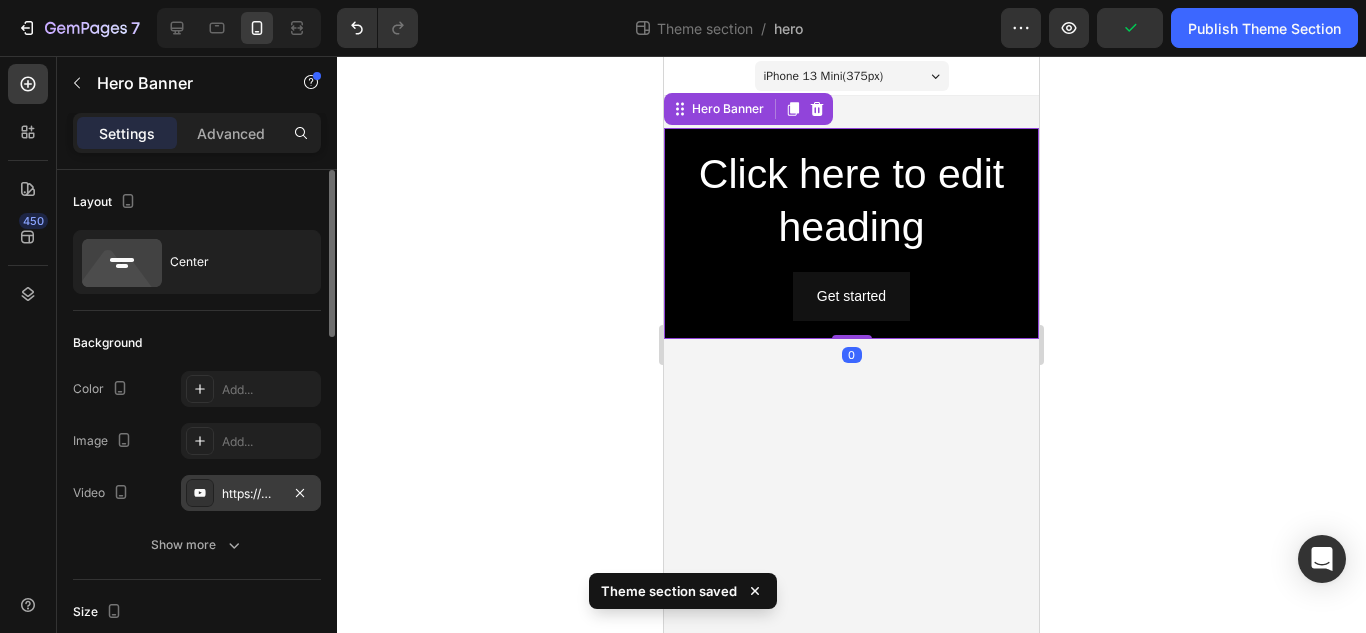 click on "https://www.youtube.com/watch?v=drIt4RH_kyQ" at bounding box center [251, 494] 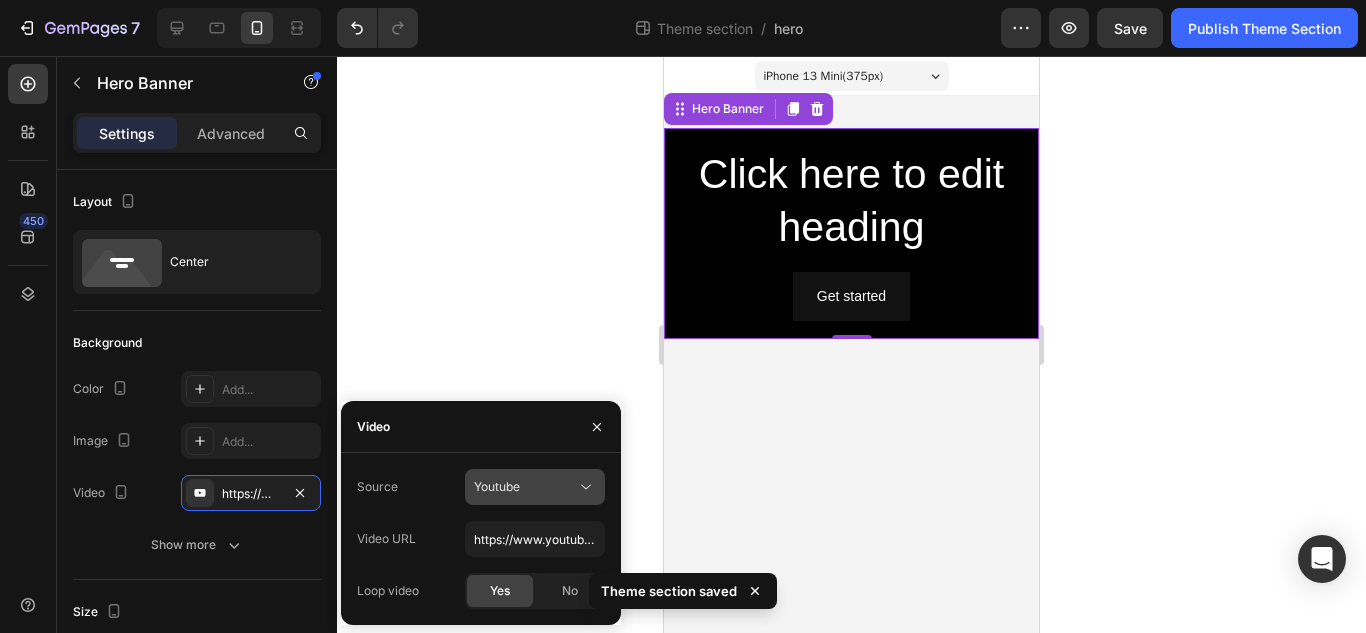 click on "Youtube" 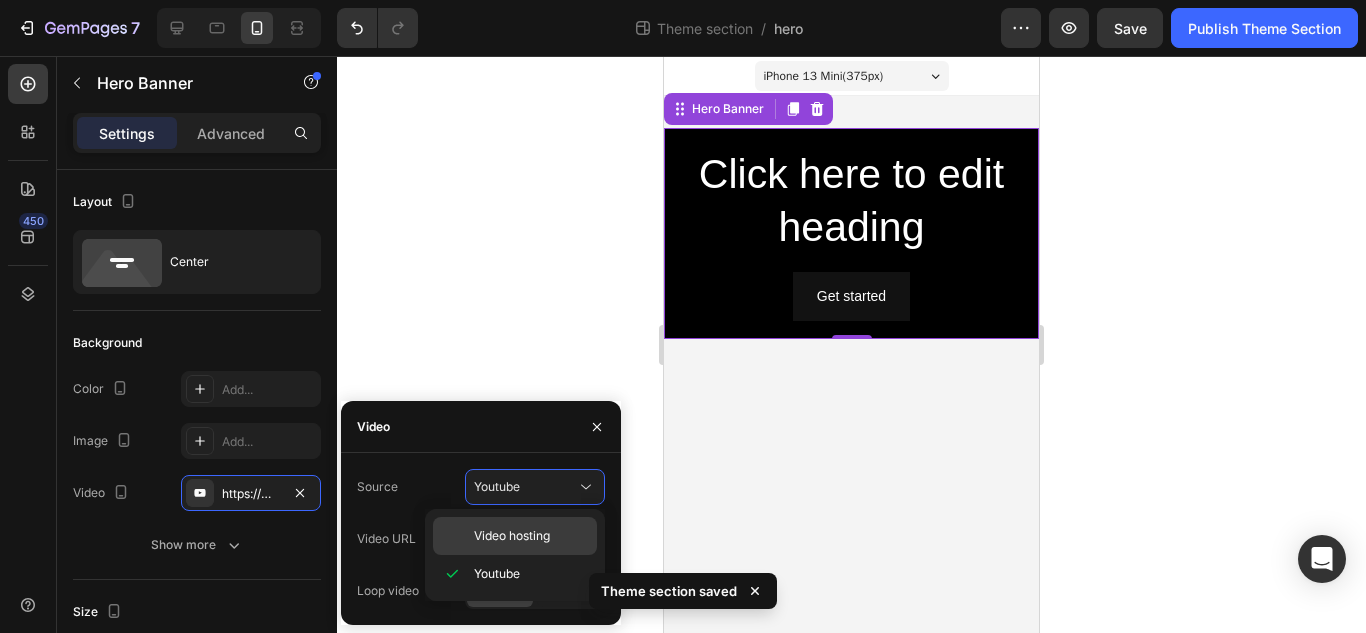 click on "Video hosting" at bounding box center (512, 536) 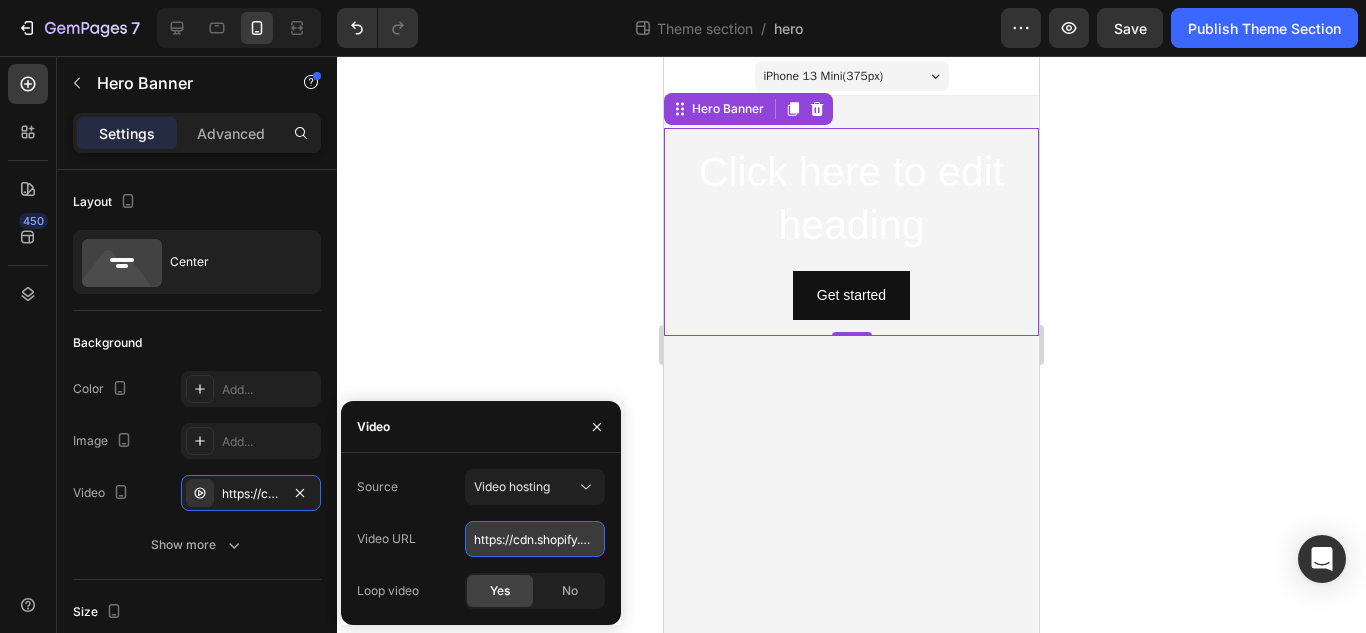 click on "https://cdn.shopify.com/videos/c/o/v/92a407d4e0c94a288eb54cac18c387dc.mp4" at bounding box center [535, 539] 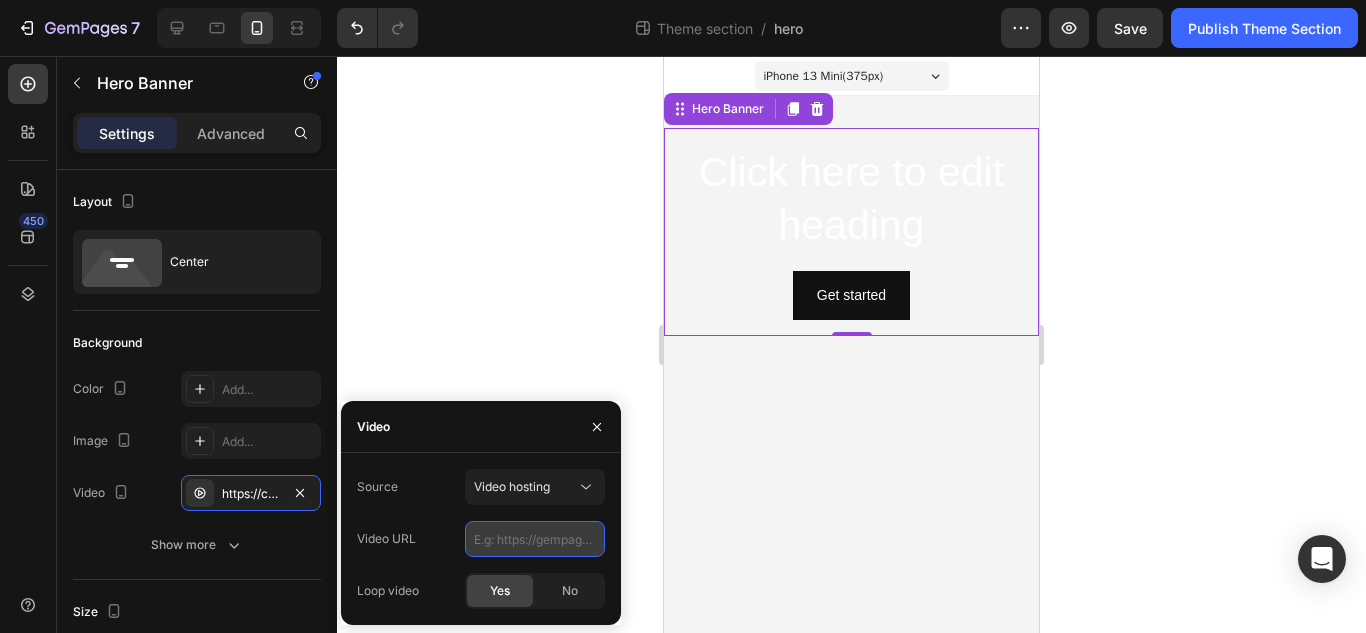 paste on "https://cdn.shopify.com/videos/c/o/v/ae74476d276441cfbc4180cd85dd9fd7.mp4" 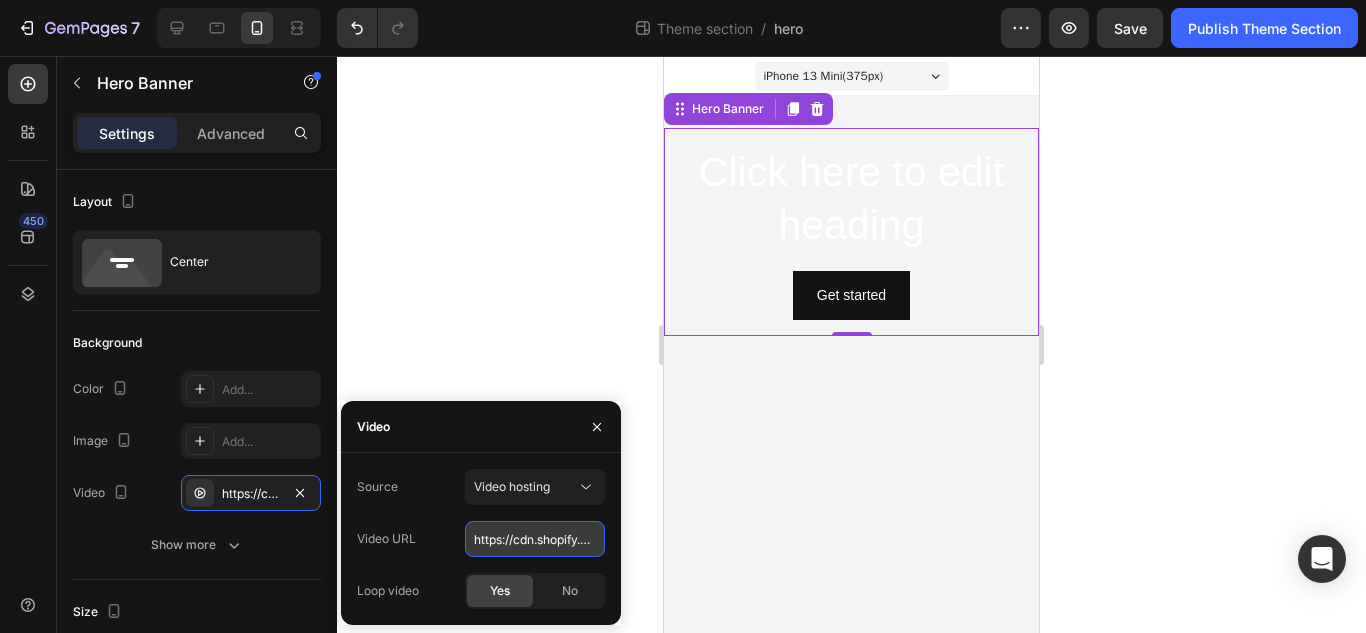 scroll, scrollTop: 0, scrollLeft: 340, axis: horizontal 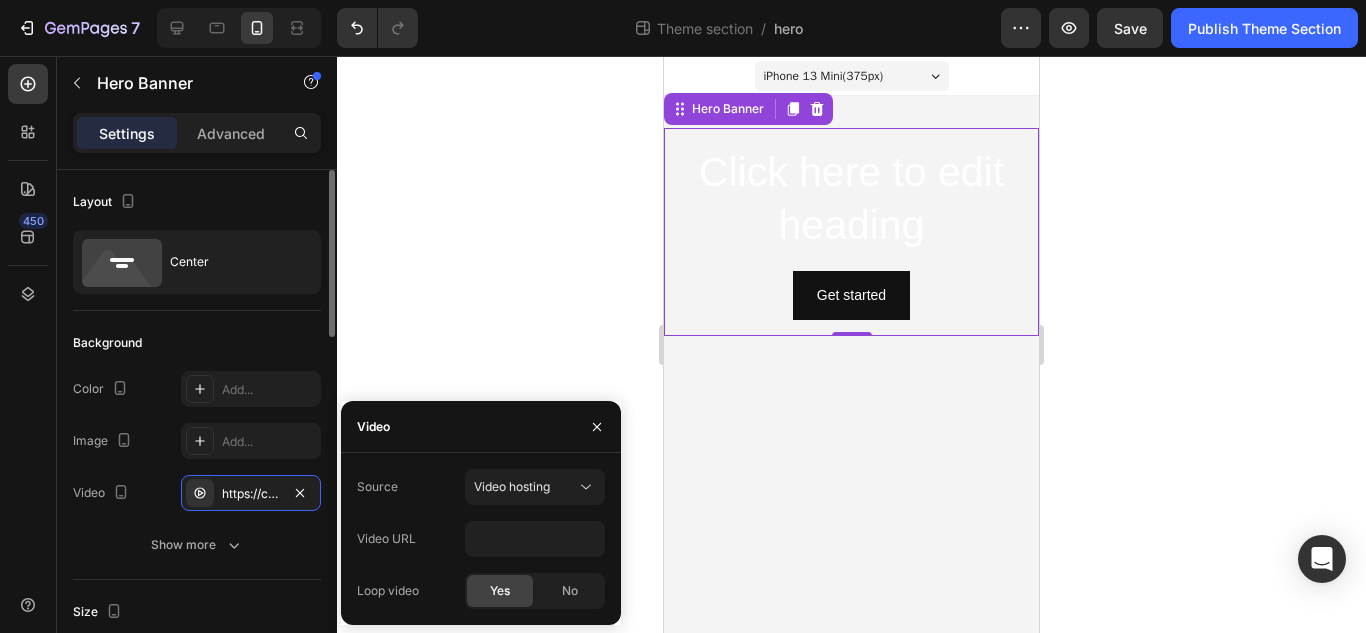 click on "Size Video ratio Original Width 100 px % Height Auto px" 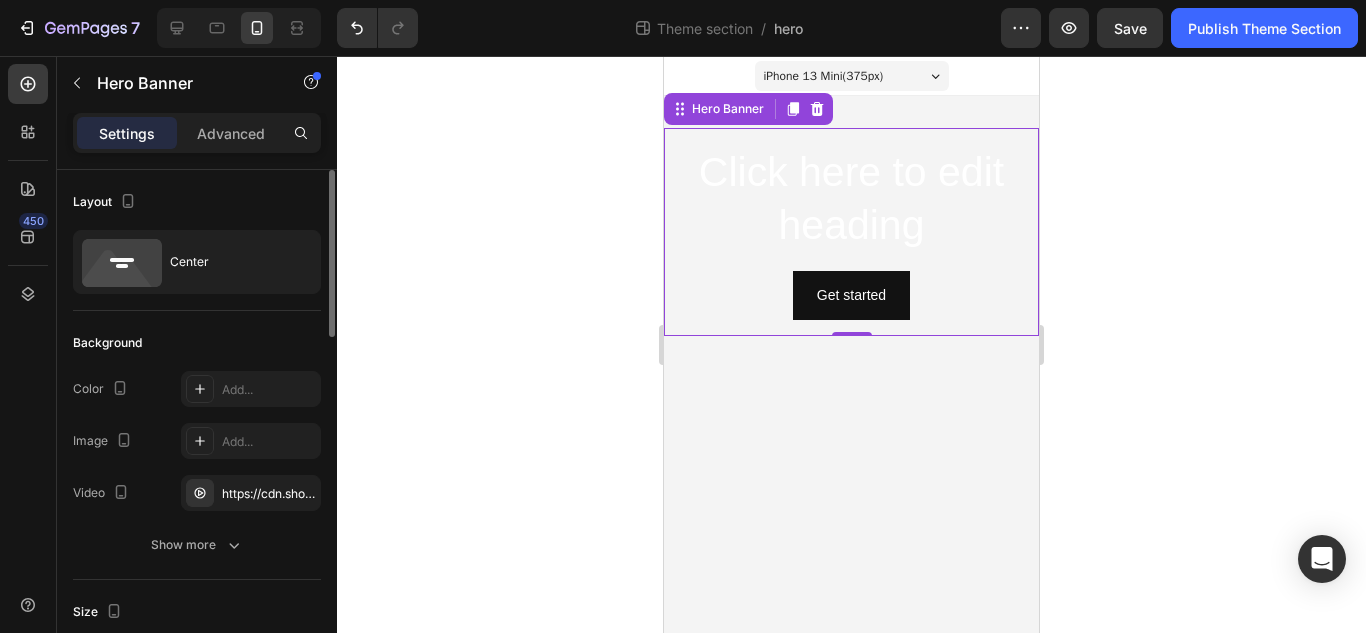 scroll, scrollTop: 0, scrollLeft: 0, axis: both 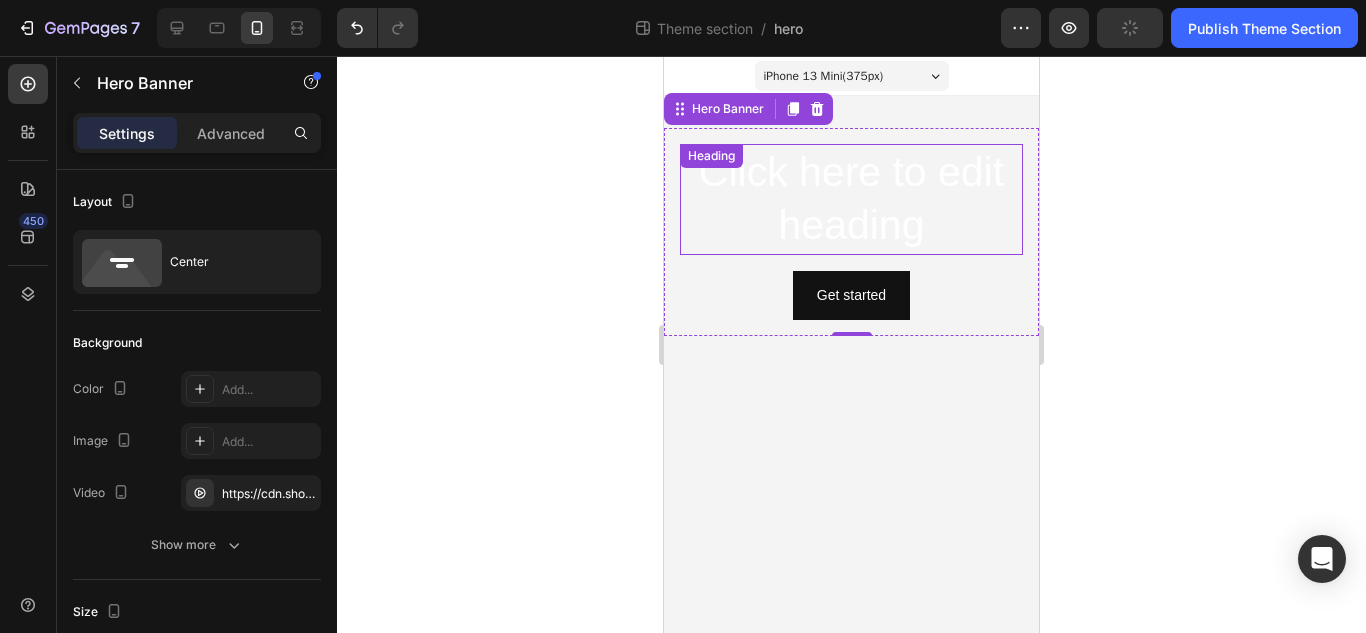 click on "Click here to edit heading" at bounding box center (851, 199) 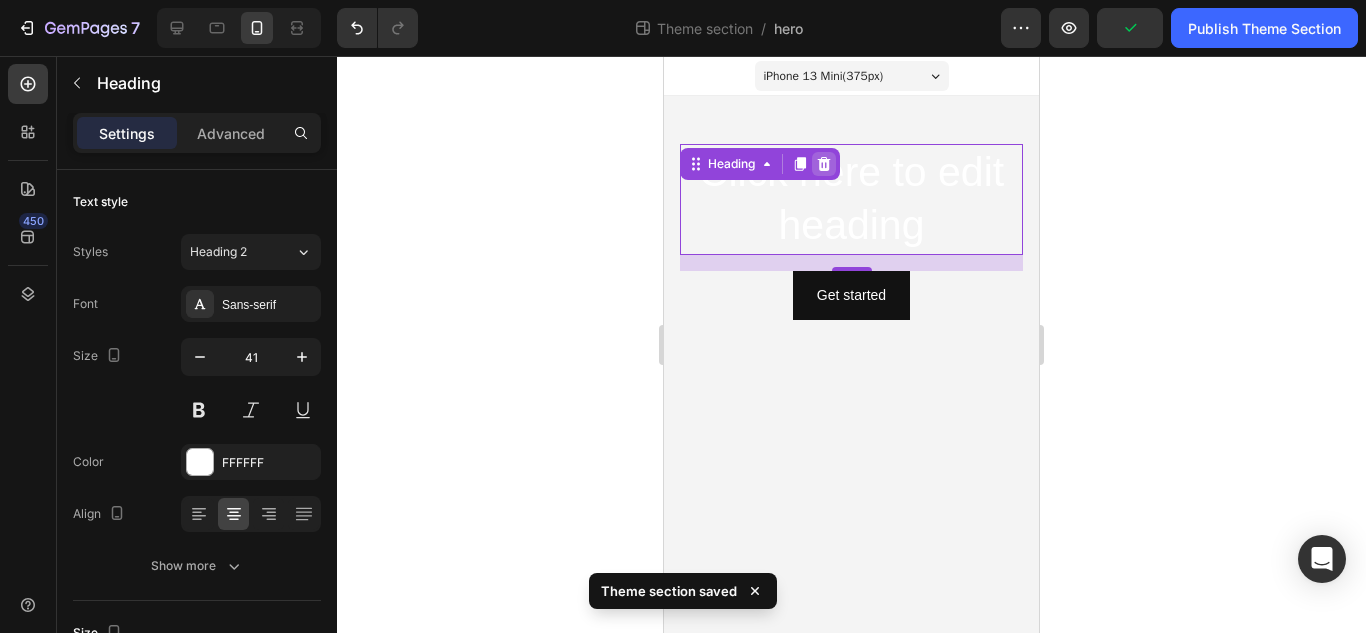 click 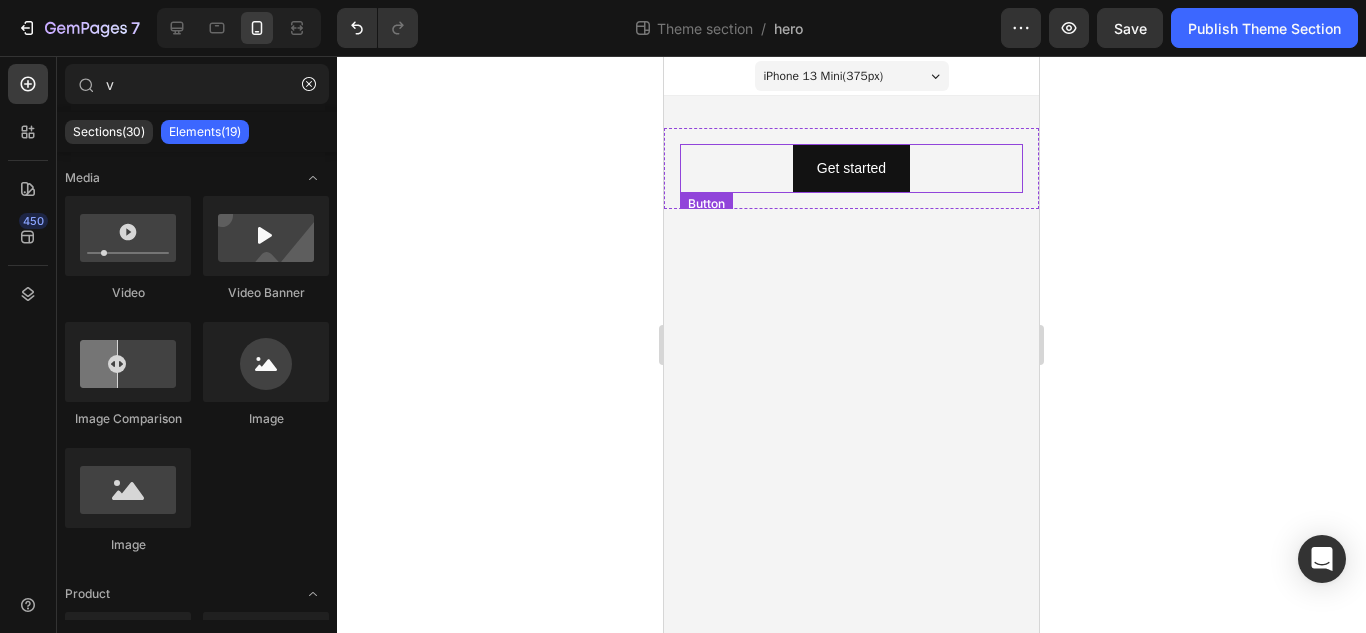 click on "Get started Button" at bounding box center (851, 168) 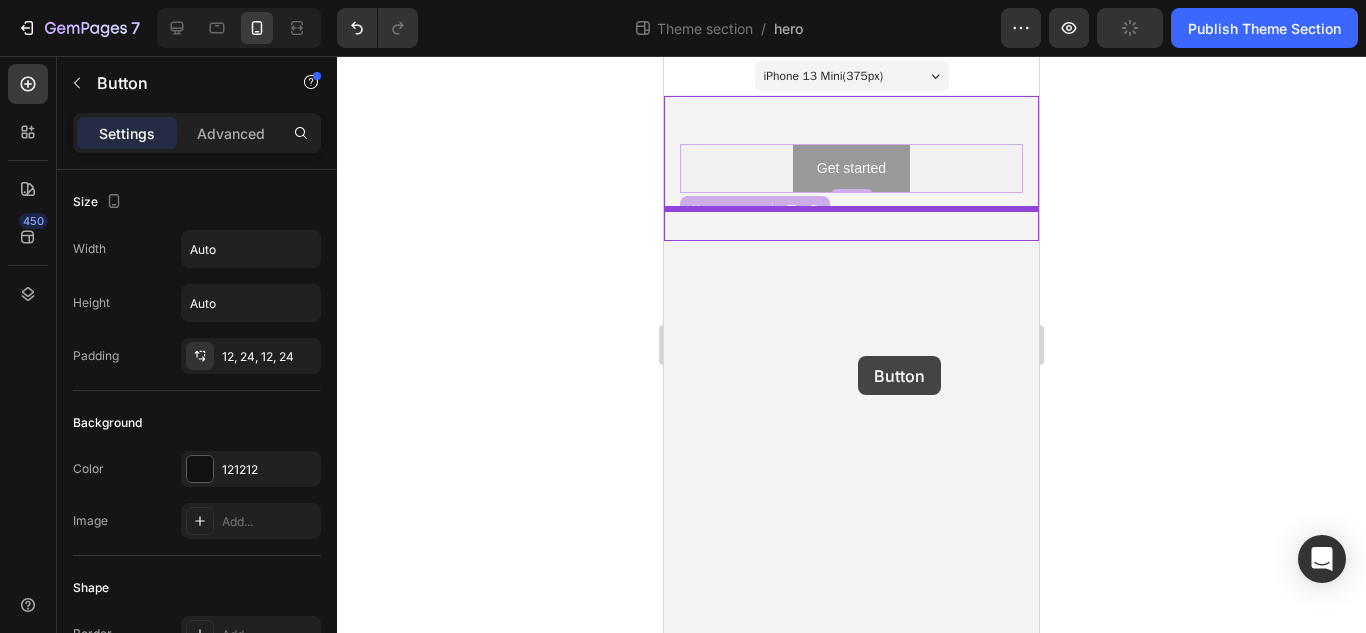 drag, startPoint x: 948, startPoint y: 174, endPoint x: 858, endPoint y: 356, distance: 203.03694 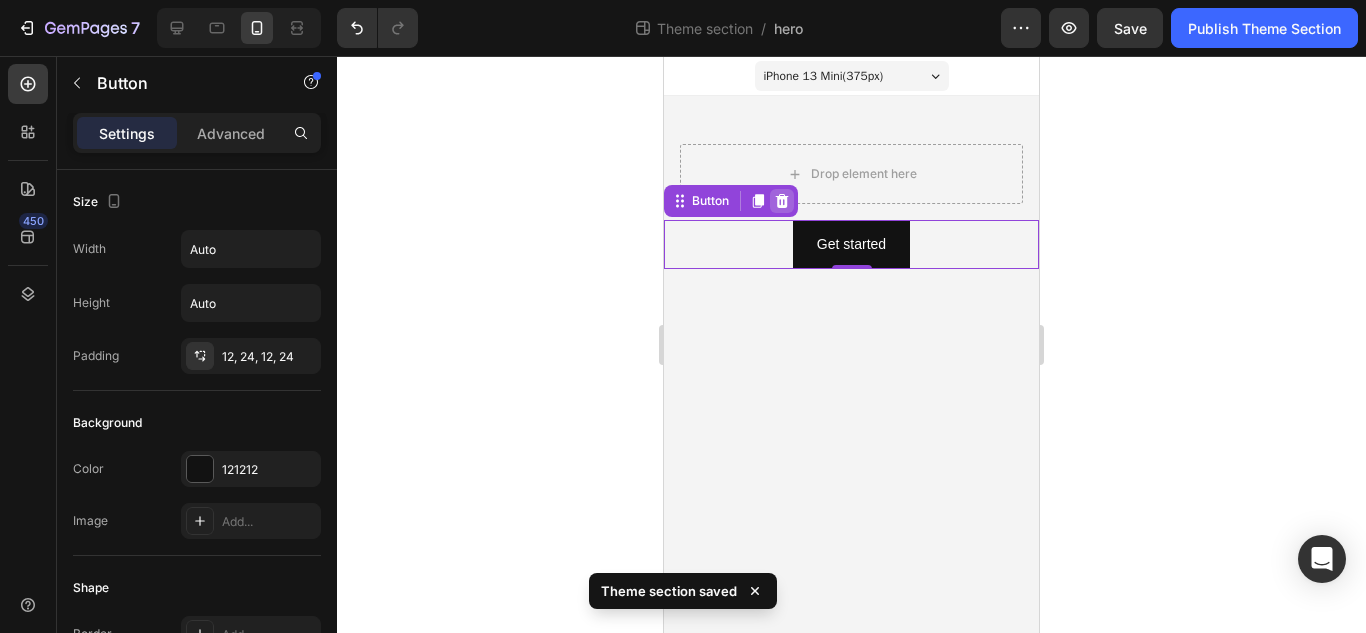 click at bounding box center [782, 201] 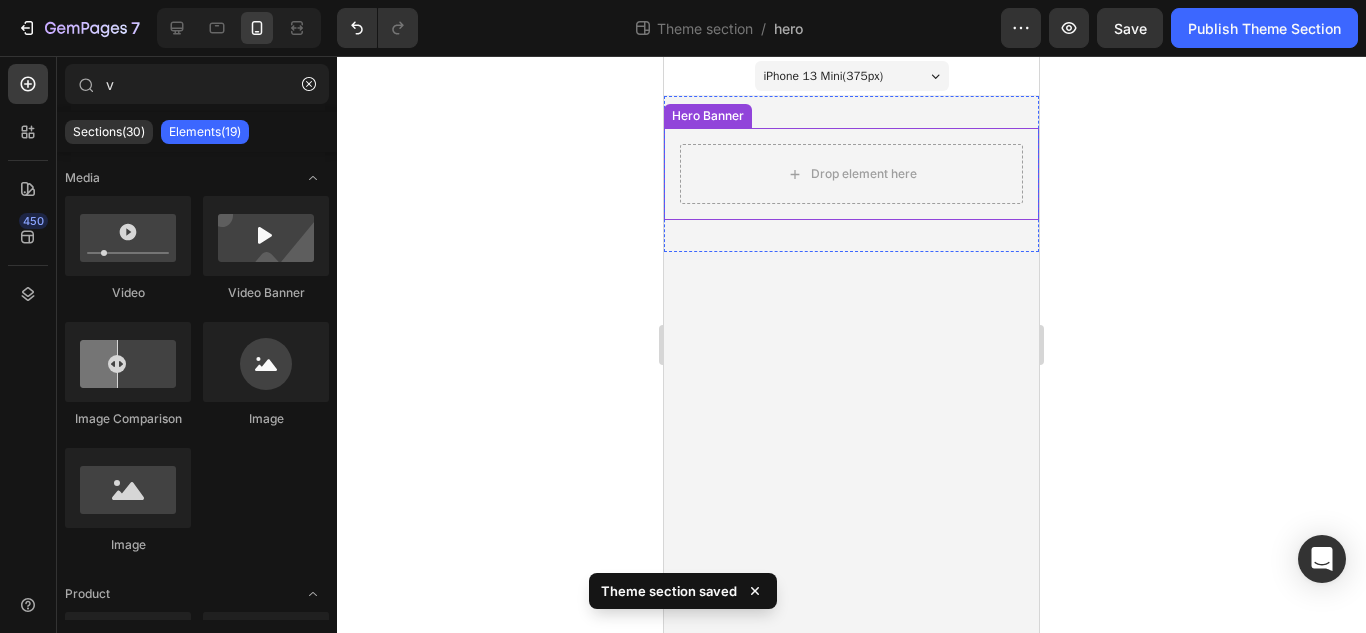 click on "Drop element here" at bounding box center [851, 174] 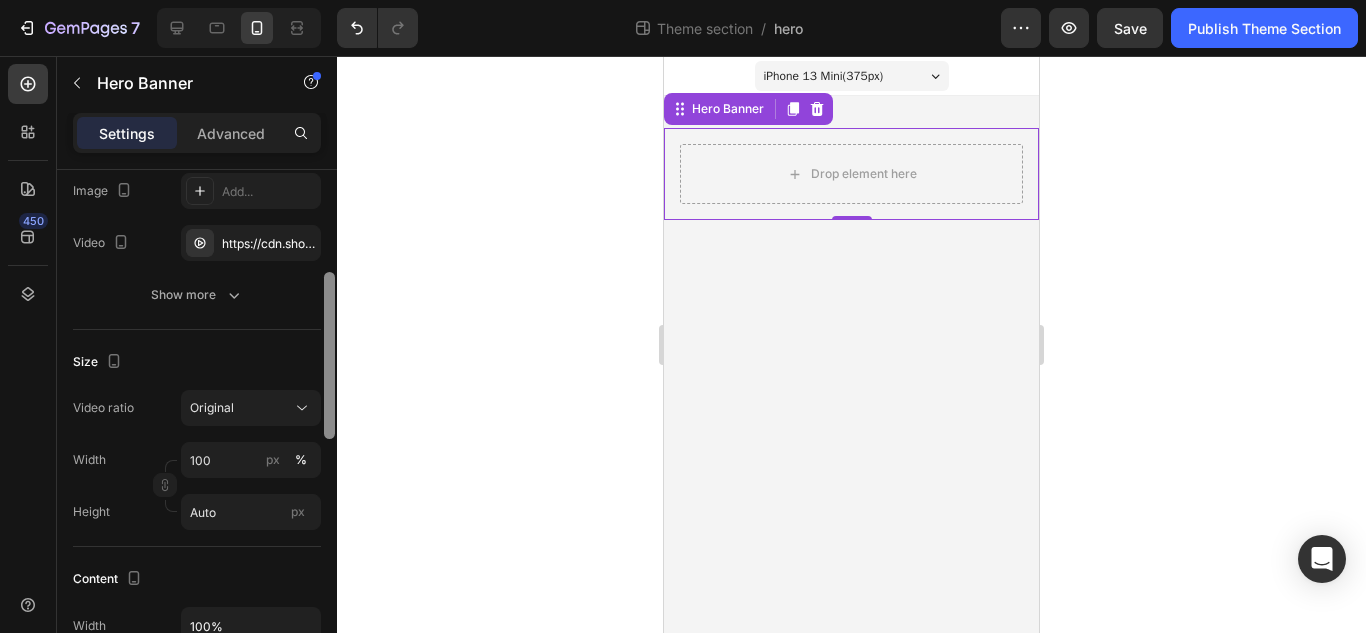 scroll, scrollTop: 272, scrollLeft: 0, axis: vertical 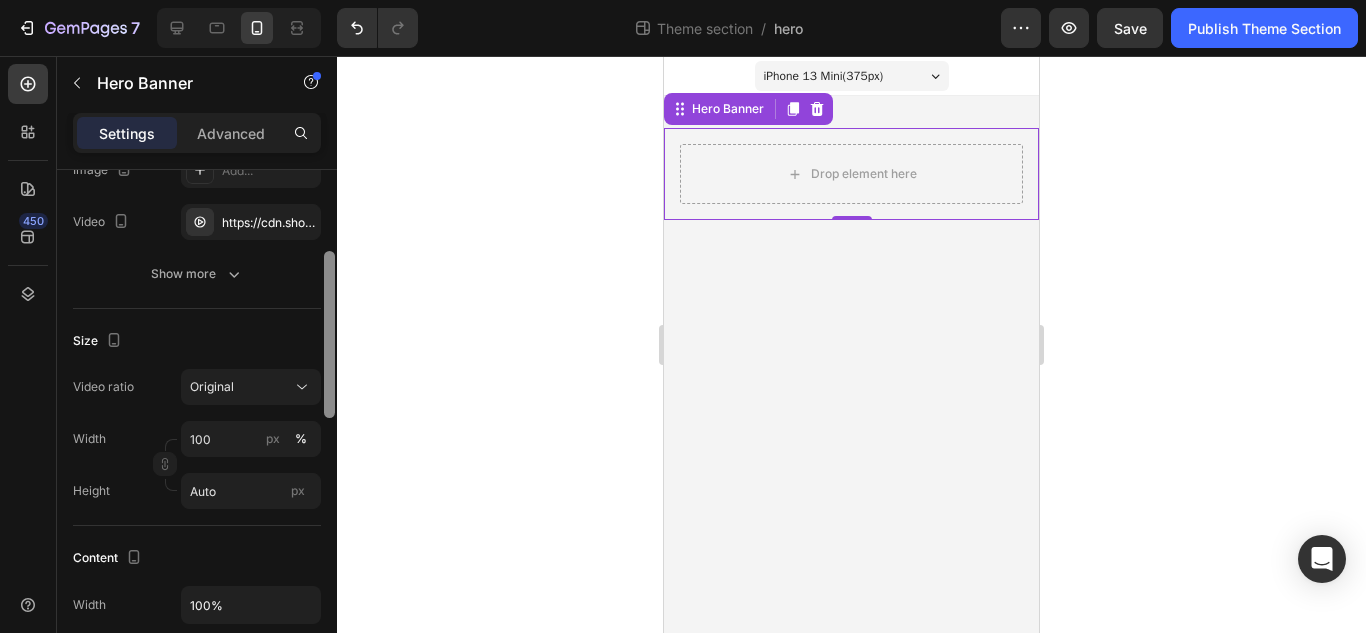 drag, startPoint x: 331, startPoint y: 279, endPoint x: 306, endPoint y: 367, distance: 91.48224 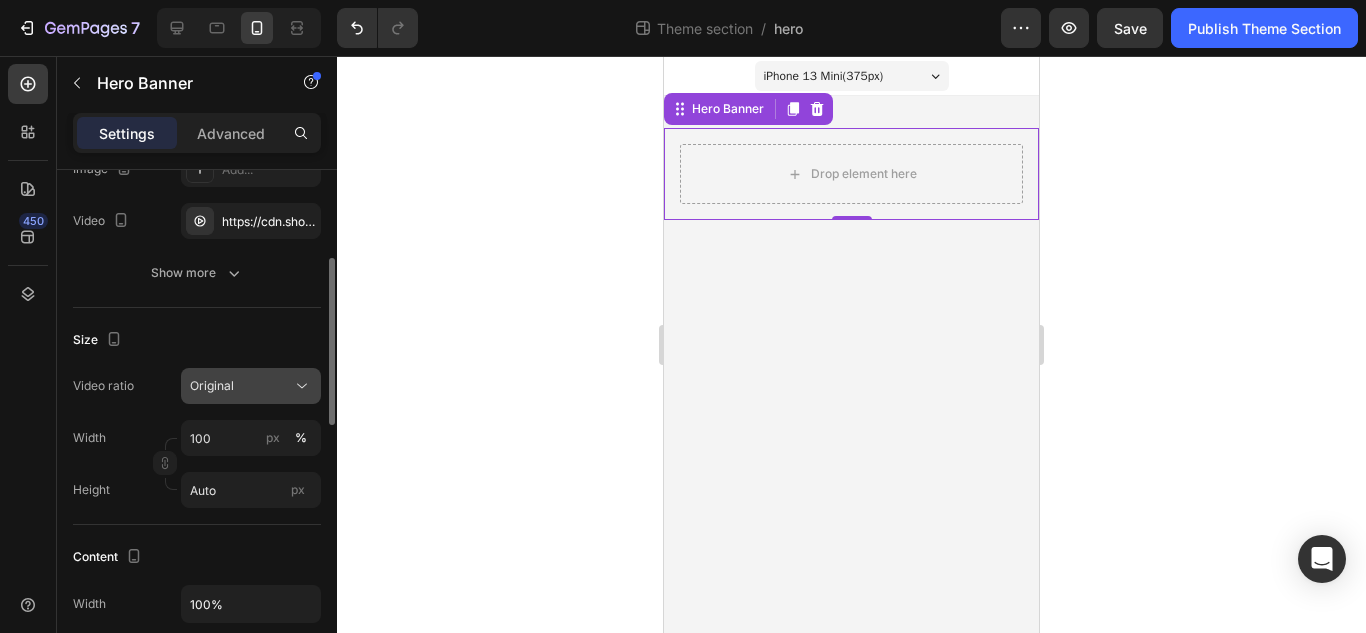click 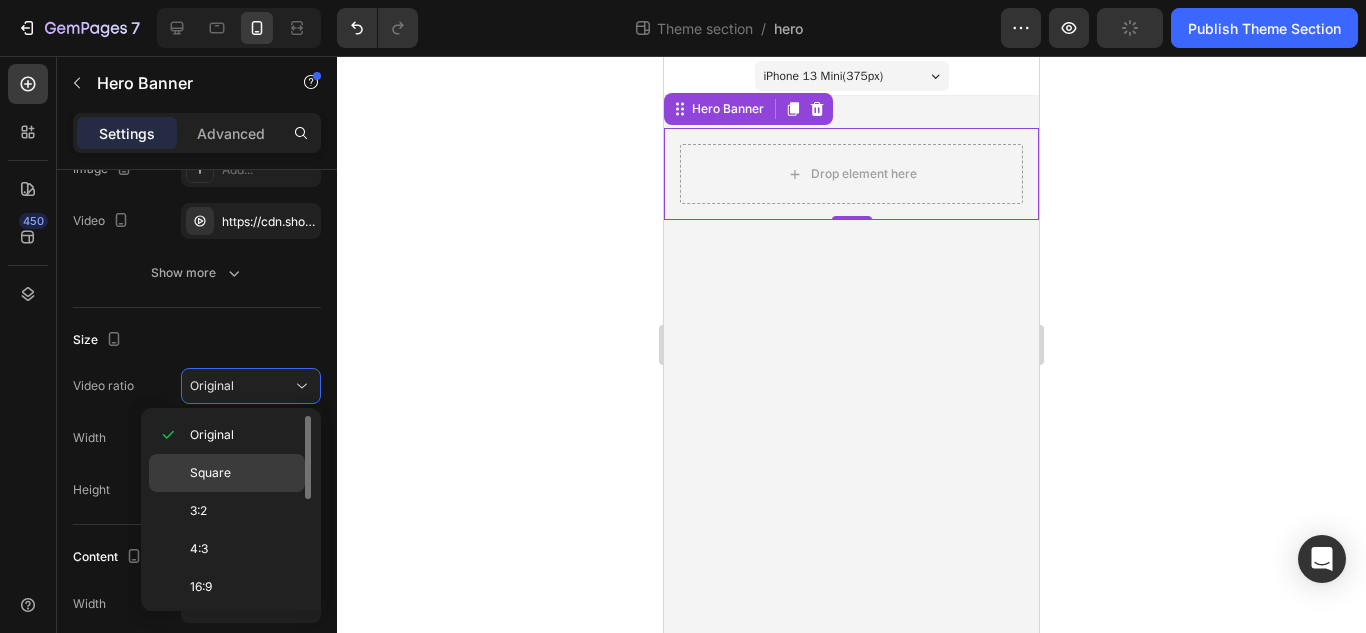click on "Square" 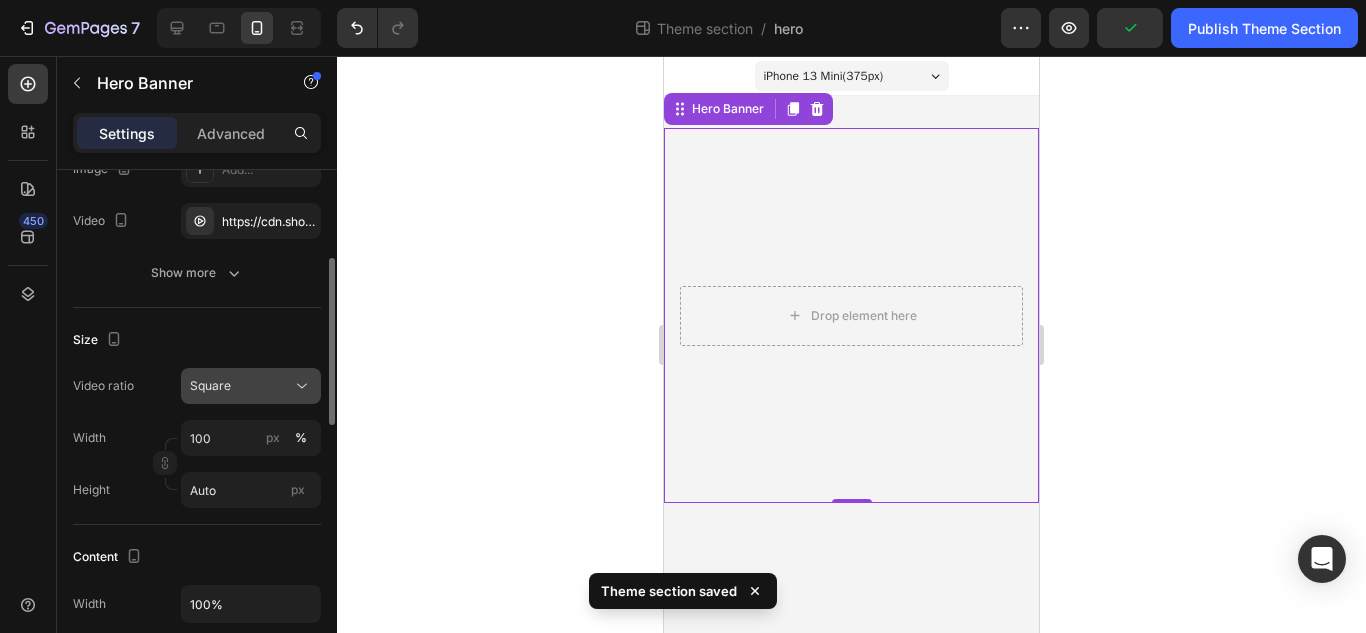 click on "Square" at bounding box center [241, 386] 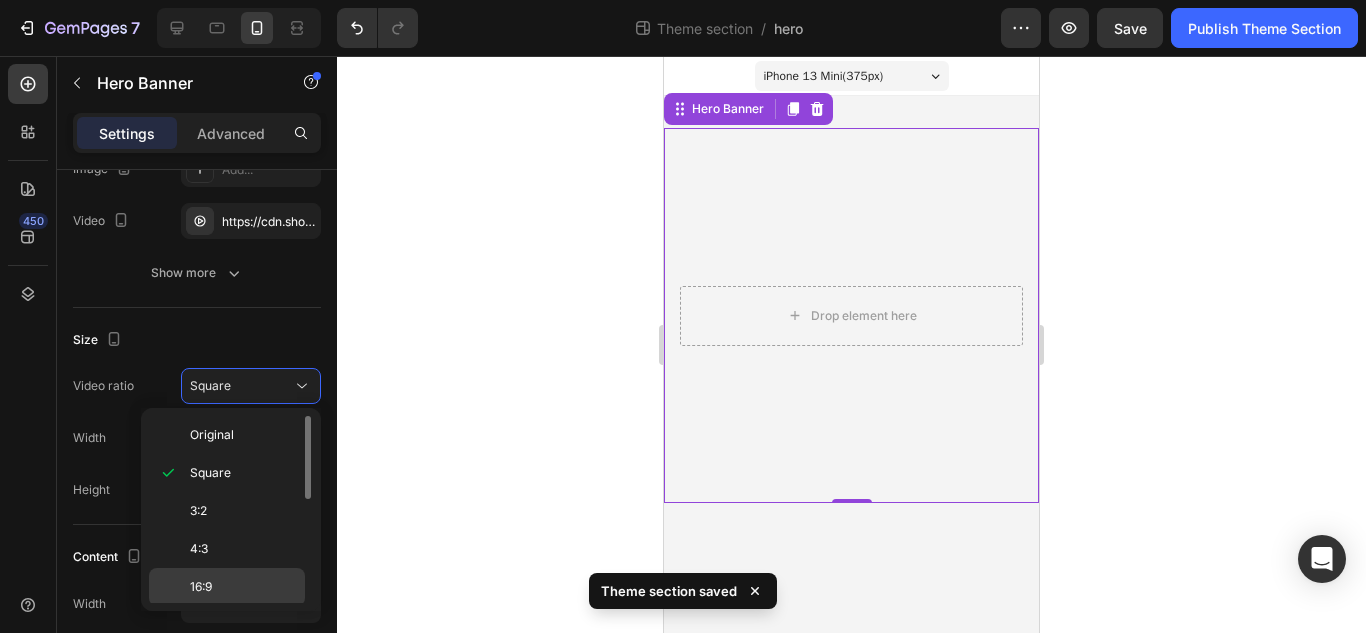 click on "16:9" at bounding box center [243, 587] 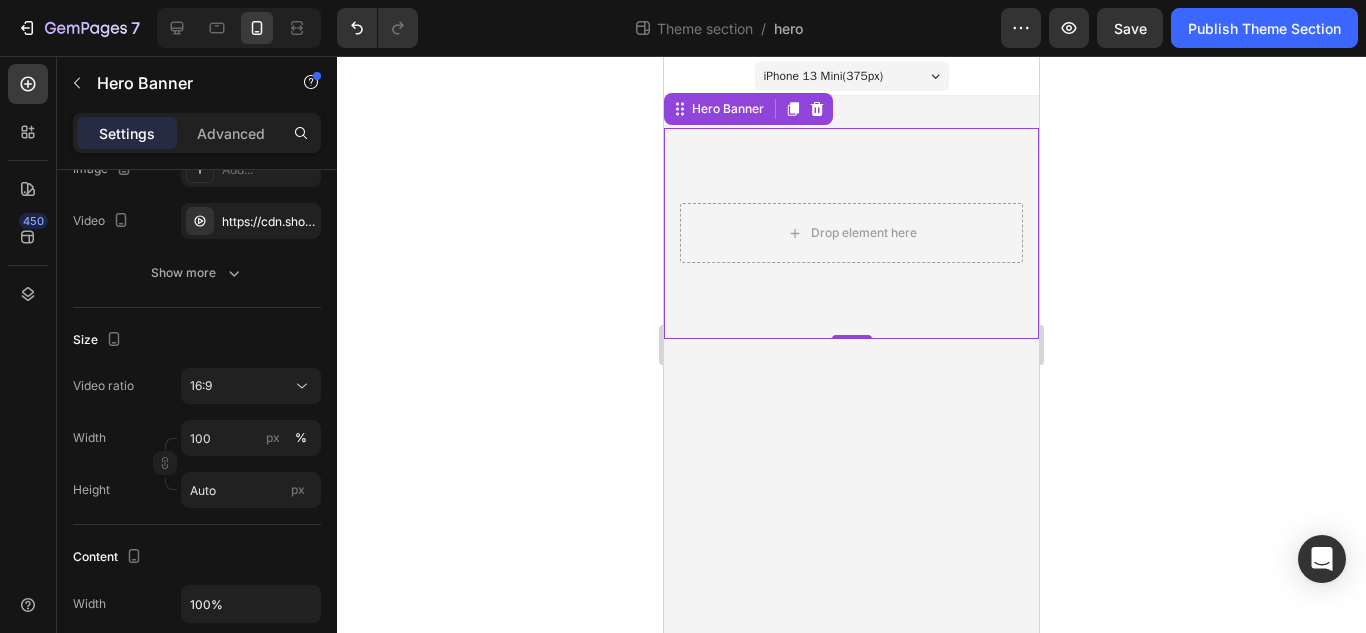 click 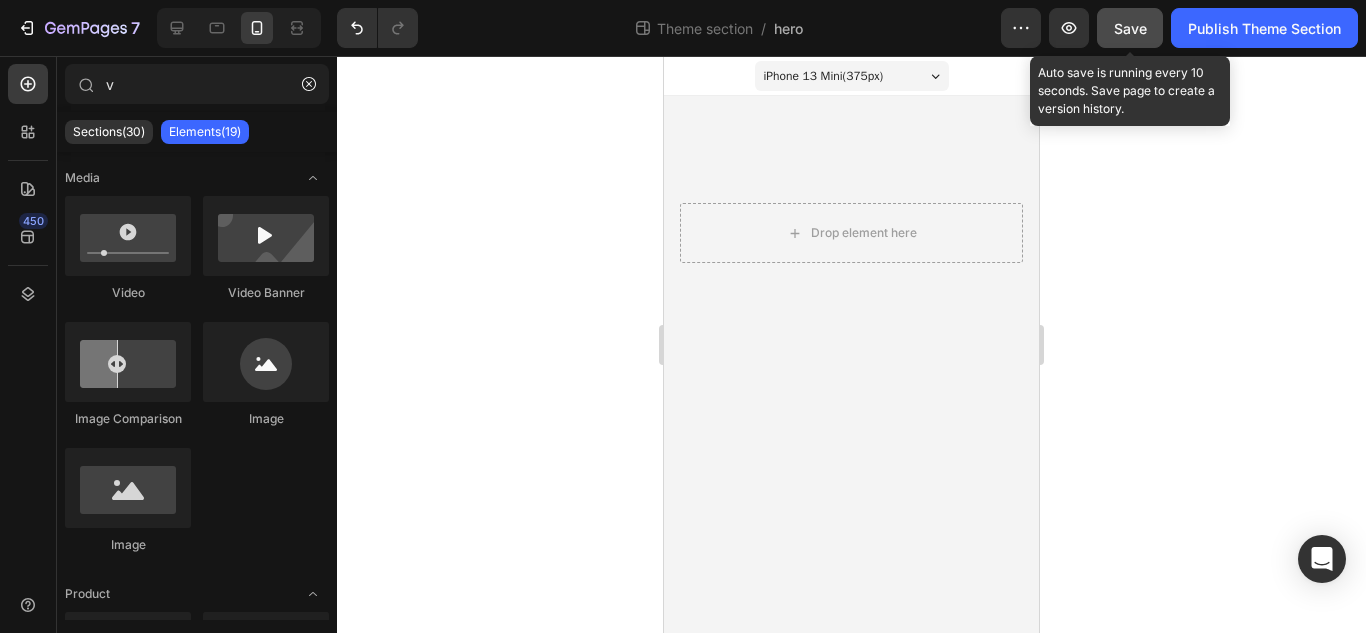 click on "Save" at bounding box center (1130, 28) 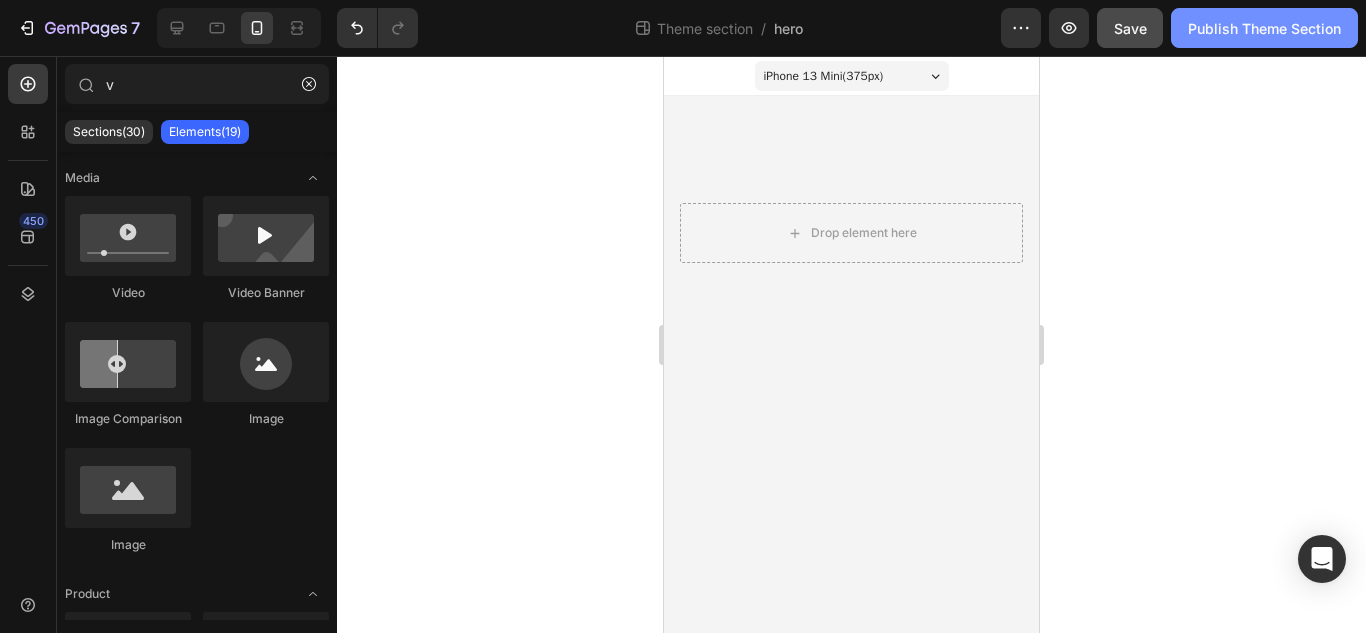 click on "Publish Theme Section" 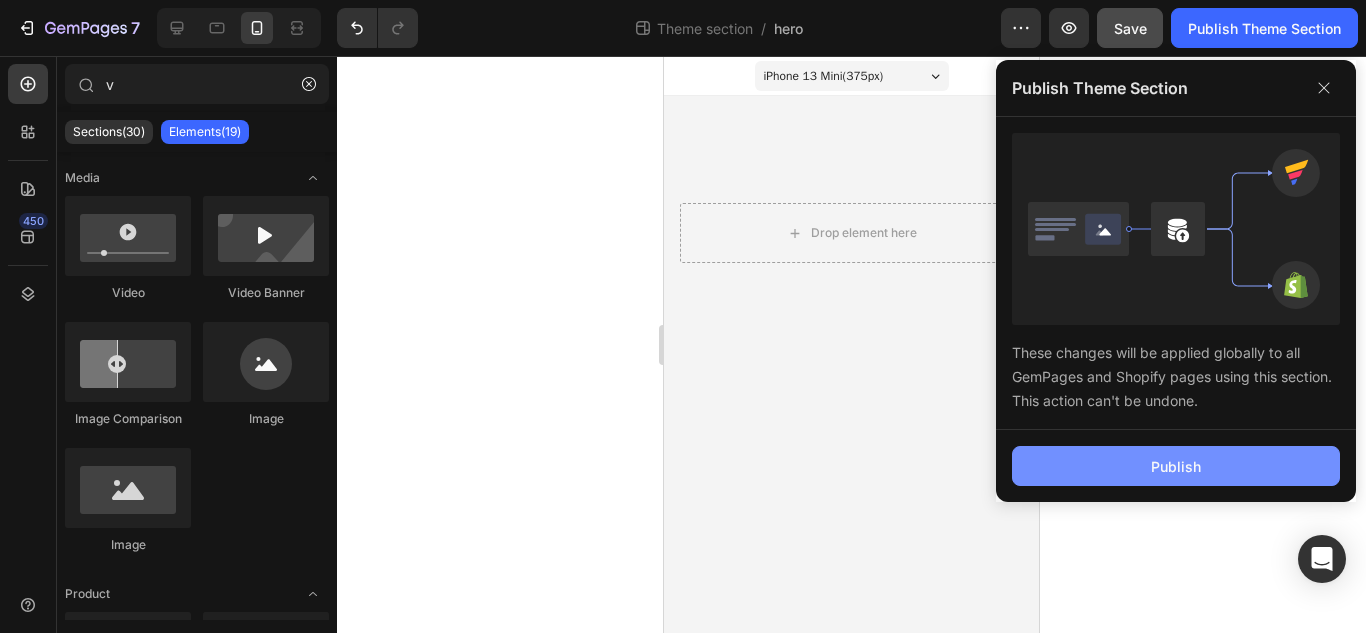 click on "Publish" 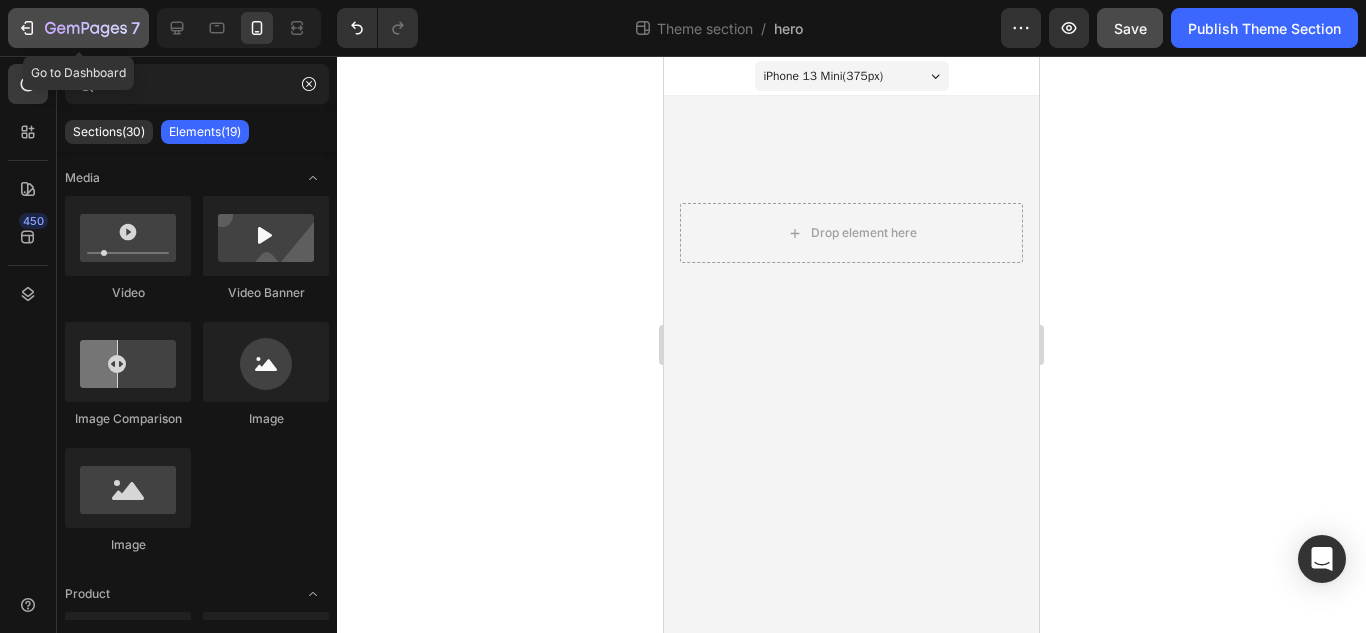 click on "7" at bounding box center (78, 28) 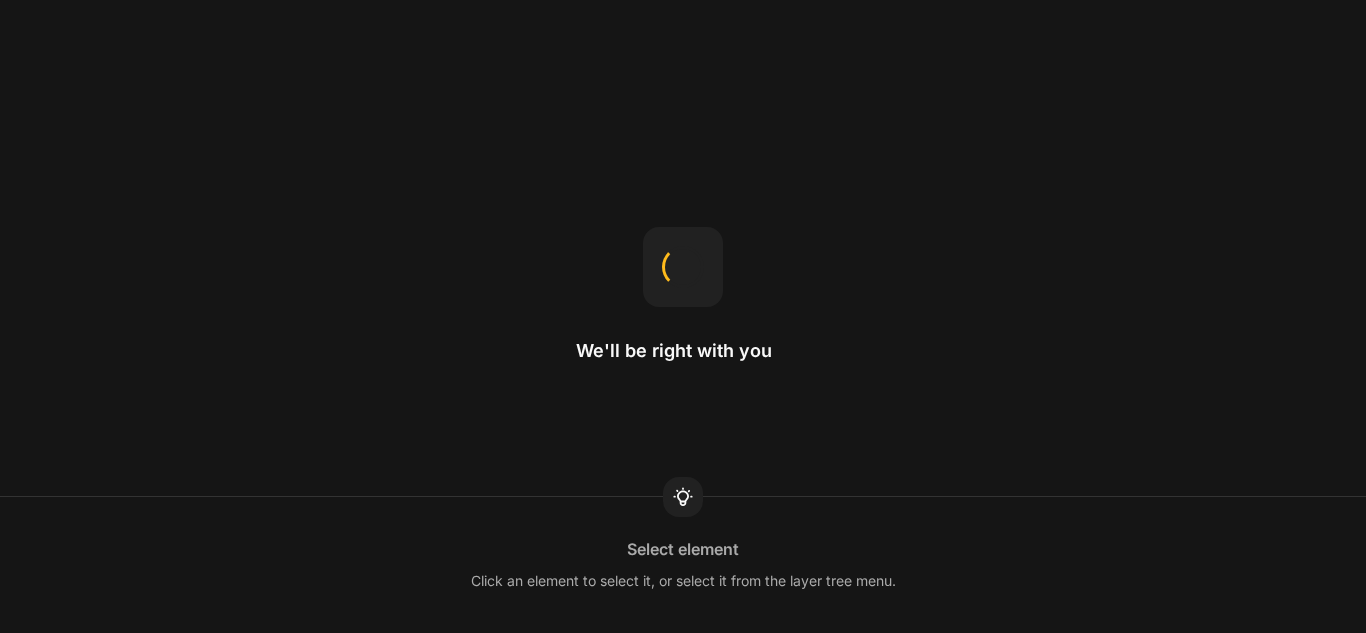 scroll, scrollTop: 0, scrollLeft: 0, axis: both 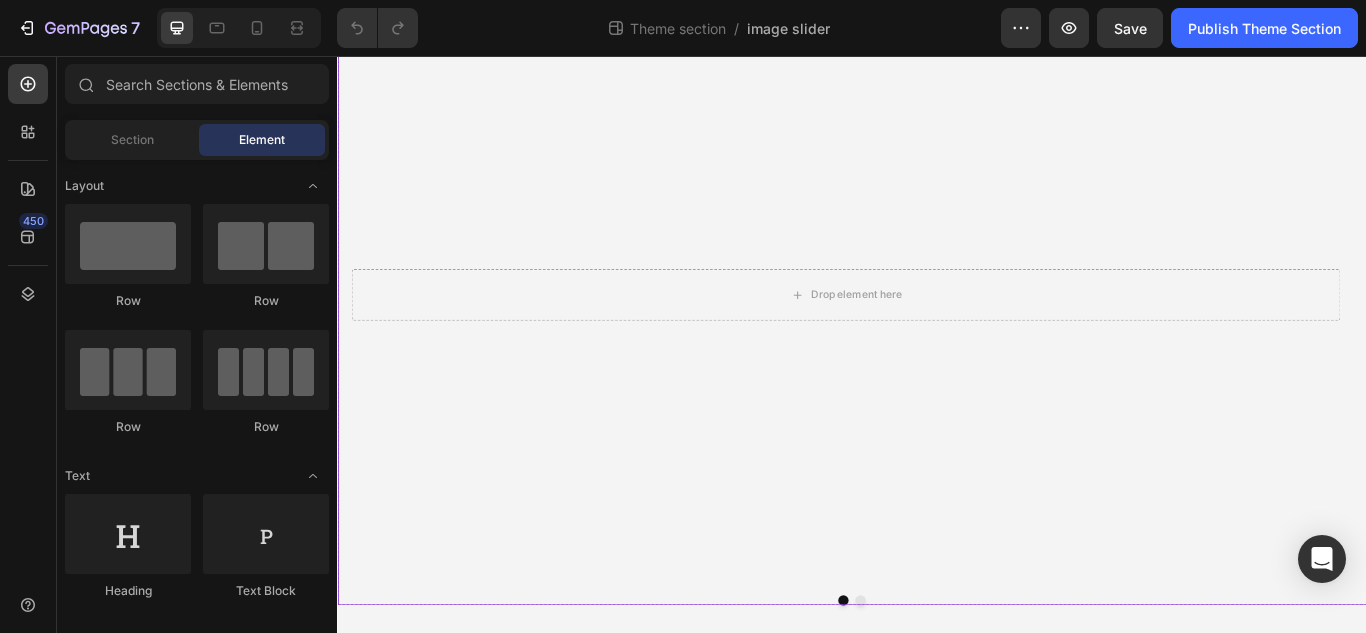 click at bounding box center (947, 691) 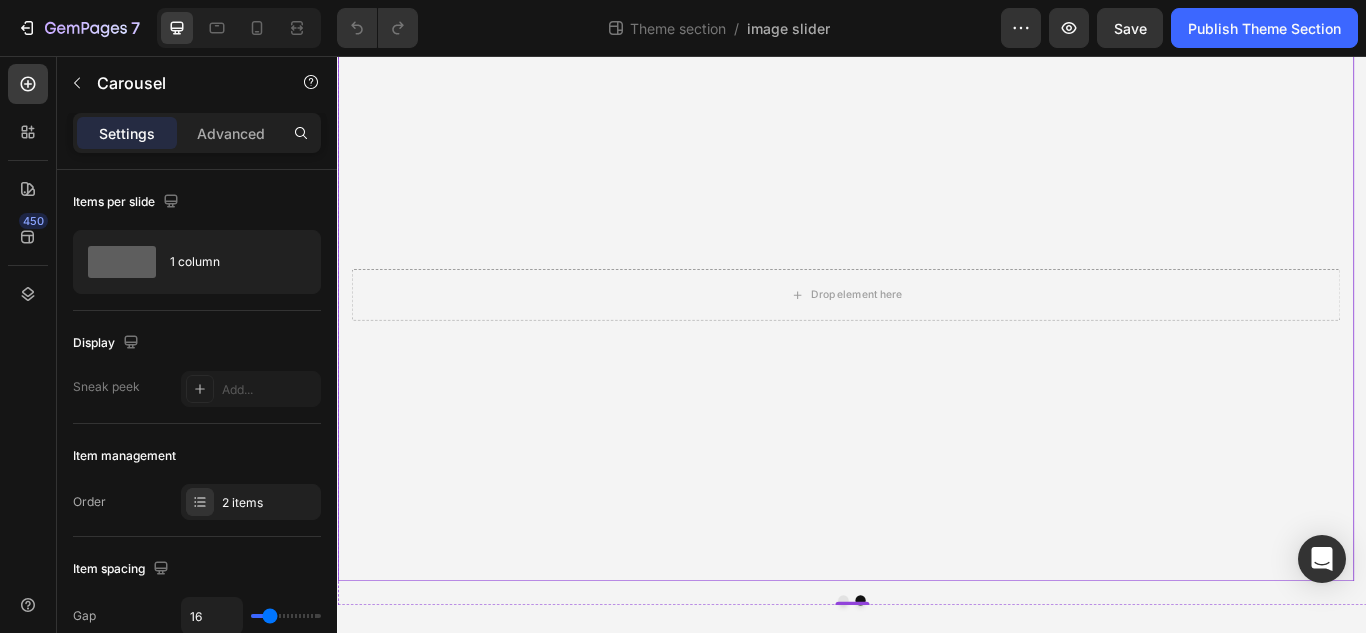 click at bounding box center [929, 335] 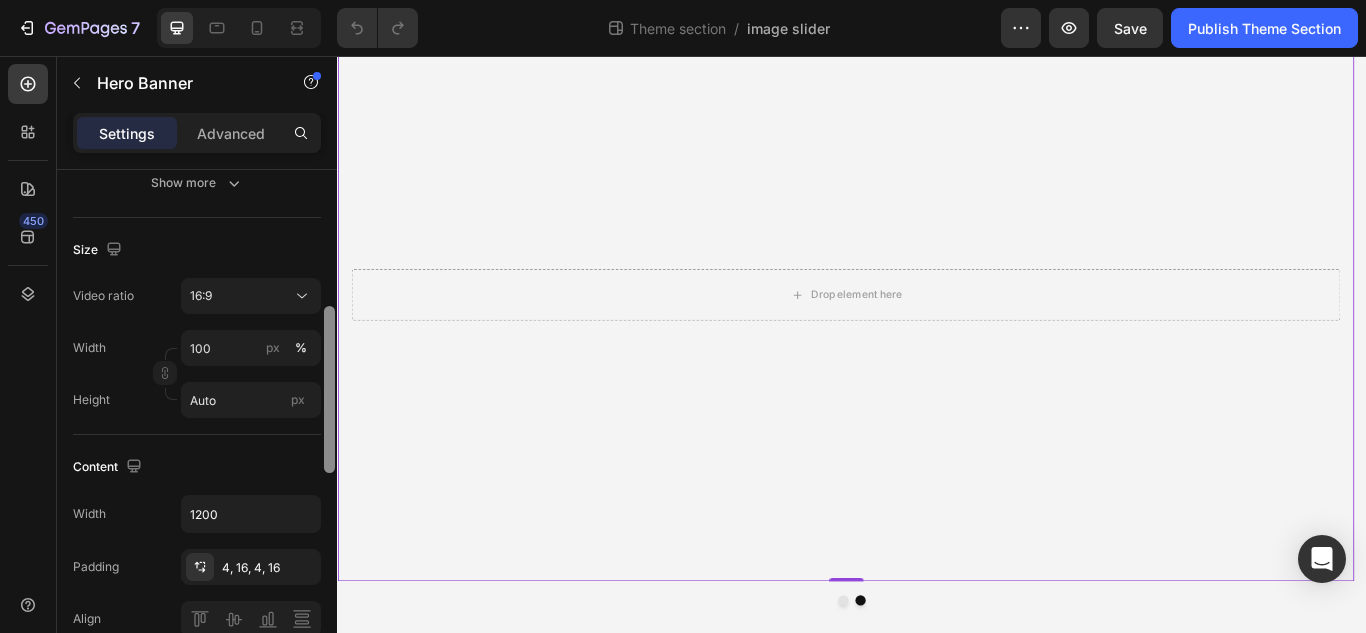 scroll, scrollTop: 396, scrollLeft: 0, axis: vertical 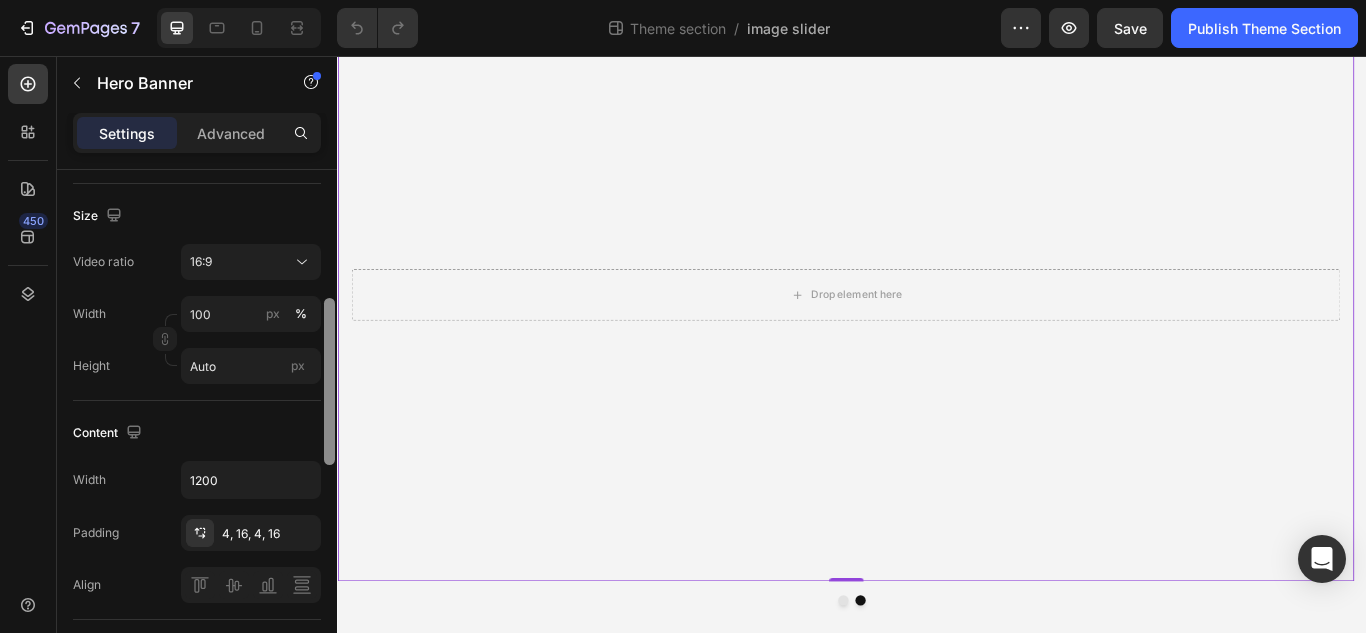 drag, startPoint x: 331, startPoint y: 265, endPoint x: 326, endPoint y: 393, distance: 128.09763 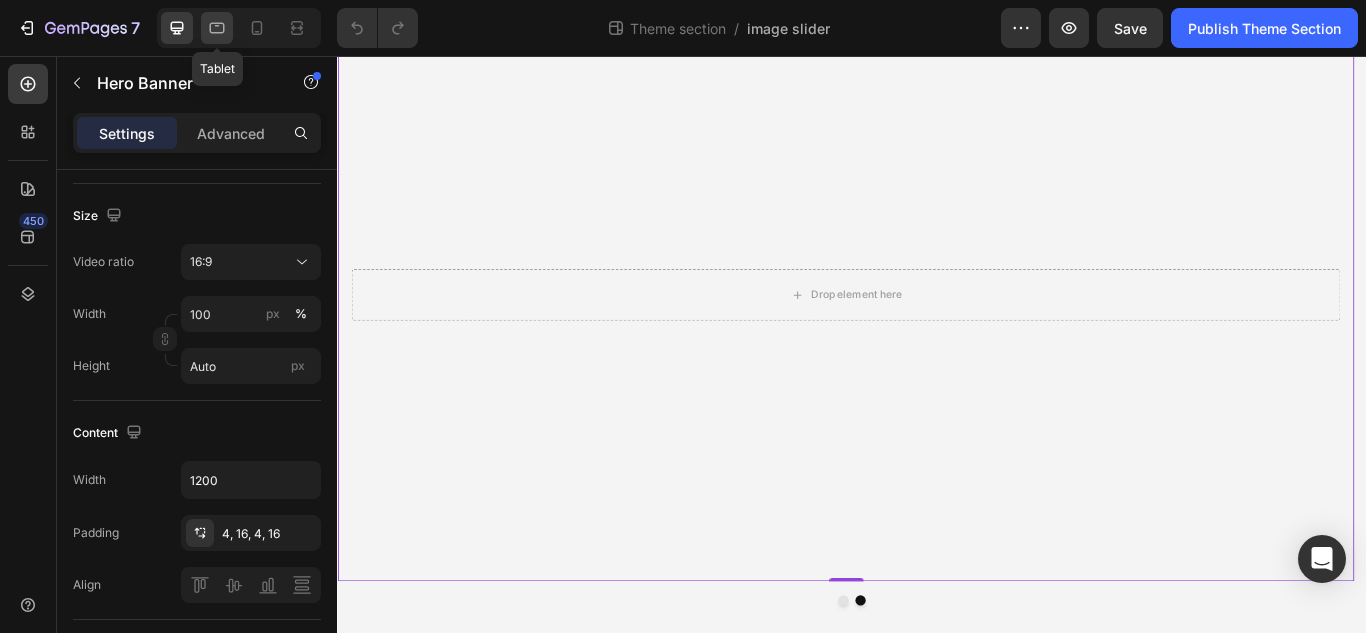 click 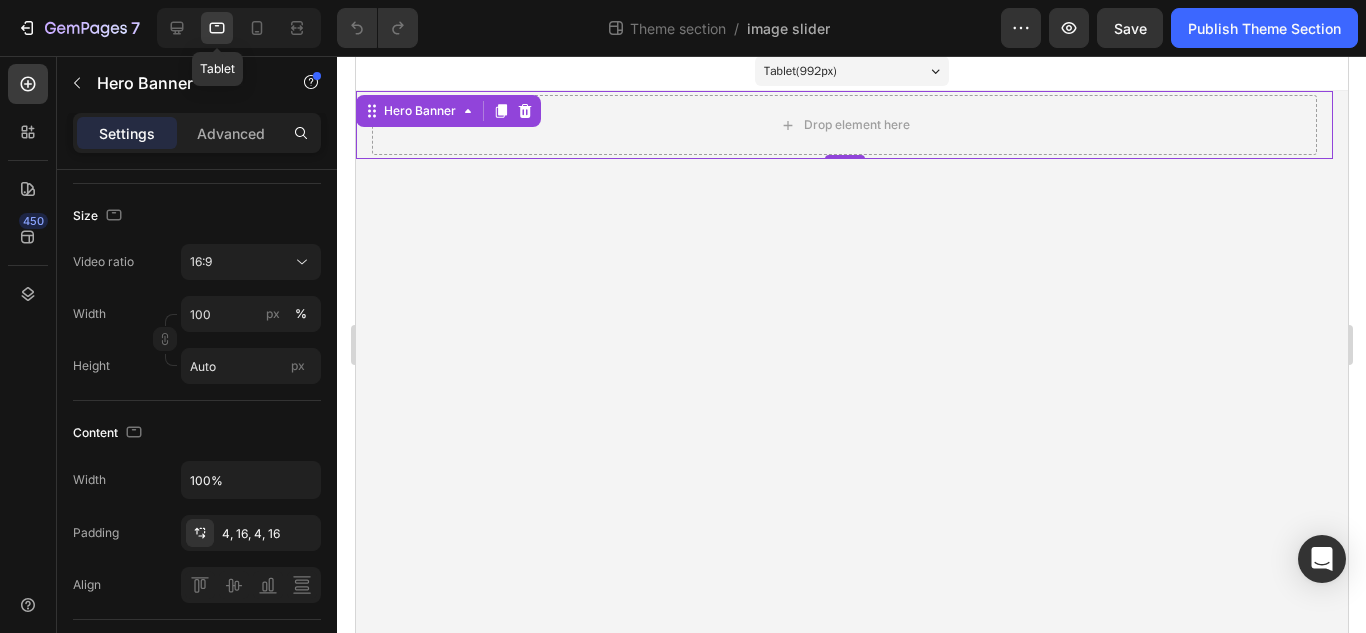 scroll, scrollTop: 0, scrollLeft: 0, axis: both 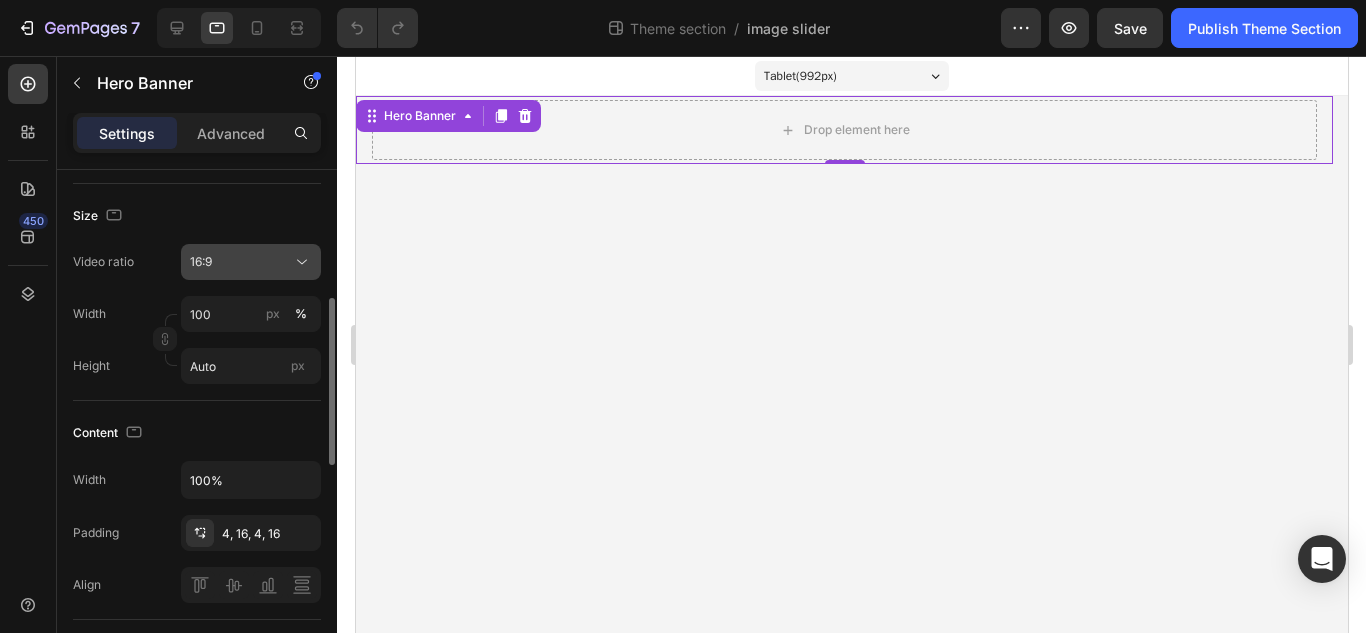 click on "16:9" 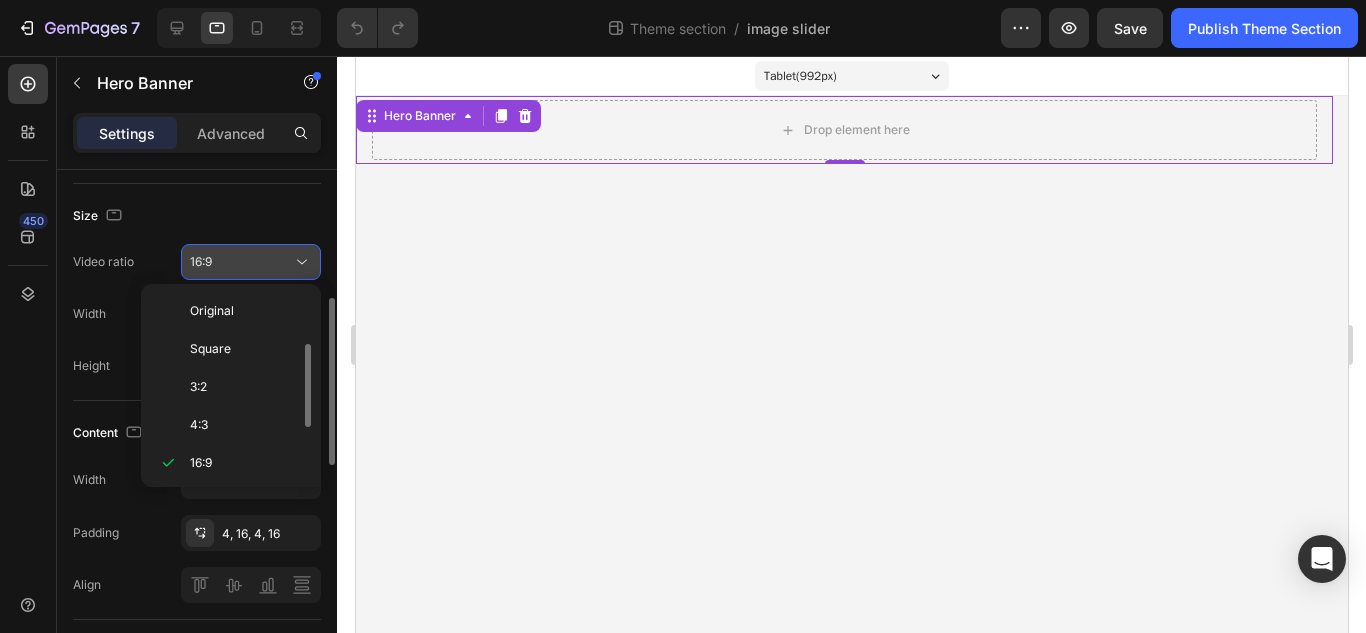 scroll, scrollTop: 36, scrollLeft: 0, axis: vertical 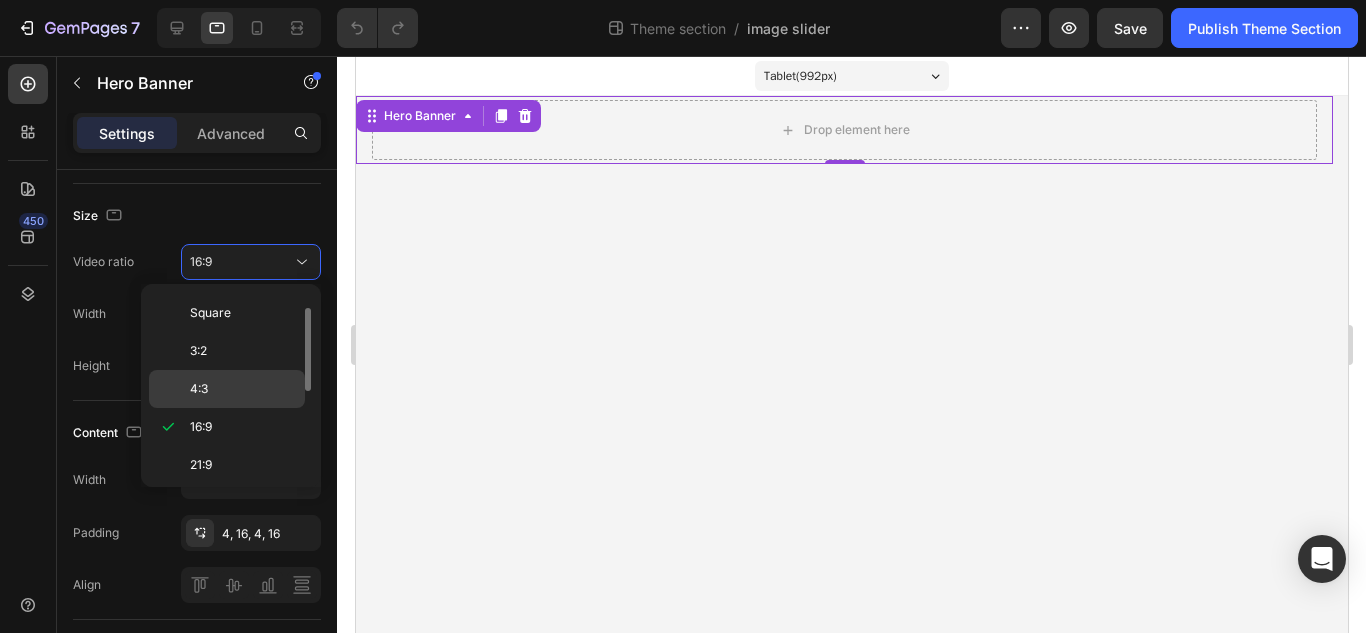 click on "4:3" at bounding box center [243, 389] 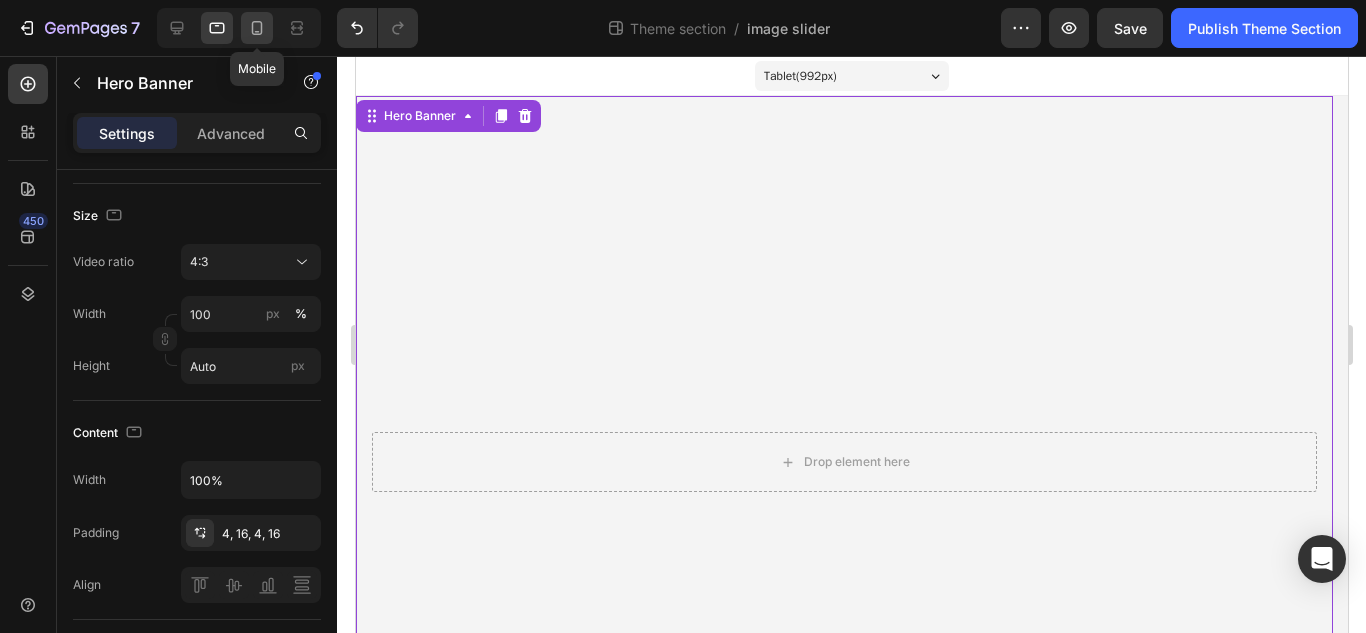 click 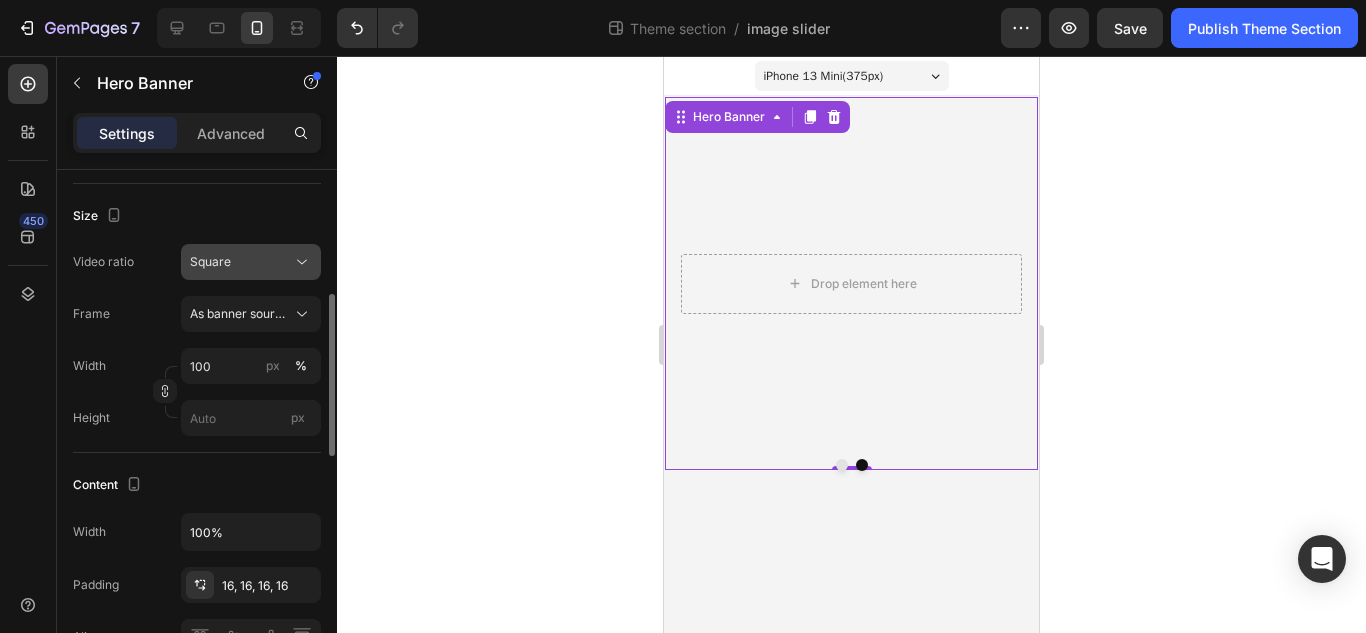 click on "Square" at bounding box center [241, 262] 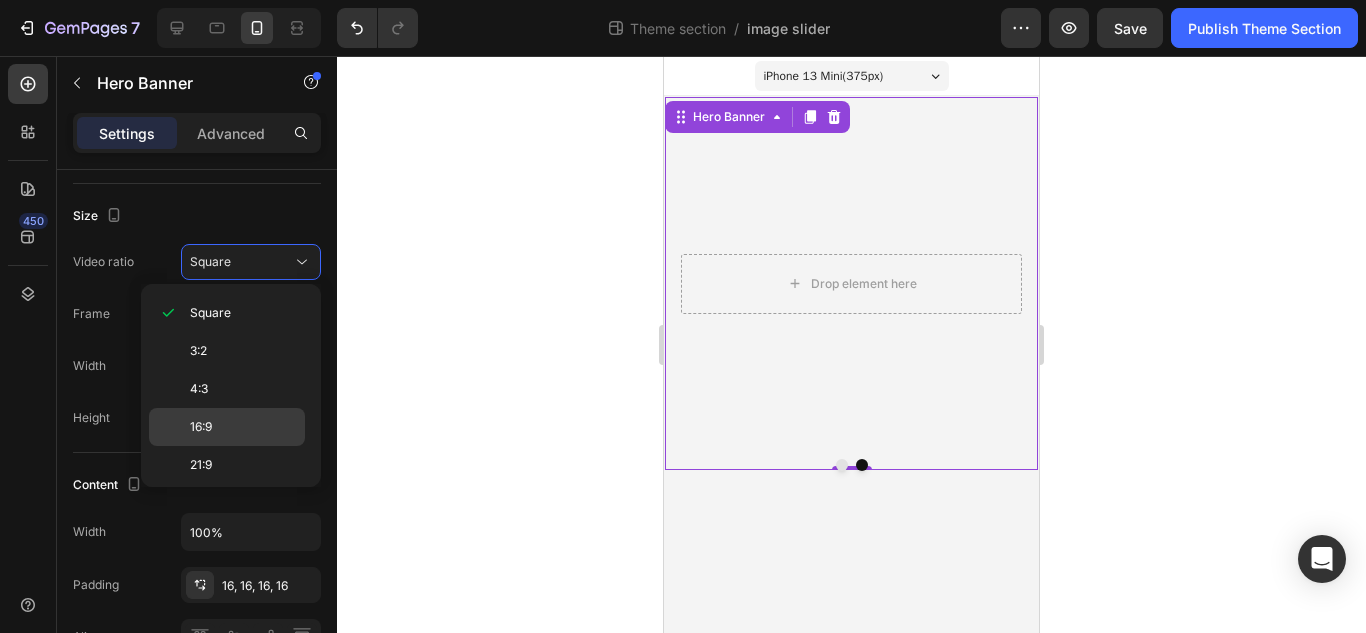 click on "16:9" 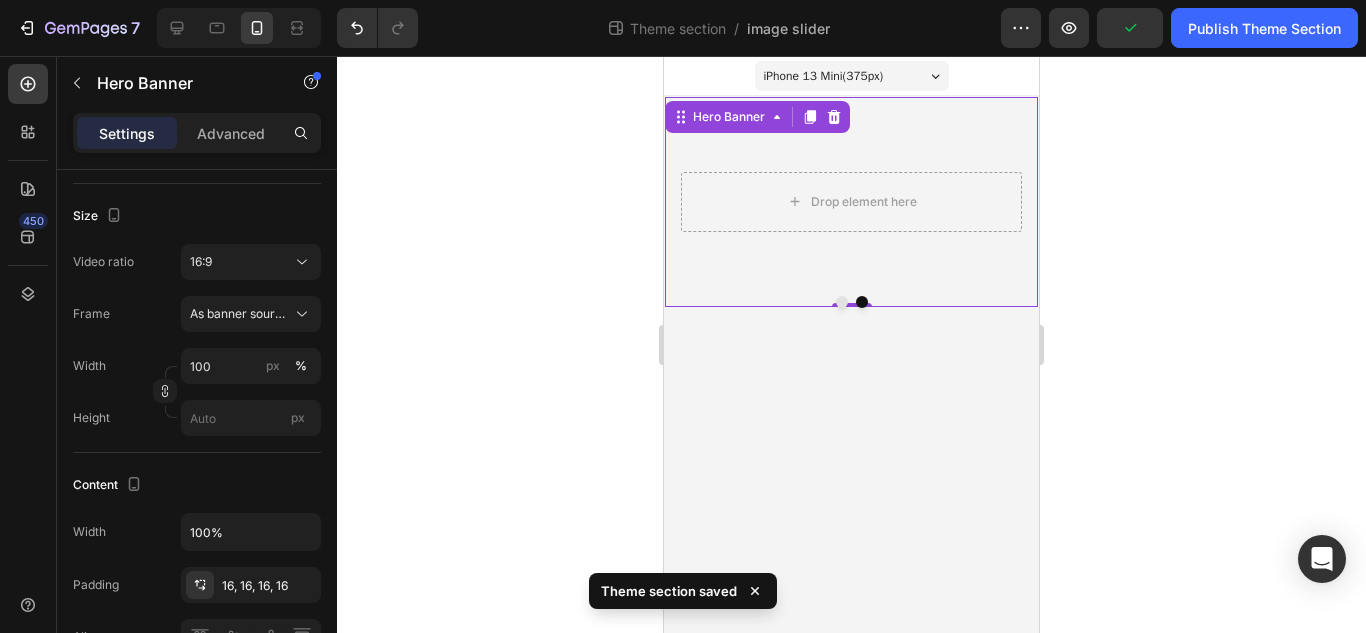 click on "7  Theme section  /  image slider Preview  Publish Theme Section" 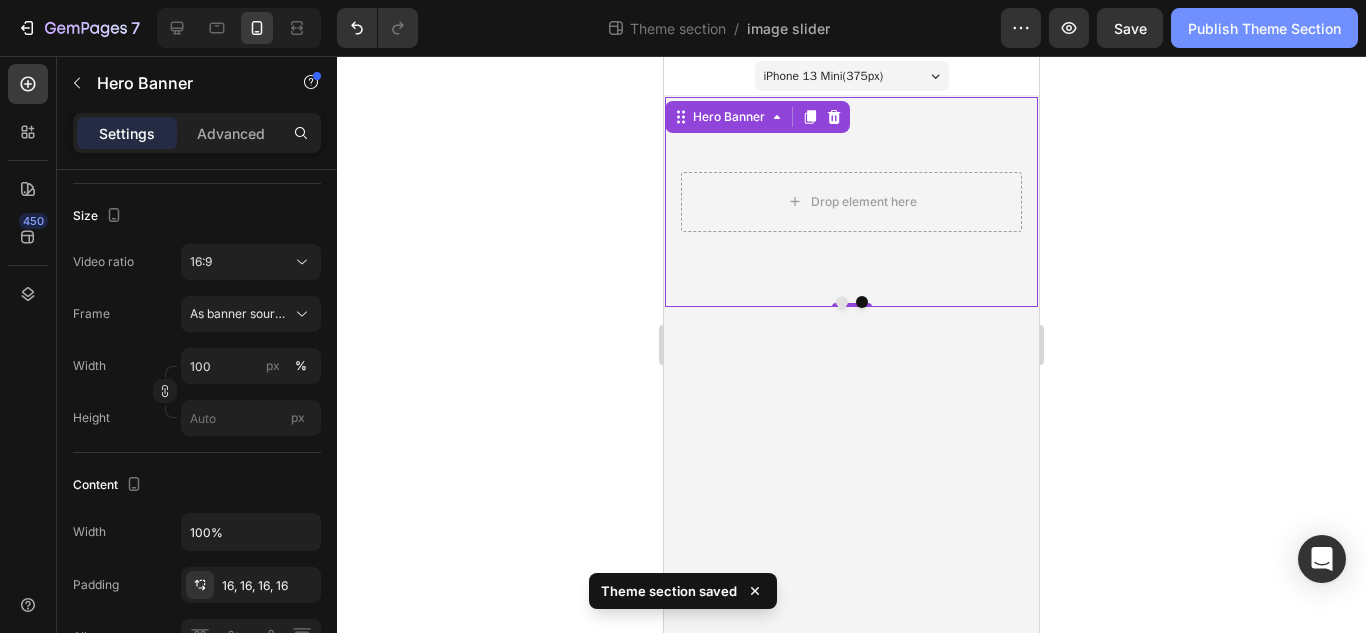 click on "Publish Theme Section" at bounding box center [1264, 28] 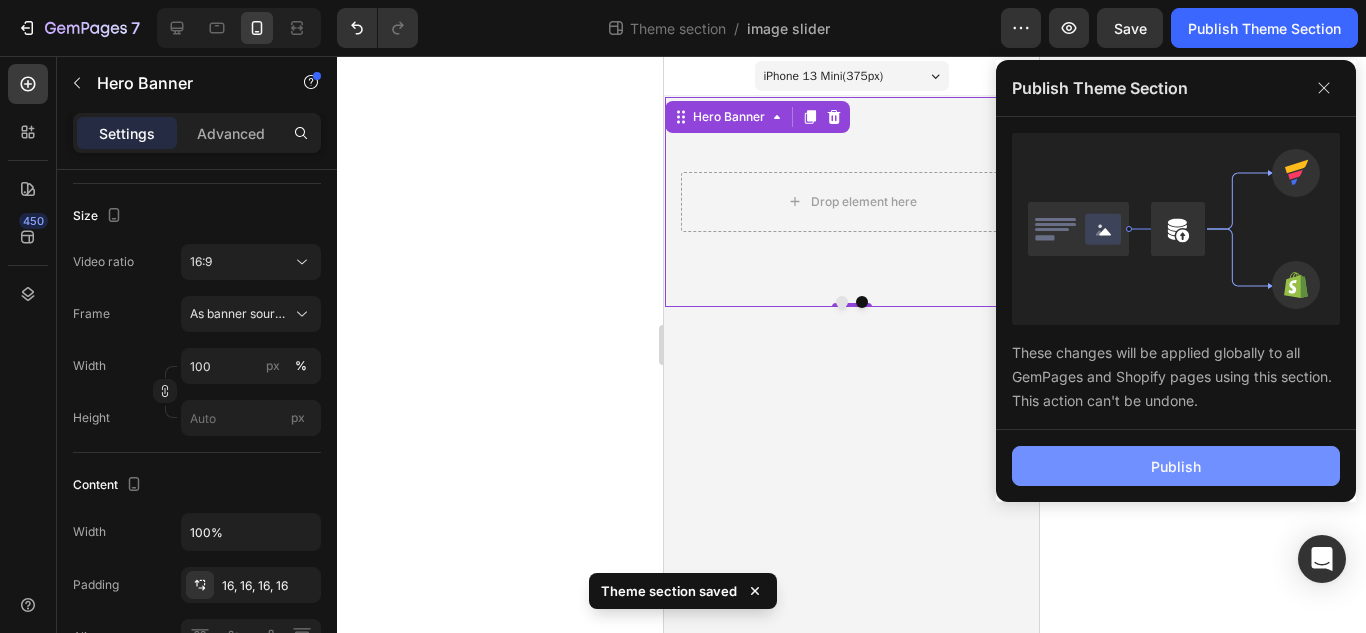 click on "Publish" 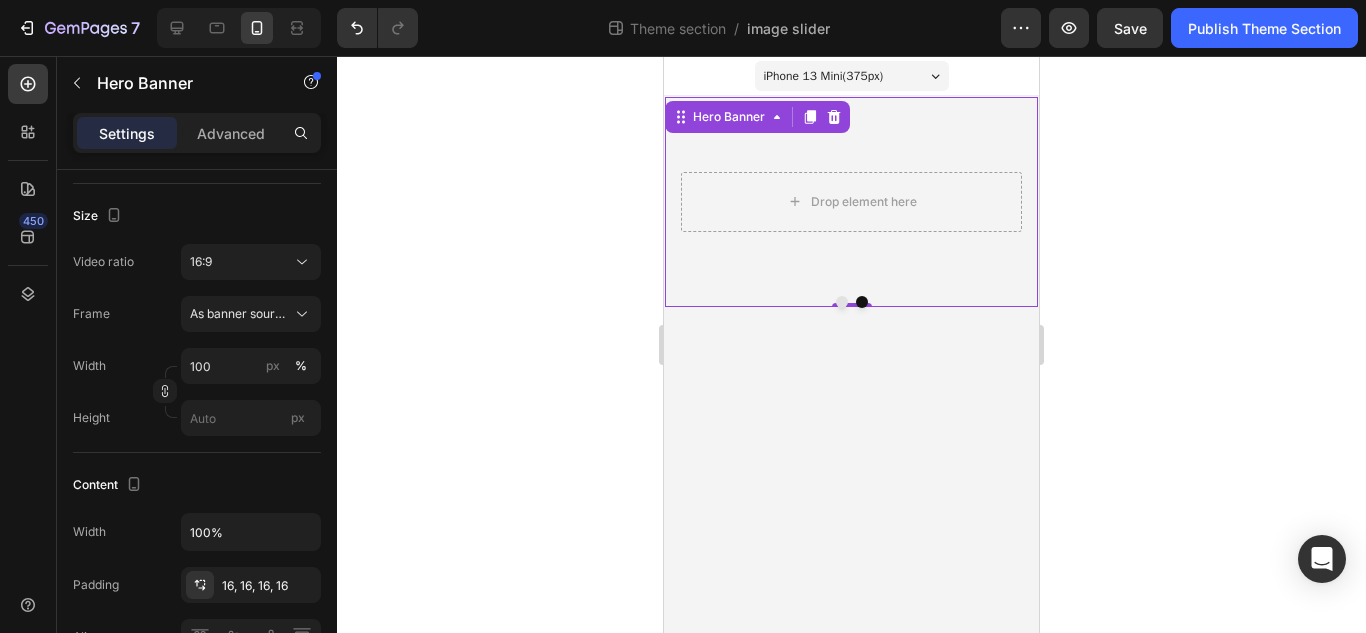 click 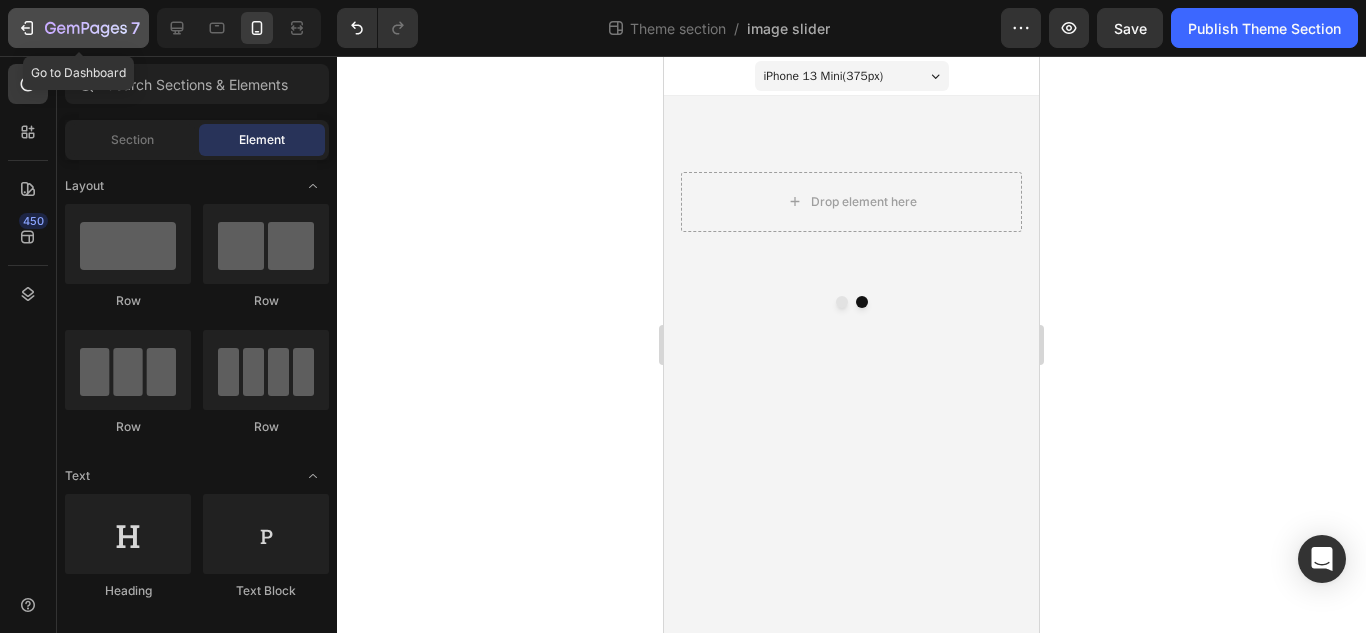 click 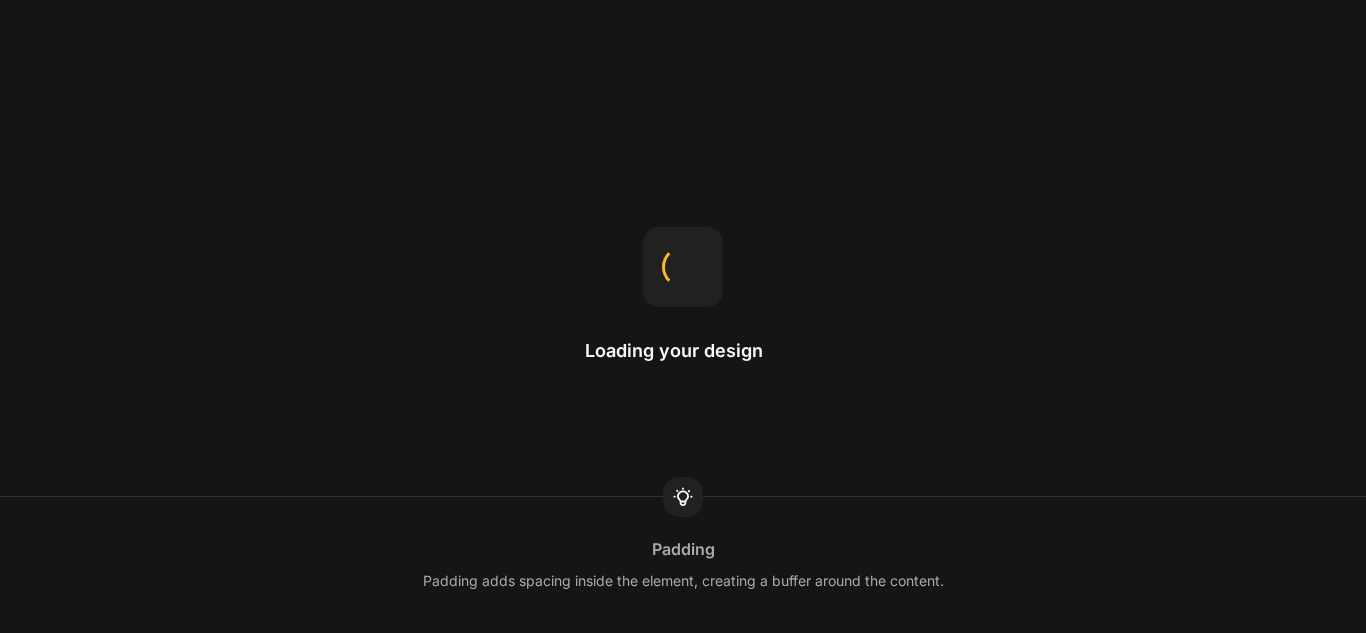 scroll, scrollTop: 0, scrollLeft: 0, axis: both 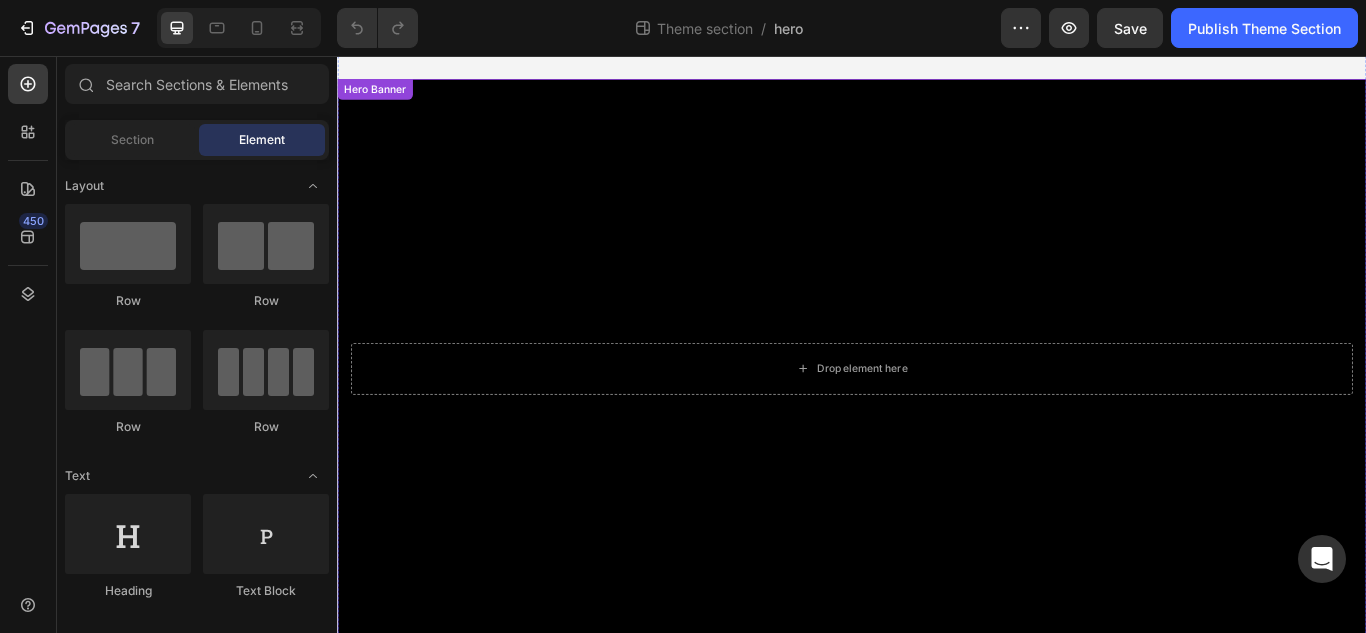 click at bounding box center [937, 420] 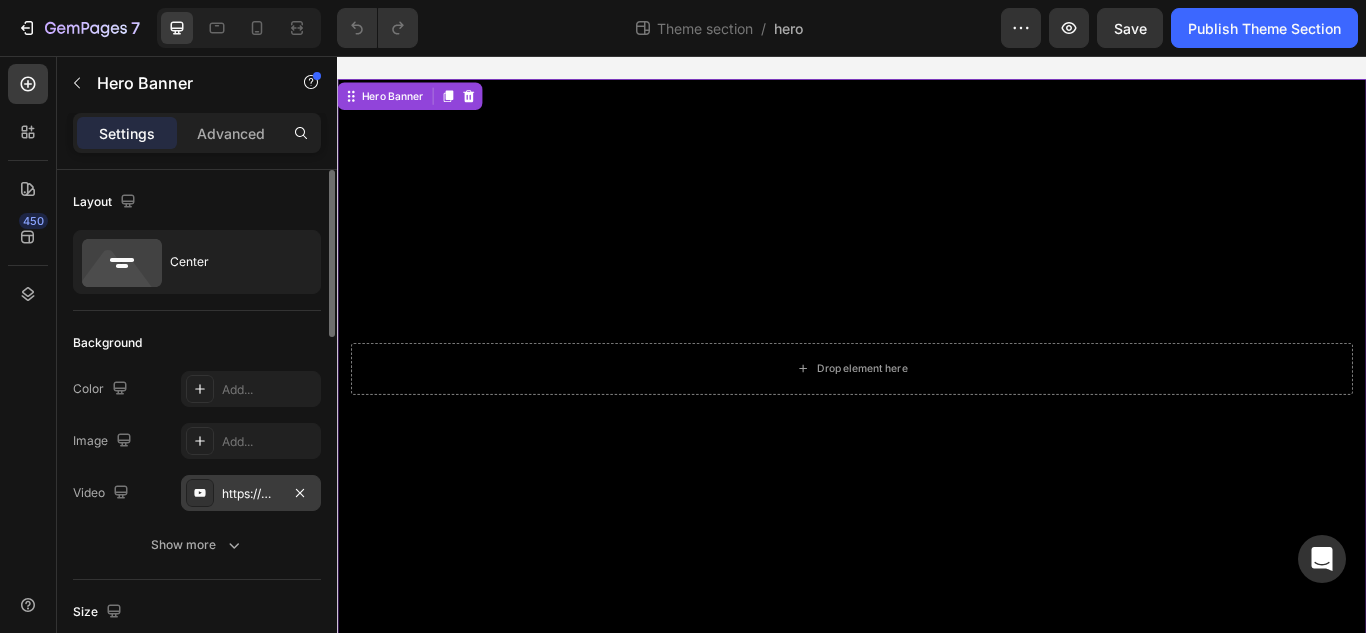 click on "https://www.youtube.com/watch?v=drIt4RH_kyQ" at bounding box center [251, 493] 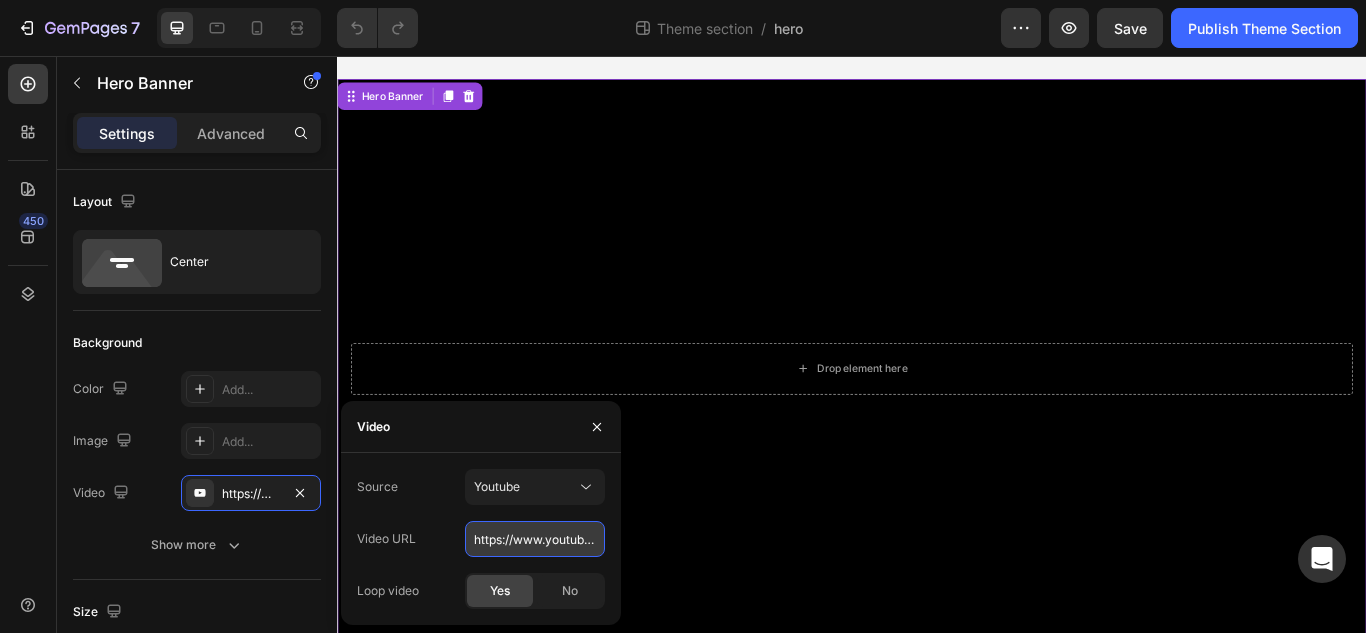 click on "https://www.youtube.com/watch?v=drIt4RH_kyQ" at bounding box center [535, 539] 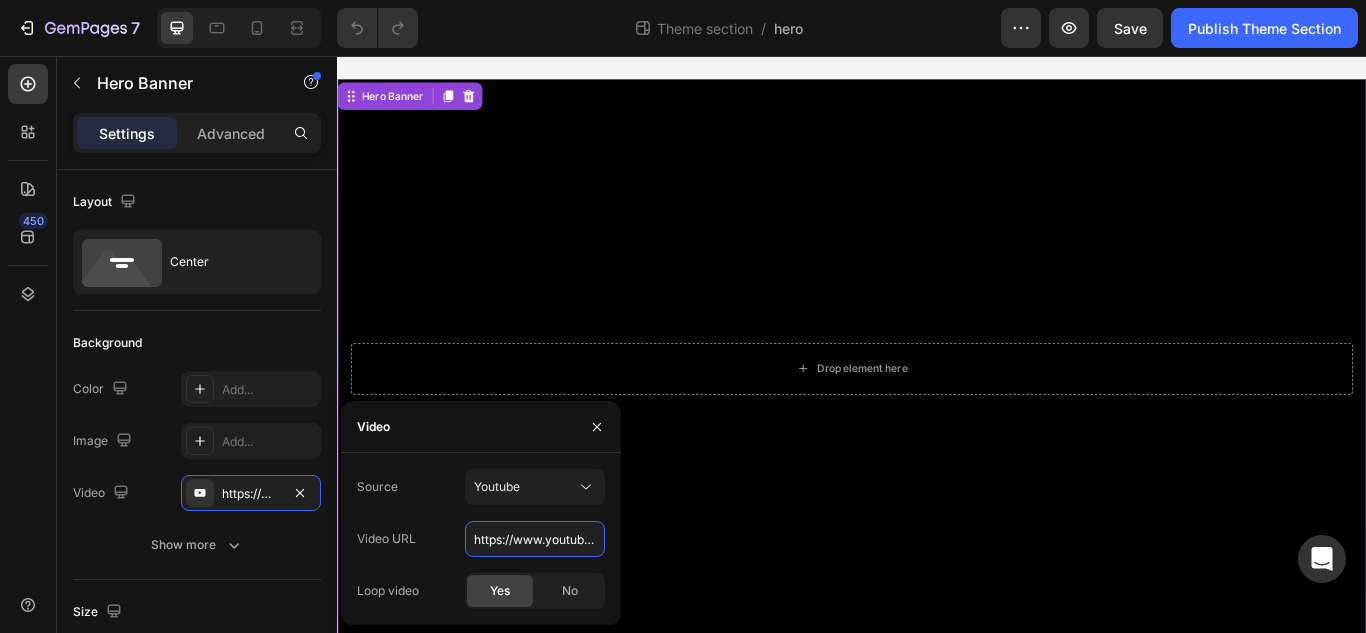type 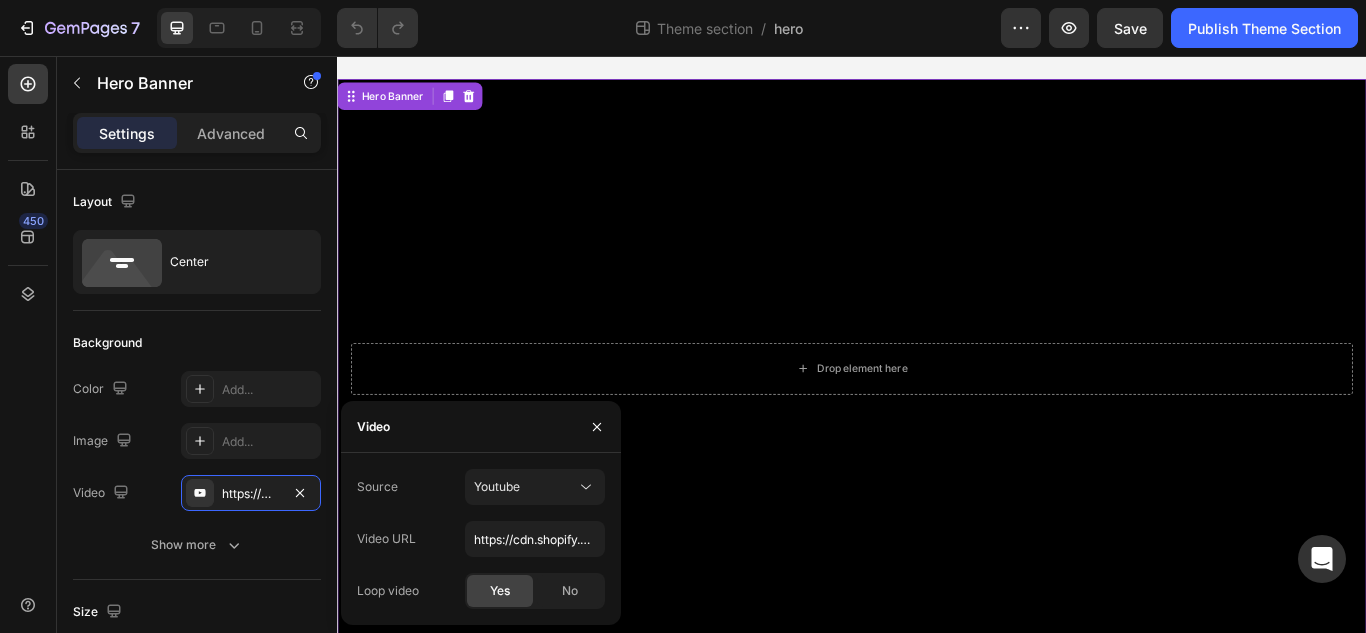 click on "Drop element here Hero Banner   0 Root
Drag & drop element from sidebar or
Explore Library
Add section Choose templates inspired by CRO experts Generate layout from URL or image Add blank section then drag & drop elements" at bounding box center (937, 400) 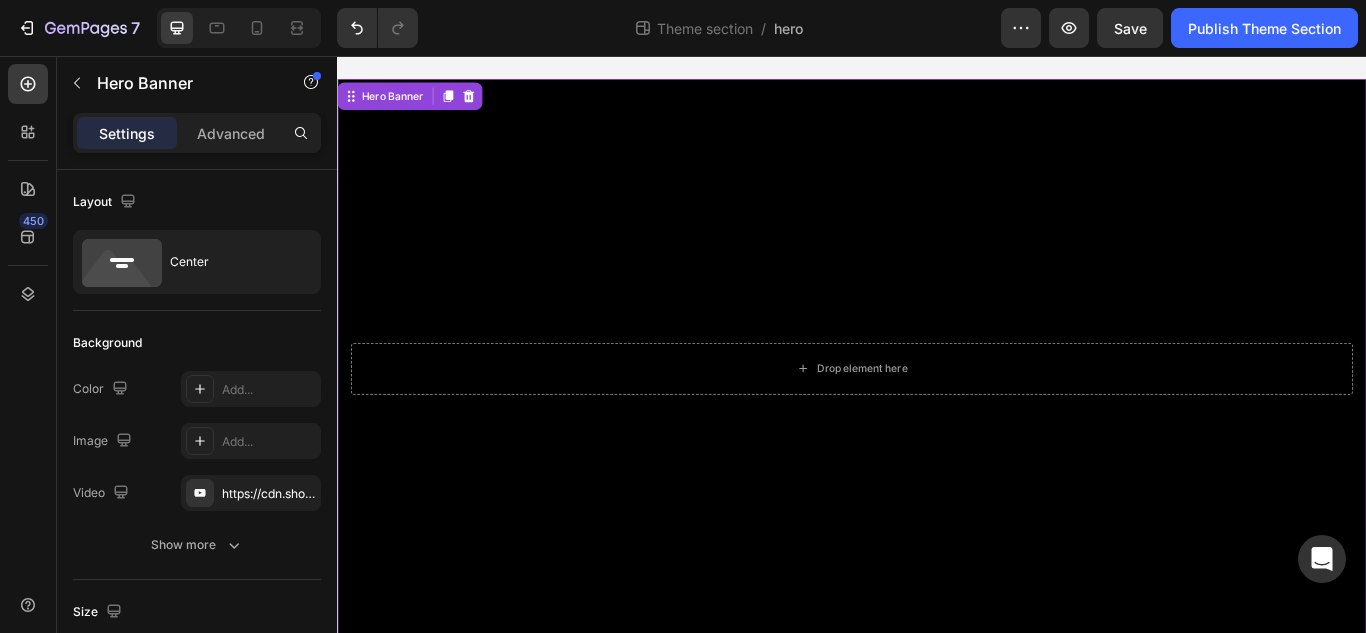 scroll, scrollTop: 0, scrollLeft: 0, axis: both 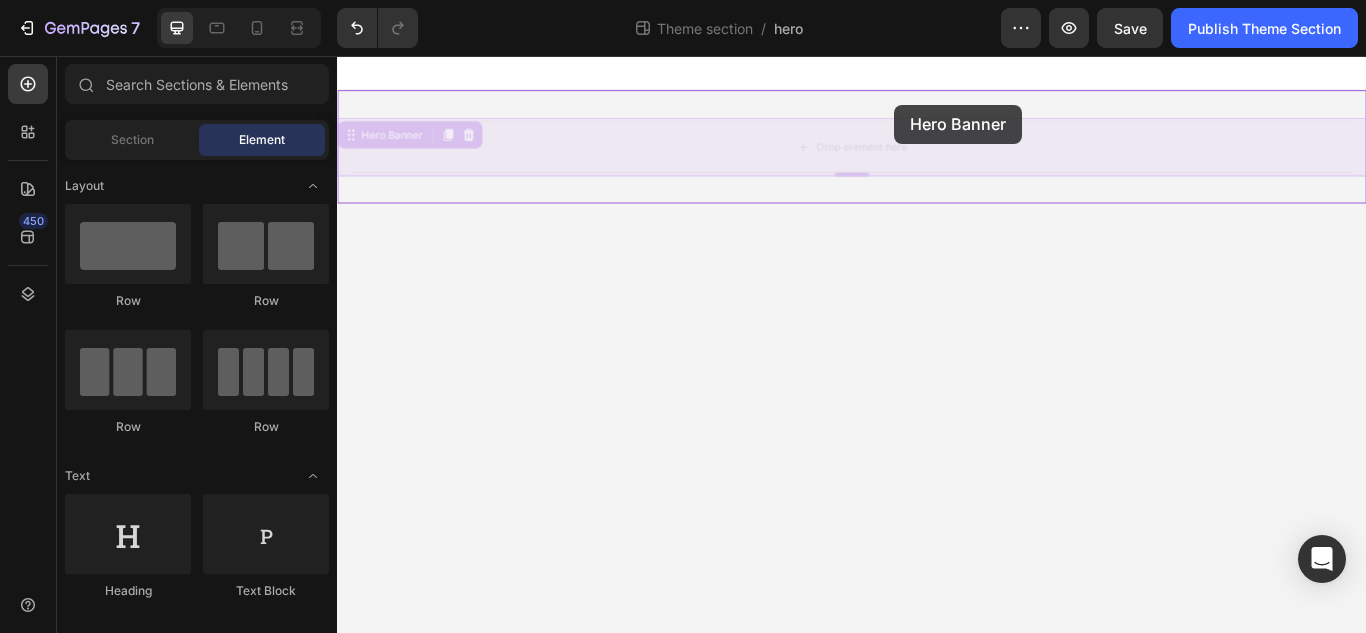click at bounding box center [937, 392] 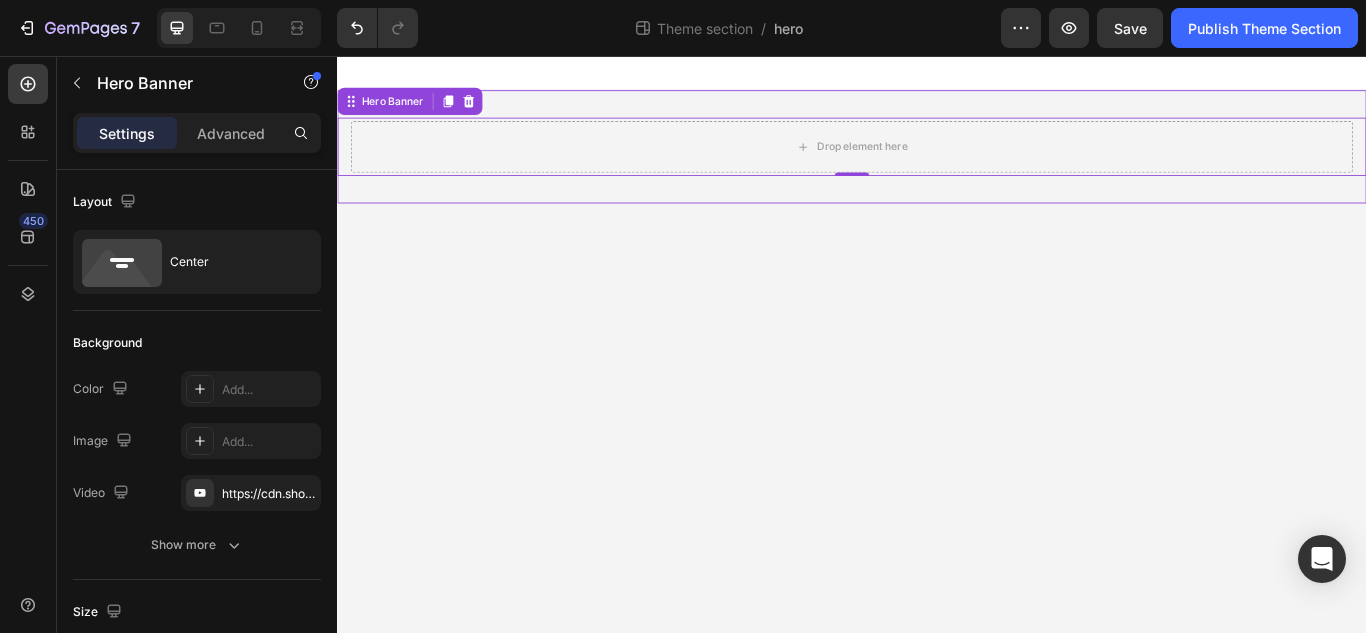 type 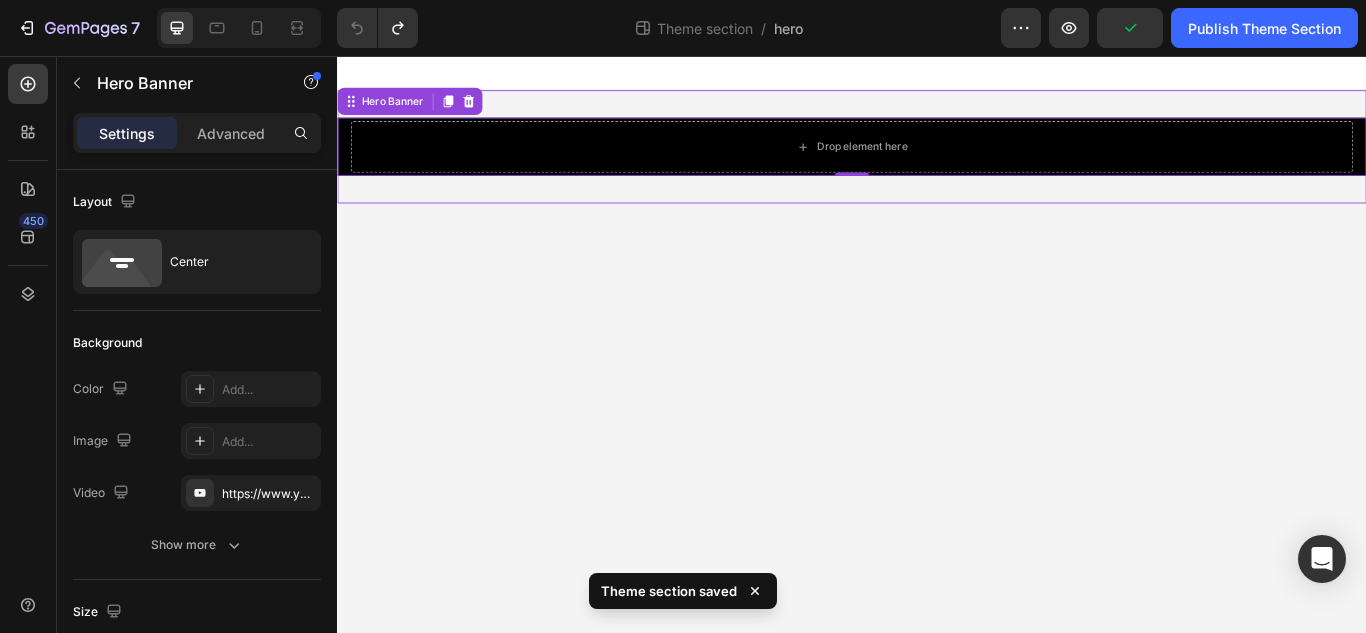 click on "Drop element here Hero Banner   0" at bounding box center [937, 162] 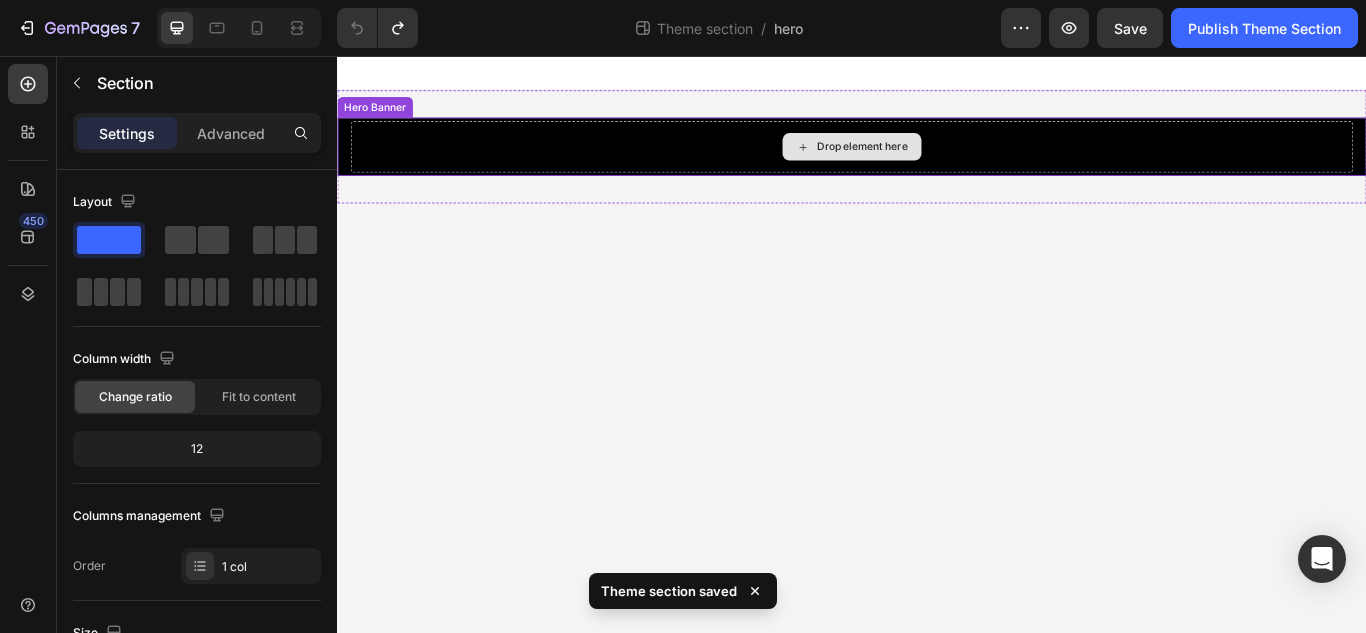 click on "Drop element here" at bounding box center [937, 162] 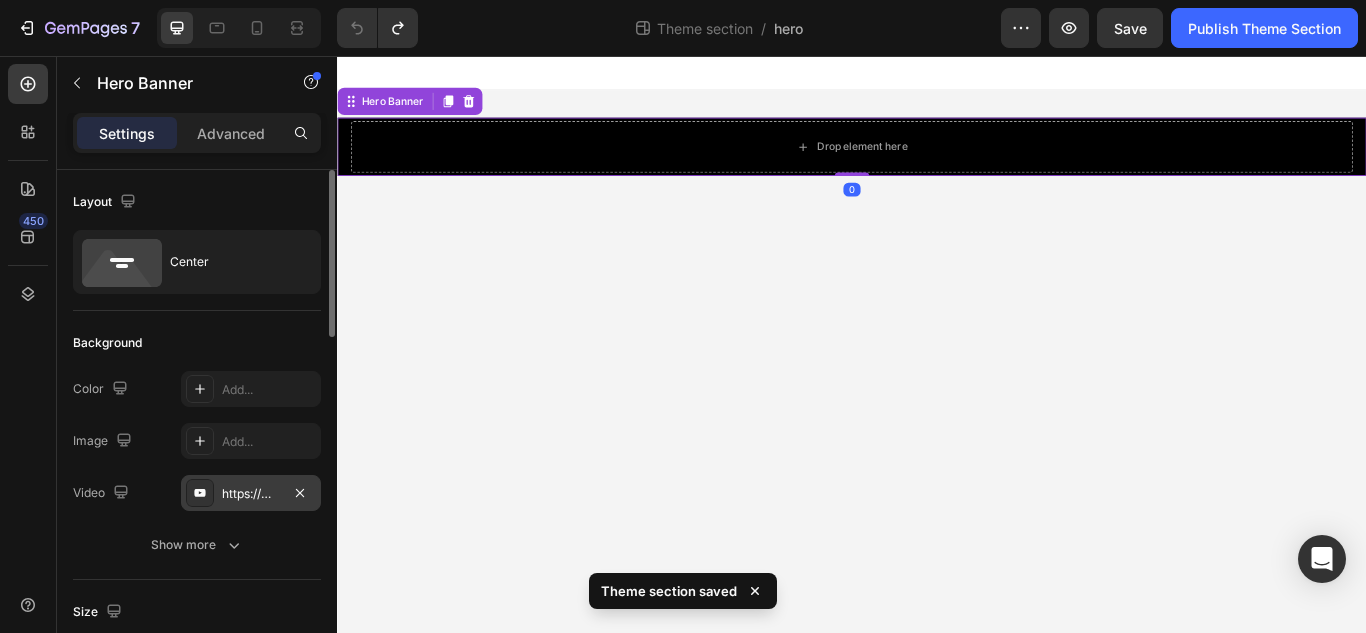 click on "https://www.youtube.com/watch?v=drIt4RH_kyQ" at bounding box center [251, 493] 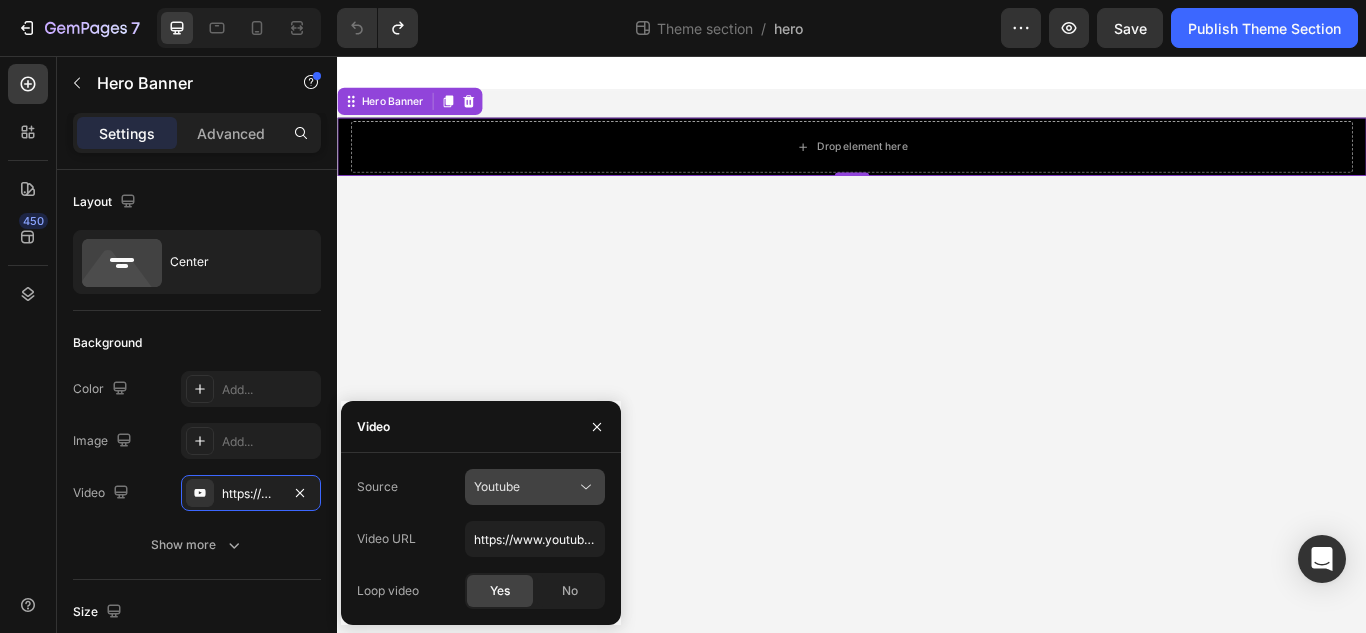 click 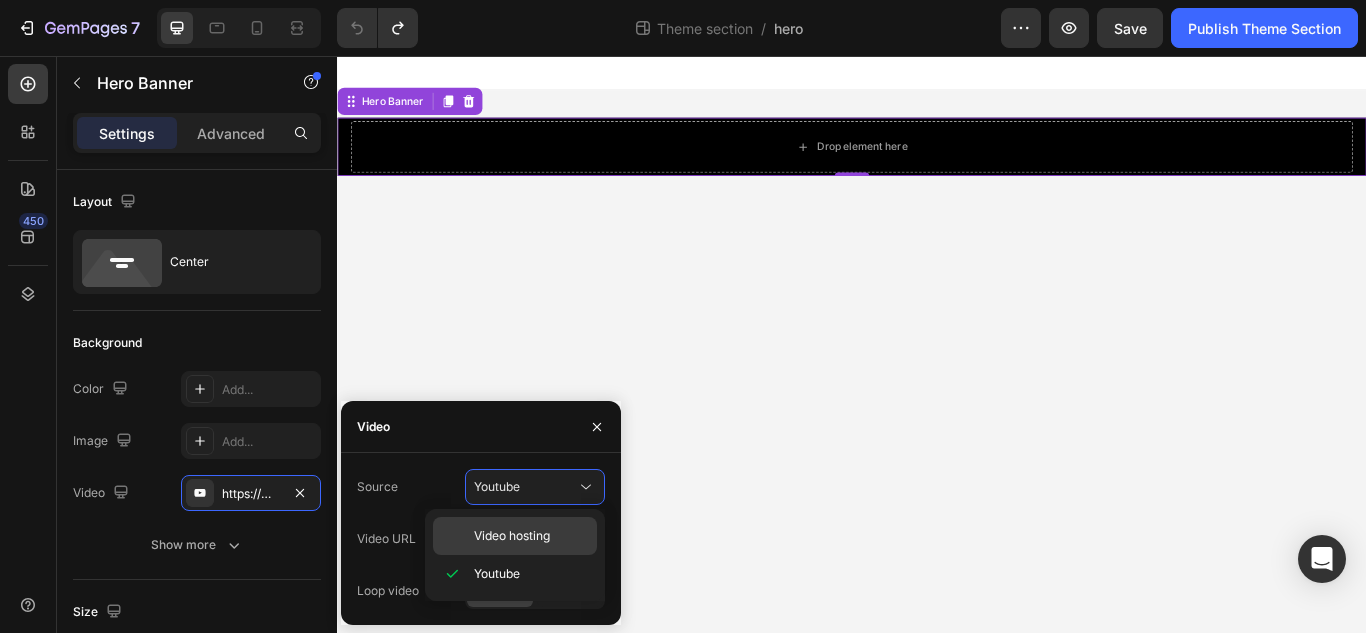 click on "Video hosting" 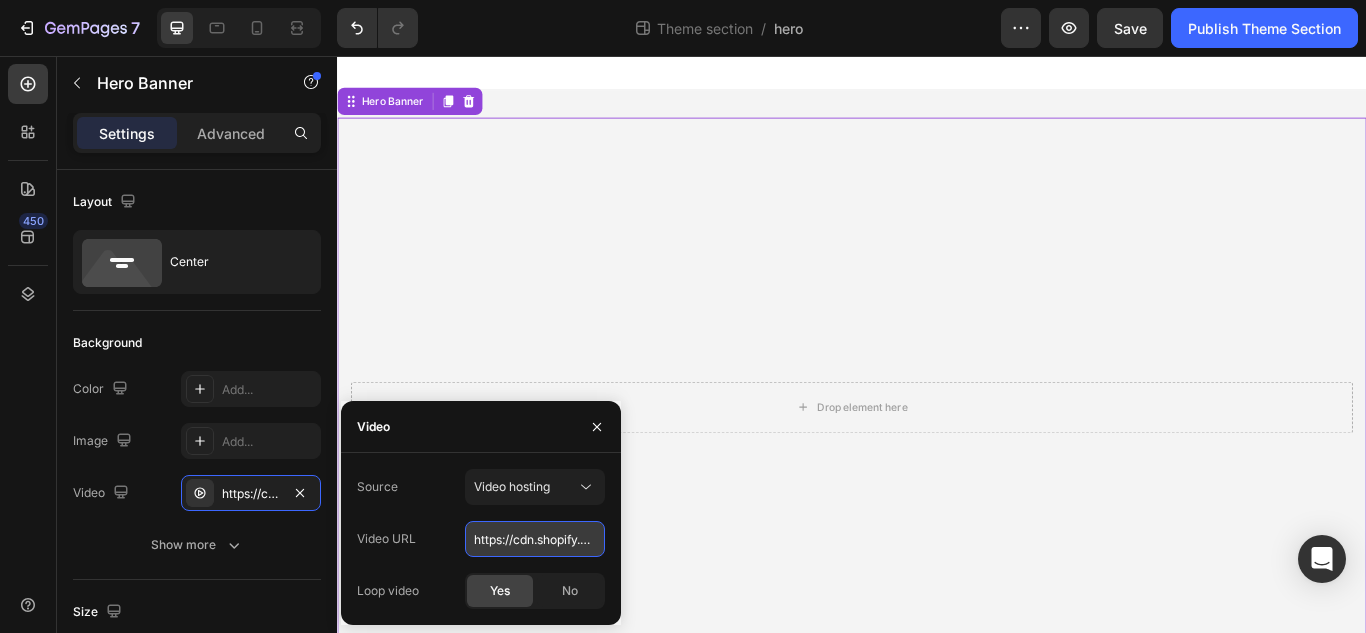 click on "https://cdn.shopify.com/videos/c/o/v/92a407d4e0c94a288eb54cac18c387dc.mp4" at bounding box center (535, 539) 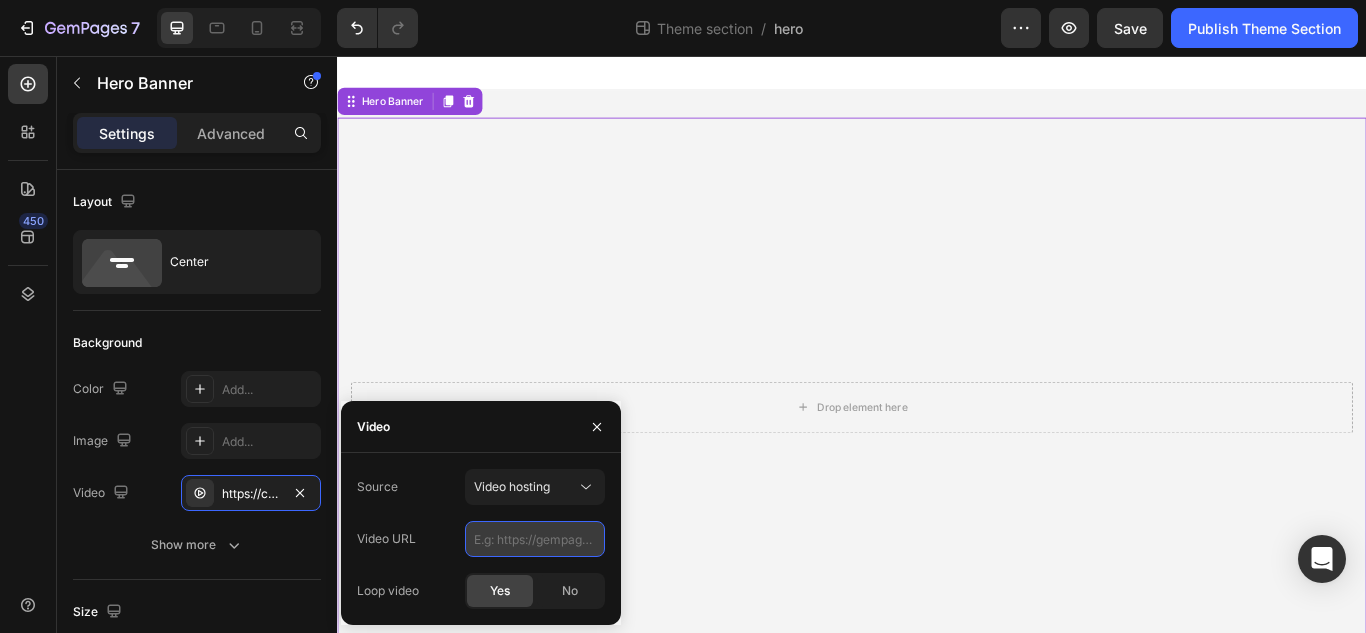 paste on "https://cdn.shopify.com/videos/c/o/v/ae74476d276441cfbc4180cd85dd9fd7.mp4" 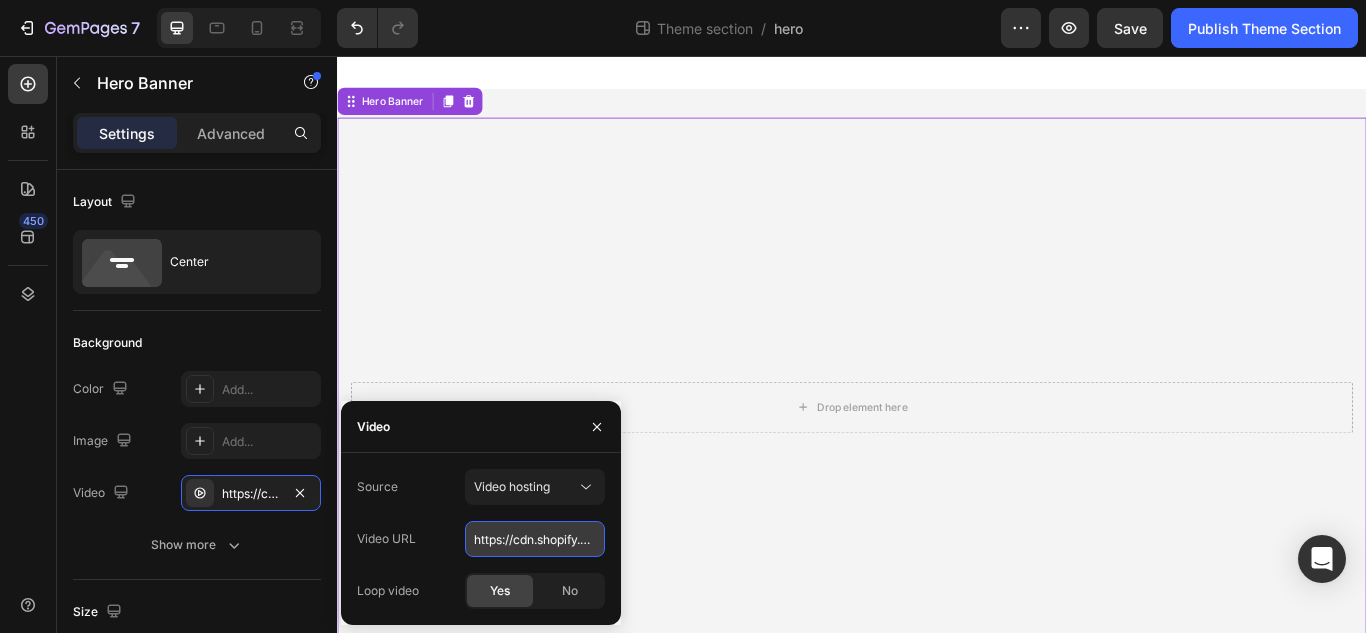 scroll, scrollTop: 0, scrollLeft: 340, axis: horizontal 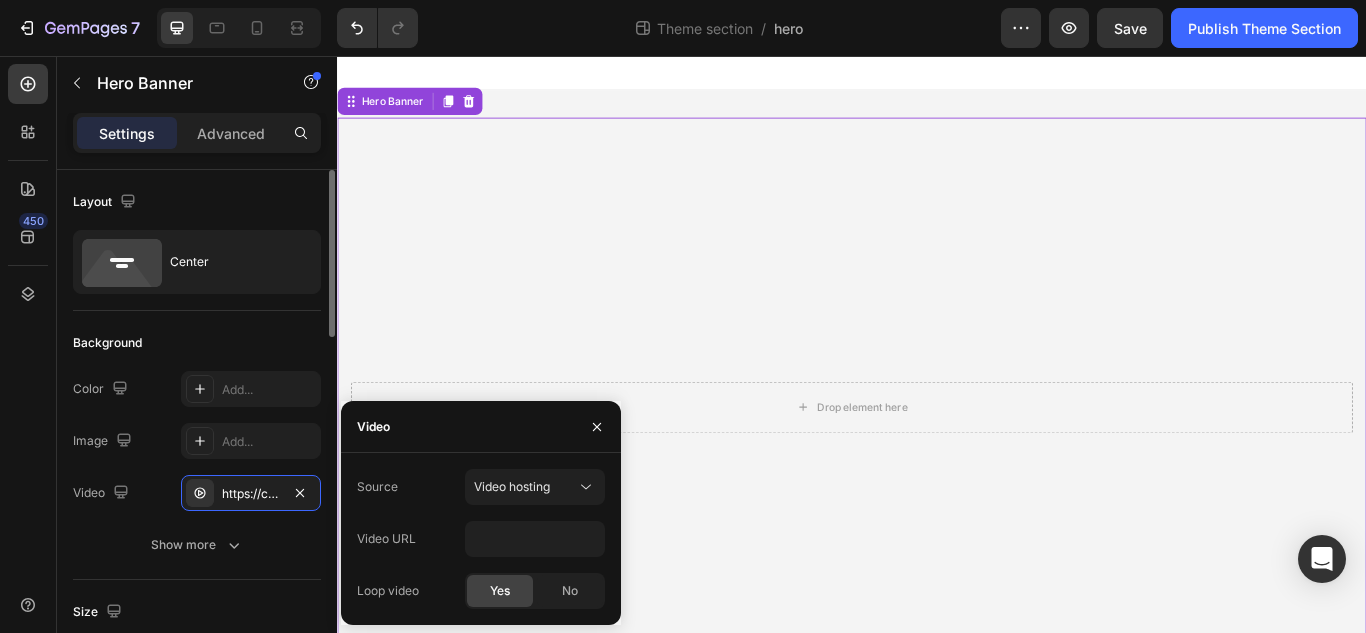 click on "Background" at bounding box center (197, 343) 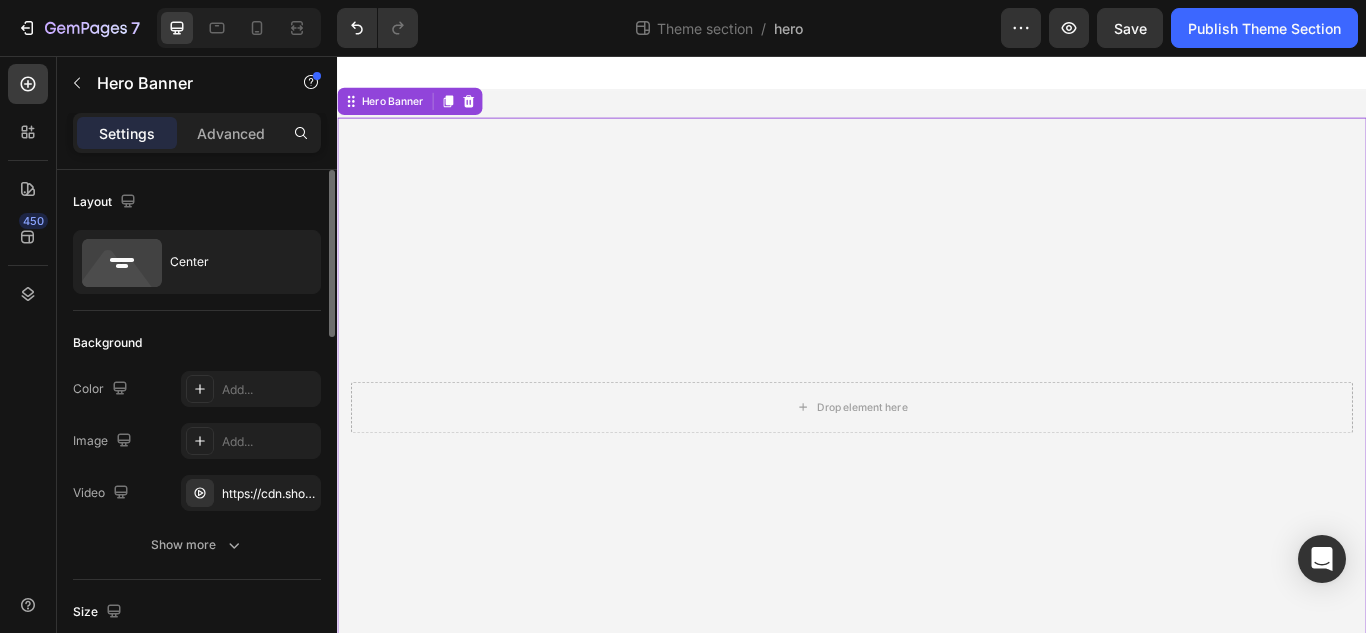 scroll, scrollTop: 0, scrollLeft: 0, axis: both 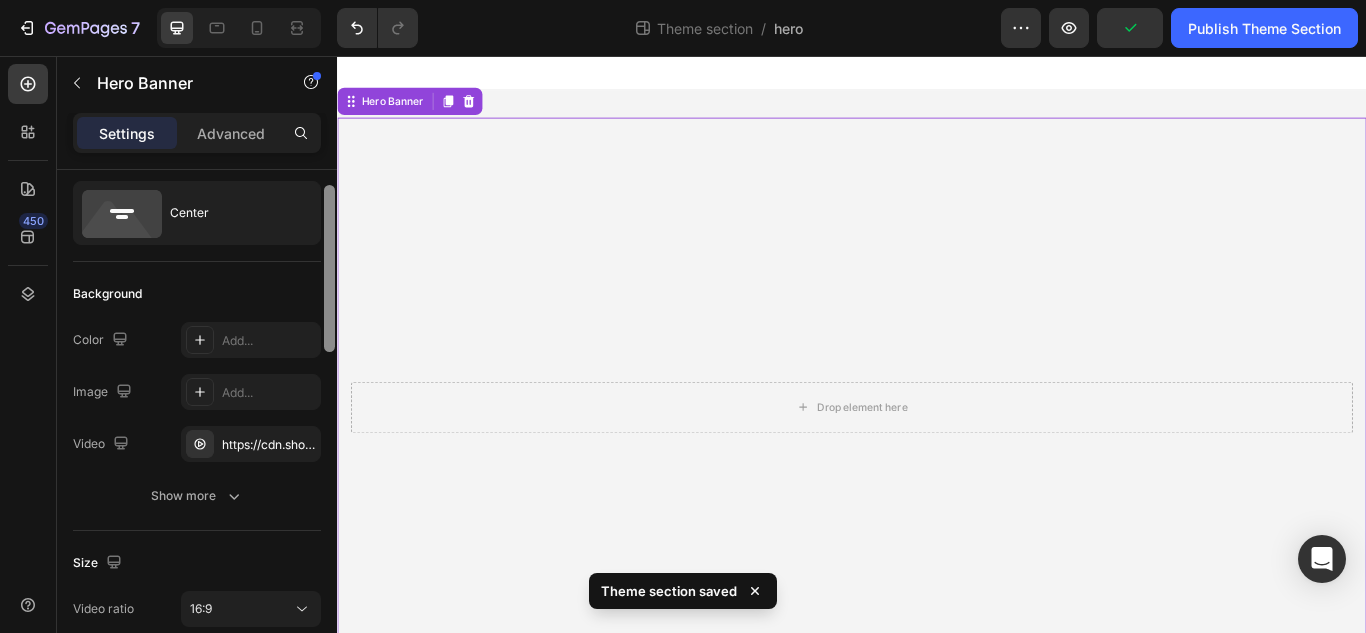 drag, startPoint x: 664, startPoint y: 377, endPoint x: 368, endPoint y: 508, distance: 323.69275 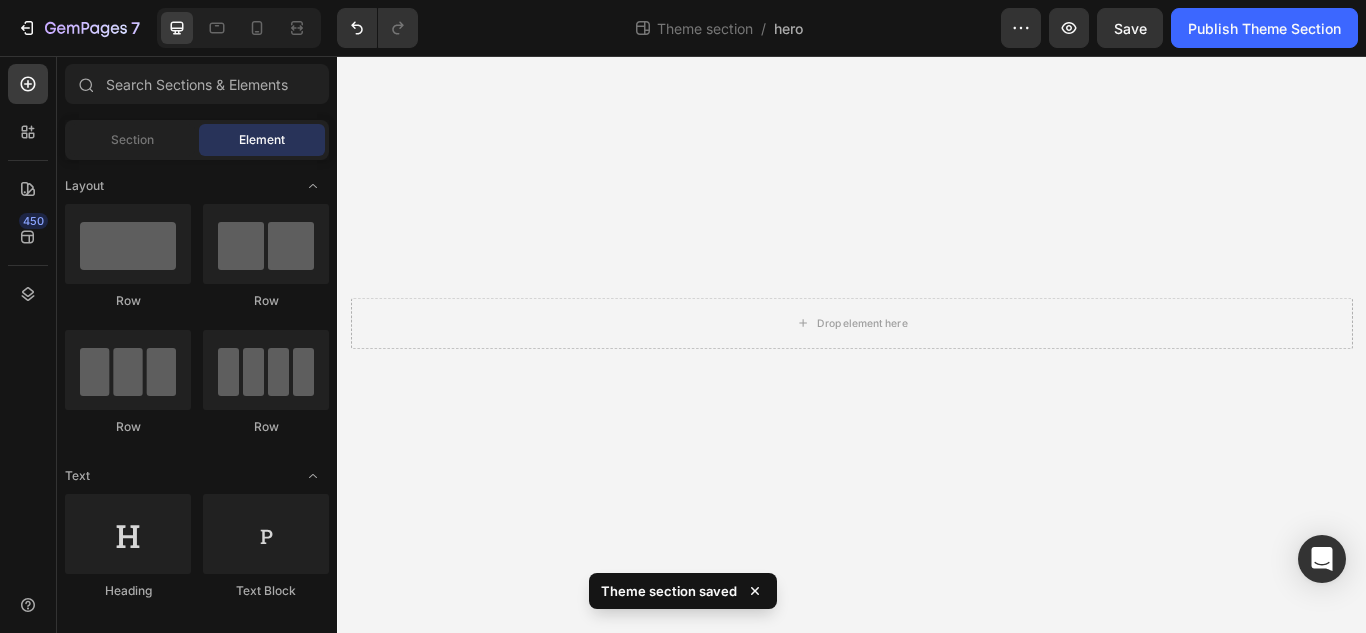 scroll, scrollTop: 0, scrollLeft: 0, axis: both 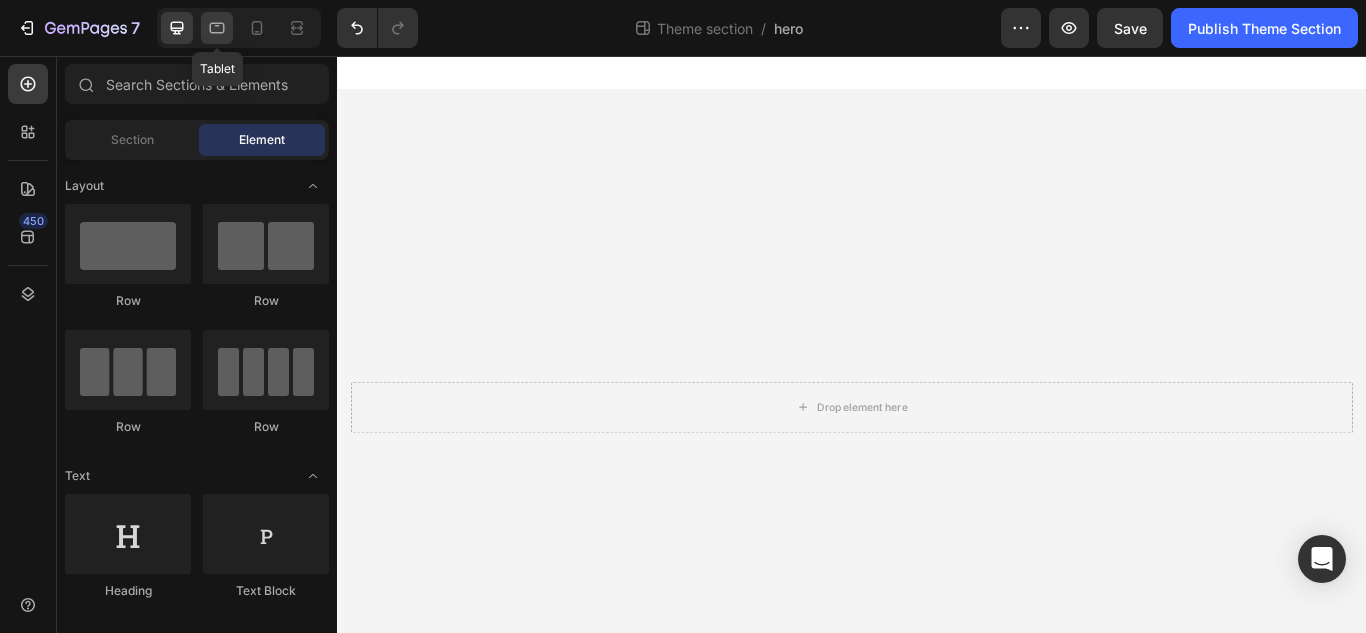 click 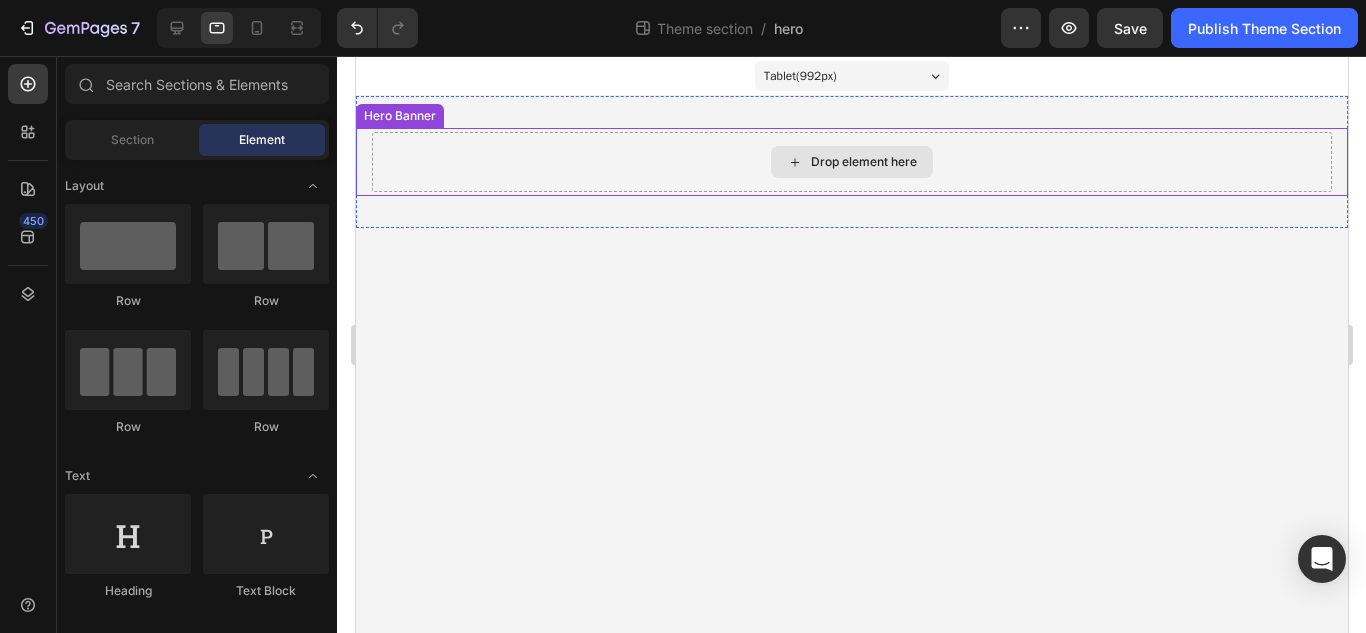 click on "Drop element here" at bounding box center (851, 162) 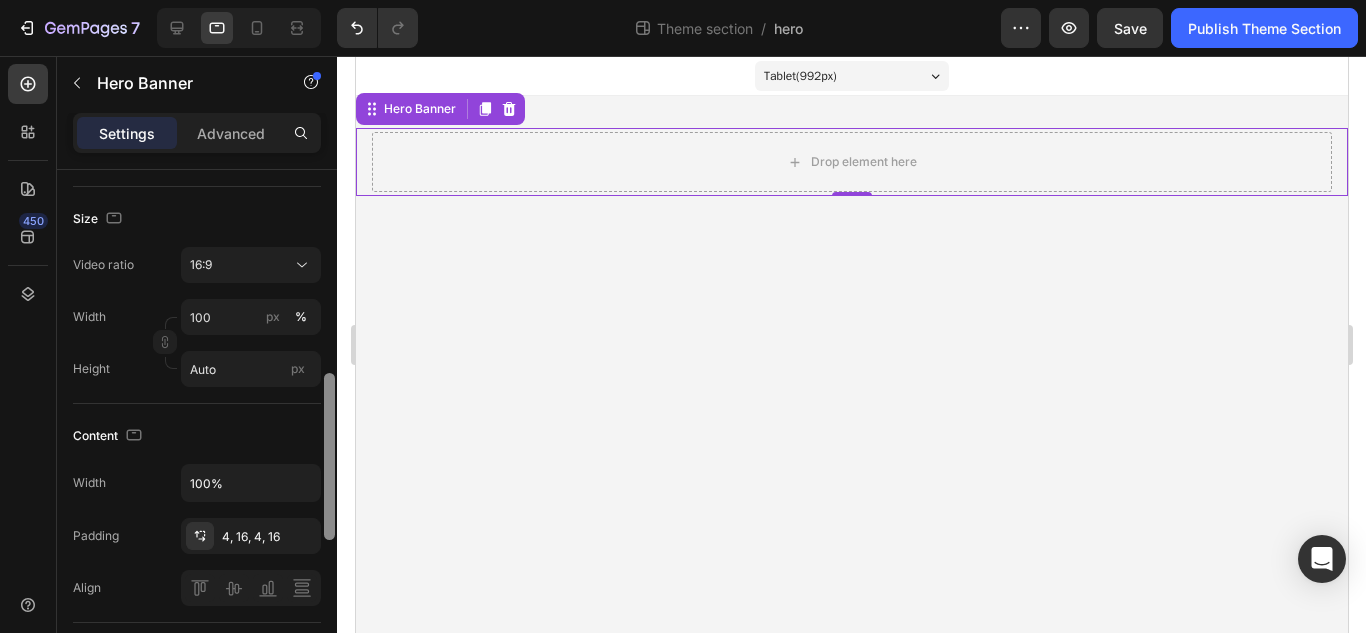 scroll, scrollTop: 377, scrollLeft: 0, axis: vertical 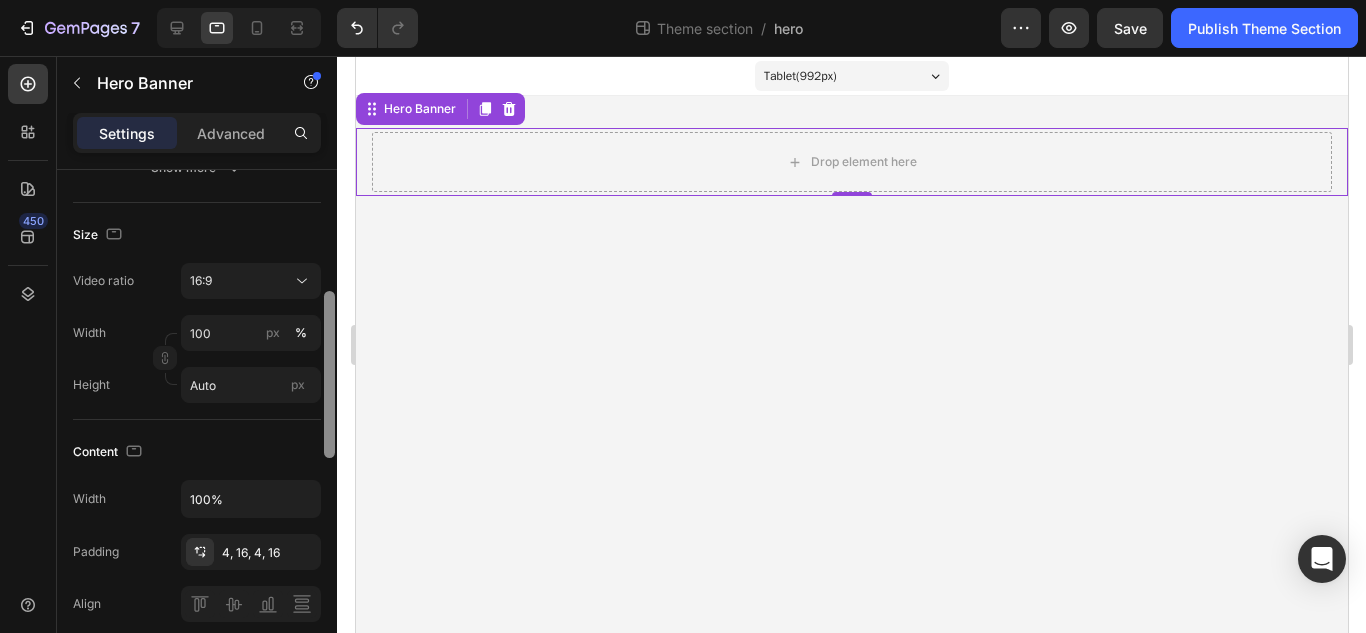 drag, startPoint x: 325, startPoint y: 267, endPoint x: 335, endPoint y: 389, distance: 122.40915 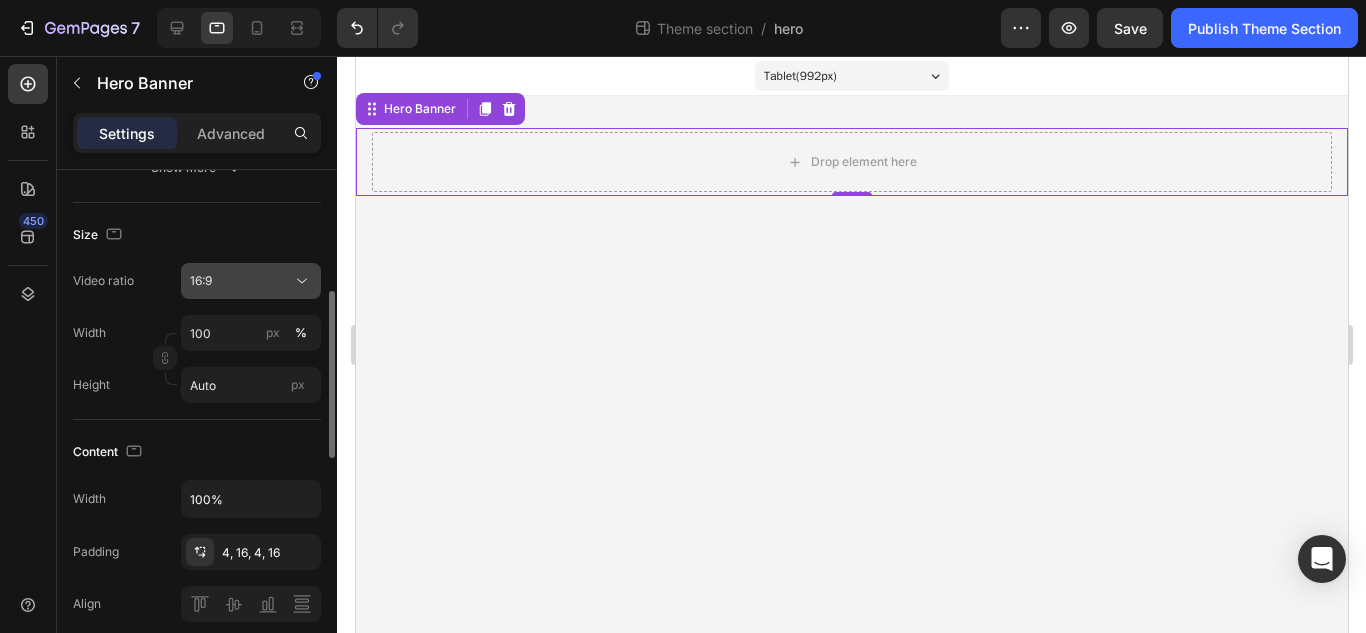 click on "16:9" 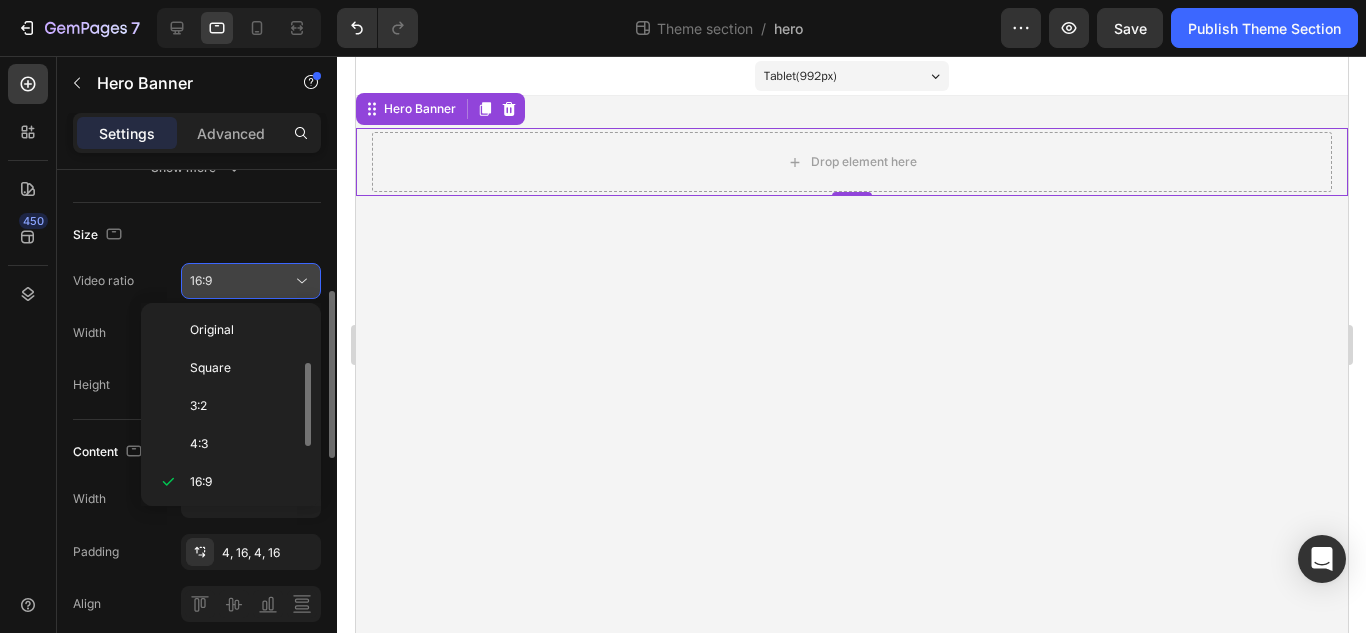scroll, scrollTop: 36, scrollLeft: 0, axis: vertical 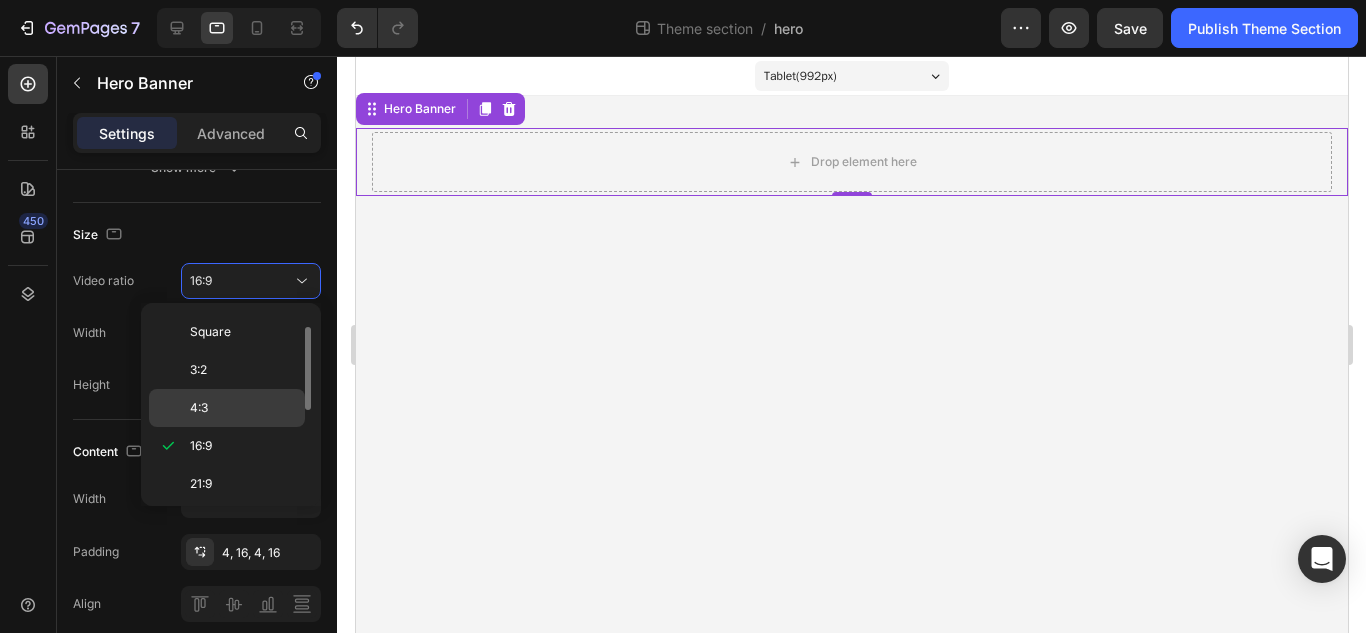 click on "4:3" 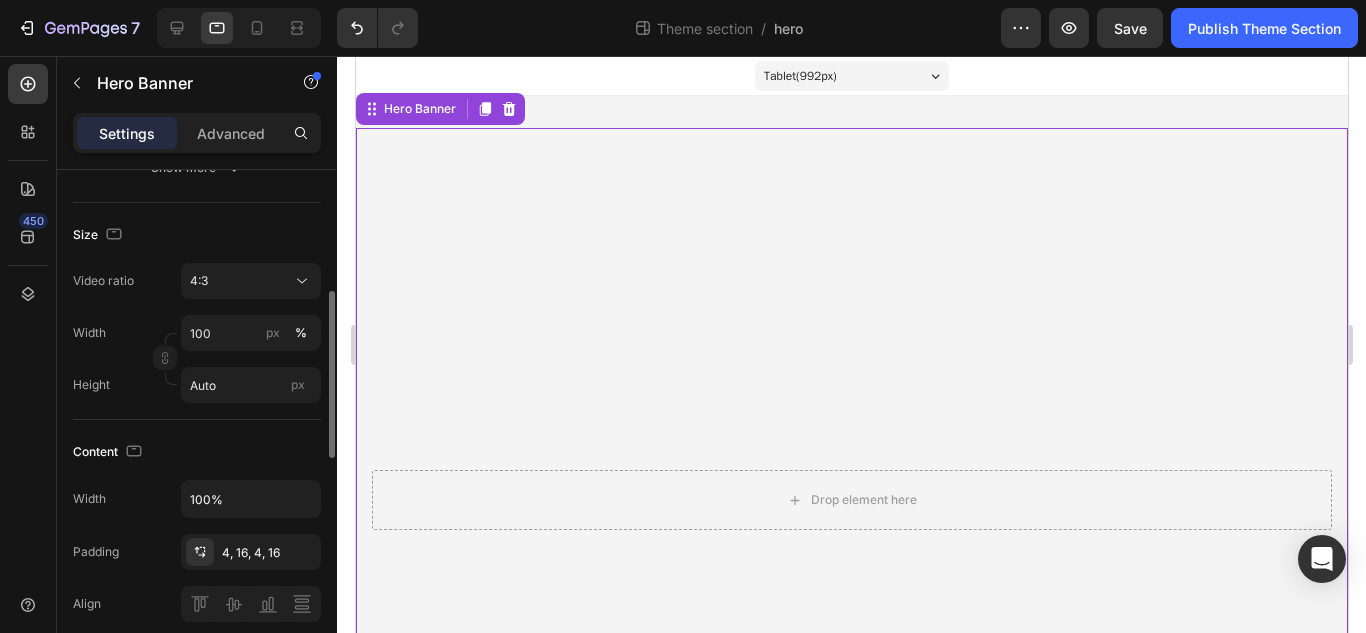 click on "Video ratio 4:3 Width 100 px % Height Auto px" at bounding box center [197, 333] 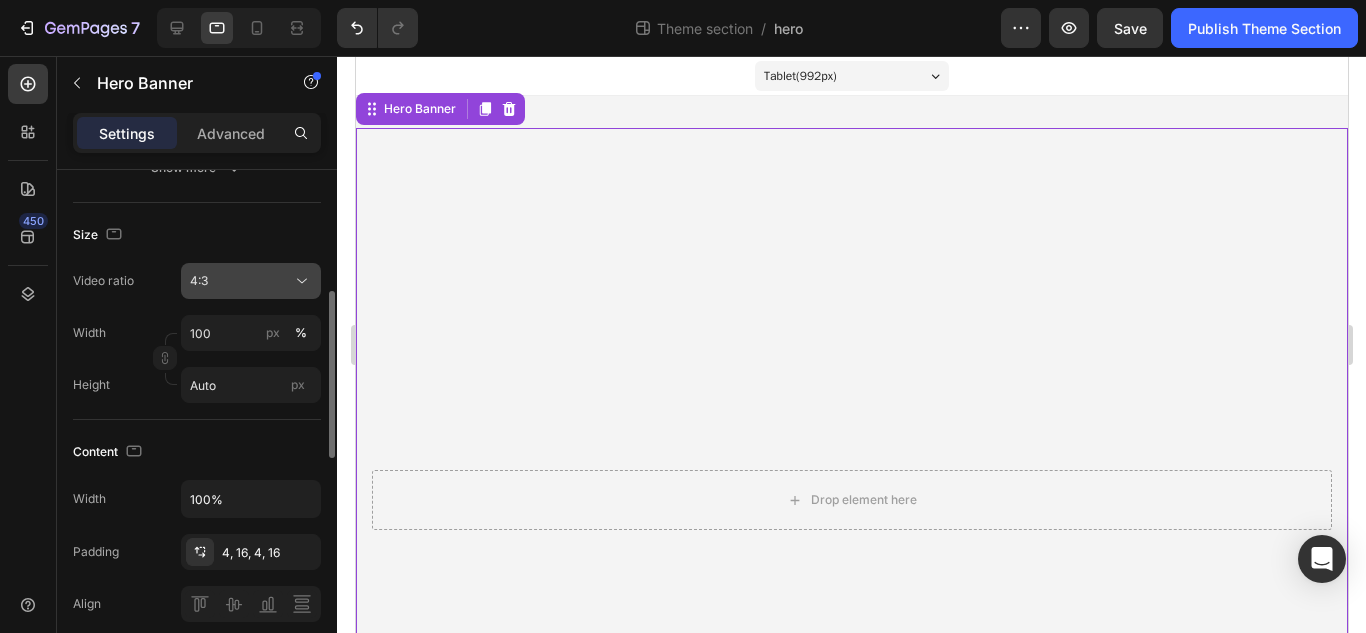 click 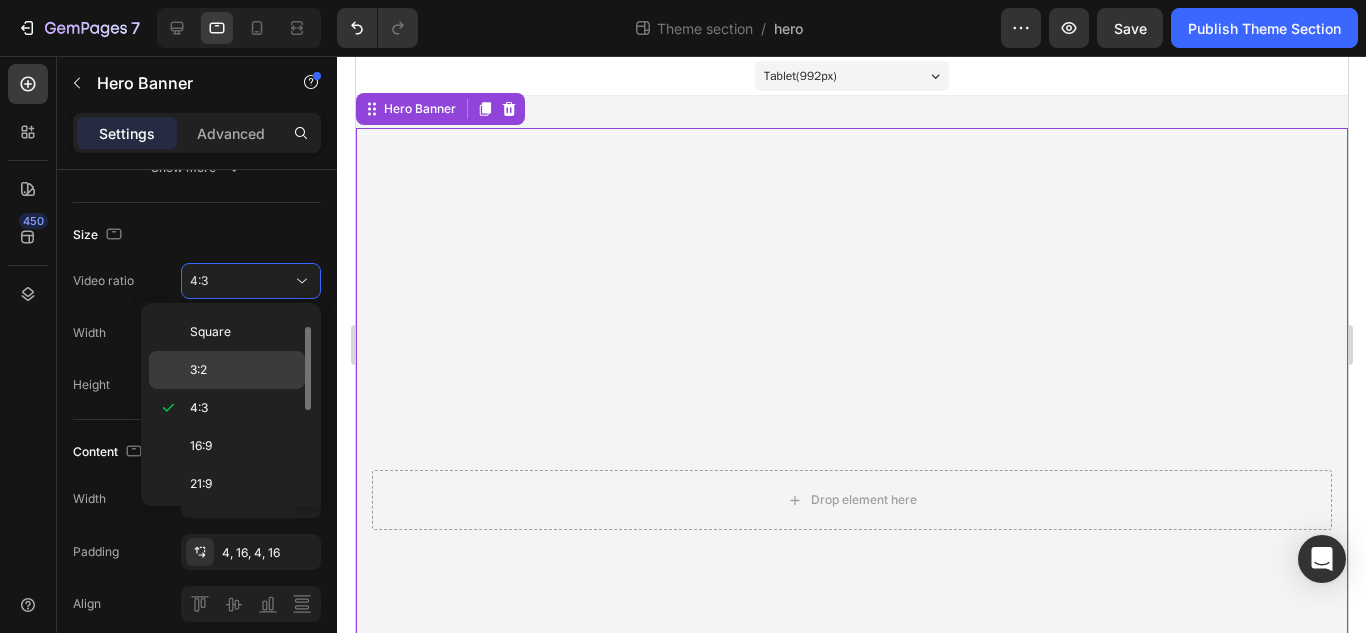 click on "3:2" 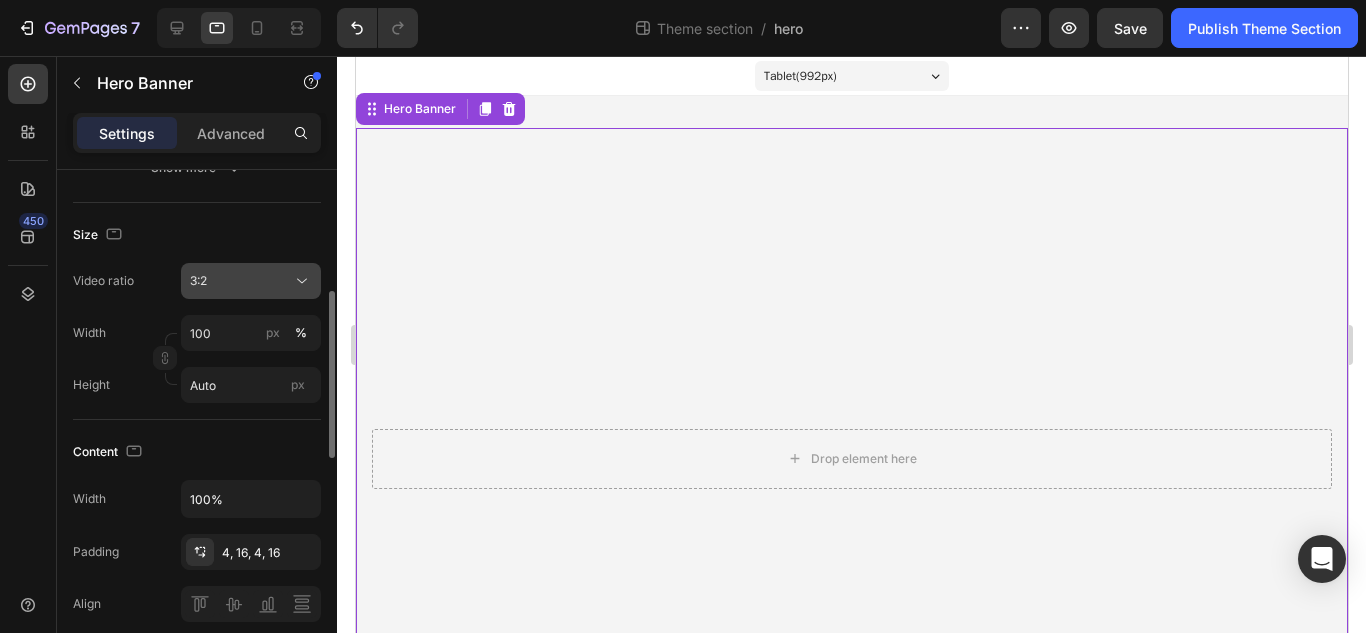 click on "3:2" at bounding box center [241, 281] 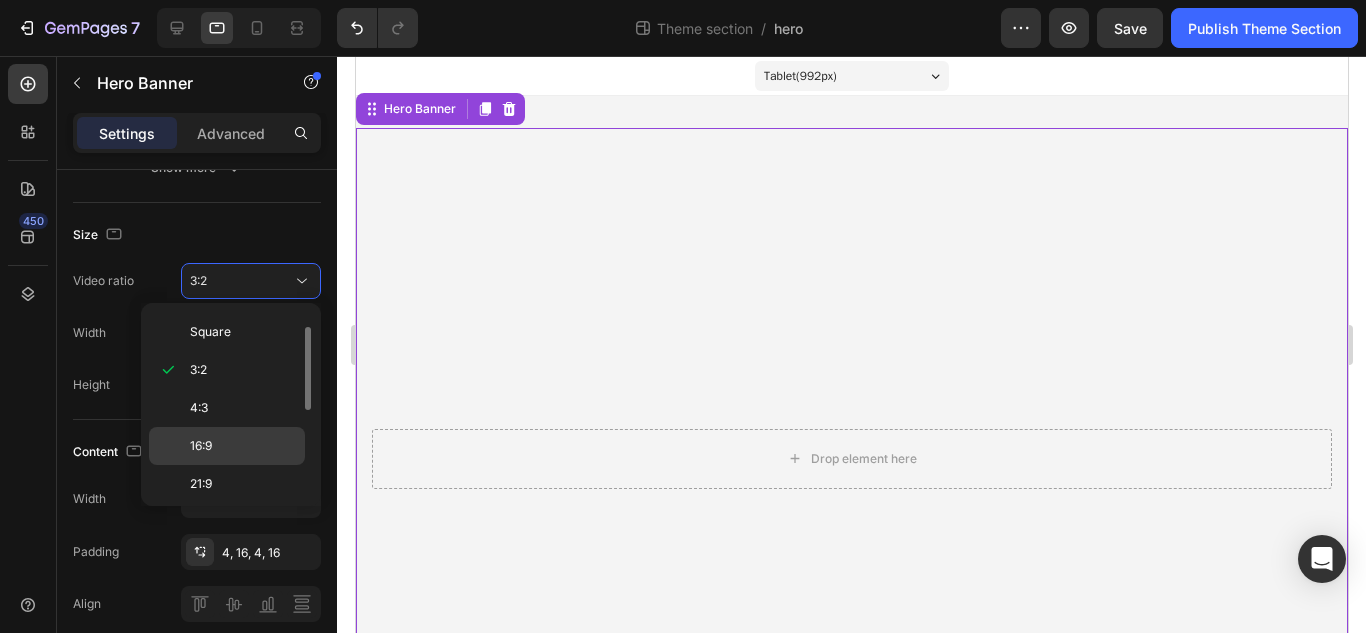 click on "16:9" at bounding box center (201, 446) 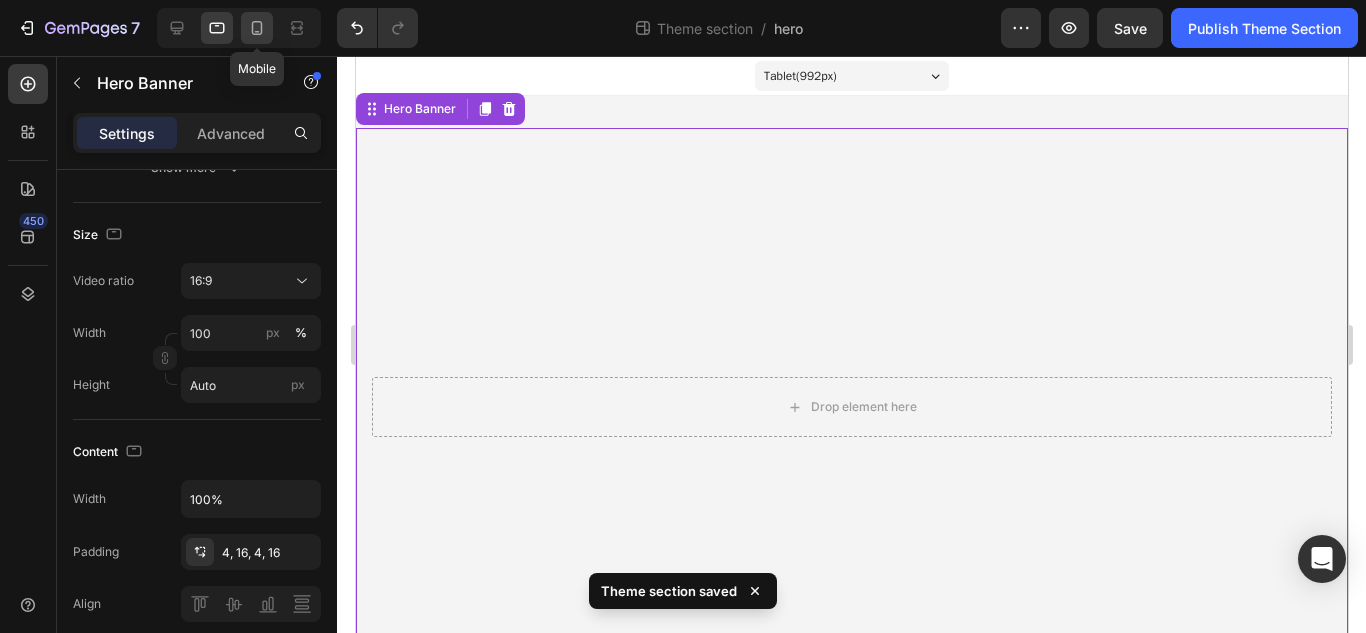 click 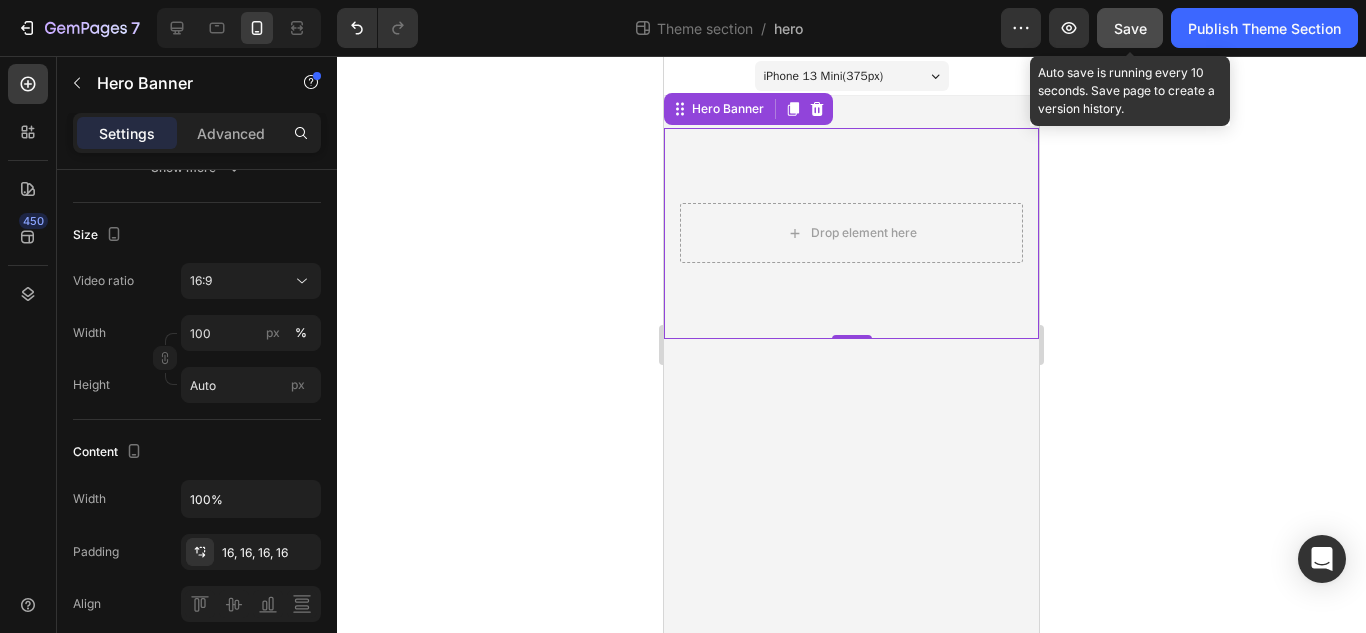 click on "Save" at bounding box center (1130, 28) 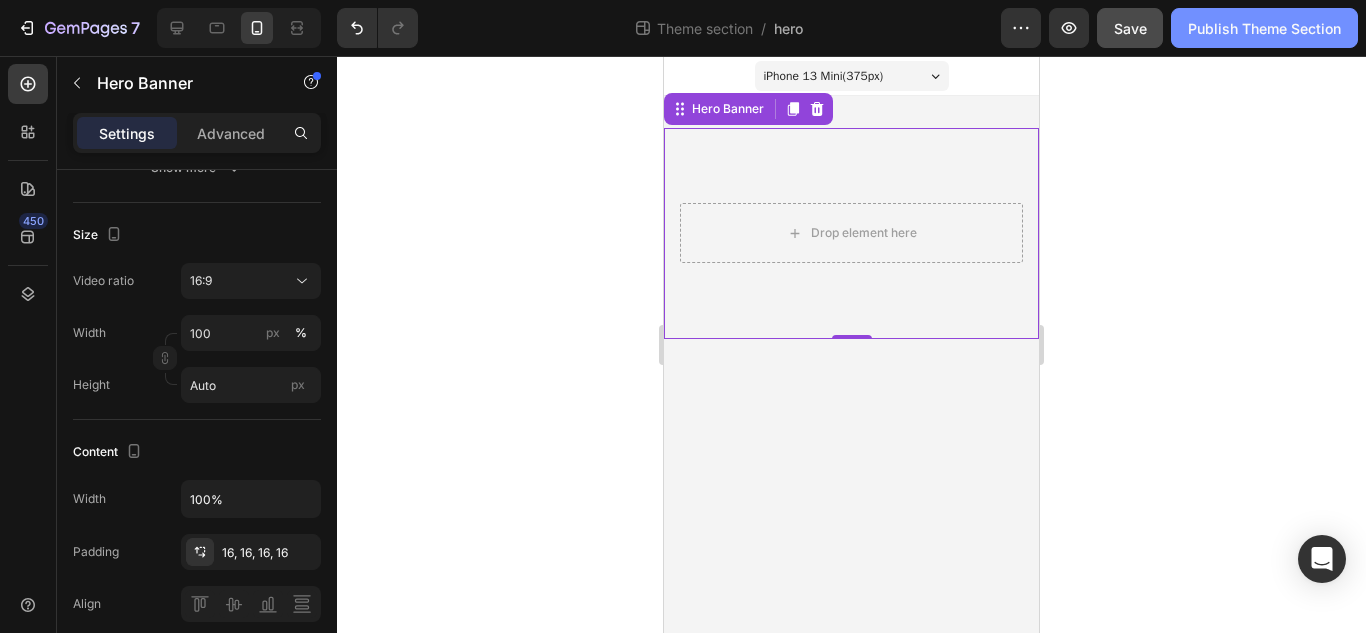 click on "Publish Theme Section" at bounding box center (1264, 28) 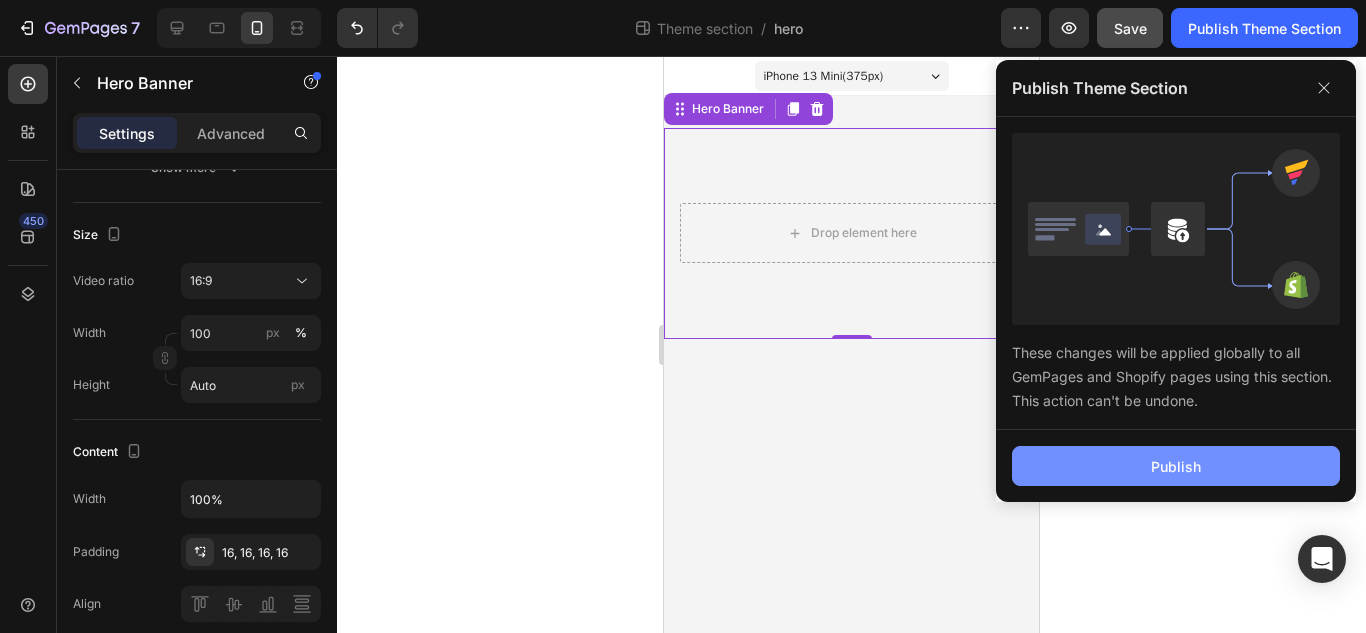 click on "Publish" 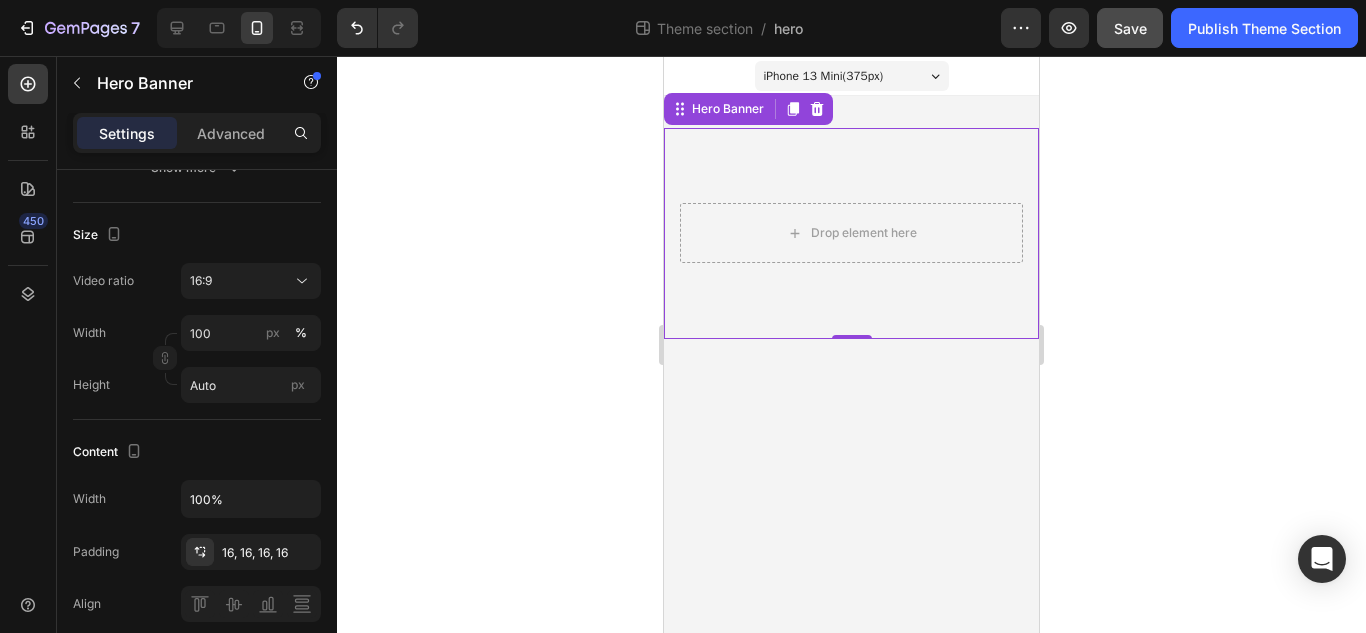 click 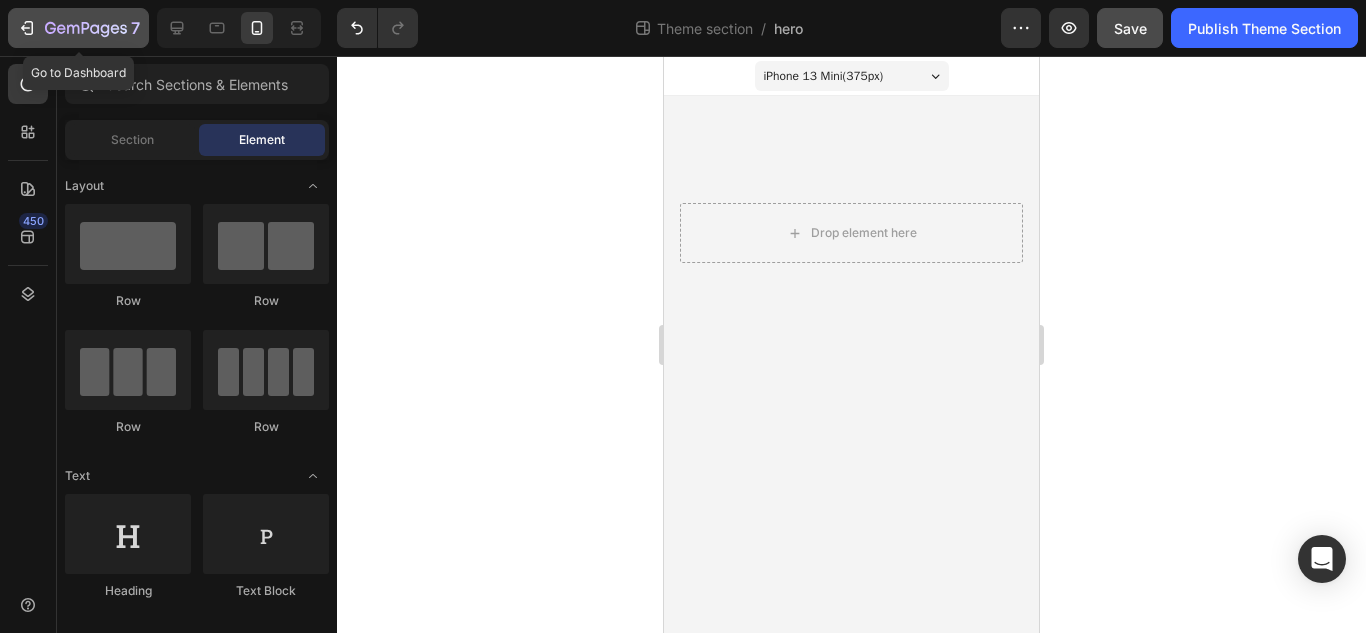 click 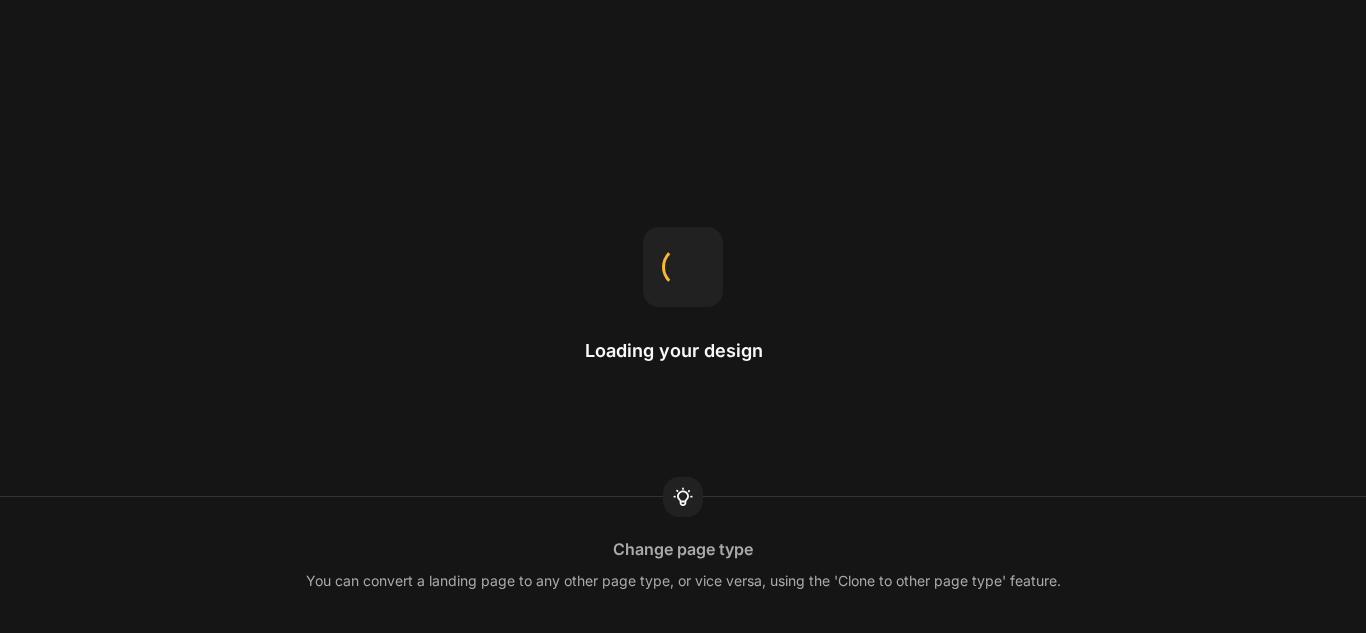 scroll, scrollTop: 0, scrollLeft: 0, axis: both 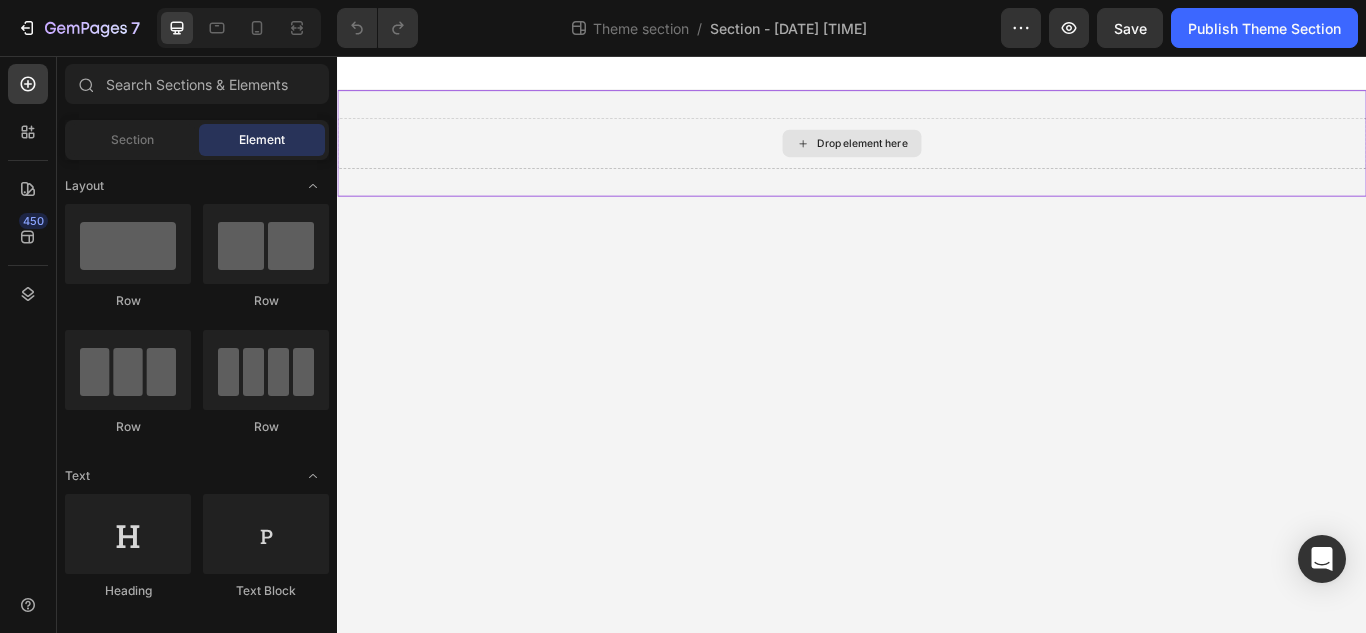 click on "Drop element here" at bounding box center [937, 158] 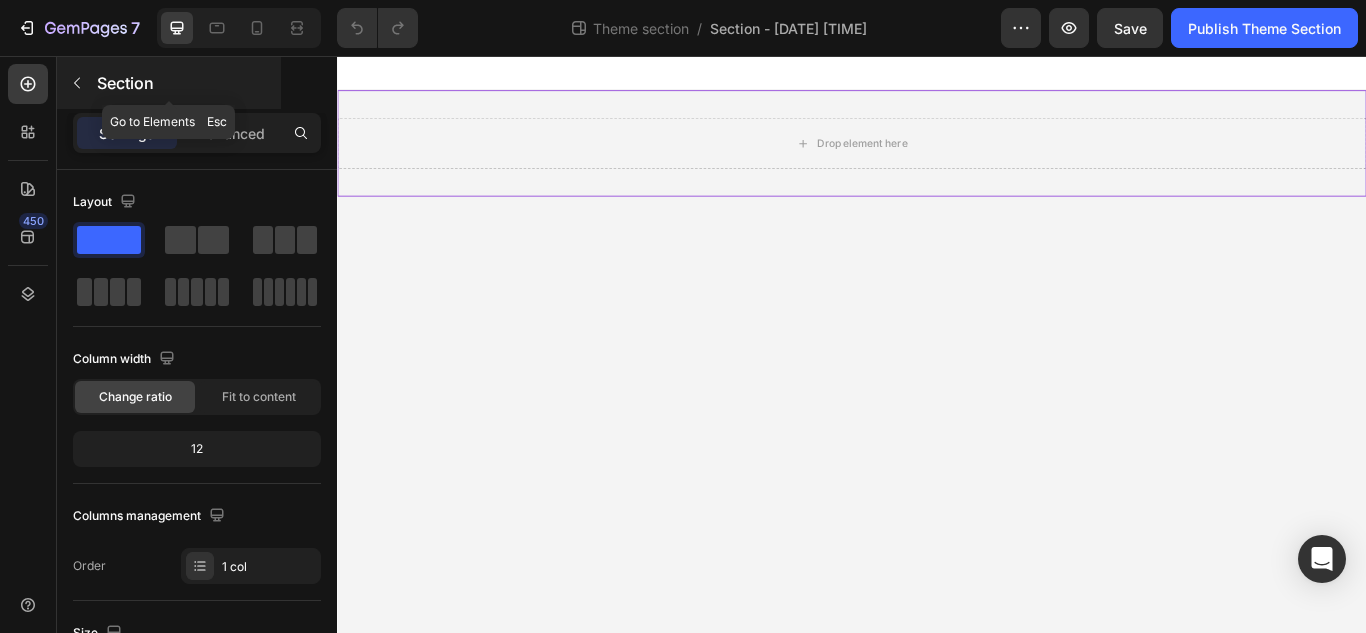 click 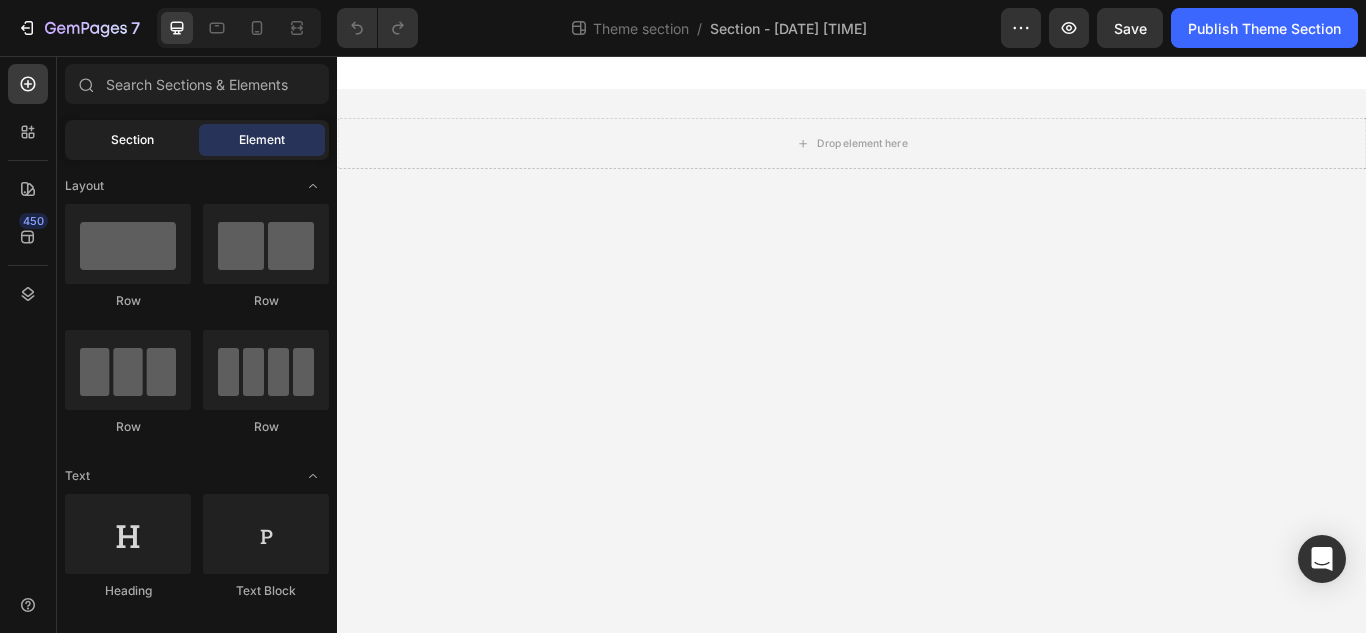 click on "Section" at bounding box center [132, 140] 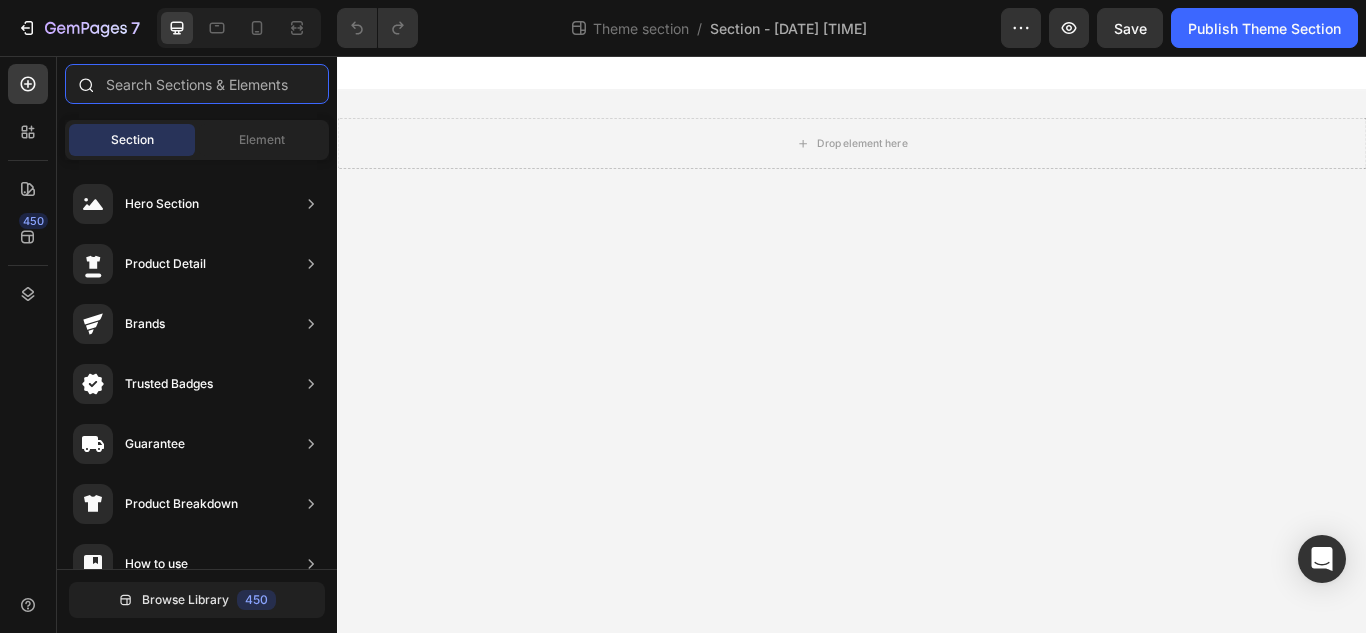 click at bounding box center [197, 84] 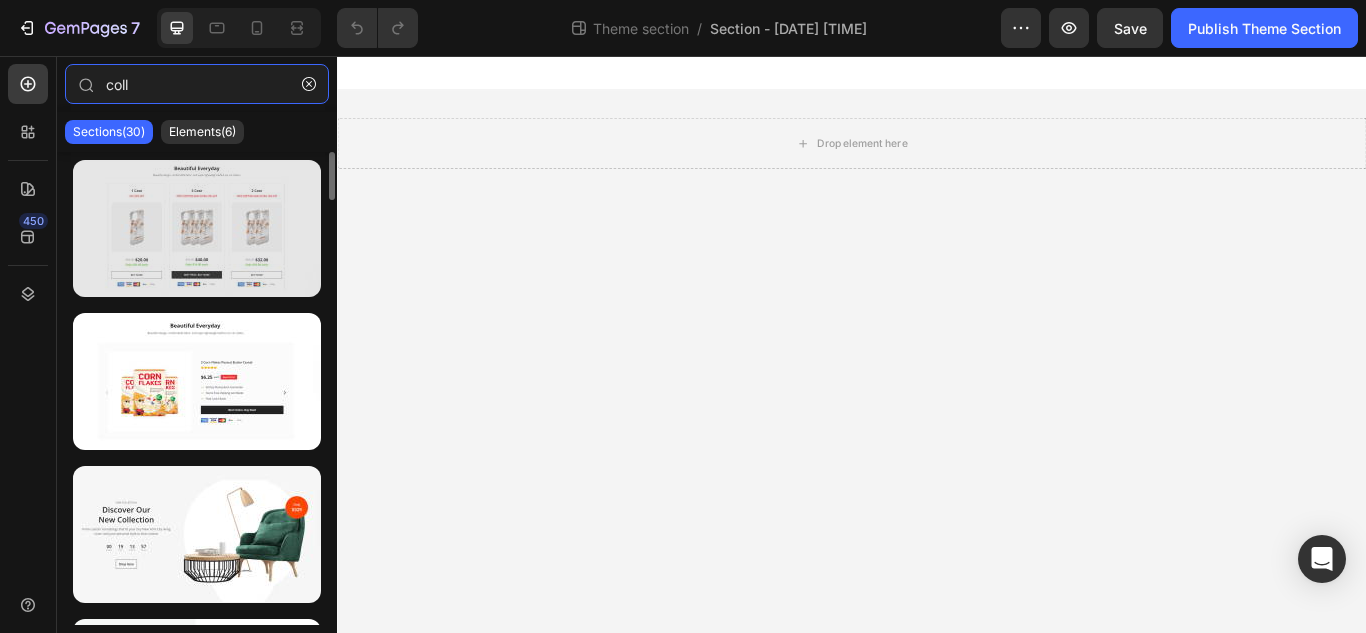 type on "coll" 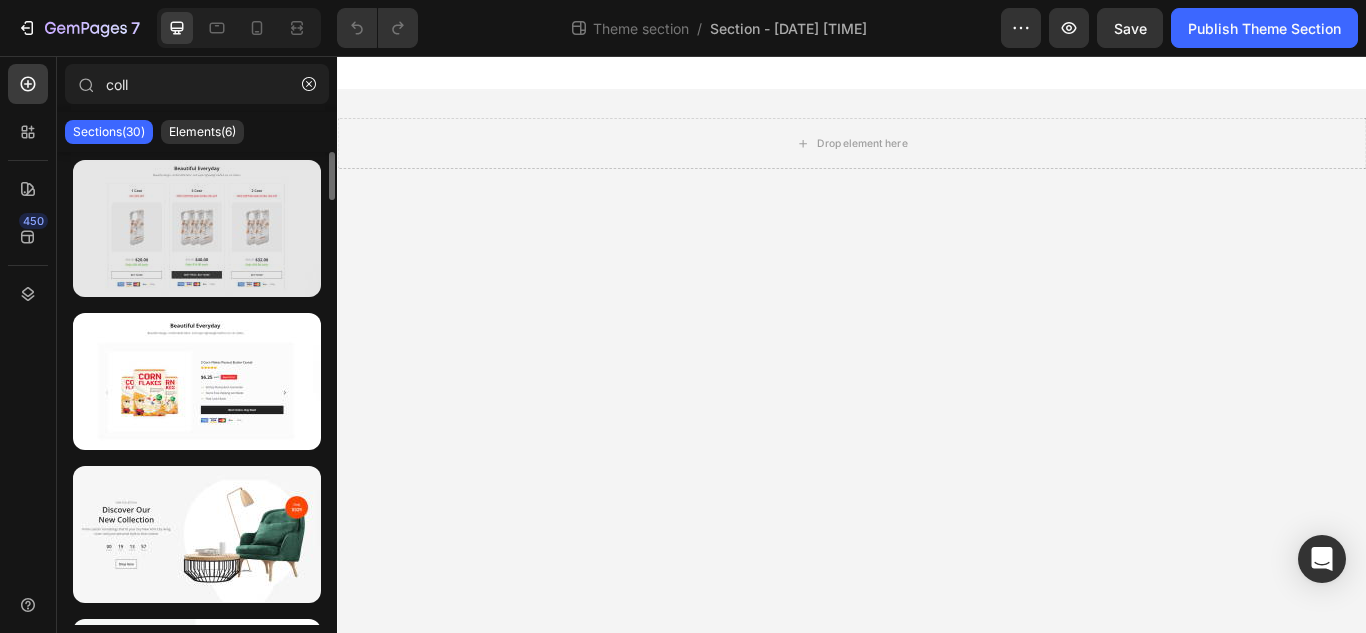 click at bounding box center (197, 228) 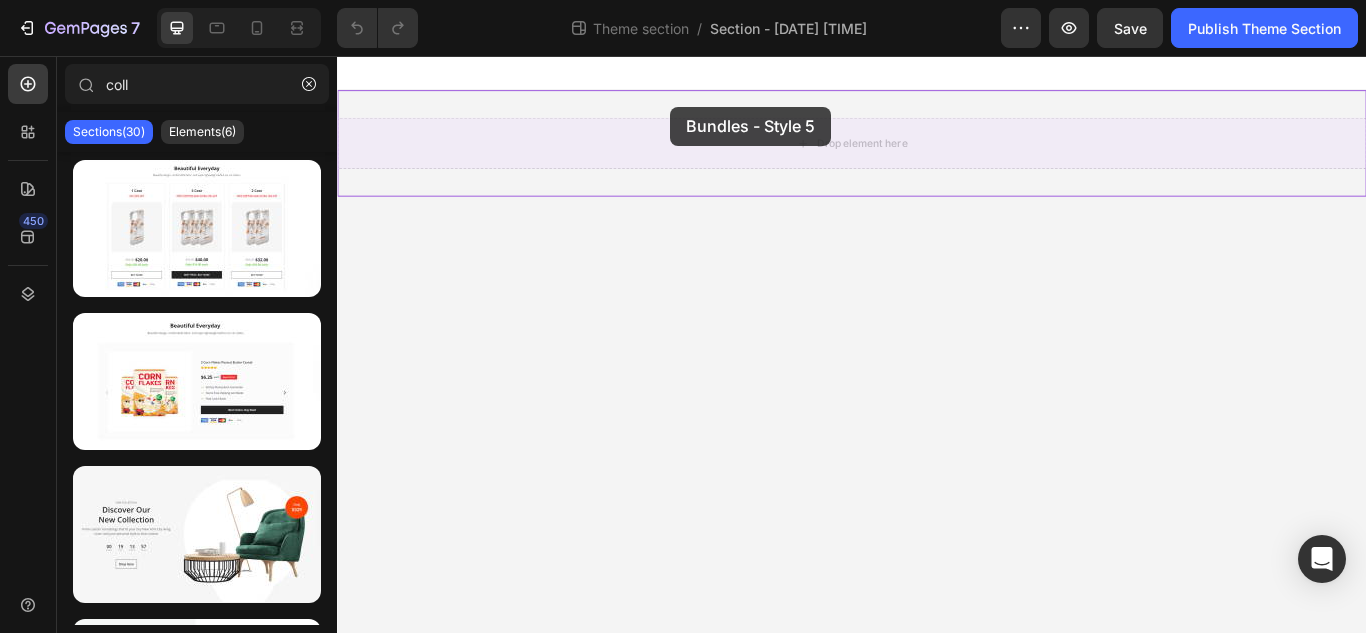 drag, startPoint x: 570, startPoint y: 276, endPoint x: 785, endPoint y: 118, distance: 266.81268 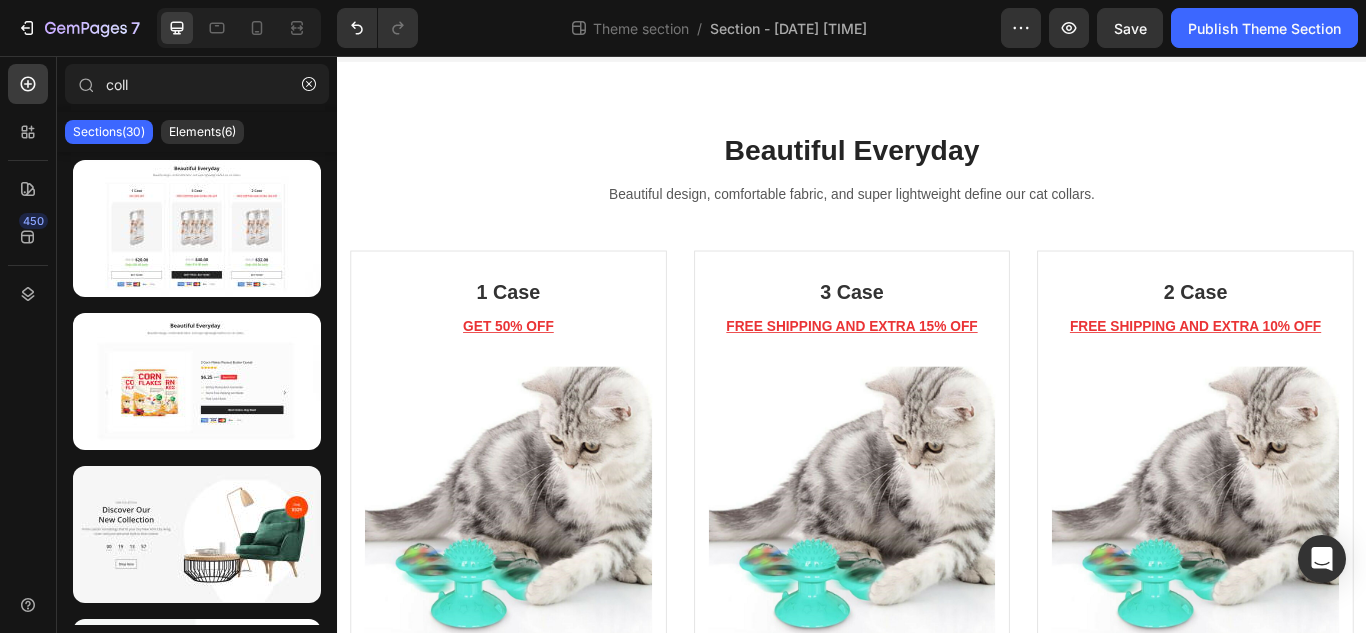 scroll, scrollTop: 0, scrollLeft: 0, axis: both 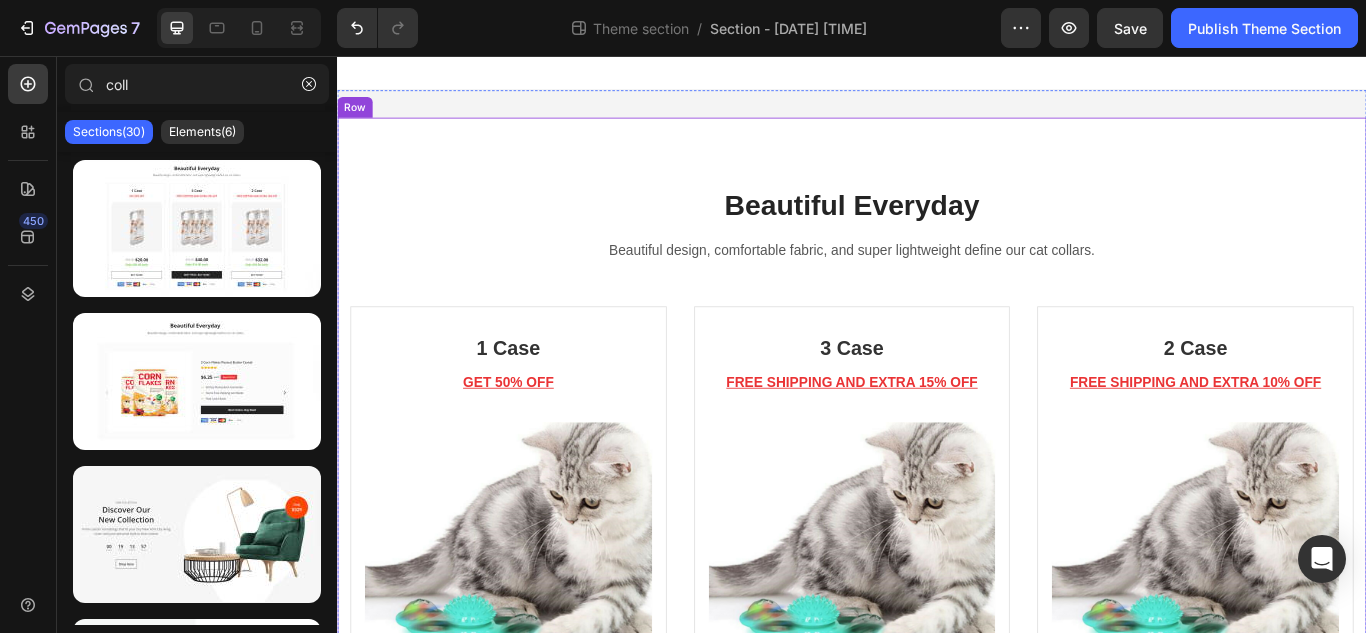 click on "Beautiful Everyday Heading Beautiful design, comfortable fabric, and super lightweight define our cat collars. Text block Row 1 Case Heading GET 50% OFF Text block (P) Images & Gallery No compare price (P) Price $20.00 (P) Price (P) Price Row Only $20.00 each Text block BUY NOW! (P) Cart Button Image Product 3 Case Heading FREE SHIPPING AND EXTRA 15% OFF Text block (P) Images & Gallery No compare price (P) Price $20.00 (P) Price (P) Price Row Only $14.00 each Text block BEST PRICE. BUY NOW! (P) Cart Button Image Product 2 Case Heading FREE SHIPPING AND EXTRA 10% OFF Text block (P) Images & Gallery No compare price (P) Price $20.00 (P) Price (P) Price Row Only $16.00 each Text block BUY NOW! (P) Cart Button Image Product Row Row" at bounding box center [937, 635] 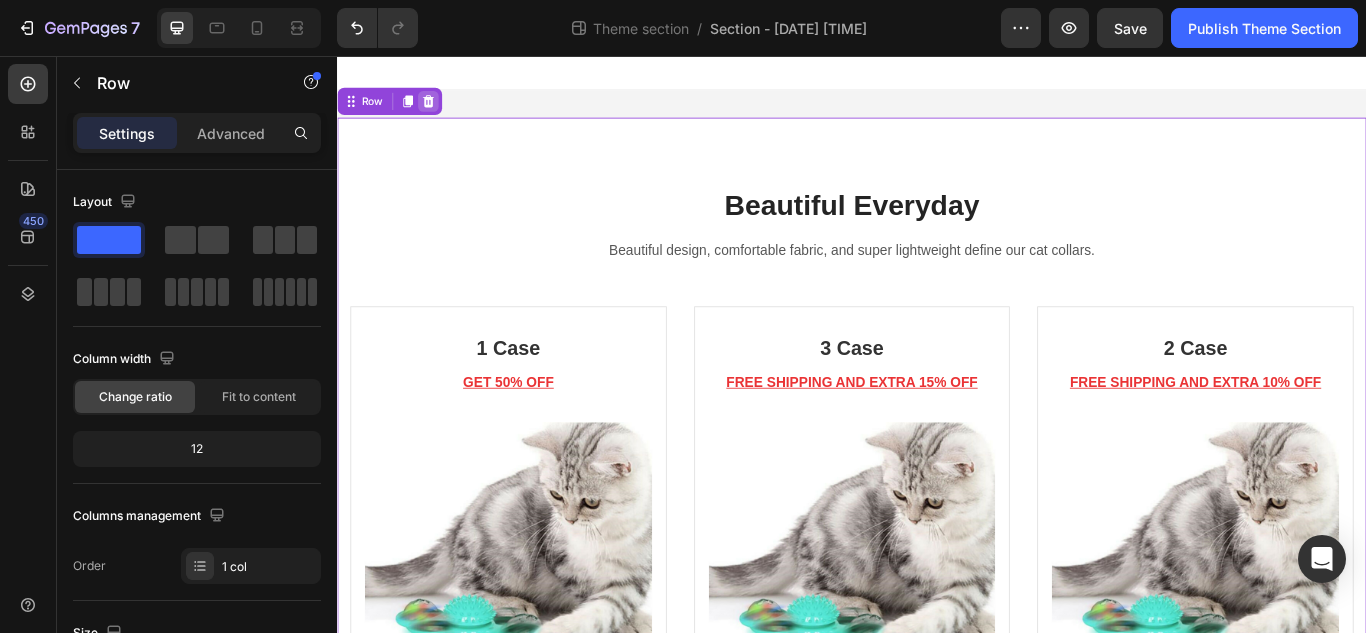 click at bounding box center (443, 109) 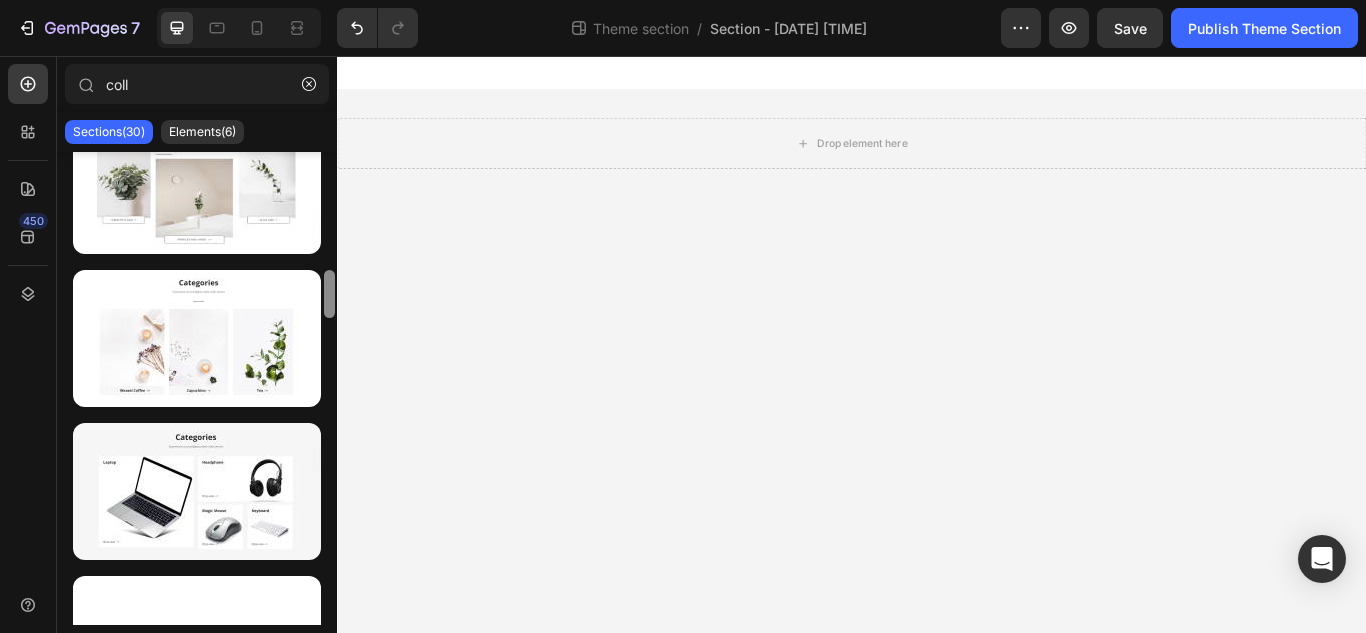 scroll, scrollTop: 2059, scrollLeft: 0, axis: vertical 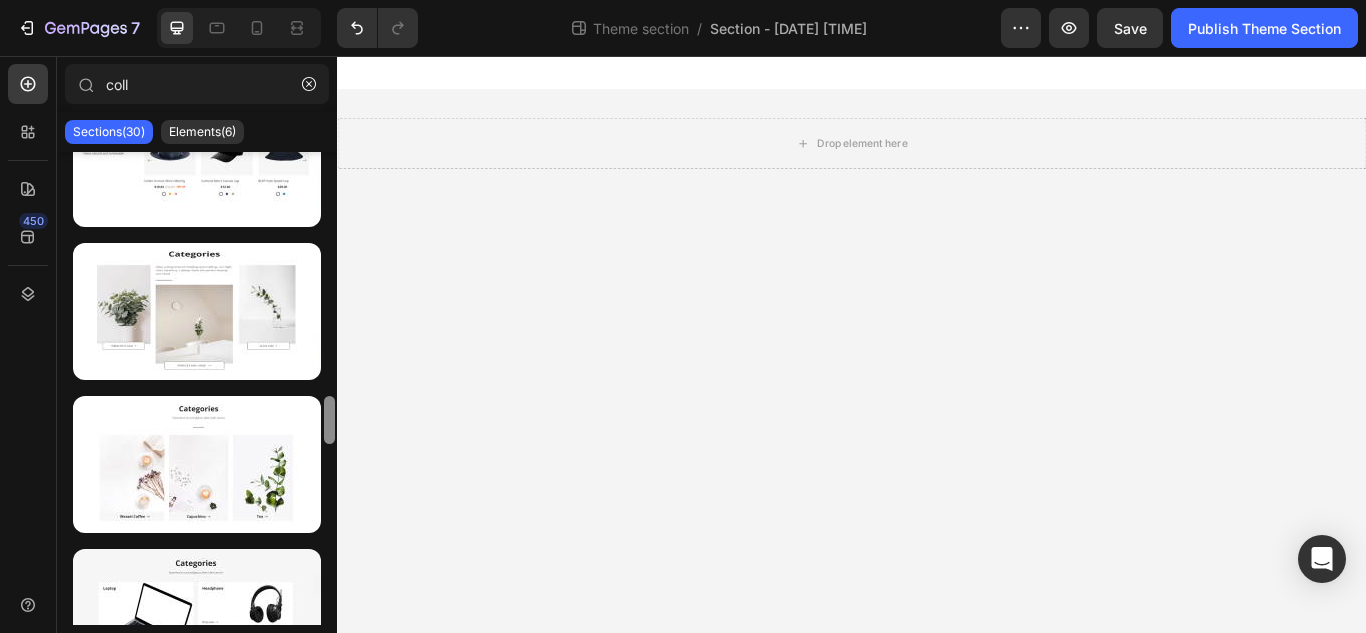 drag, startPoint x: 334, startPoint y: 174, endPoint x: 335, endPoint y: 387, distance: 213.00235 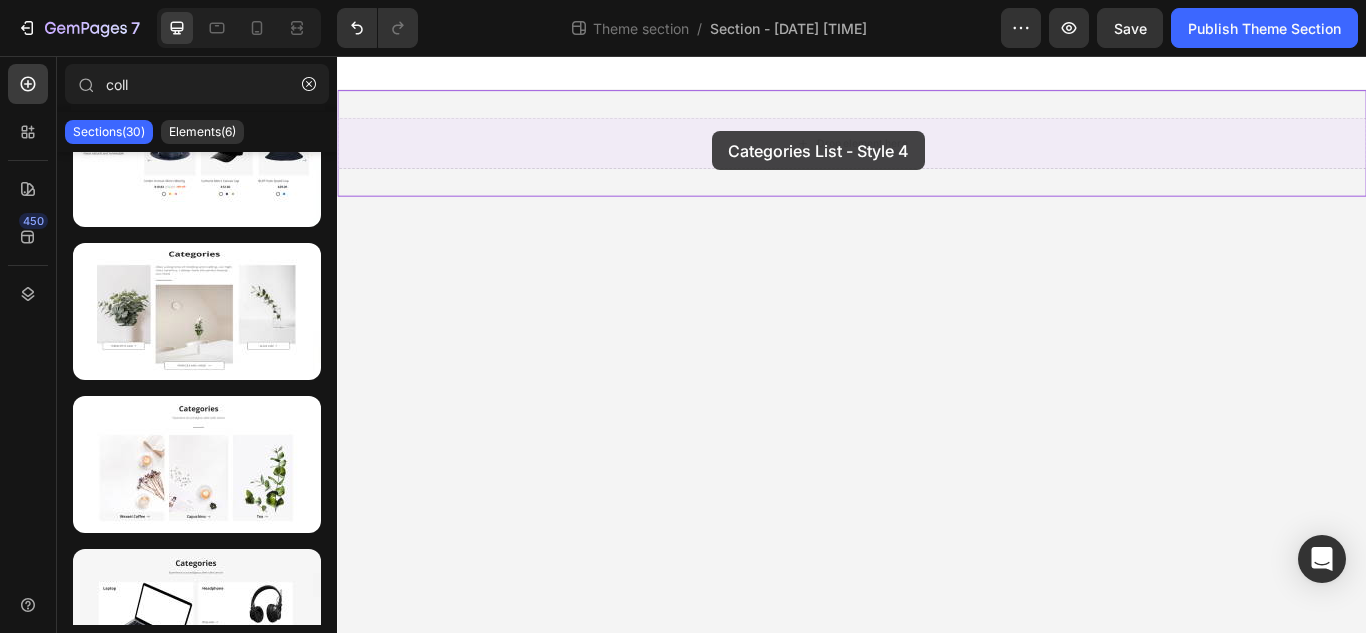 drag, startPoint x: 559, startPoint y: 374, endPoint x: 769, endPoint y: 145, distance: 310.71048 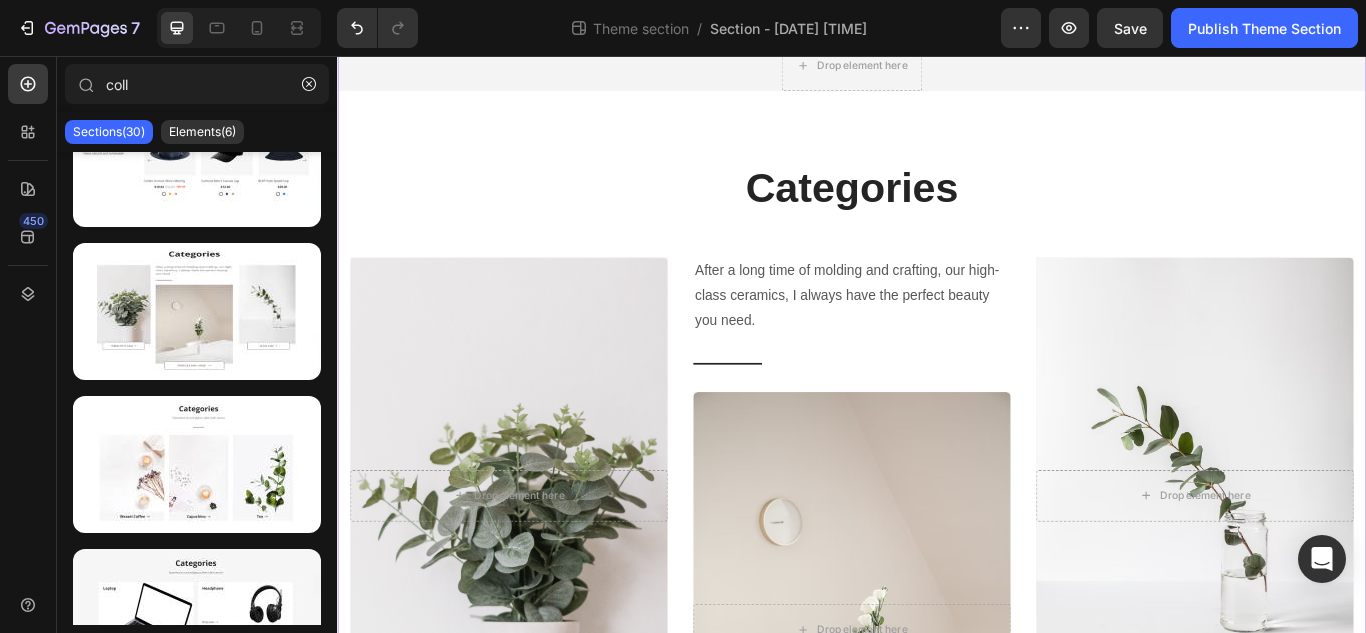 scroll, scrollTop: 132, scrollLeft: 0, axis: vertical 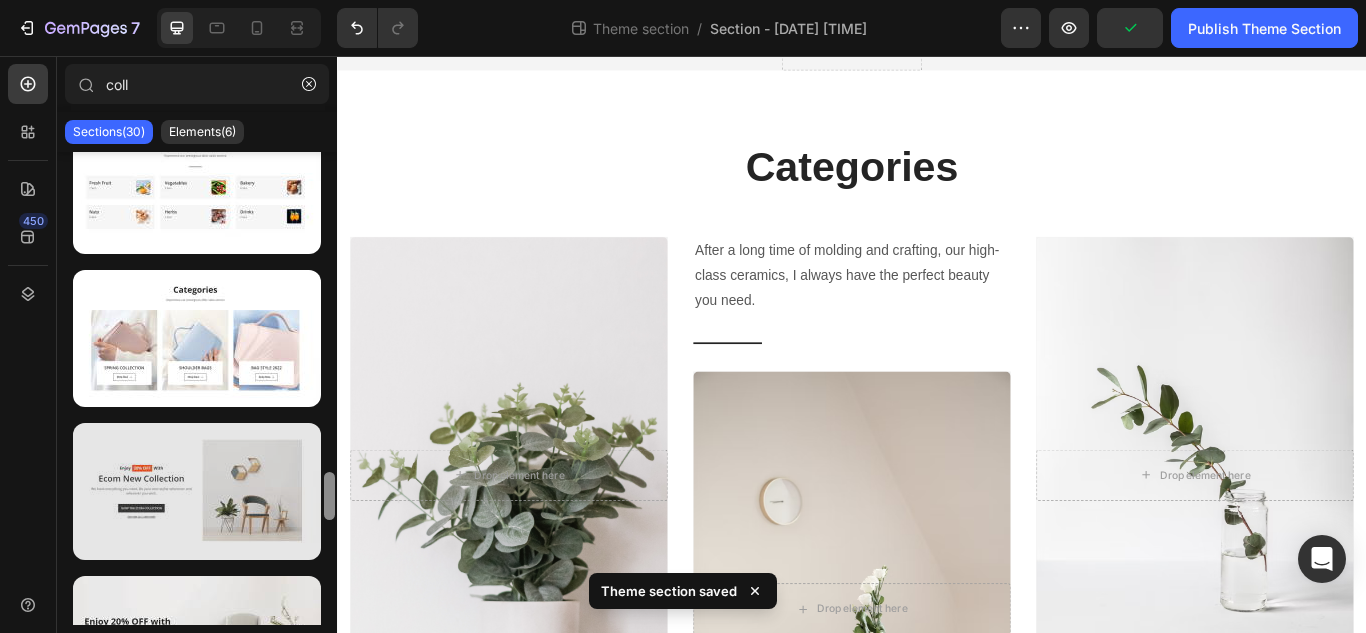 drag, startPoint x: 332, startPoint y: 384, endPoint x: 318, endPoint y: 492, distance: 108.903625 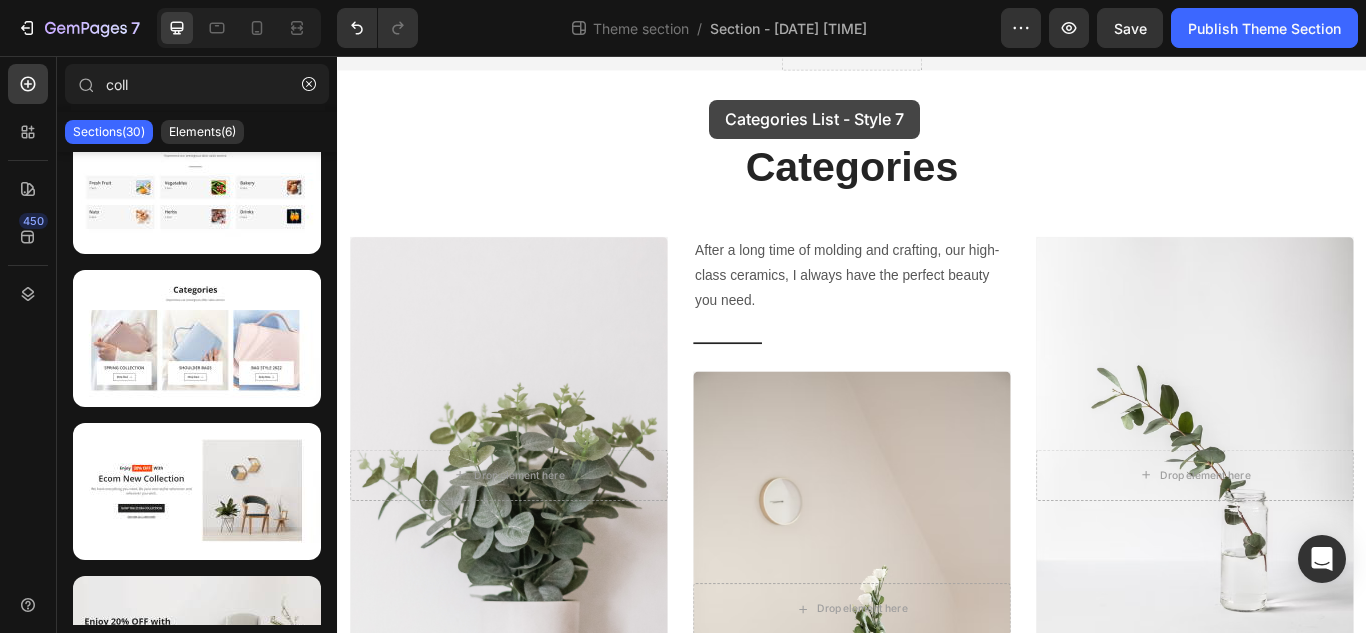 scroll, scrollTop: 0, scrollLeft: 0, axis: both 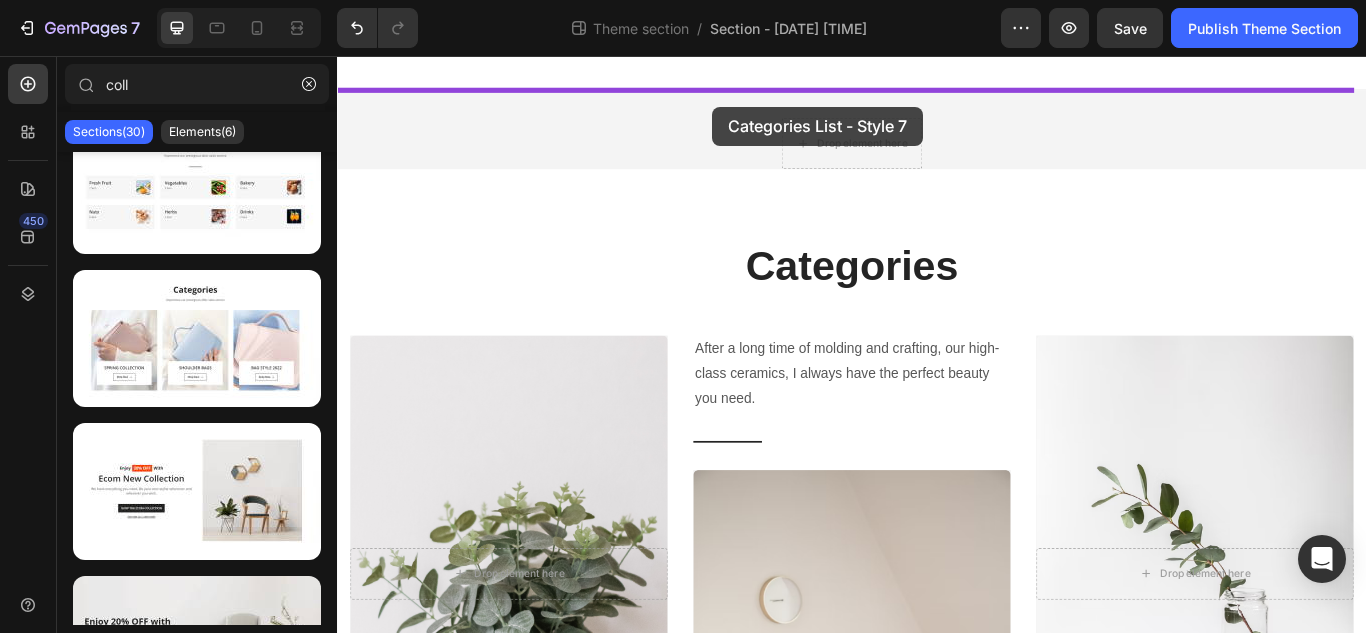 drag, startPoint x: 497, startPoint y: 423, endPoint x: 774, endPoint y: 116, distance: 413.49487 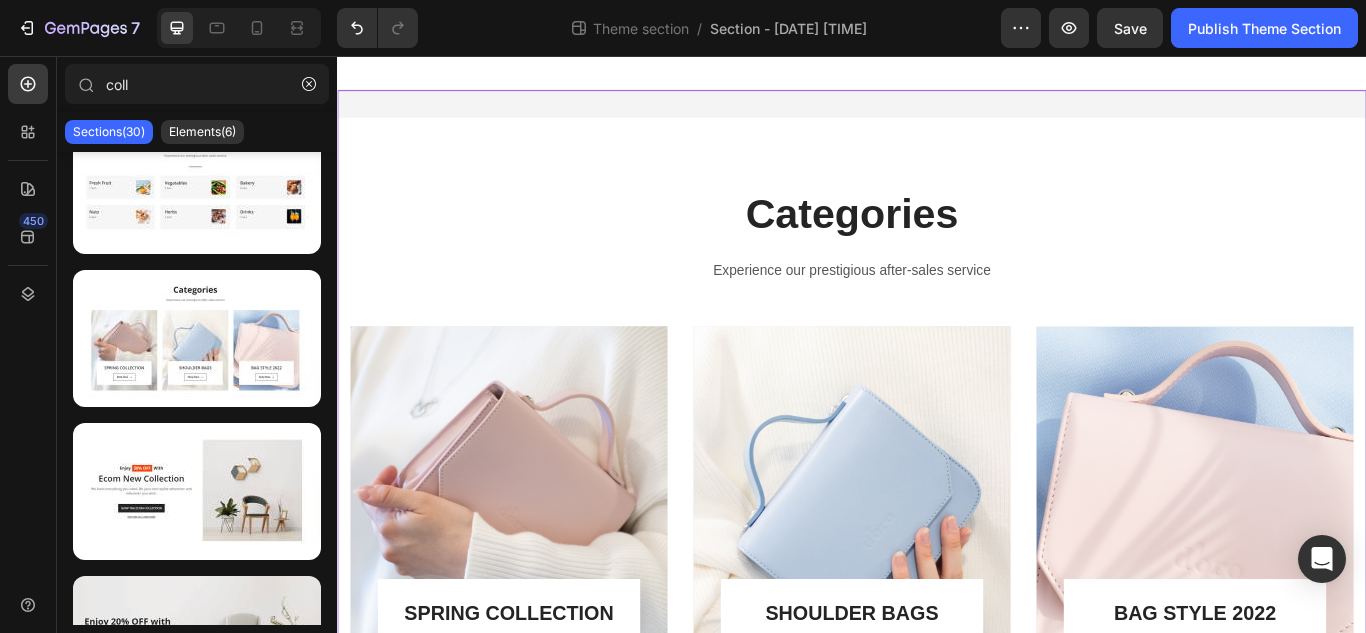 scroll, scrollTop: 72, scrollLeft: 0, axis: vertical 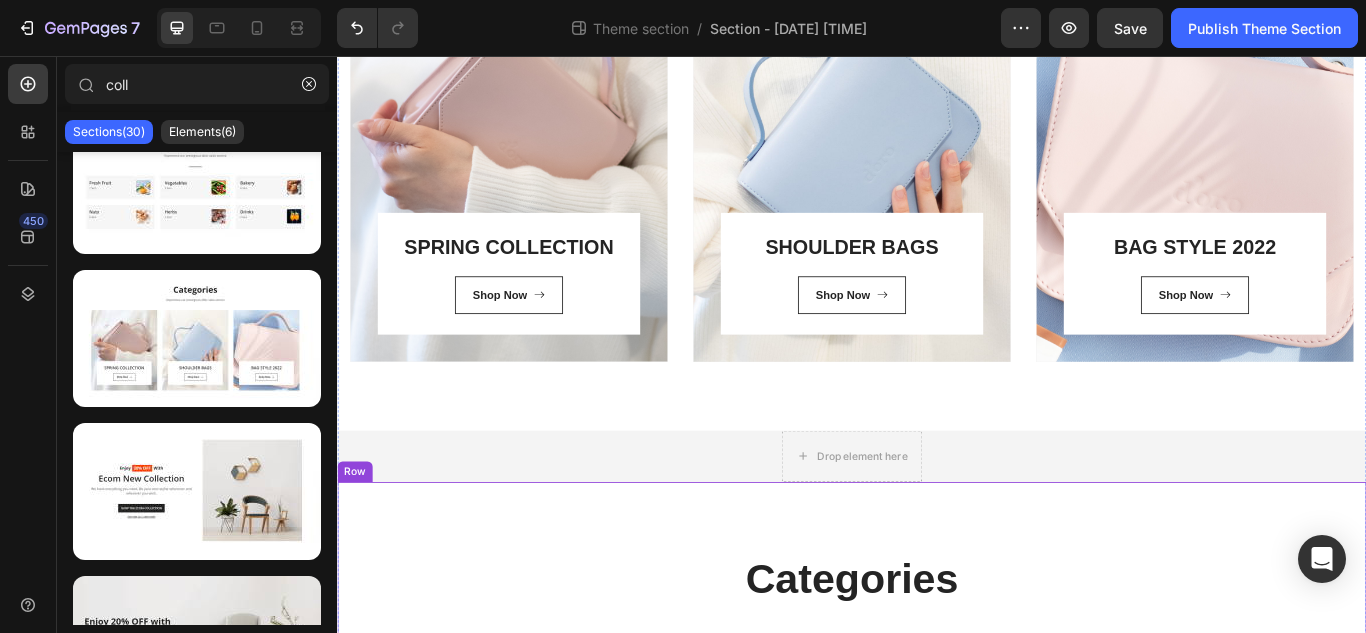 click on "Categories Heading Row After a long time of molding and crafting, our high-class ceramics, I always have the perfect beauty you need. Text block Row                Title Line
Drop element here Hero Banner
TERRACOTTA VASE Button After a long time of molding and crafting, our high-class ceramics, I always have the perfect beauty you need. Text block                Title Line
Drop element here Hero Banner
PROCELAIN VASE Button After a long time of molding and crafting, our high-class ceramics, I always have the perfect beauty you need. Text block Row                Title Line
Drop element here Hero Banner
GLASS VASE Button Row Row" at bounding box center [937, 1067] 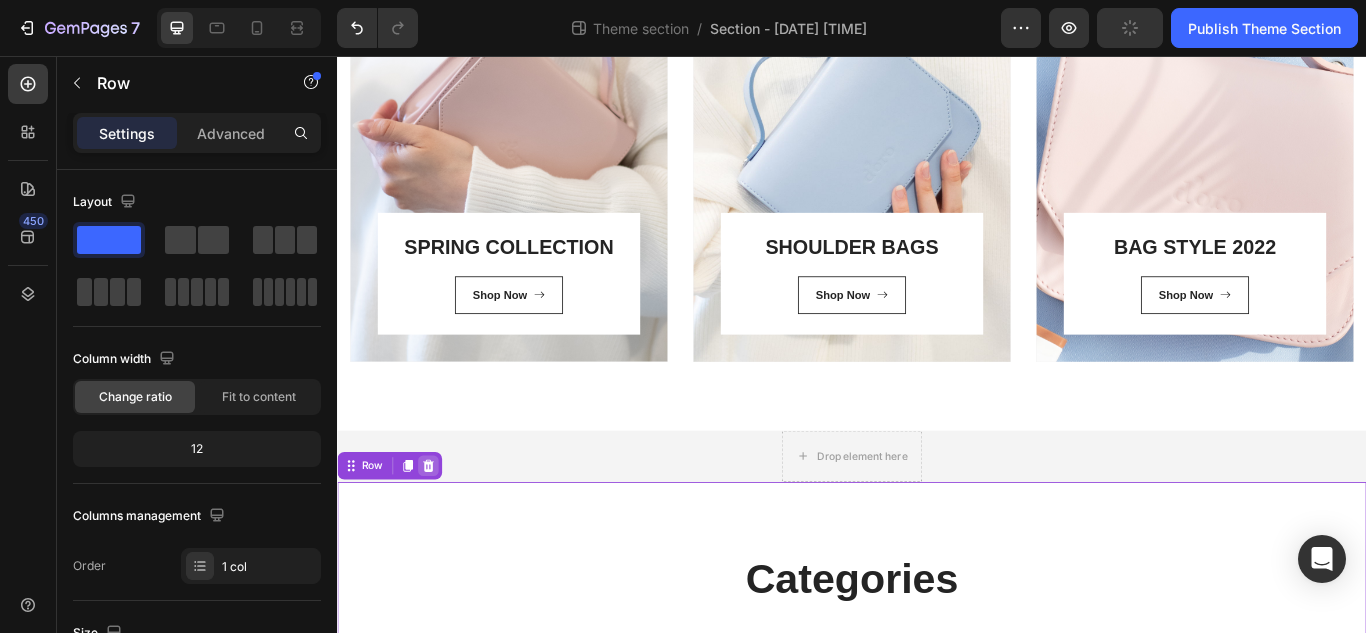 click at bounding box center [443, 534] 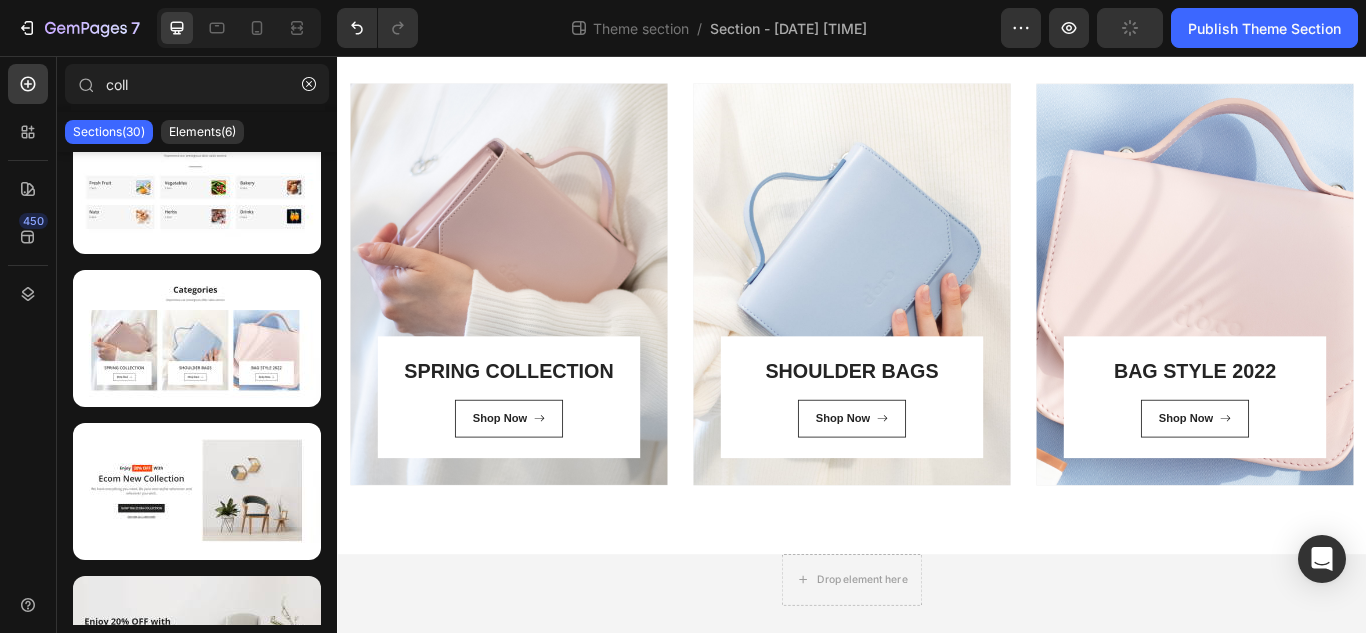 scroll, scrollTop: 283, scrollLeft: 0, axis: vertical 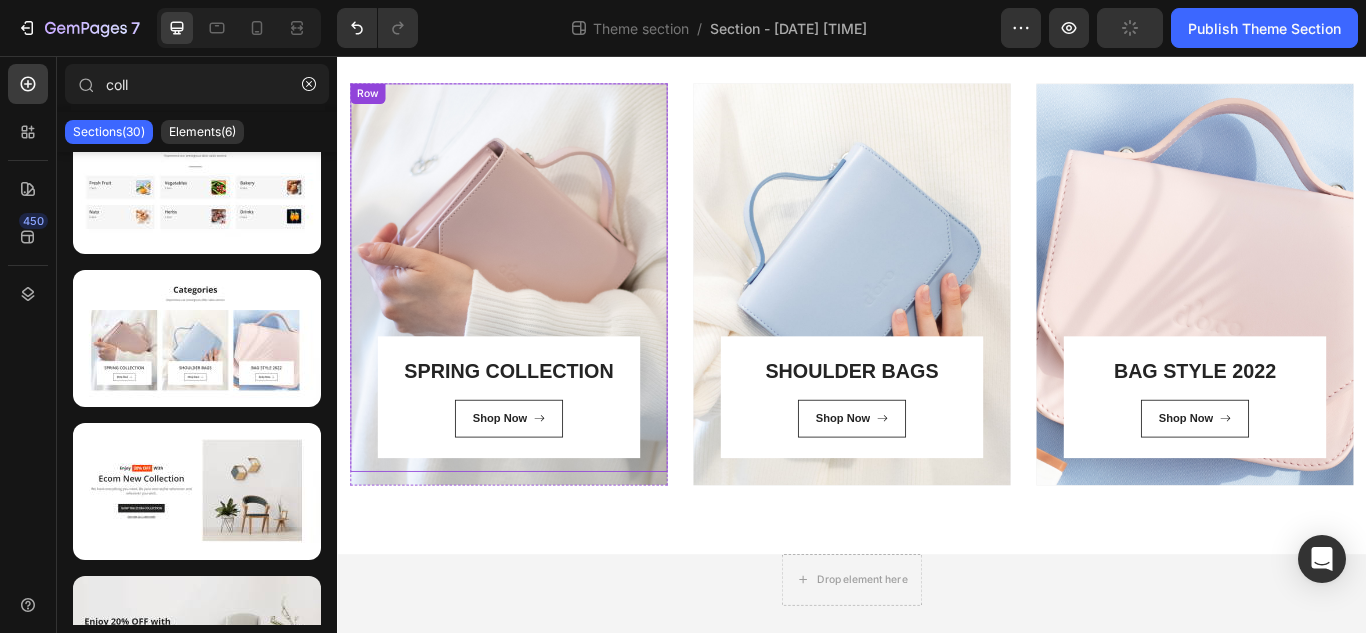 click on "SPRING COLLECTION Heading
Shop Now Button Row Row" at bounding box center [537, 314] 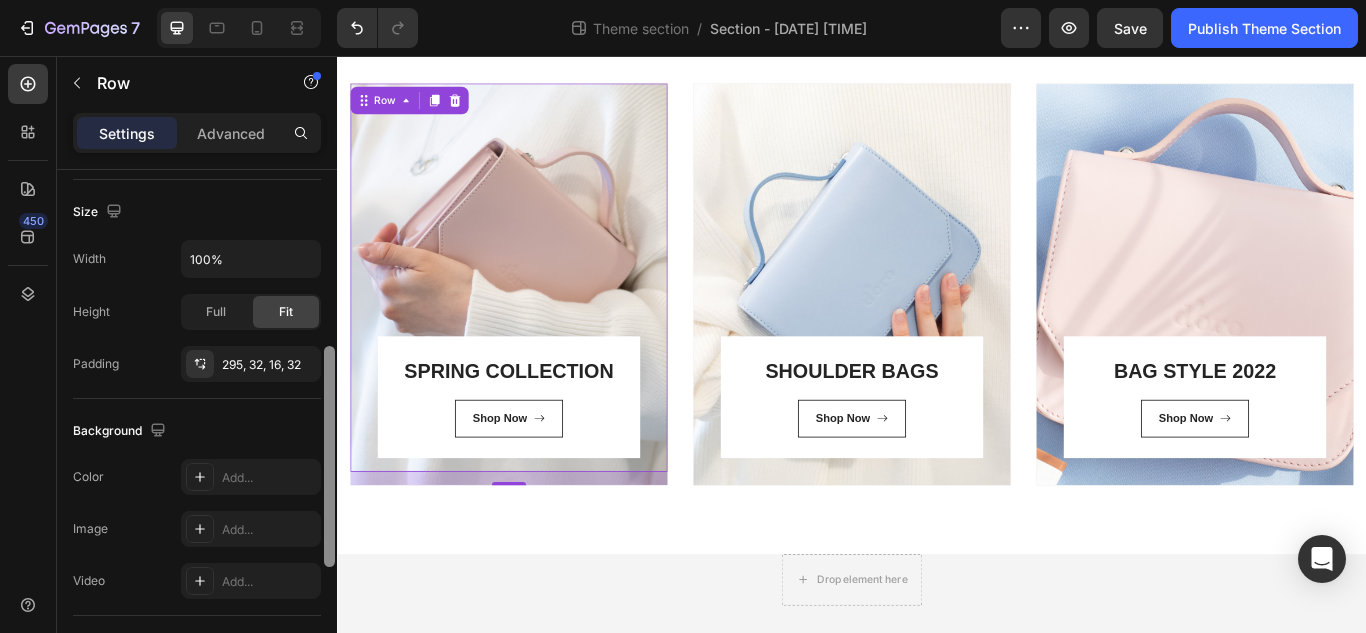 scroll, scrollTop: 419, scrollLeft: 0, axis: vertical 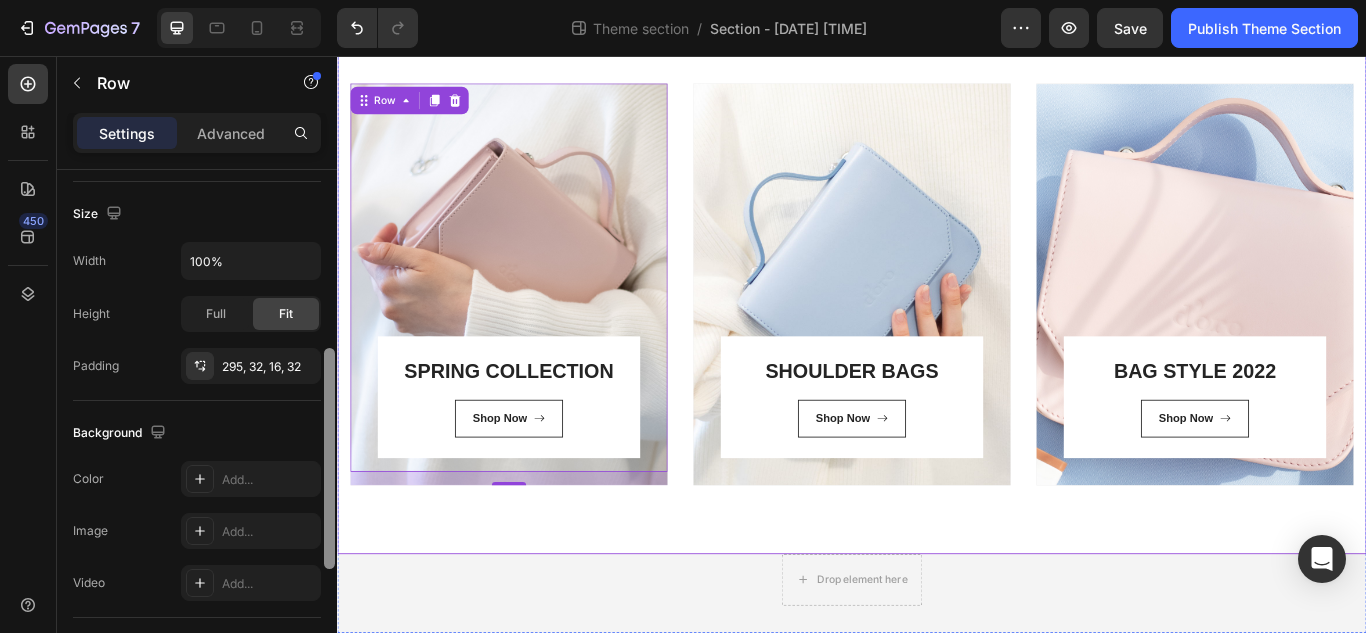 drag, startPoint x: 664, startPoint y: 335, endPoint x: 345, endPoint y: 459, distance: 342.25284 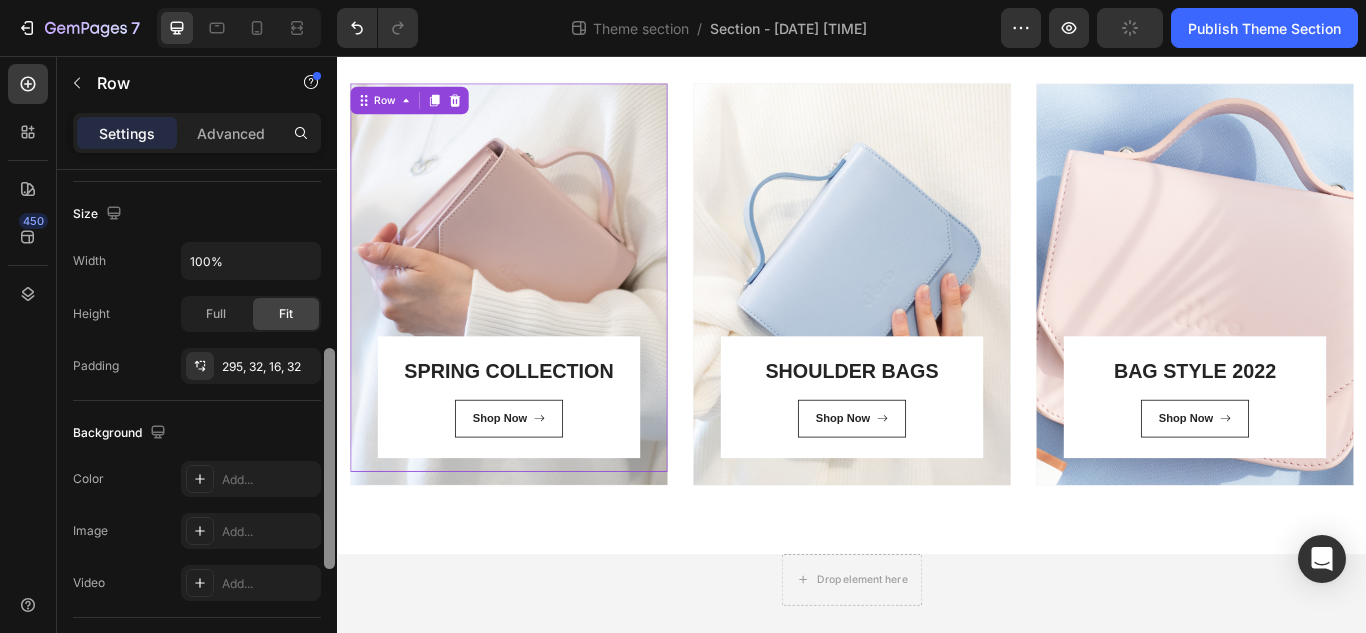 click on "SPRING COLLECTION Heading
Shop Now Button Row Row   0" at bounding box center (537, 314) 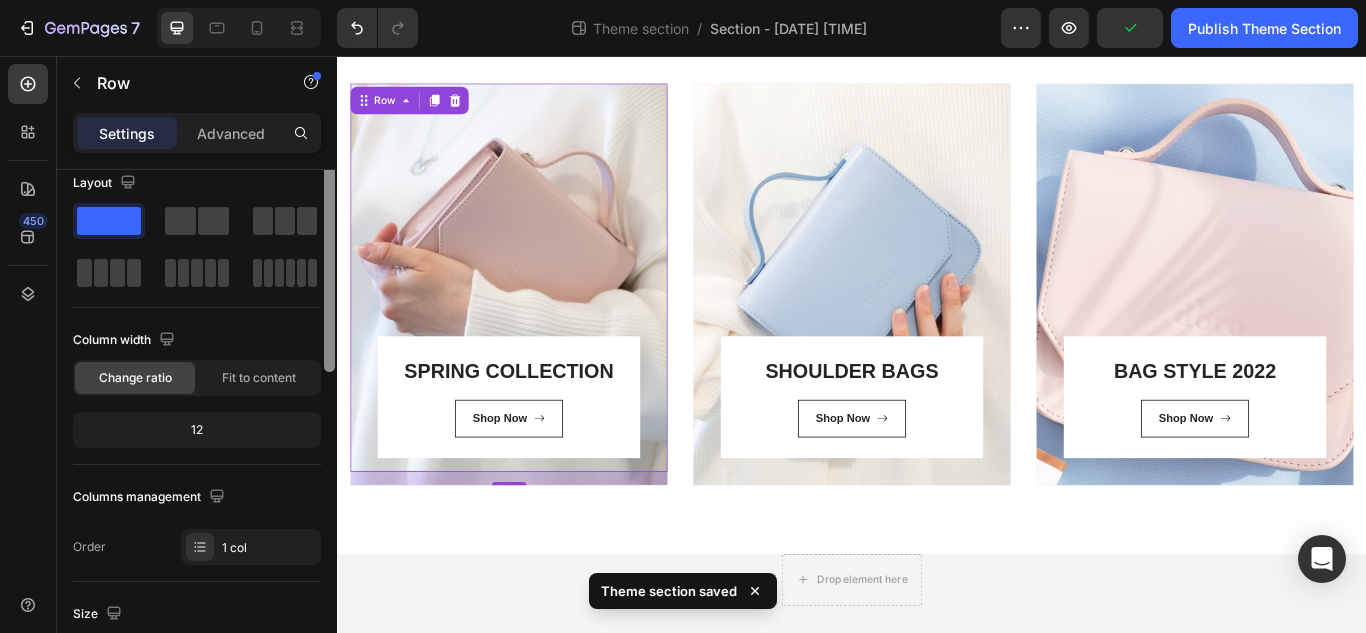 scroll, scrollTop: 0, scrollLeft: 0, axis: both 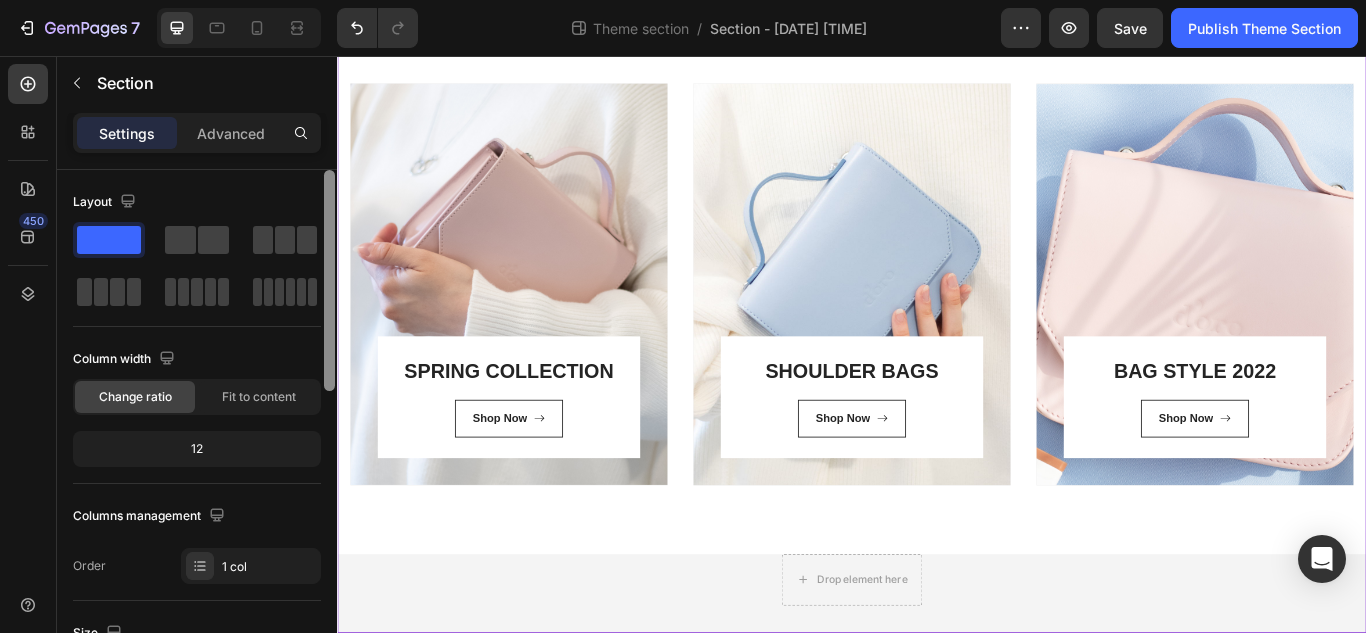 click on "Categories Heading Experience our prestigious after-sales service Text block Row SPRING COLLECTION Heading
Shop Now Button Row Row Hero Banner SHOULDER BAGS Heading
Shop Now Button Row Row Hero Banner BAG STYLE 2022 Heading
Shop Now Button Row Row Hero Banner Row Row
Drop element here Row" at bounding box center [937, 271] 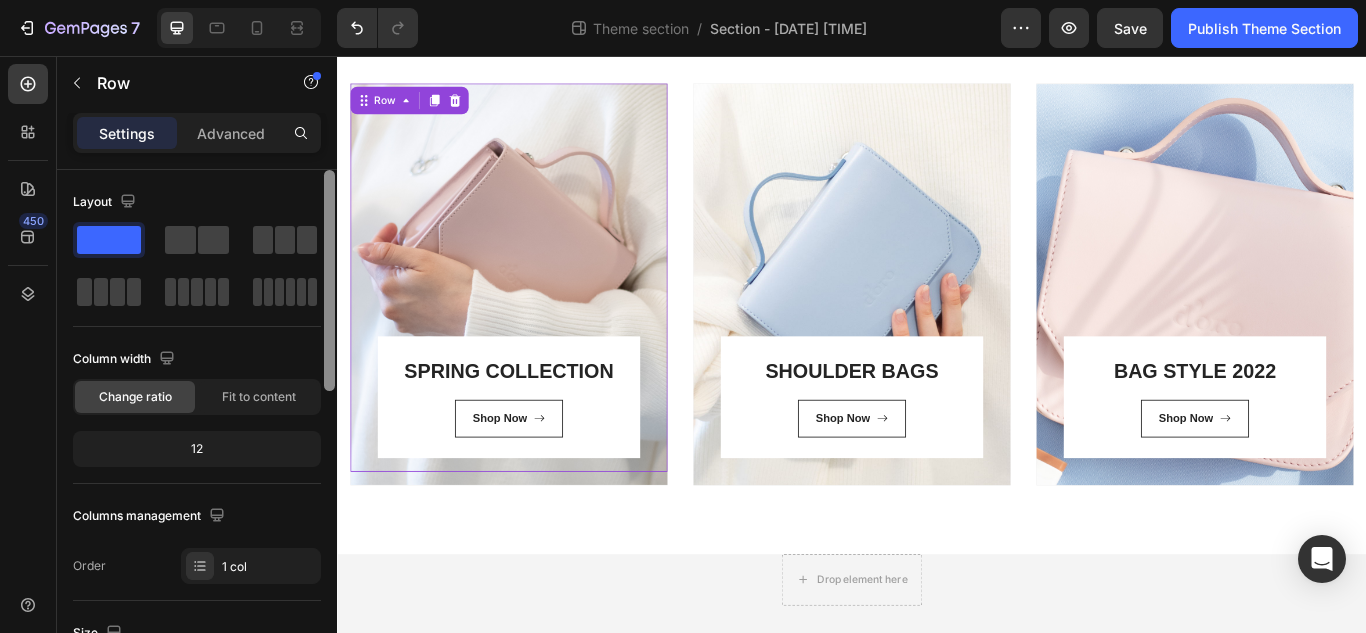 click on "SPRING COLLECTION Heading
Shop Now Button Row Row   0" at bounding box center [537, 314] 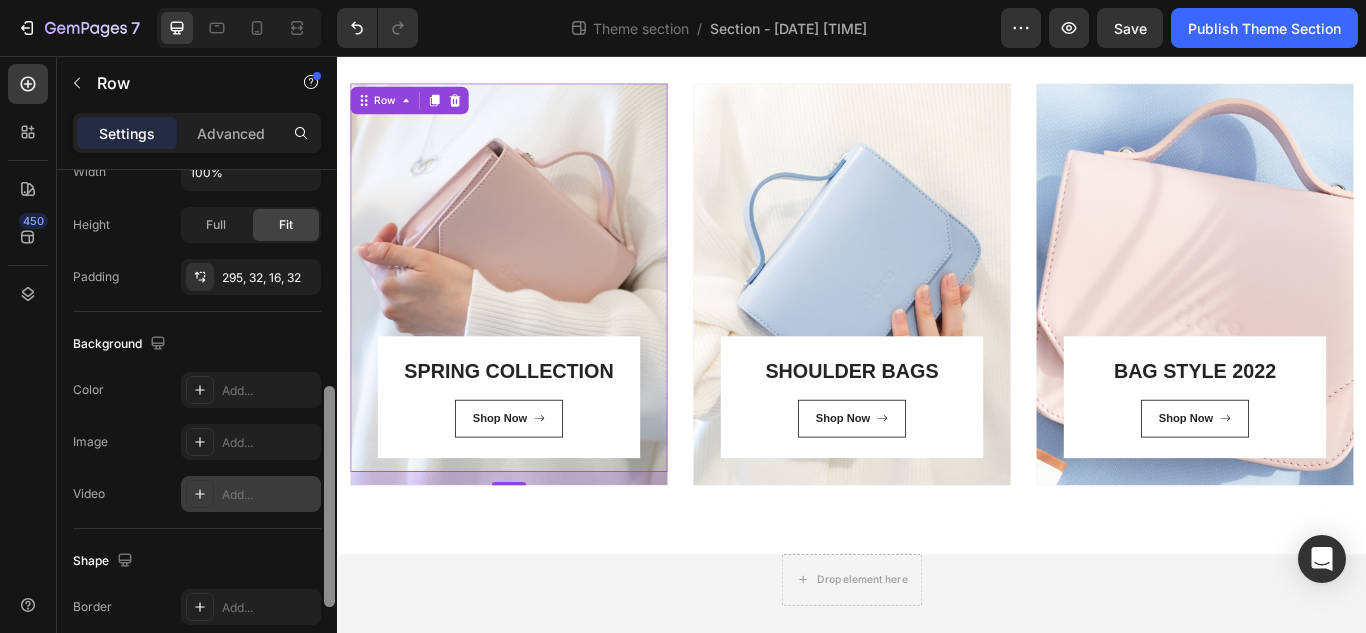 scroll, scrollTop: 506, scrollLeft: 0, axis: vertical 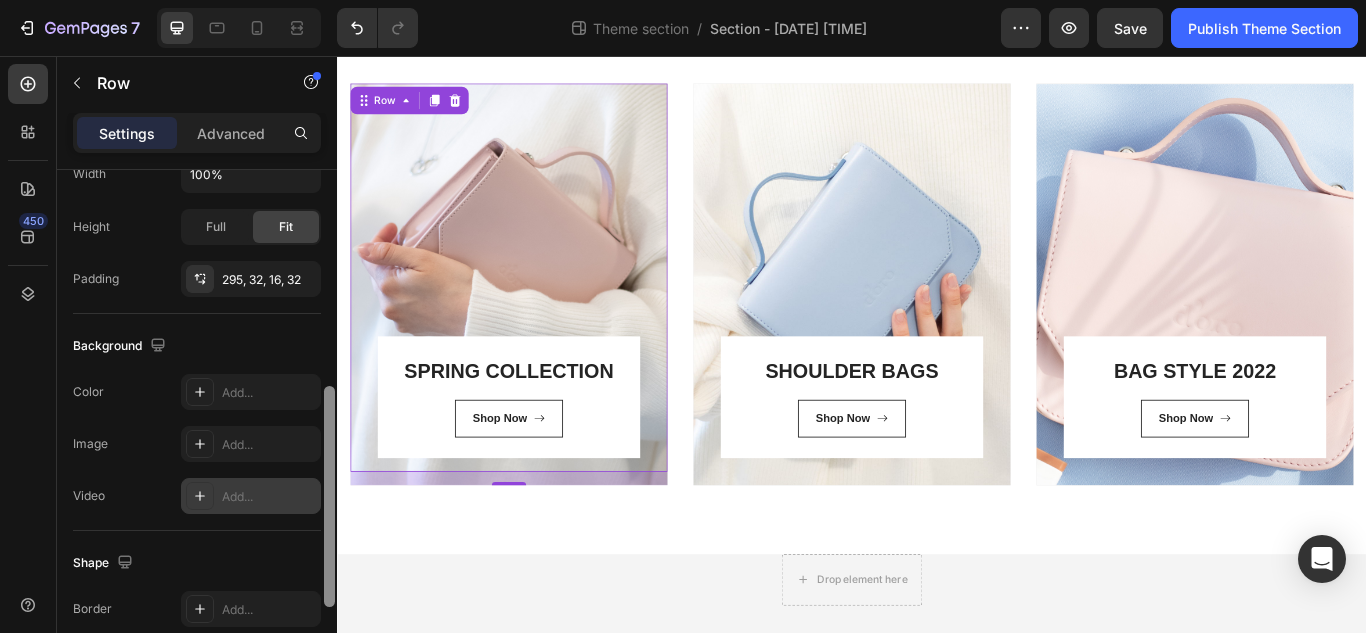 click on "Add..." at bounding box center (269, 497) 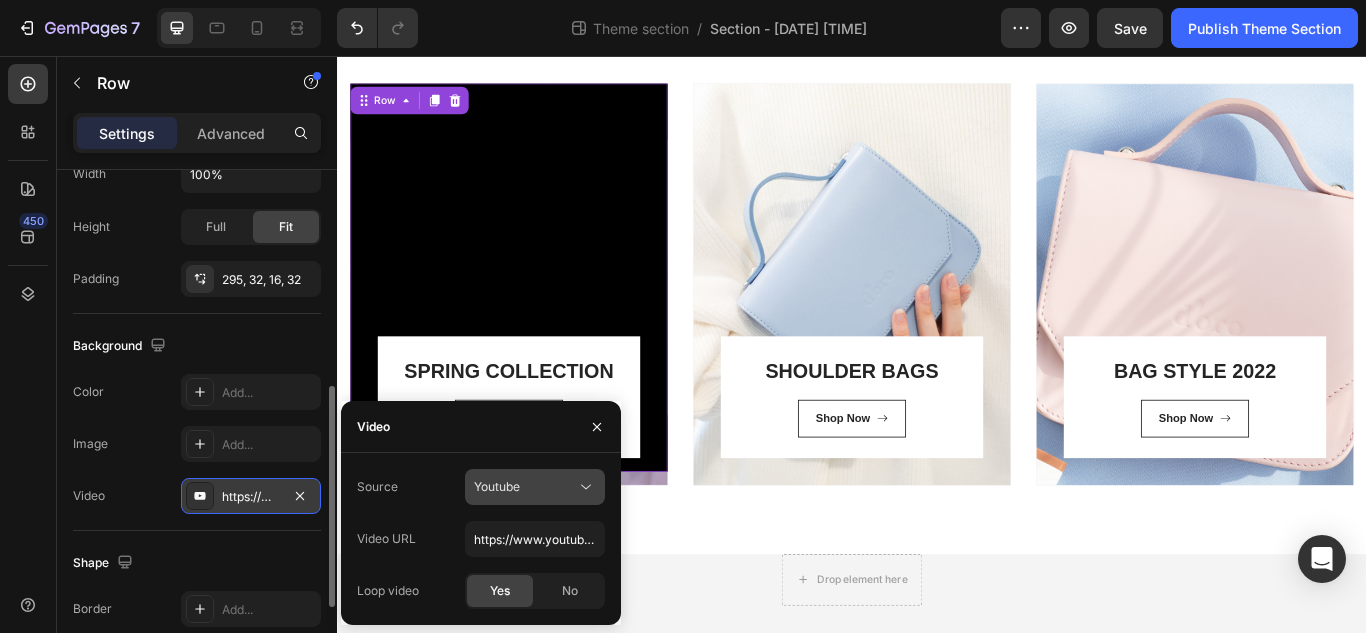 click 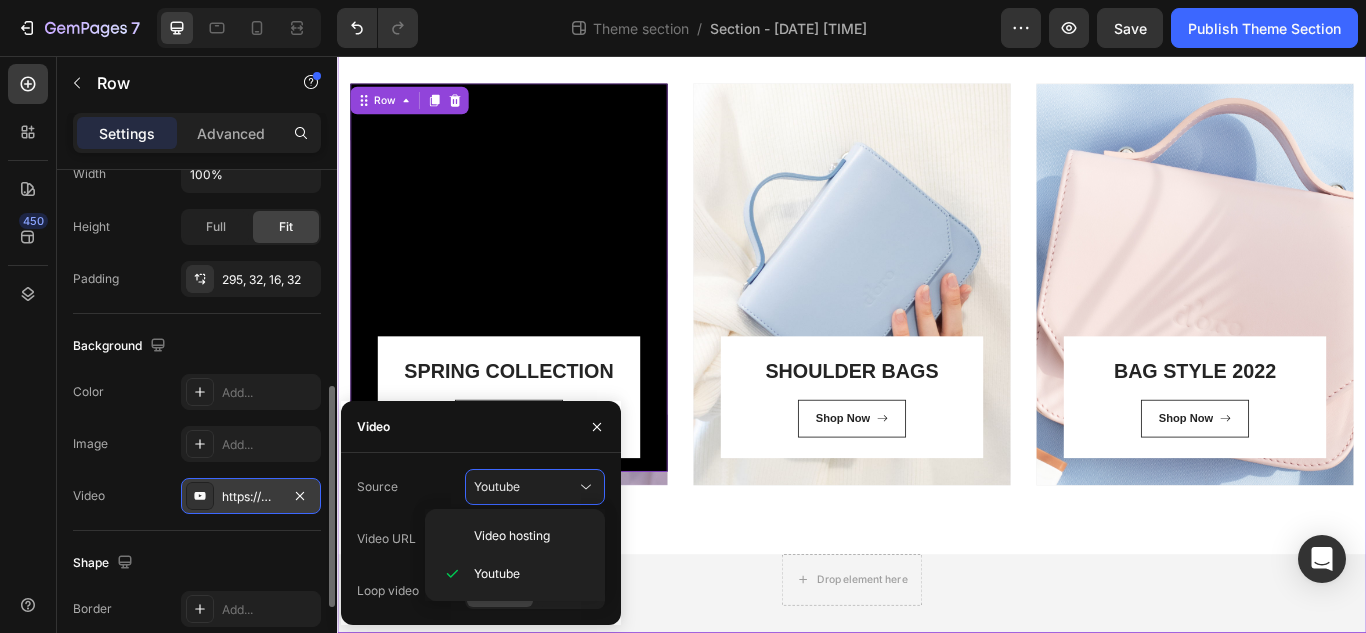 click on "Categories Heading Experience our prestigious after-sales service Text block Row SPRING COLLECTION Heading
Shop Now Button Row Row   16 Hero Banner SHOULDER BAGS Heading
Shop Now Button Row Row Hero Banner BAG STYLE 2022 Heading
Shop Now Button Row Row Hero Banner Row Row
Drop element here Row" at bounding box center (937, 271) 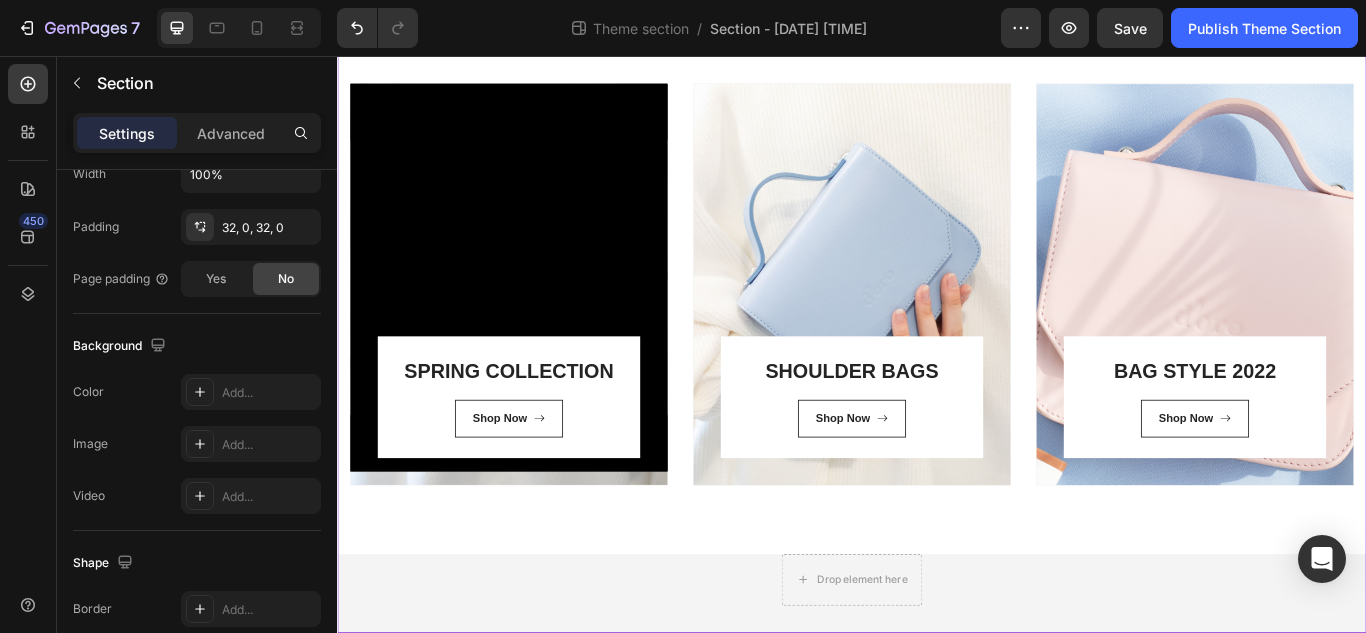 scroll, scrollTop: 0, scrollLeft: 0, axis: both 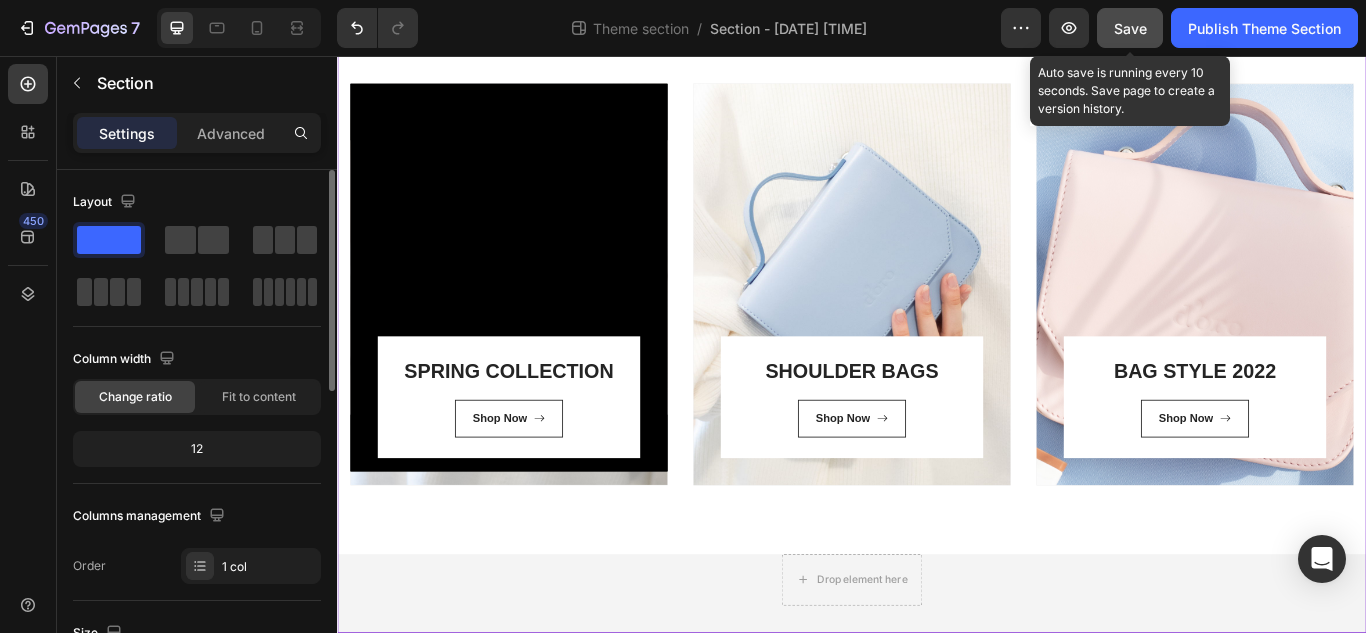 click on "Save" at bounding box center [1130, 28] 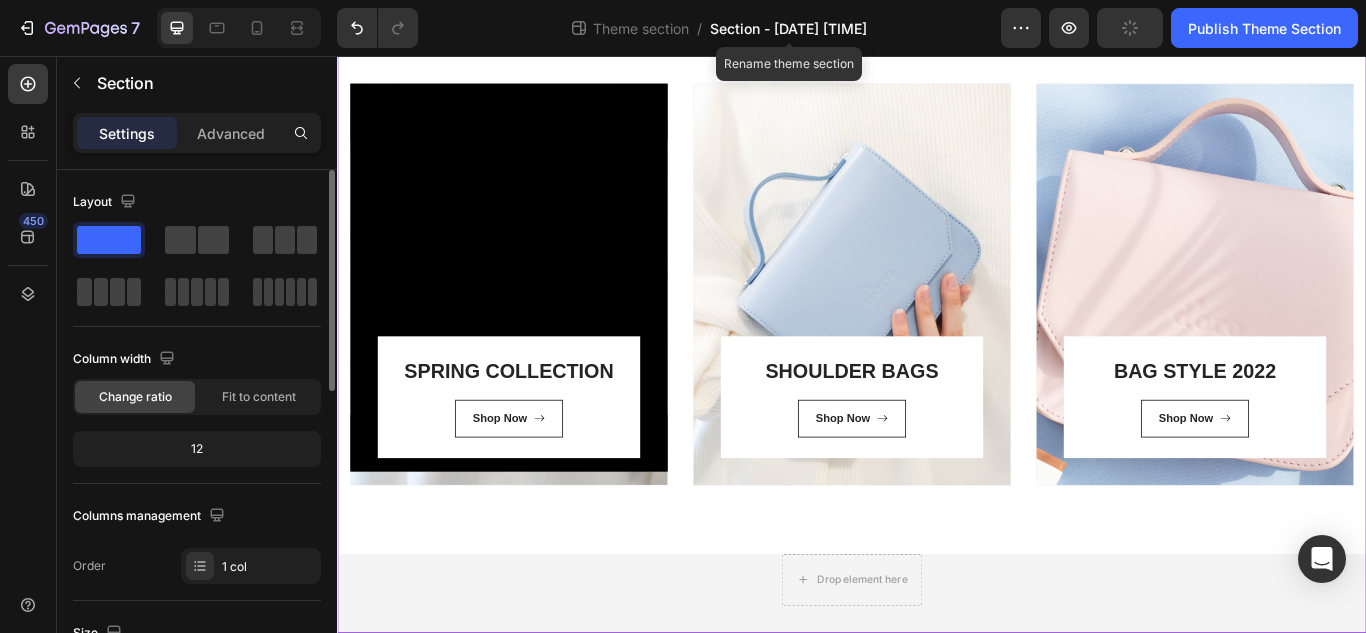 click on "Section - Jul 1 16:39:27" 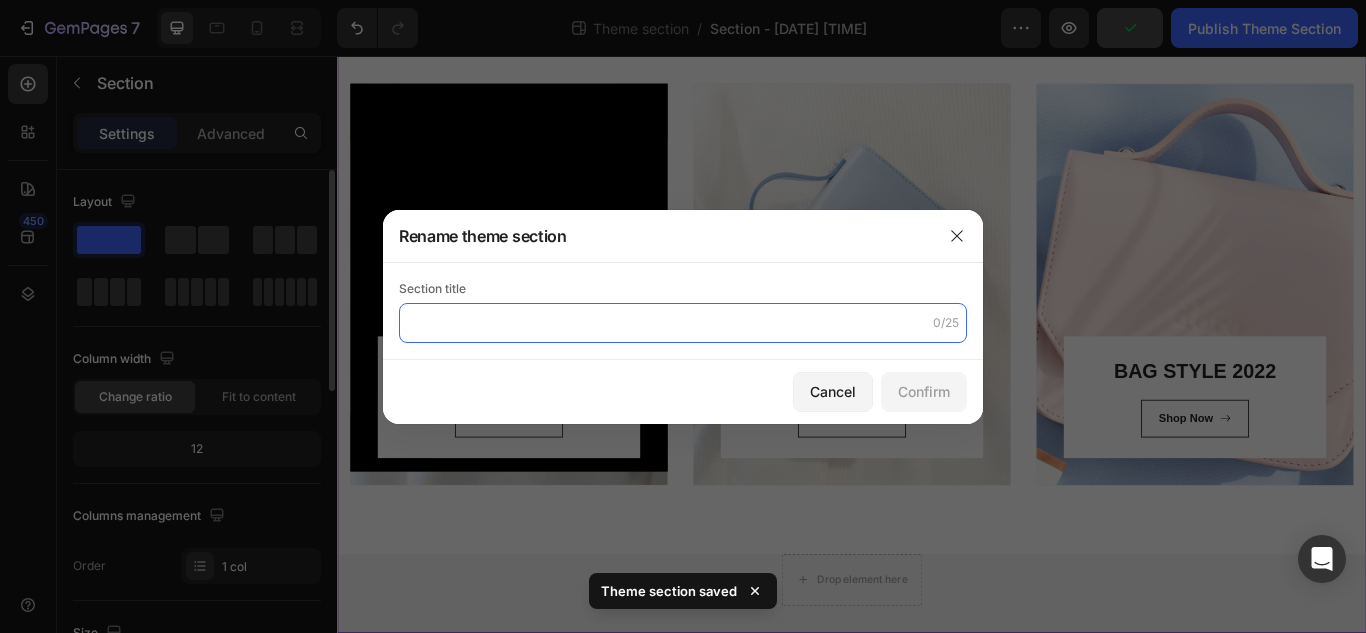 click 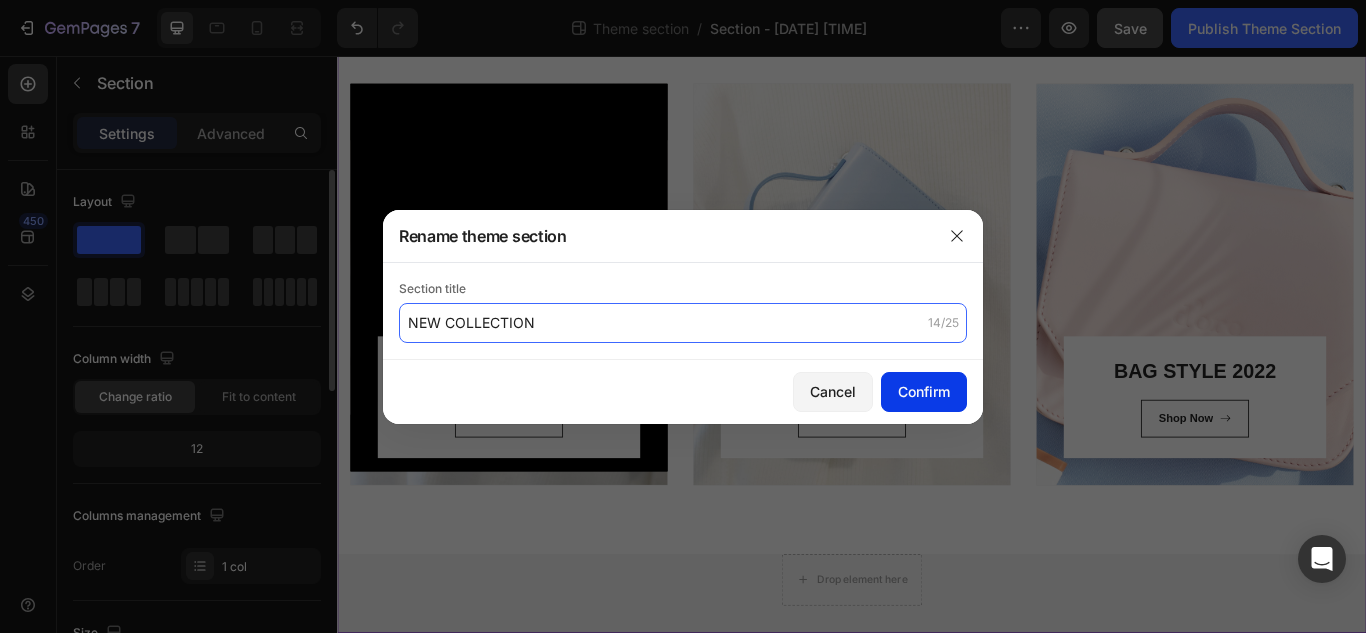 type on "NEW COLLECTION" 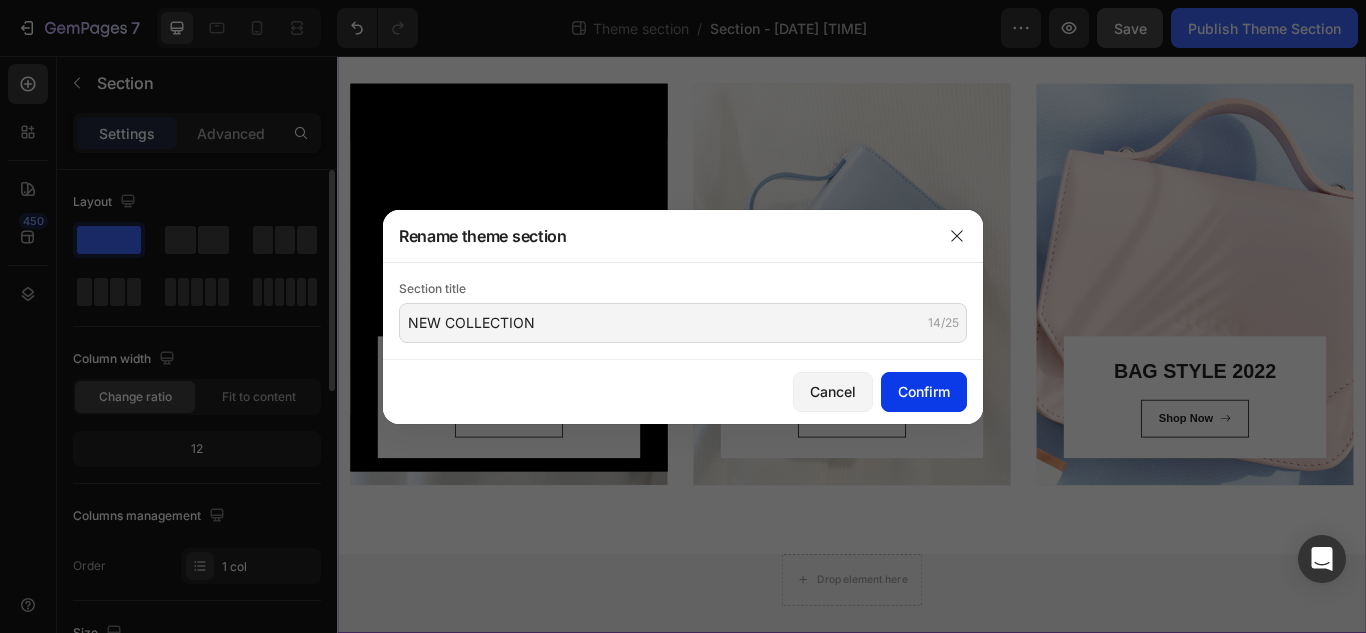 click on "Confirm" at bounding box center [924, 391] 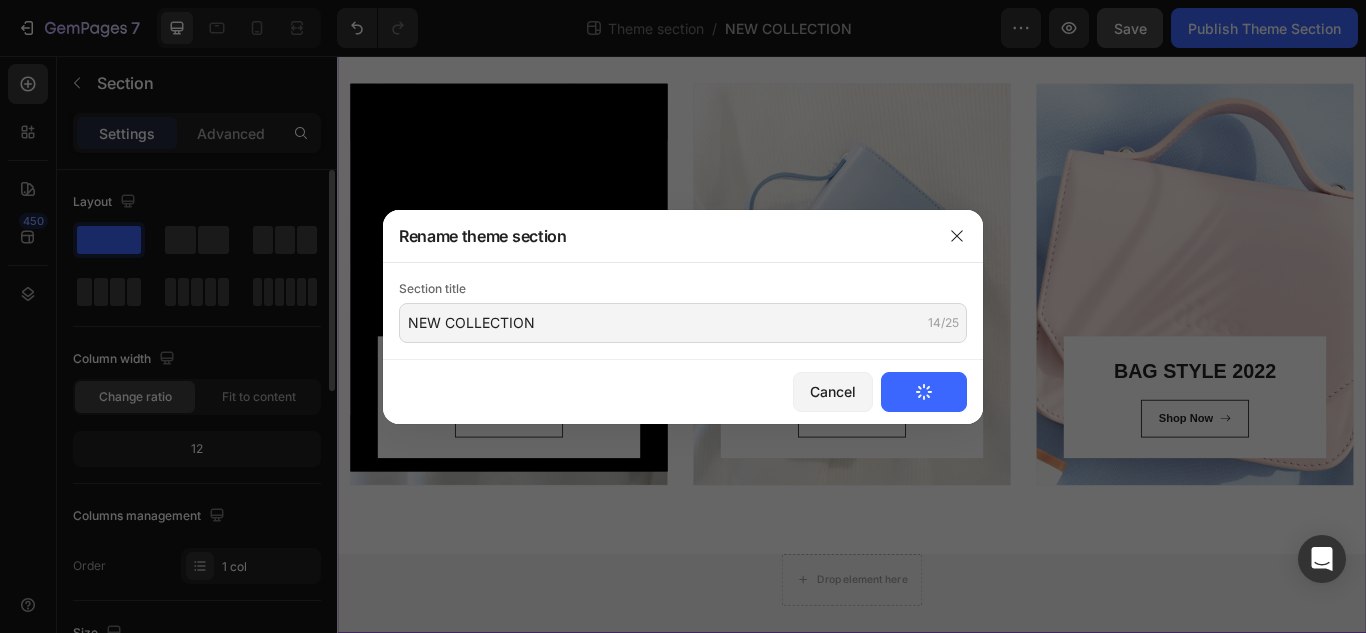 type 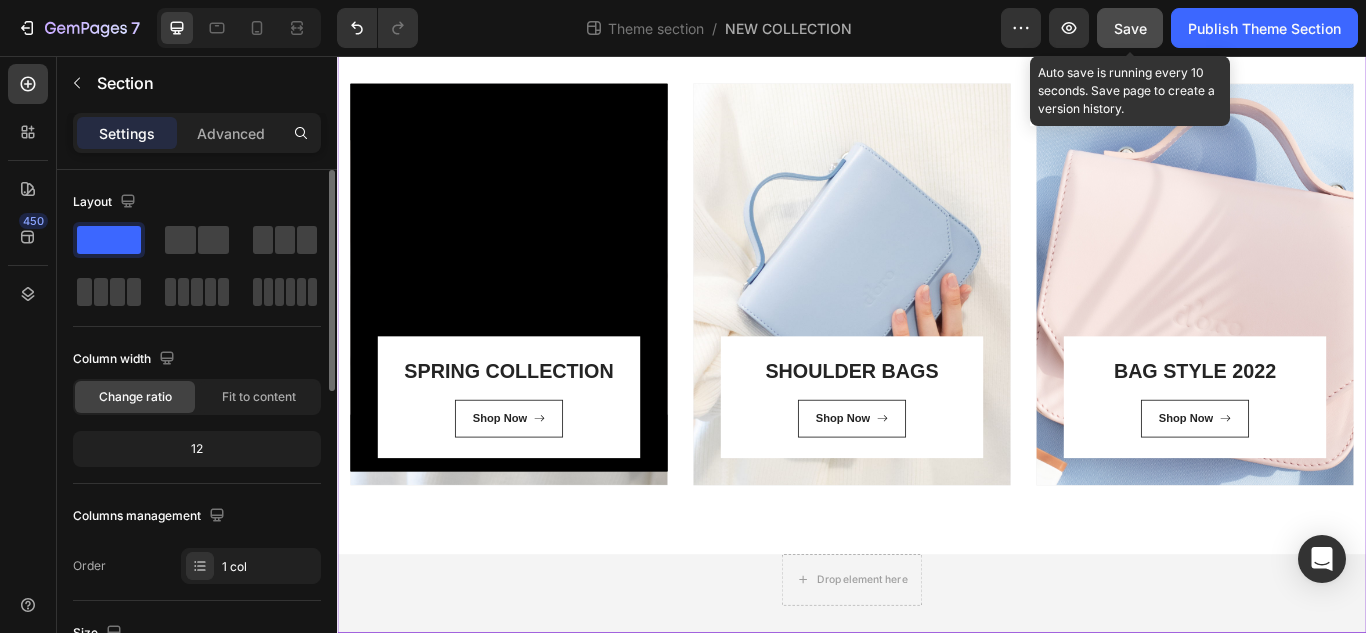 click on "Save" 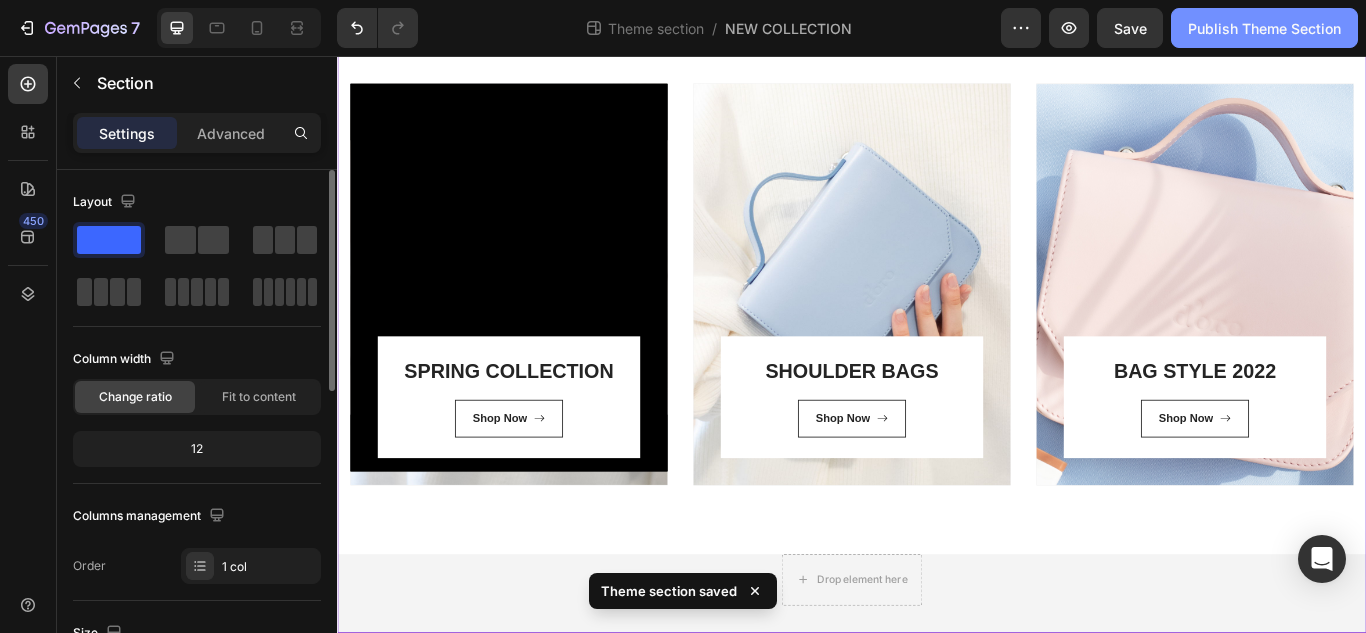 click on "Publish Theme Section" at bounding box center [1264, 28] 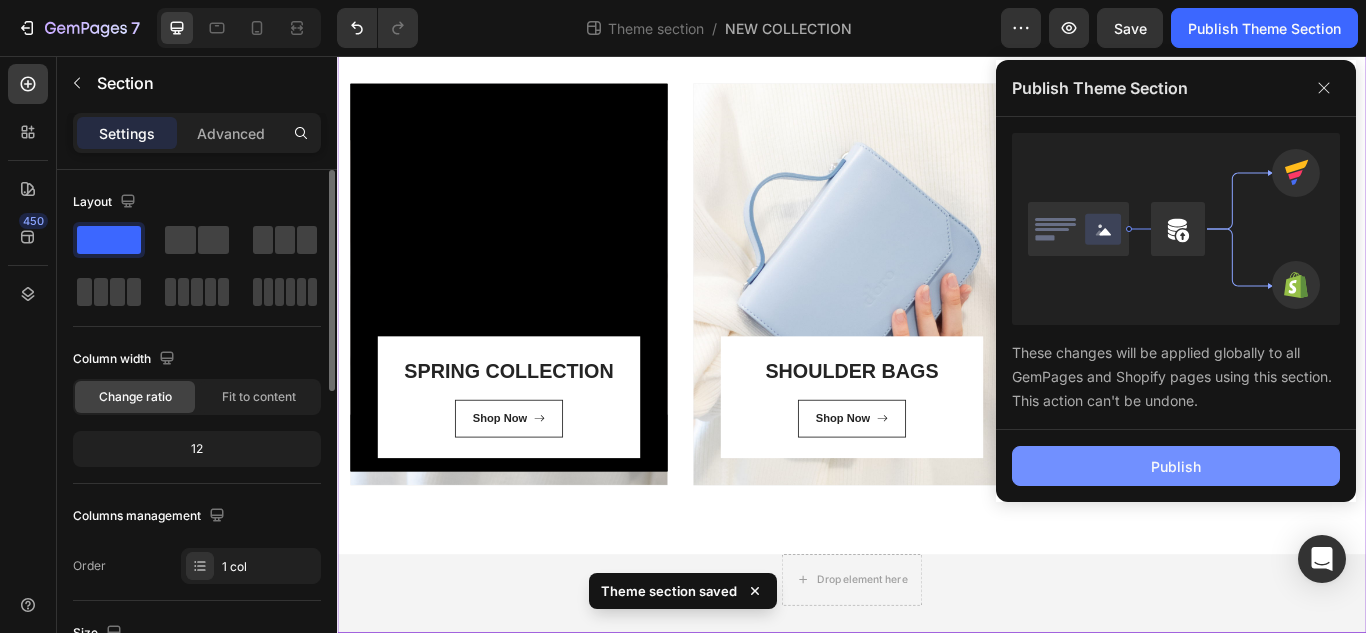 click on "Publish" at bounding box center [1176, 466] 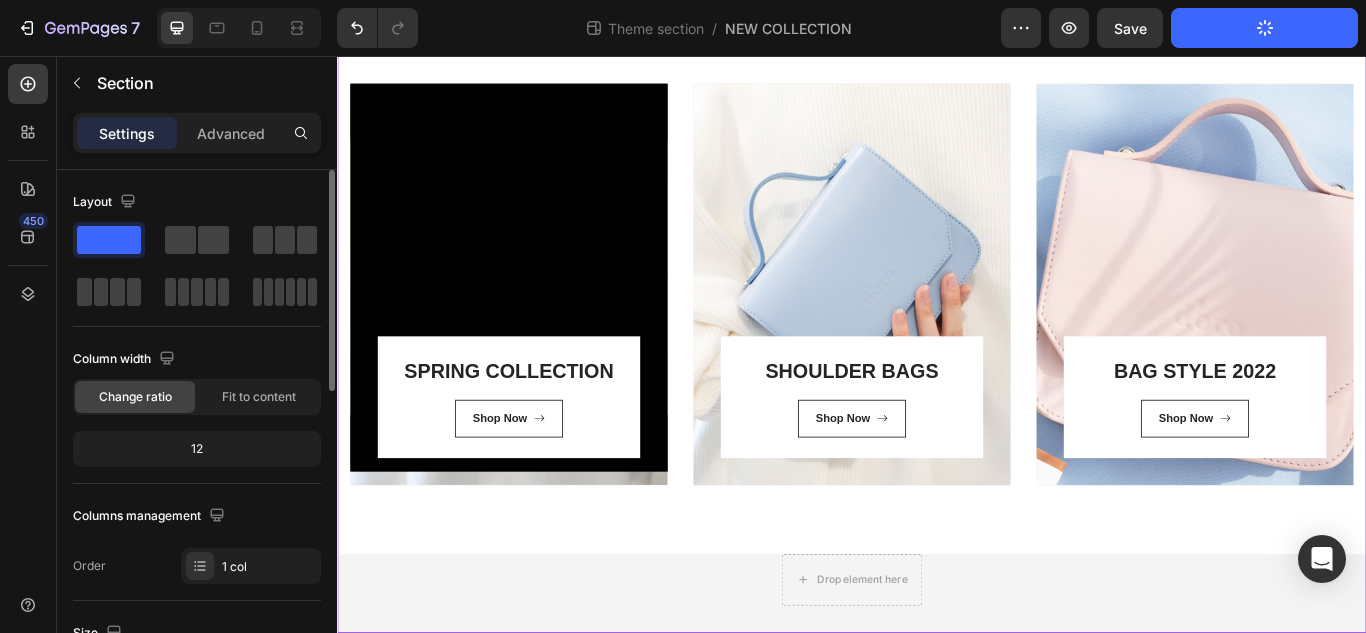 click on "BAG STYLE 2022 Heading
Shop Now Button Row Row" at bounding box center [1337, 314] 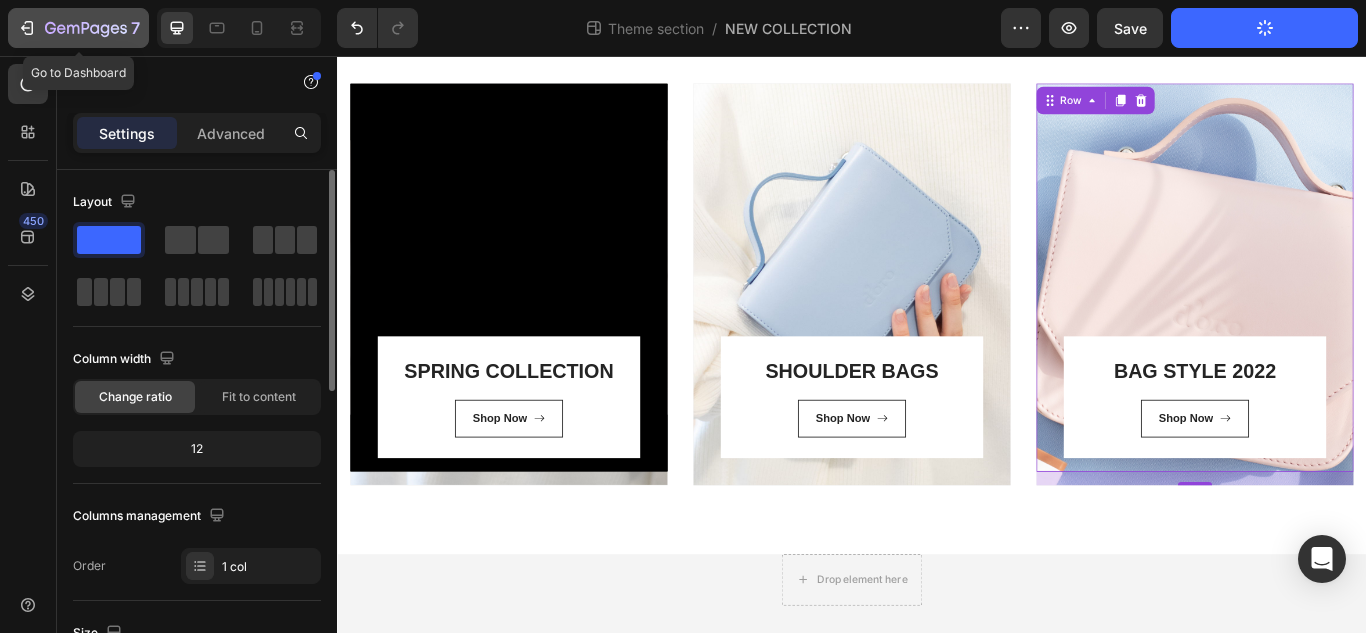 click 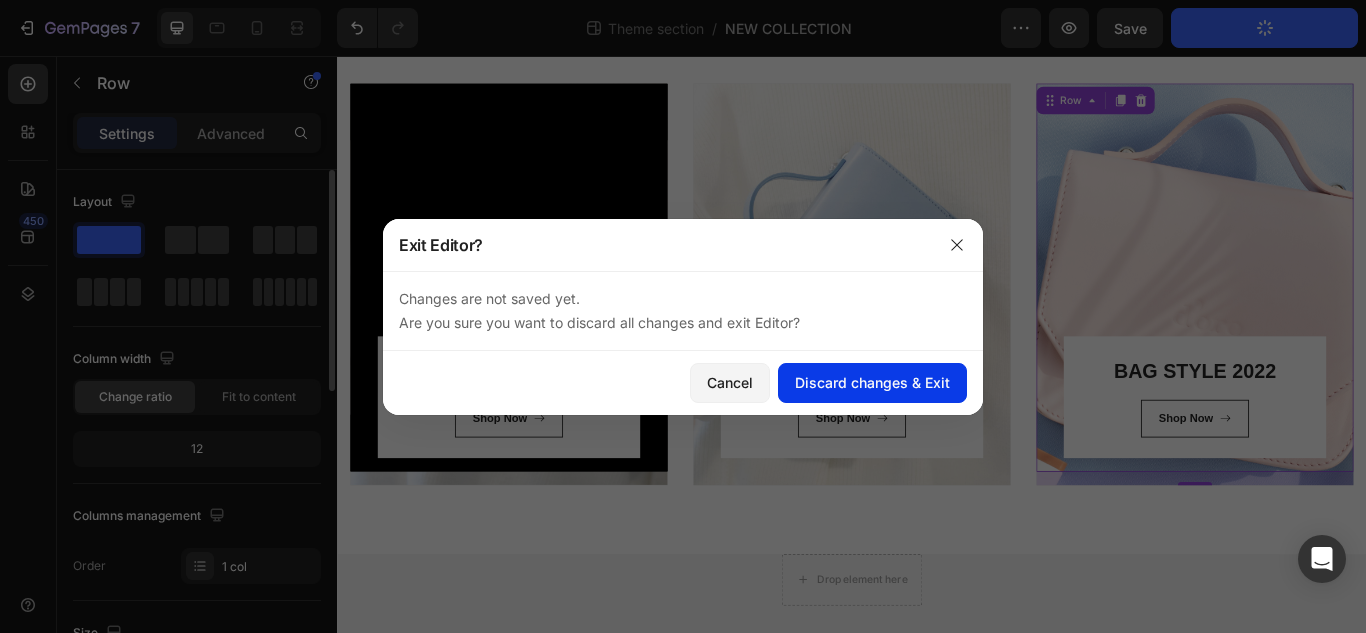 click on "Discard changes & Exit" at bounding box center (872, 382) 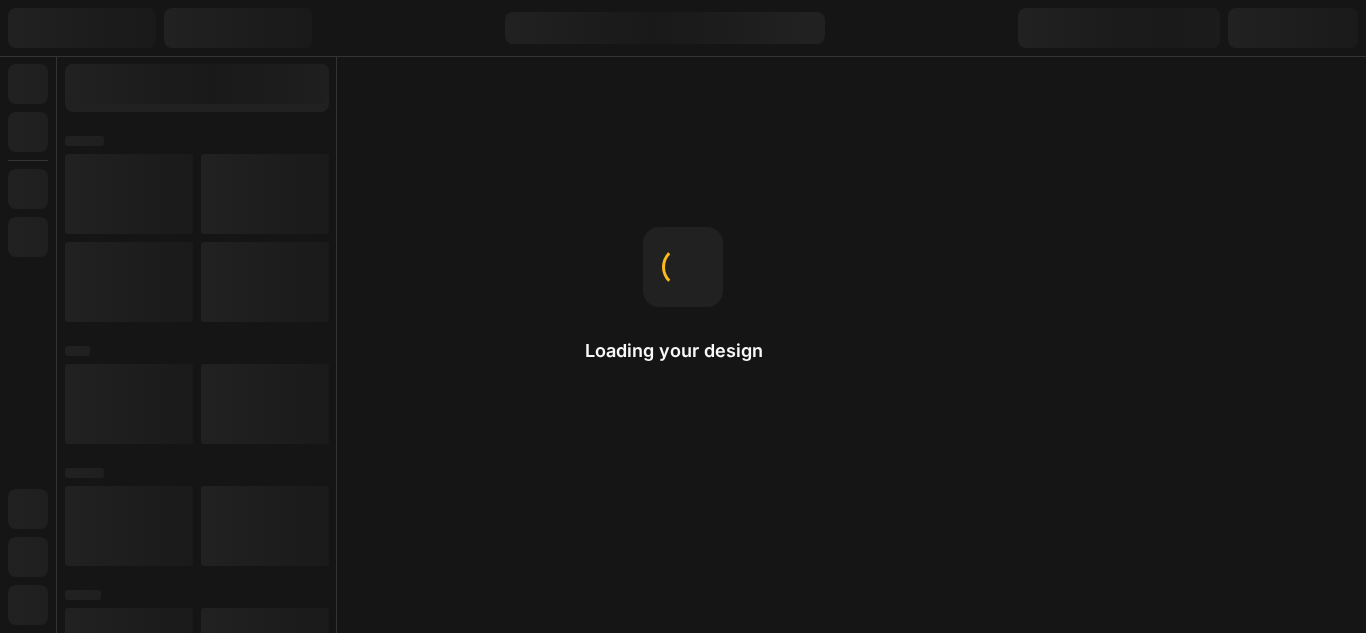 scroll, scrollTop: 0, scrollLeft: 0, axis: both 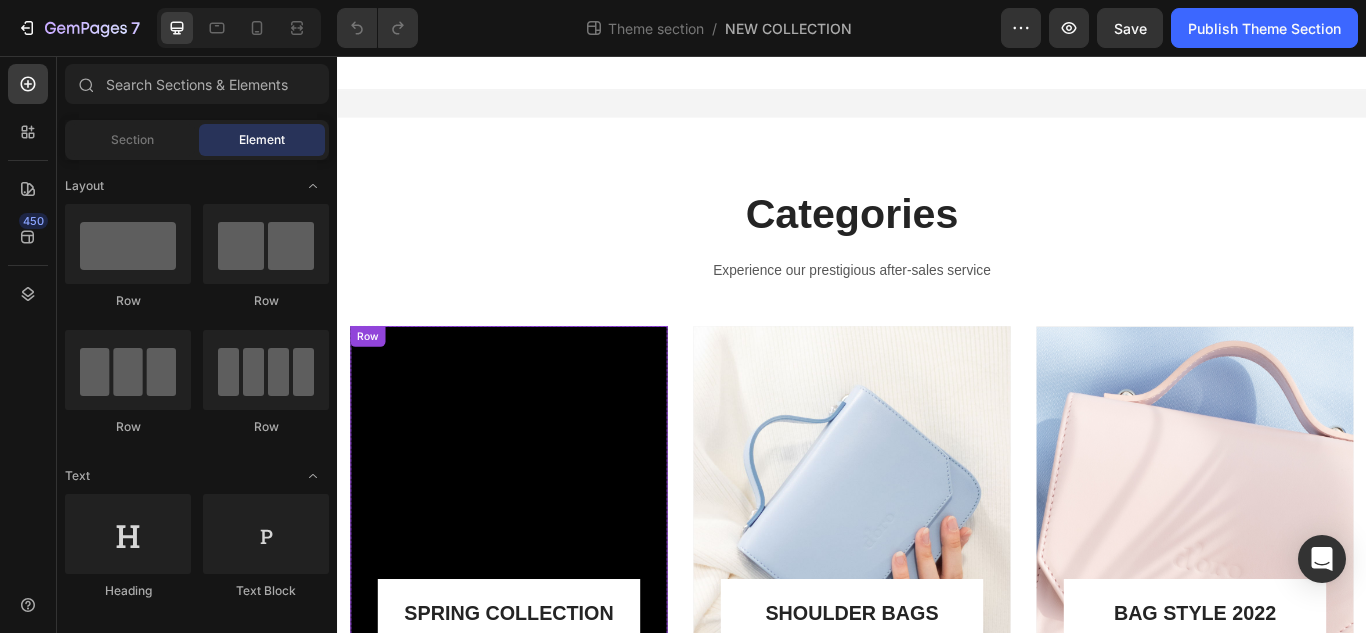 click at bounding box center [537, 597] 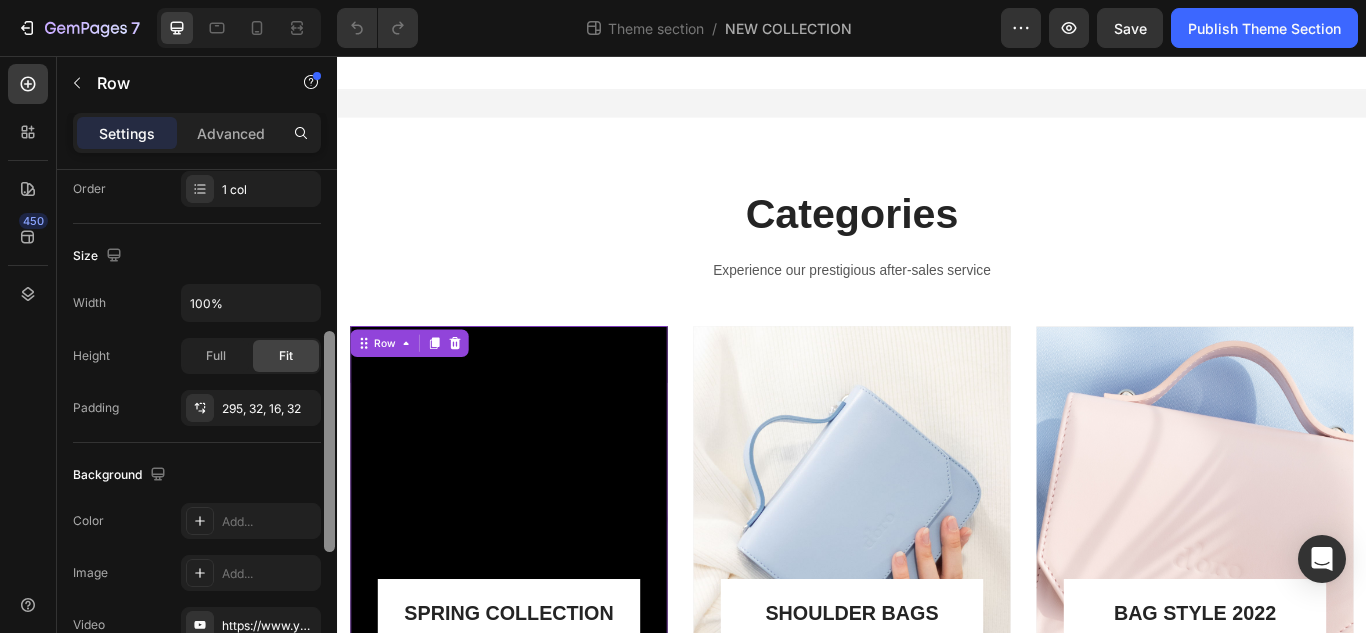 scroll, scrollTop: 403, scrollLeft: 0, axis: vertical 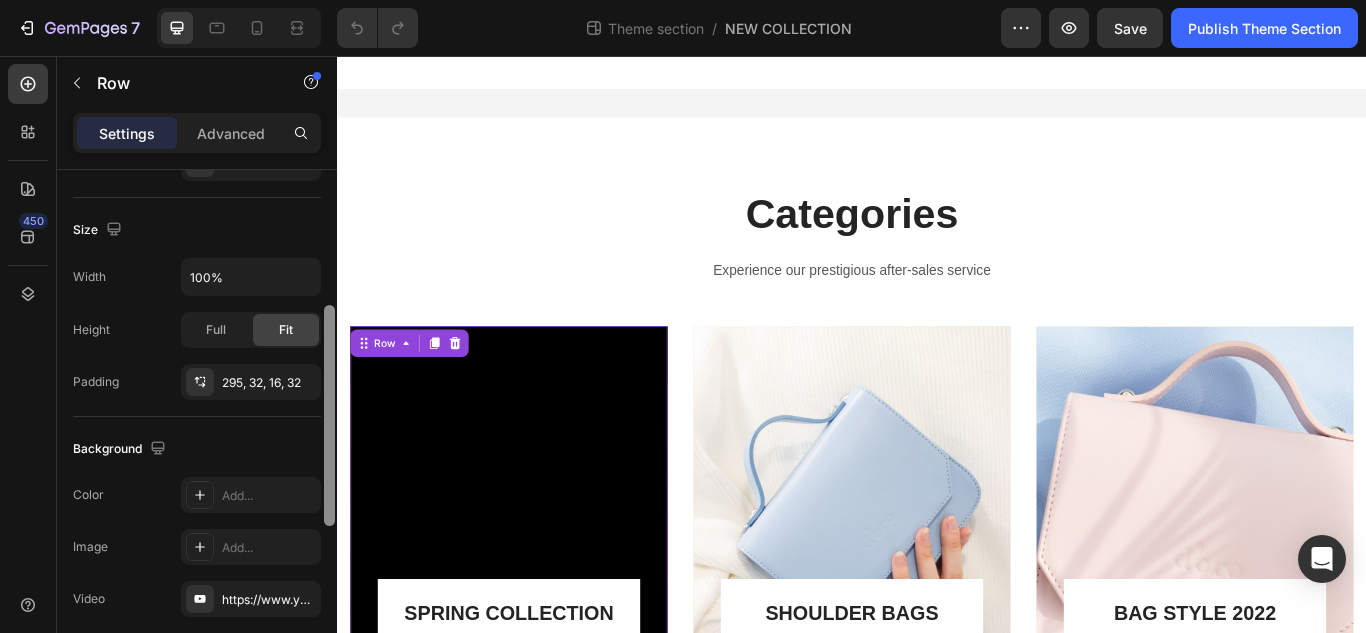 drag, startPoint x: 334, startPoint y: 342, endPoint x: 333, endPoint y: 514, distance: 172.00291 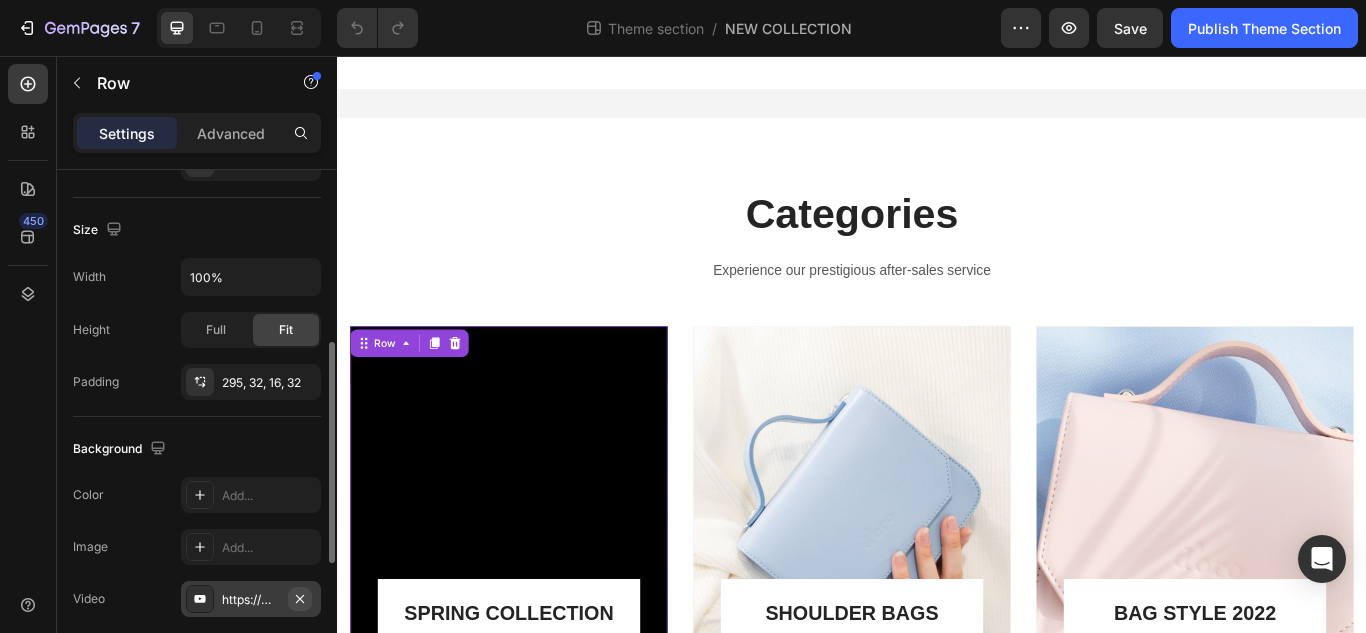 click 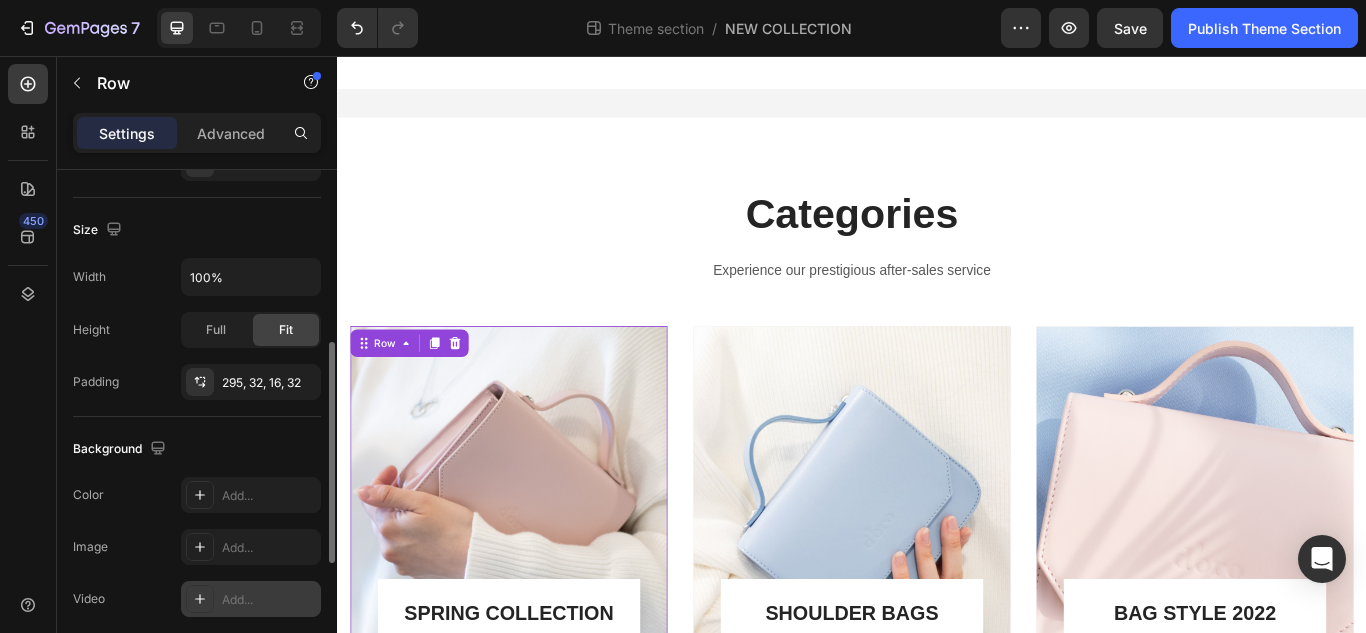 click on "Add..." at bounding box center (269, 600) 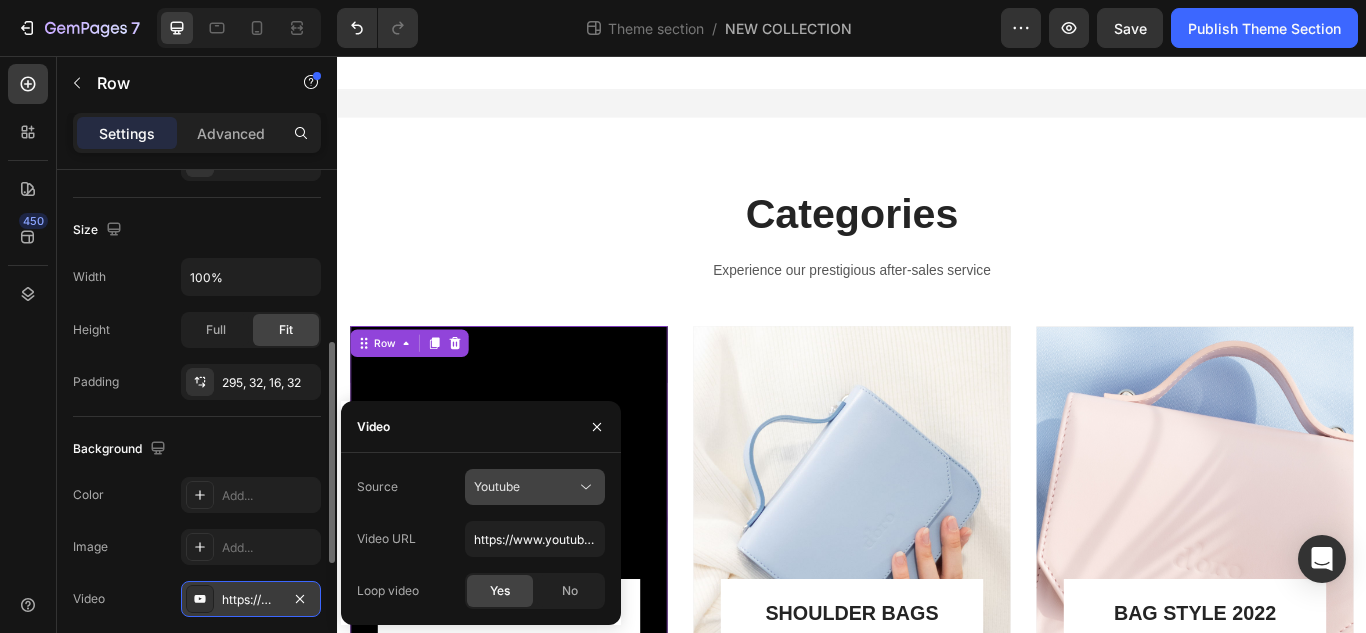 click on "Youtube" 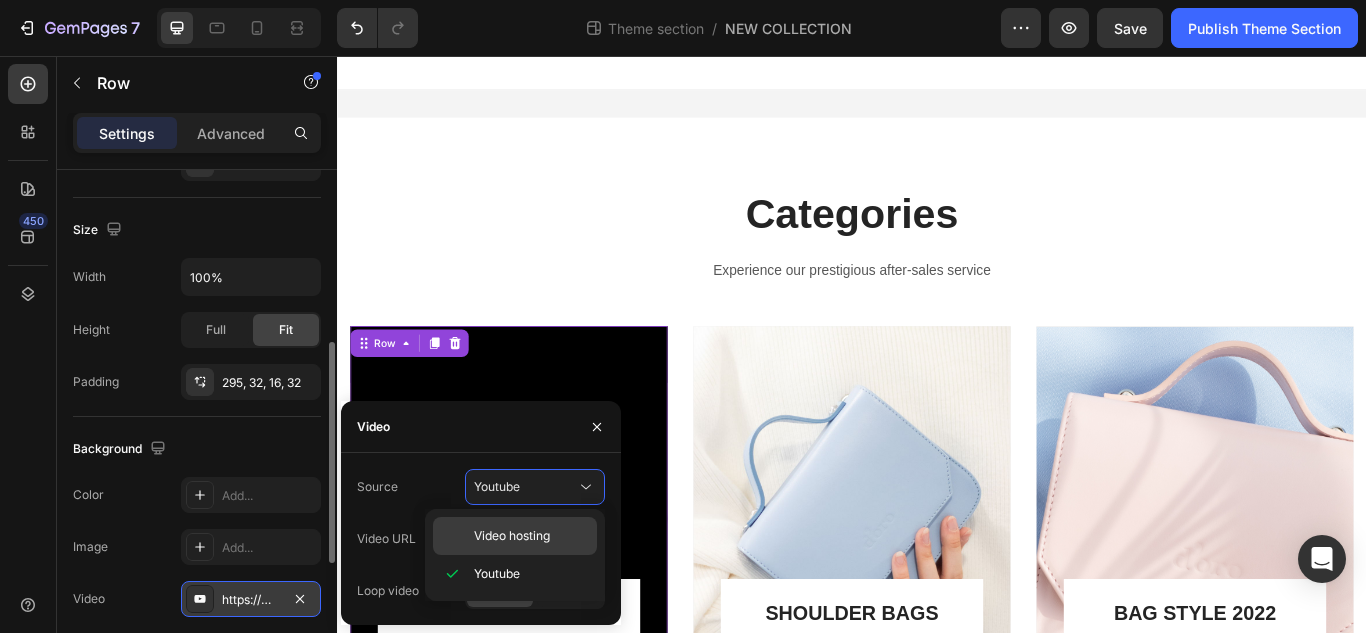 click on "Video hosting" at bounding box center [512, 536] 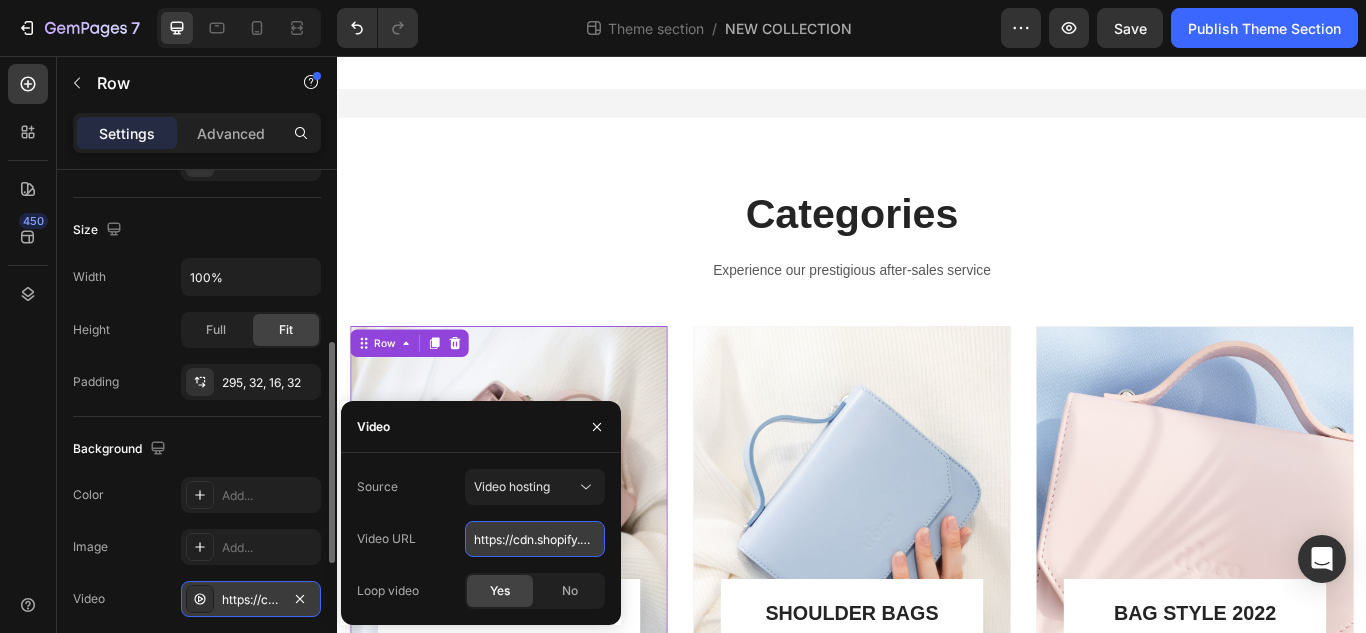 click on "https://cdn.shopify.com/videos/c/o/v/92a407d4e0c94a288eb54cac18c387dc.mp4" at bounding box center (535, 539) 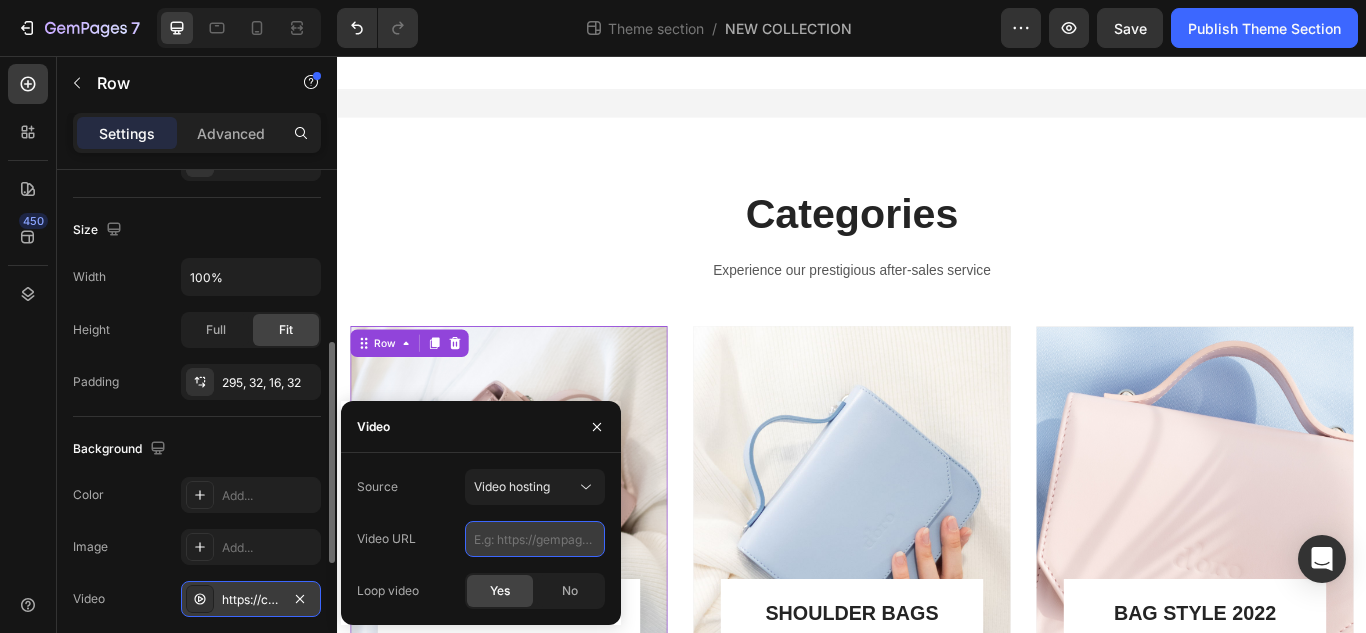 paste on "https://cdn.shopify.com/videos/c/o/v/da4015544536447ba4adc7b8f37ecab9.mp4" 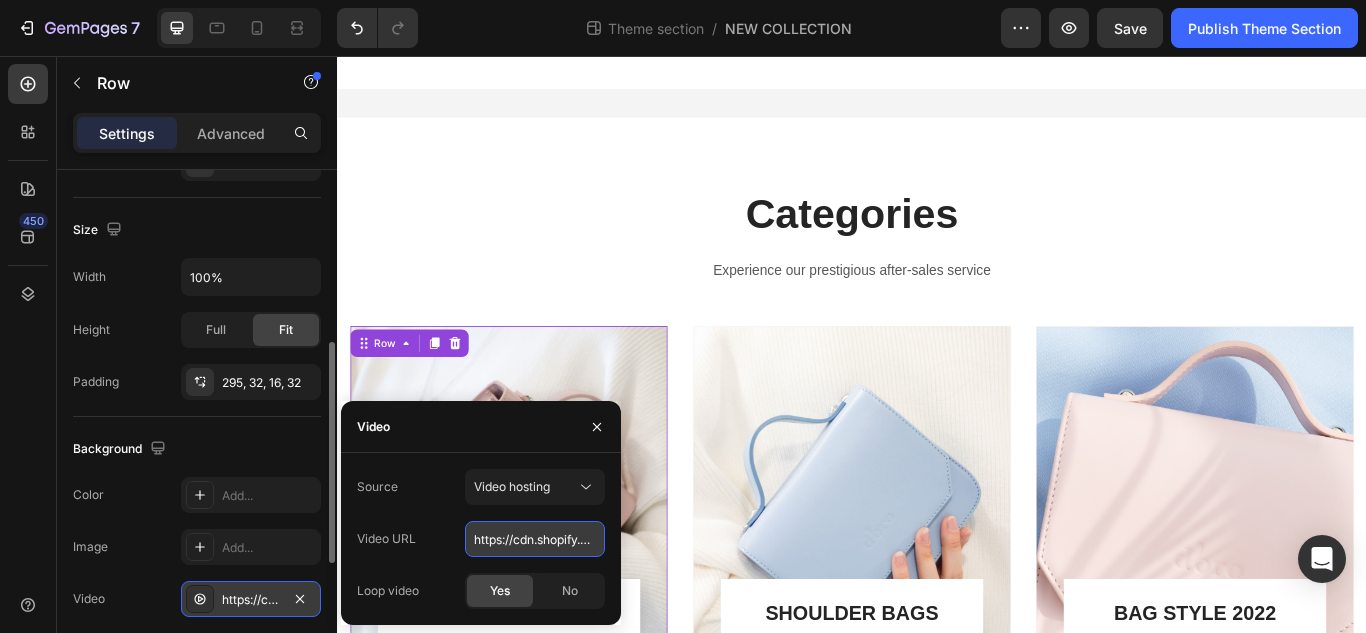 scroll, scrollTop: 0, scrollLeft: 347, axis: horizontal 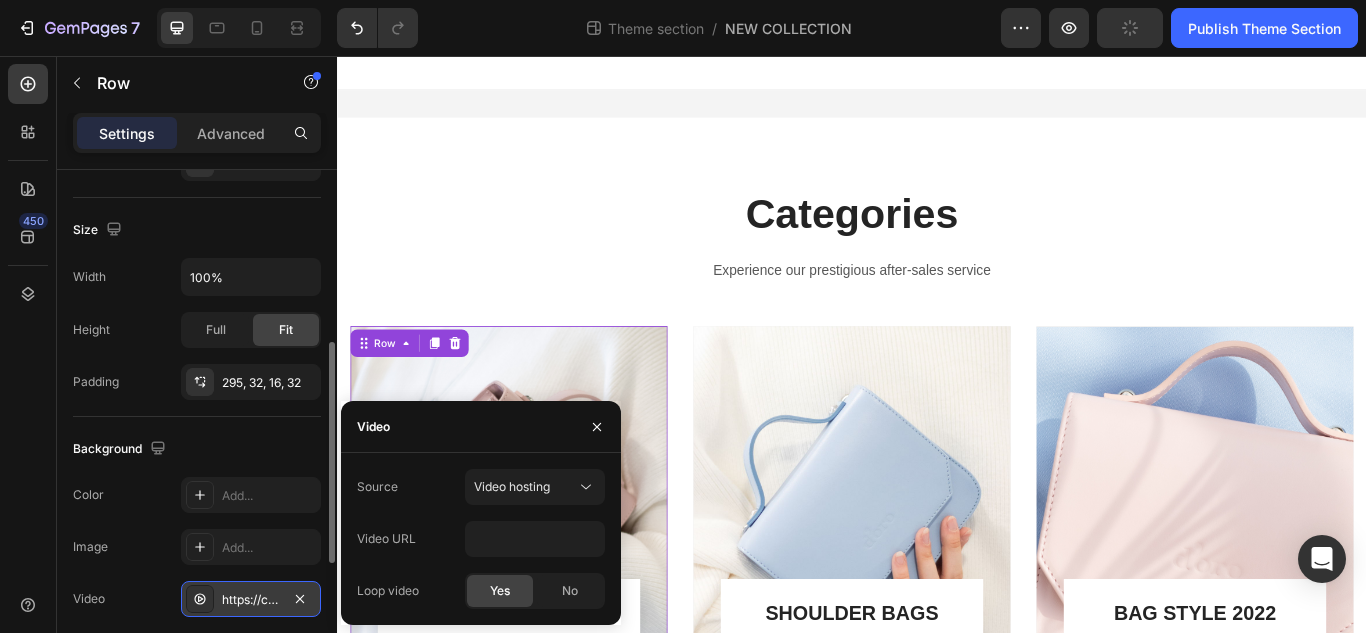 click on "Image Add..." at bounding box center (197, 547) 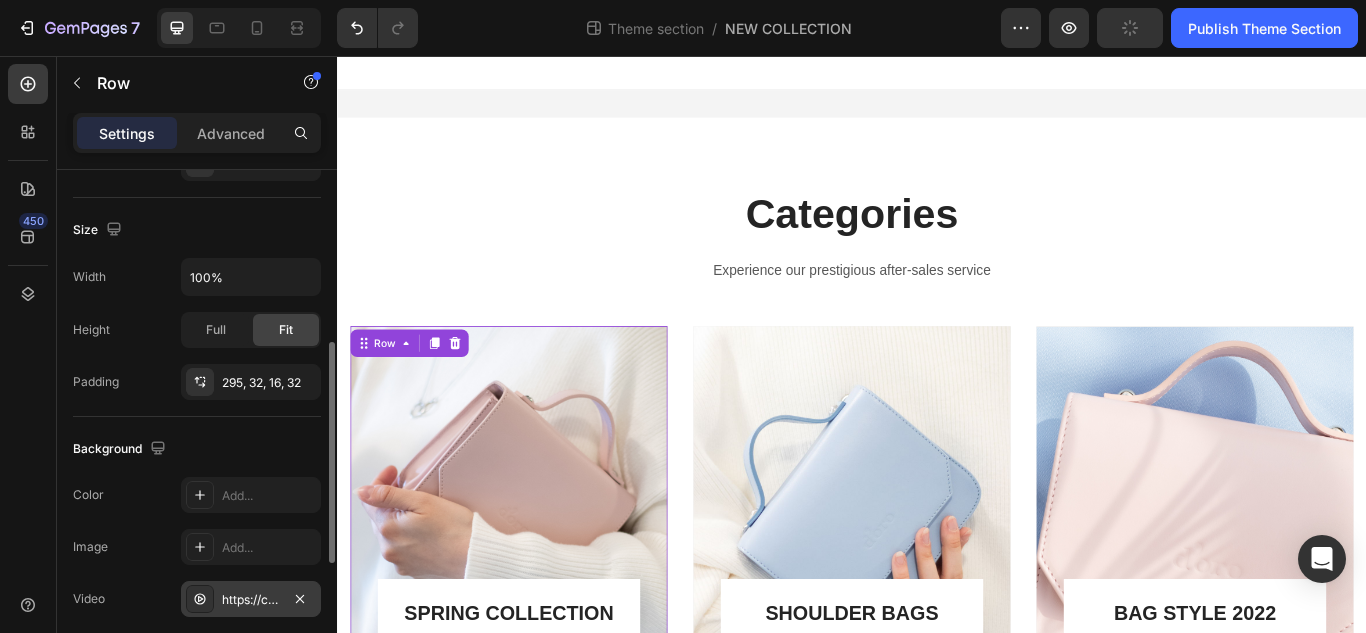 scroll, scrollTop: 0, scrollLeft: 0, axis: both 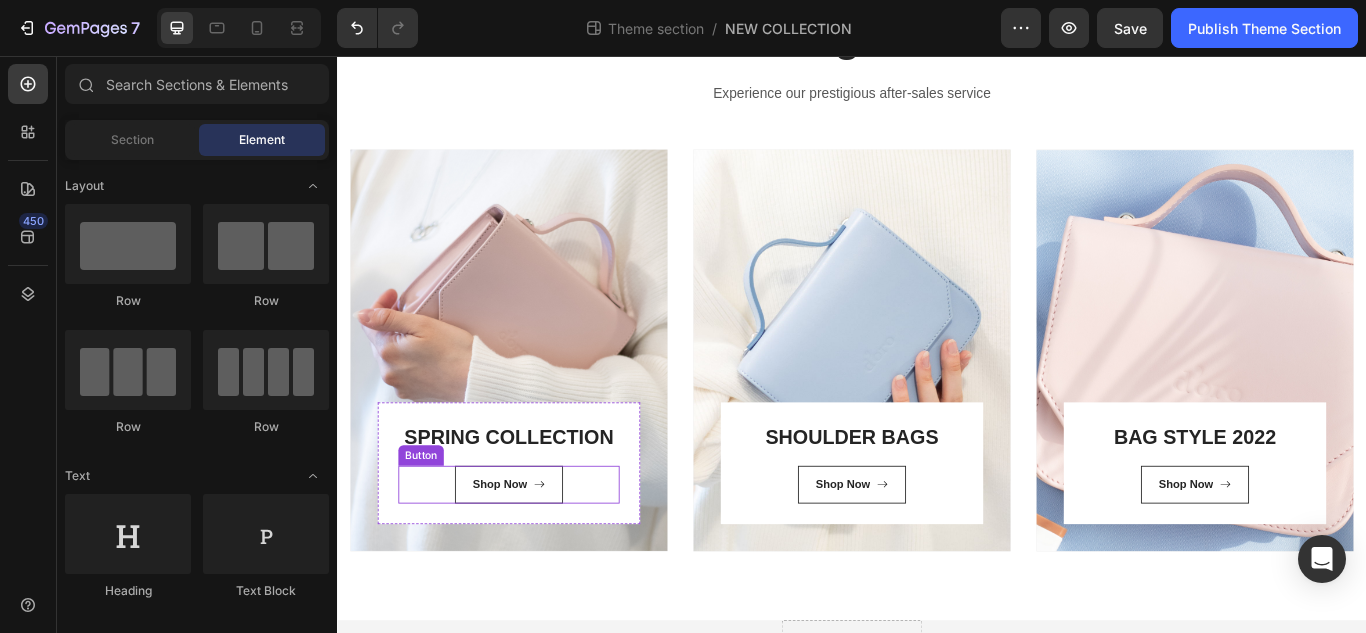 click on "Shop Now Button" at bounding box center (537, 556) 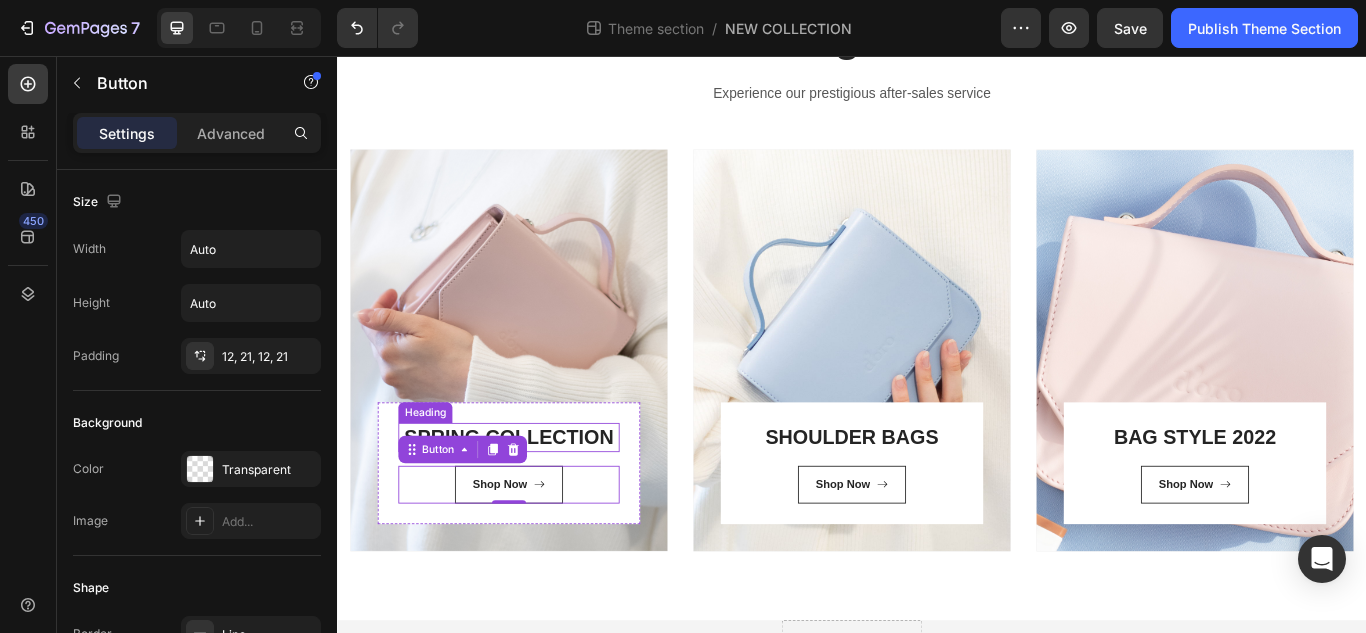 click on "SPRING COLLECTION" at bounding box center [537, 500] 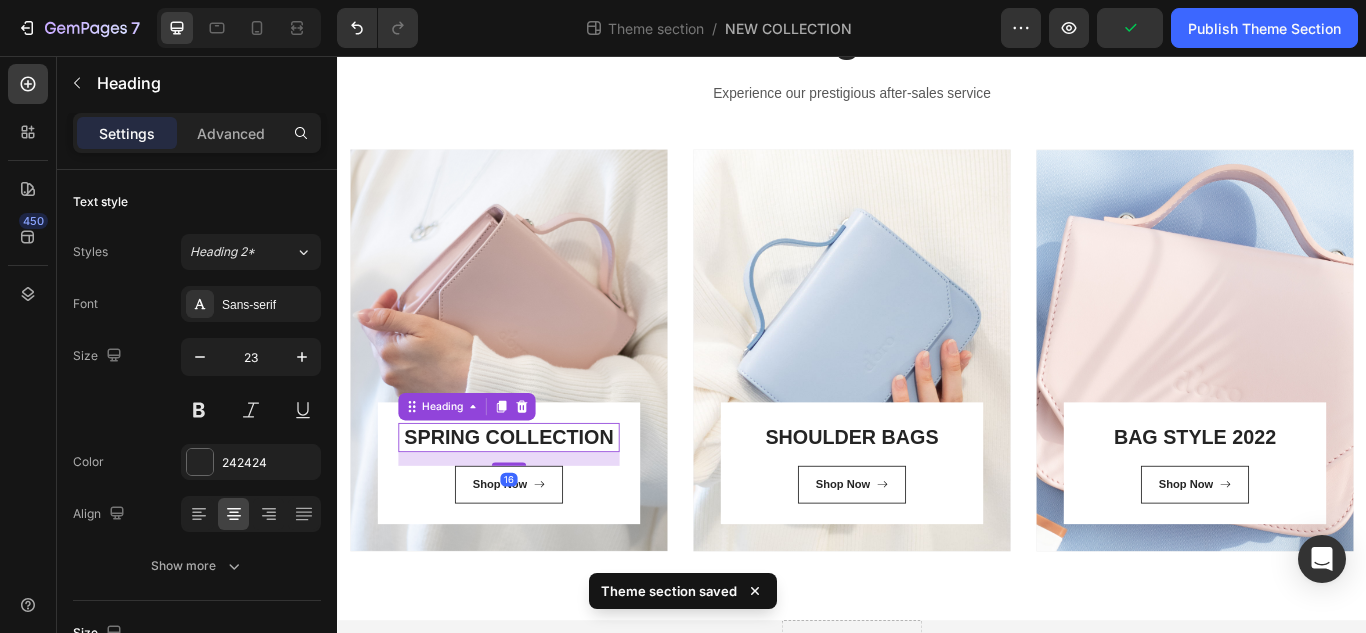 click on "SPRING COLLECTION" at bounding box center (537, 500) 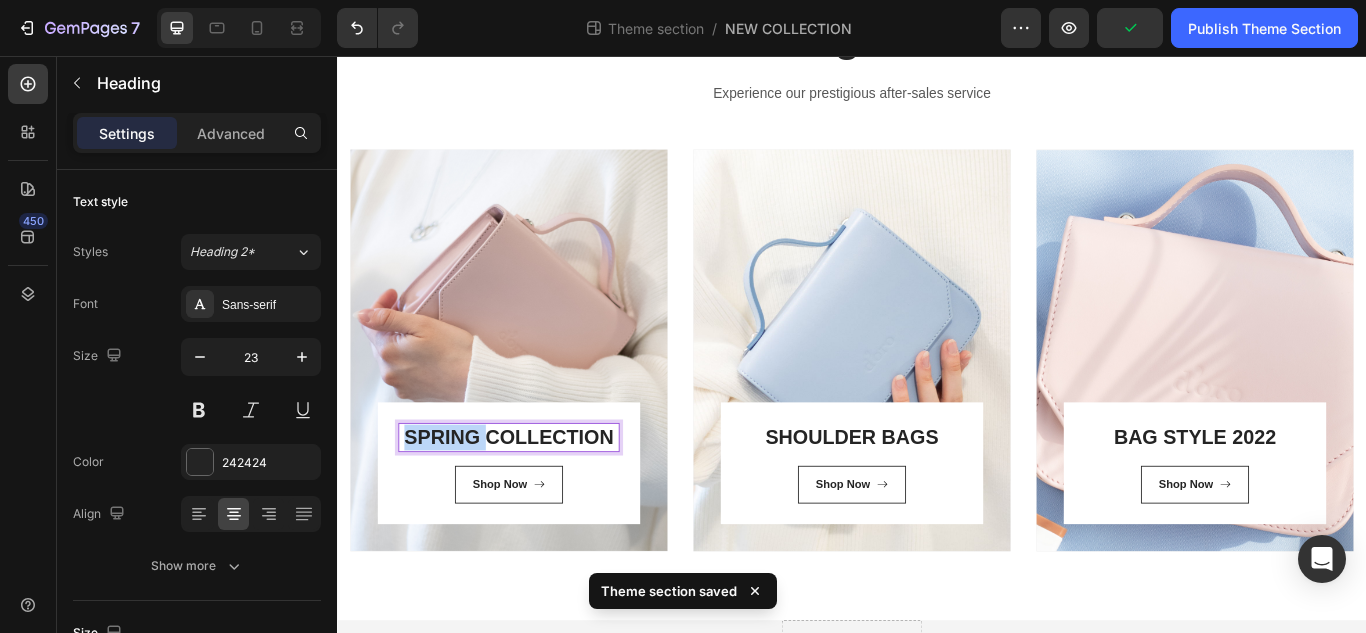 click on "SPRING COLLECTION" at bounding box center (537, 500) 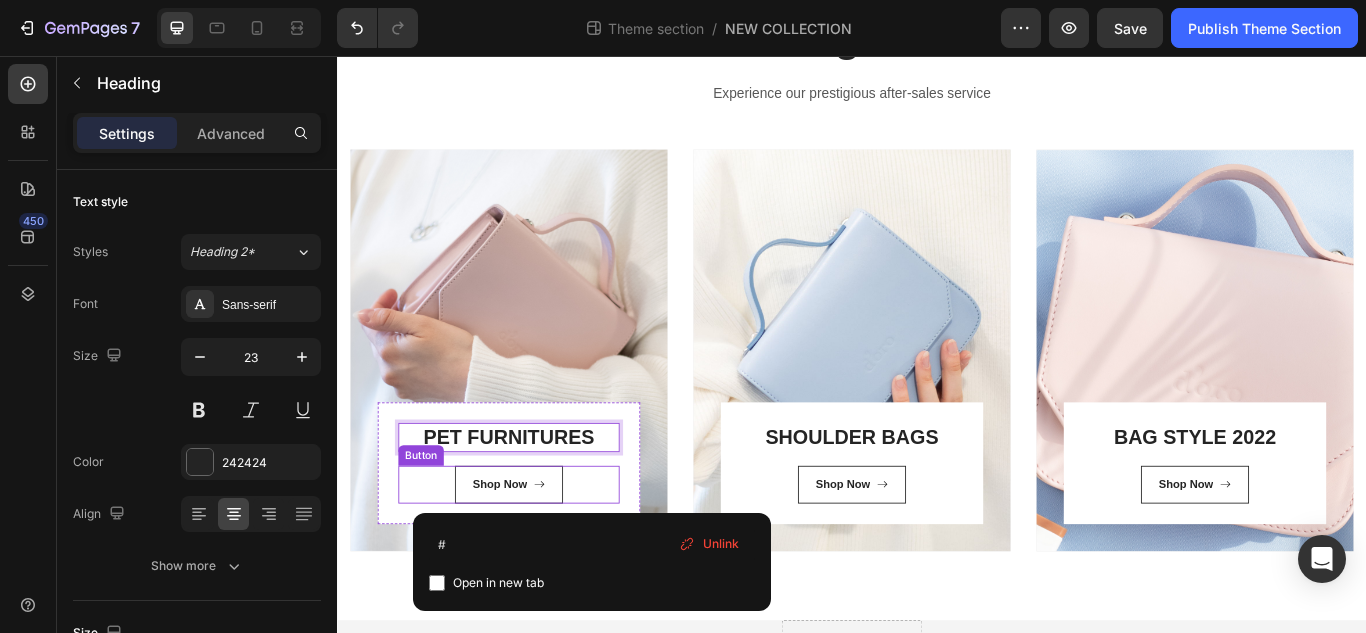 click on "Shop Now Button" at bounding box center [537, 556] 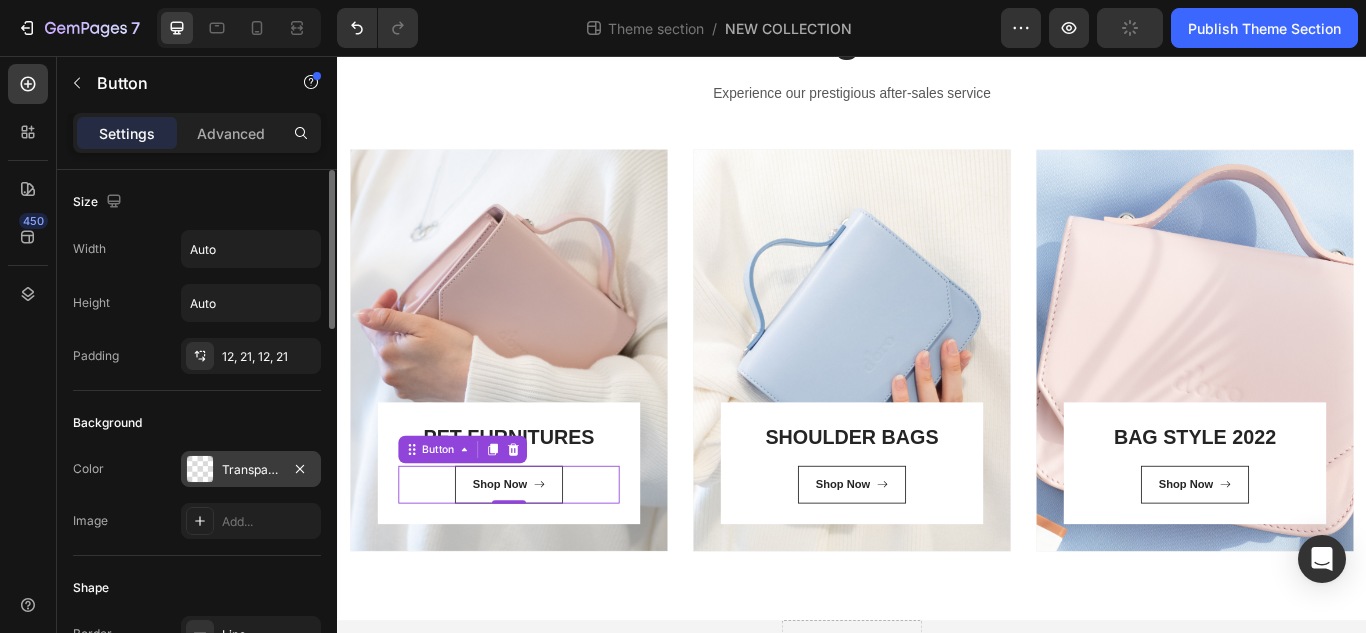 click on "Transparent" at bounding box center [251, 469] 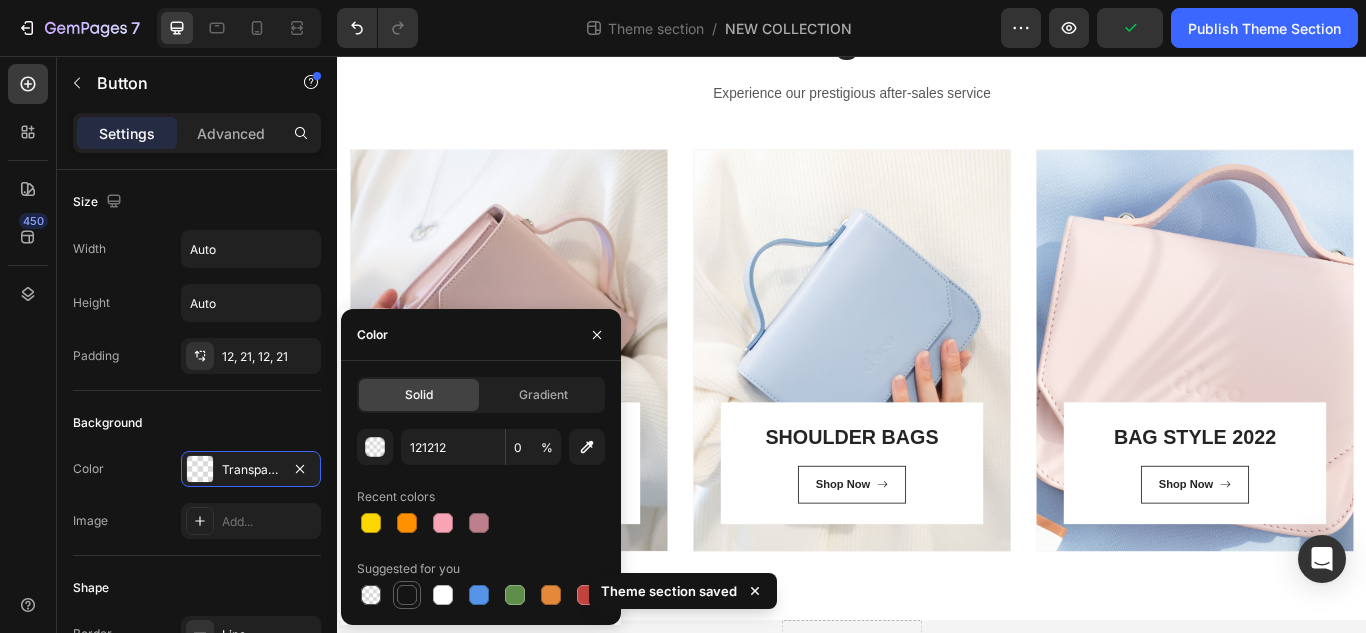 click at bounding box center [407, 595] 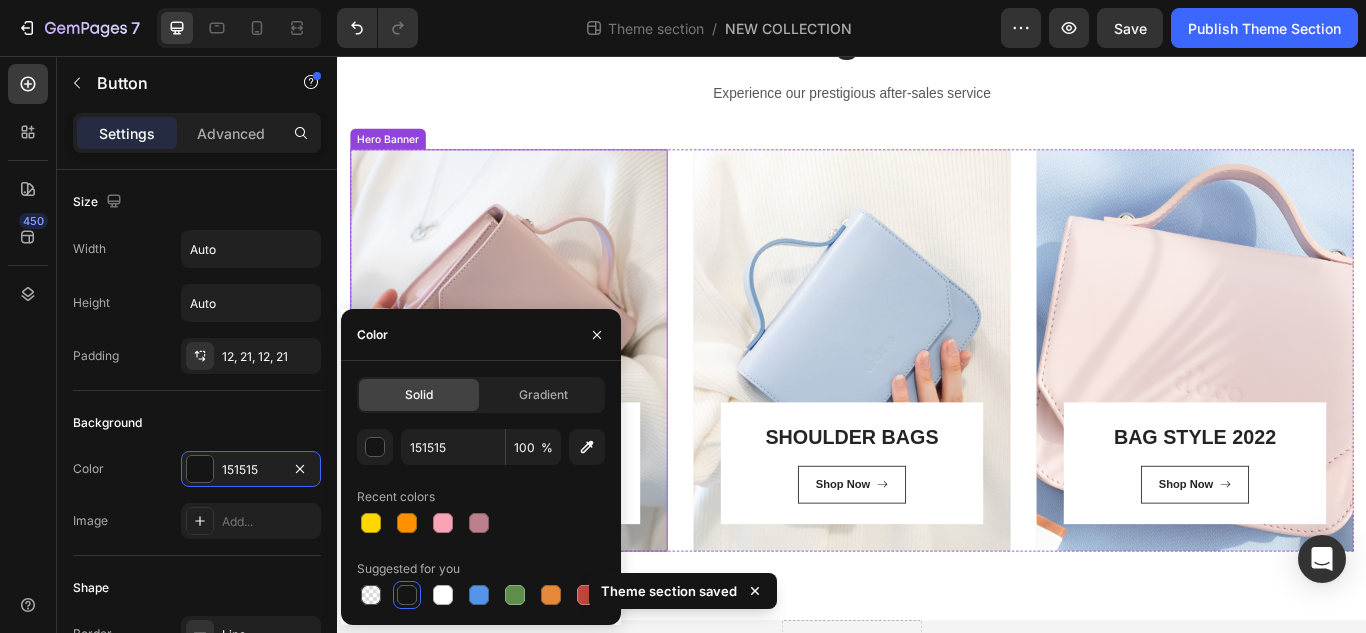 click on "⁠⁠⁠⁠⁠⁠⁠ PET FURNITURES Heading
Shop Now Button   0 Row Row" at bounding box center [537, 399] 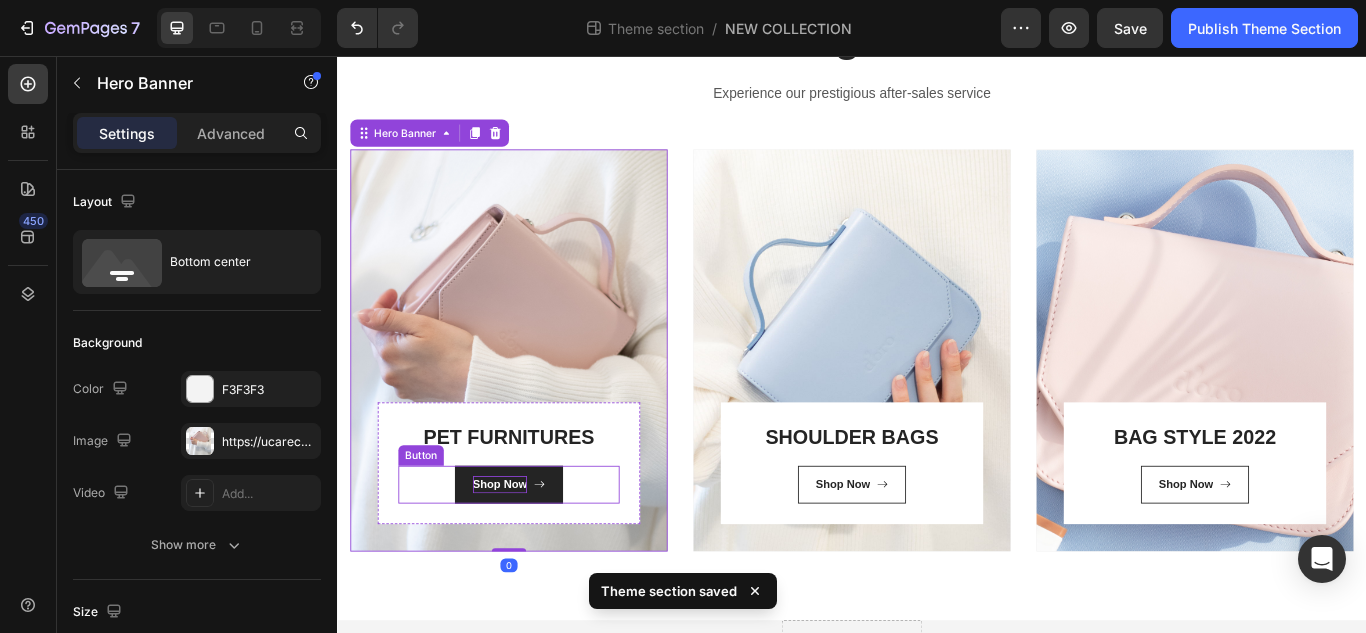 click on "Shop Now" at bounding box center [527, 556] 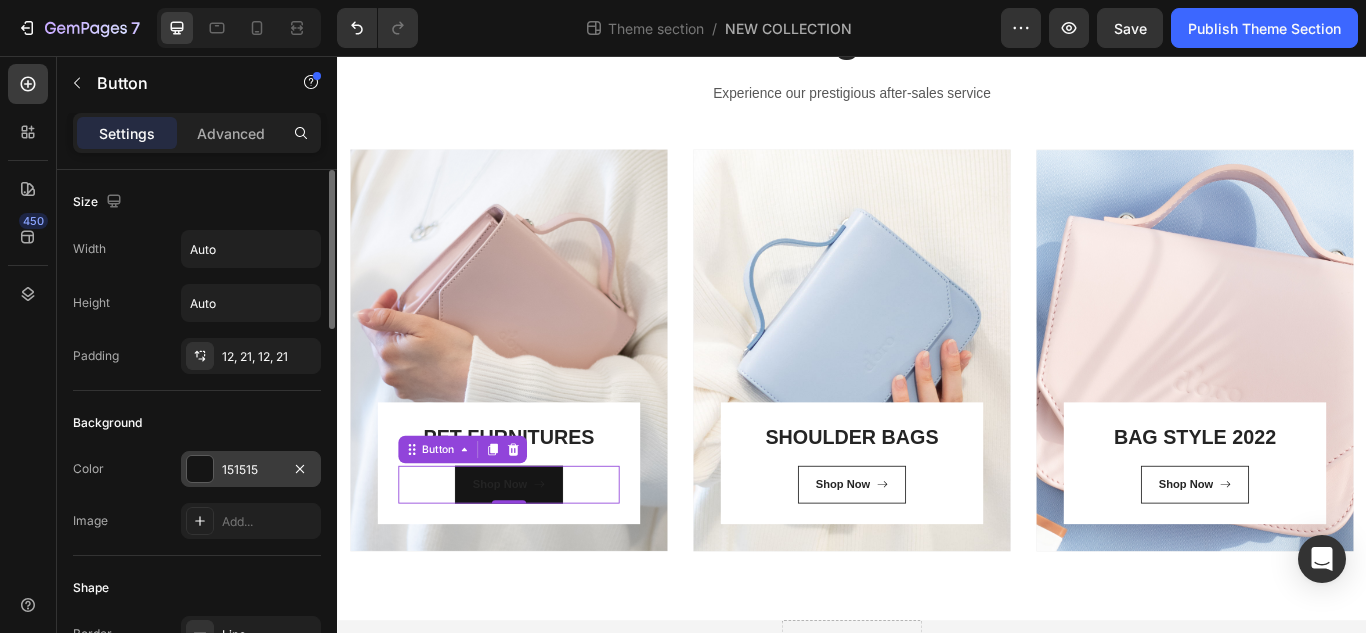 click at bounding box center [200, 469] 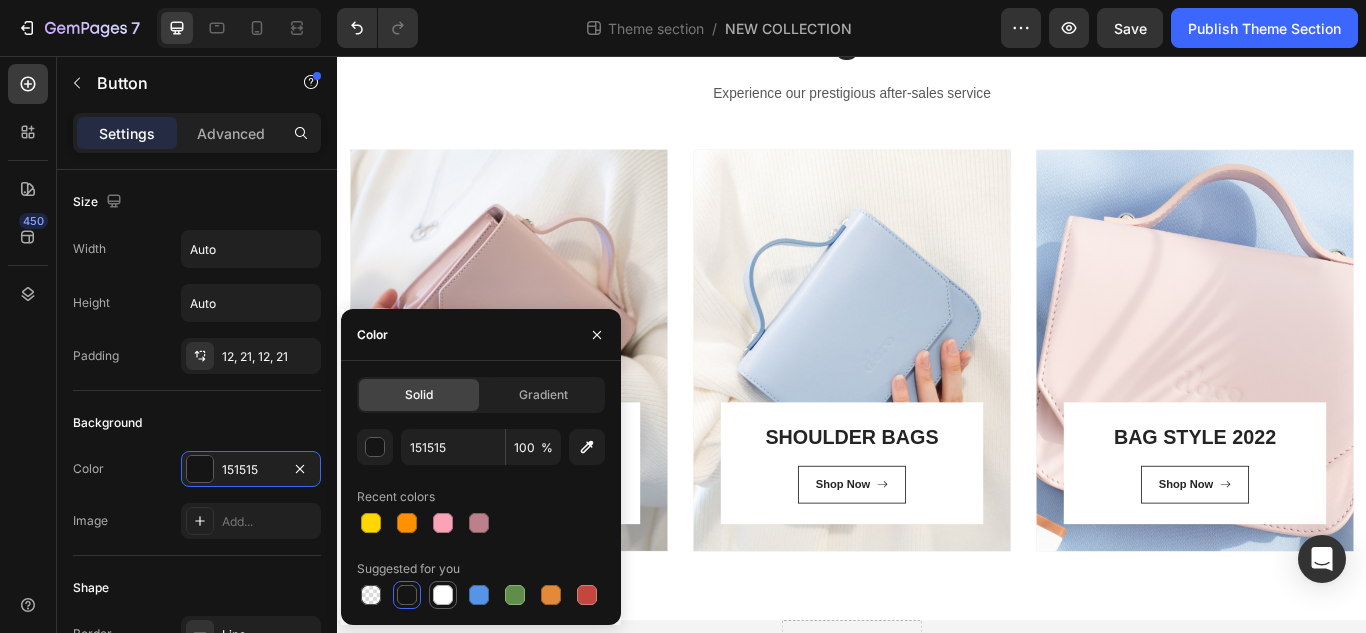 click at bounding box center [443, 595] 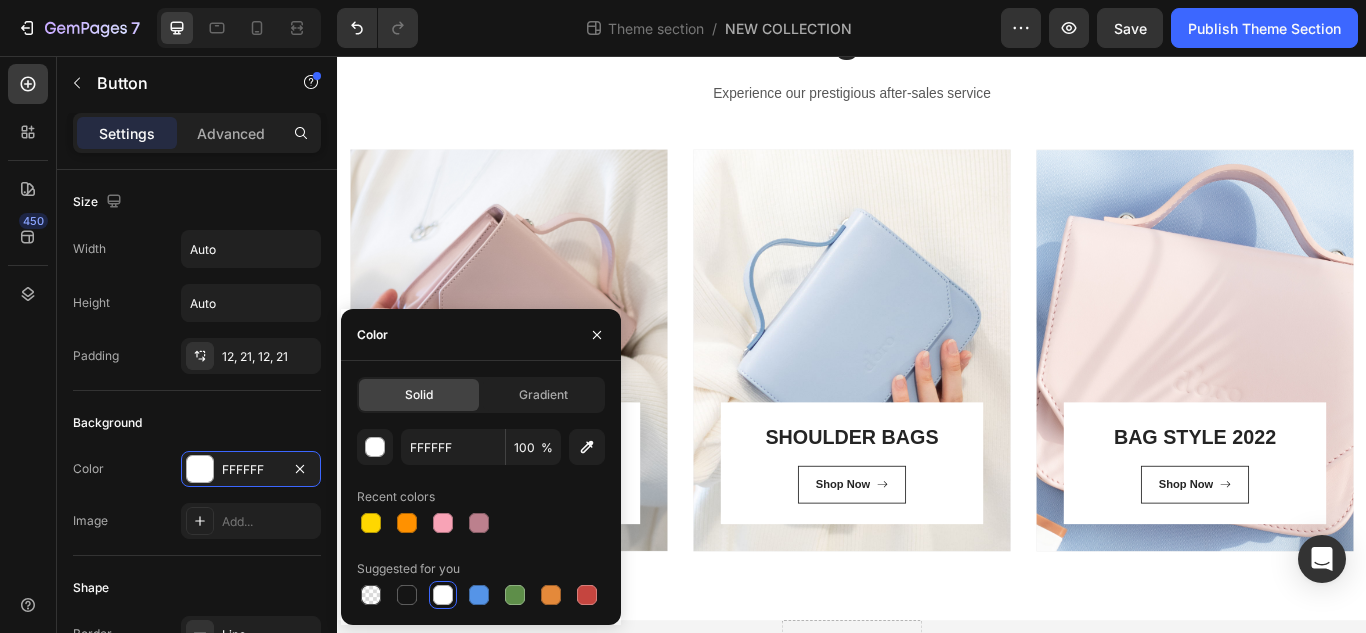 click at bounding box center [443, 595] 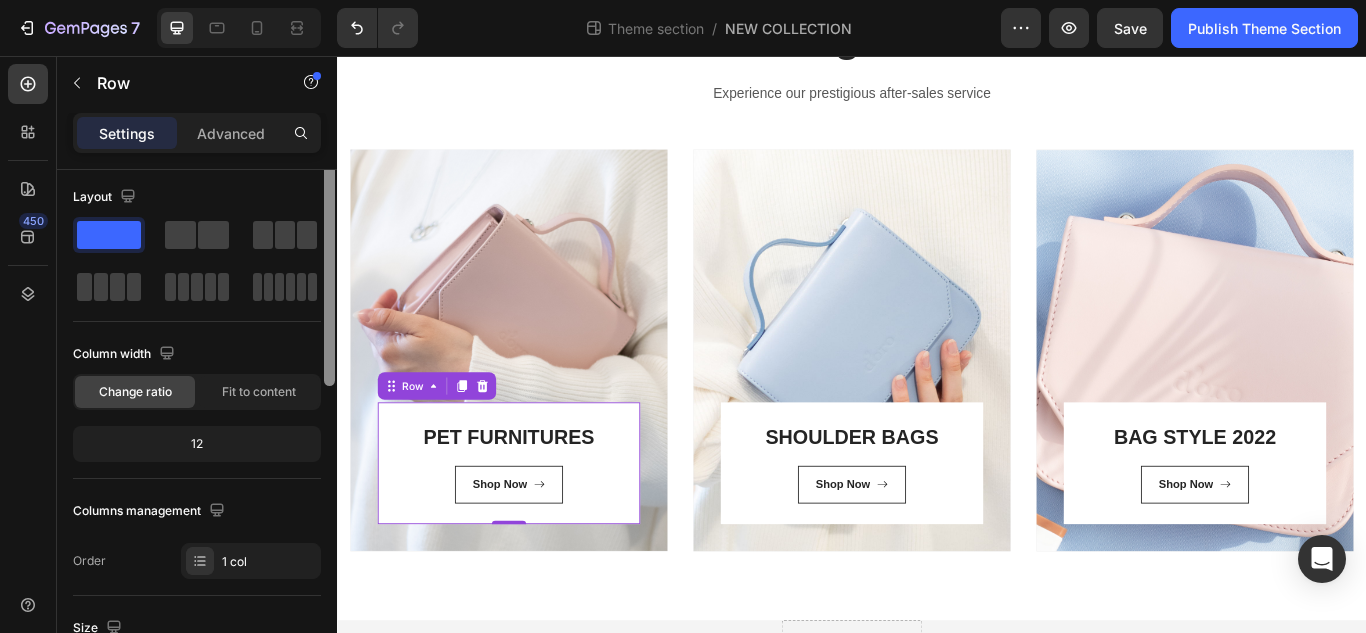 scroll, scrollTop: 0, scrollLeft: 0, axis: both 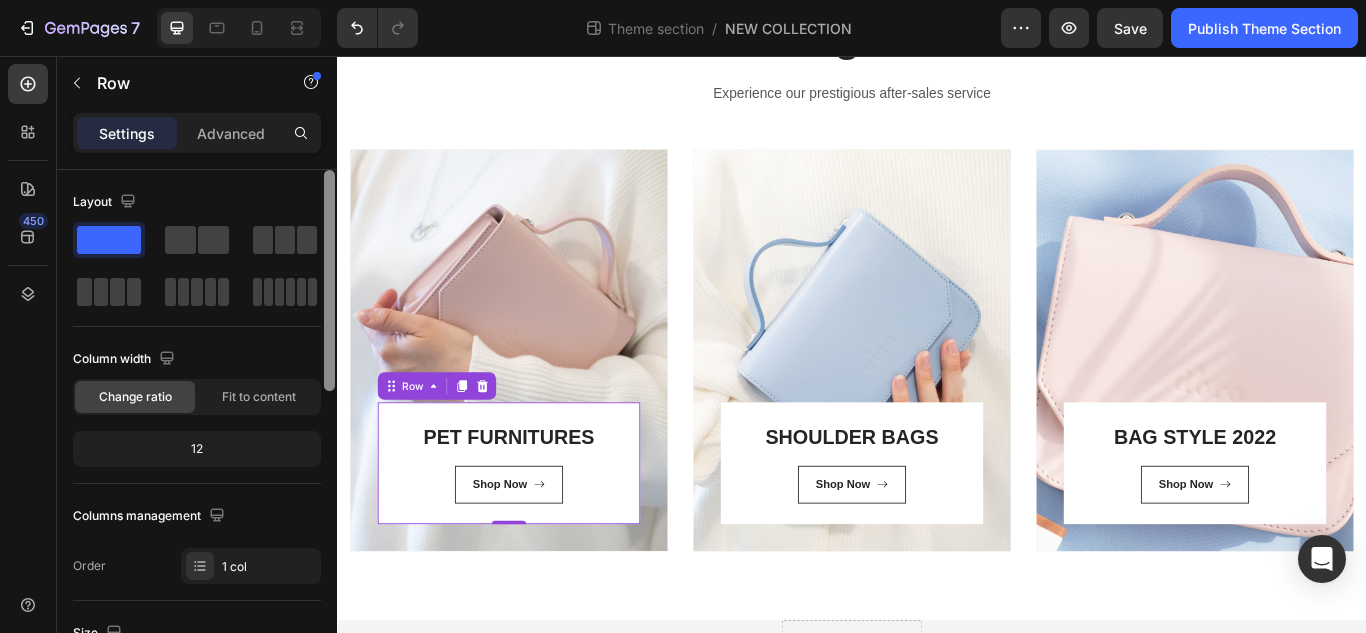 drag, startPoint x: 329, startPoint y: 416, endPoint x: 331, endPoint y: 242, distance: 174.01149 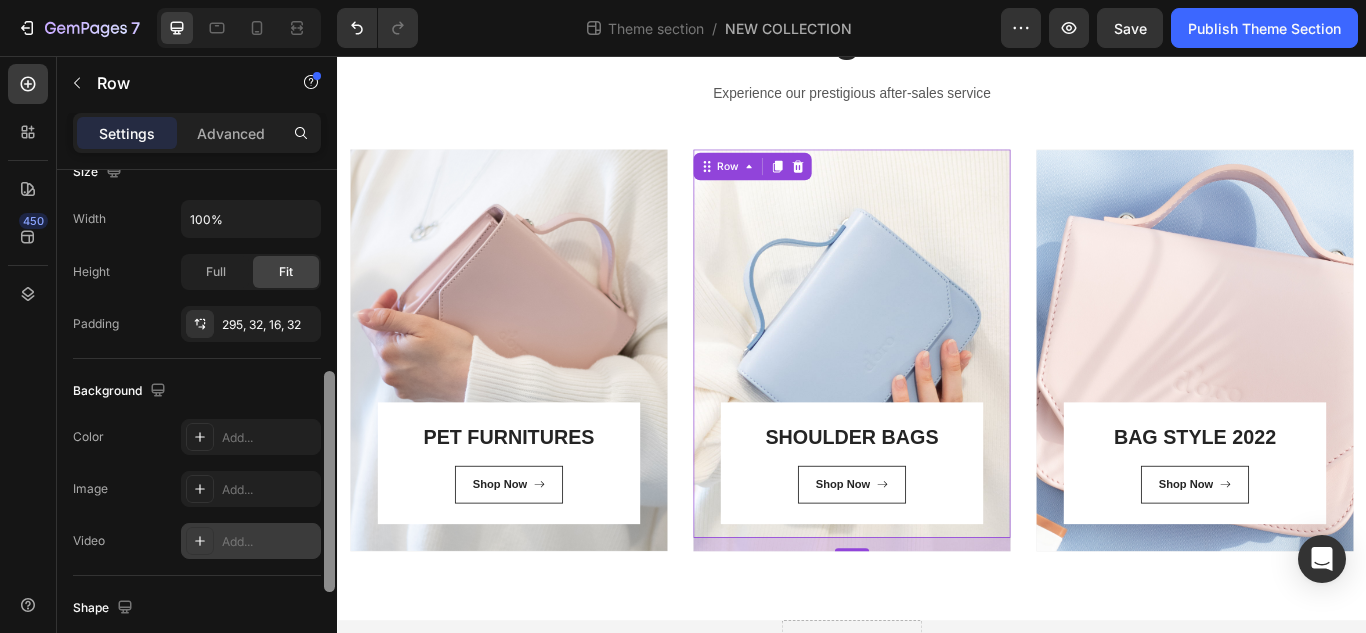 scroll, scrollTop: 464, scrollLeft: 0, axis: vertical 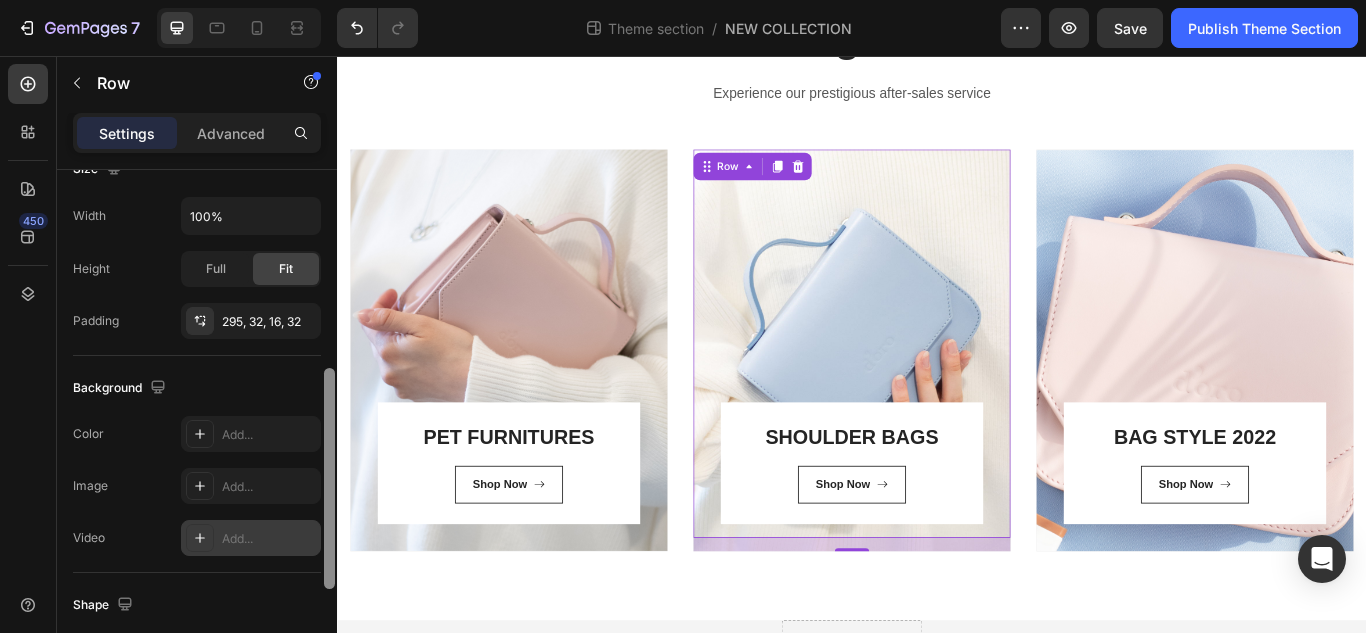 drag, startPoint x: 328, startPoint y: 335, endPoint x: 302, endPoint y: 533, distance: 199.69977 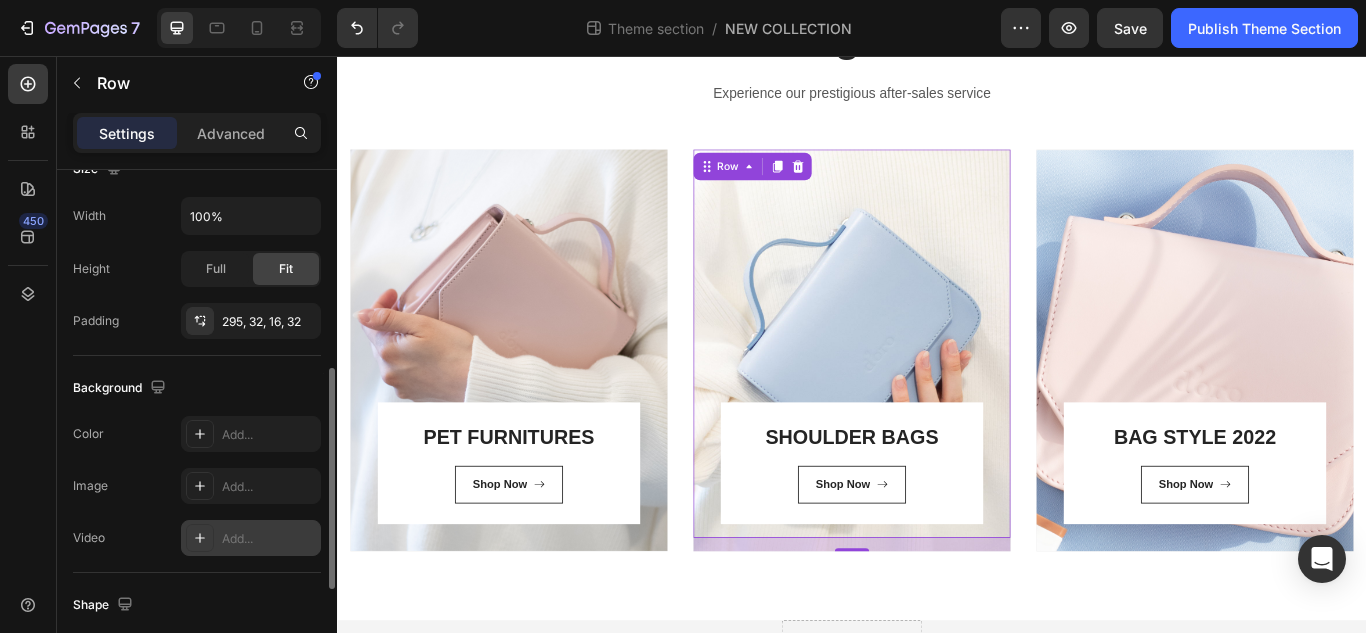 click at bounding box center (200, 538) 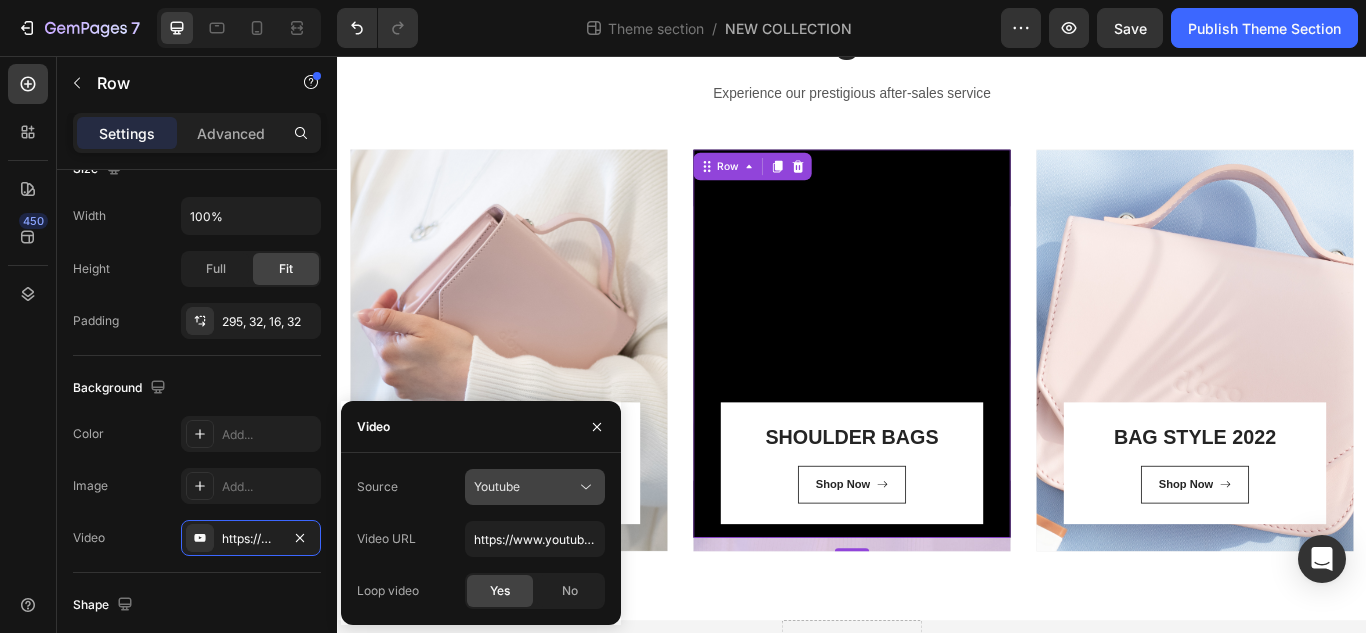 click 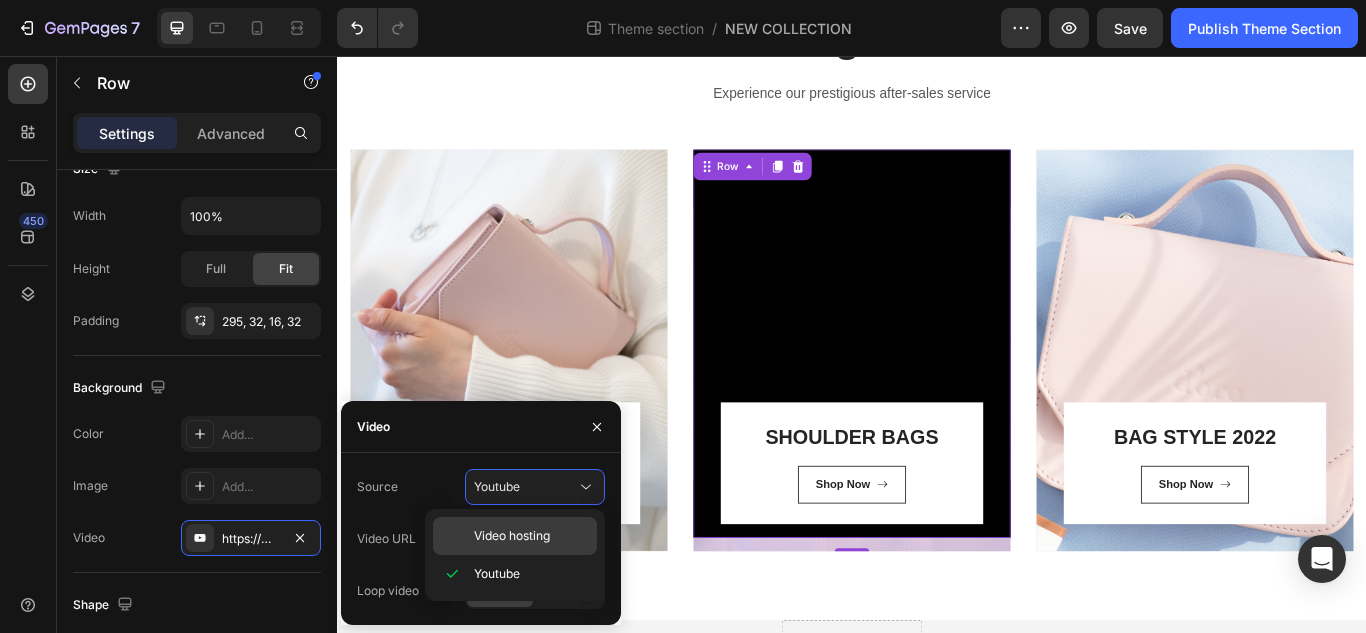 click on "Video hosting" at bounding box center [512, 536] 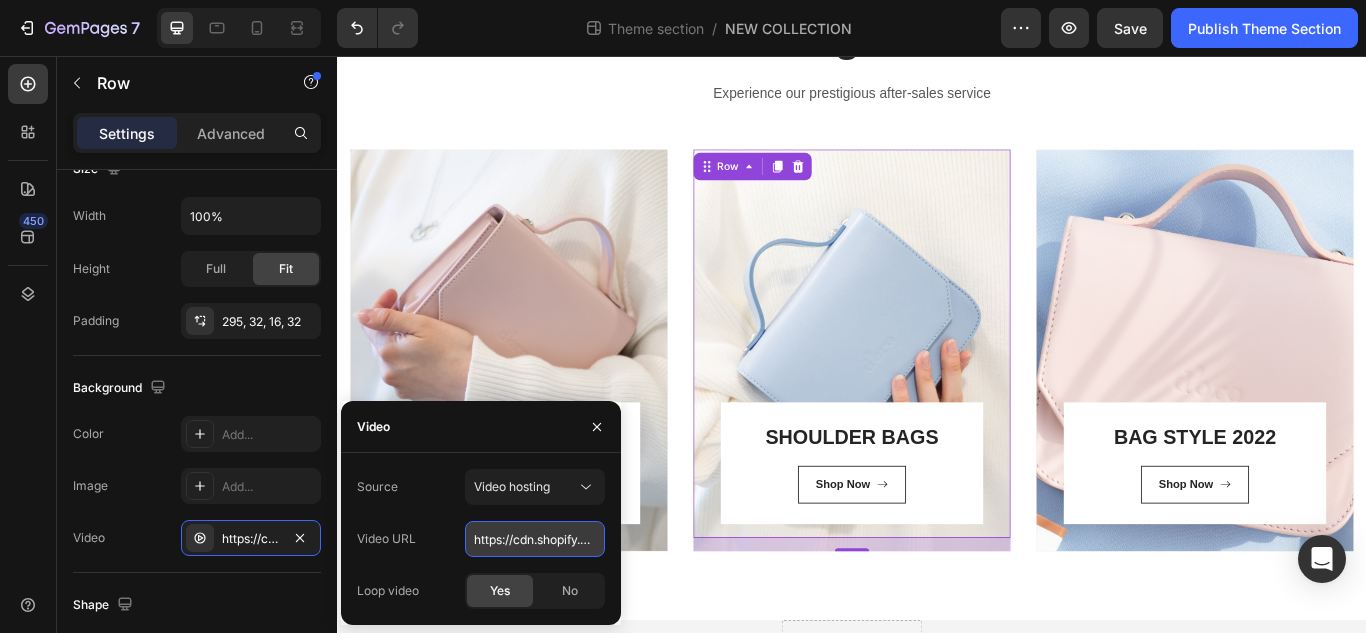 click on "https://cdn.shopify.com/videos/c/o/v/92a407d4e0c94a288eb54cac18c387dc.mp4" at bounding box center (535, 539) 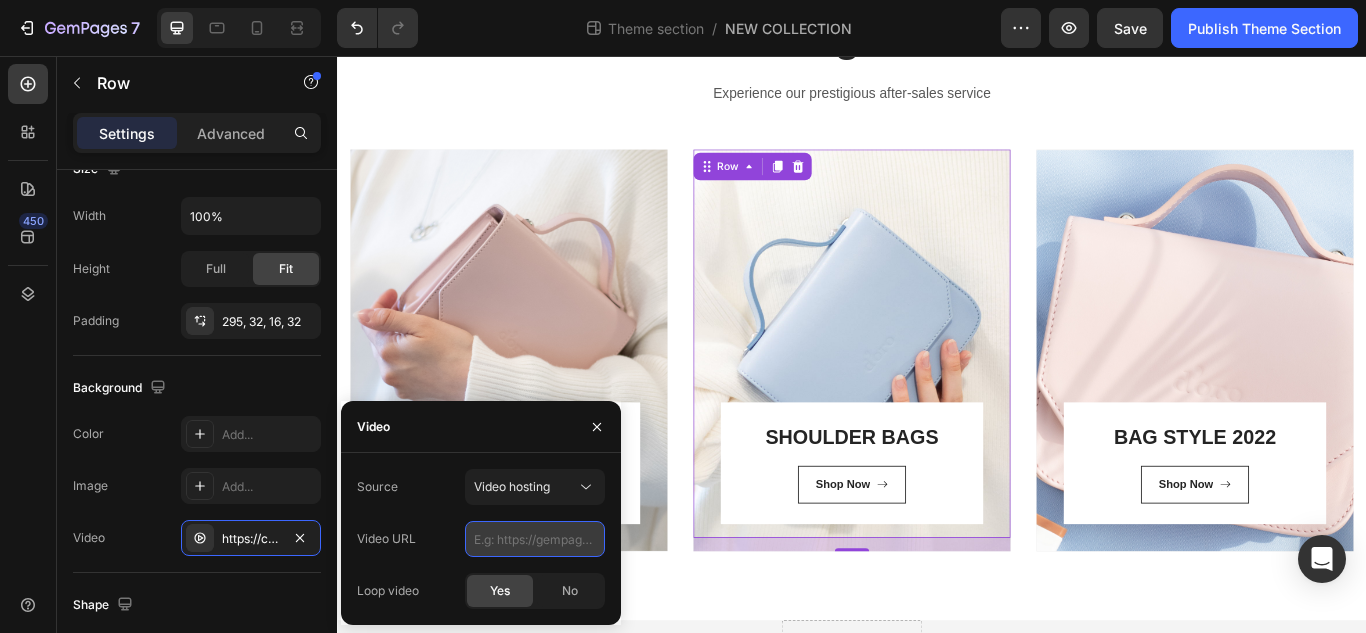 paste on "https://cdn.shopify.com/videos/c/o/v/e622bfd4b82b461f90b0385db28230bc.mp4" 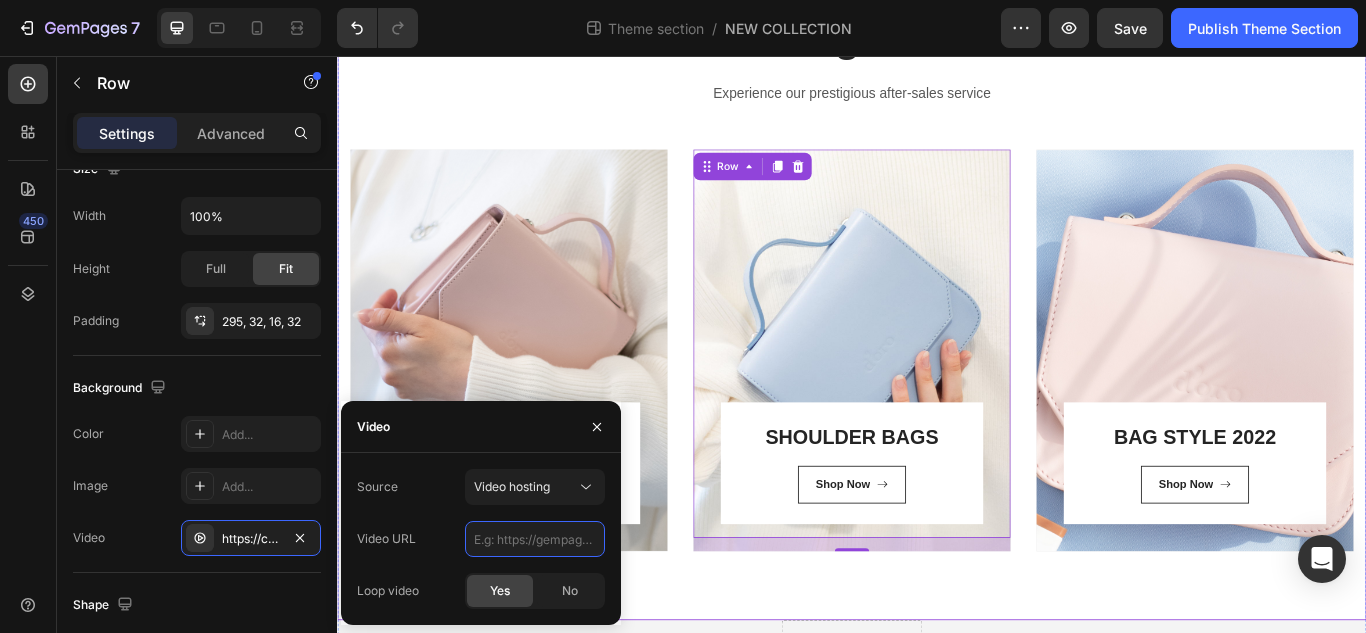 scroll, scrollTop: 0, scrollLeft: 0, axis: both 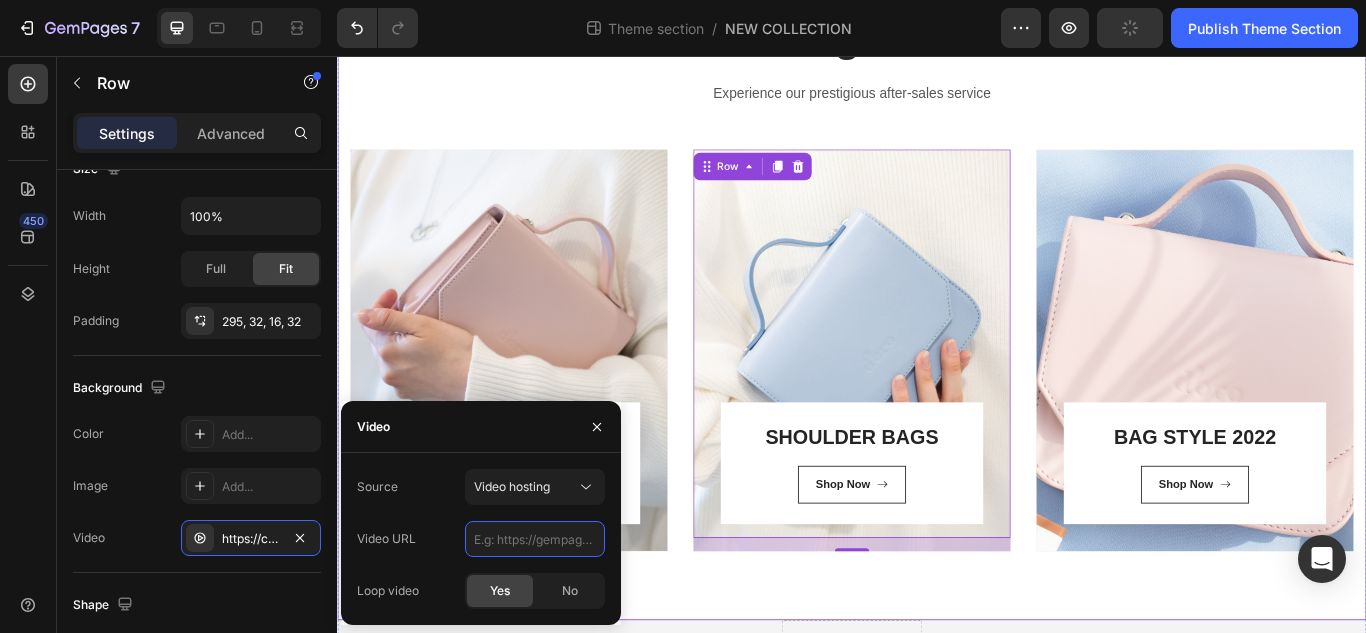 paste on "https://cdn.shopify.com/videos/c/o/v/e622bfd4b82b461f90b0385db28230bc.mp4" 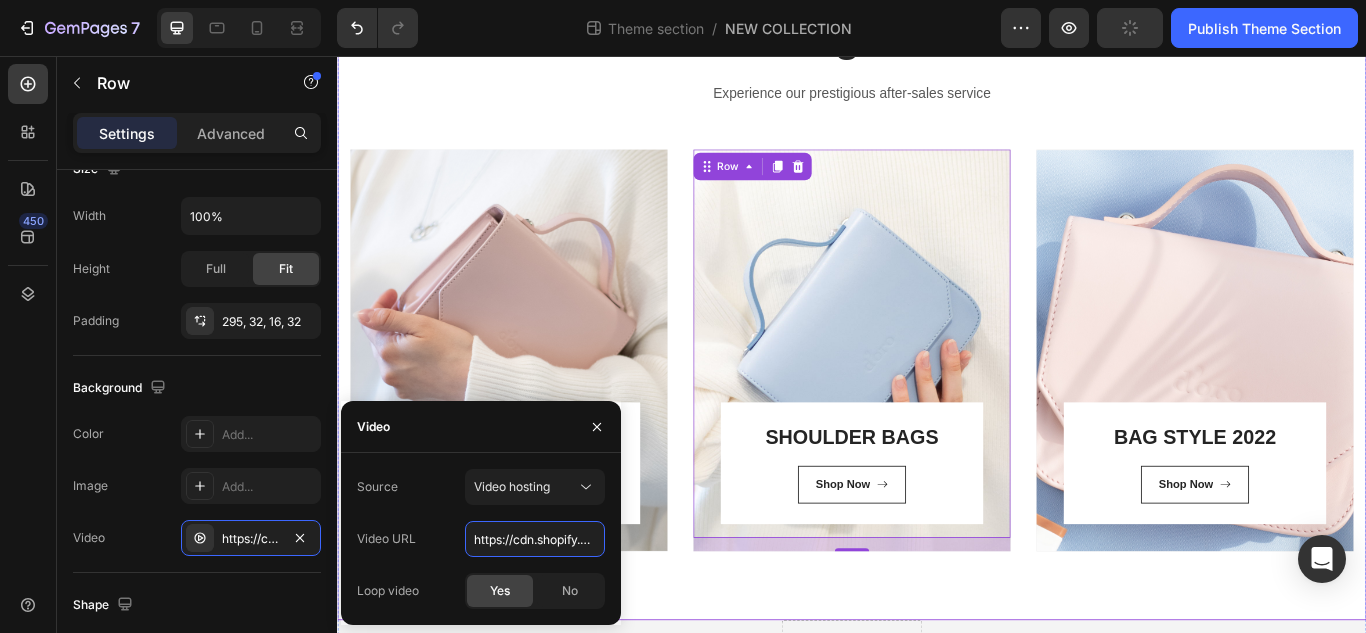 scroll, scrollTop: 0, scrollLeft: 446, axis: horizontal 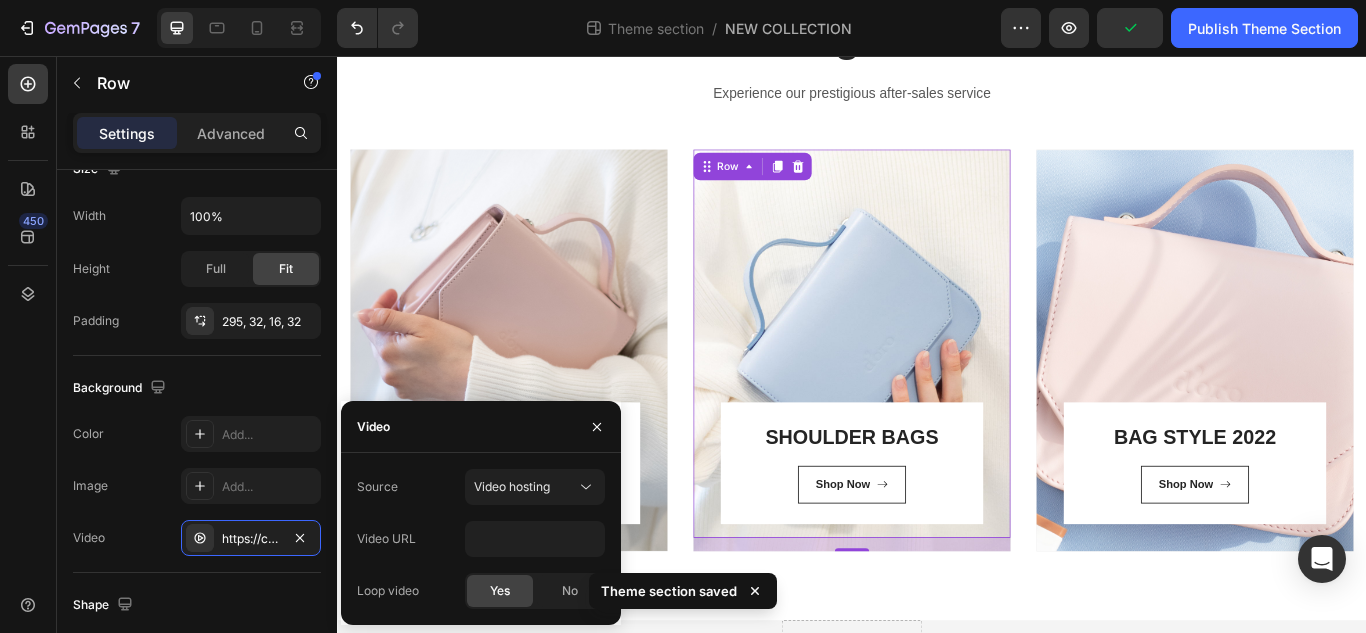 type on "https://cdn.shopify.com/videos/c/o/v/e622bfd4b82b461f90b0385db28230bc.mp4" 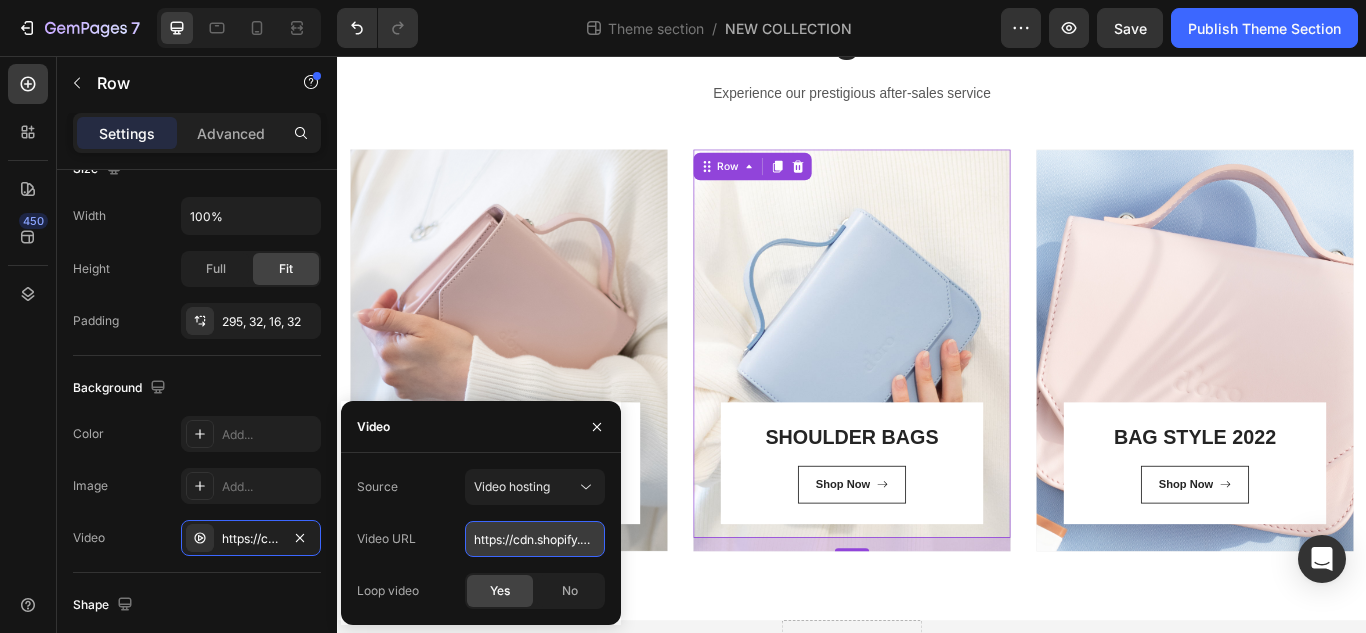 click on "https://cdn.shopify.com/videos/c/o/v/e622bfd4b82b461f90b0385db28230bc.mp4" at bounding box center [535, 539] 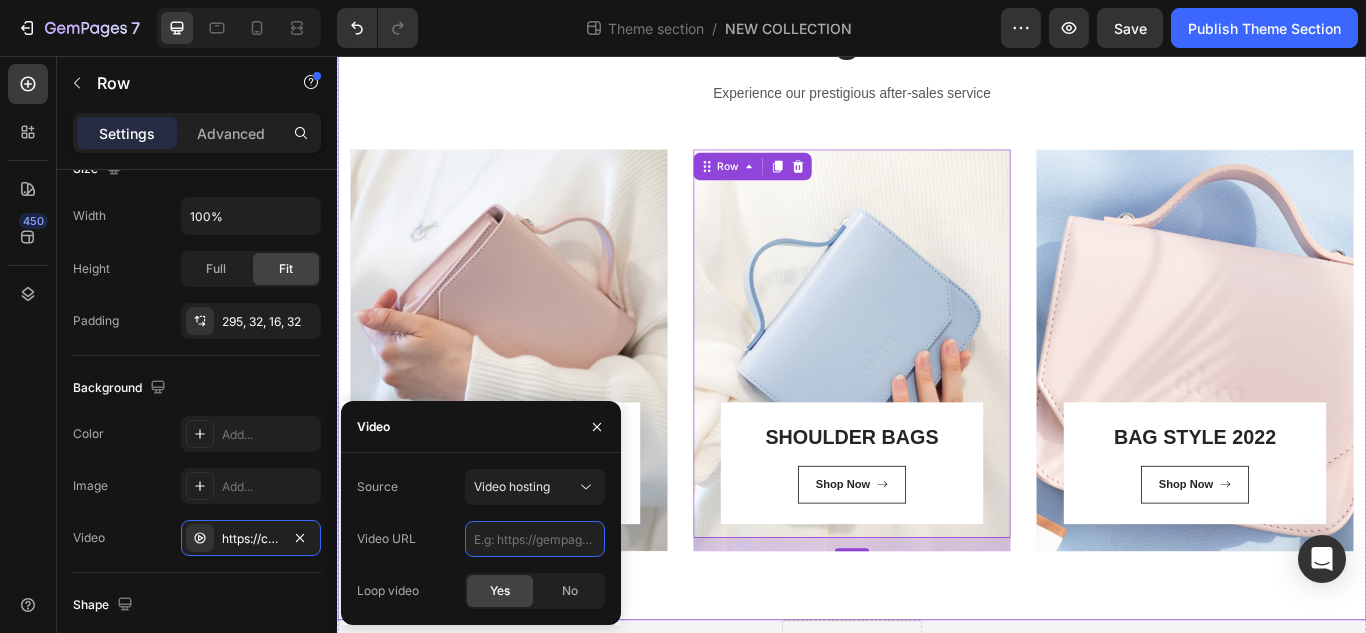 paste on "https://cdn.shopify.com/videos/c/o/v/e622bfd4b82b461f90b0385db28230bc.mp4" 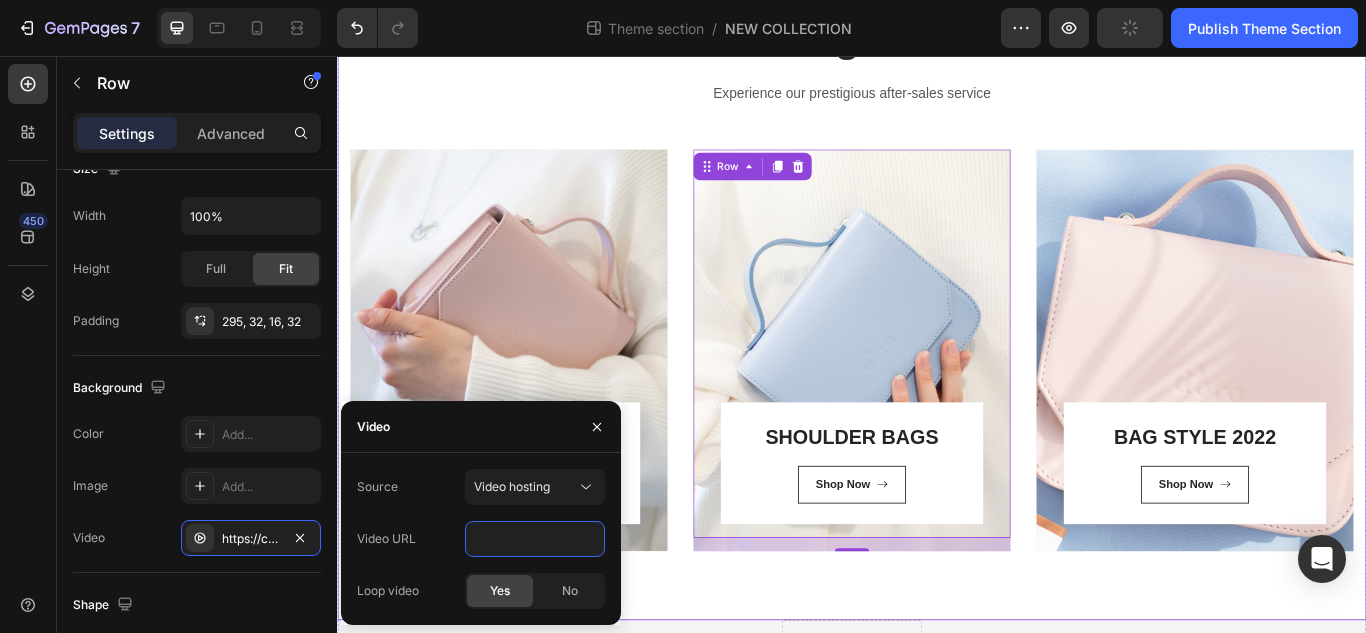 type on "https://cdn.shopify.com/videos/c/o/v/e622bfd4b82b461f90b0385db28230bc.mp4" 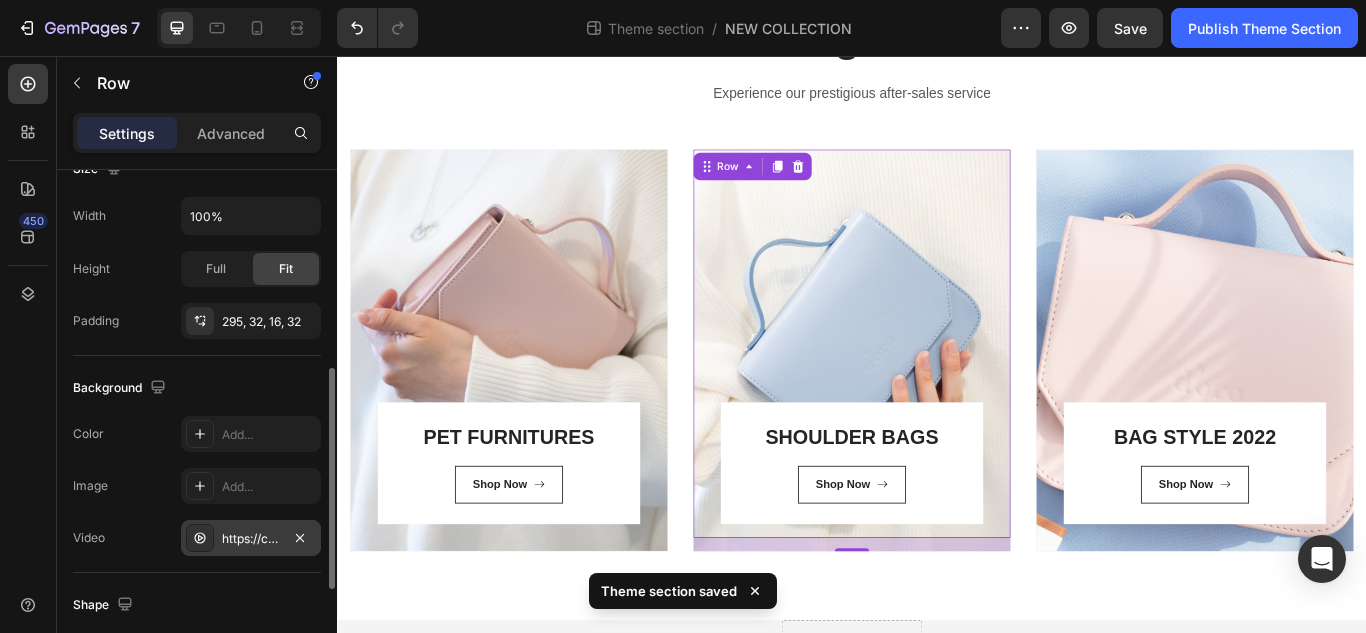click on "https://cdn.shopify.com/videos/c/o/v/e622bfd4b82b461f90b0385db28230bc.mp4" at bounding box center [251, 538] 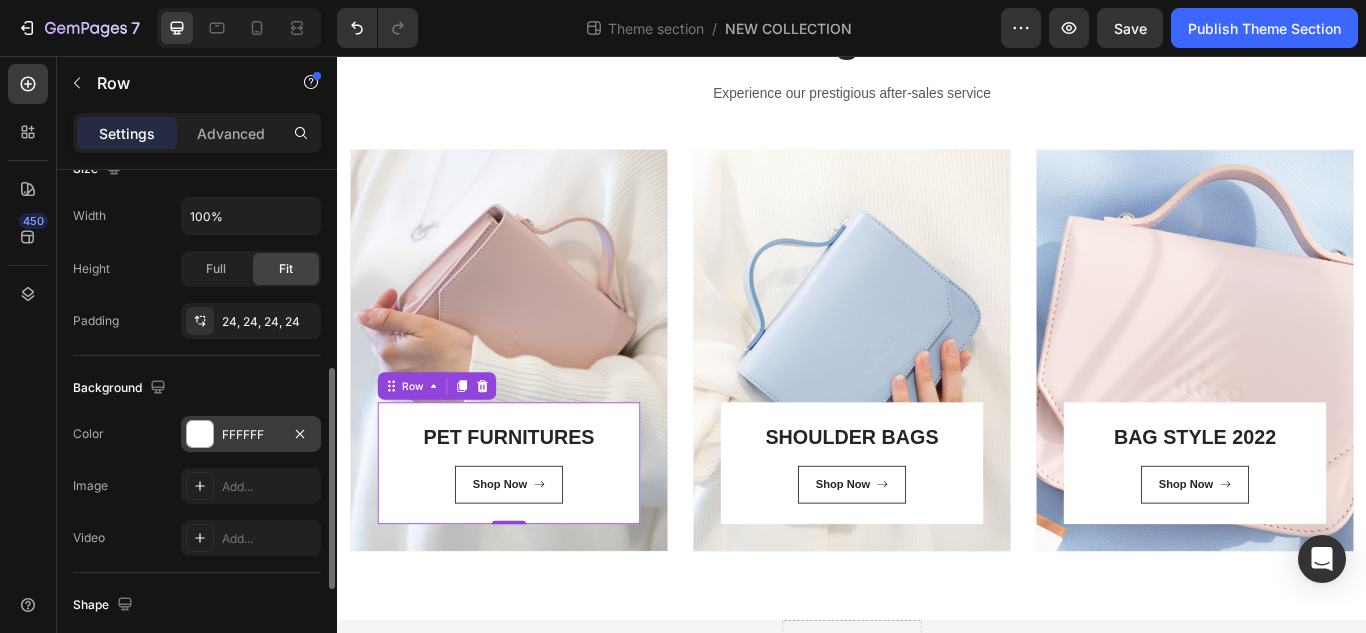 click at bounding box center [200, 434] 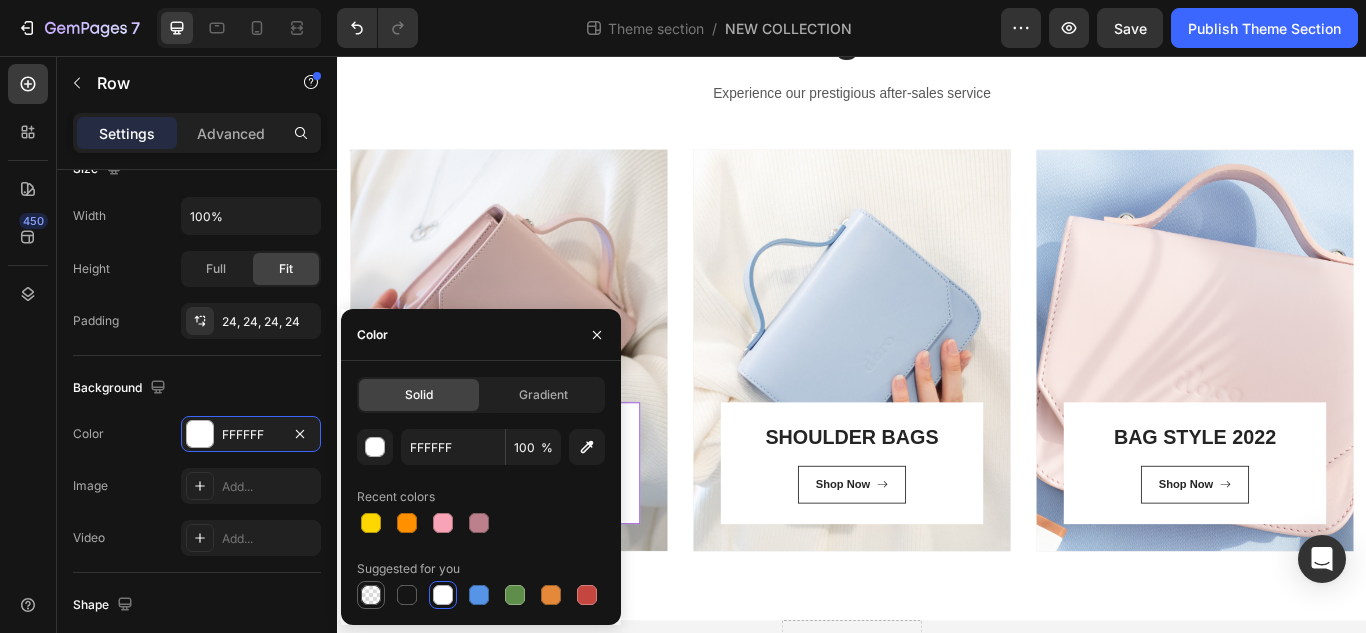click at bounding box center (371, 595) 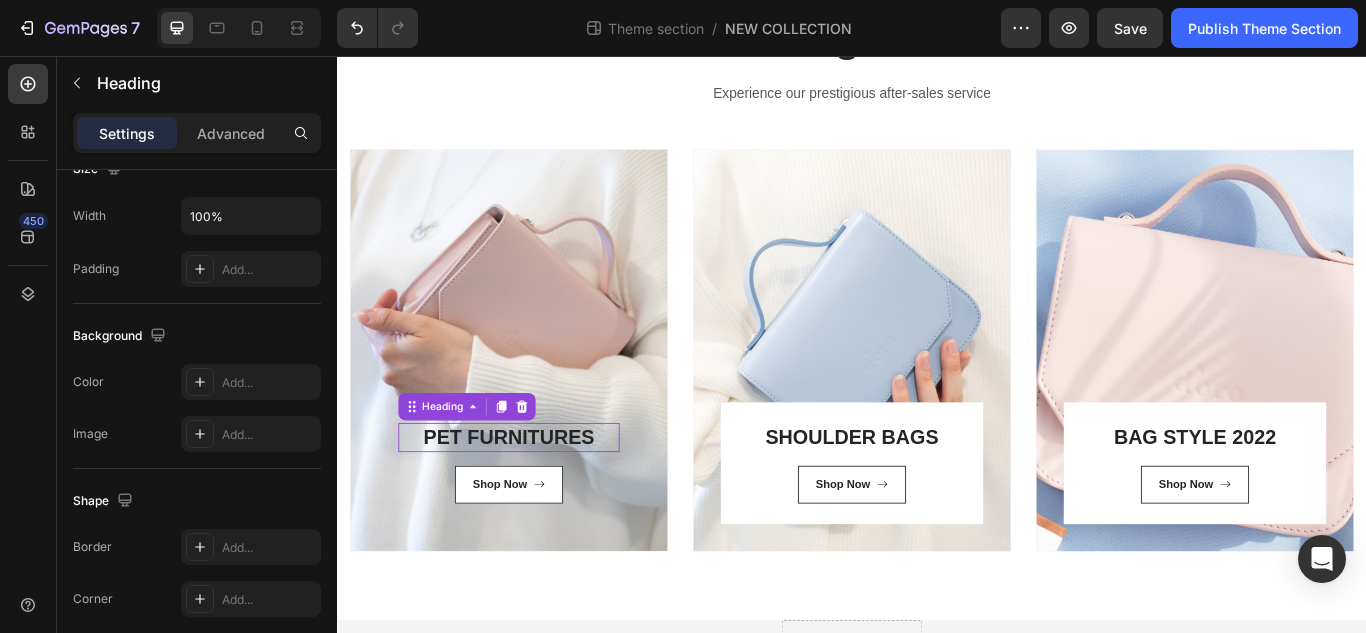 click on "PET FURNITURES" at bounding box center [536, 500] 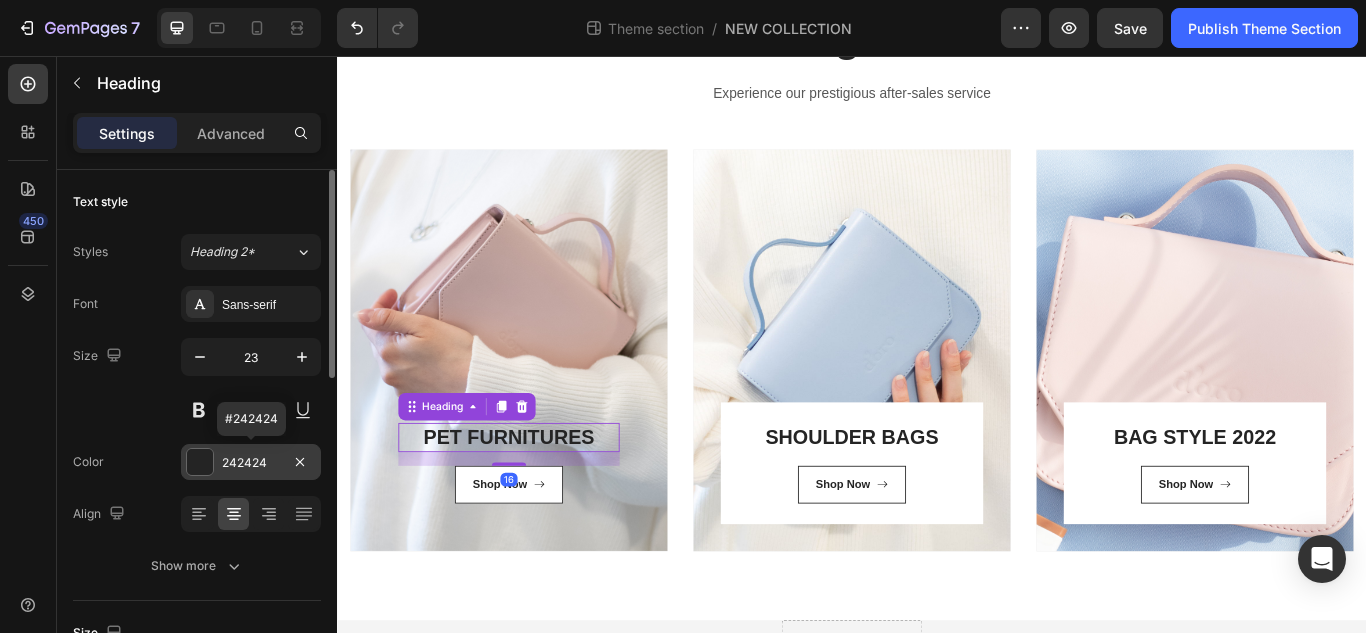 click at bounding box center [200, 462] 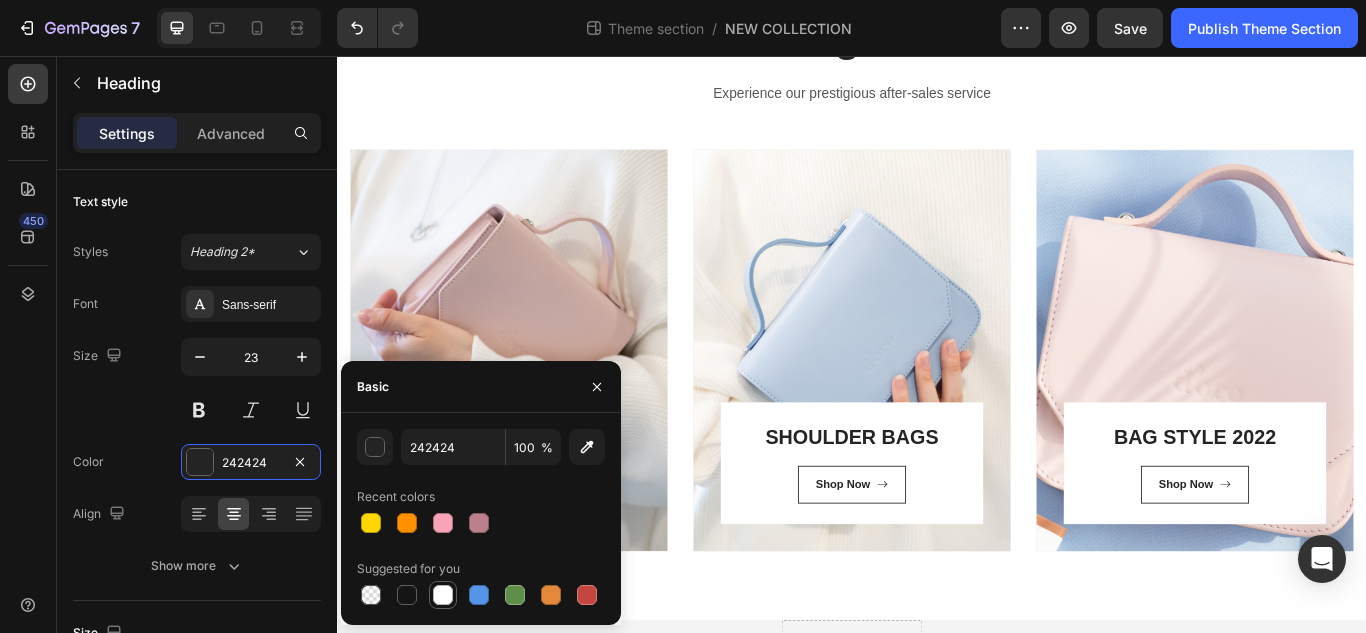 click at bounding box center (443, 595) 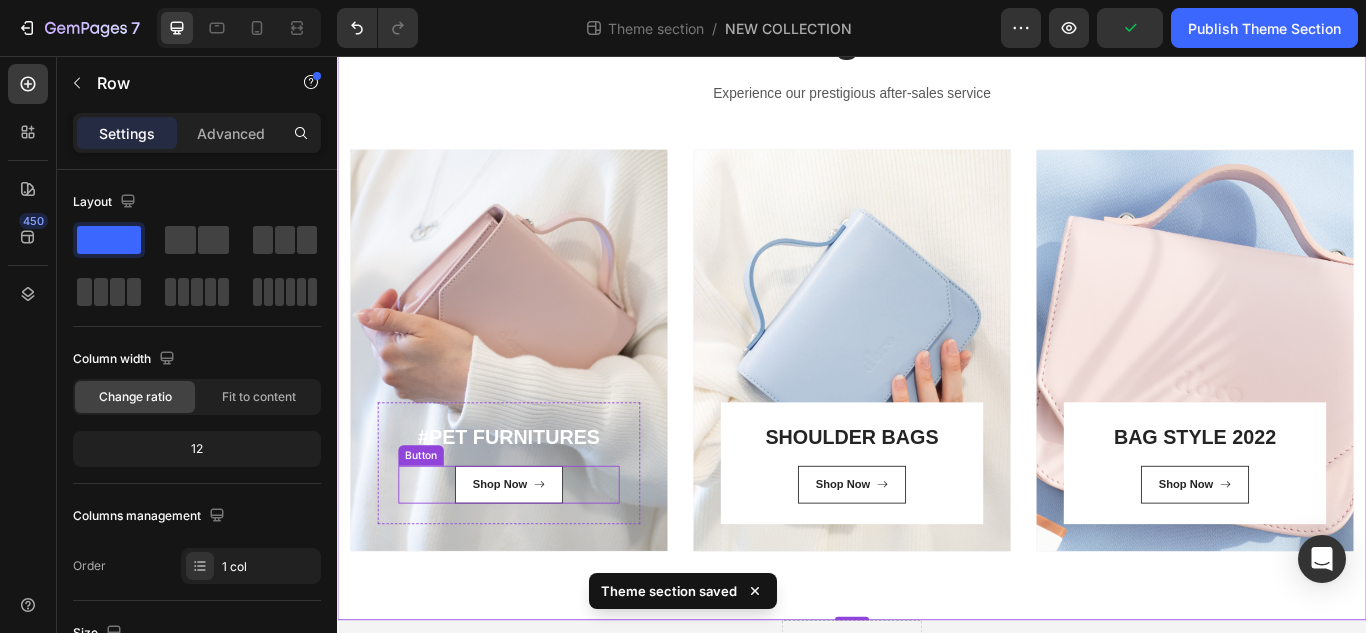 click on "Shop Now Button" at bounding box center (537, 556) 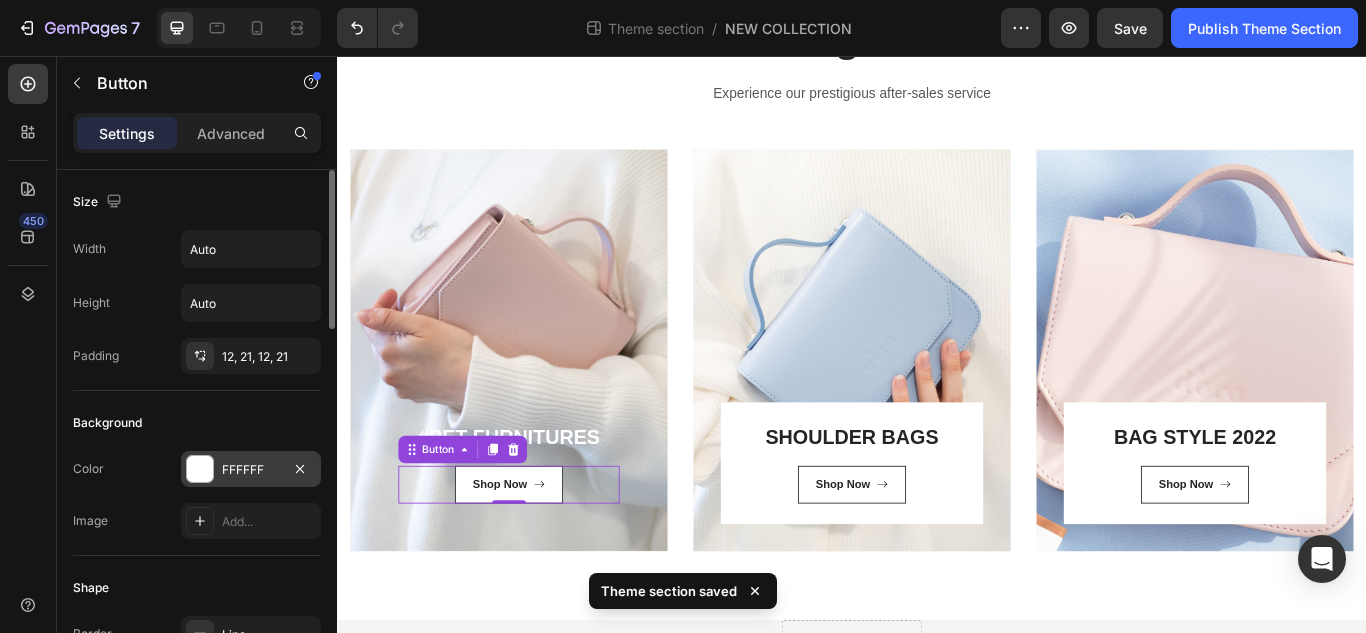 click at bounding box center [200, 469] 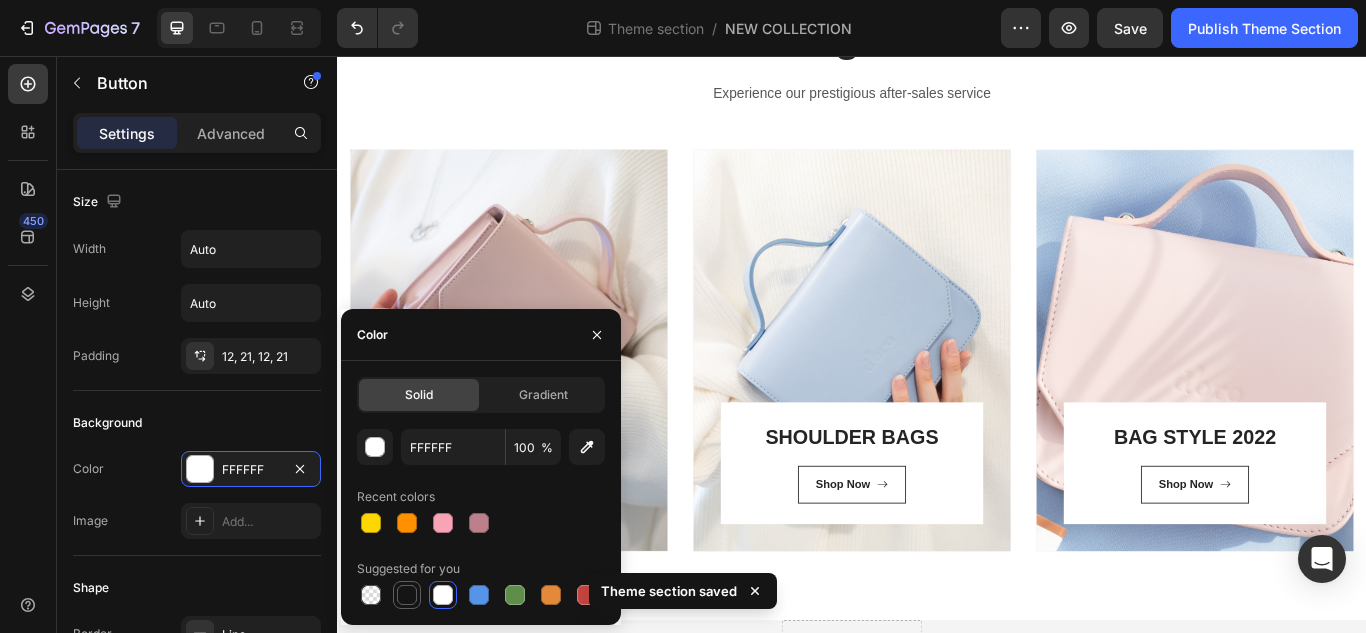 click at bounding box center [407, 595] 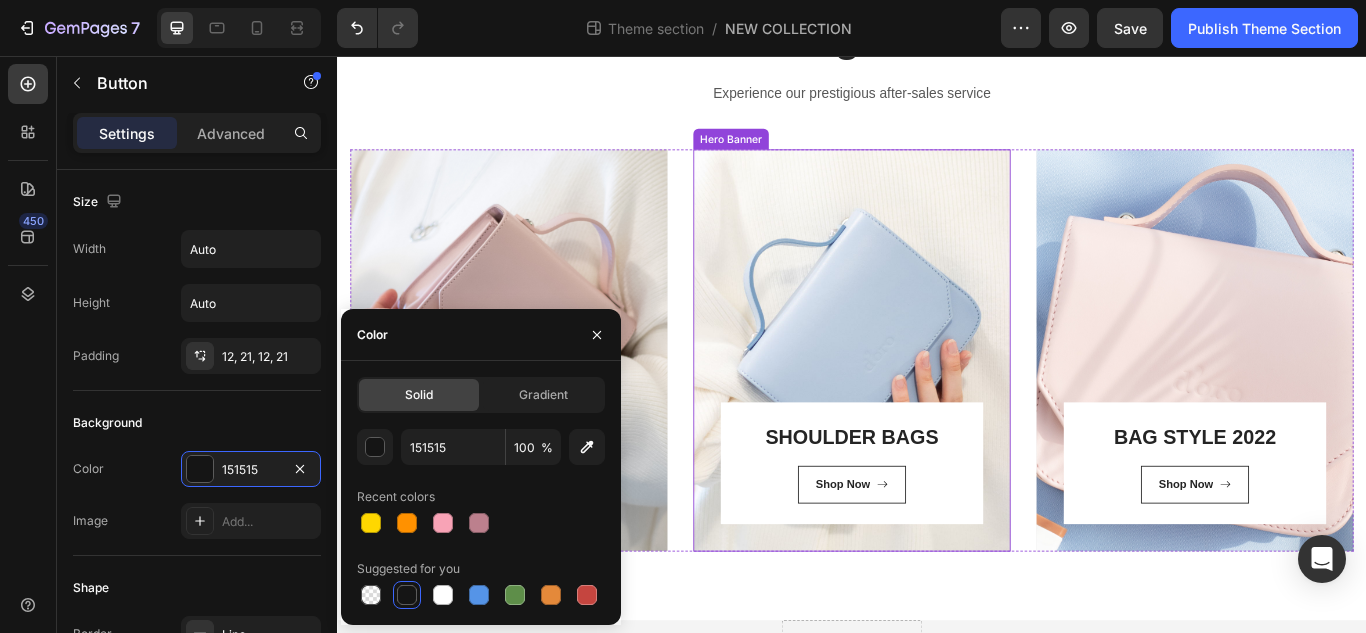 click on "SHOULDER BAGS Heading
Shop Now Button Row Row" at bounding box center [937, 399] 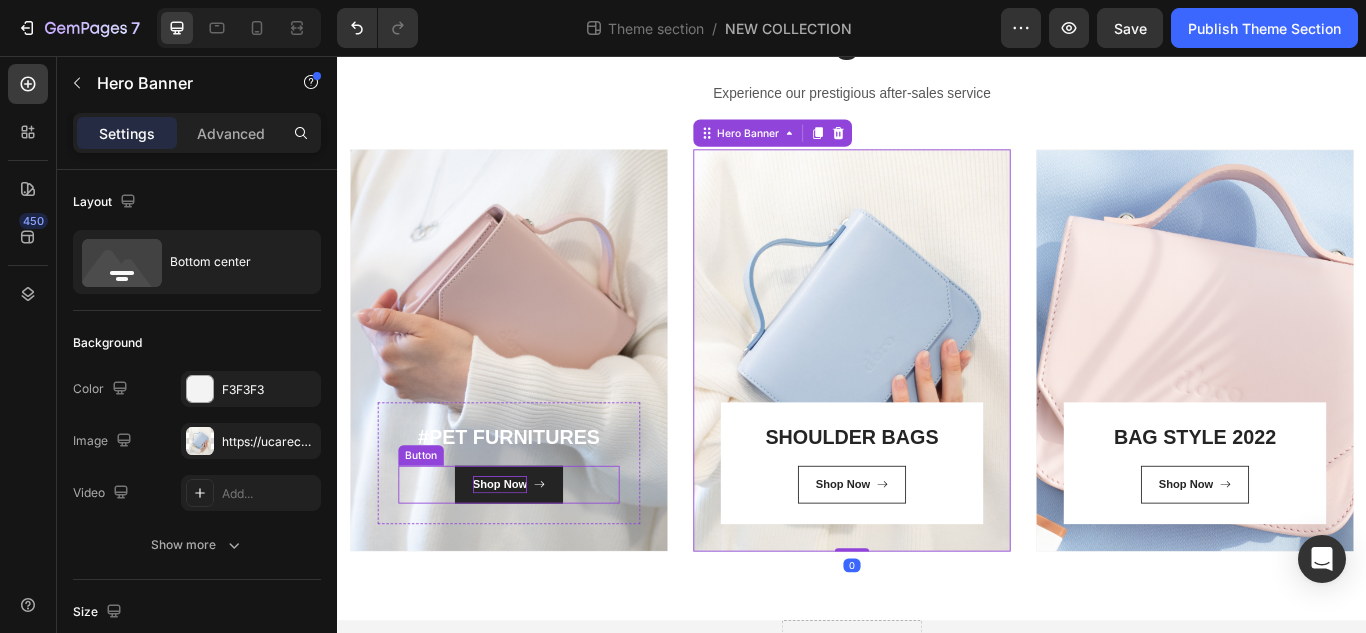 click on "Shop Now" at bounding box center [527, 556] 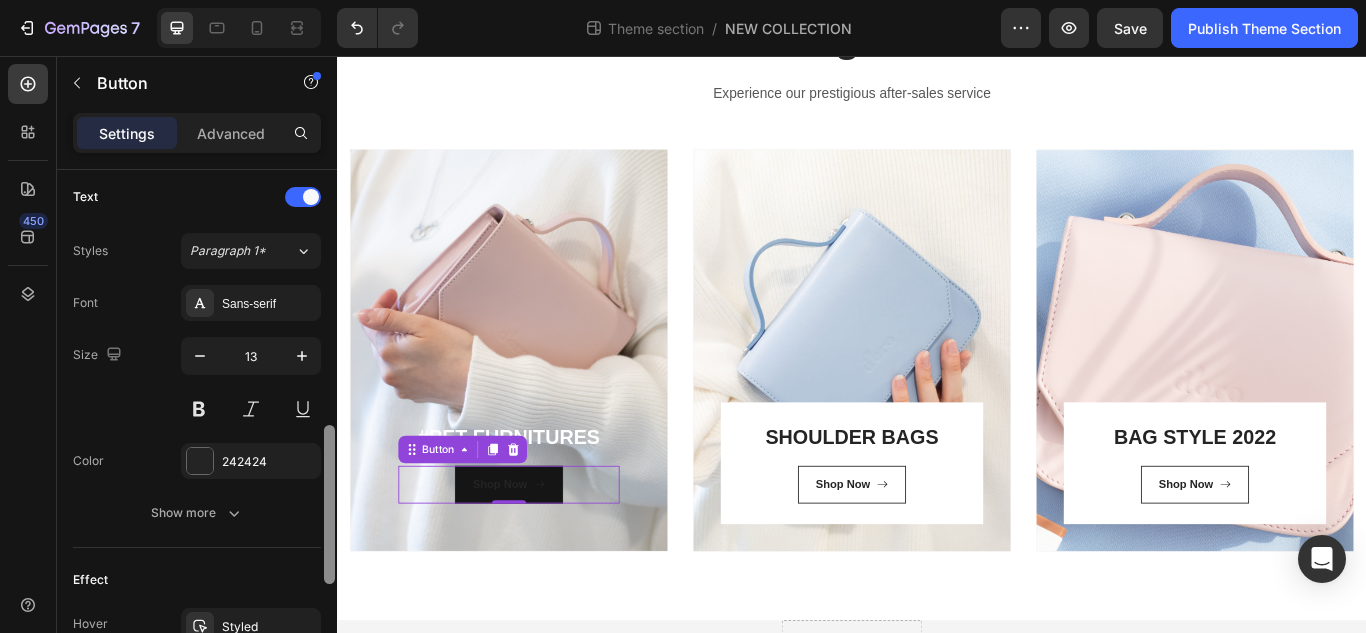 drag, startPoint x: 329, startPoint y: 315, endPoint x: 301, endPoint y: 569, distance: 255.53865 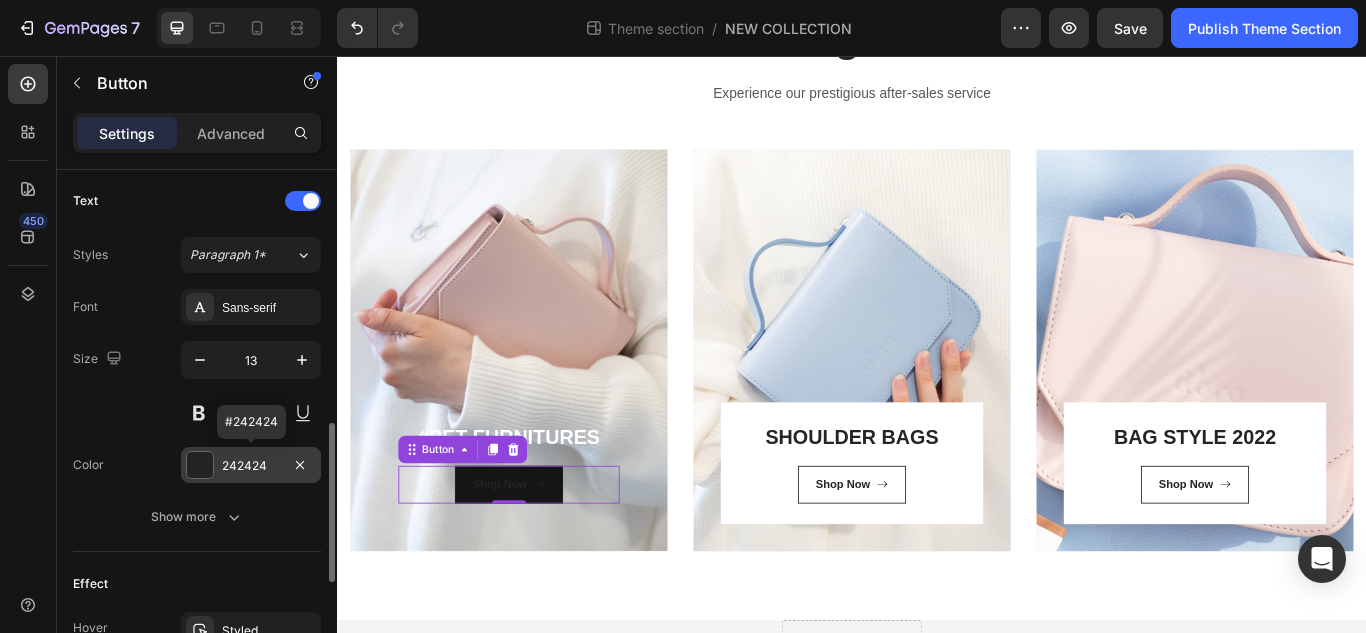 click at bounding box center [200, 465] 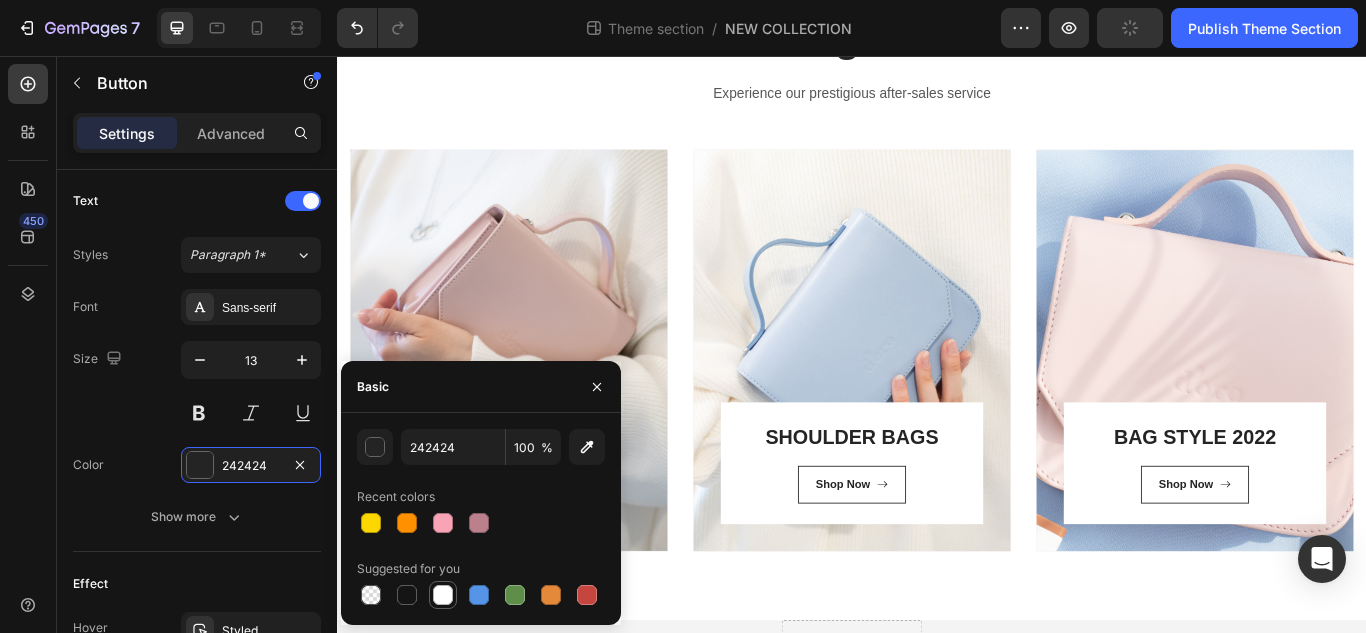 click at bounding box center [443, 595] 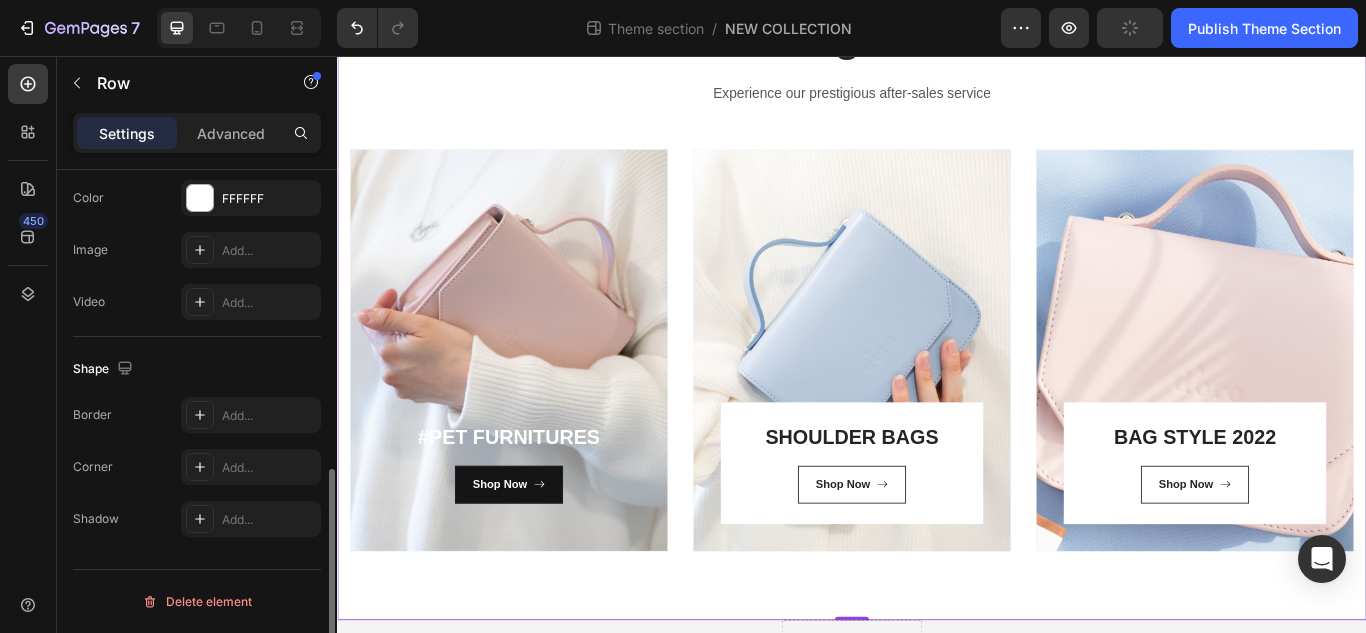 scroll, scrollTop: 0, scrollLeft: 0, axis: both 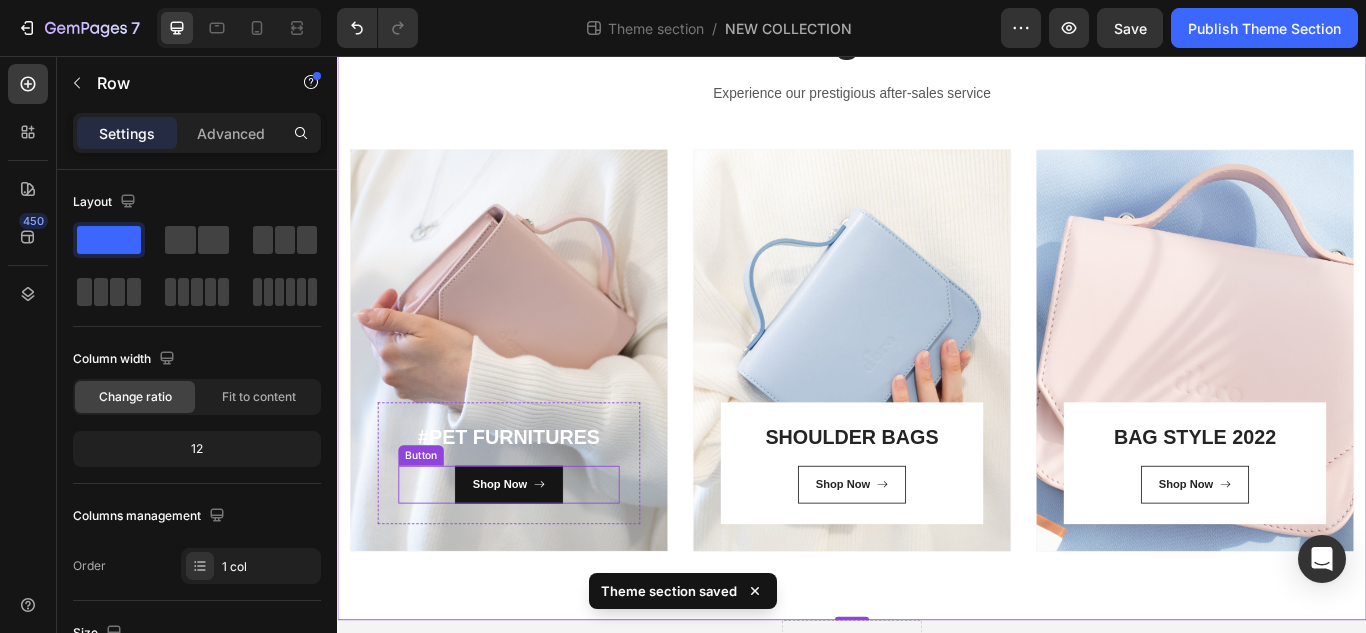 click on "Shop Now Button" at bounding box center [537, 556] 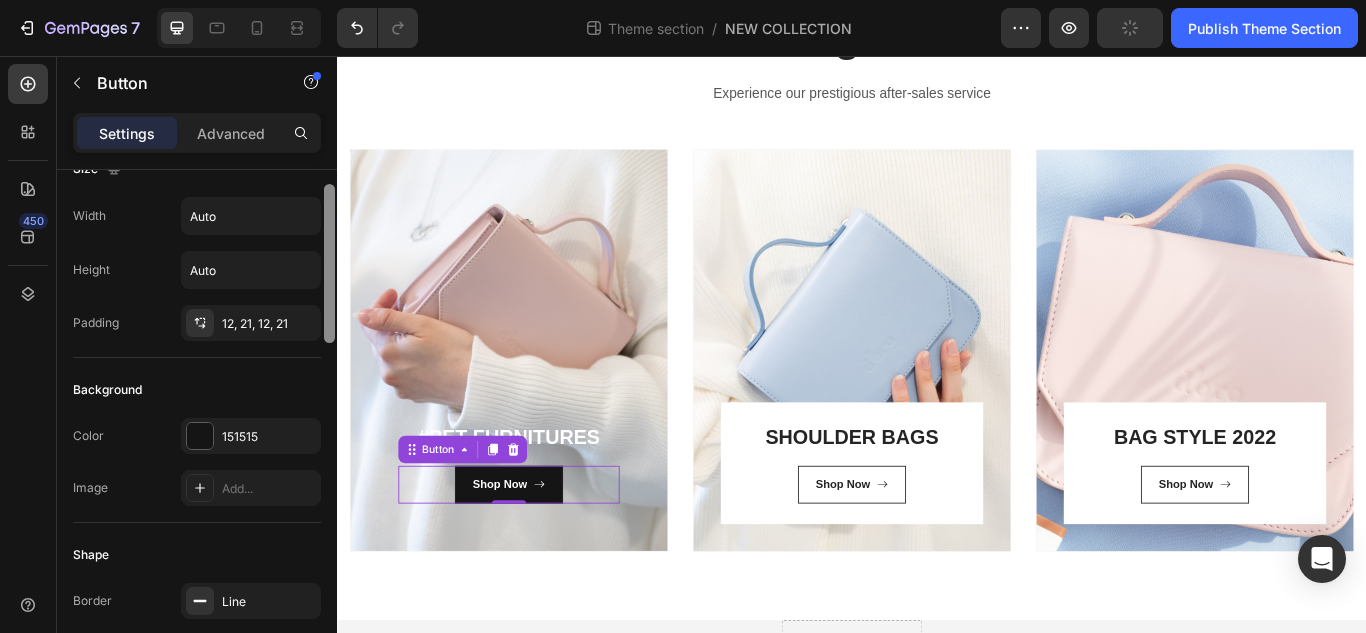 scroll, scrollTop: 0, scrollLeft: 0, axis: both 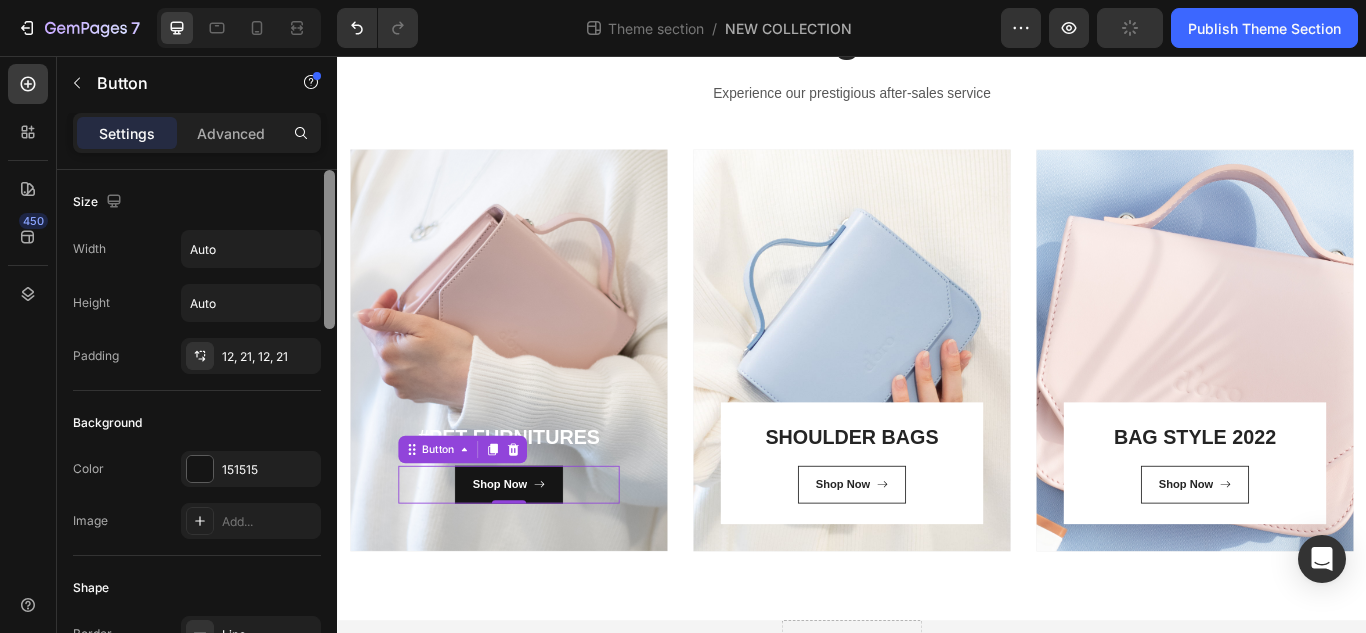 drag, startPoint x: 329, startPoint y: 297, endPoint x: 336, endPoint y: 266, distance: 31.780497 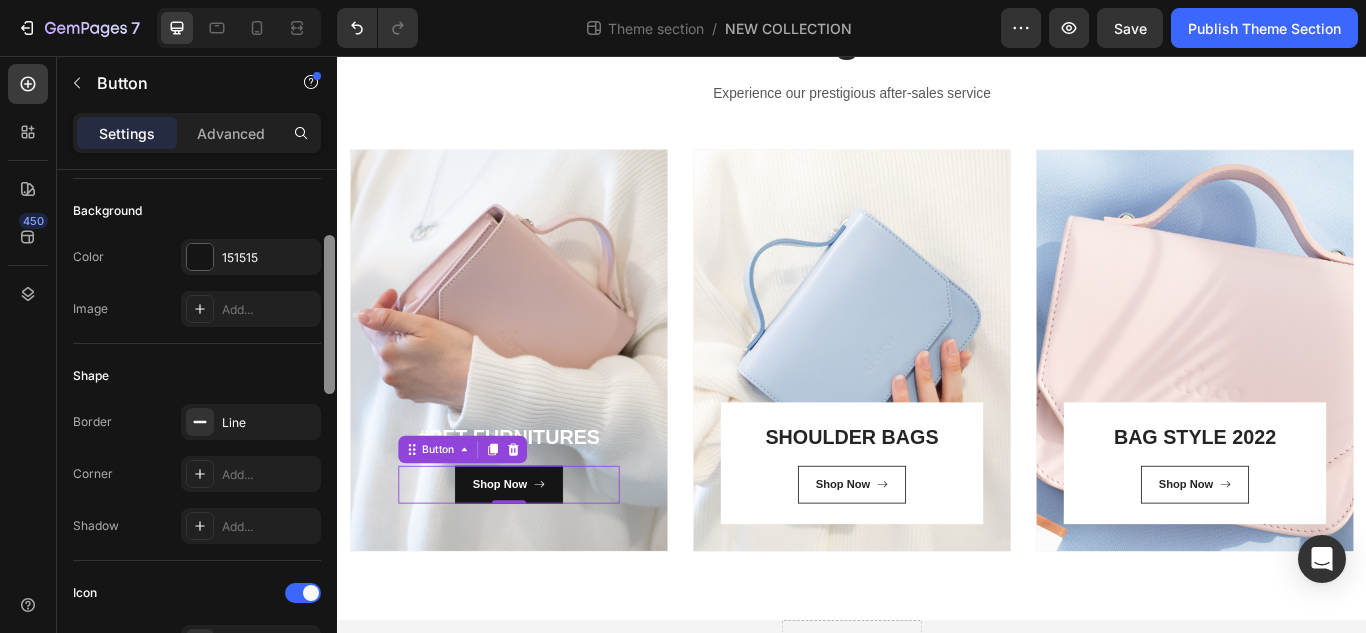 drag, startPoint x: 327, startPoint y: 241, endPoint x: 327, endPoint y: 305, distance: 64 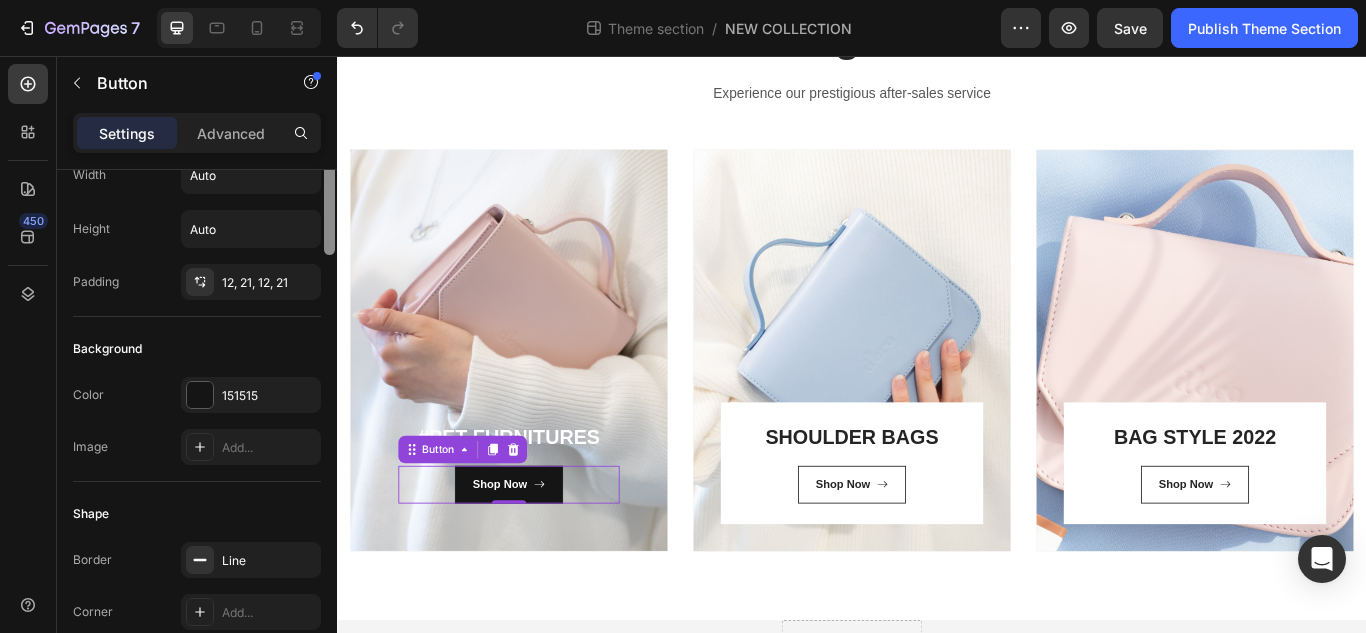 scroll, scrollTop: 0, scrollLeft: 0, axis: both 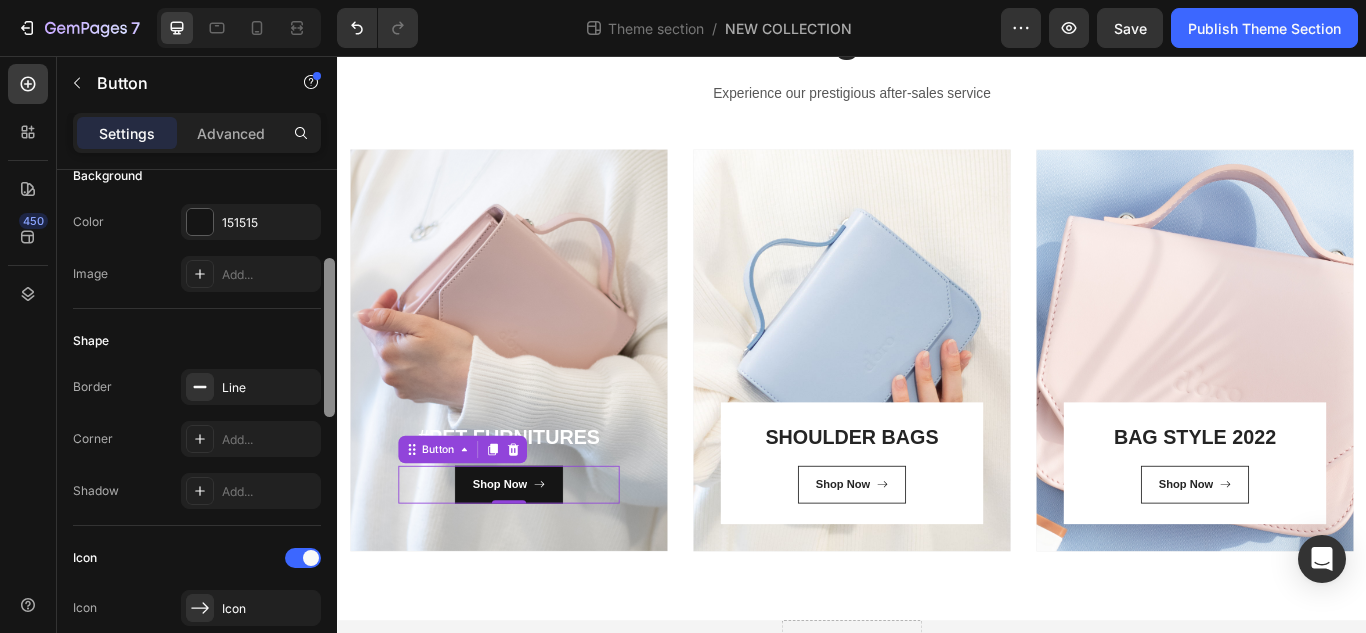 drag, startPoint x: 331, startPoint y: 297, endPoint x: 318, endPoint y: 312, distance: 19.849434 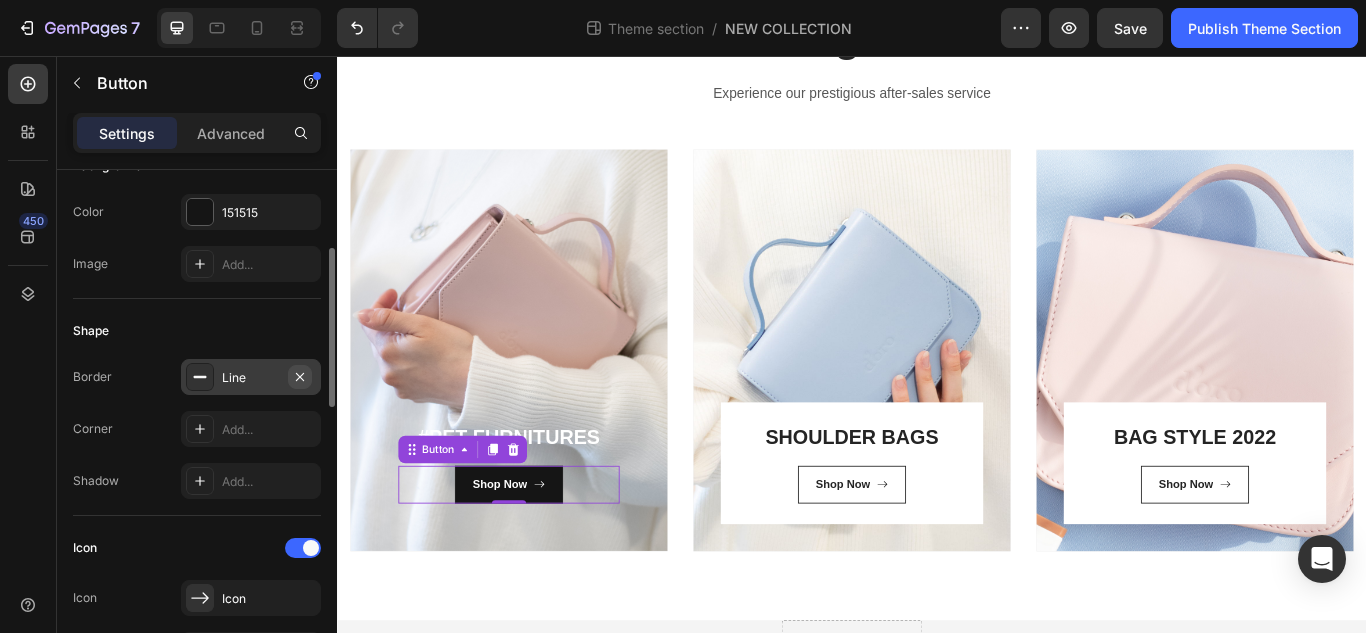click 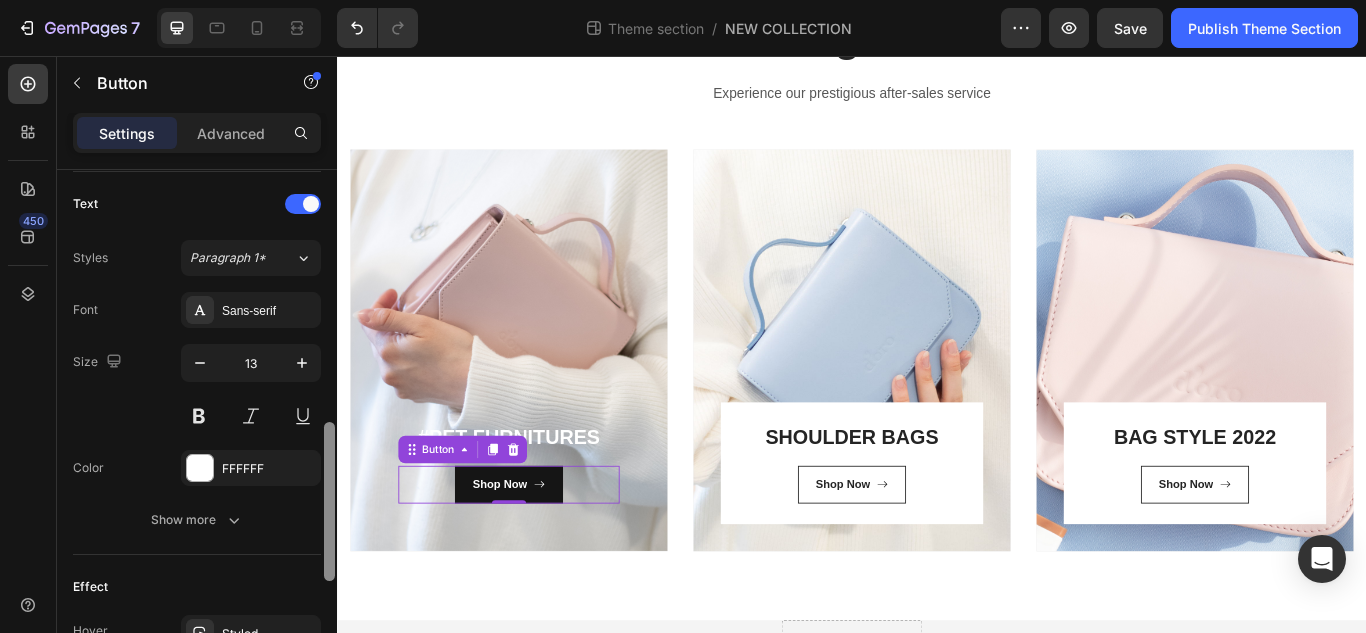 scroll, scrollTop: 1176, scrollLeft: 0, axis: vertical 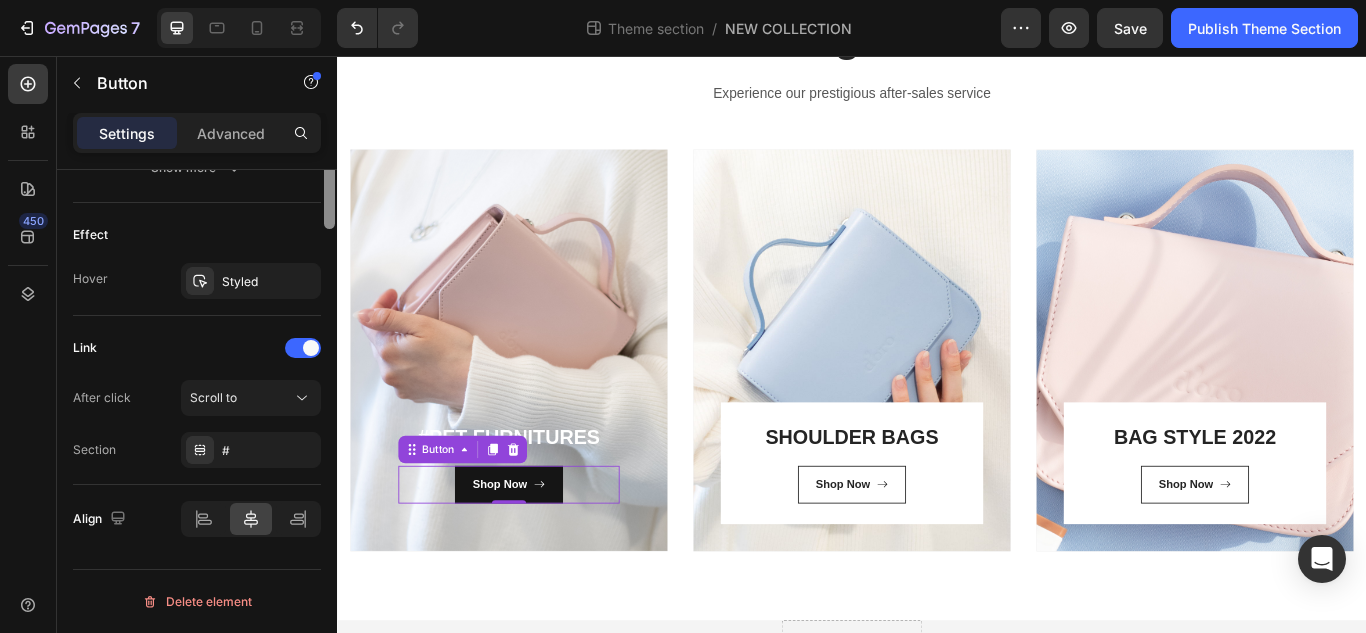 drag, startPoint x: 334, startPoint y: 358, endPoint x: 343, endPoint y: 666, distance: 308.13147 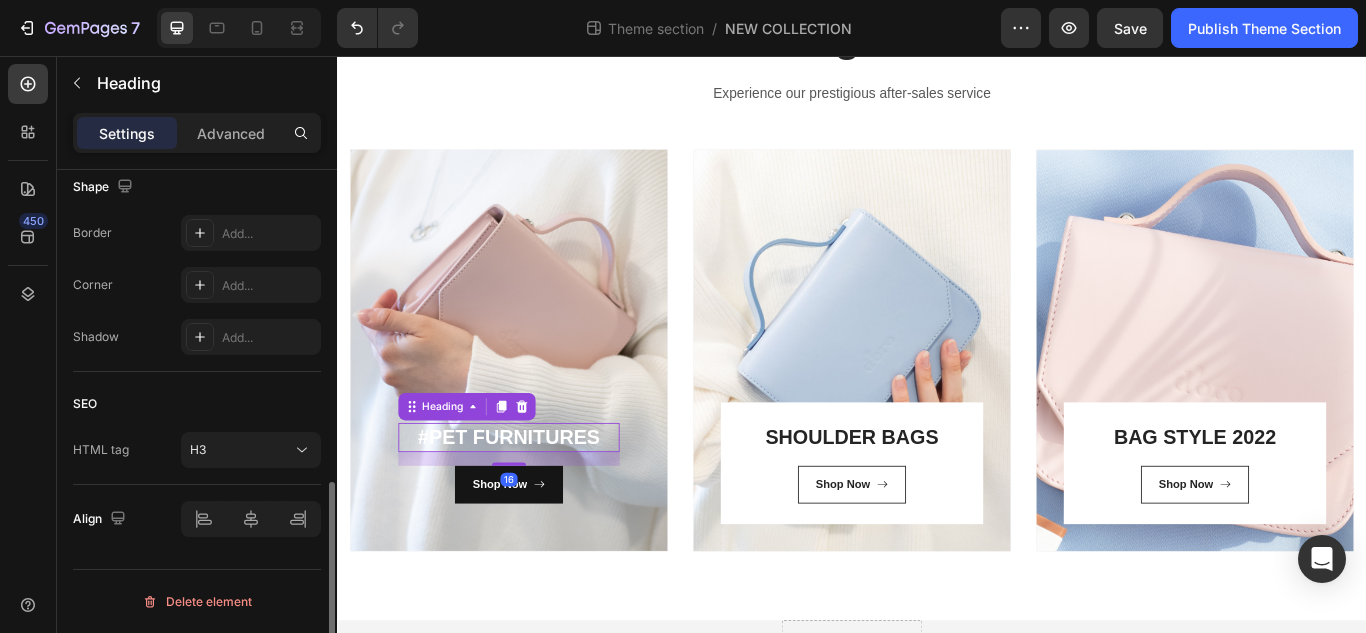 click on "#PET FURNITURES" at bounding box center (537, 501) 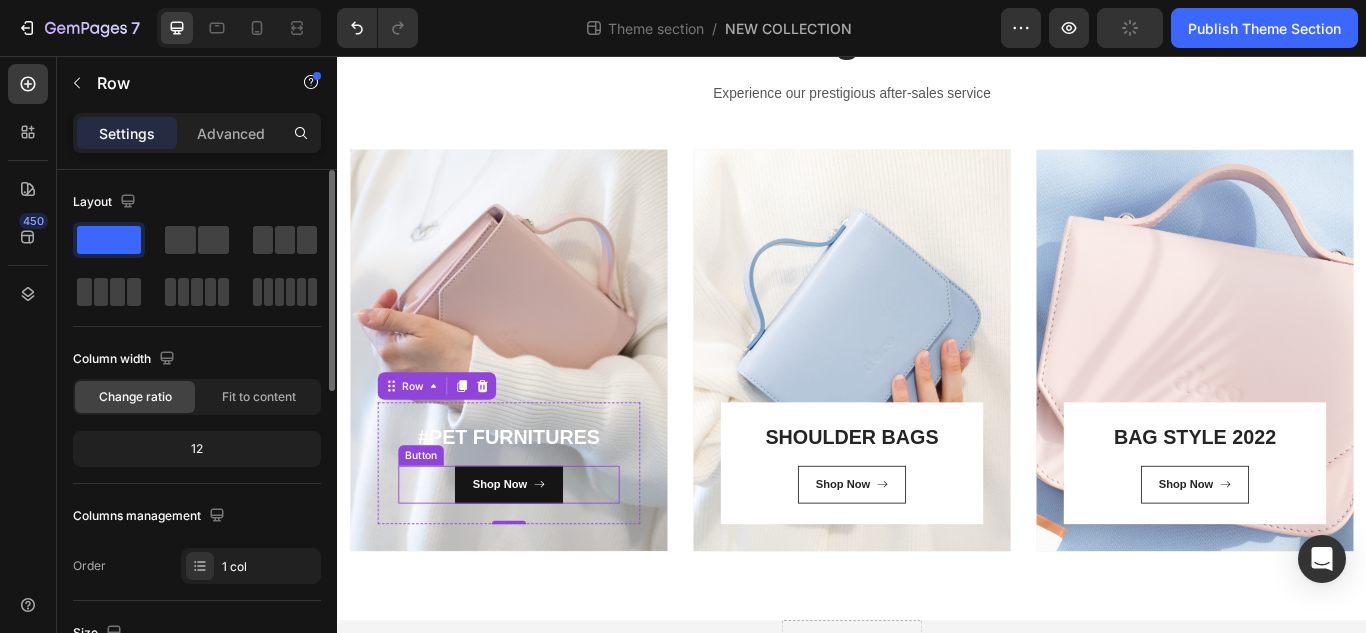 click on "Shop Now Button" at bounding box center [537, 556] 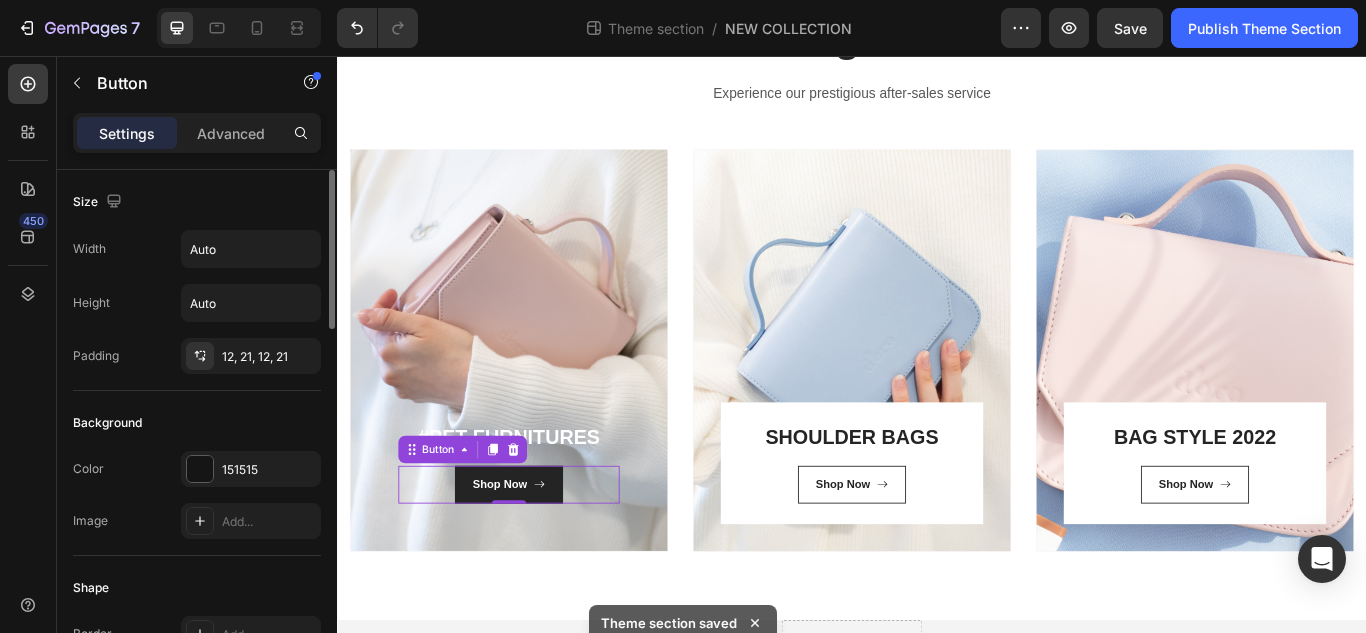 click on "Shop Now" at bounding box center [537, 556] 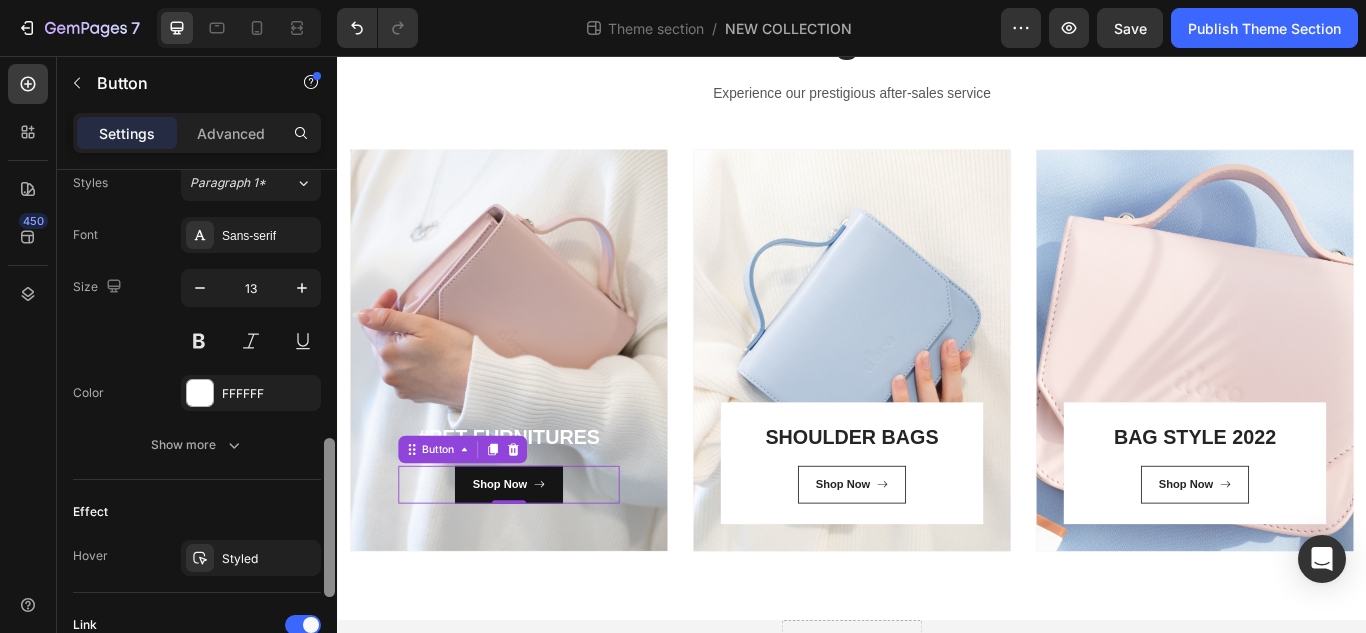 scroll, scrollTop: 915, scrollLeft: 0, axis: vertical 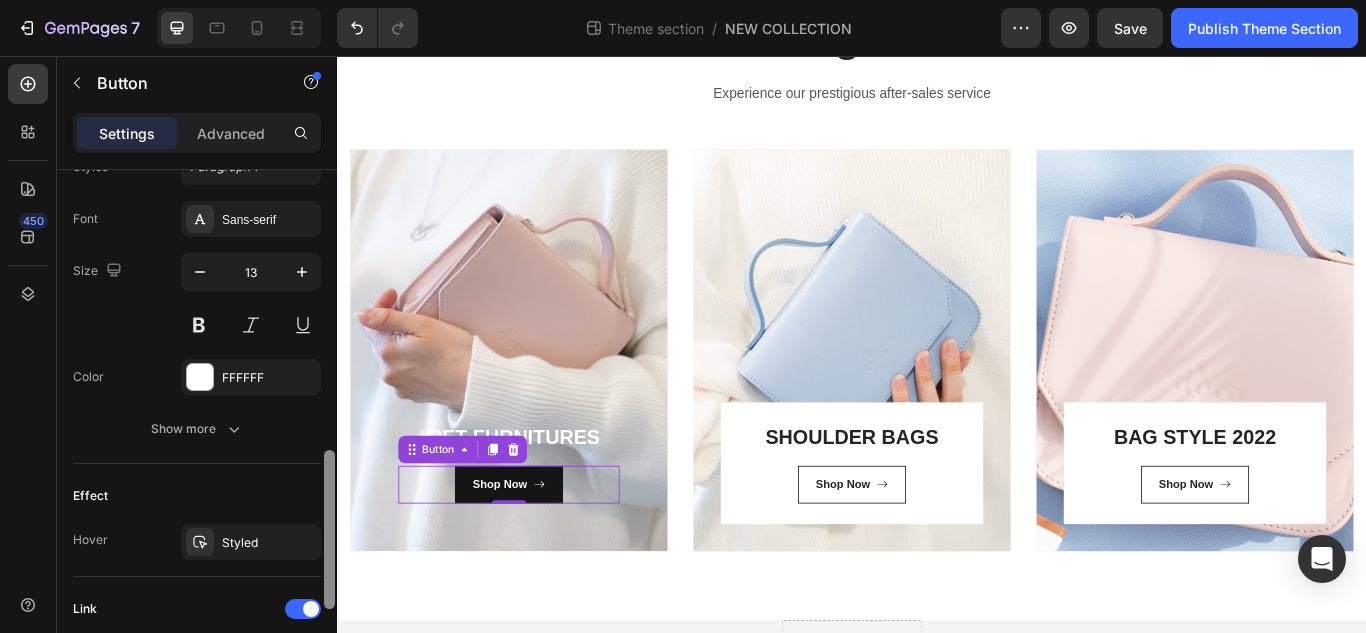 drag, startPoint x: 328, startPoint y: 314, endPoint x: 307, endPoint y: 595, distance: 281.7836 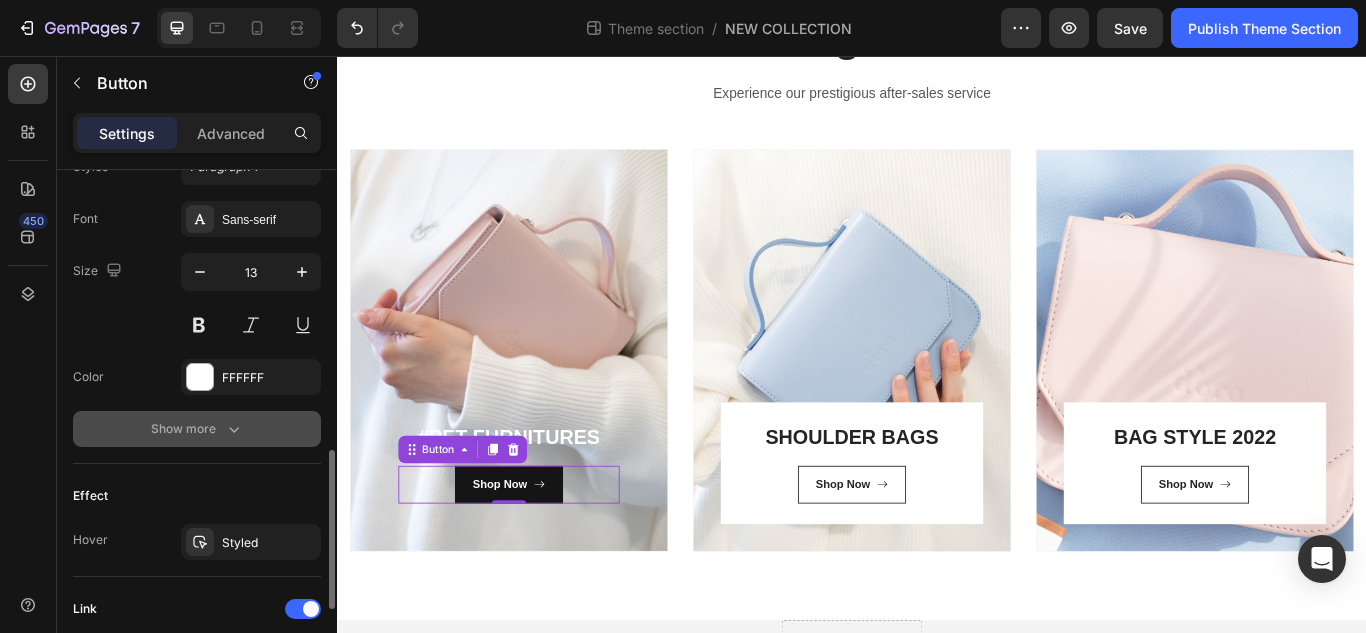 click on "Show more" at bounding box center [197, 429] 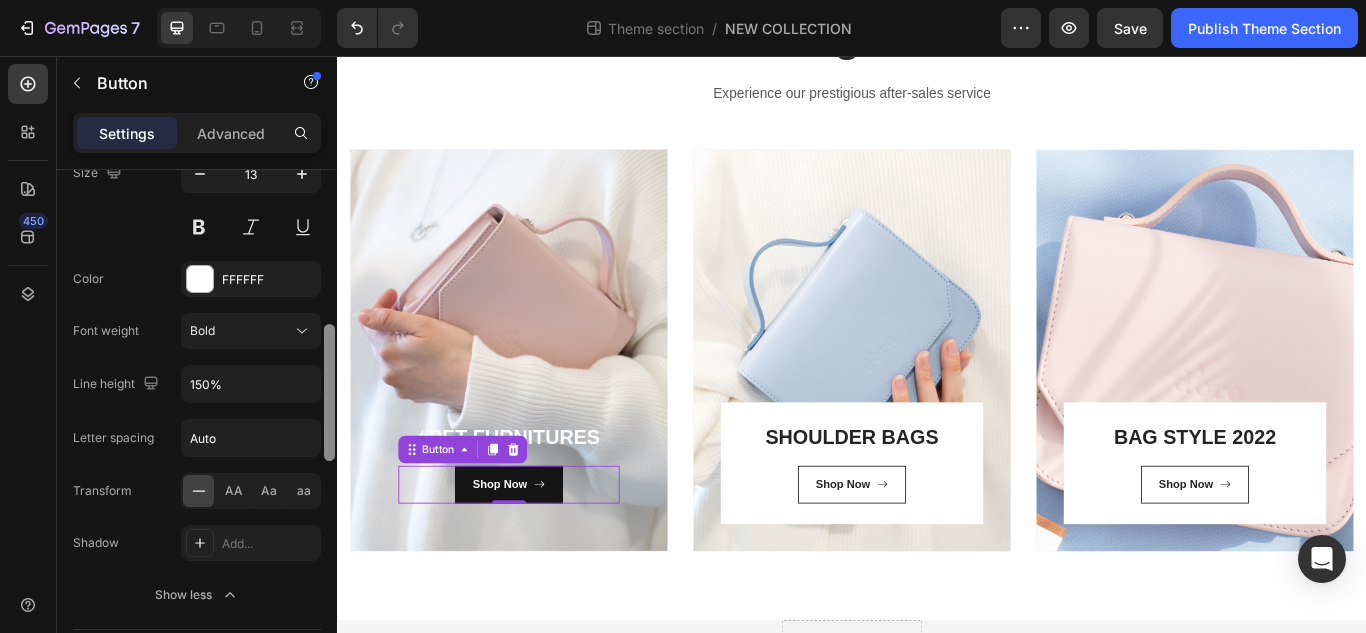 scroll, scrollTop: 1107, scrollLeft: 0, axis: vertical 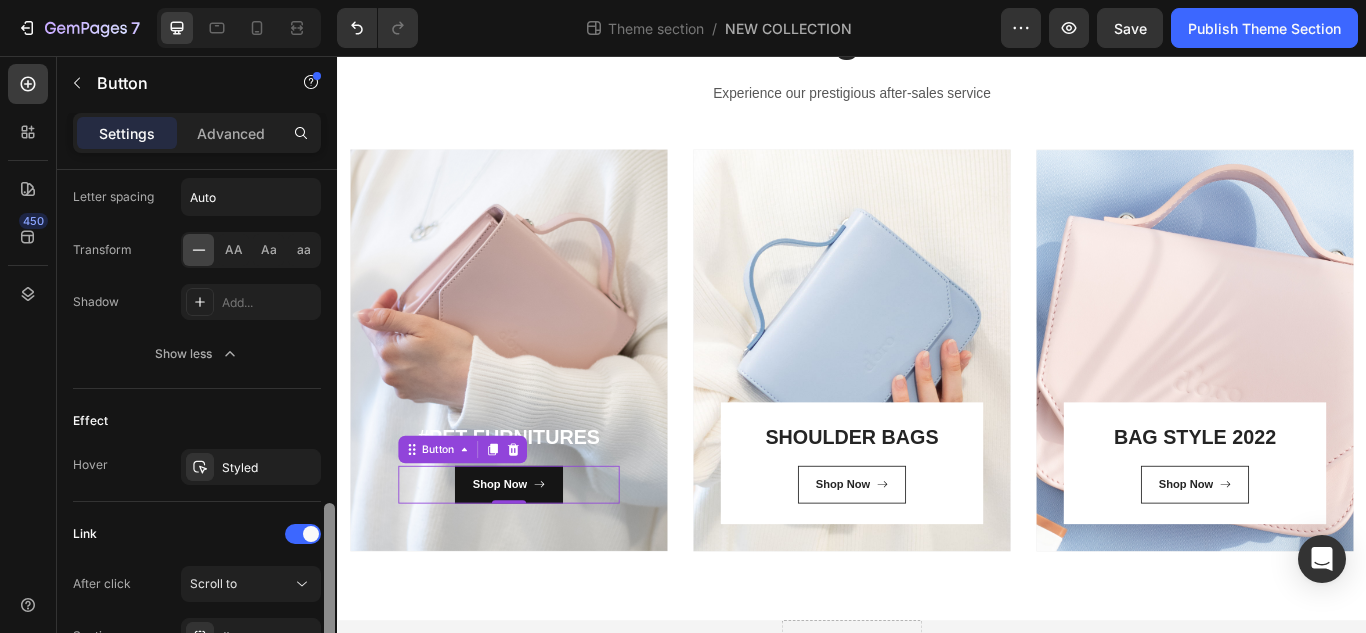 drag, startPoint x: 328, startPoint y: 464, endPoint x: 329, endPoint y: 568, distance: 104.00481 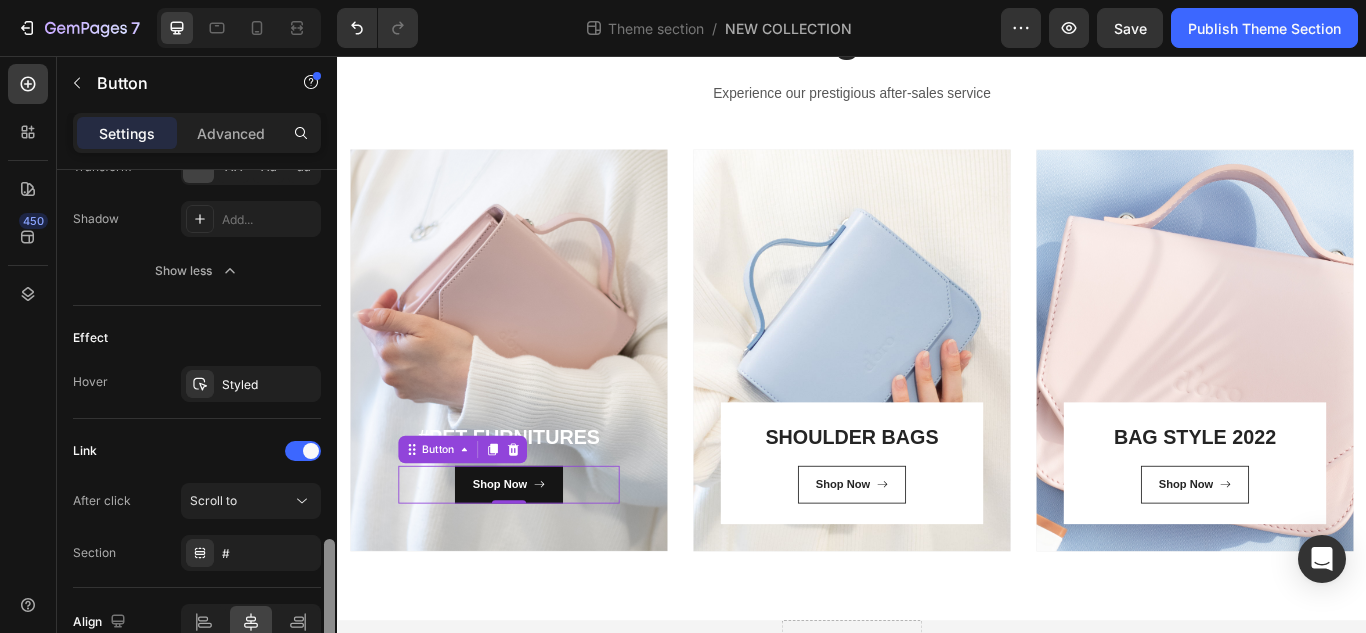 scroll, scrollTop: 1348, scrollLeft: 0, axis: vertical 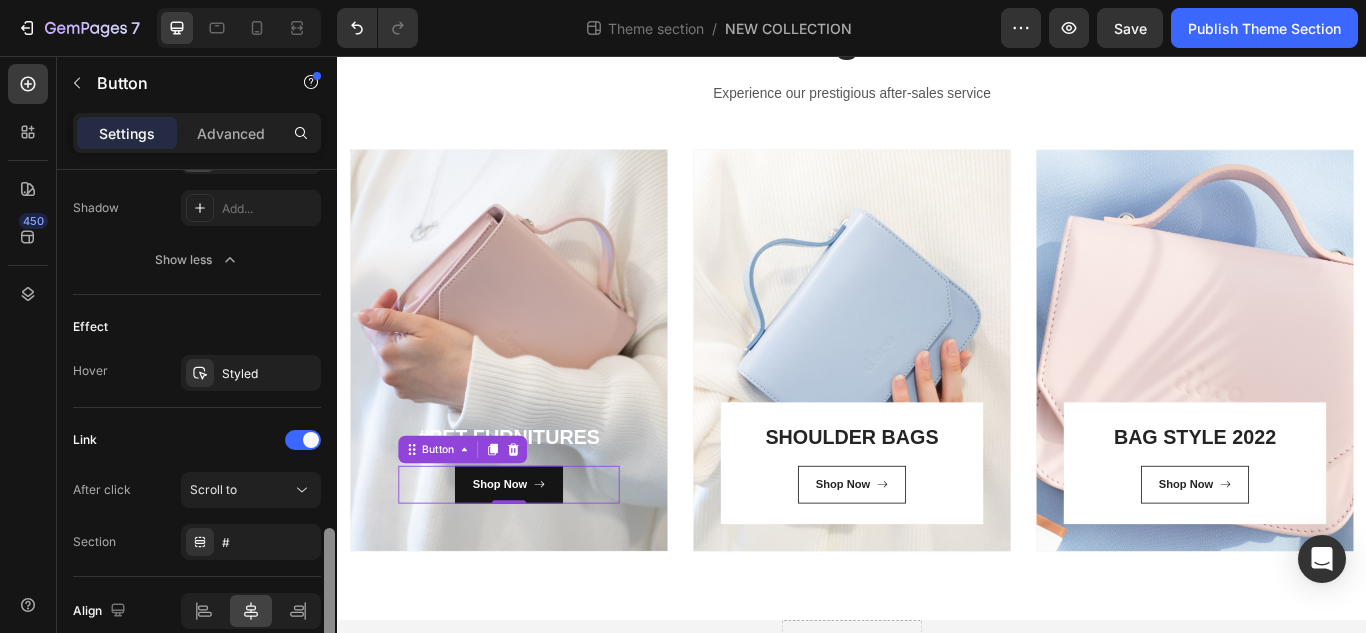 drag, startPoint x: 329, startPoint y: 568, endPoint x: 324, endPoint y: 593, distance: 25.495098 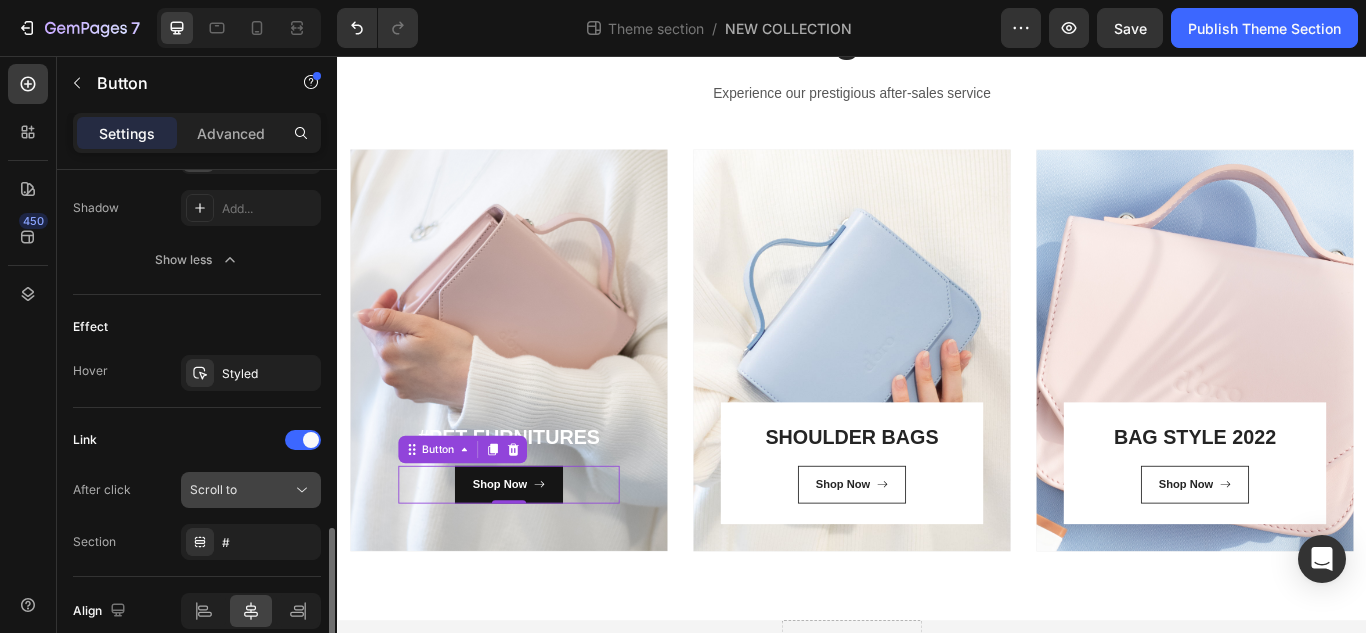 click 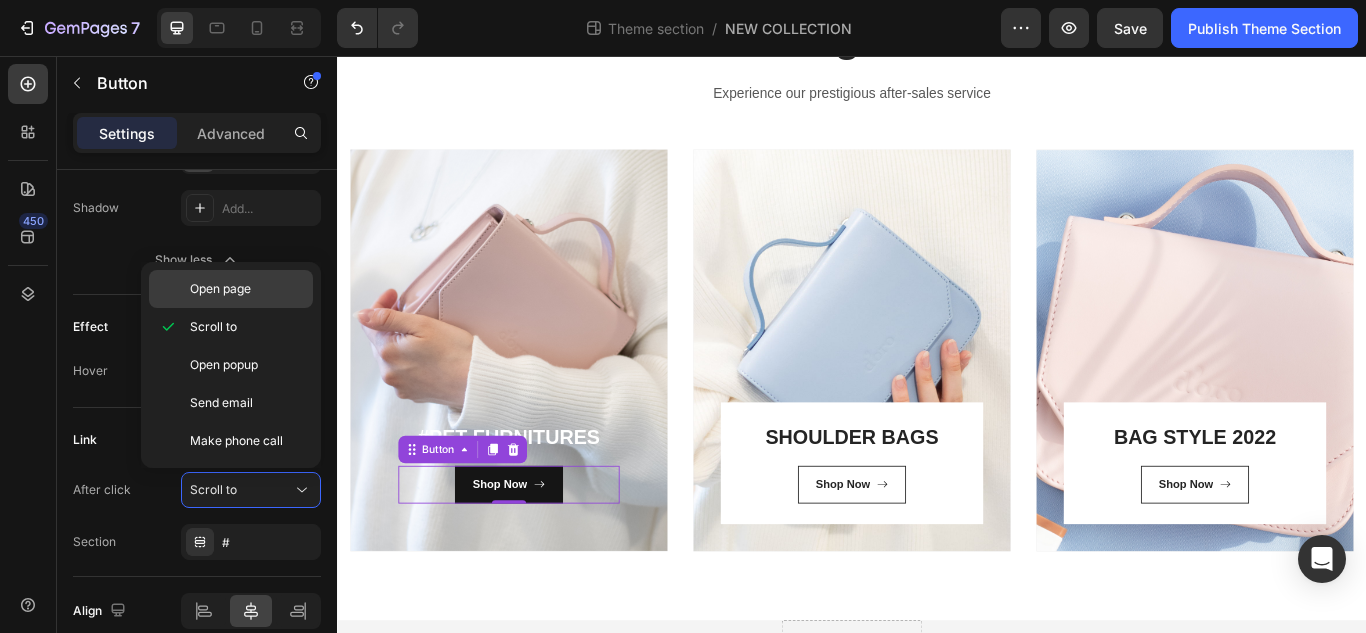 click on "Open page" at bounding box center [220, 289] 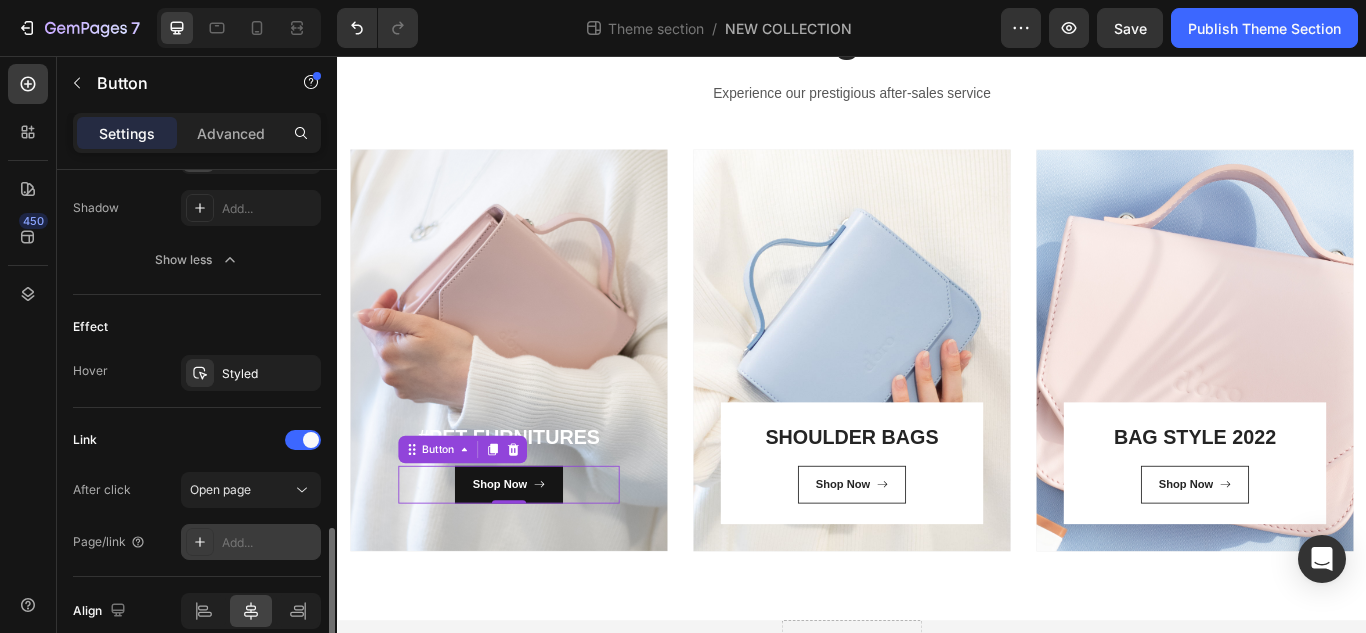 click on "Add..." at bounding box center (269, 543) 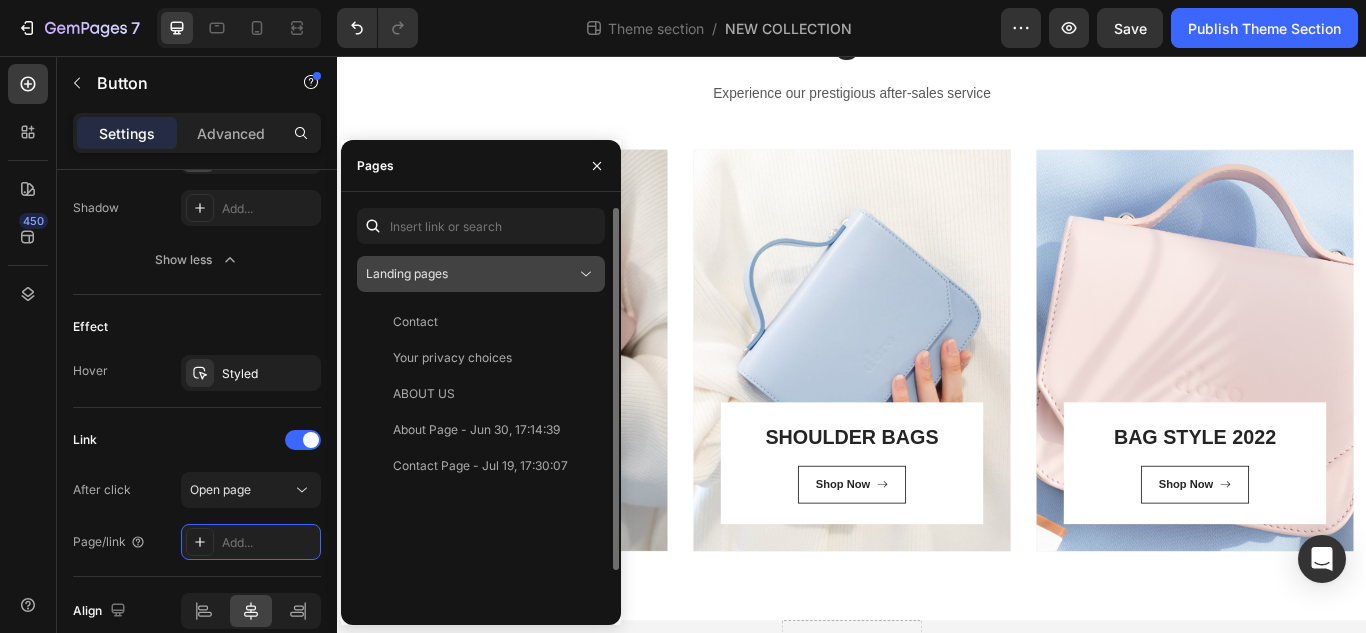 click on "Landing pages" at bounding box center (471, 274) 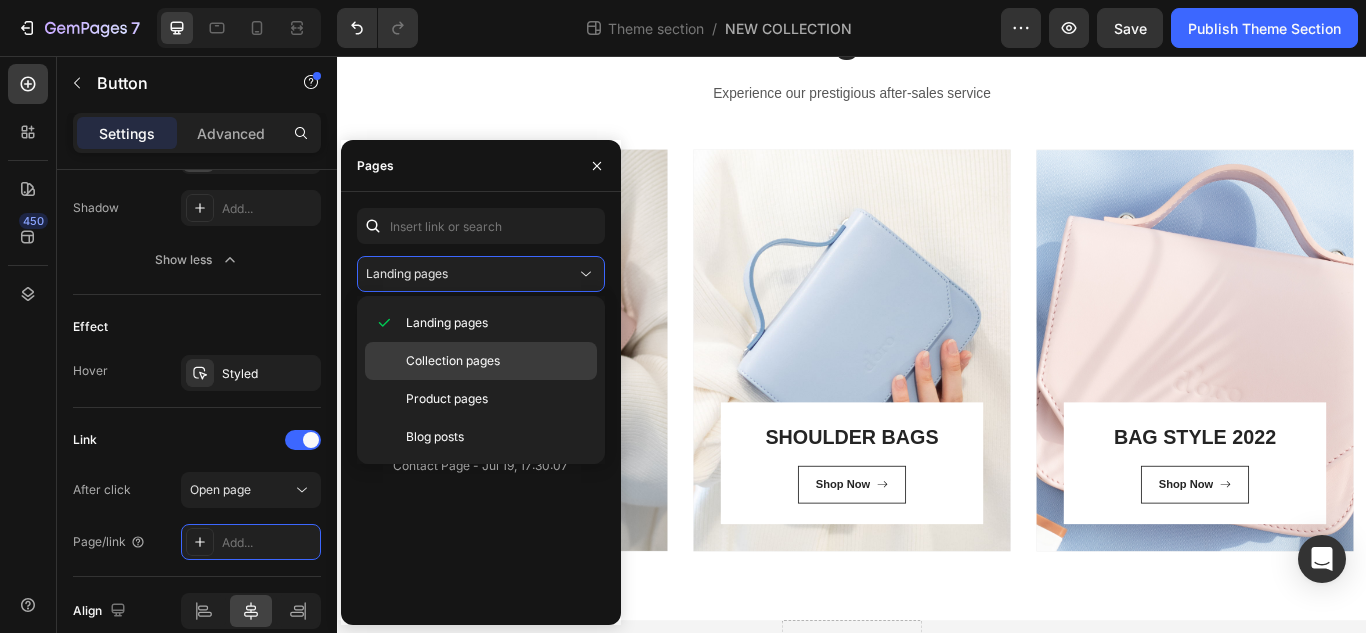 click on "Collection pages" at bounding box center [497, 361] 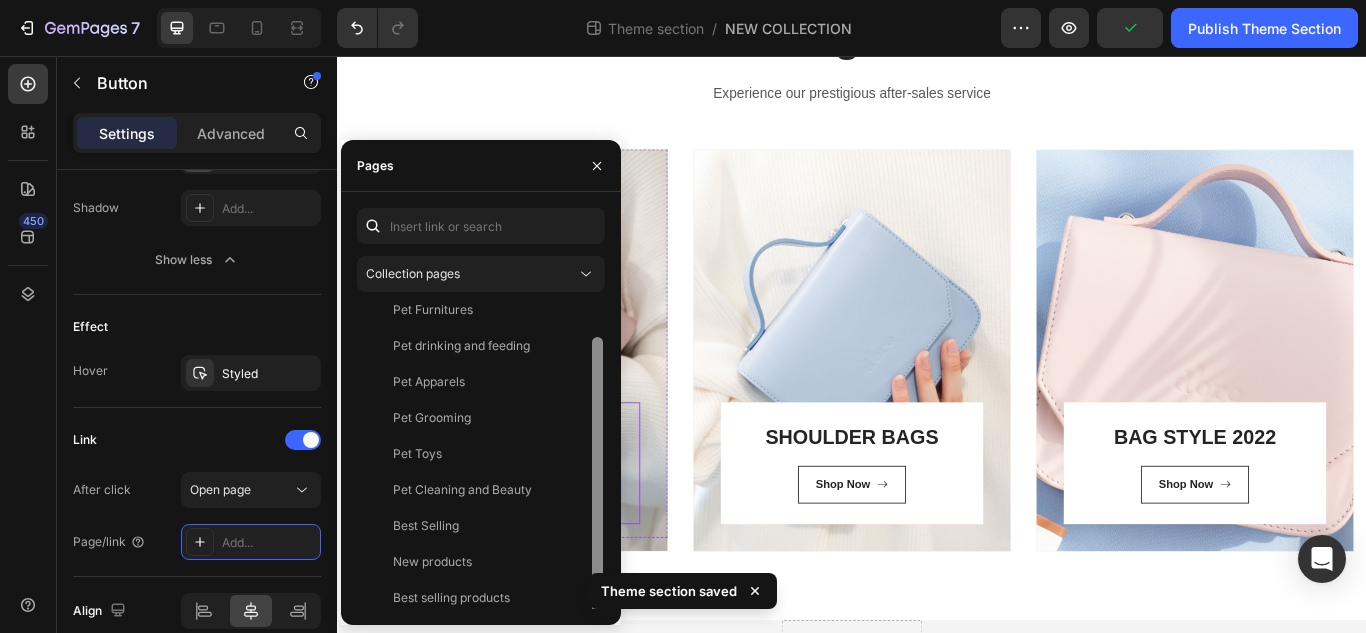 scroll, scrollTop: 65, scrollLeft: 0, axis: vertical 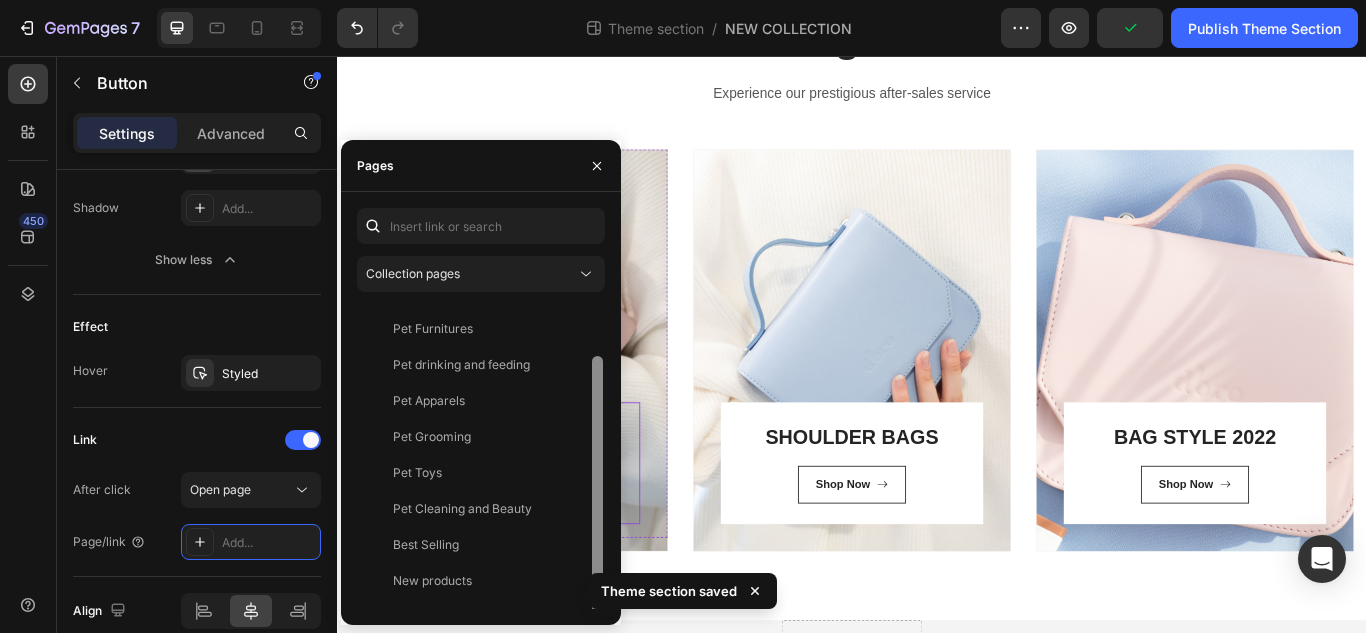 drag, startPoint x: 933, startPoint y: 581, endPoint x: 679, endPoint y: 580, distance: 254.00197 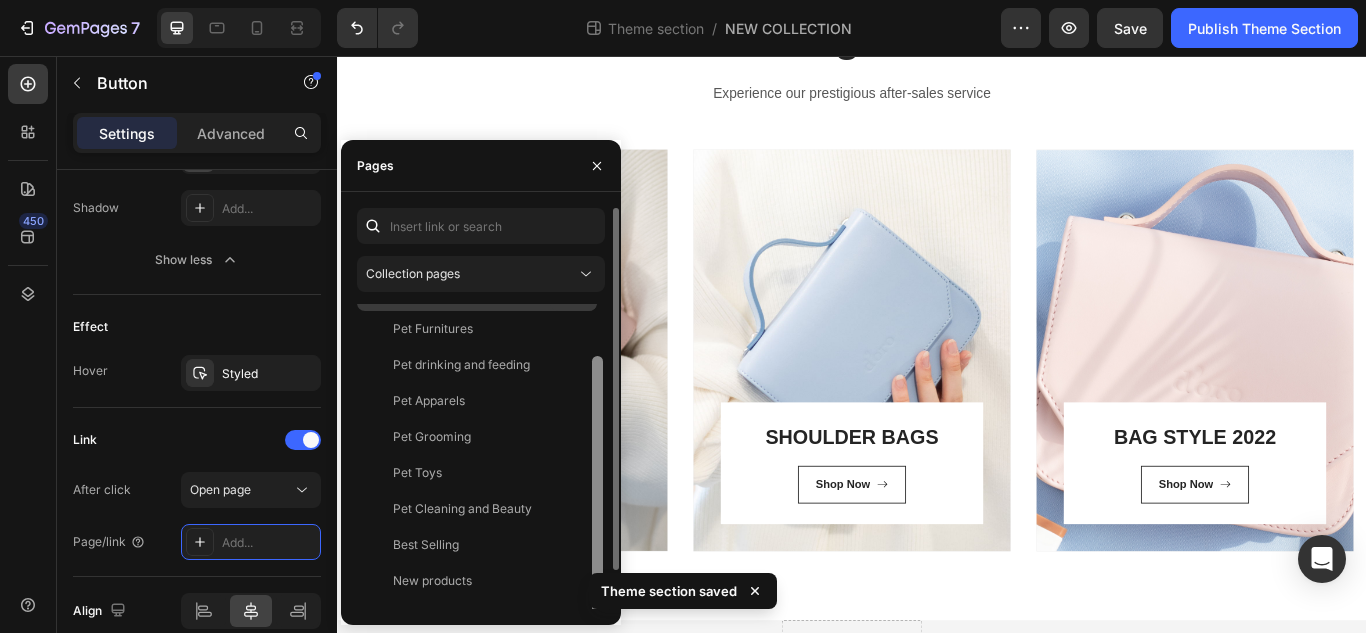 scroll, scrollTop: 0, scrollLeft: 0, axis: both 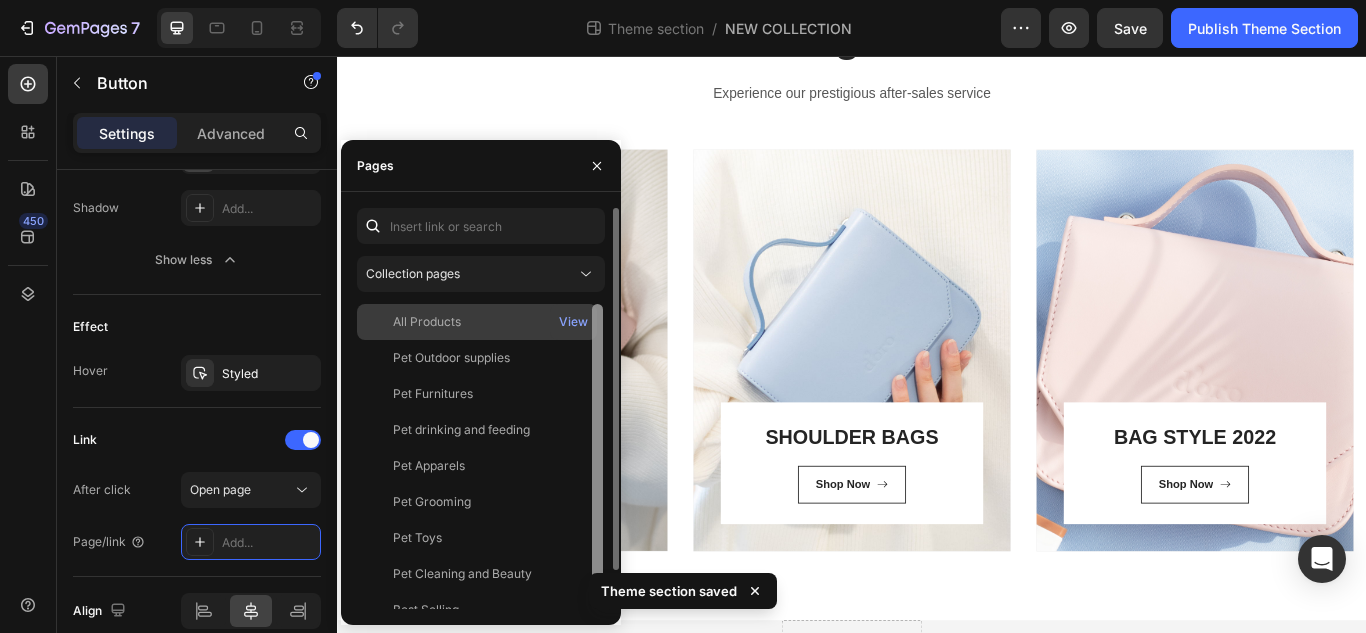 click on "All Products" at bounding box center [477, 322] 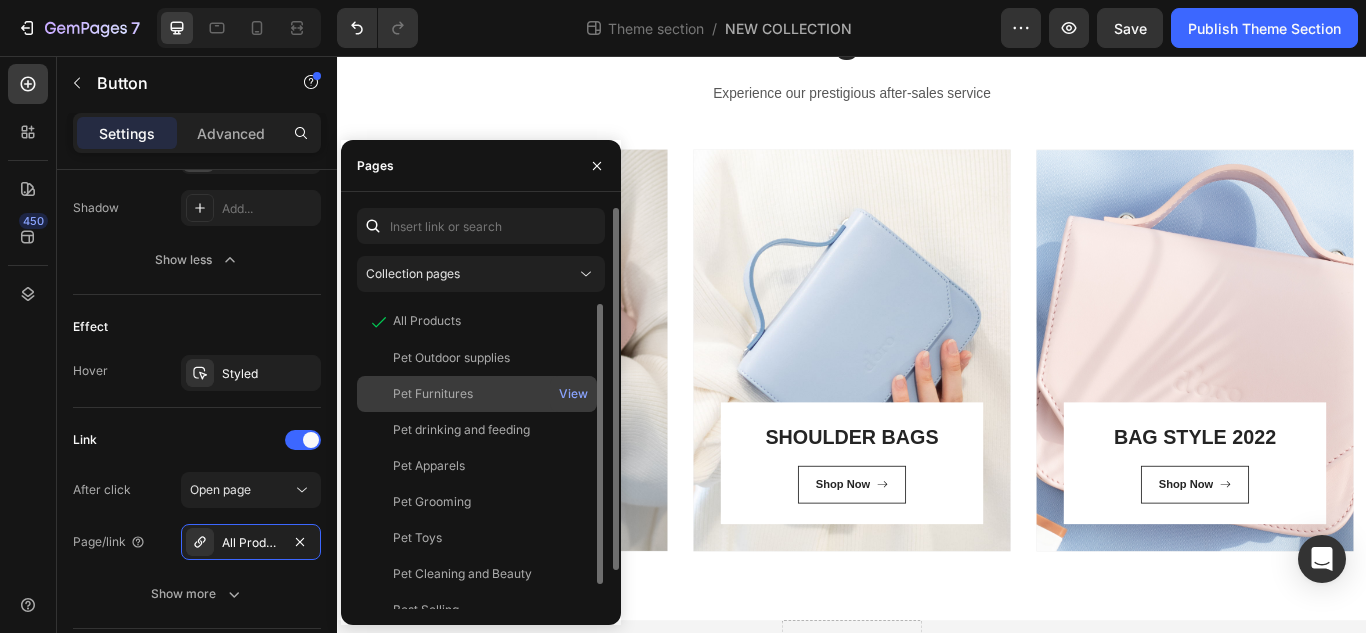 click on "Pet Furnitures   View" 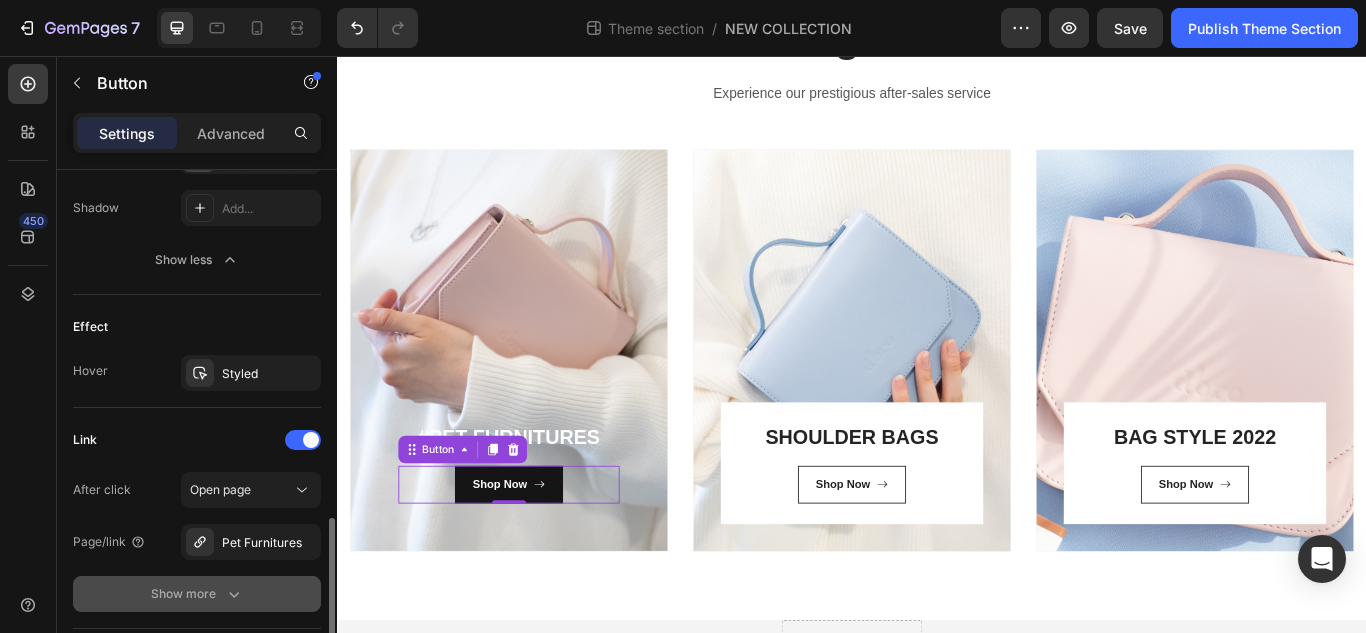 click on "Show more" 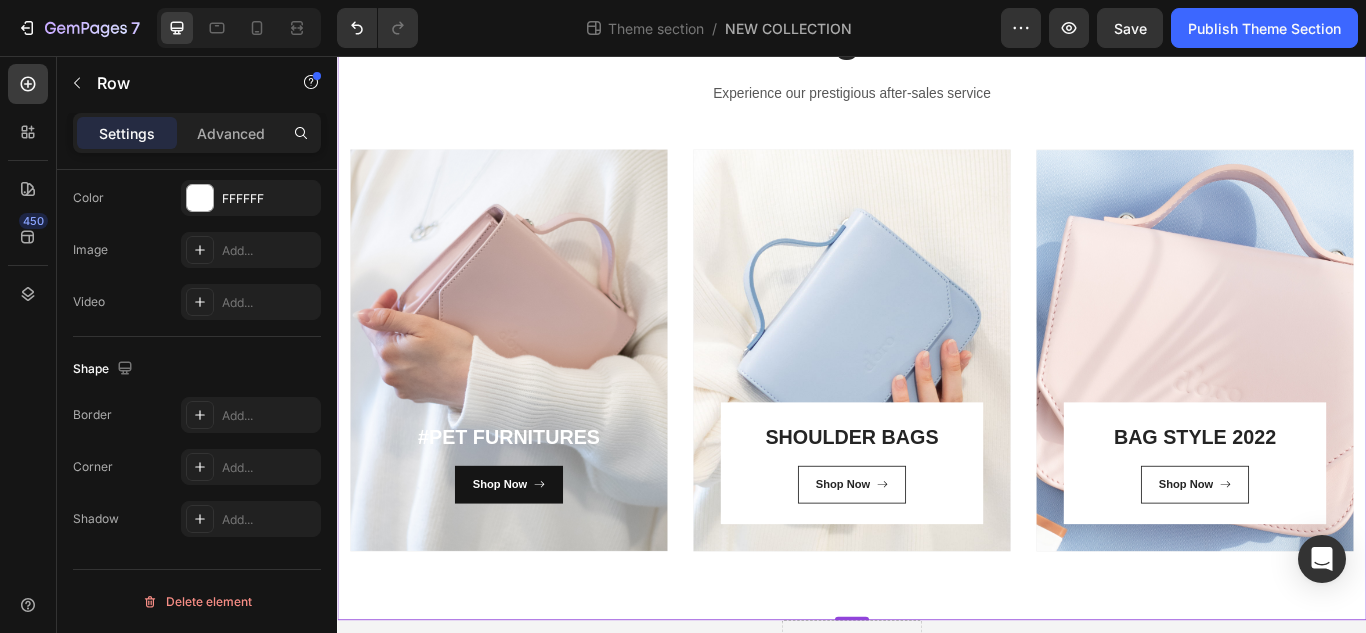 scroll, scrollTop: 0, scrollLeft: 0, axis: both 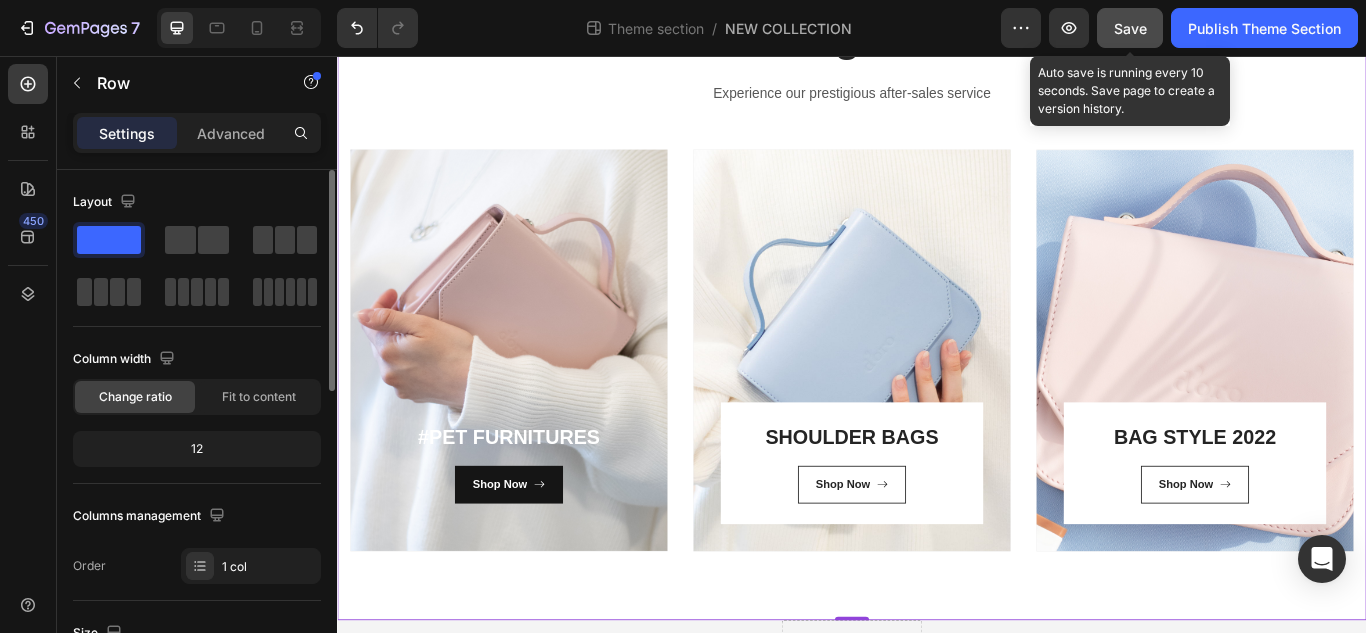 click on "Save" at bounding box center (1130, 28) 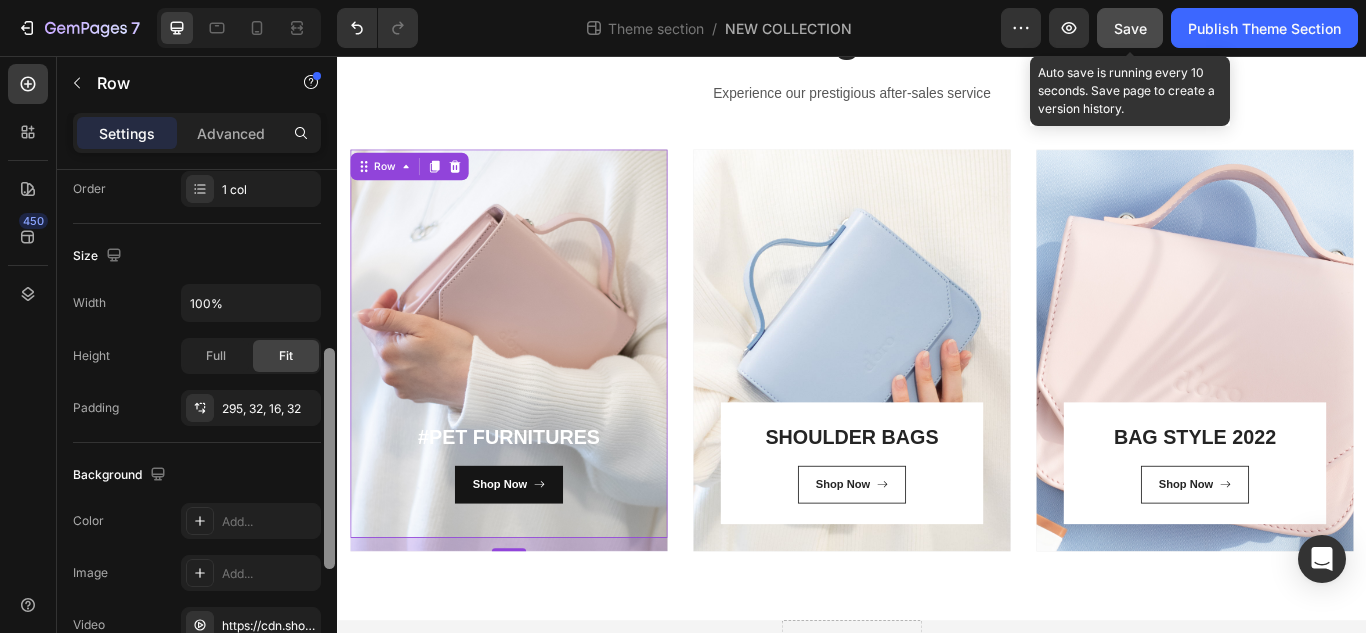 scroll, scrollTop: 398, scrollLeft: 0, axis: vertical 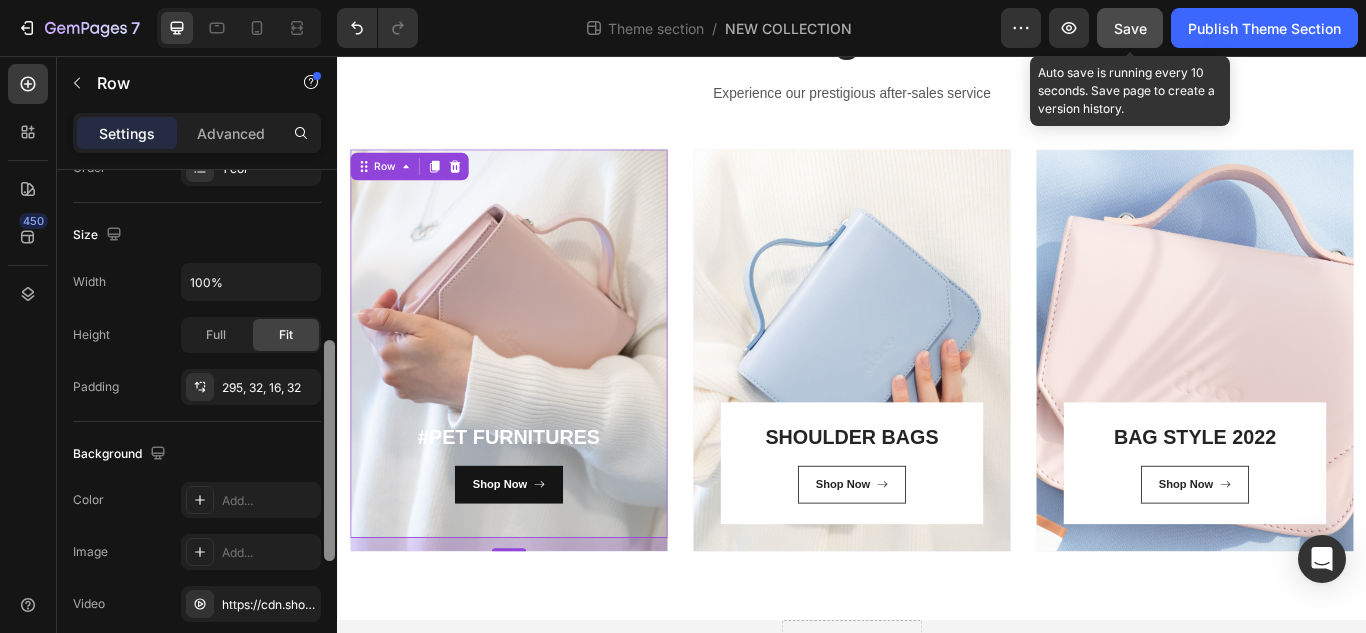 drag, startPoint x: 327, startPoint y: 261, endPoint x: 320, endPoint y: 431, distance: 170.14406 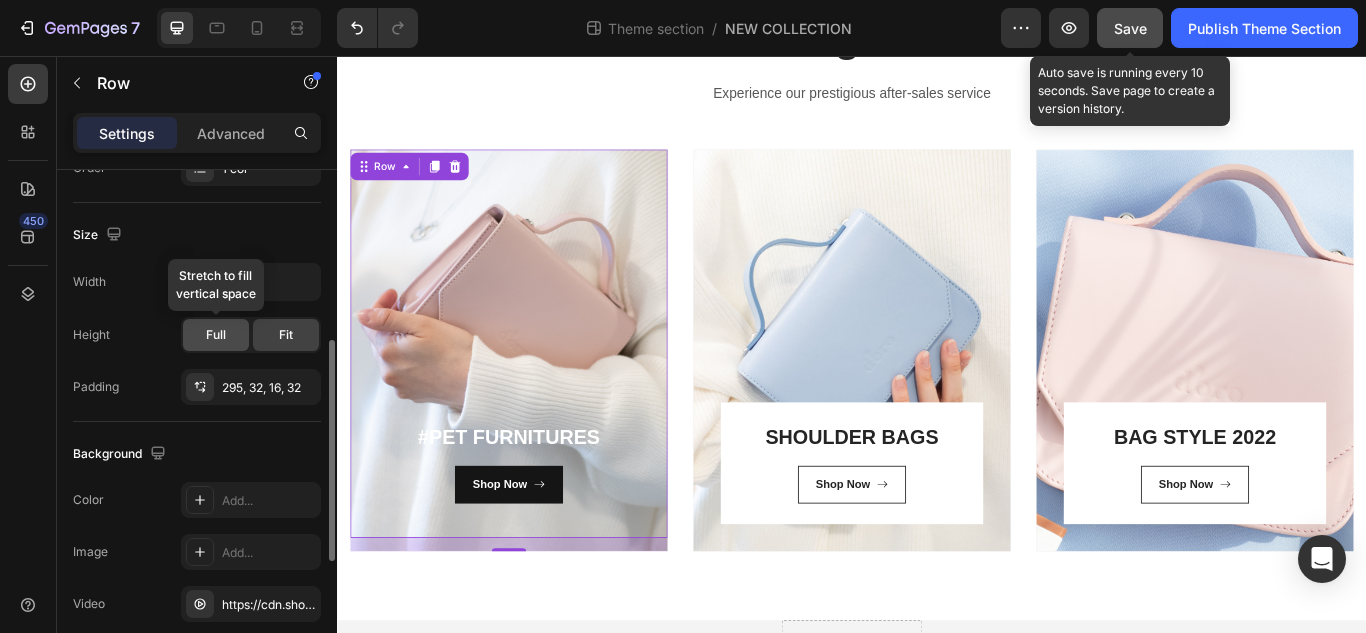 click on "Full" 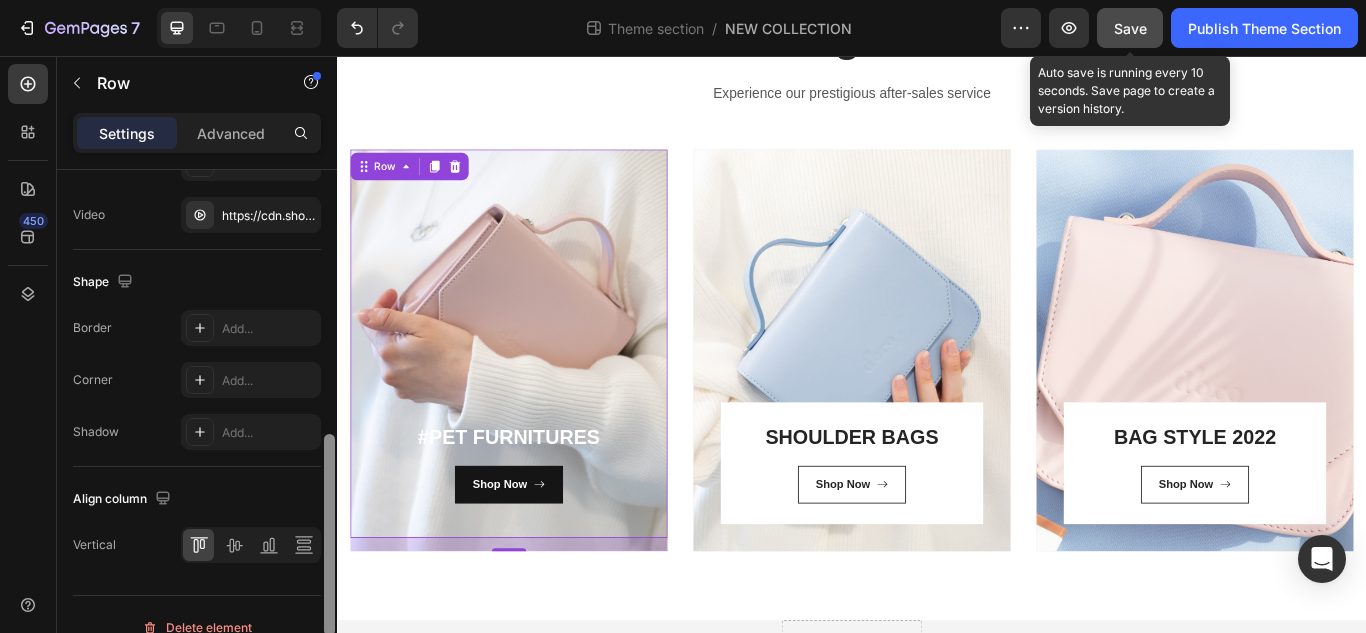 scroll, scrollTop: 813, scrollLeft: 0, axis: vertical 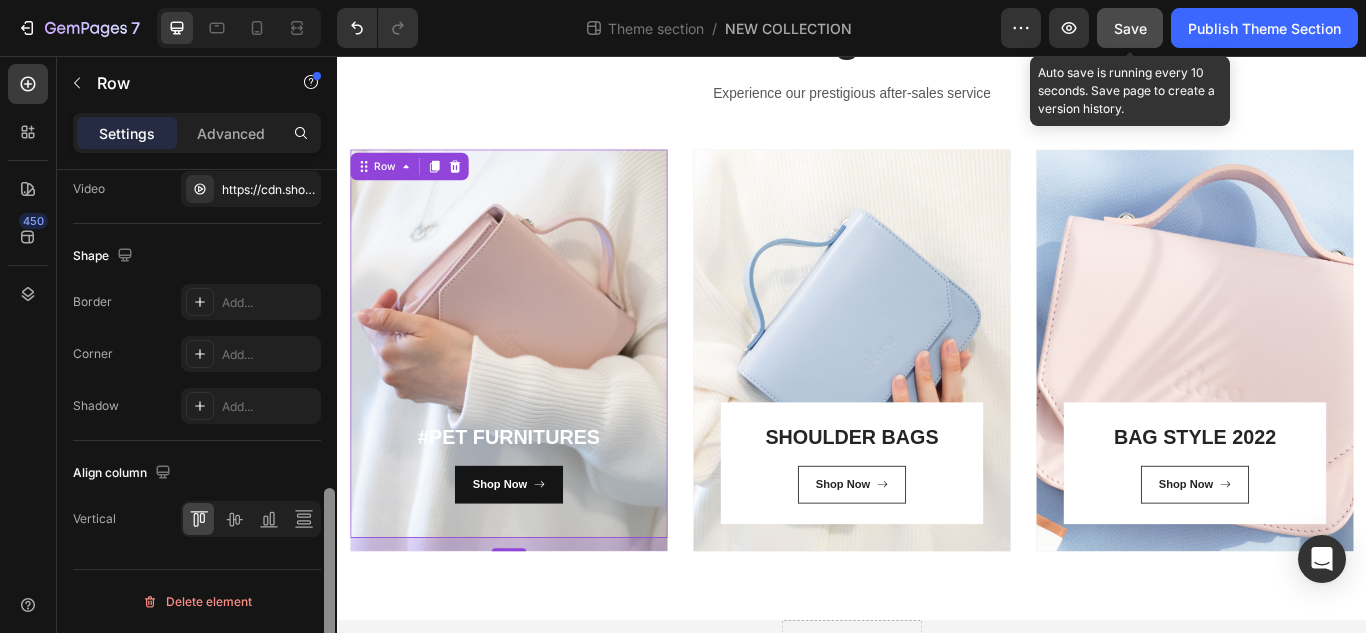 drag, startPoint x: 325, startPoint y: 372, endPoint x: 295, endPoint y: 646, distance: 275.63745 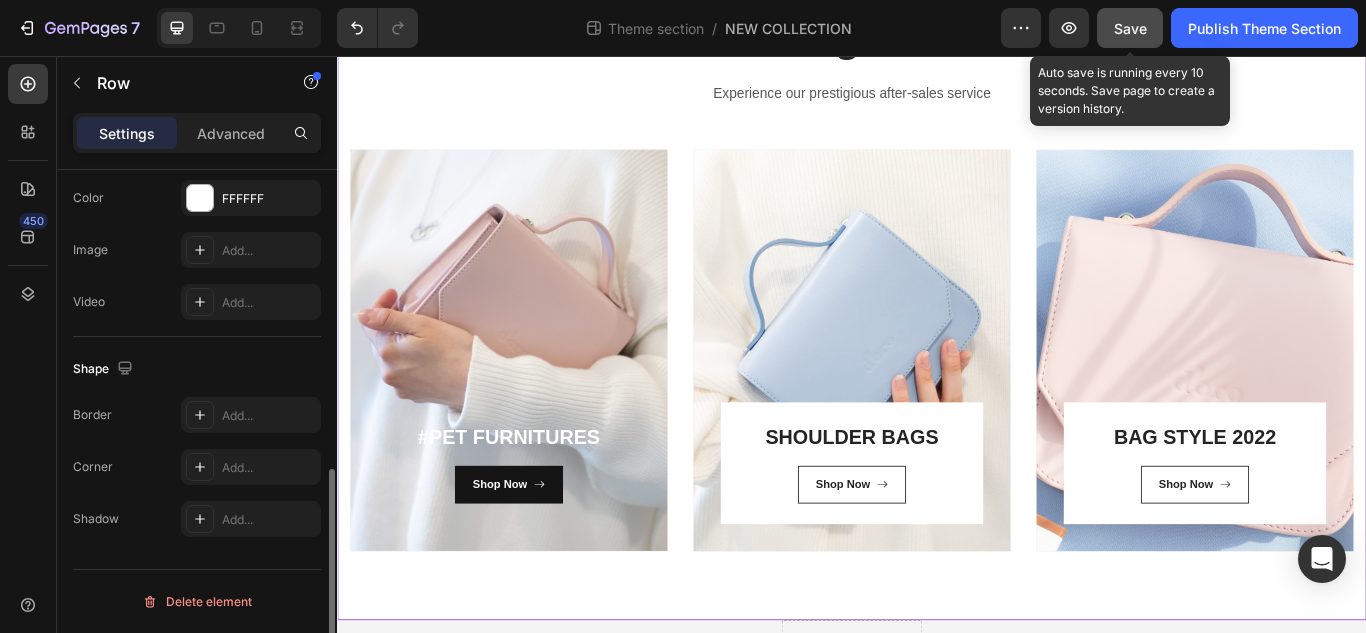 scroll, scrollTop: 700, scrollLeft: 0, axis: vertical 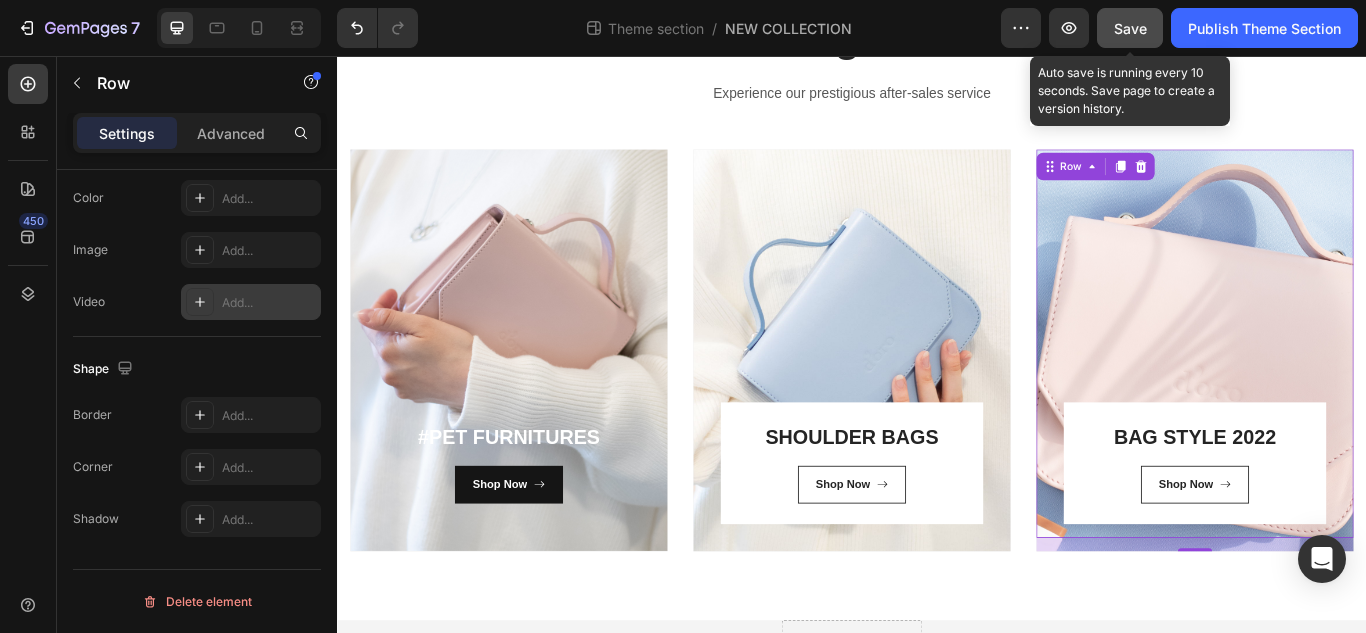 click at bounding box center [200, 302] 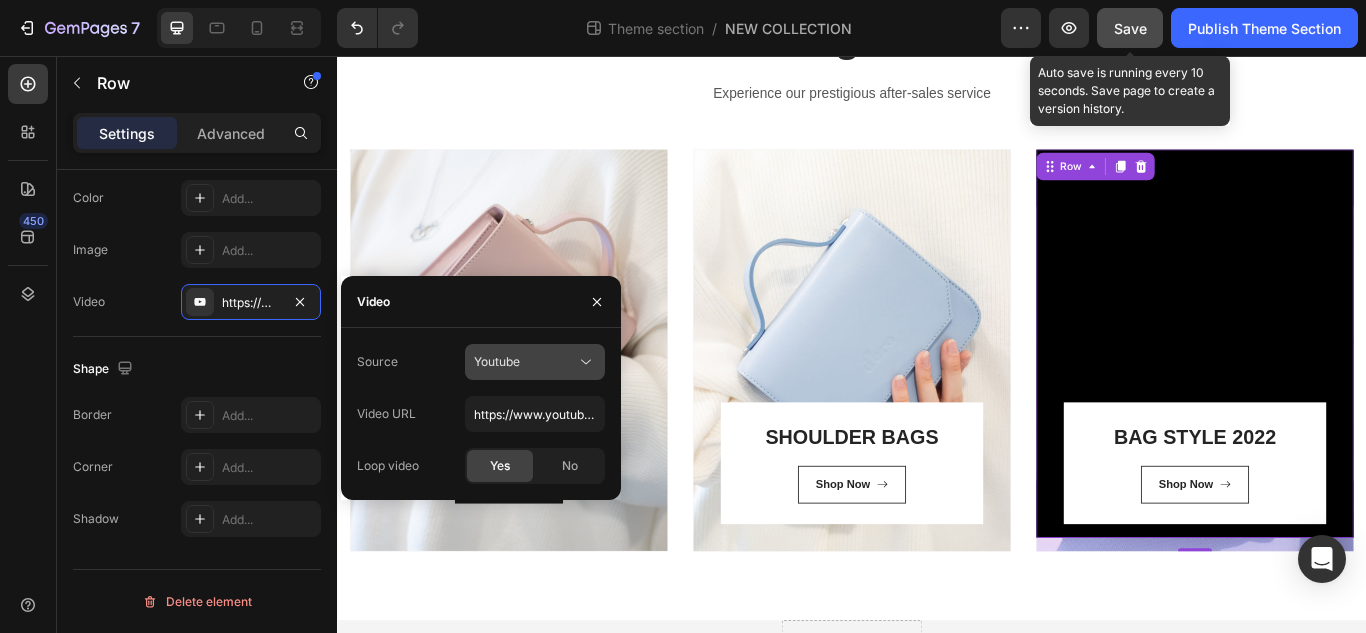 click on "Youtube" at bounding box center [535, 362] 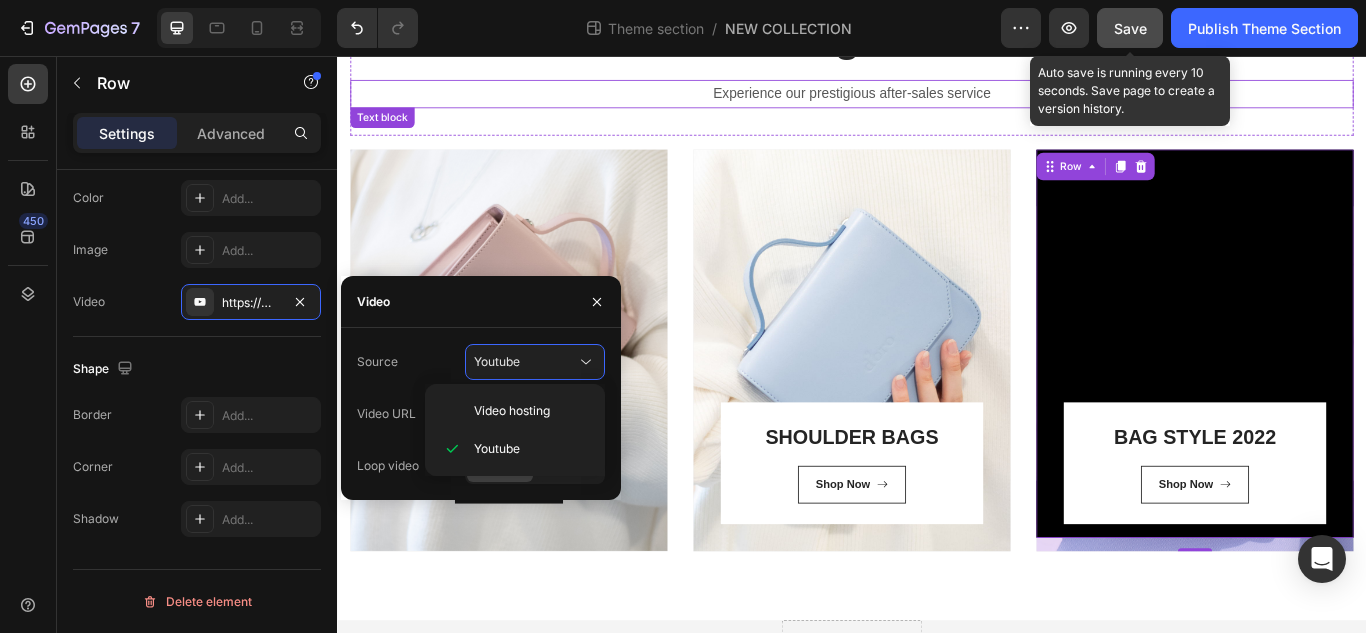 click on "Experience our prestigious after-sales service" at bounding box center [937, 100] 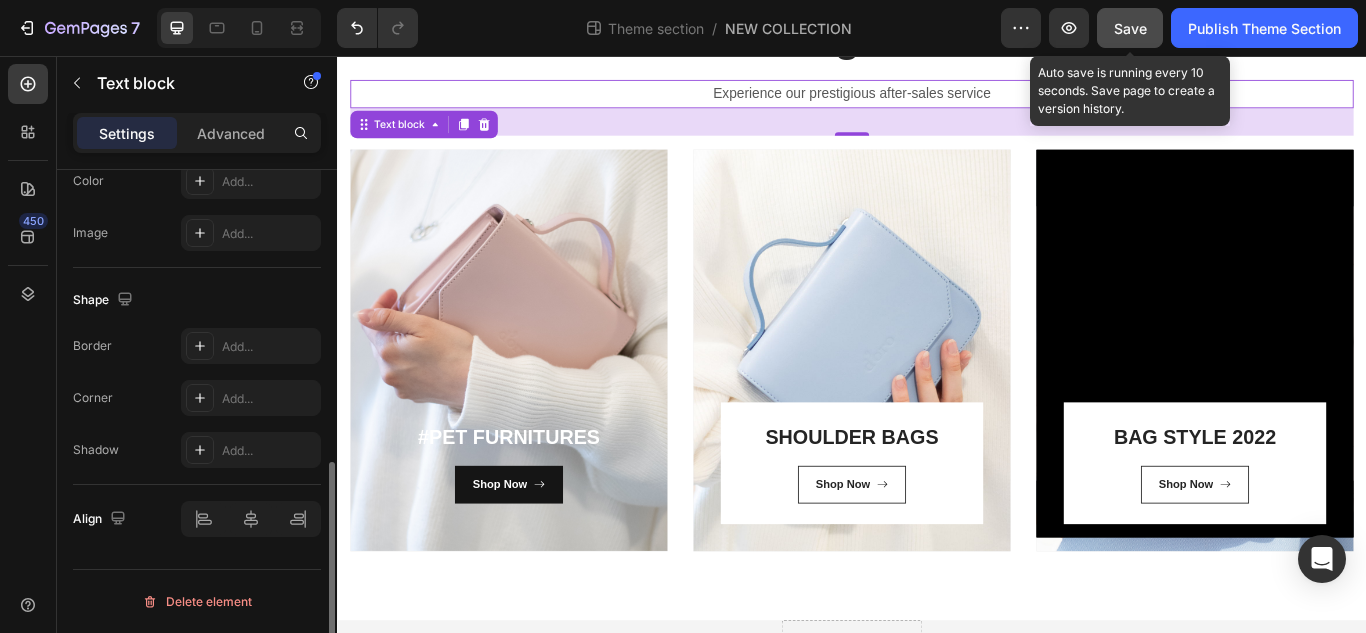 scroll, scrollTop: 0, scrollLeft: 0, axis: both 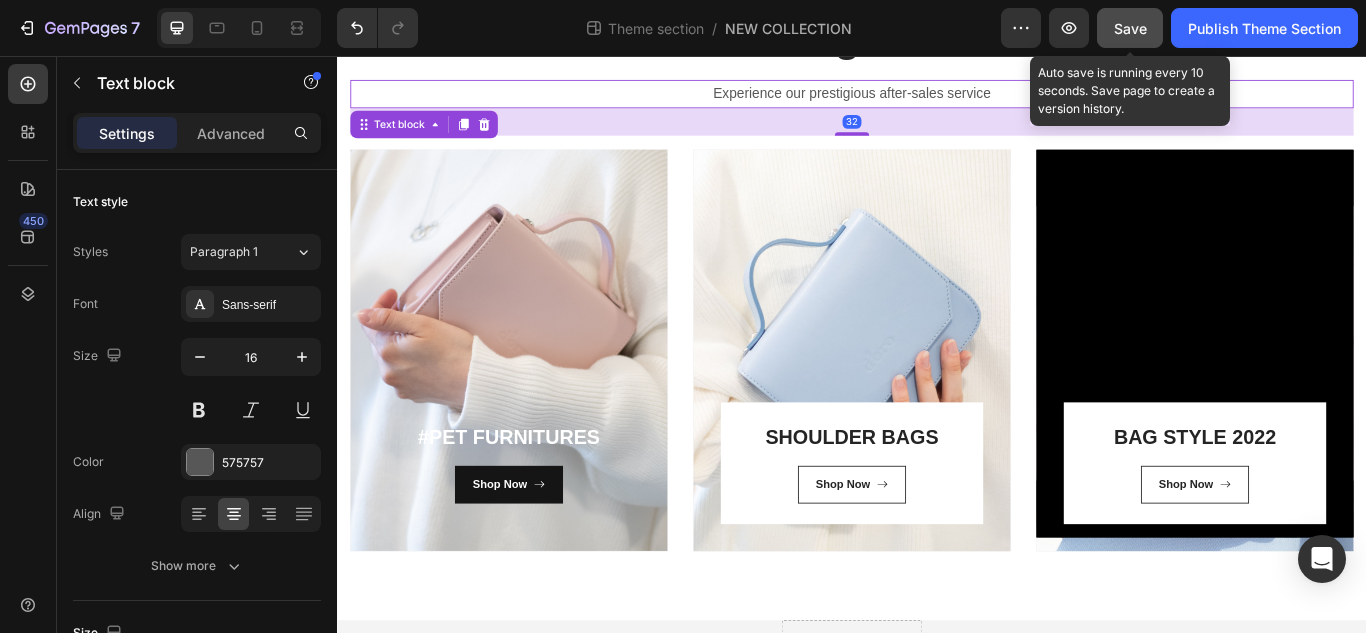 click on "Save" at bounding box center [1130, 28] 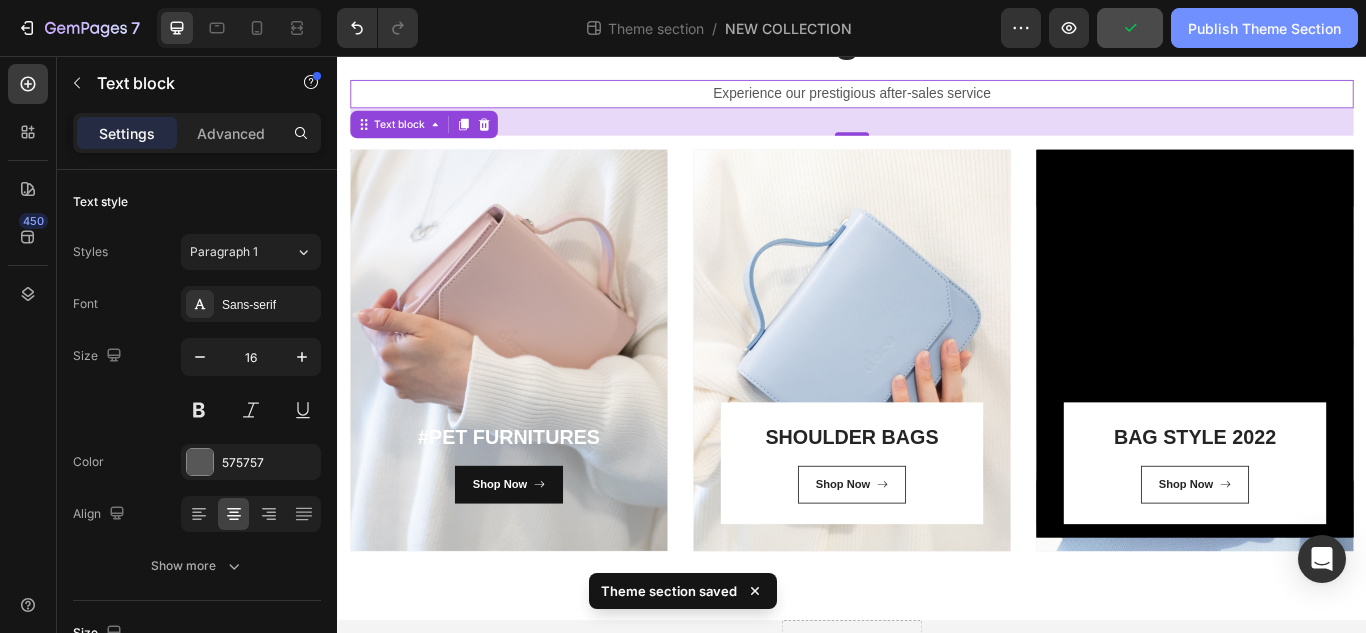 click on "Publish Theme Section" at bounding box center (1264, 28) 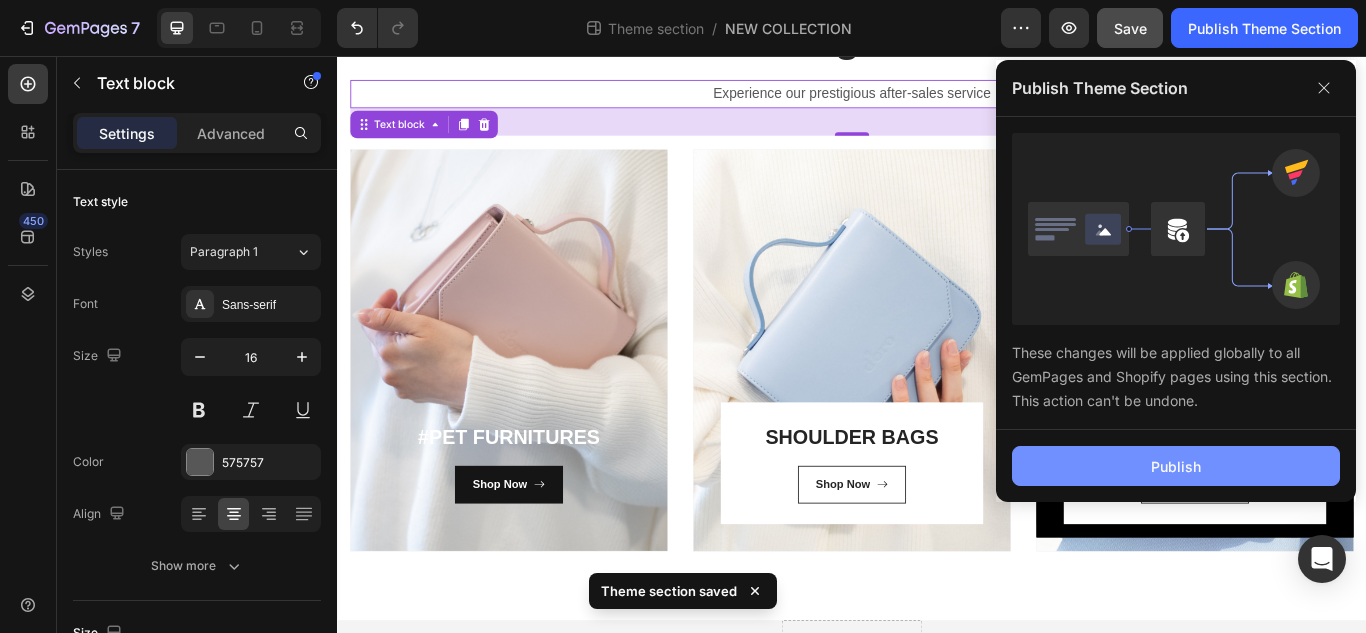 click on "Publish" 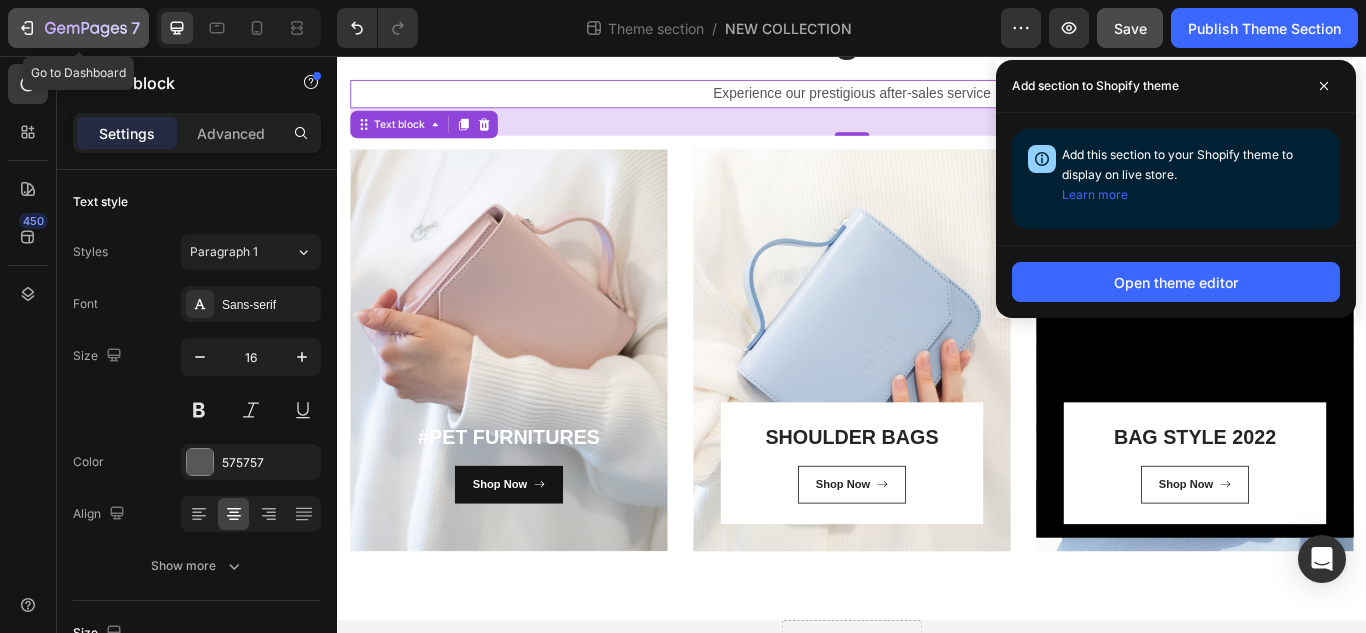 click 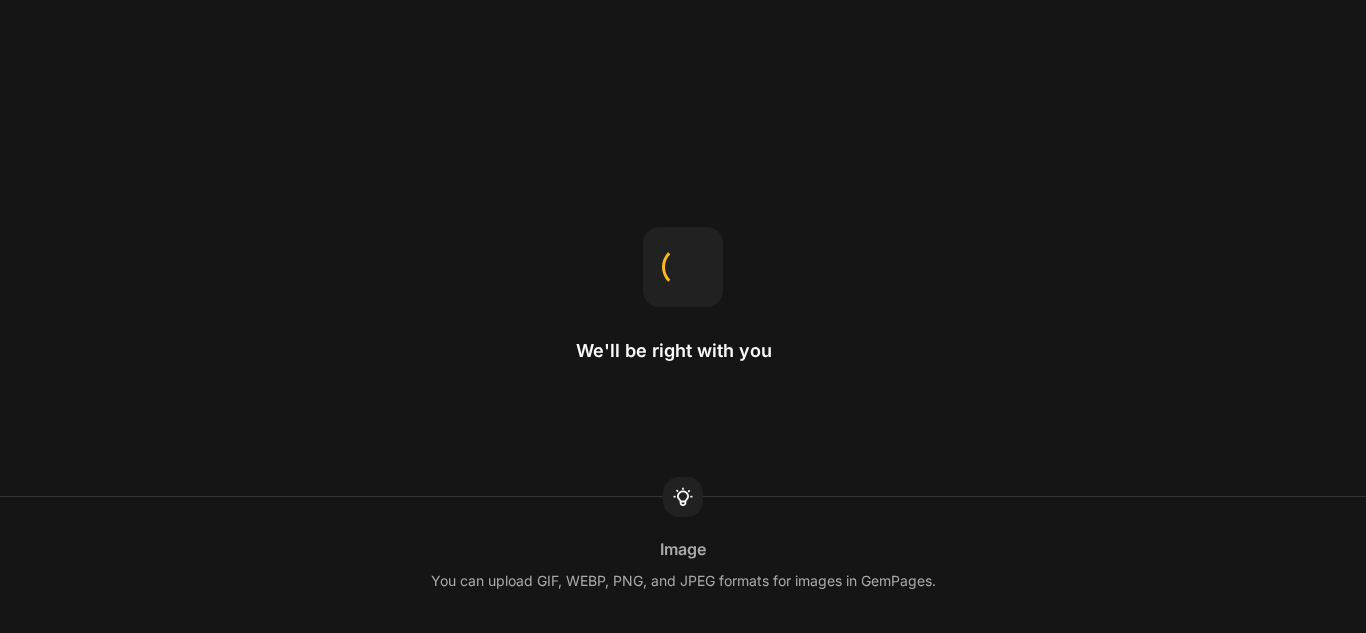 scroll, scrollTop: 0, scrollLeft: 0, axis: both 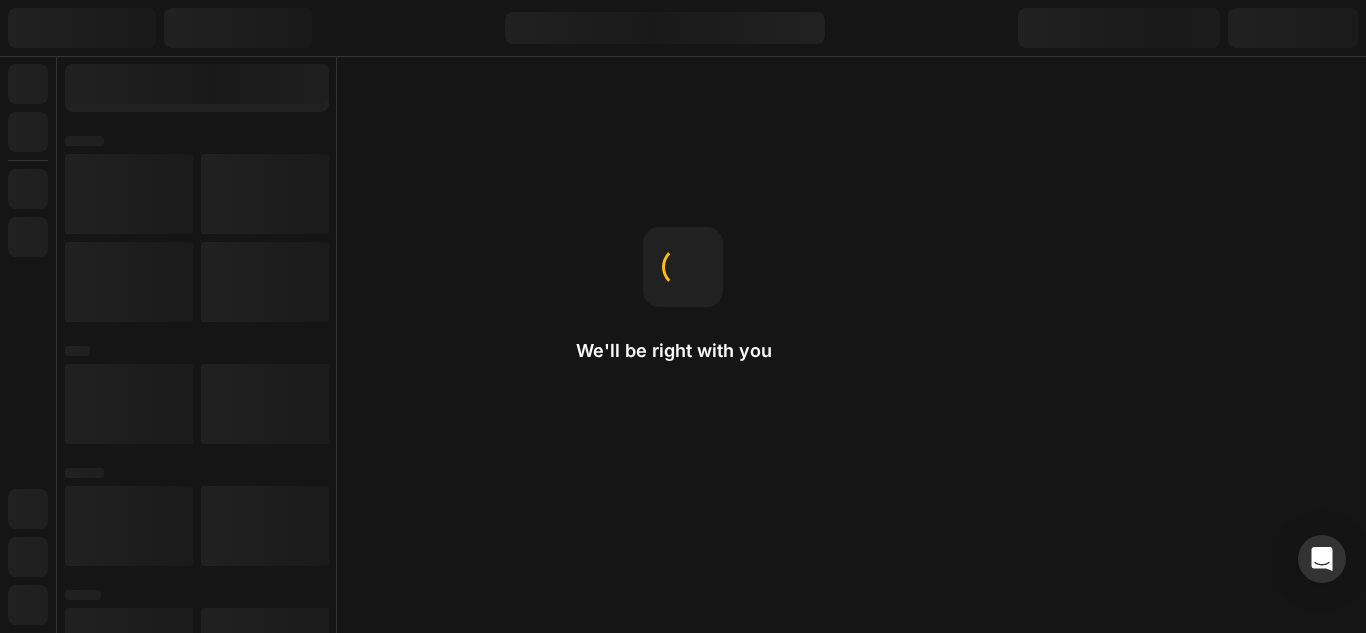 drag, startPoint x: 0, startPoint y: 0, endPoint x: 865, endPoint y: 549, distance: 1024.5126 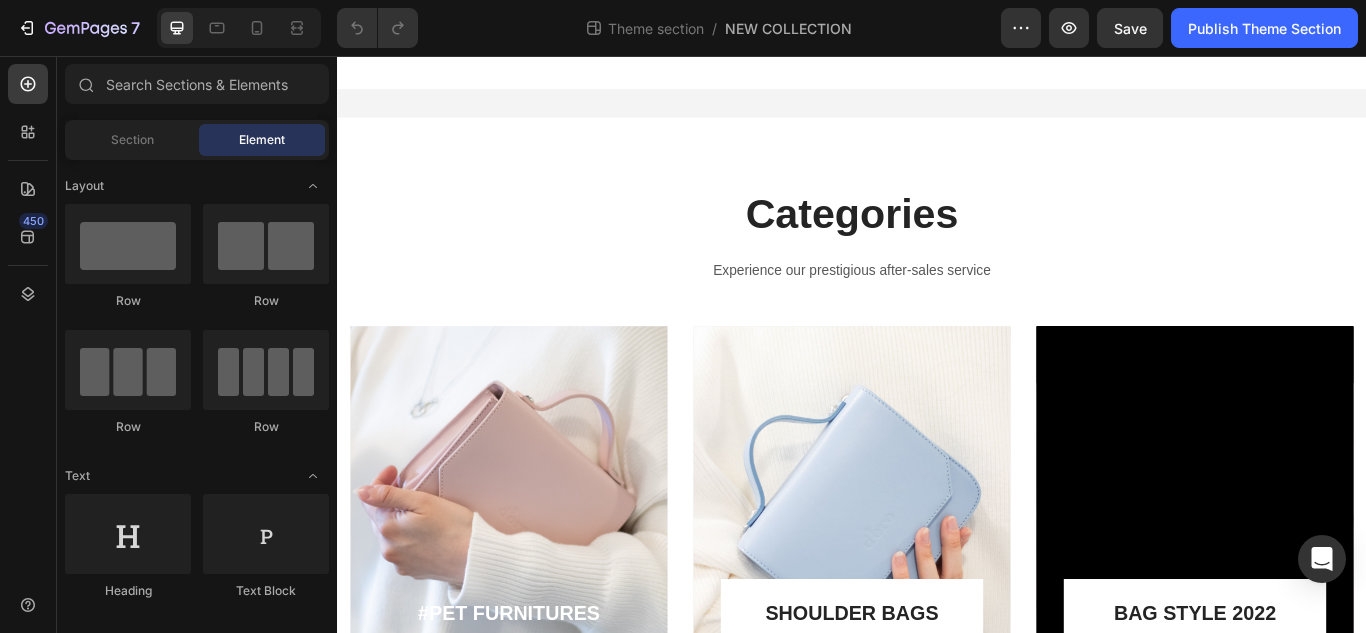scroll, scrollTop: 0, scrollLeft: 0, axis: both 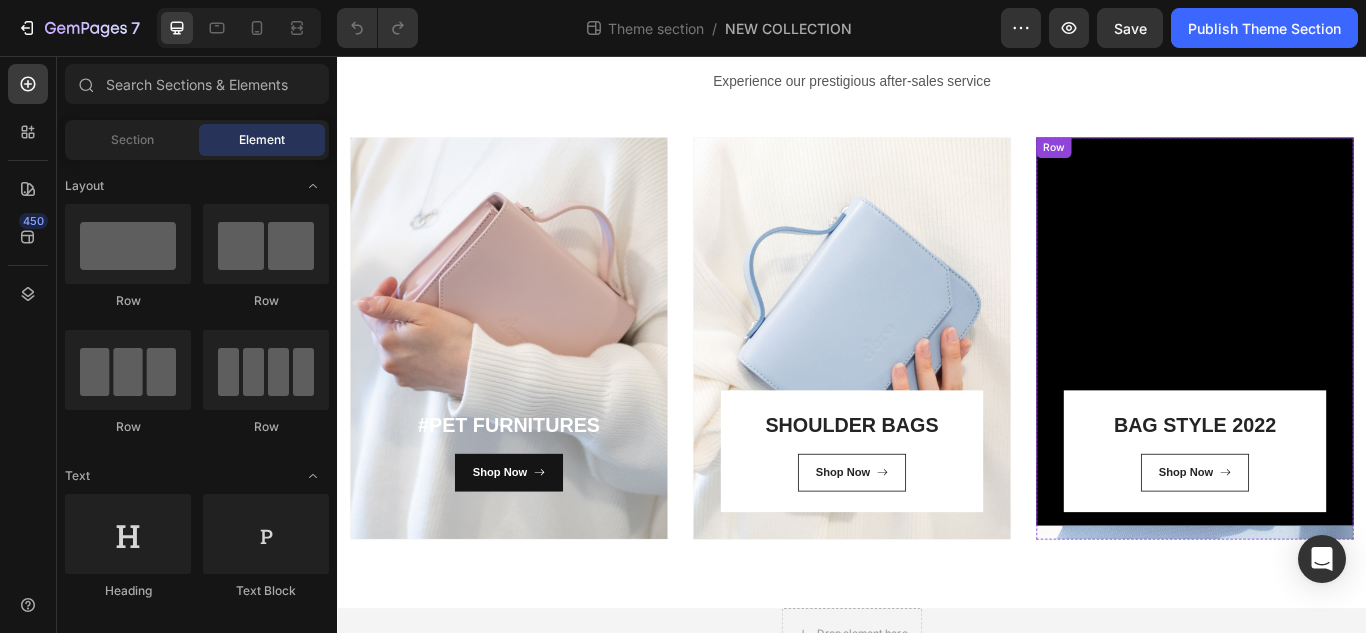 click at bounding box center [1337, 377] 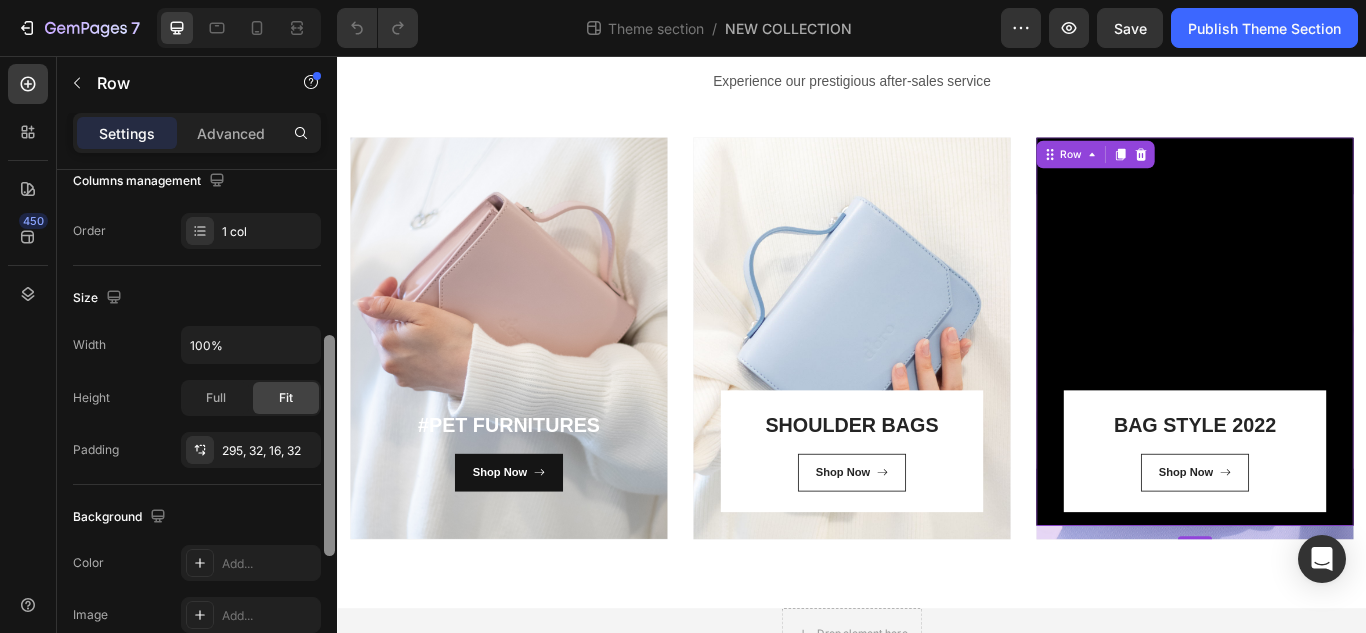 scroll, scrollTop: 351, scrollLeft: 0, axis: vertical 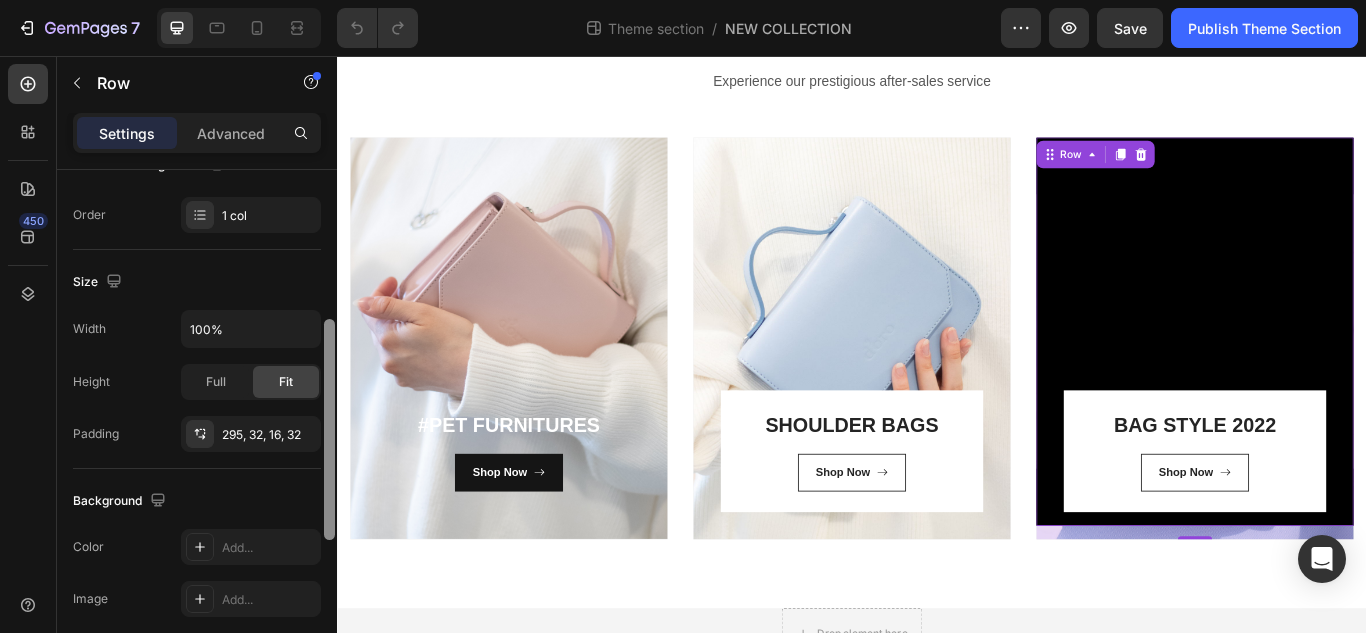 drag, startPoint x: 327, startPoint y: 337, endPoint x: 314, endPoint y: 487, distance: 150.56229 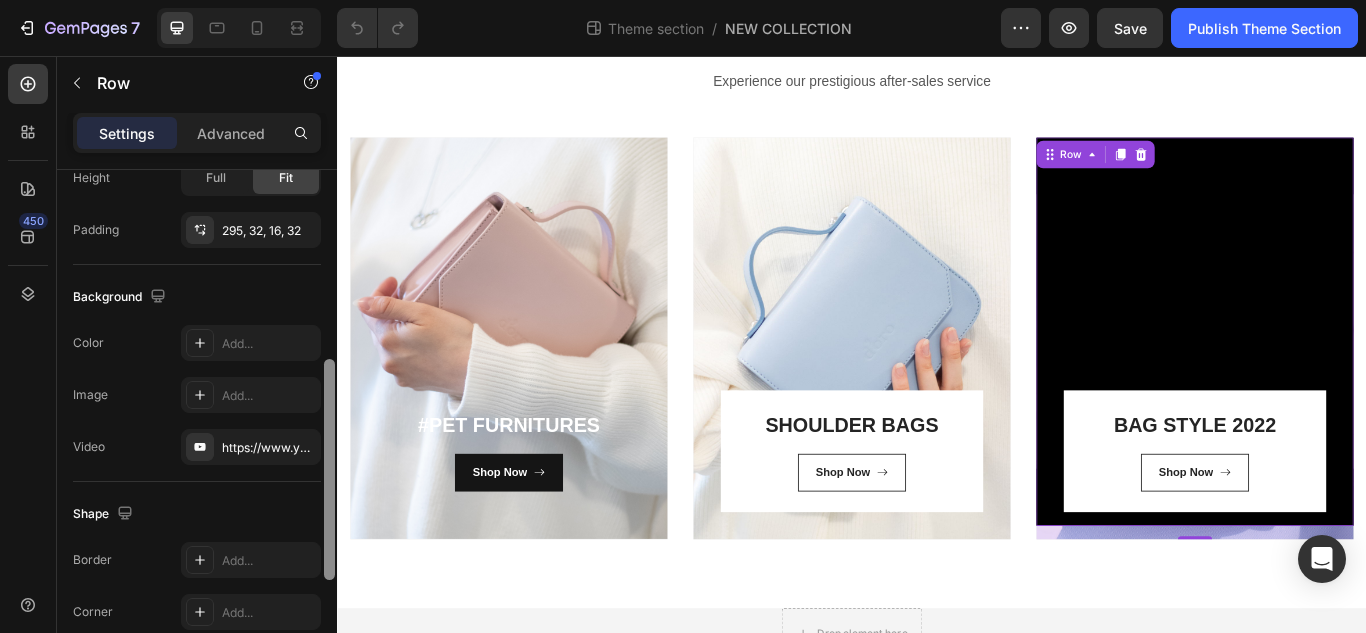 drag, startPoint x: 327, startPoint y: 501, endPoint x: 325, endPoint y: 589, distance: 88.02273 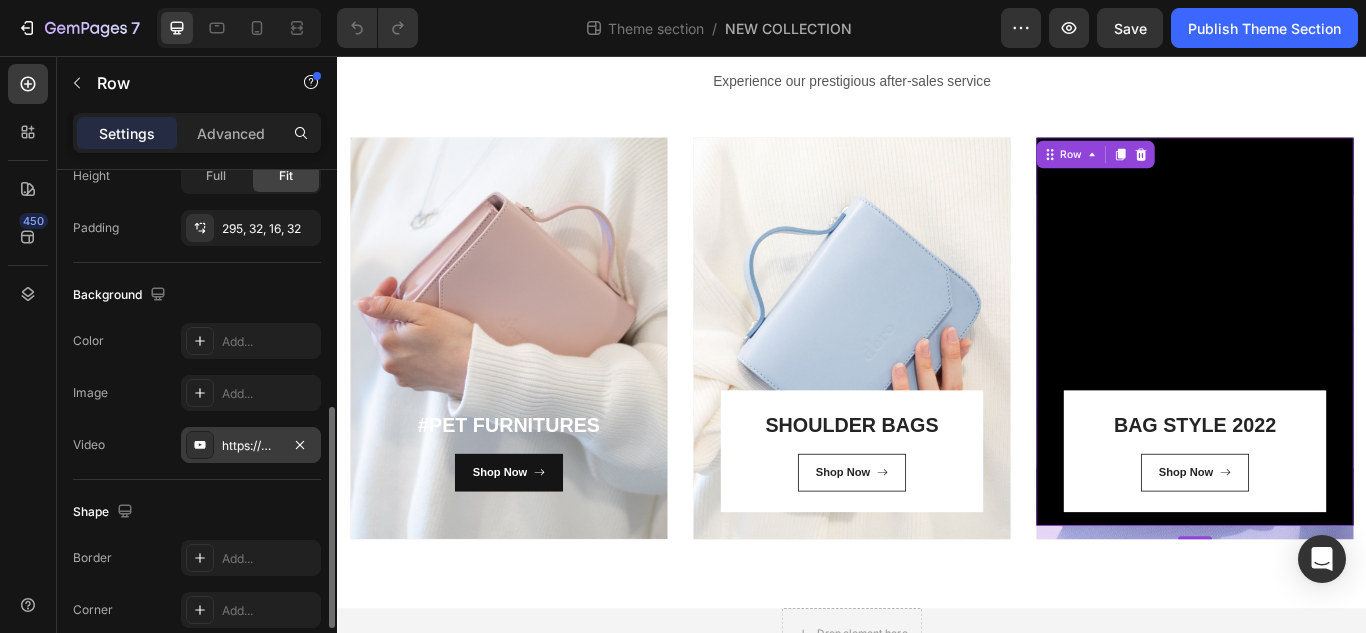 click on "https://www.youtube.com/watch?v=drIt4RH_kyQ" at bounding box center (251, 446) 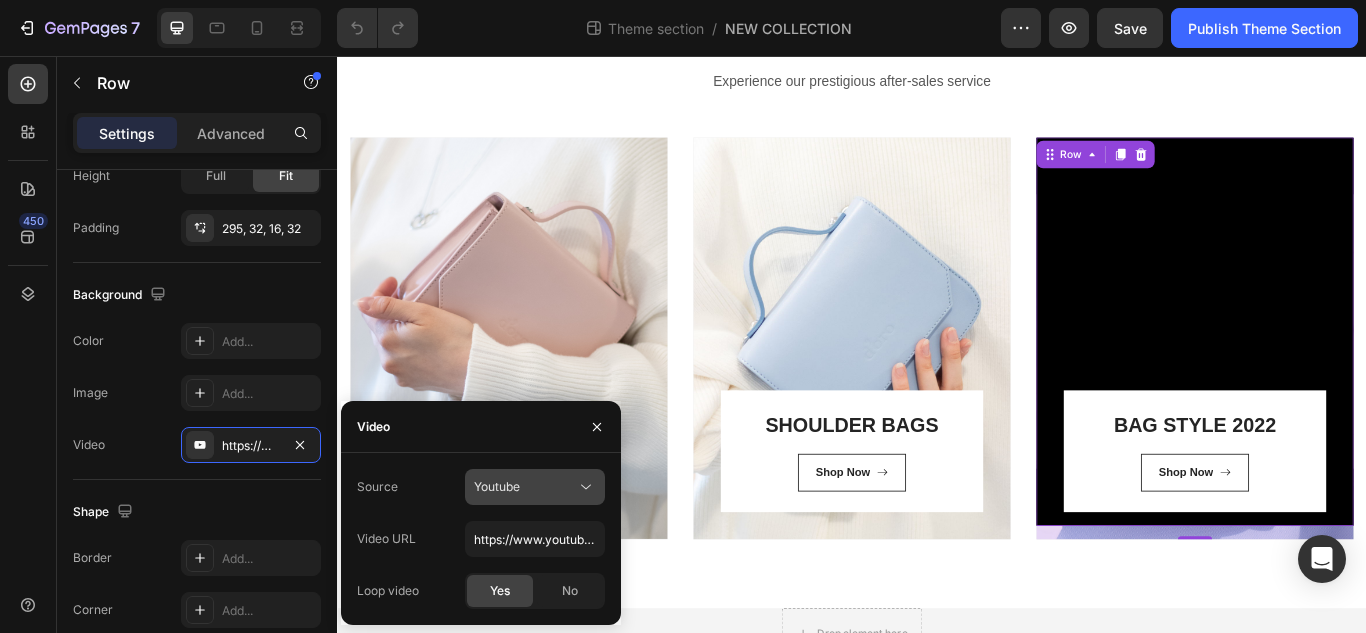 click on "Youtube" 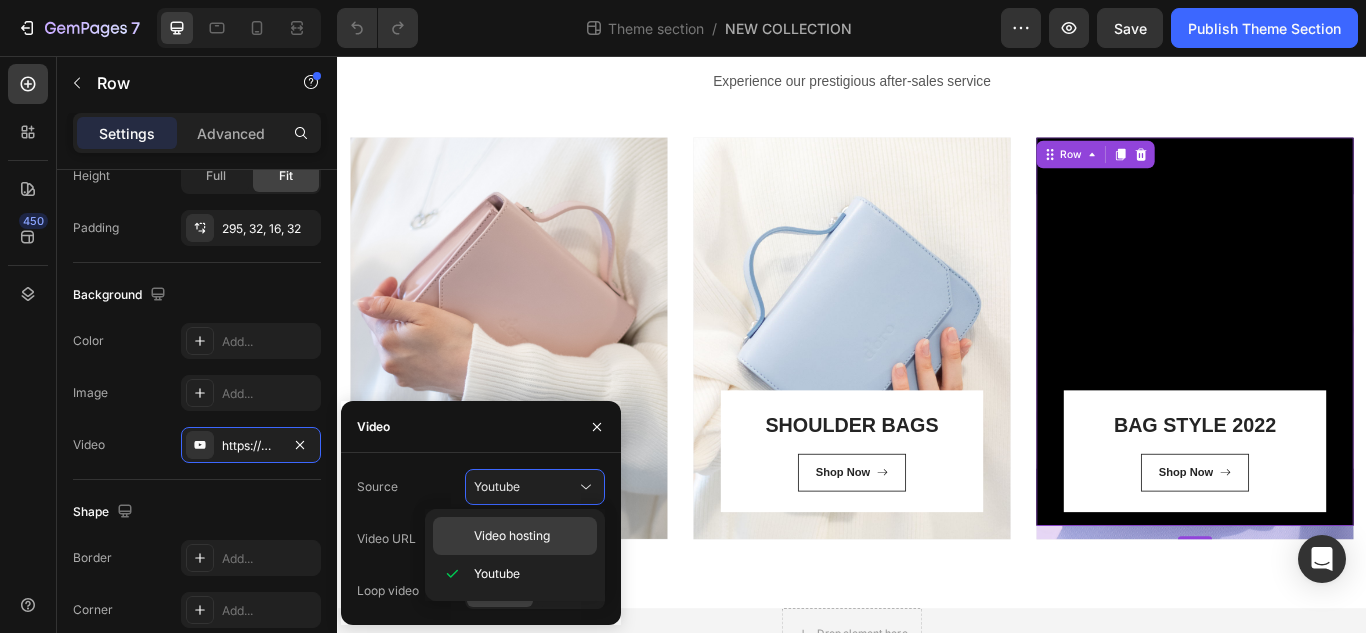click on "Video hosting" at bounding box center [512, 536] 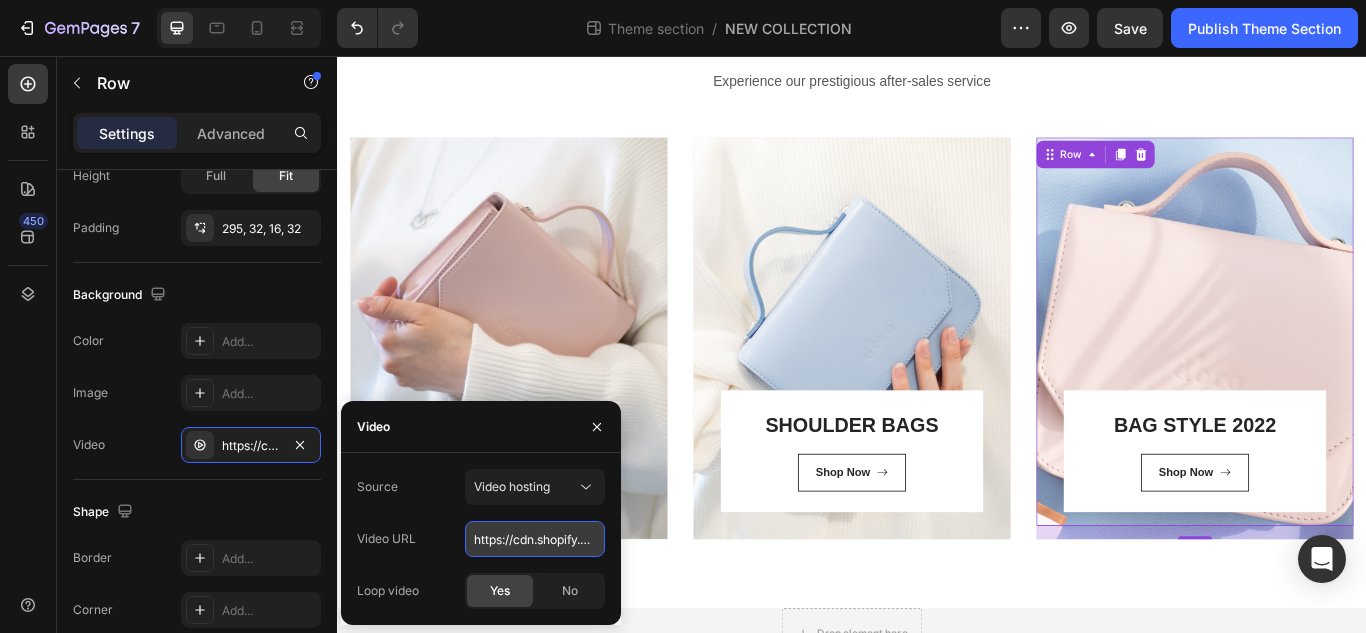click on "https://cdn.shopify.com/videos/c/o/v/92a407d4e0c94a288eb54cac18c387dc.mp4" at bounding box center (535, 539) 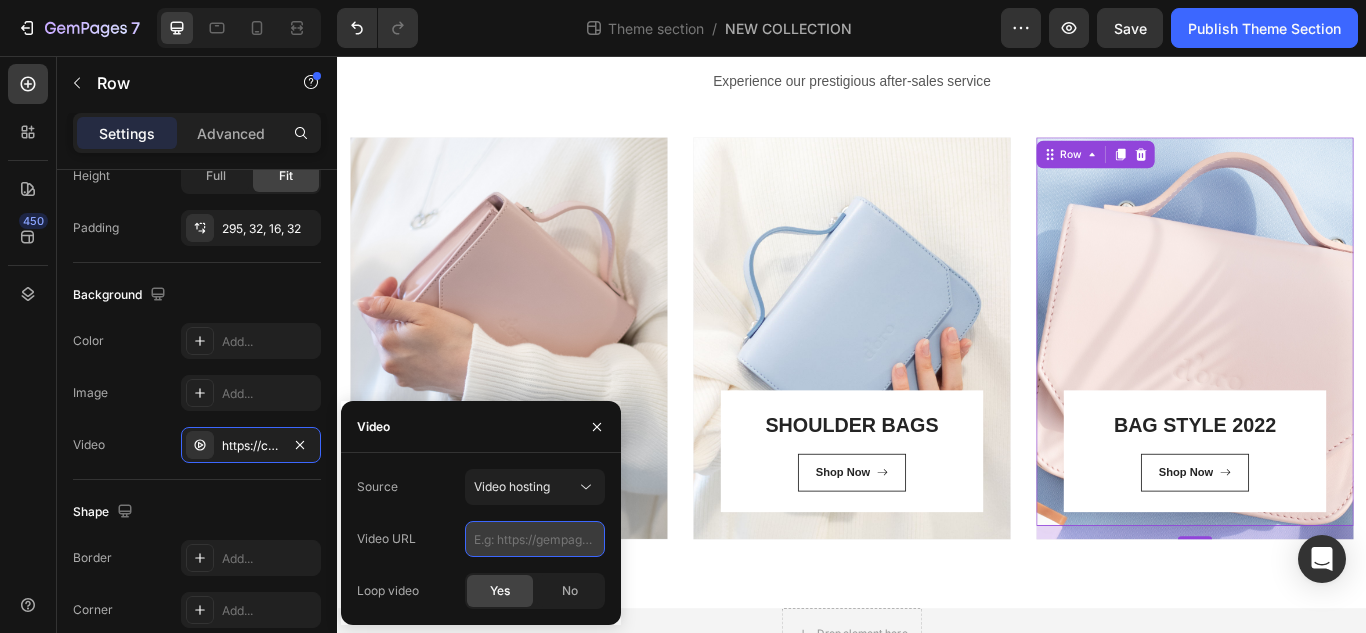paste on "https://cdn.shopify.com/videos/c/o/v/830d94e8edcb41c7b754dfedd5e99c23.mp4" 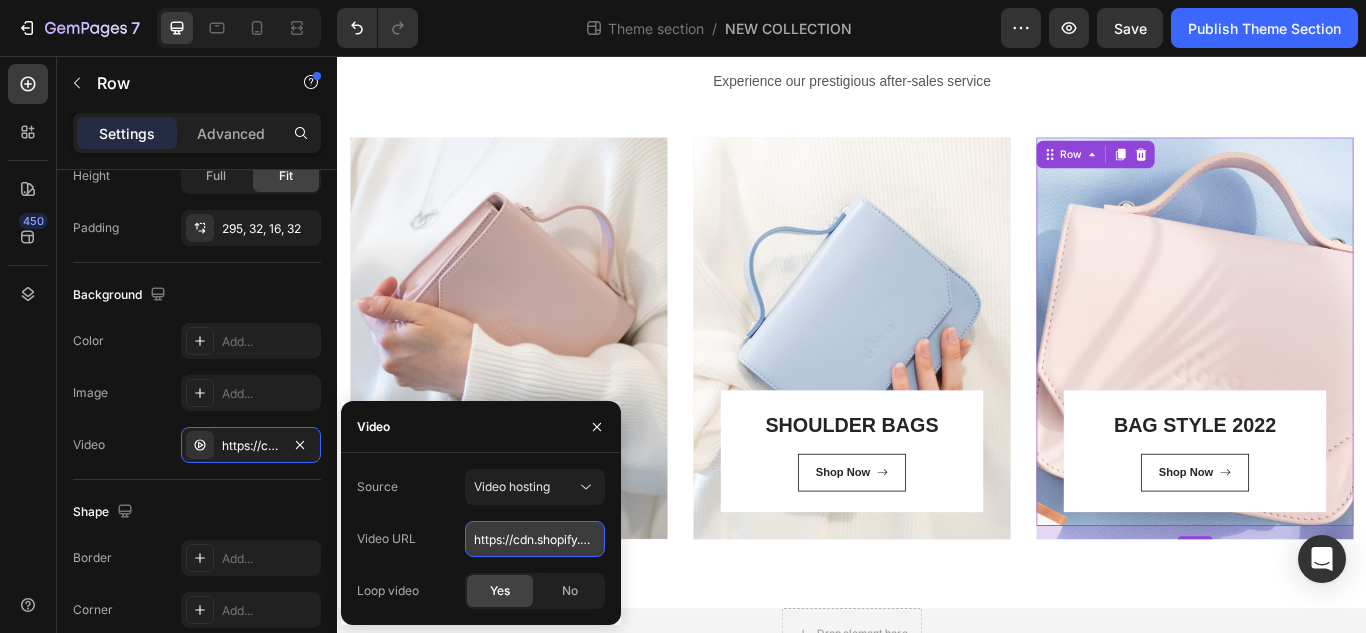 scroll, scrollTop: 0, scrollLeft: 347, axis: horizontal 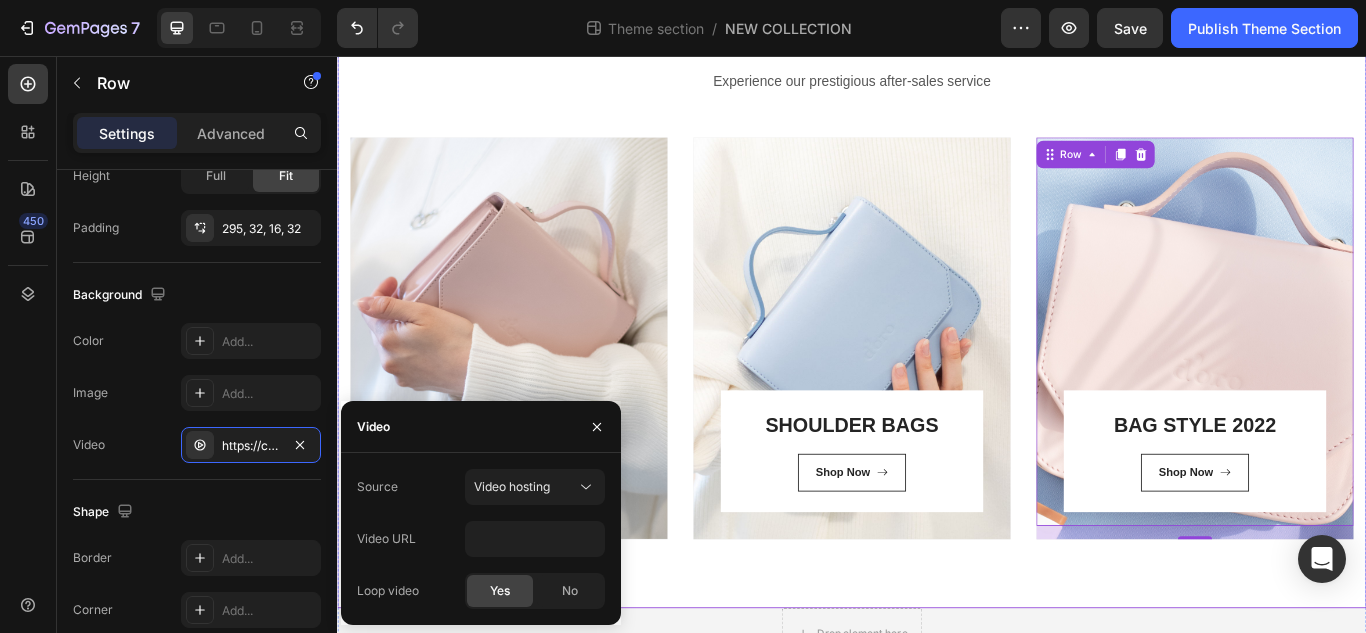 click on "Categories Heading Experience our prestigious after-sales service Text block Row #PET FURNITURES Heading Shop Now Button Row Row Hero Banner SHOULDER BAGS Heading Shop Now Button Row Row Hero Banner BAG STYLE 2022 Heading Shop Now Button Row Row 16 Hero Banner Row Row" at bounding box center [937, 304] 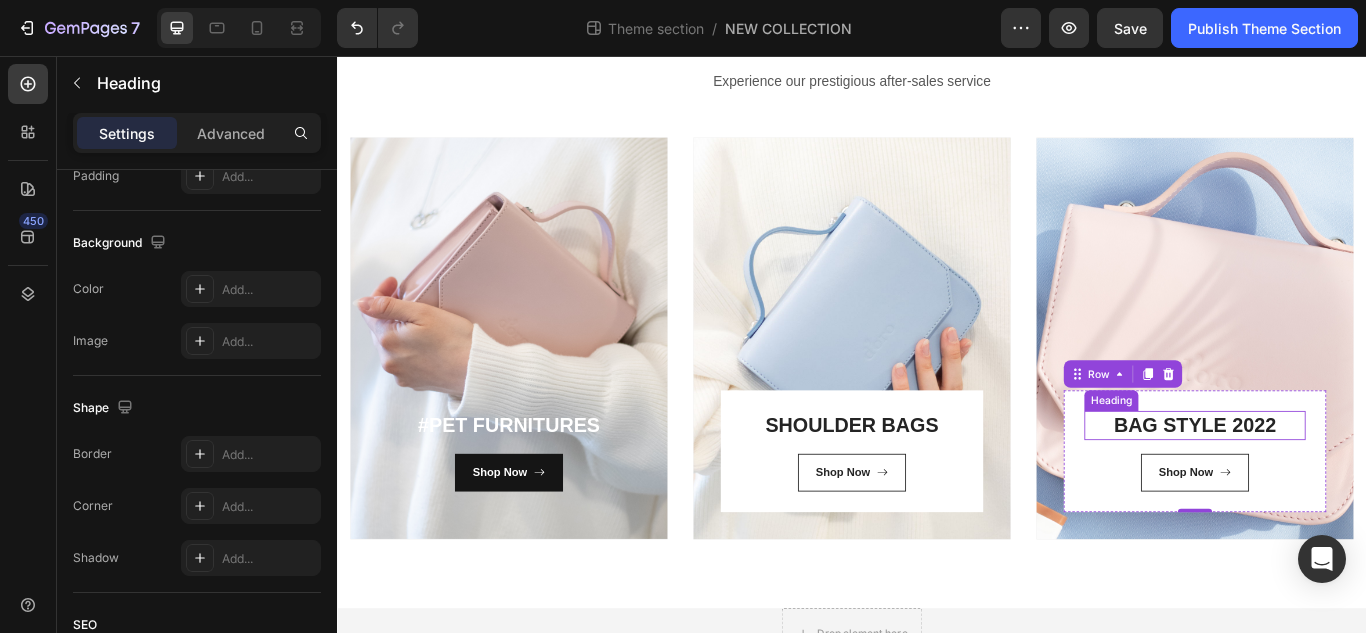 click on "BAG STYLE 2022" at bounding box center [1337, 487] 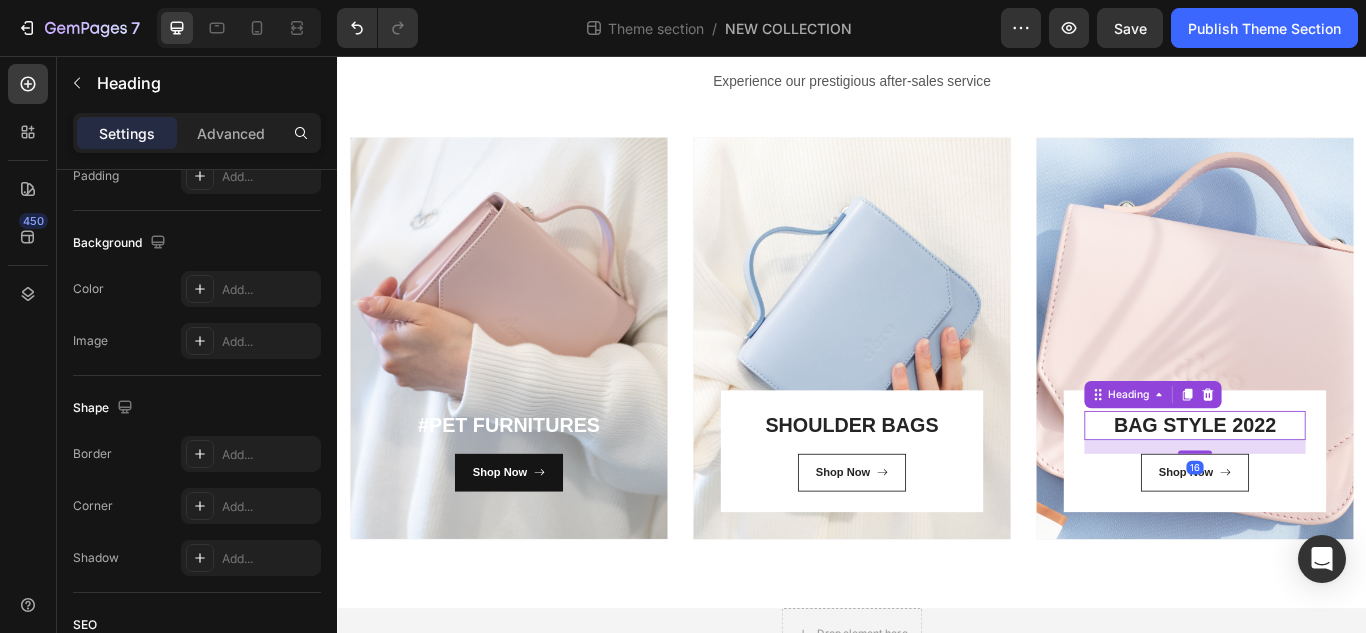 scroll, scrollTop: 0, scrollLeft: 0, axis: both 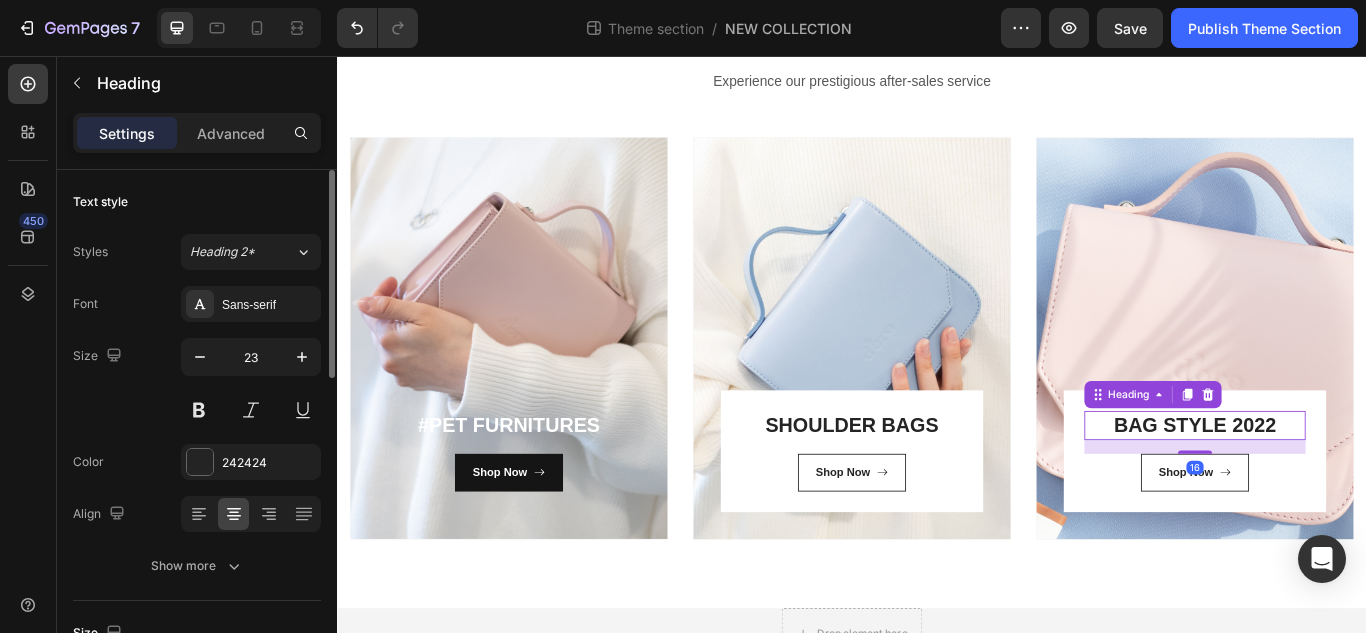 click on "BAG STYLE 2022" at bounding box center [1337, 487] 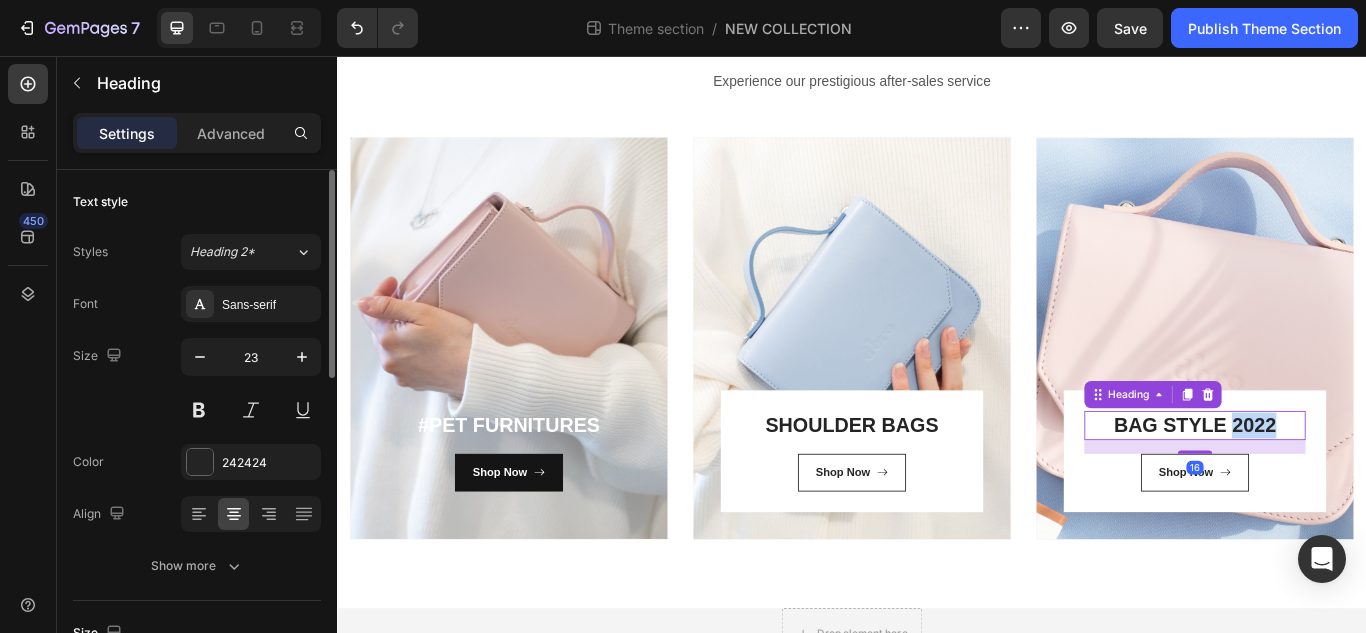 click on "BAG STYLE 2022" at bounding box center [1337, 487] 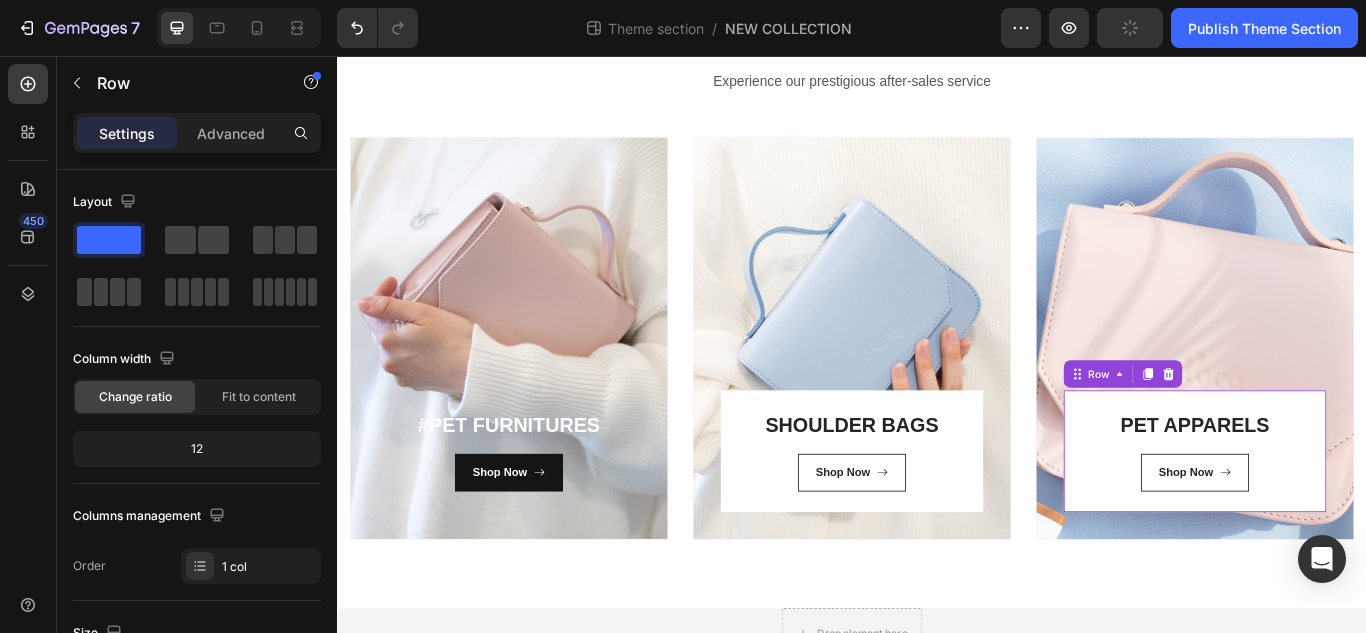click on "PET APPARELS Heading Shop Now Button Row 0" at bounding box center (1337, 516) 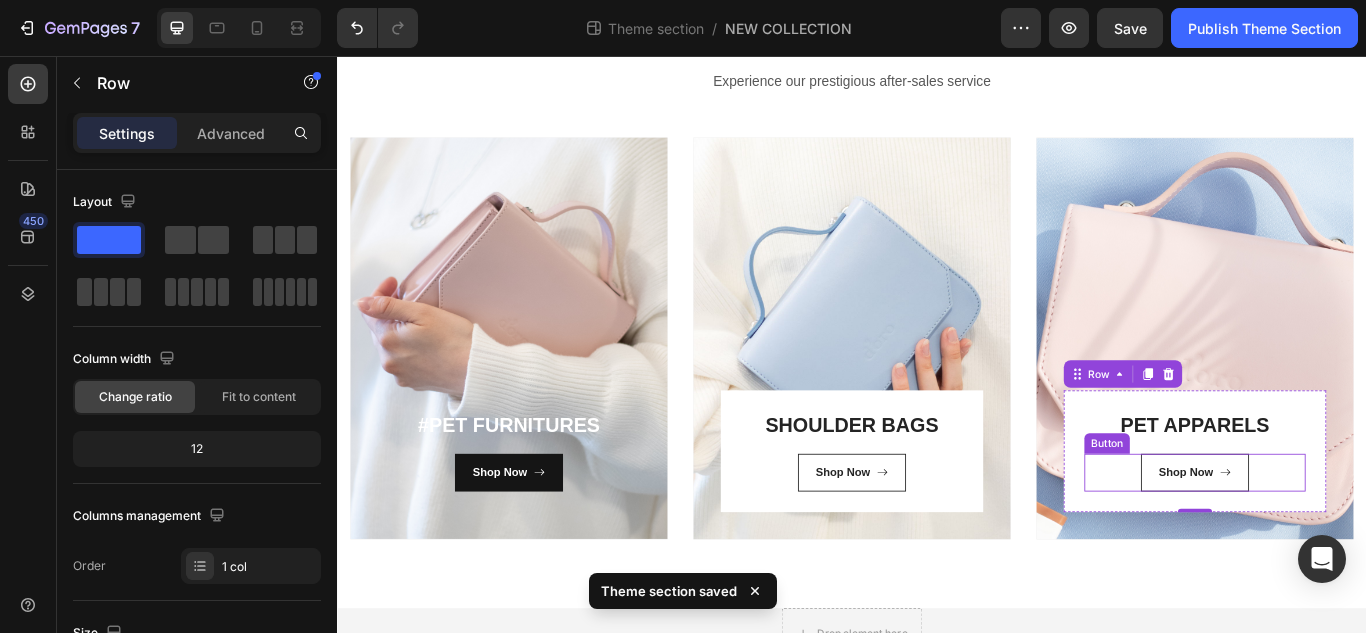 click on "Shop Now Button" at bounding box center [1337, 542] 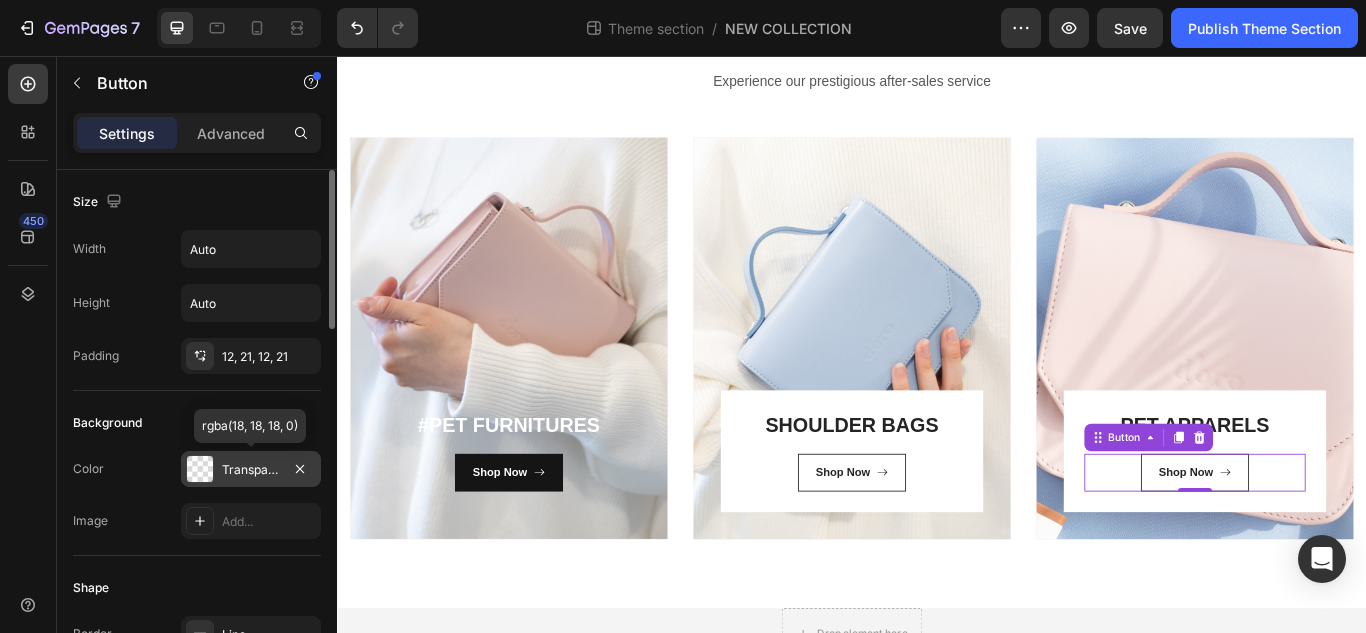 click at bounding box center (200, 469) 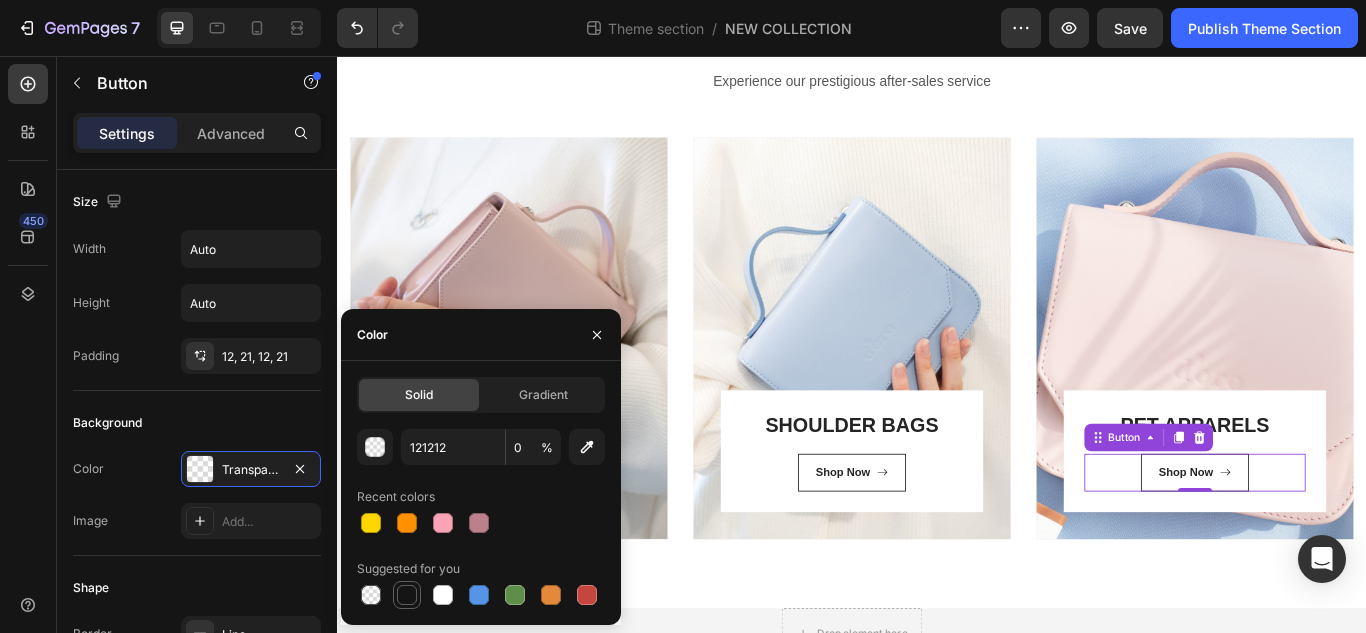 click at bounding box center (407, 595) 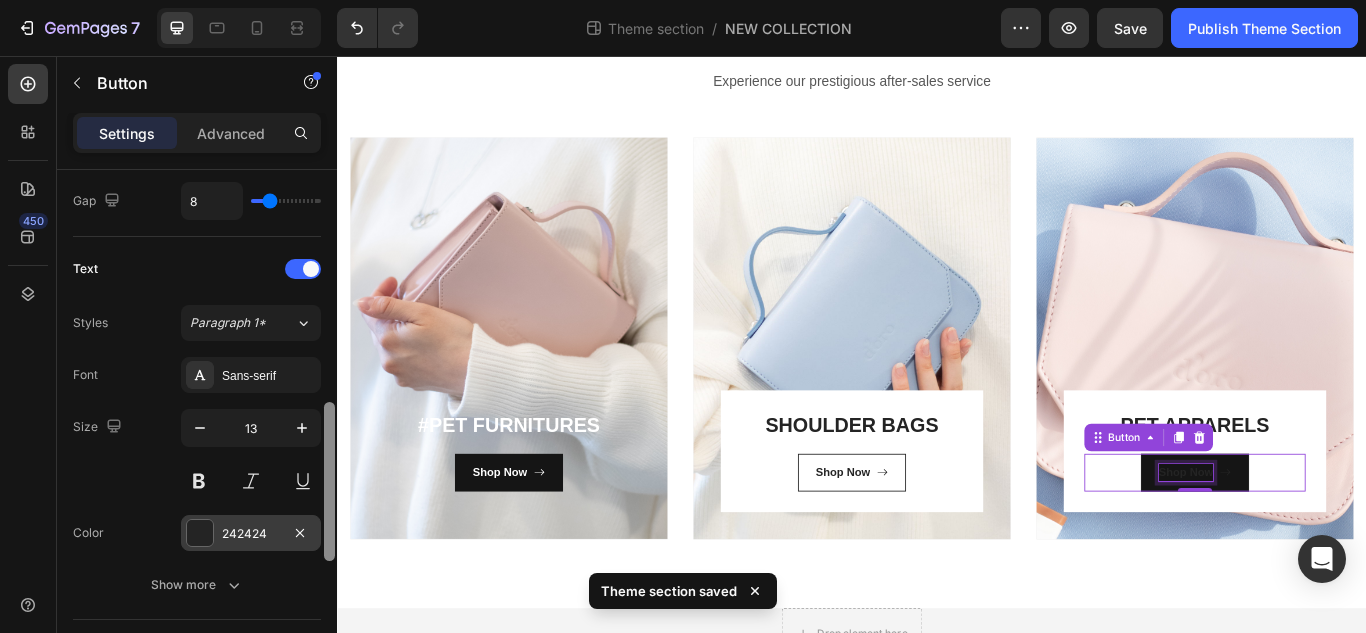scroll, scrollTop: 762, scrollLeft: 0, axis: vertical 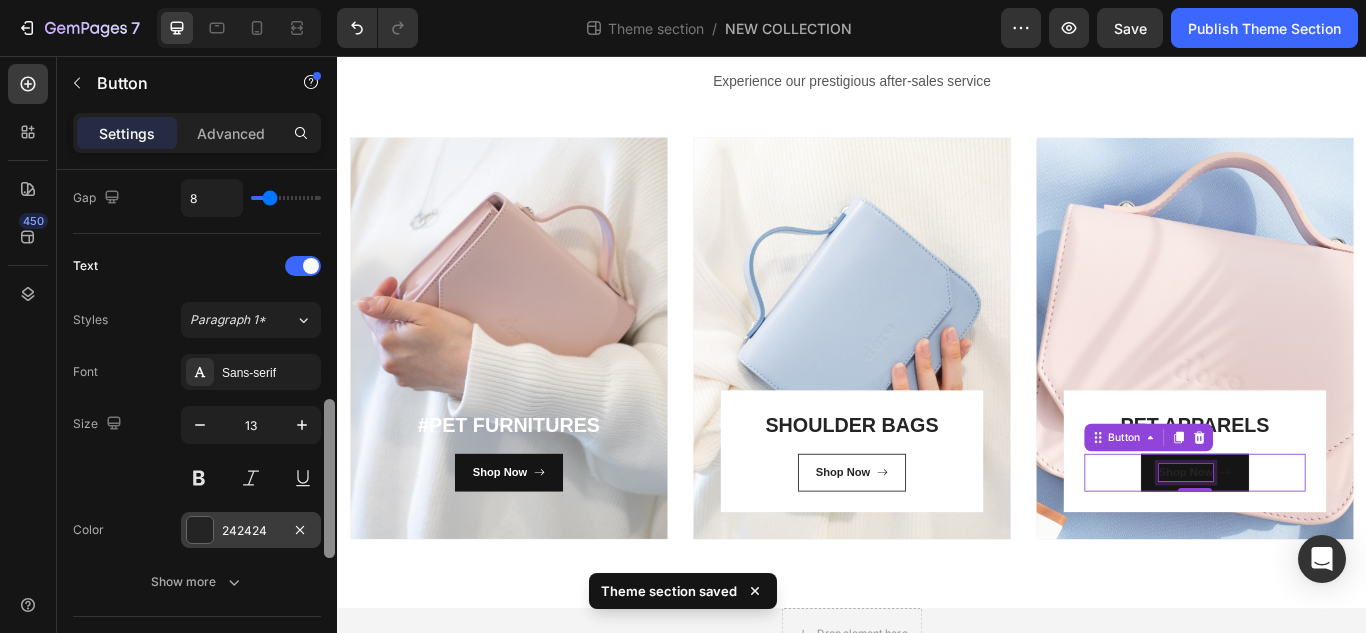 drag, startPoint x: 330, startPoint y: 285, endPoint x: 316, endPoint y: 519, distance: 234.41843 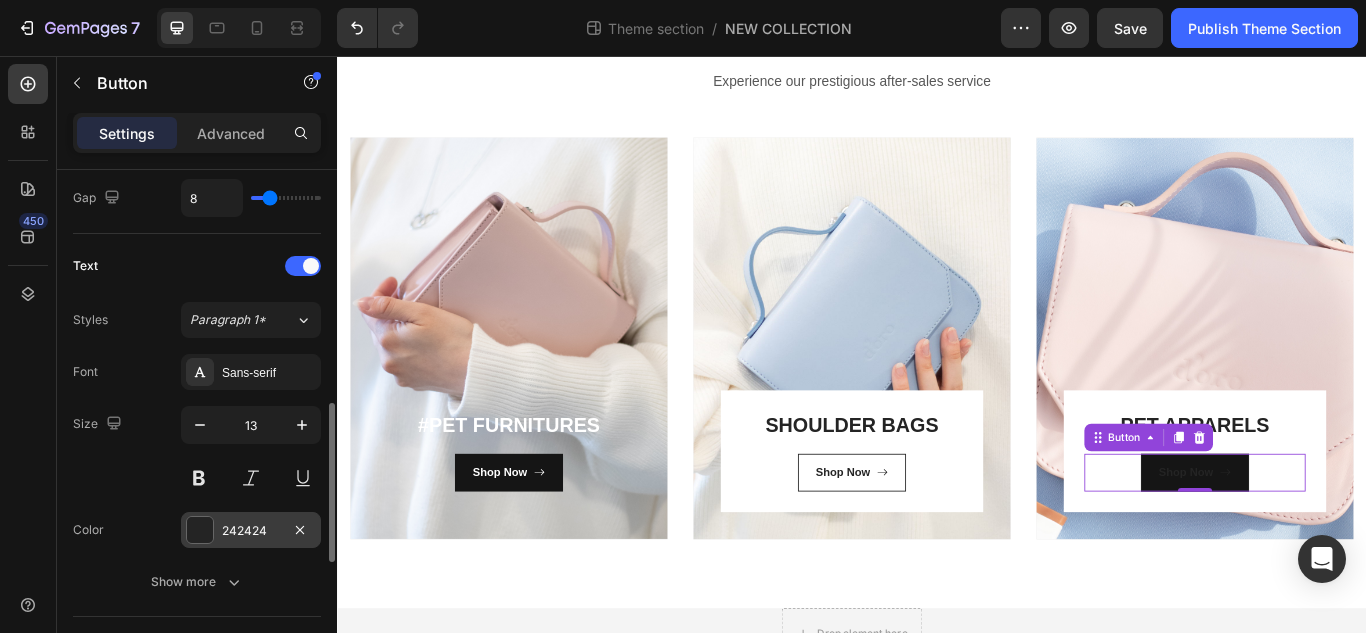 click at bounding box center [200, 530] 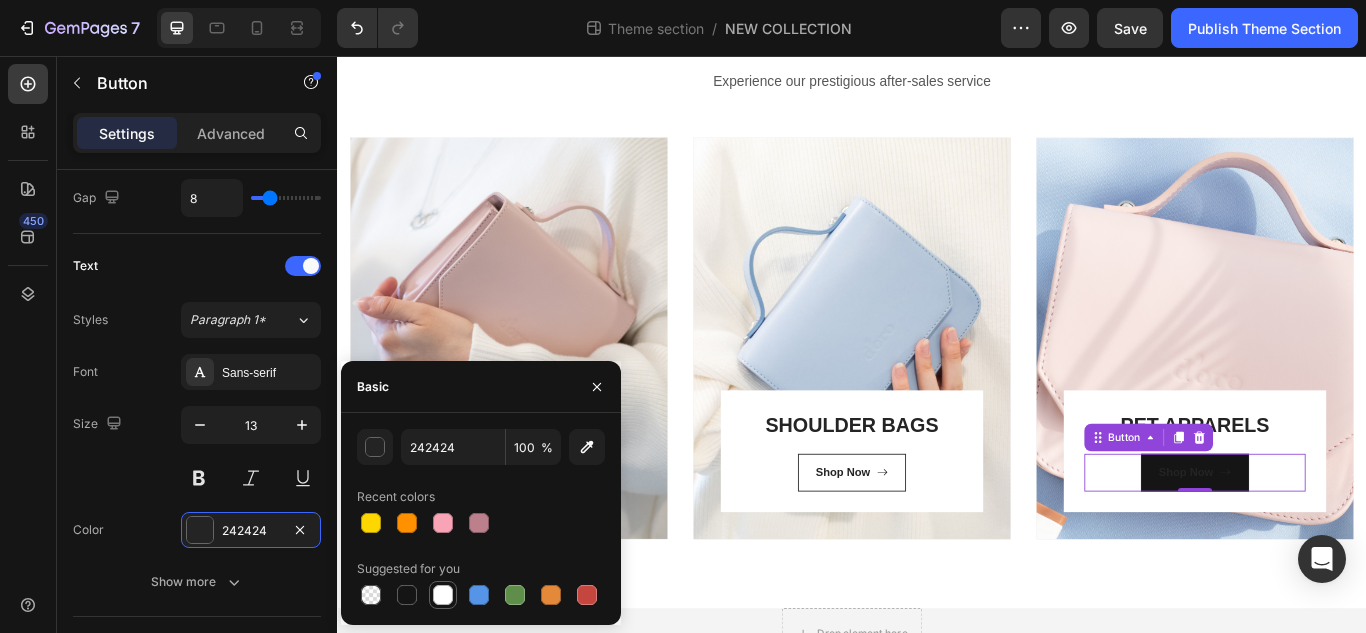 click at bounding box center (443, 595) 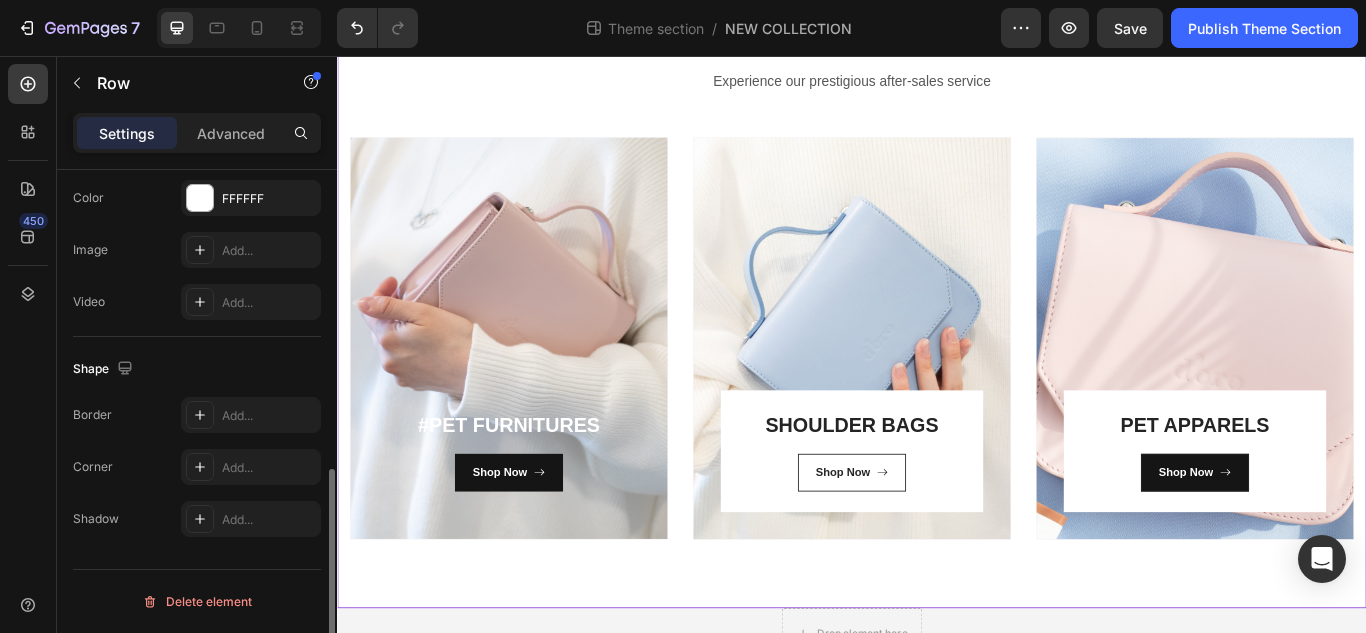 click on "Categories Heading Experience our prestigious after-sales service Text block Row #PET FURNITURES Heading Shop Now Button Row Row Hero Banner SHOULDER BAGS Heading Shop Now Button Row Row Hero Banner PET APPARELS Heading Shop Now Button Row Row Hero Banner Row Row 0" at bounding box center (937, 304) 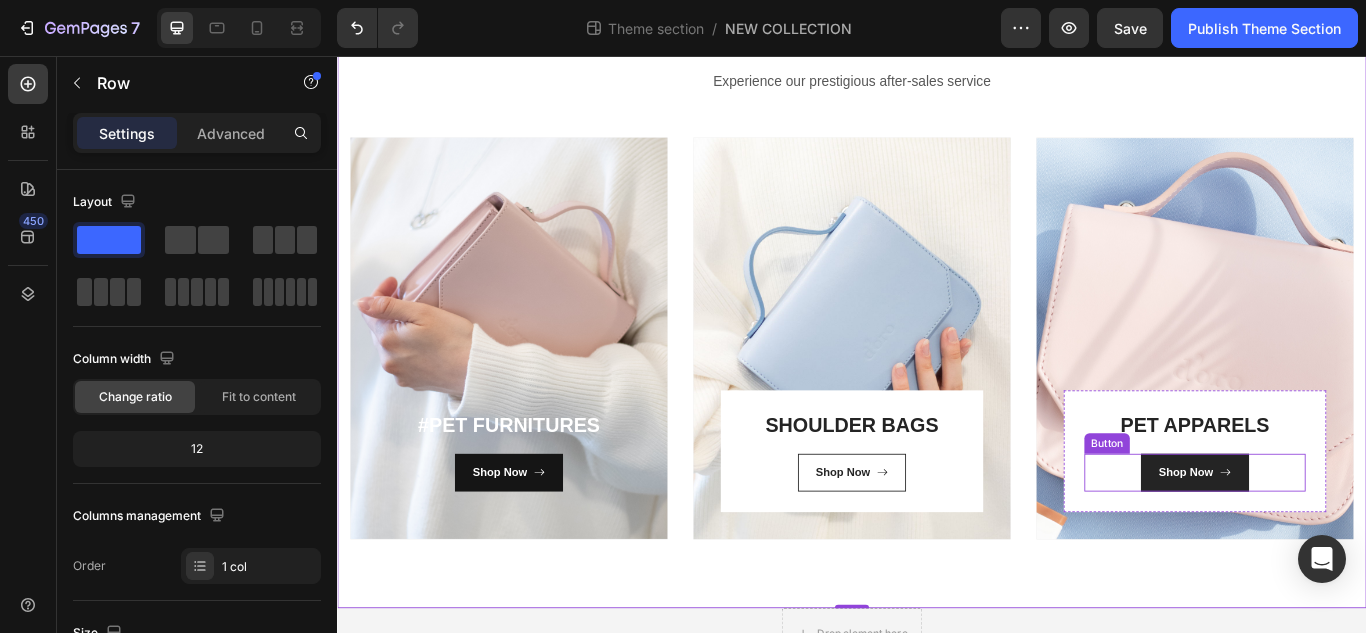 click on "Shop Now" at bounding box center [1337, 542] 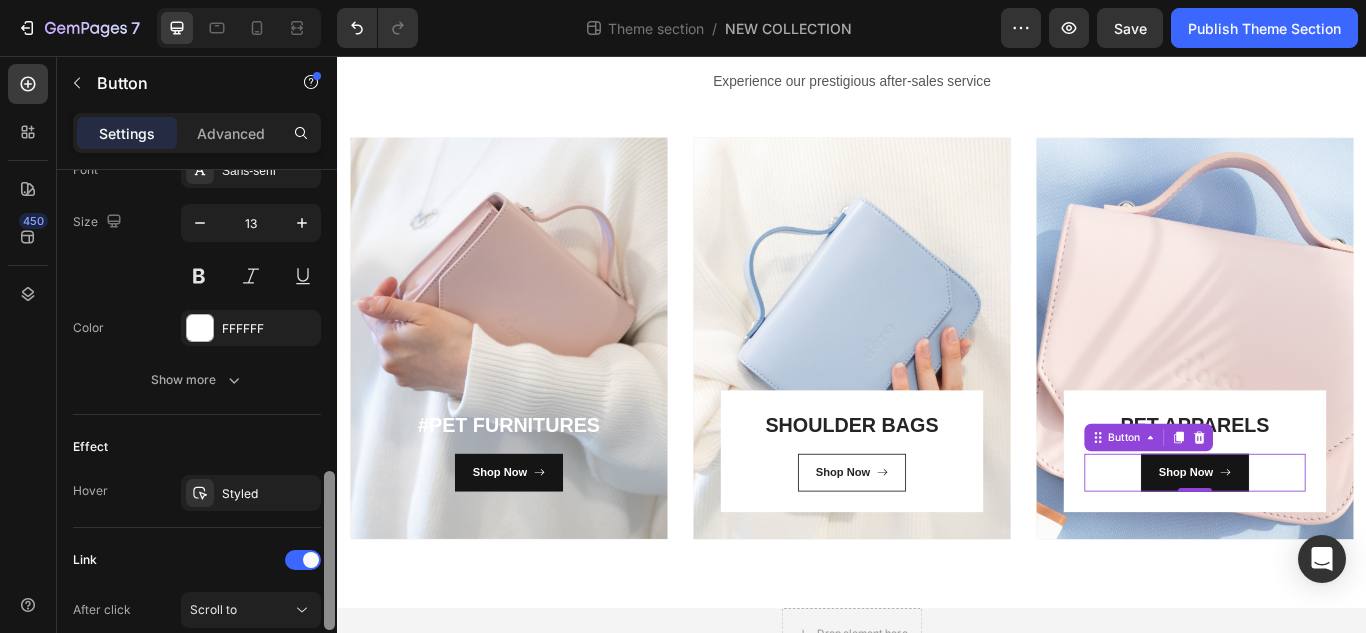 scroll, scrollTop: 974, scrollLeft: 0, axis: vertical 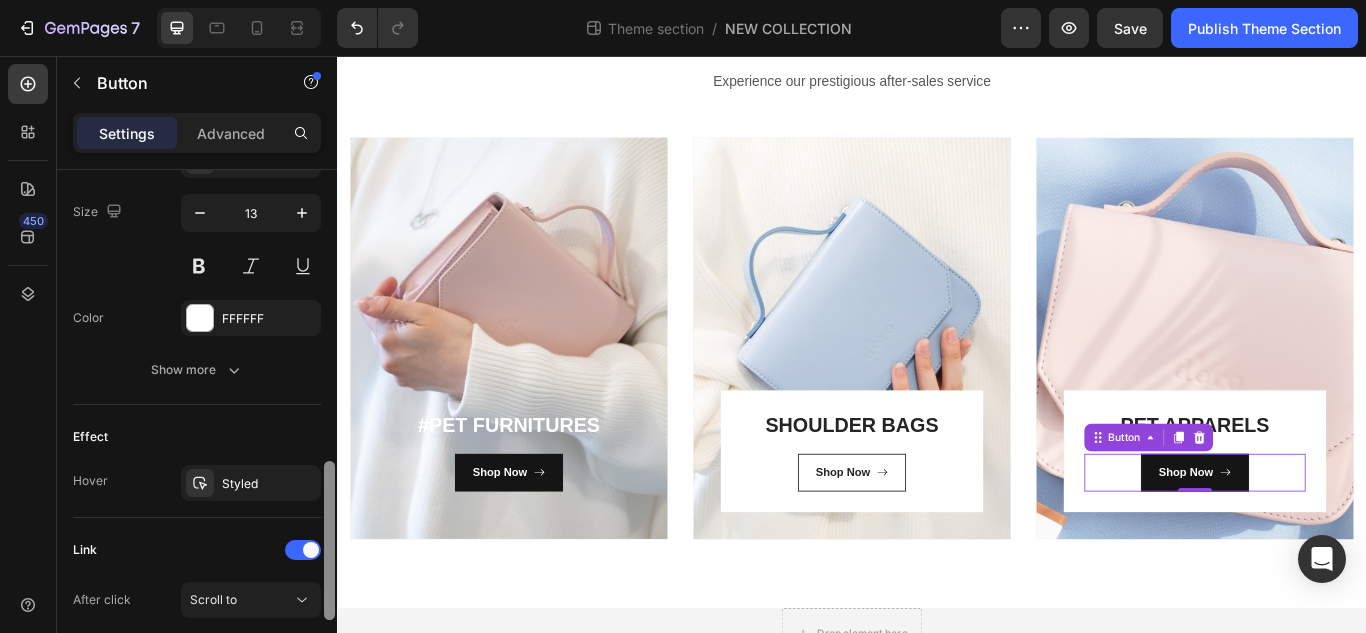 drag, startPoint x: 332, startPoint y: 323, endPoint x: 315, endPoint y: 622, distance: 299.48288 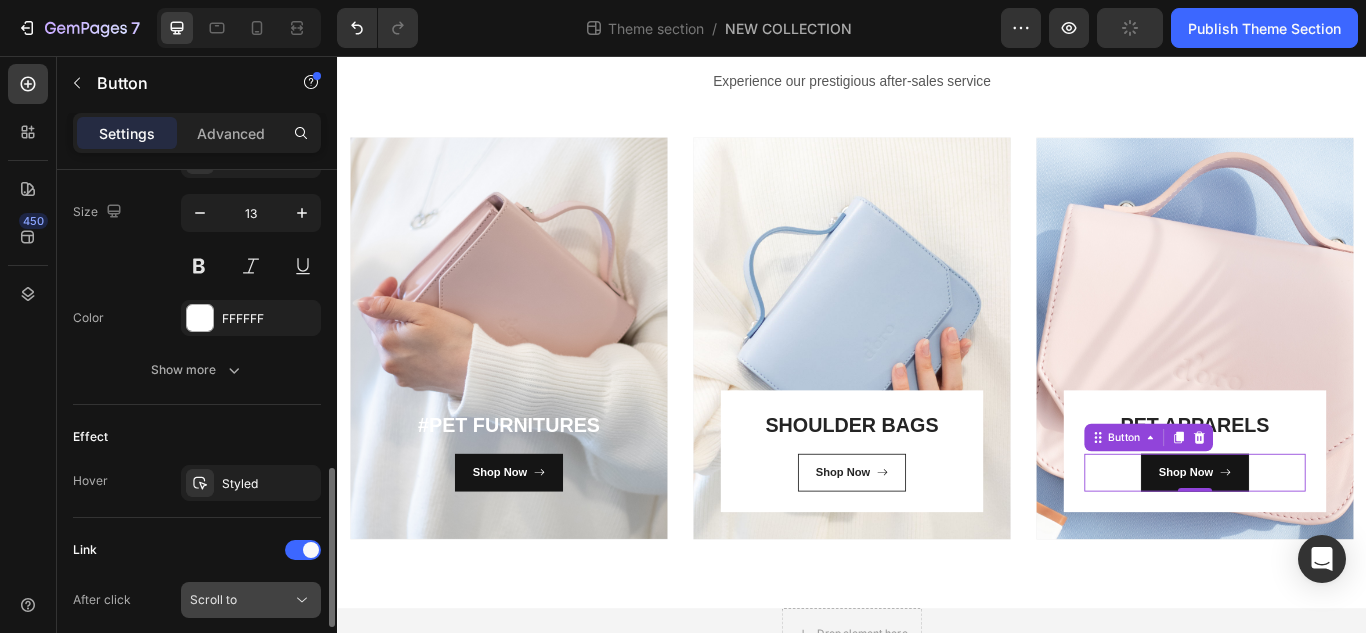 click 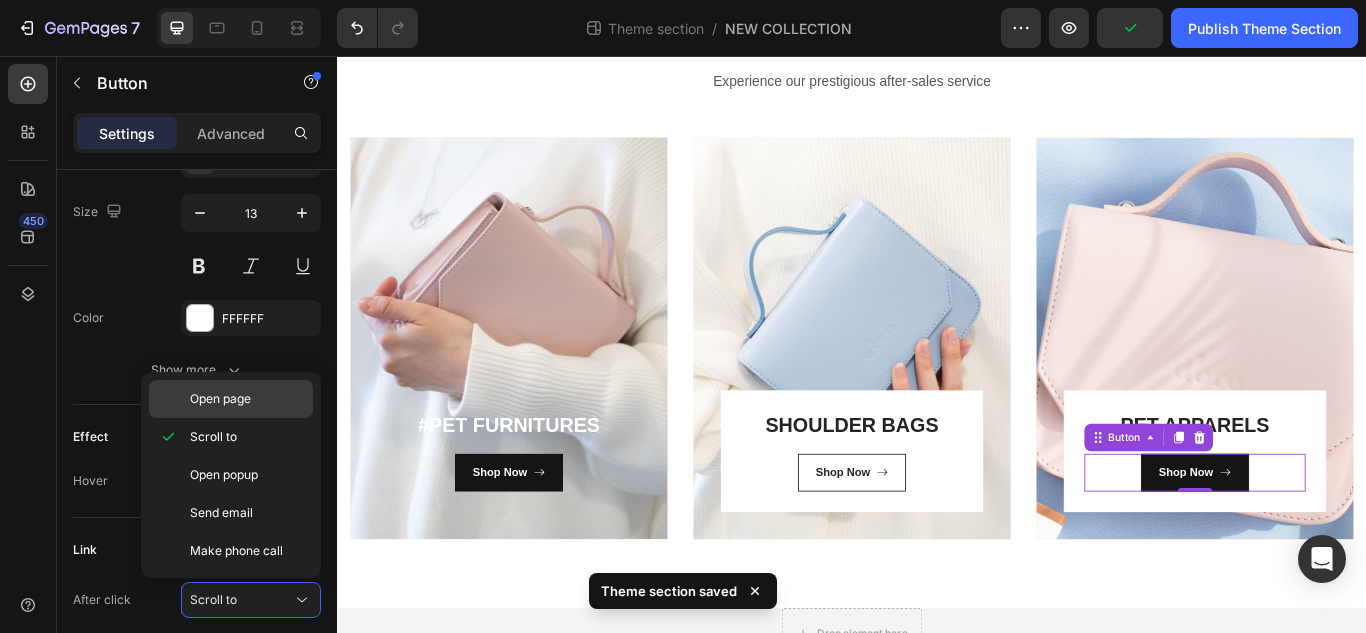click on "Open page" 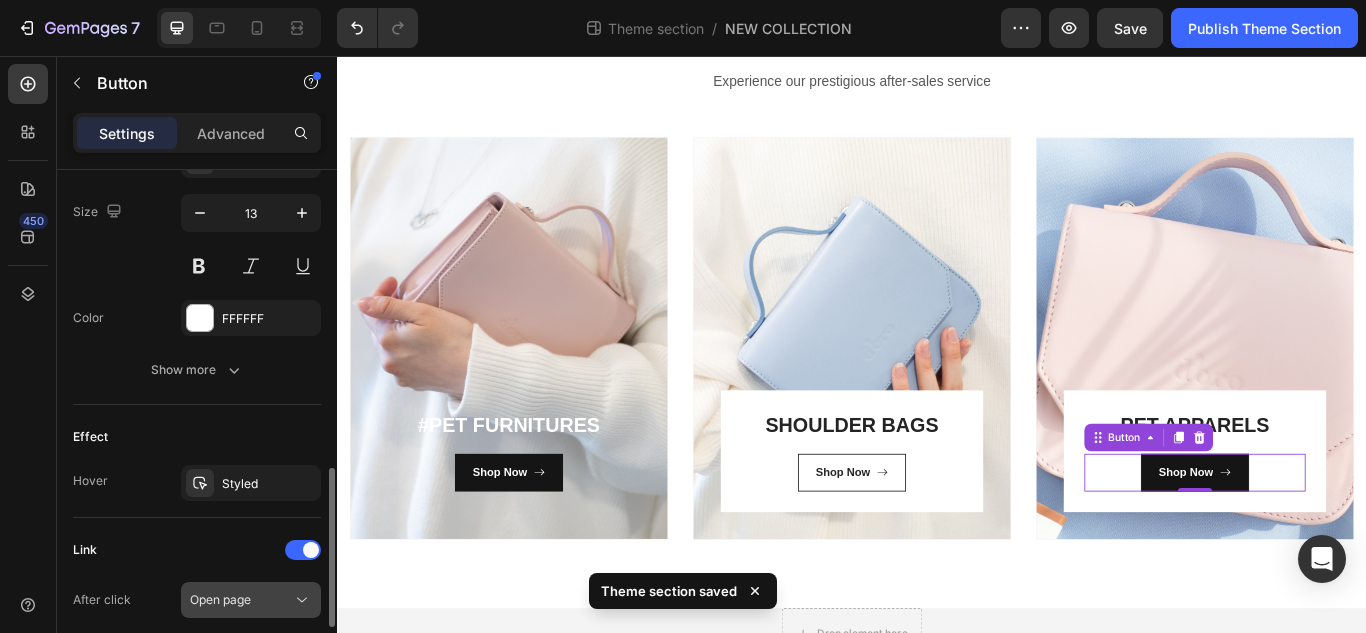 click 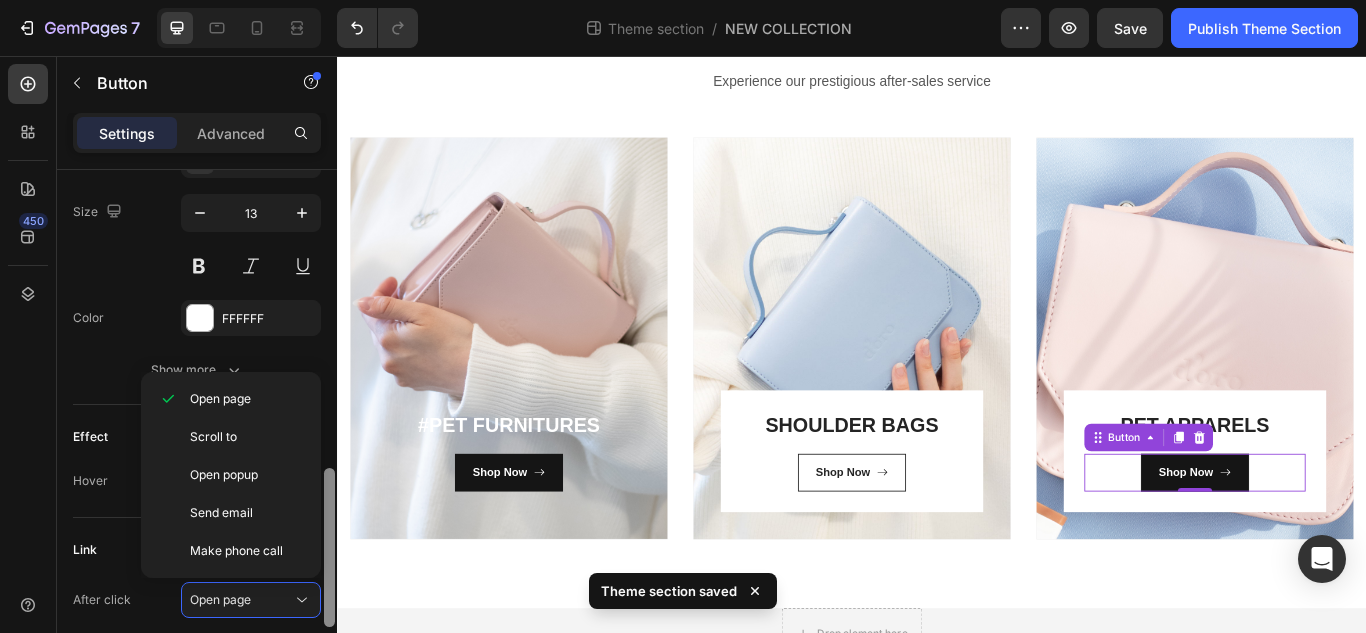 click at bounding box center [329, 547] 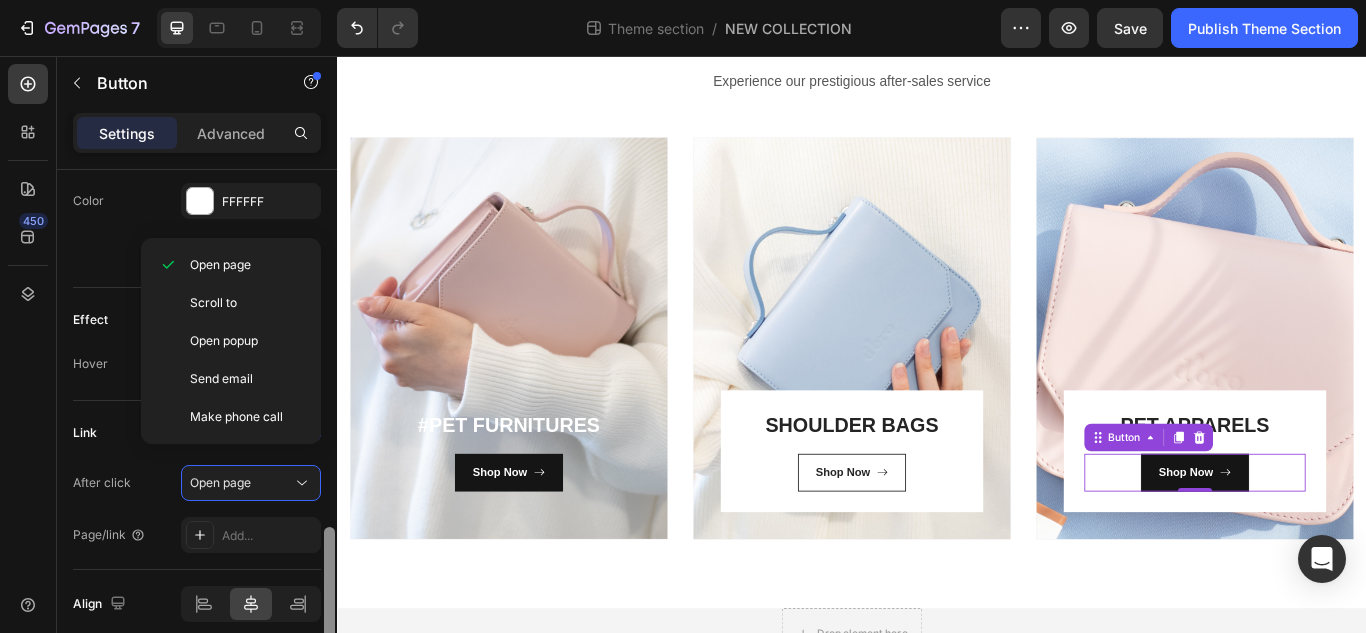 scroll, scrollTop: 1108, scrollLeft: 0, axis: vertical 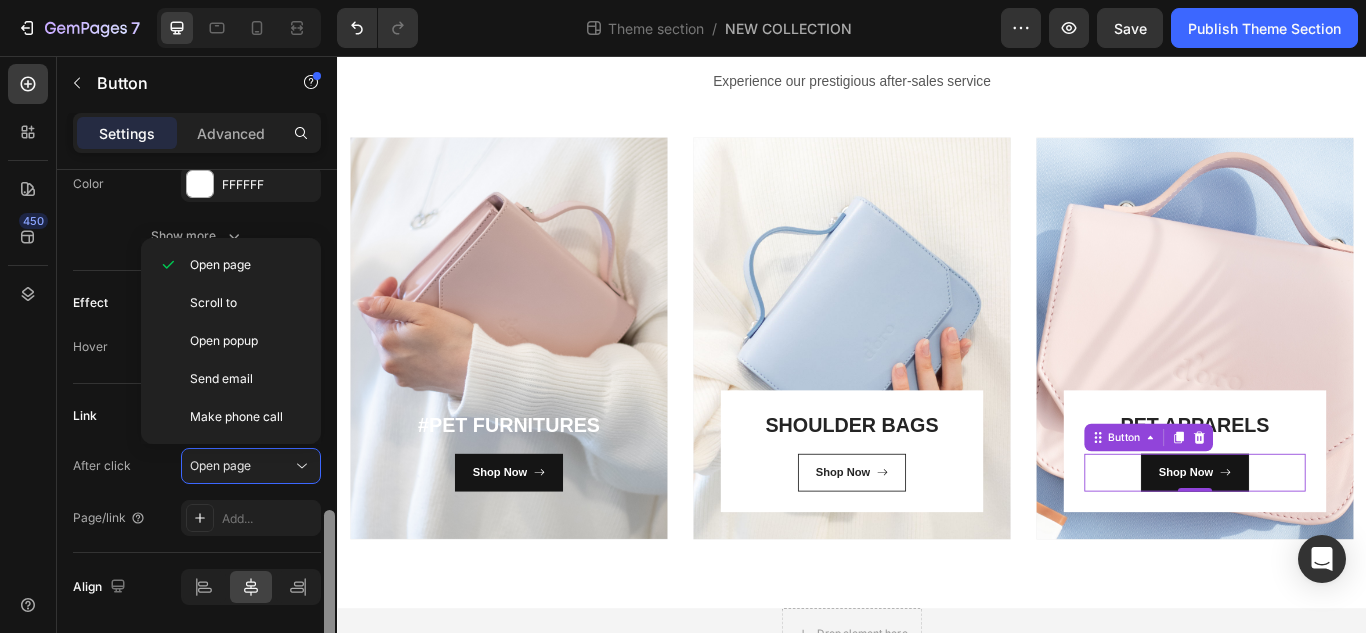 drag, startPoint x: 330, startPoint y: 575, endPoint x: 326, endPoint y: 616, distance: 41.19466 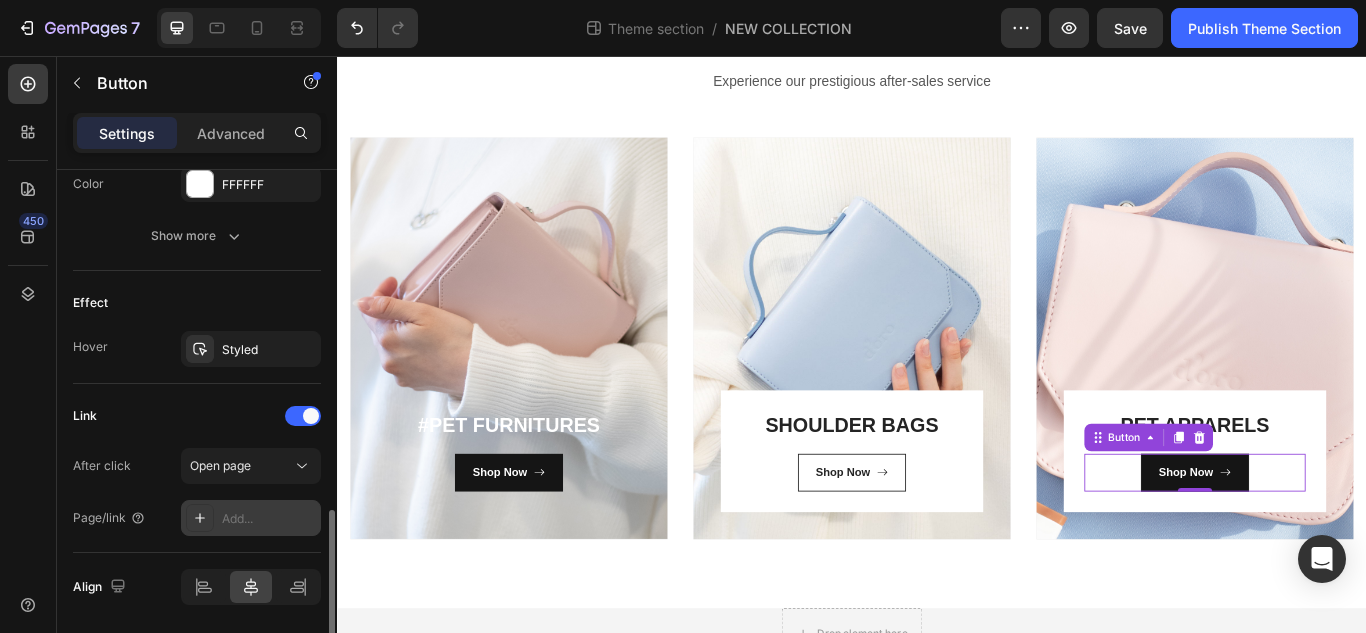 click on "Add..." at bounding box center (269, 519) 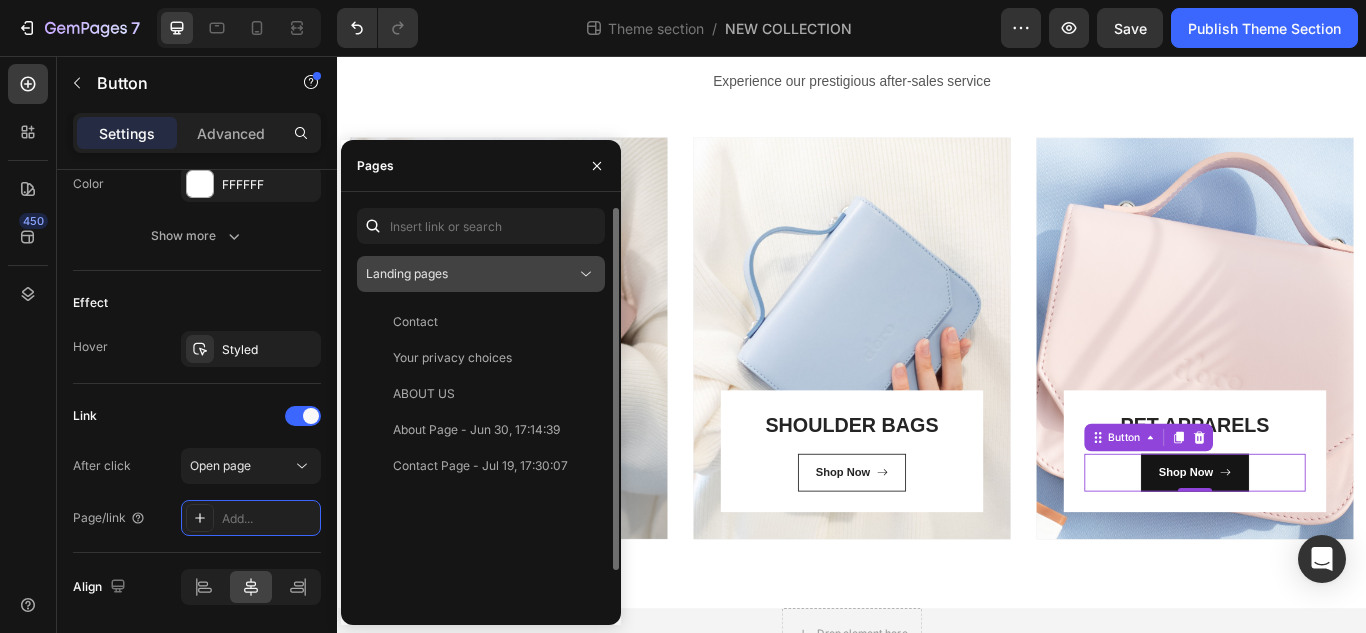 click on "Landing pages" at bounding box center (471, 274) 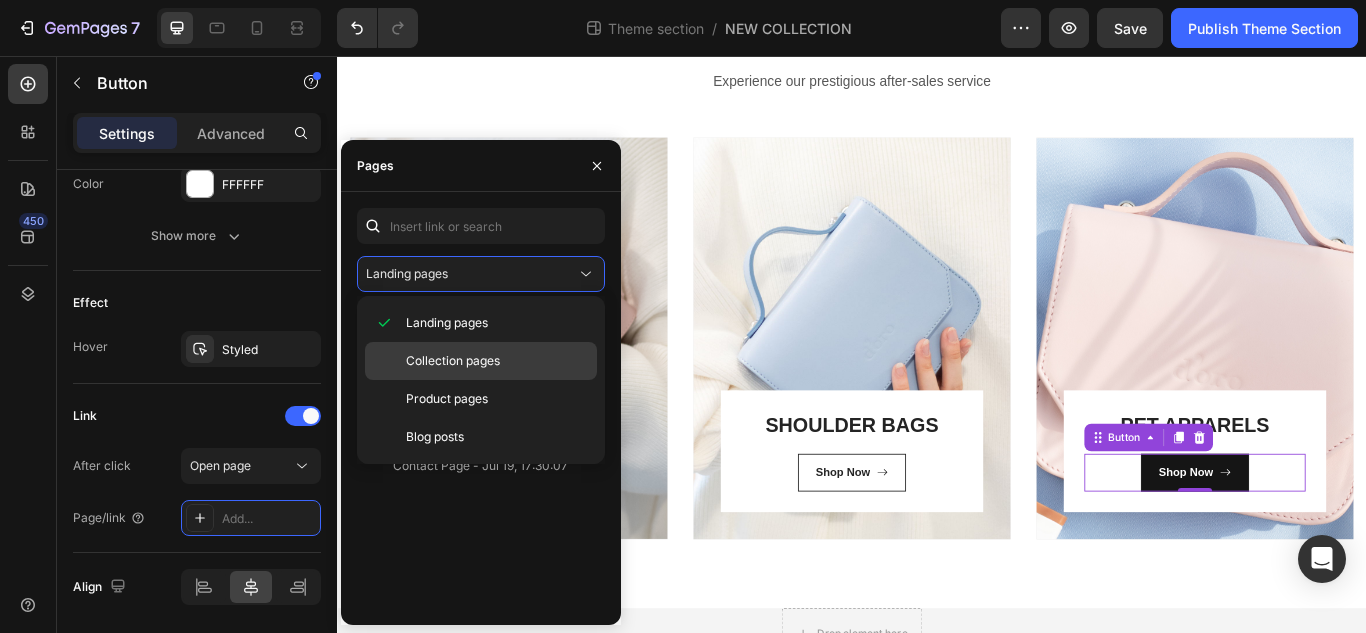 click on "Collection pages" at bounding box center [453, 361] 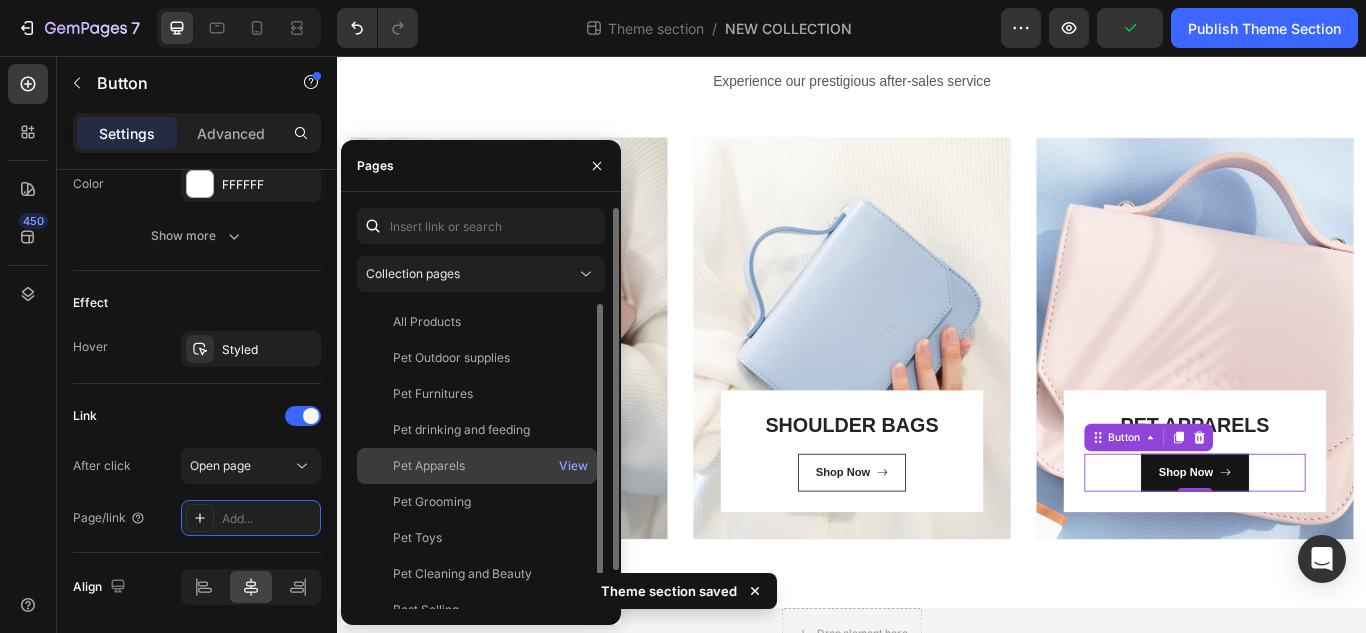 click on "Pet Apparels" at bounding box center (477, 466) 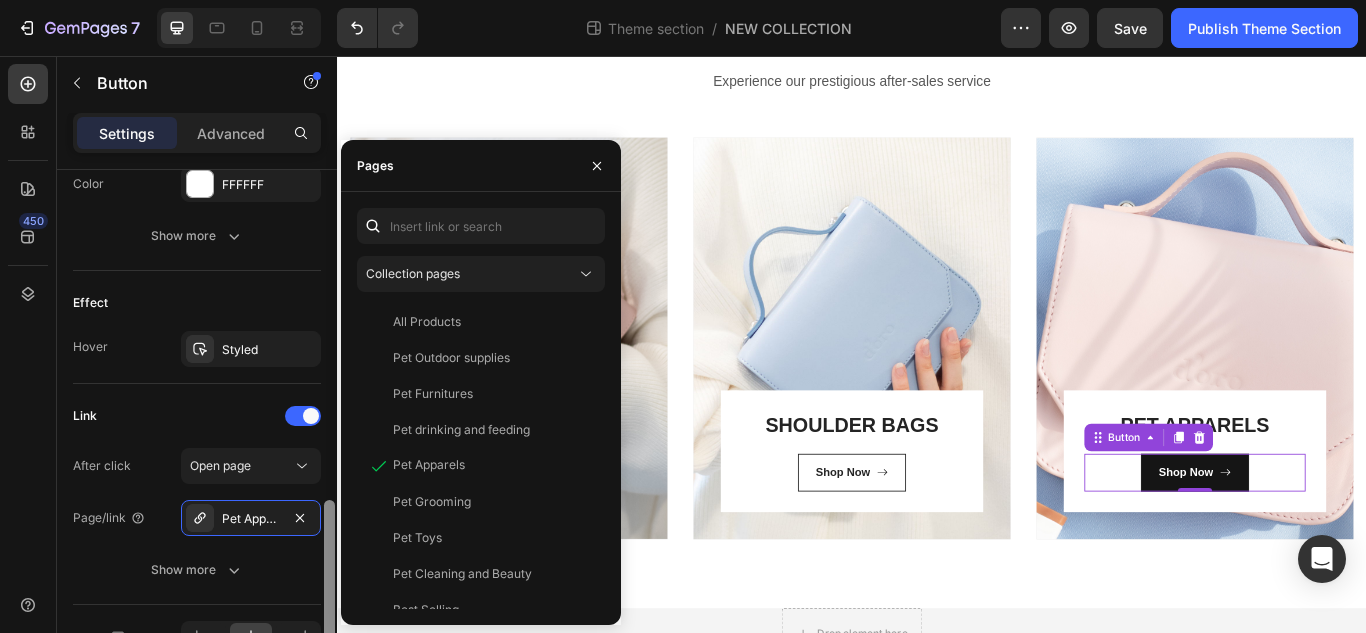 click at bounding box center (329, 577) 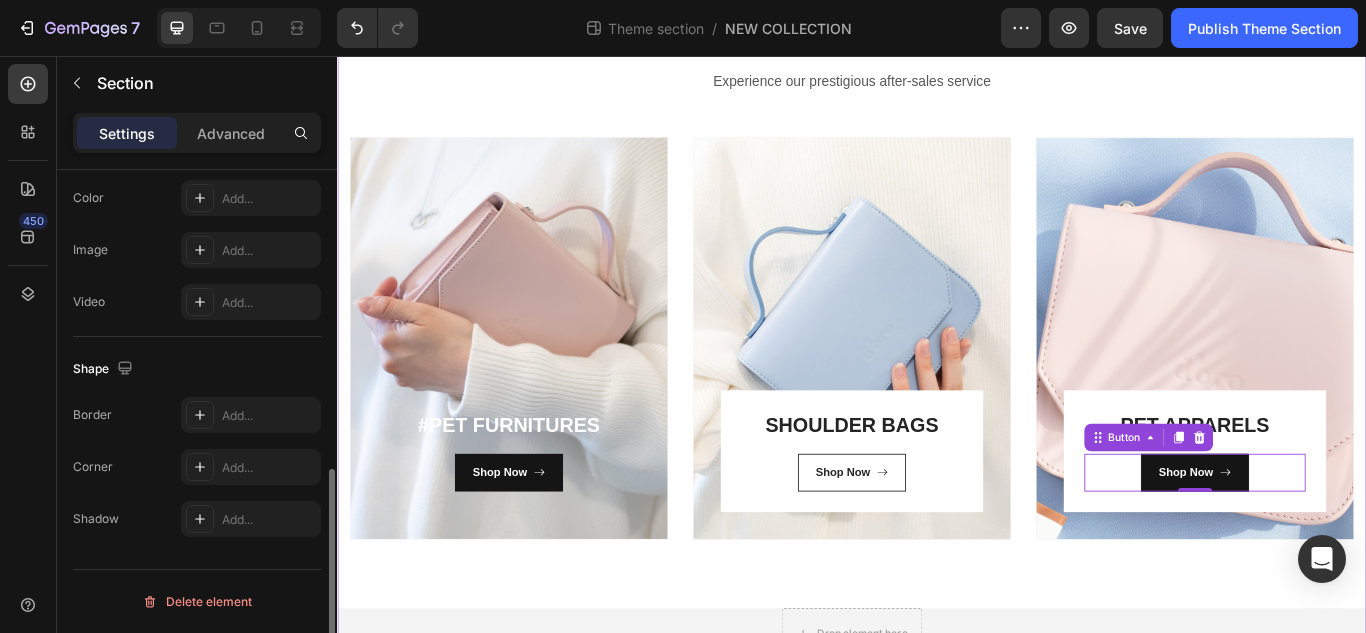 click on "Categories Heading Experience our prestigious after-sales service Text block Row #PET FURNITURES Heading Shop Now Button Row Row Hero Banner SHOULDER BAGS Heading Shop Now Button Row Row Hero Banner PET APPARELS Heading Shop Now Button 0 Row Row Hero Banner Row Row Drop element here Row" at bounding box center [937, 334] 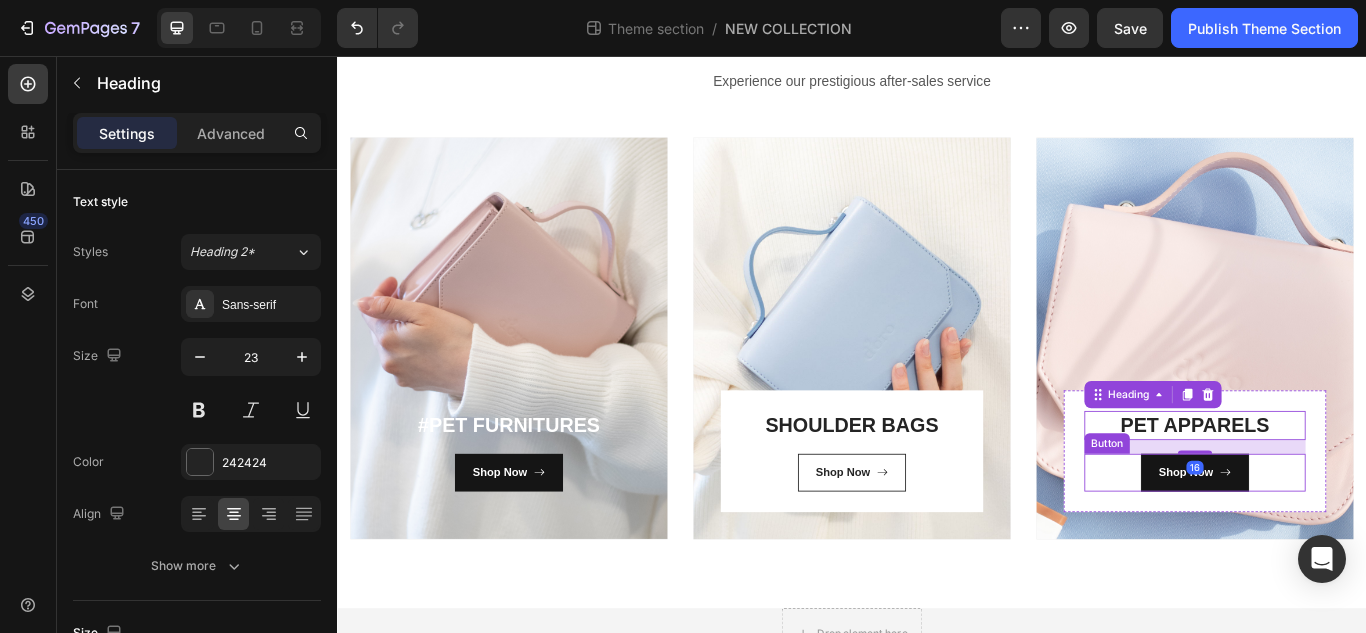 click on "Shop Now Button" at bounding box center [1337, 542] 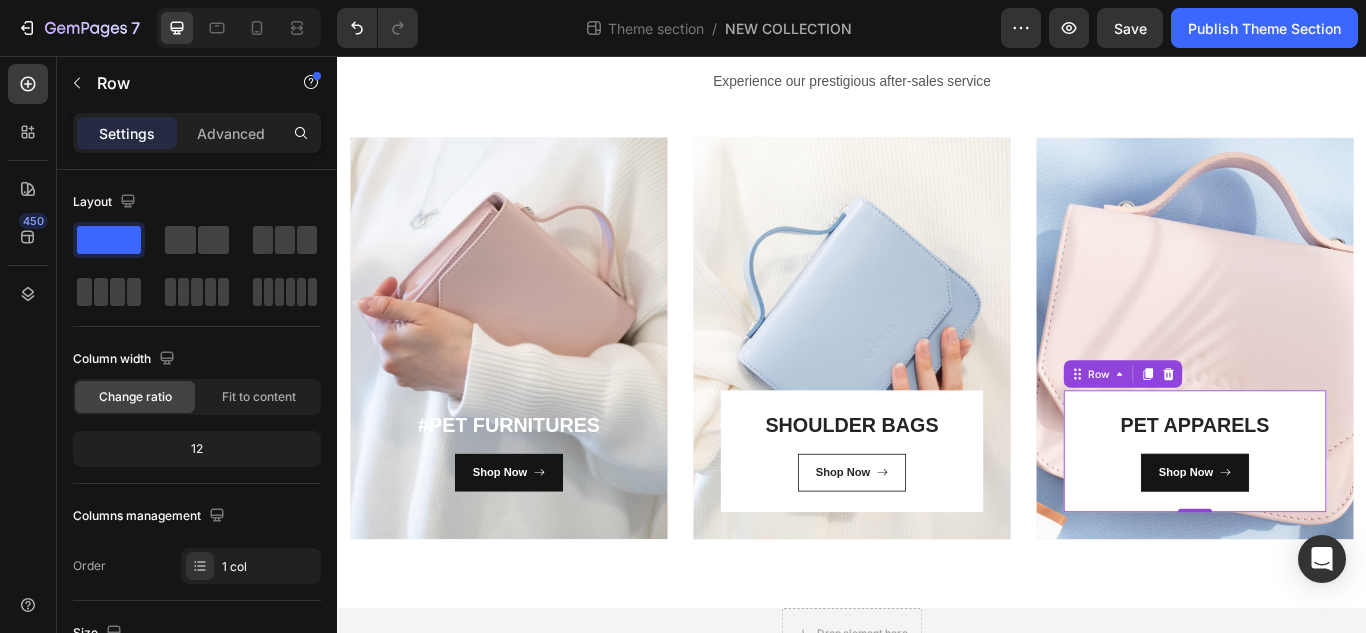 scroll, scrollTop: 520, scrollLeft: 0, axis: vertical 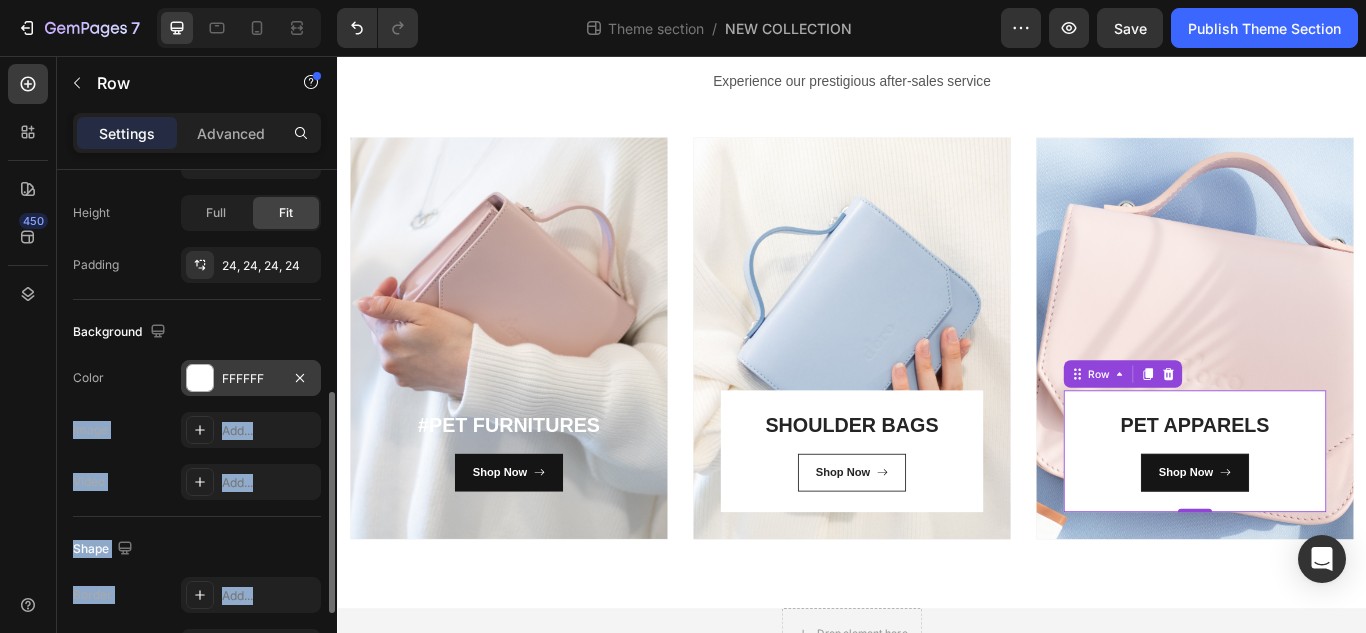 drag, startPoint x: 323, startPoint y: 293, endPoint x: 195, endPoint y: 371, distance: 149.8933 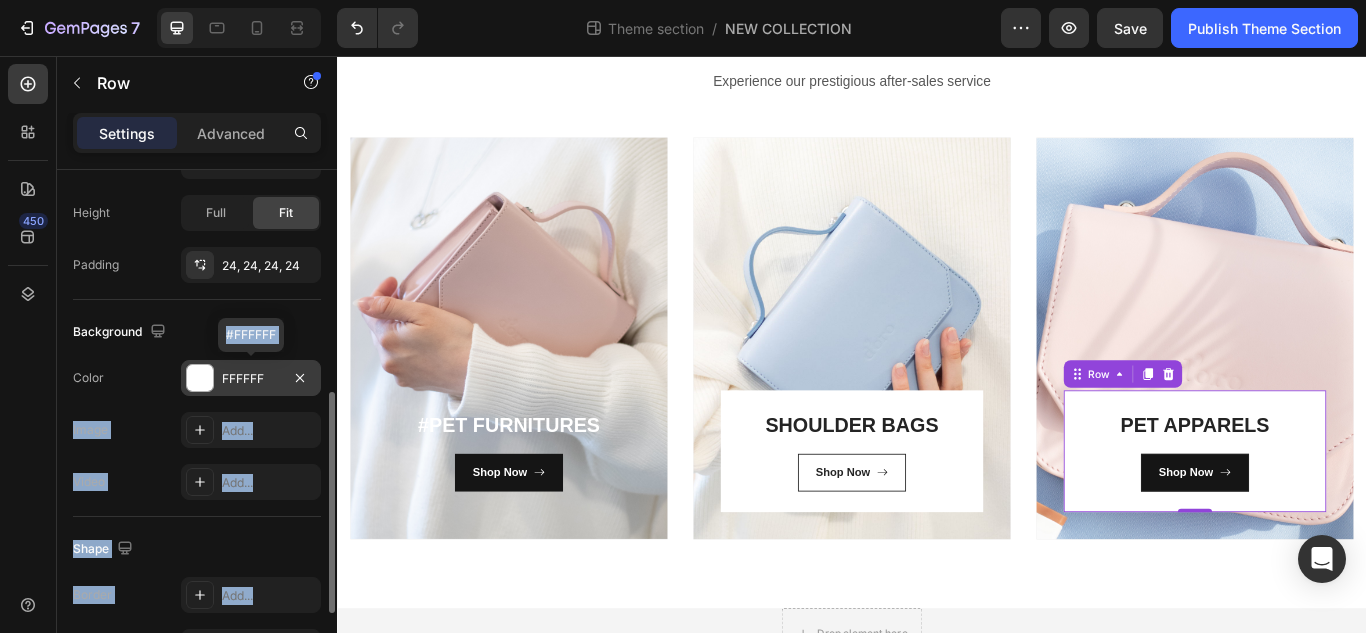 click at bounding box center (200, 378) 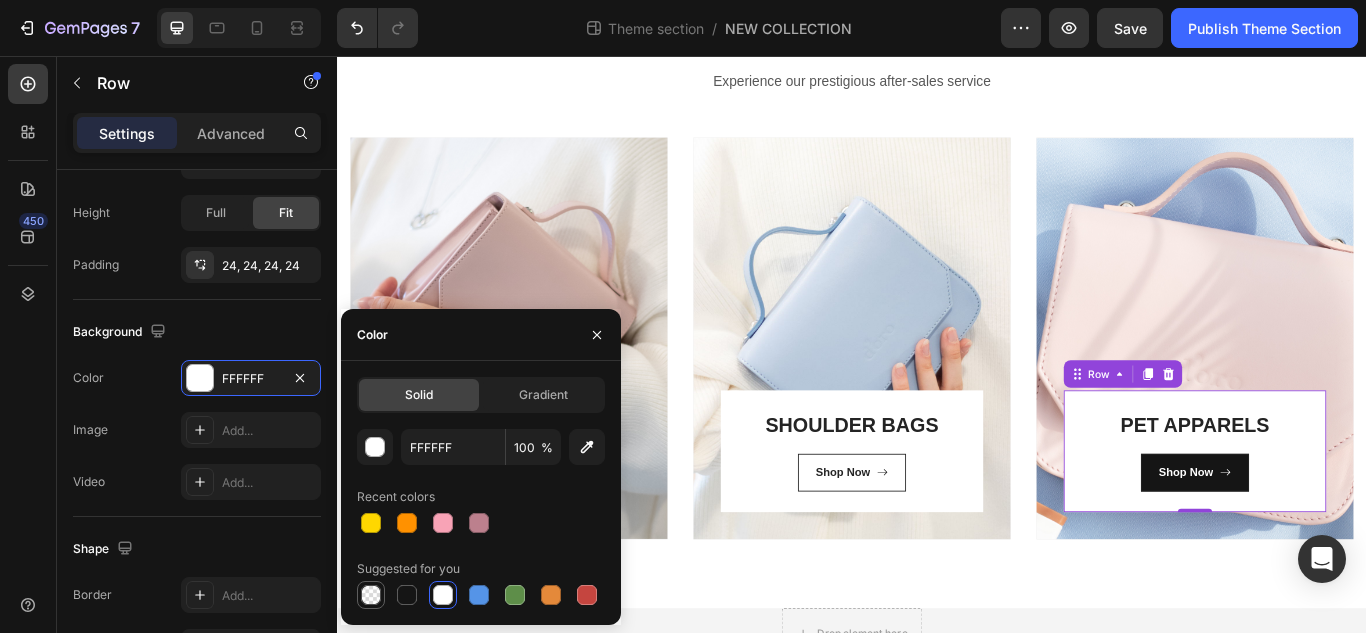 click at bounding box center [371, 595] 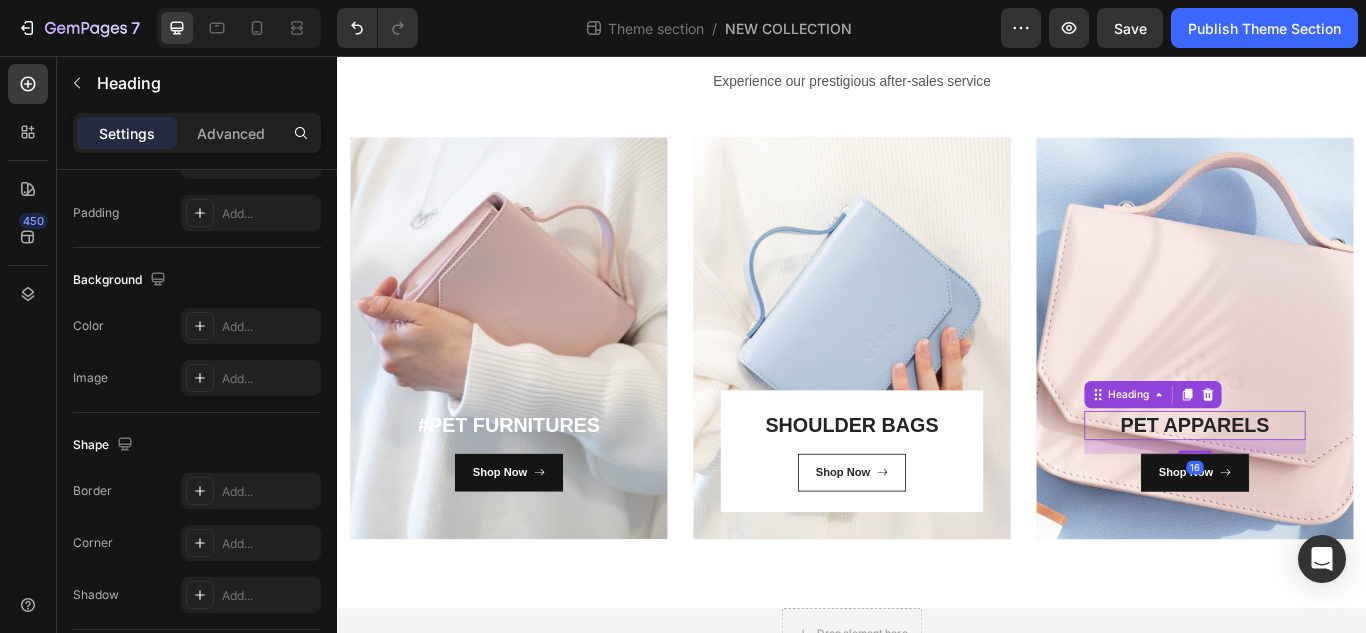 click on "PET APPARELS" at bounding box center [1337, 487] 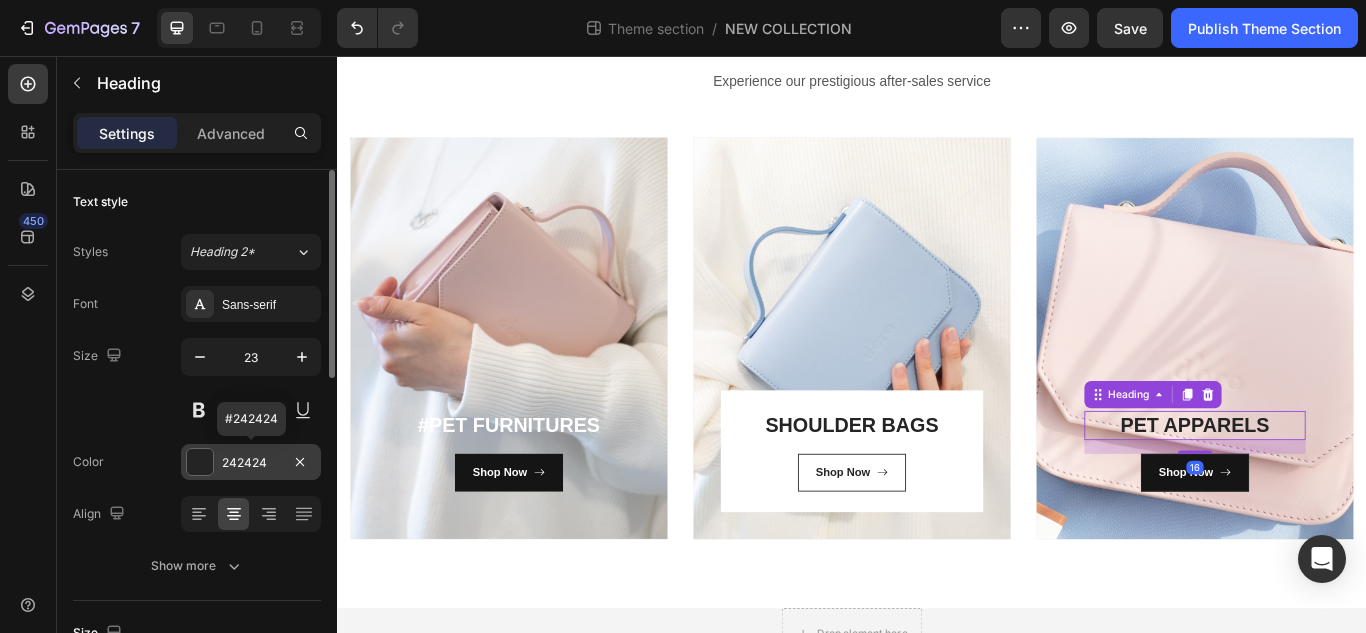 click at bounding box center [200, 462] 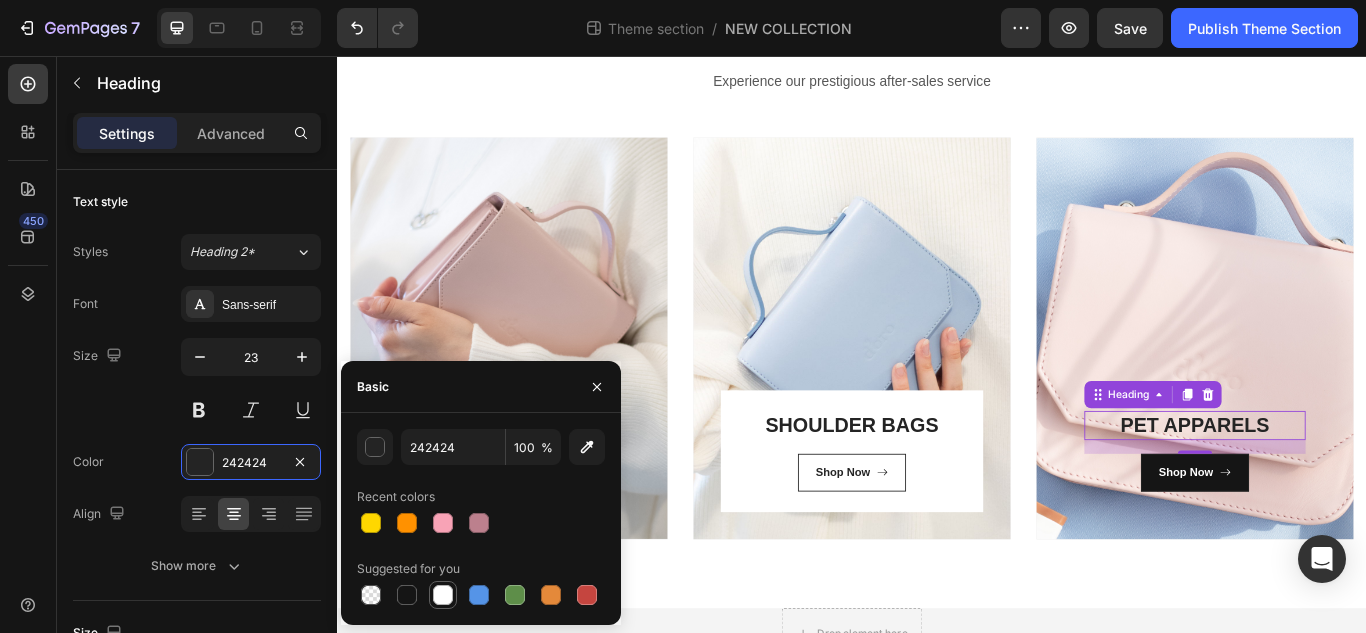 click at bounding box center (443, 595) 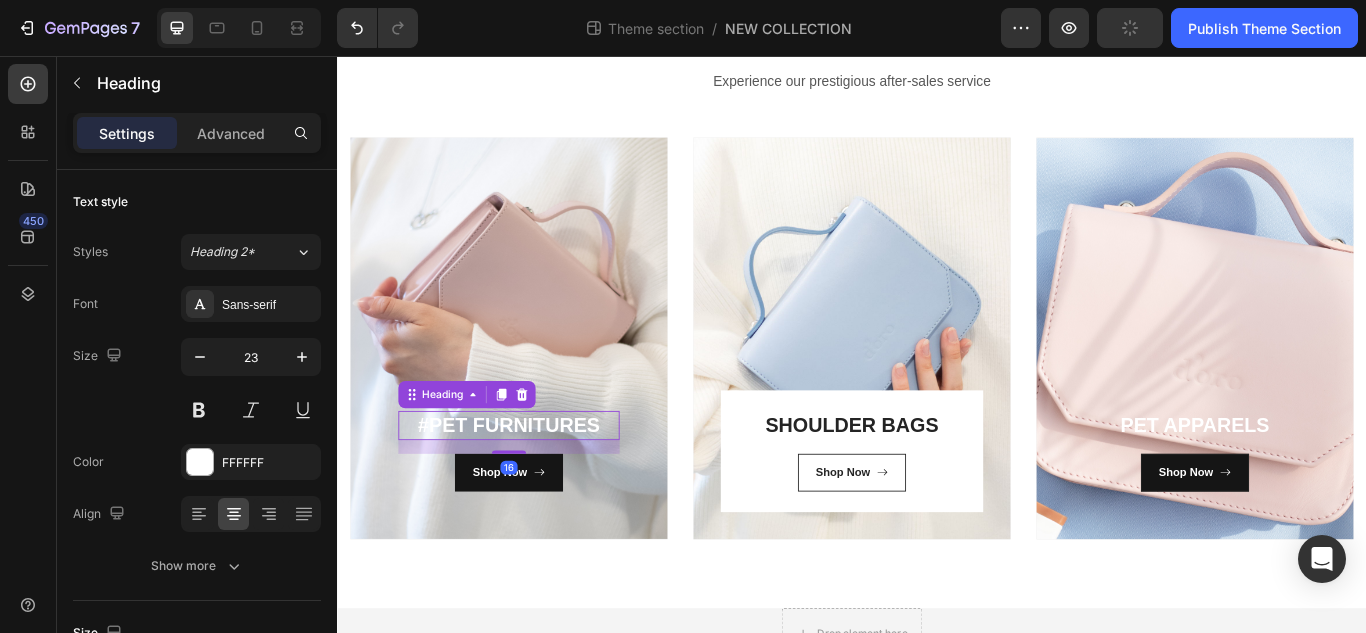 click on "#PET FURNITURES" at bounding box center [537, 487] 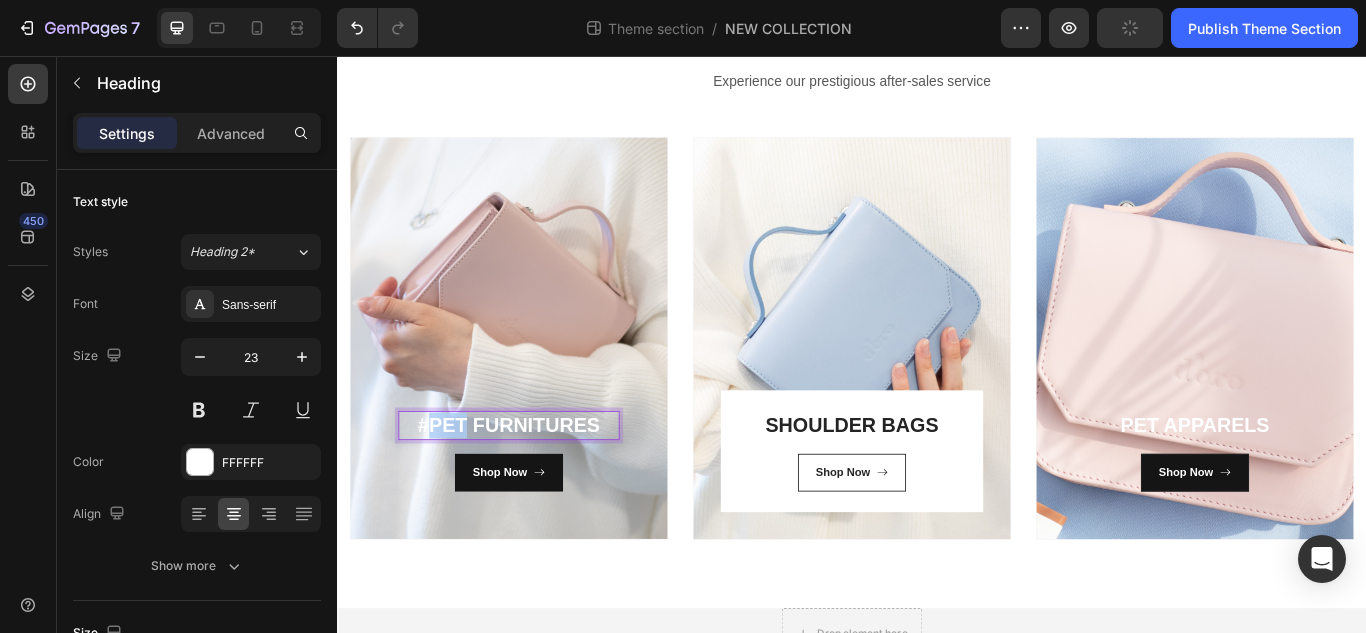 click on "#PET FURNITURES" at bounding box center [537, 487] 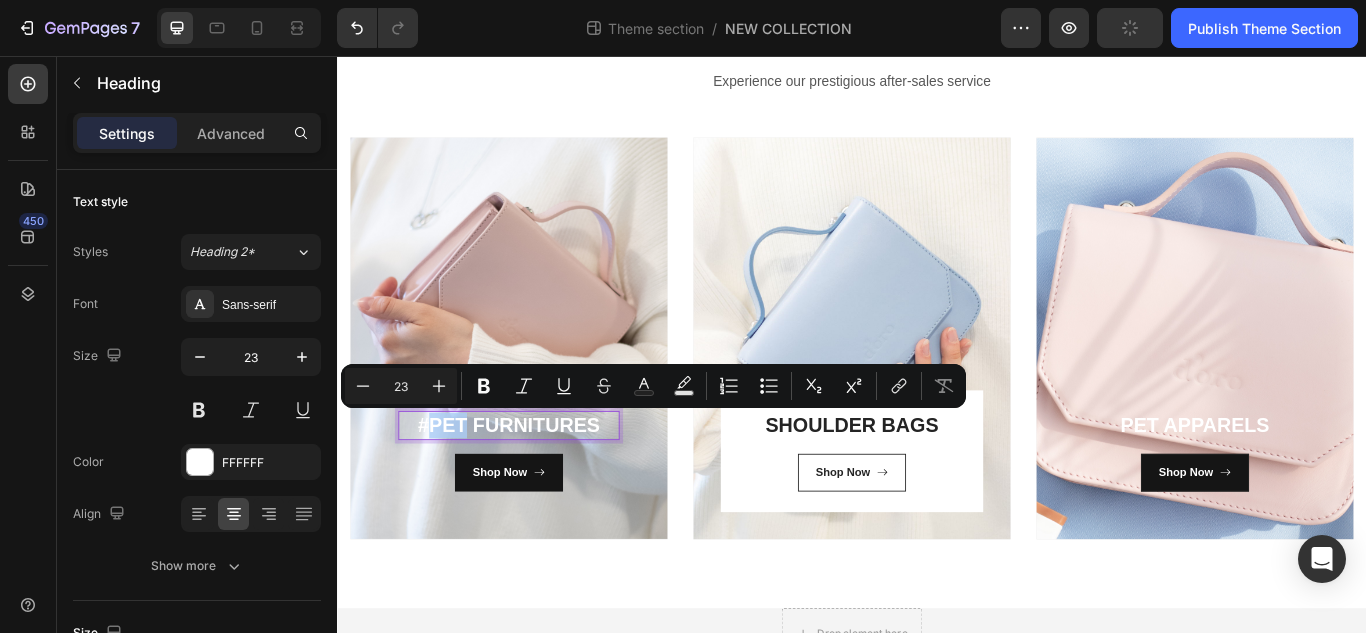 click on "#PET FURNITURES" at bounding box center (537, 486) 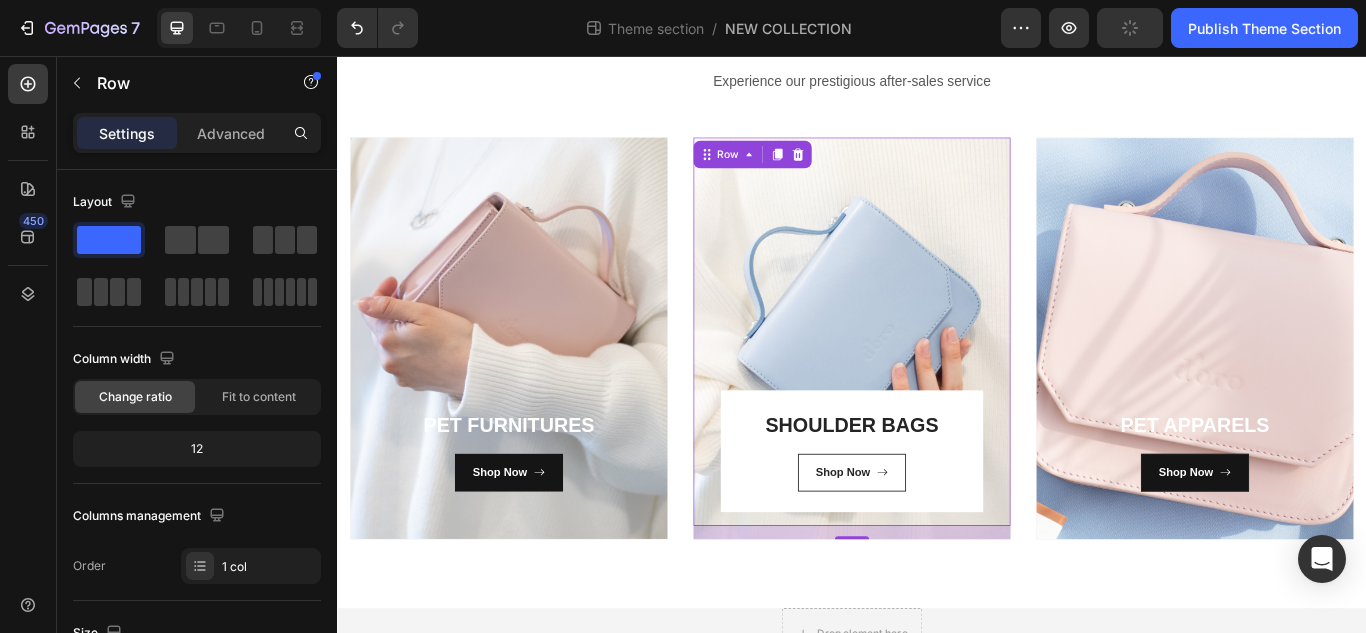 click at bounding box center [937, 377] 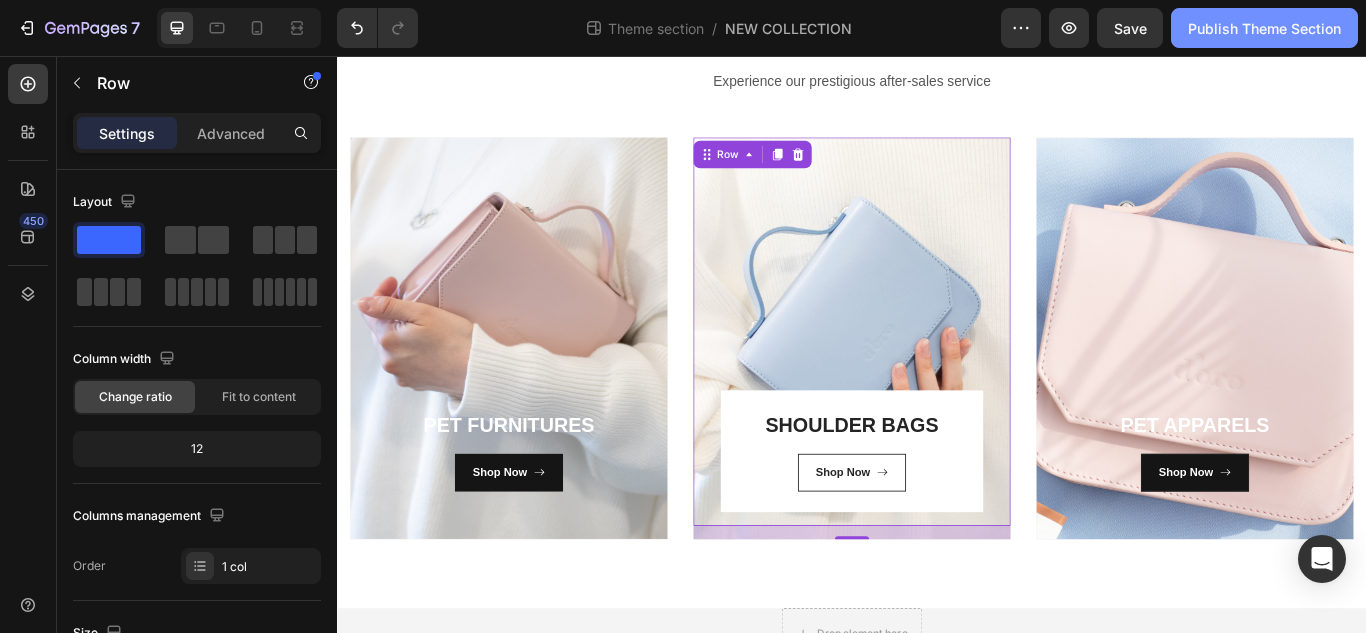 click on "Publish Theme Section" at bounding box center [1264, 28] 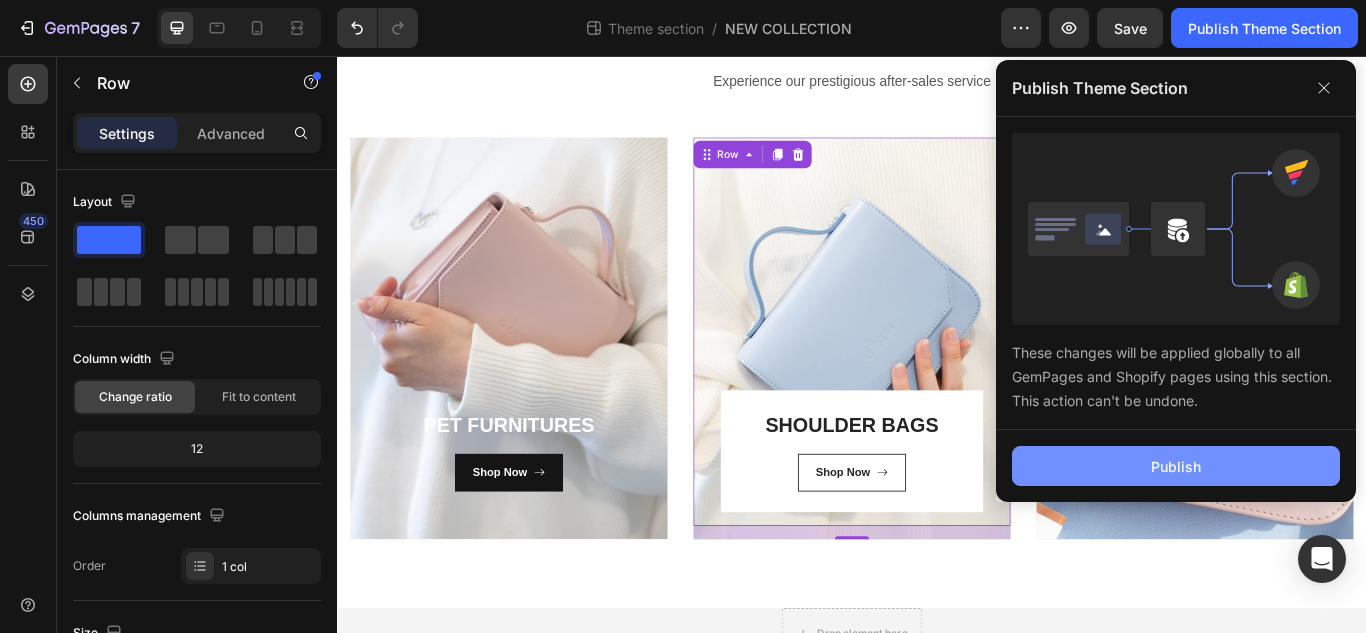 click on "Publish" 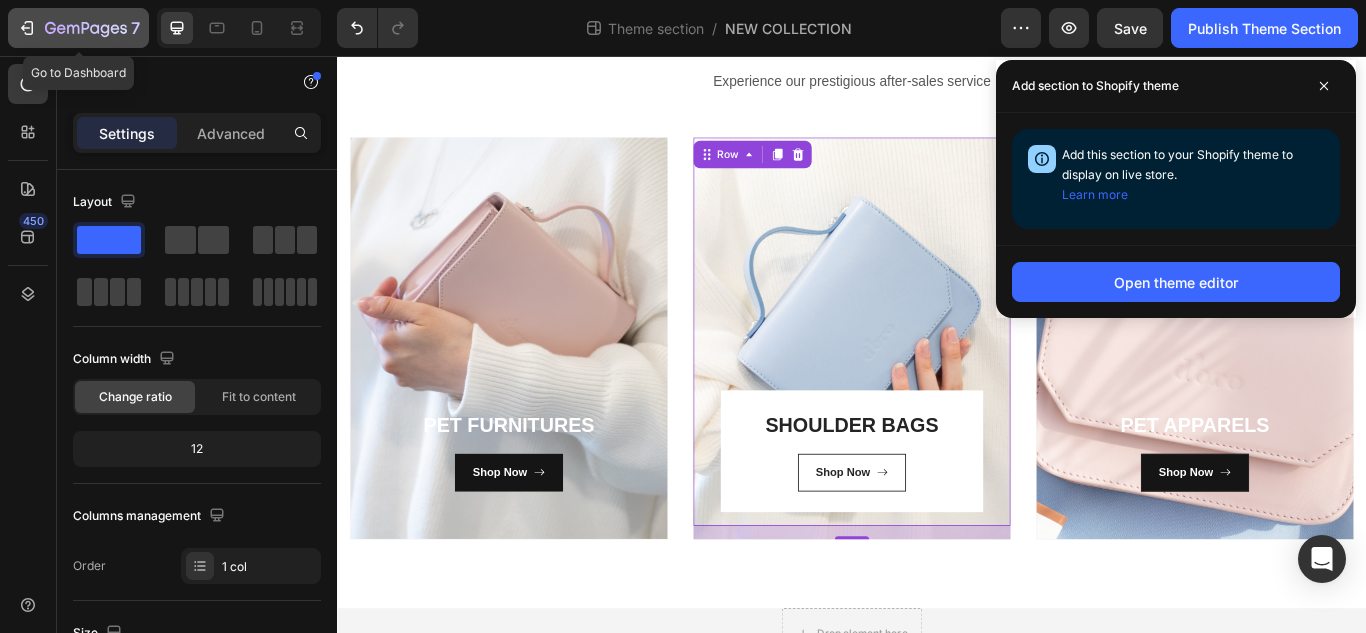 click 